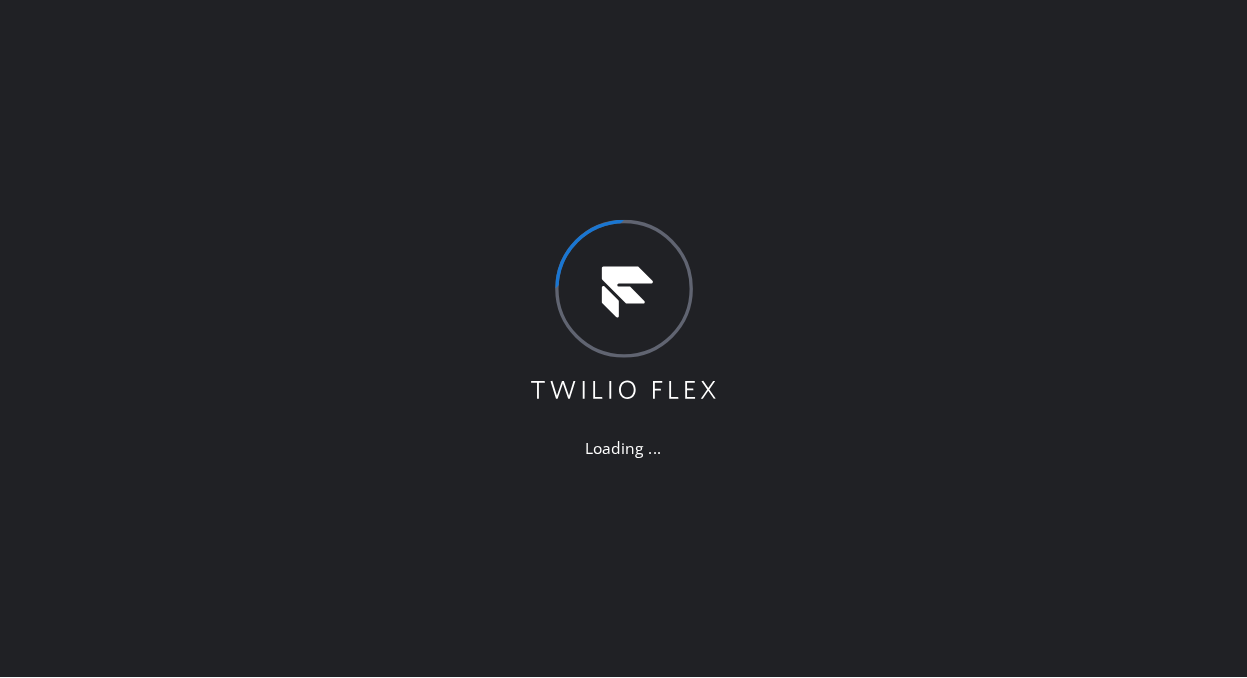 scroll, scrollTop: 0, scrollLeft: 0, axis: both 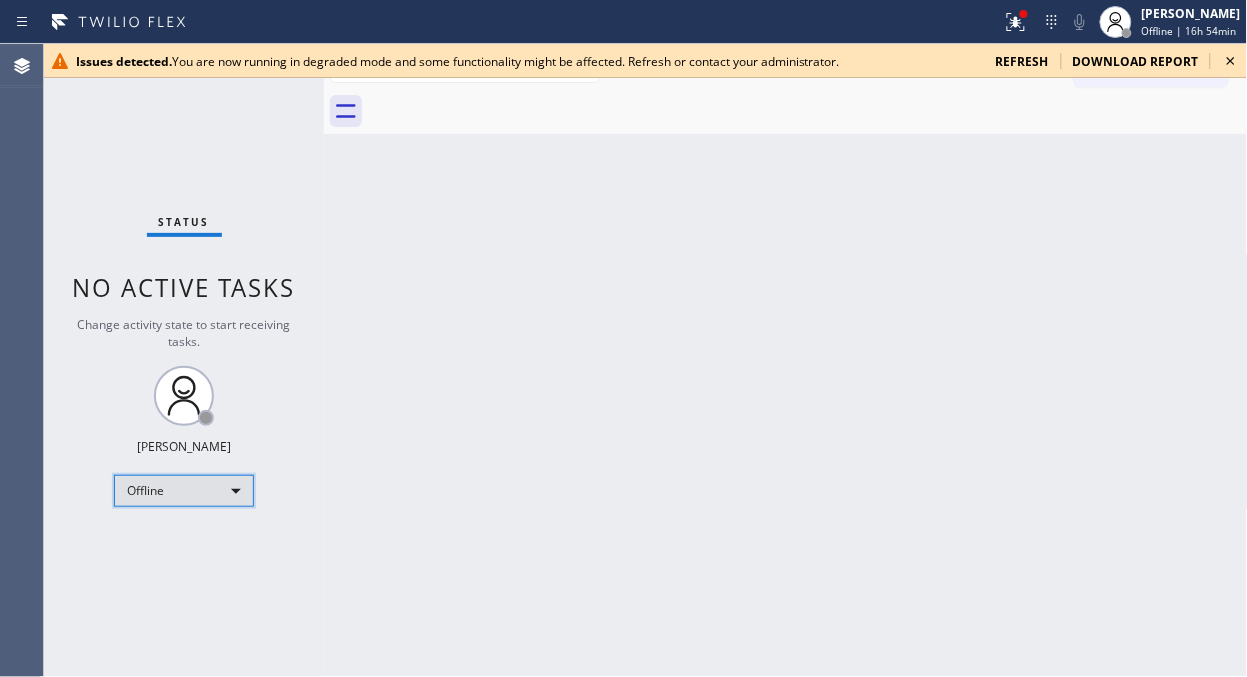 click on "Offline" at bounding box center (184, 491) 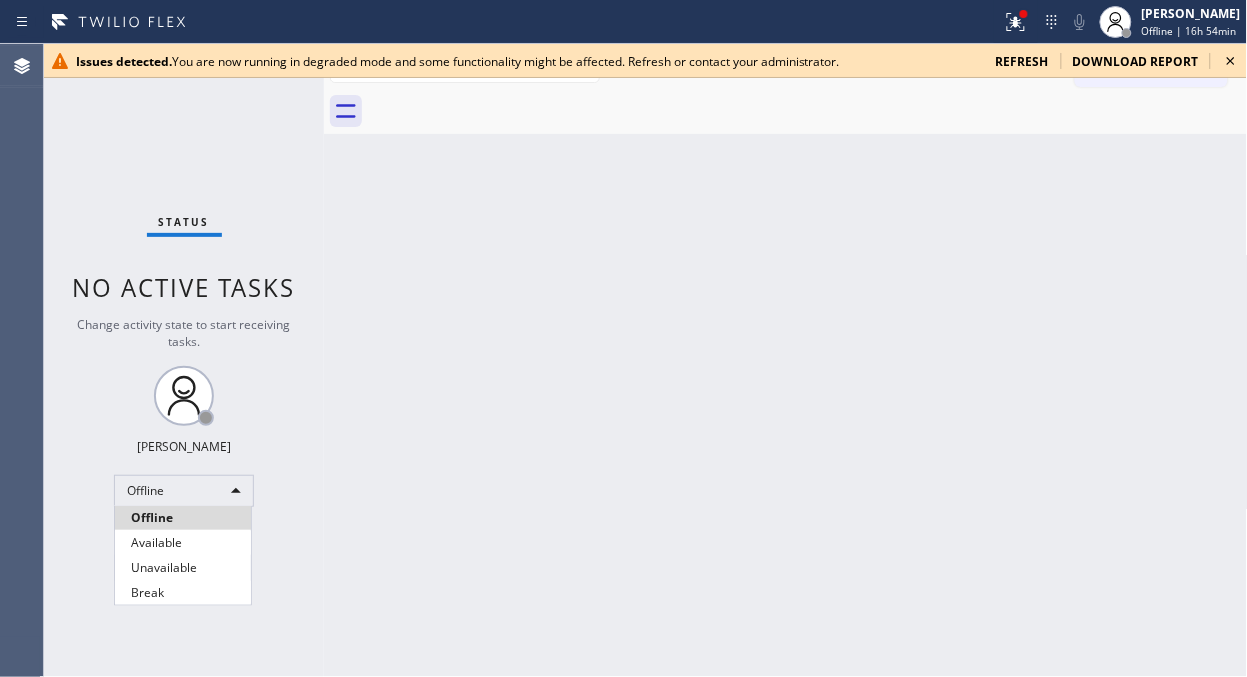 drag, startPoint x: 200, startPoint y: 562, endPoint x: 211, endPoint y: 517, distance: 46.32494 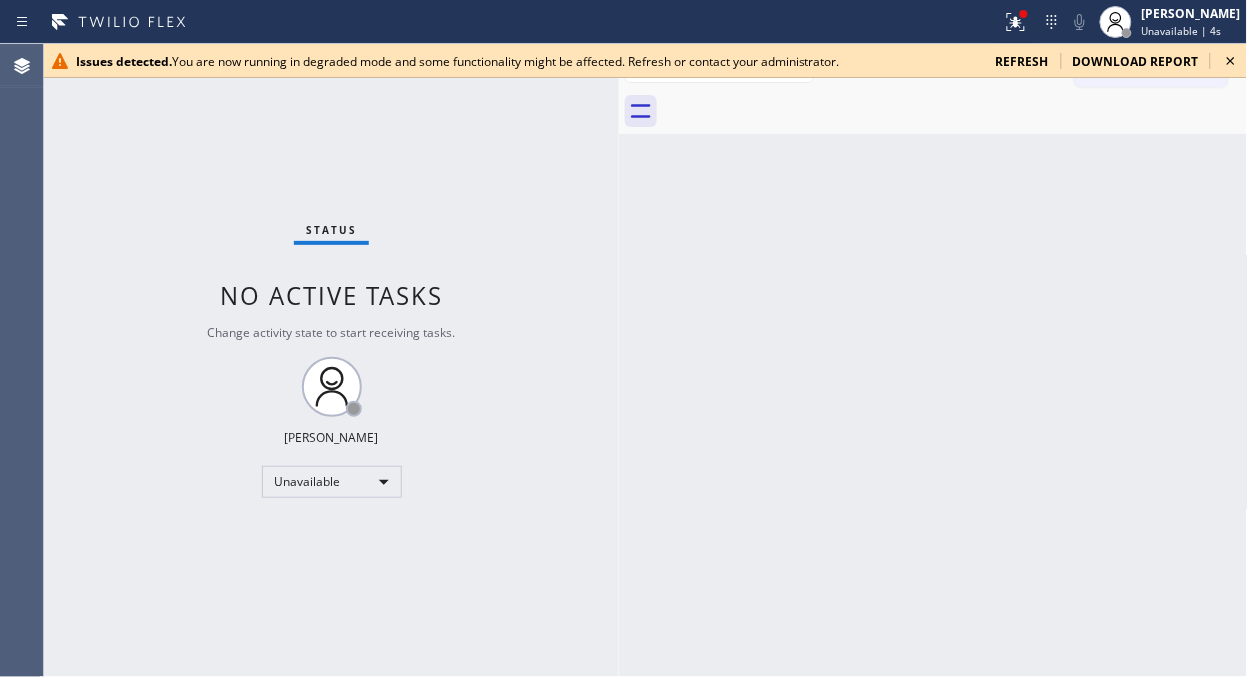 drag, startPoint x: 323, startPoint y: 127, endPoint x: 831, endPoint y: 206, distance: 514.106 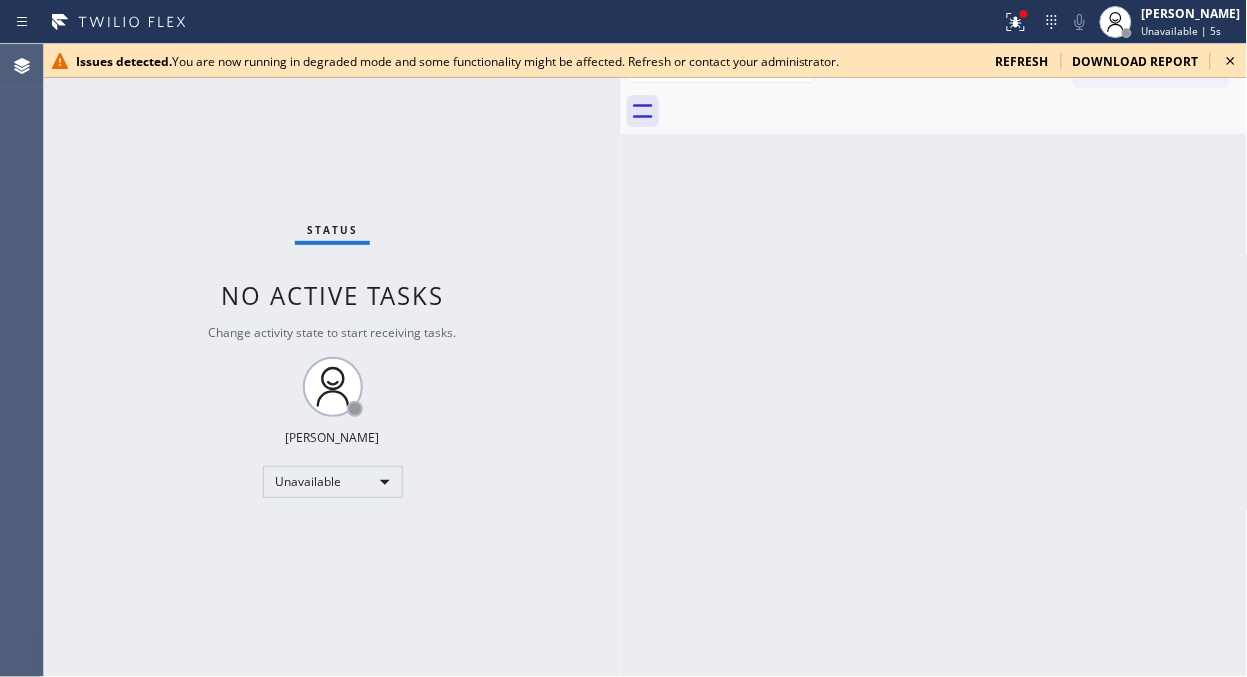 click 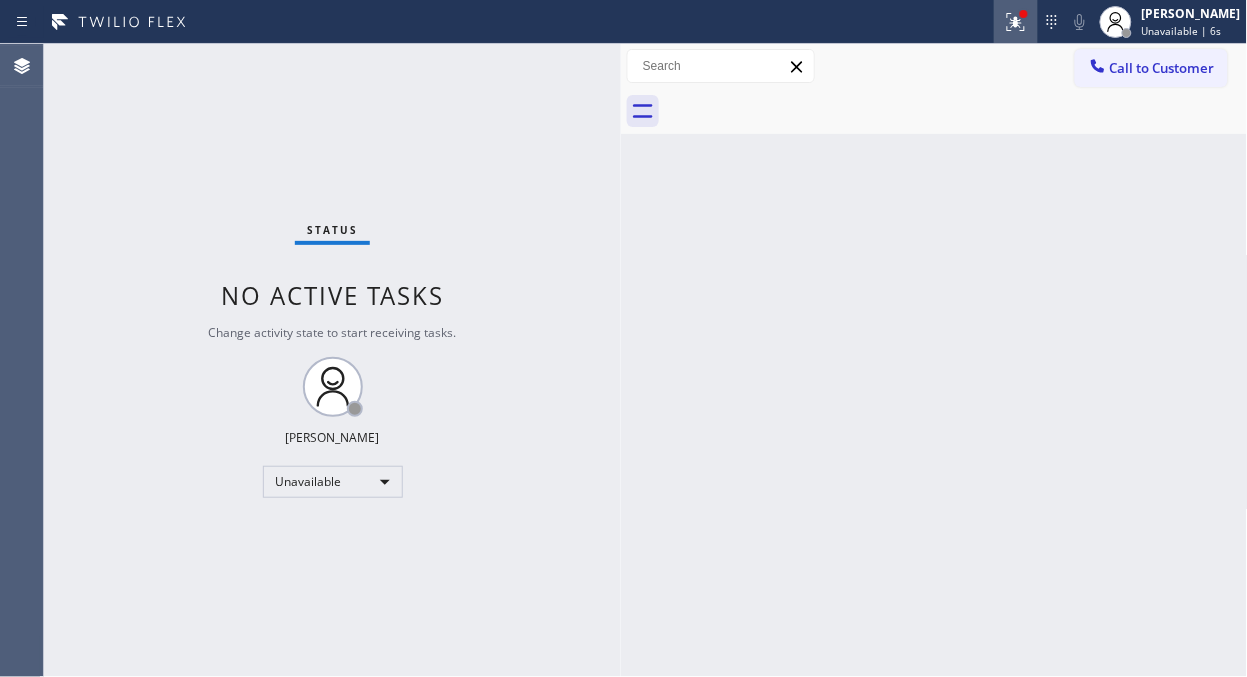 click 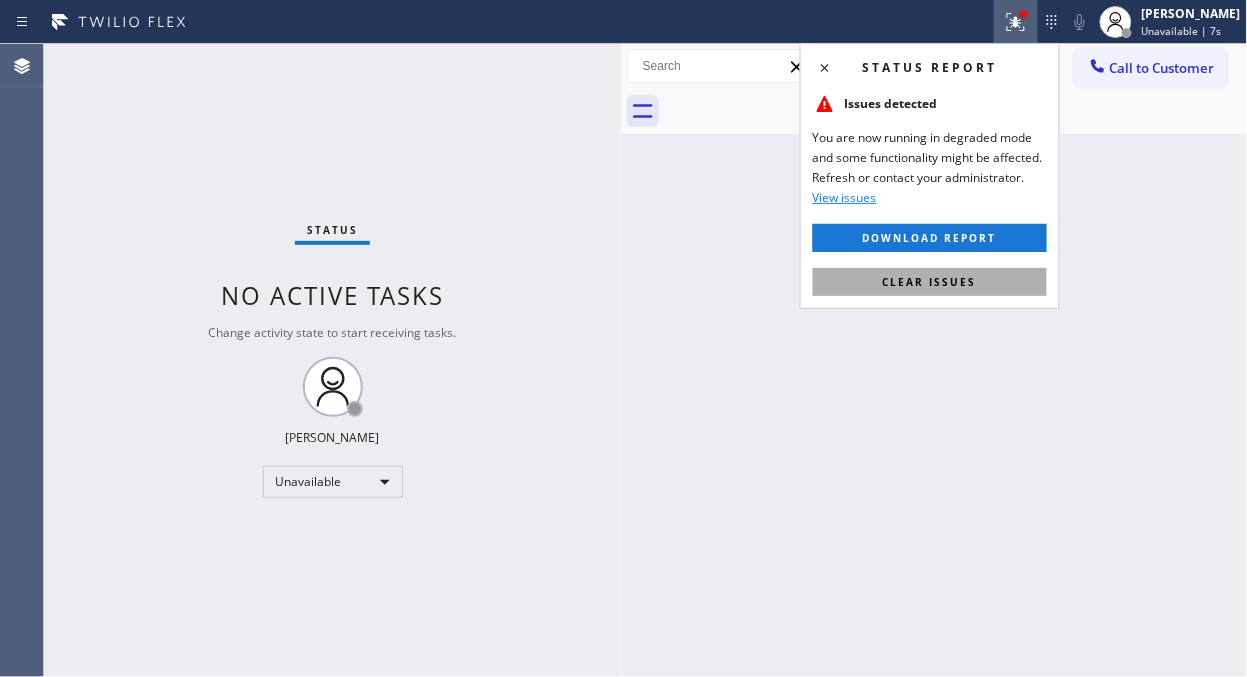 click on "Clear issues" at bounding box center (930, 282) 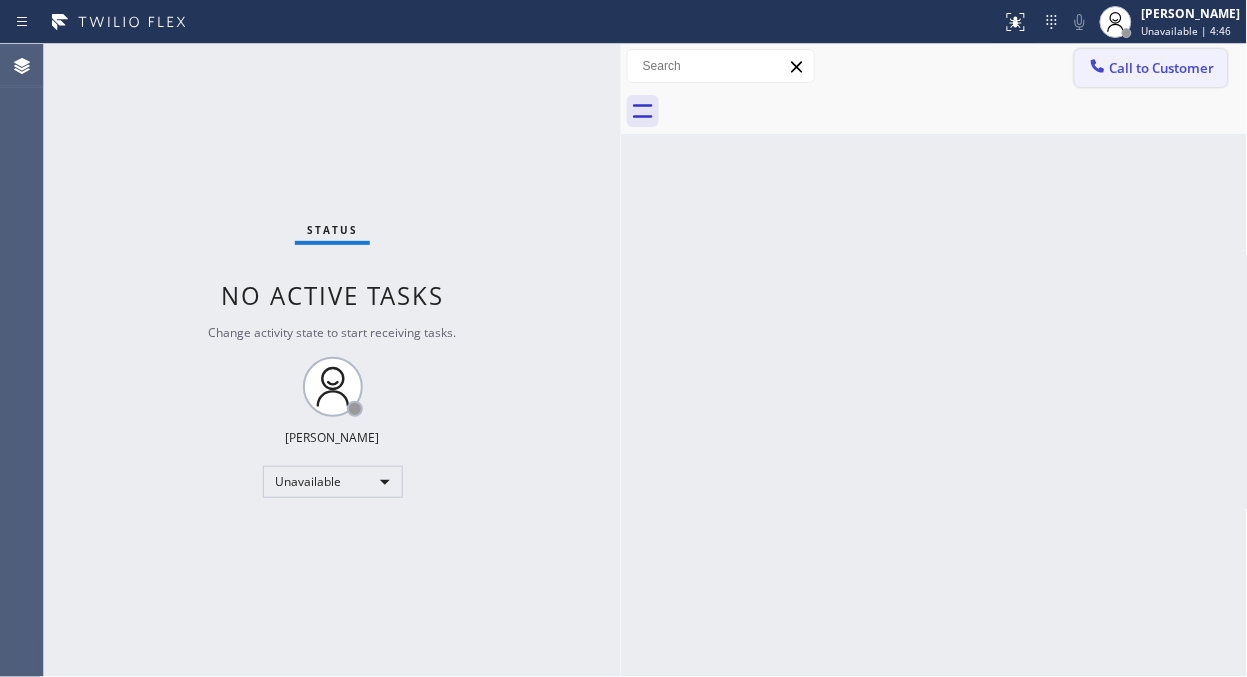 click on "Call to Customer" at bounding box center (1162, 68) 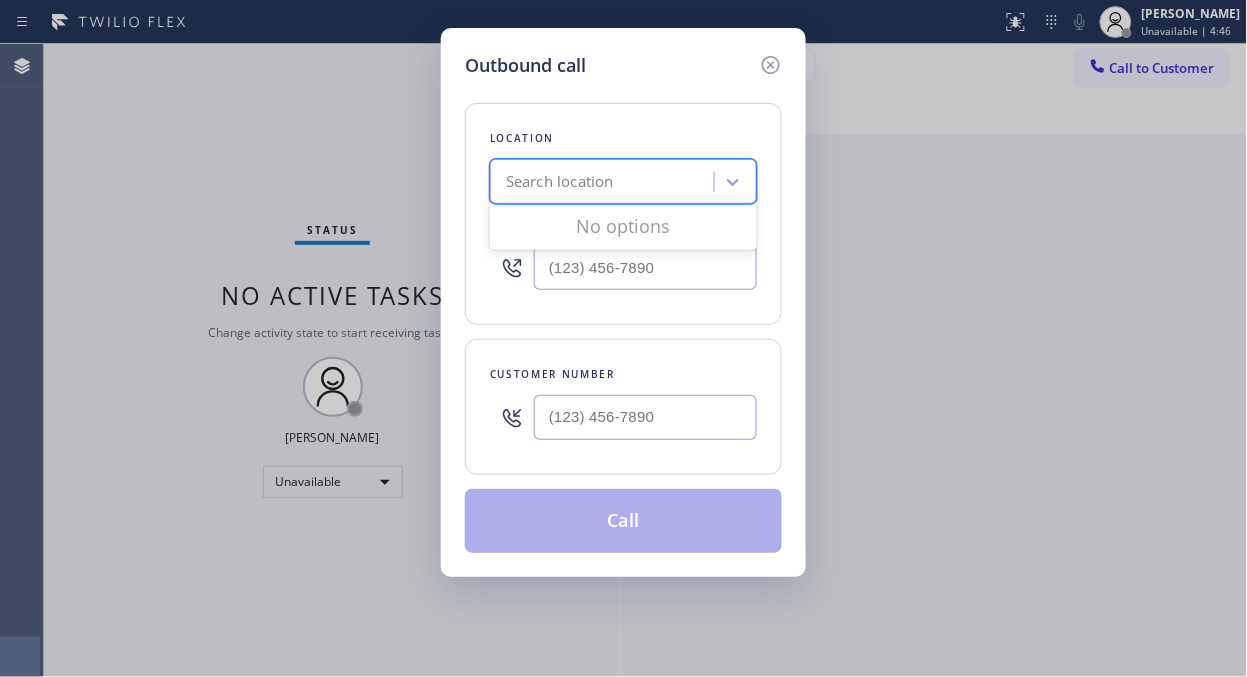 click on "Search location" at bounding box center [560, 182] 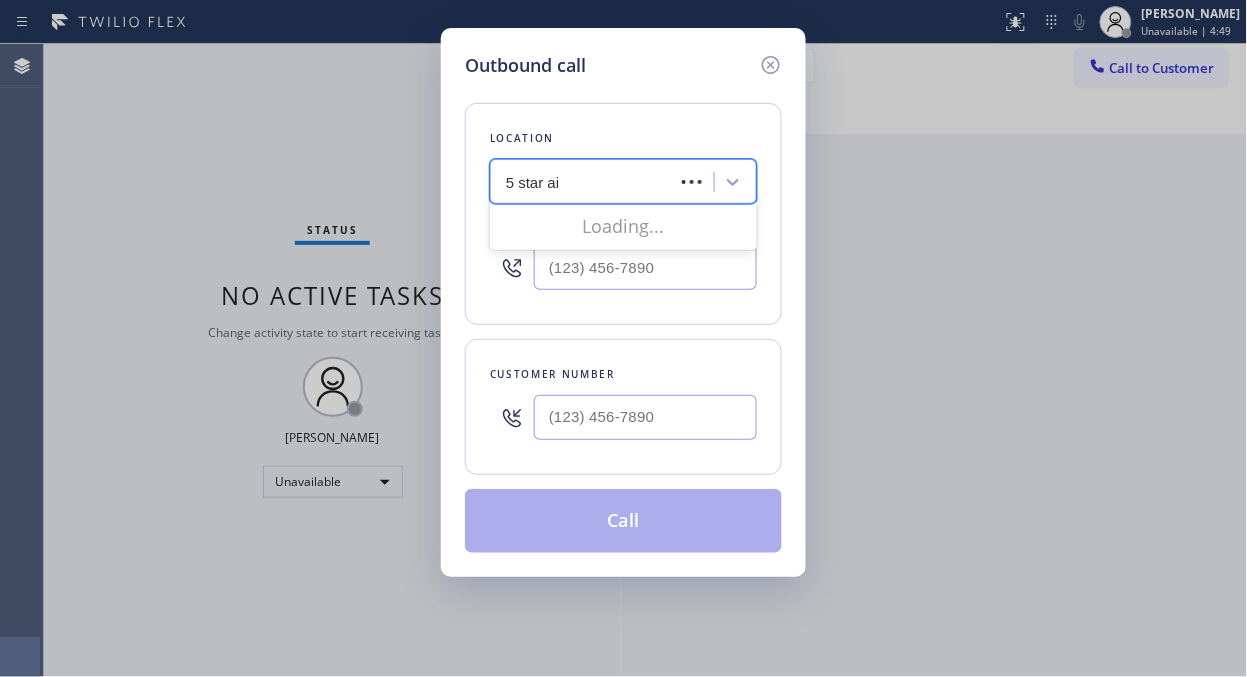 type on "5 star air" 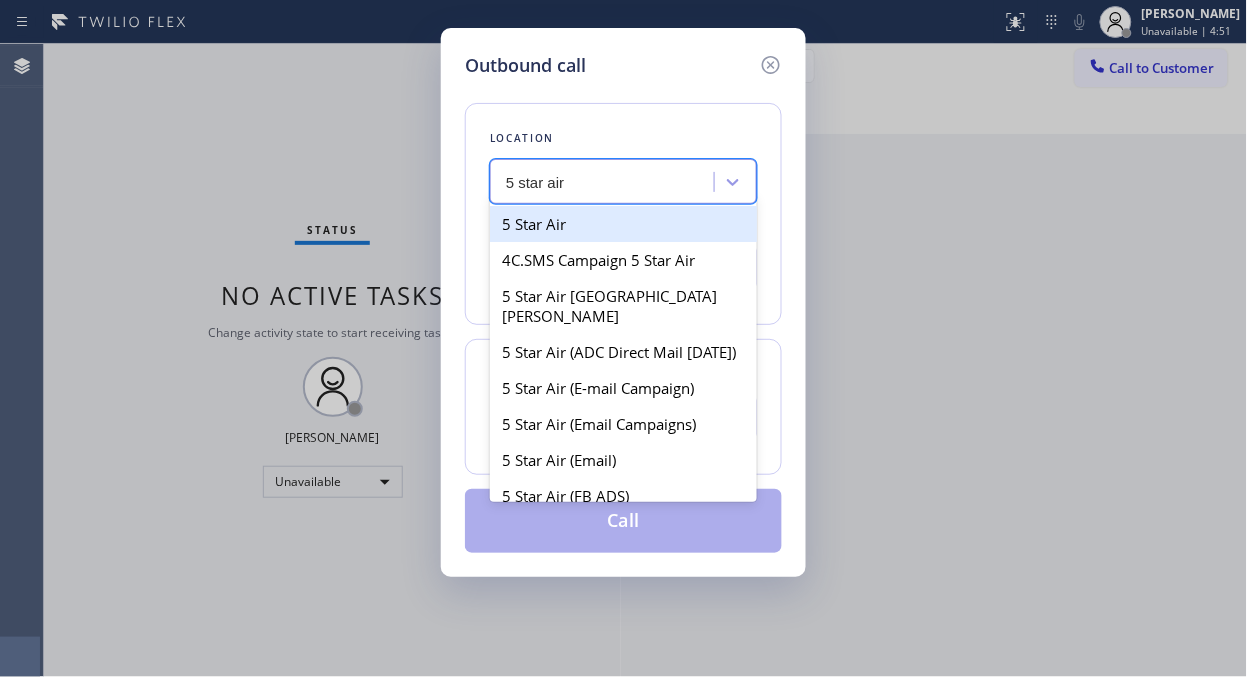 click on "5 Star Air" at bounding box center [623, 224] 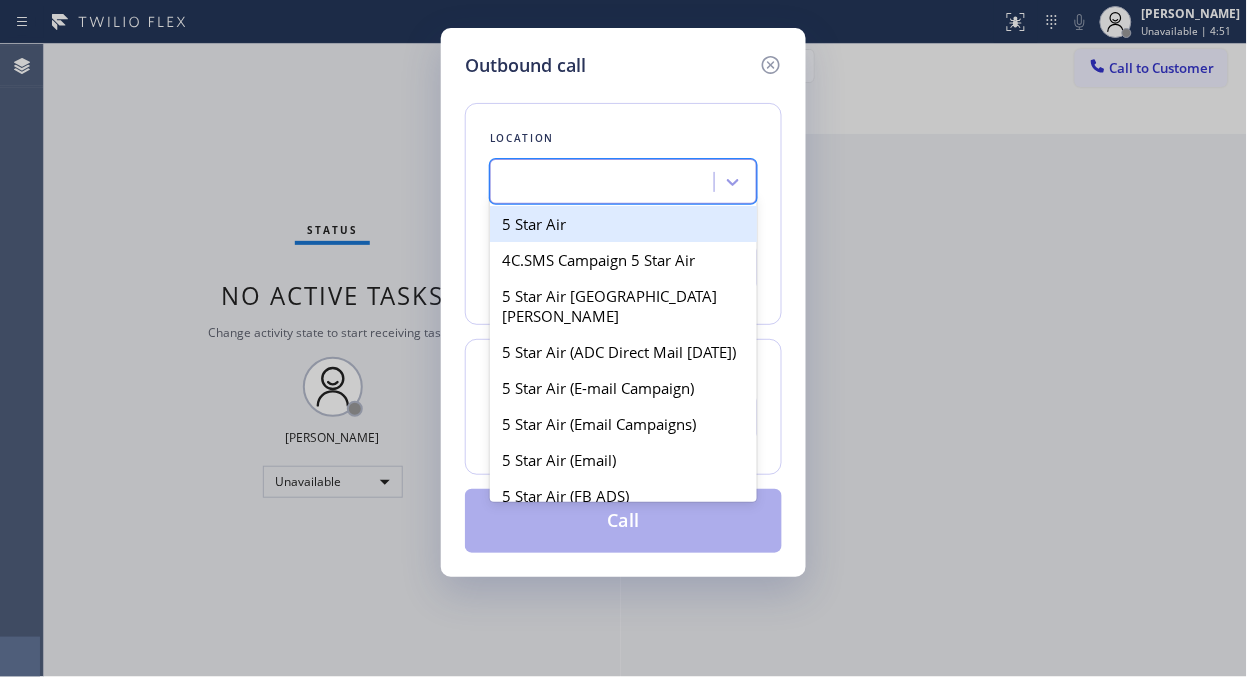 type on "(800) 686-5038" 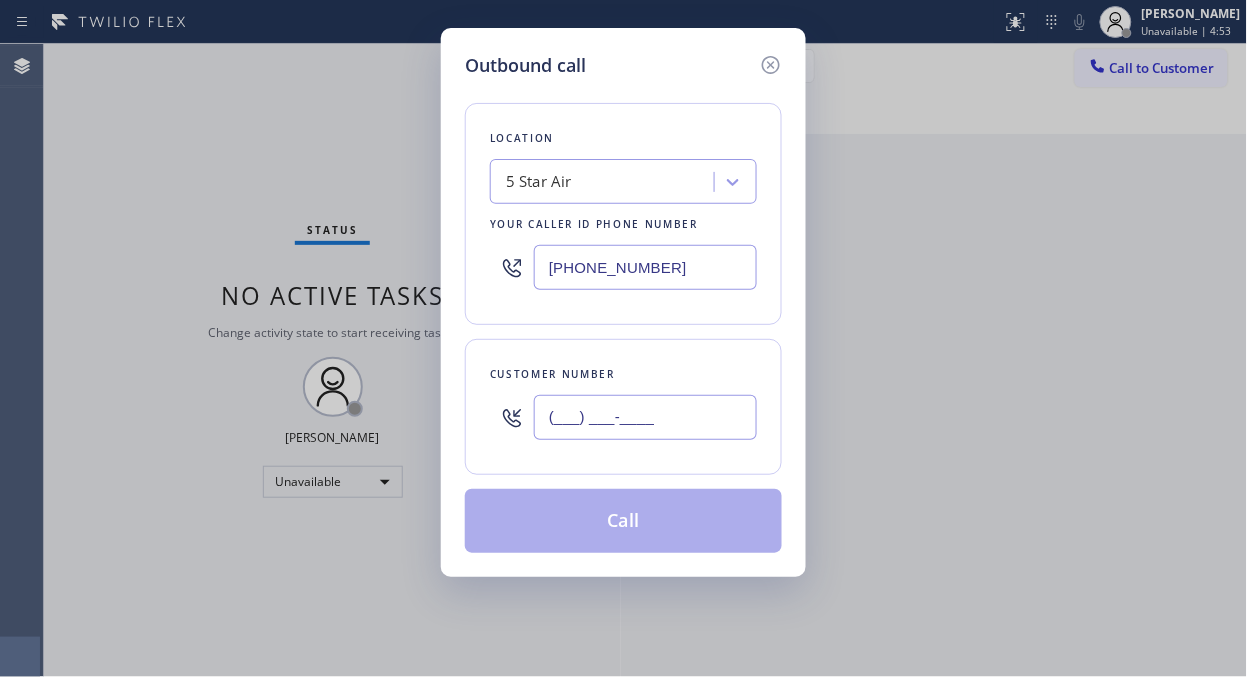 click on "(___) ___-____" at bounding box center (645, 417) 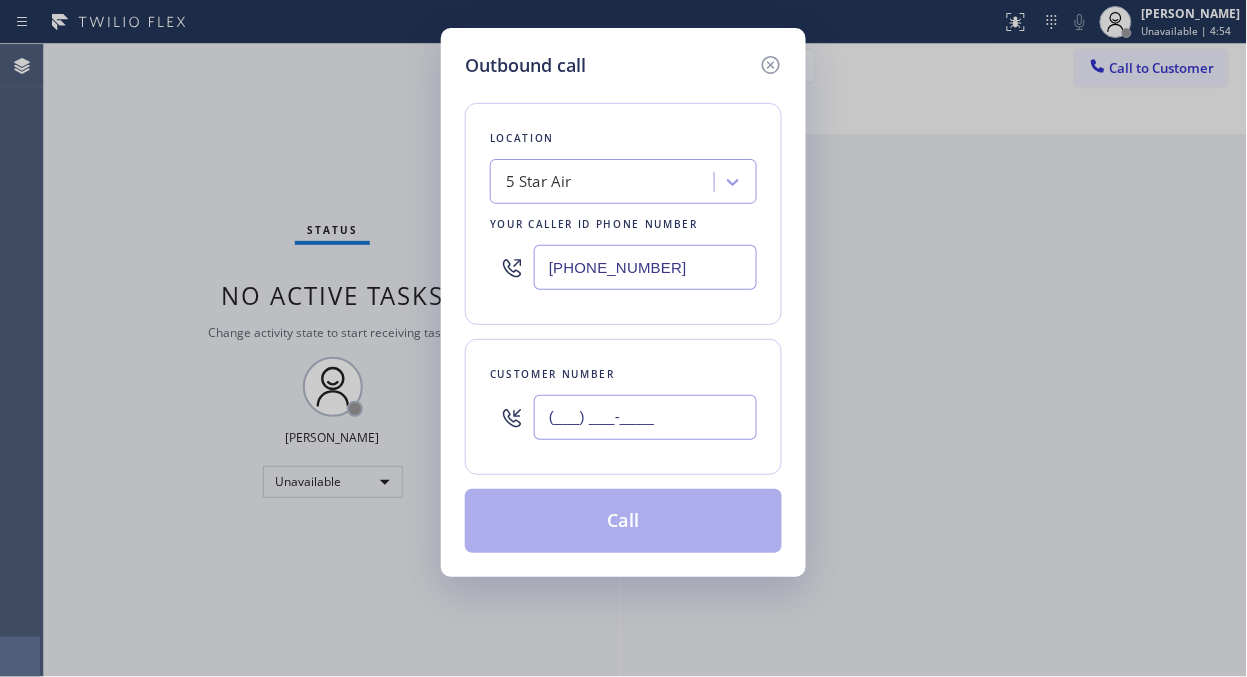 paste on "415) 990-5175" 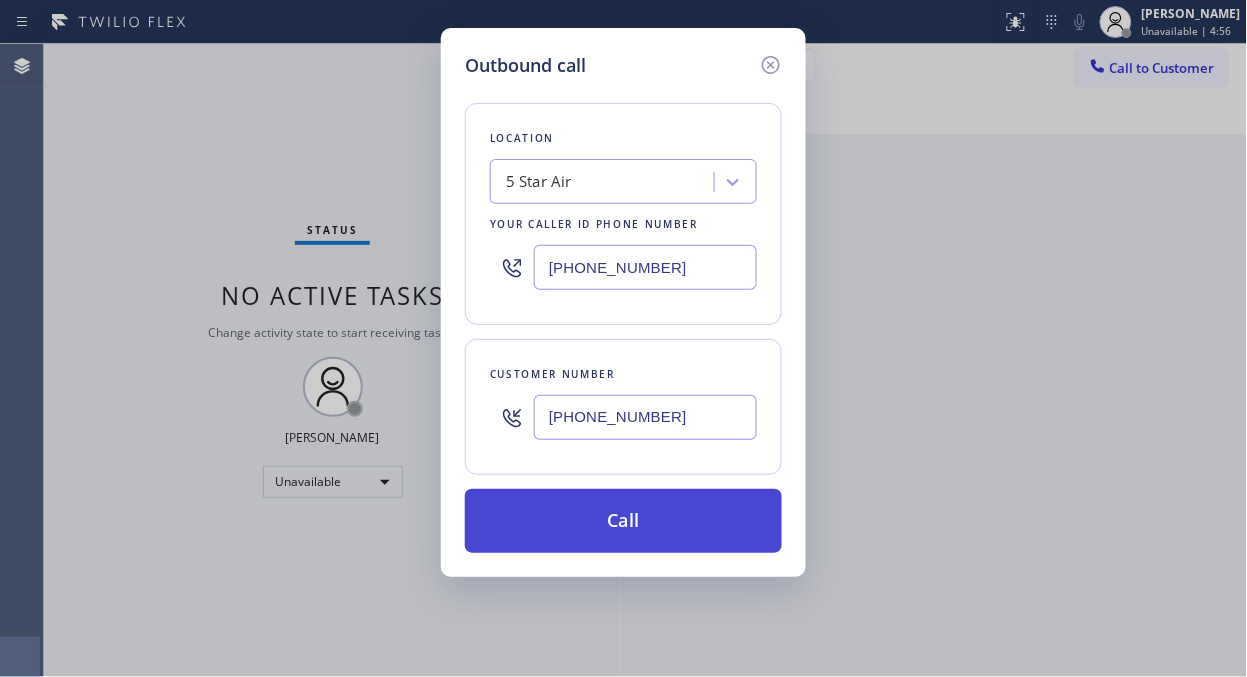 type on "(415) 990-5175" 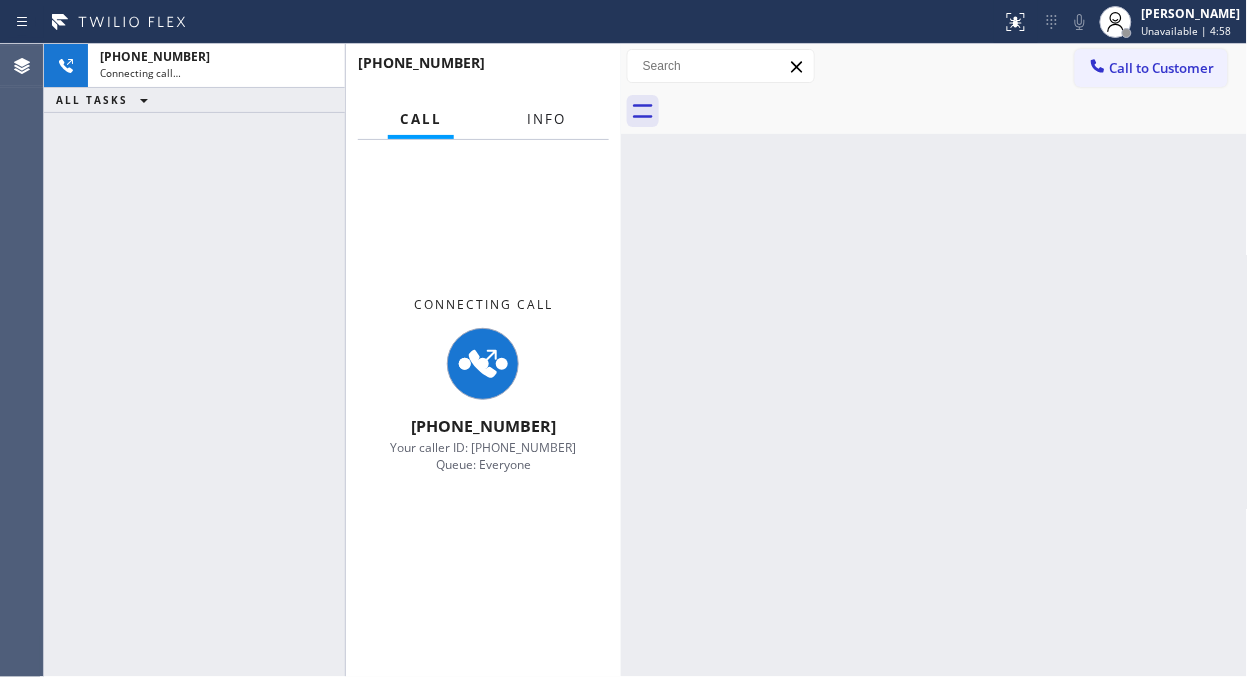 click on "Info" at bounding box center (546, 119) 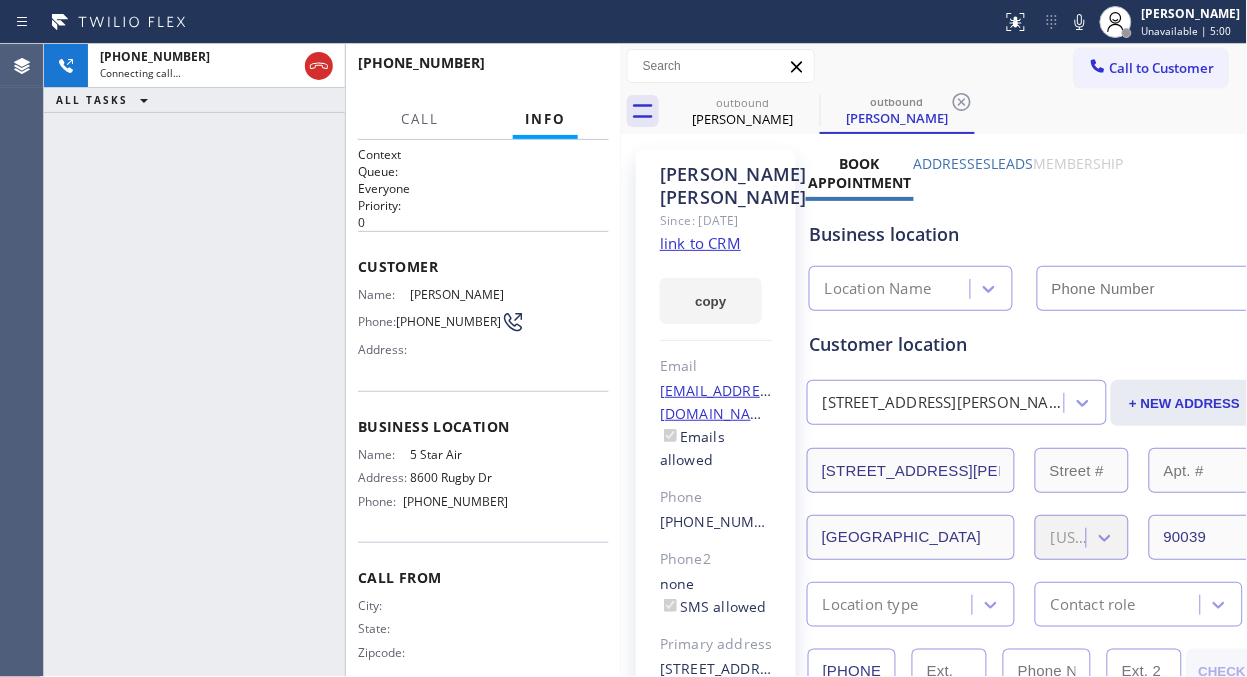 drag, startPoint x: 626, startPoint y: 156, endPoint x: 642, endPoint y: 164, distance: 17.888544 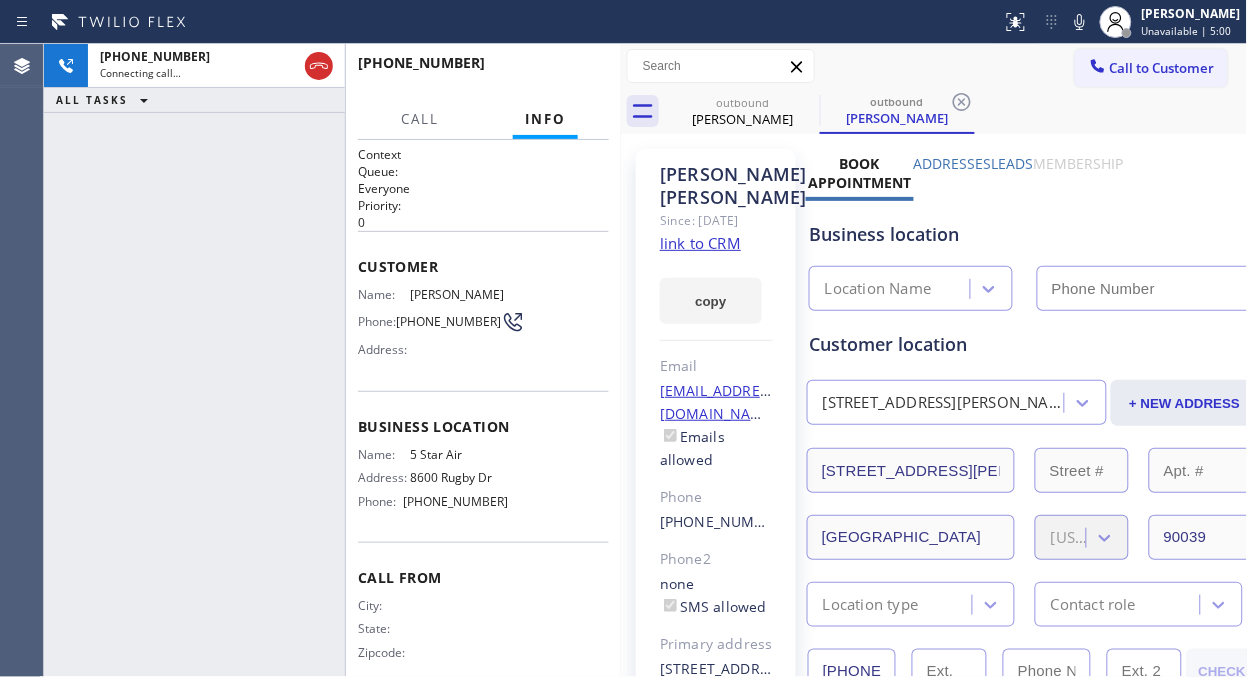 click on "William   Turmon Since: 20 may 2020 link to CRM copy Email williamturmon@gmail.com  Emails allowed Phone (415) 990-5175 Phone2 none  SMS allowed Primary address  2621 Griffith Park Blvd Los Angeles, 90039 CA EDIT Outbound call Location Search location Your caller id phone number Customer number Call Benefits" at bounding box center [716, 796] 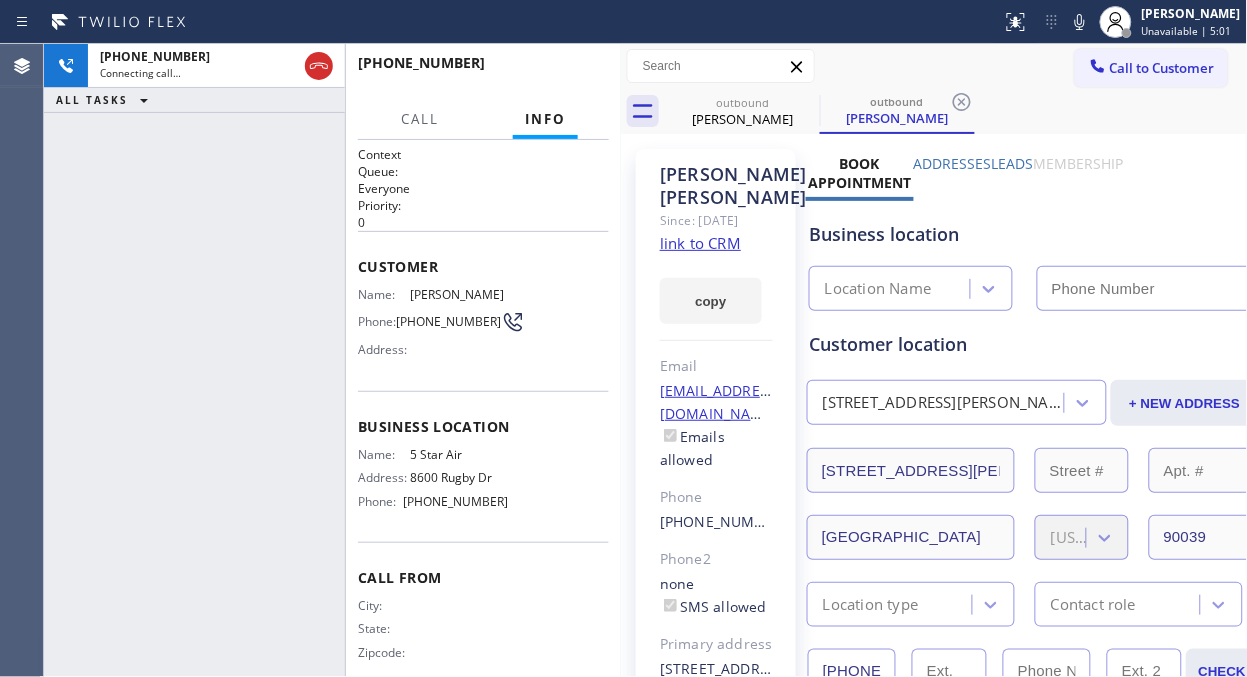 type on "(800) 686-5038" 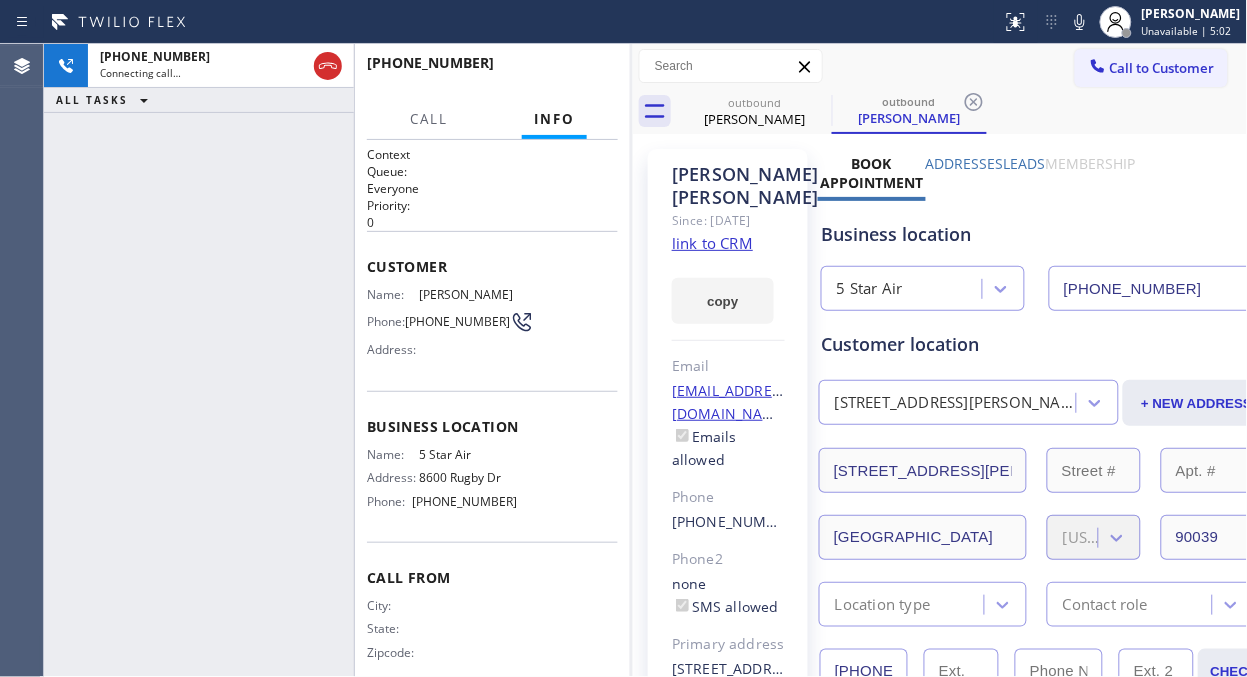drag, startPoint x: 624, startPoint y: 178, endPoint x: 637, endPoint y: 182, distance: 13.601471 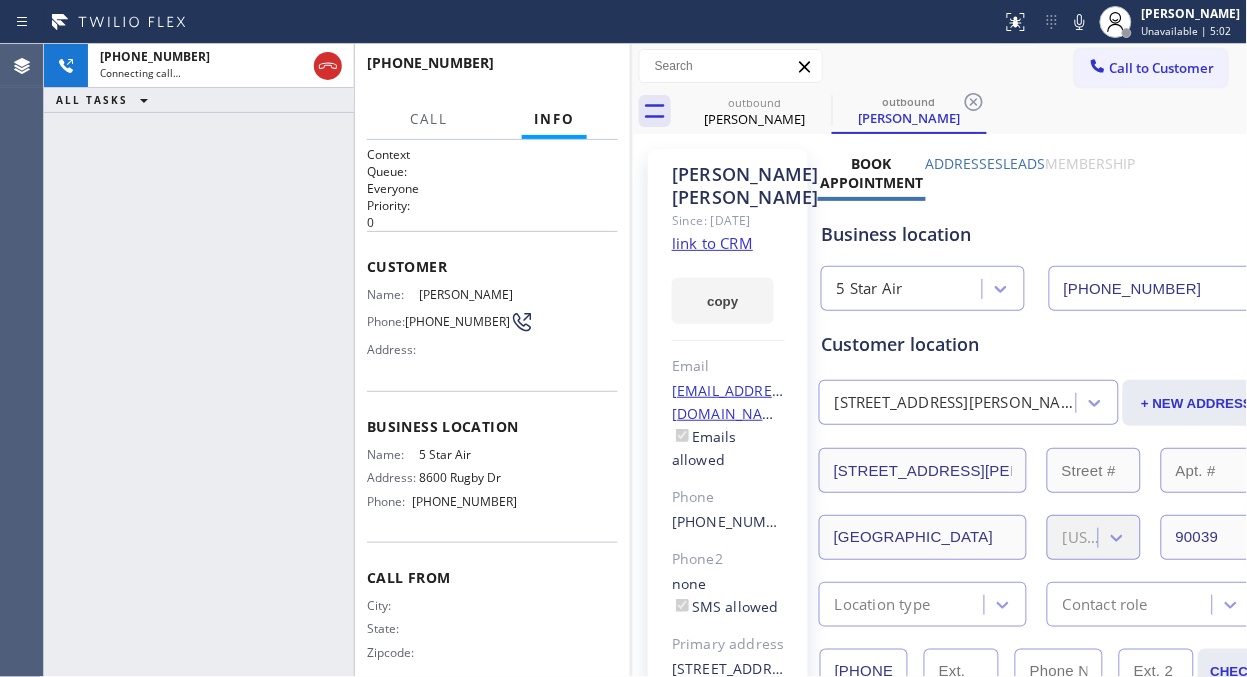 click at bounding box center [633, 360] 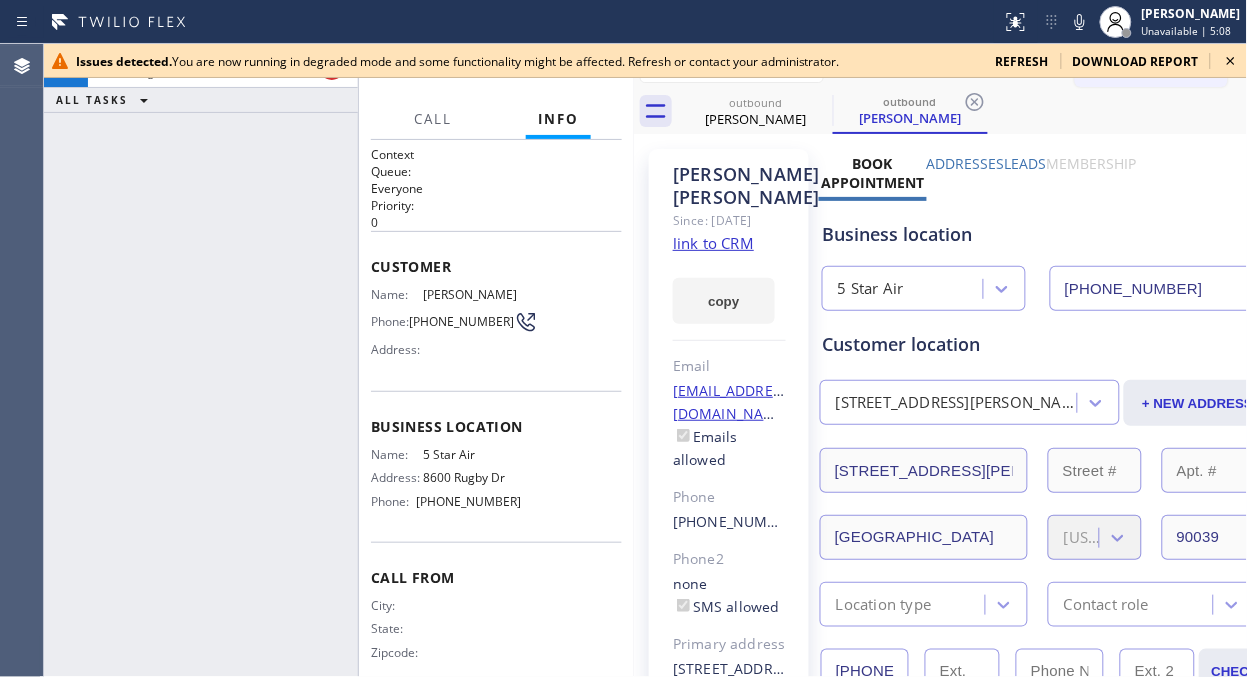 click 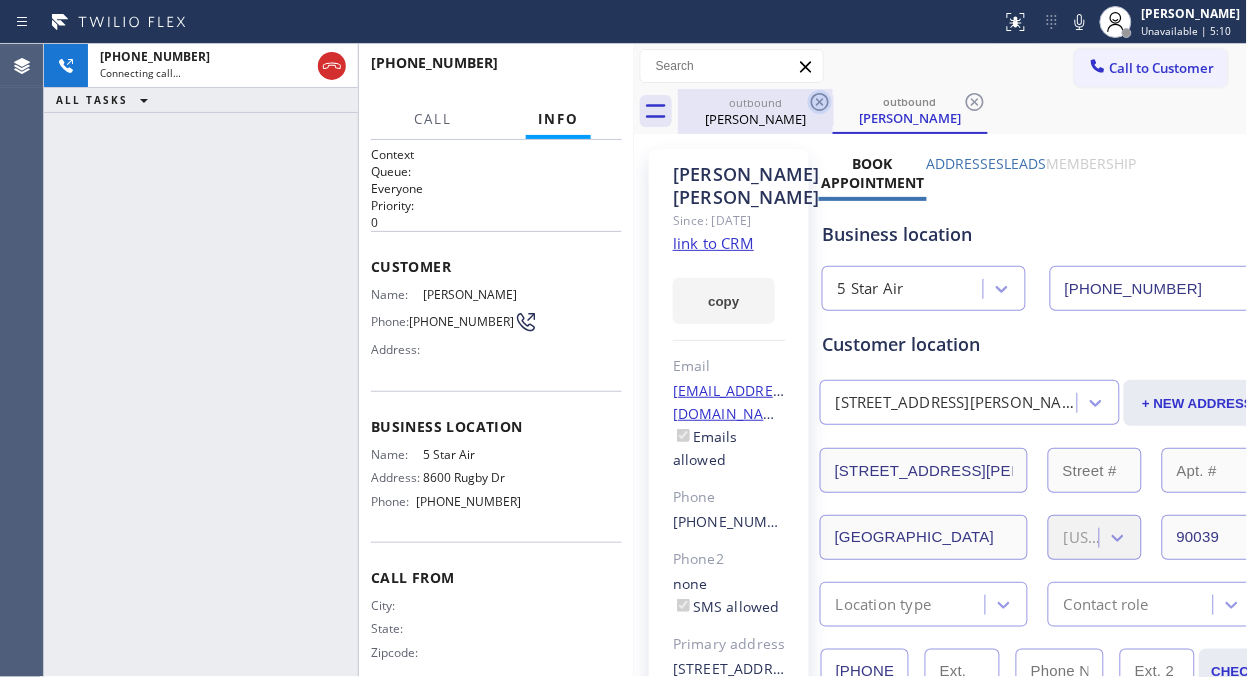 click 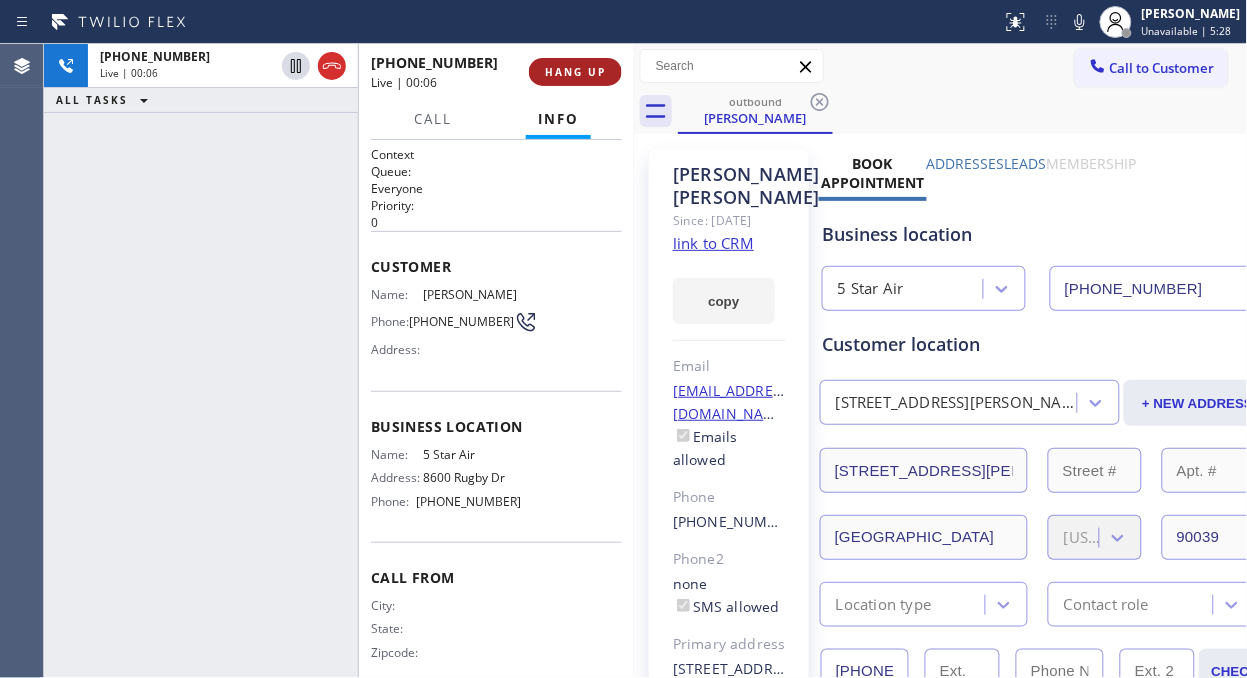 click on "HANG UP" at bounding box center (575, 72) 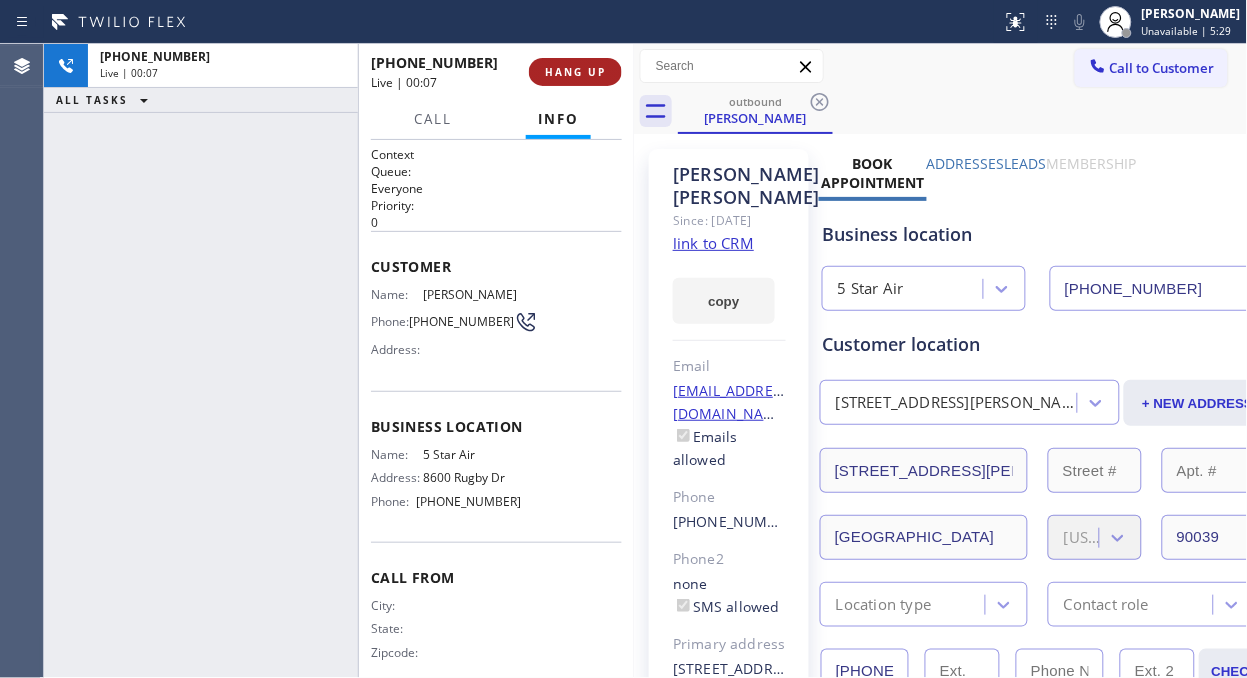 click on "HANG UP" at bounding box center (575, 72) 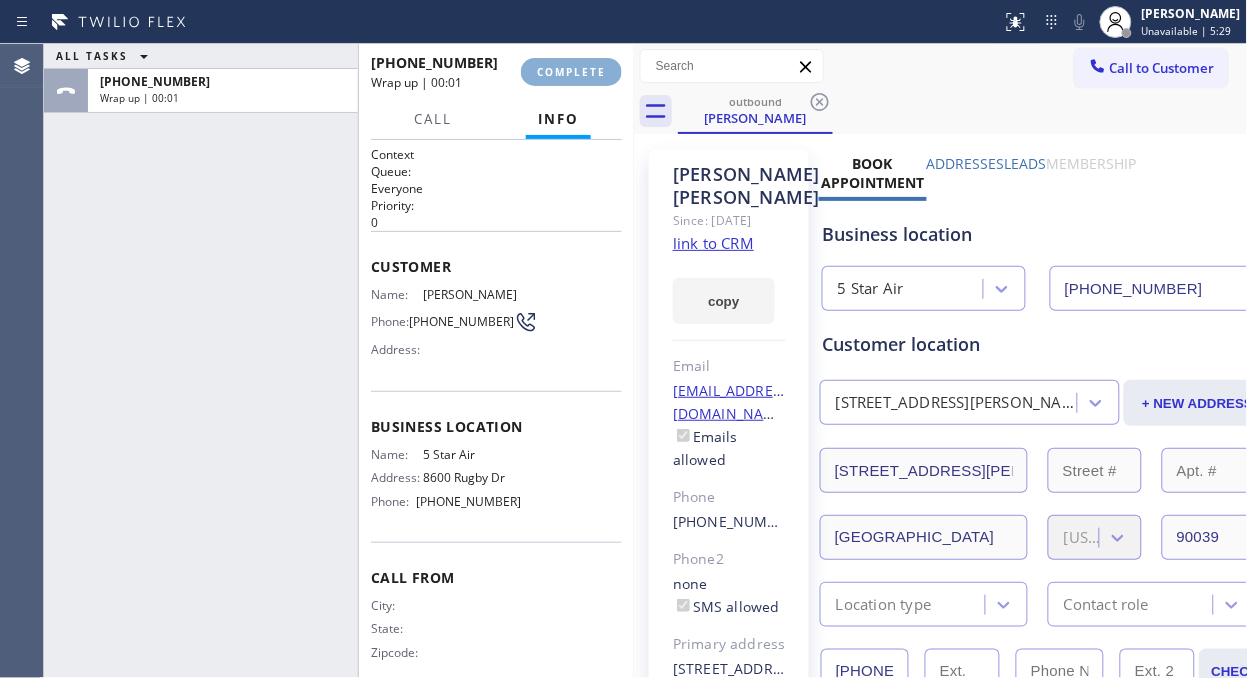 click on "COMPLETE" at bounding box center (571, 72) 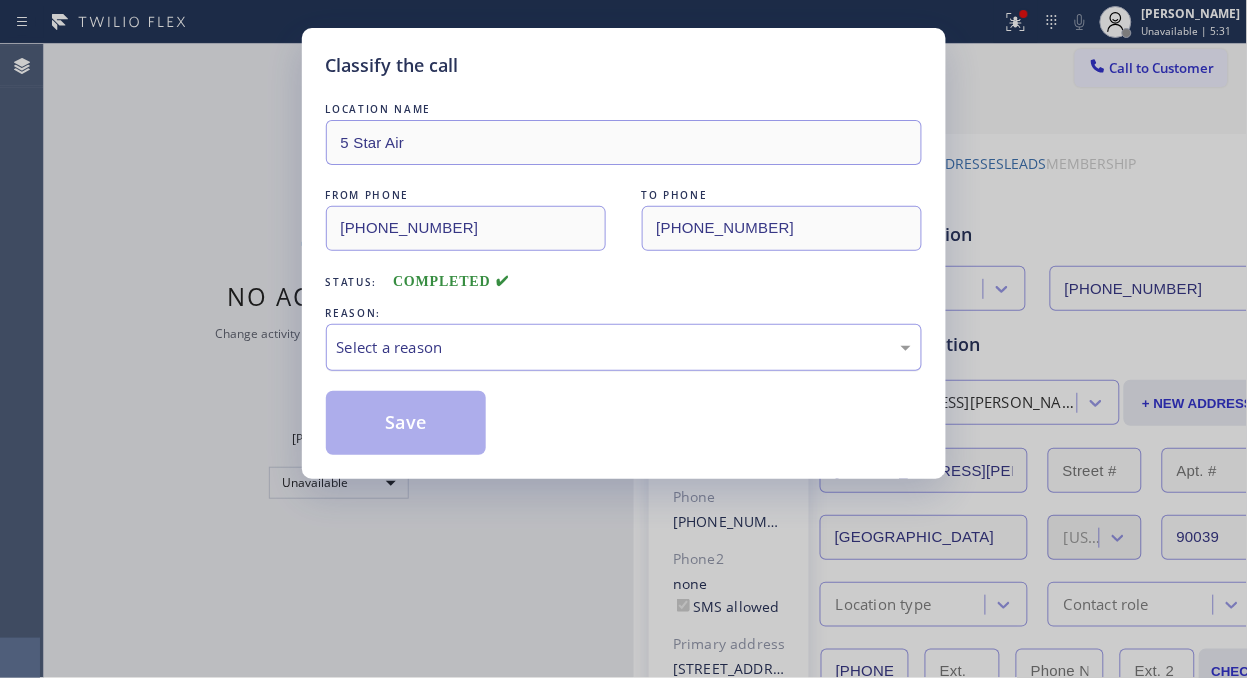 click on "Select a reason" at bounding box center [624, 347] 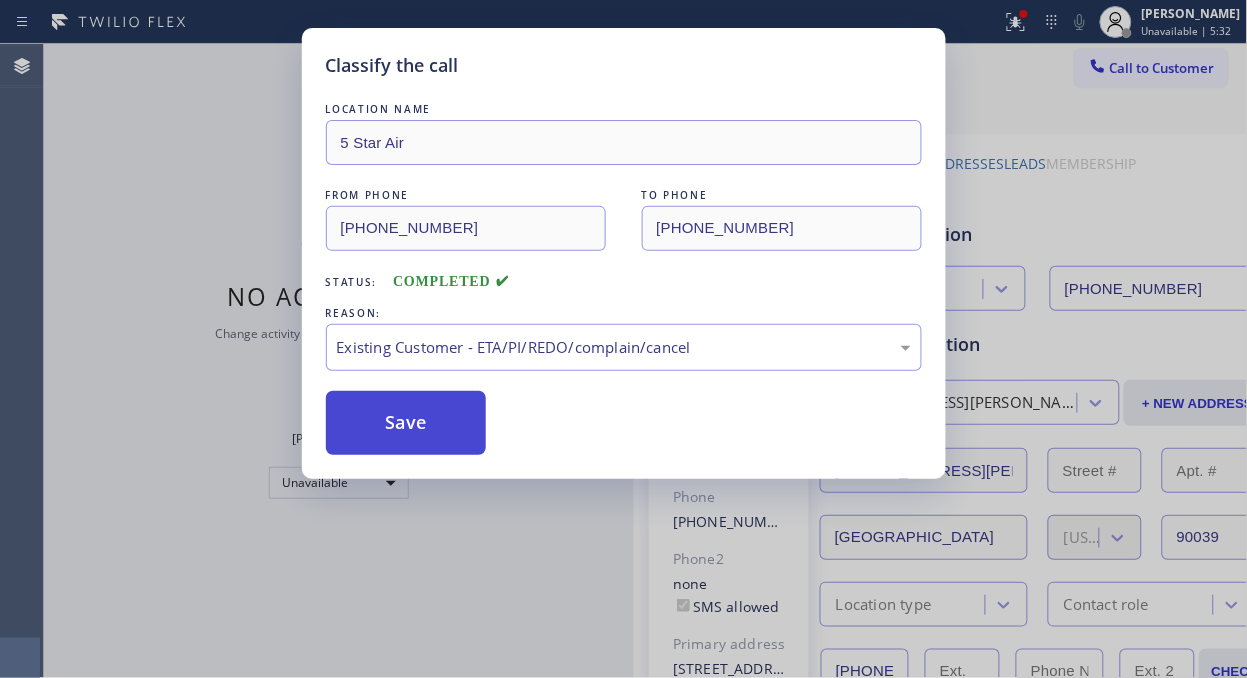 drag, startPoint x: 600, startPoint y: 448, endPoint x: 477, endPoint y: 438, distance: 123.40584 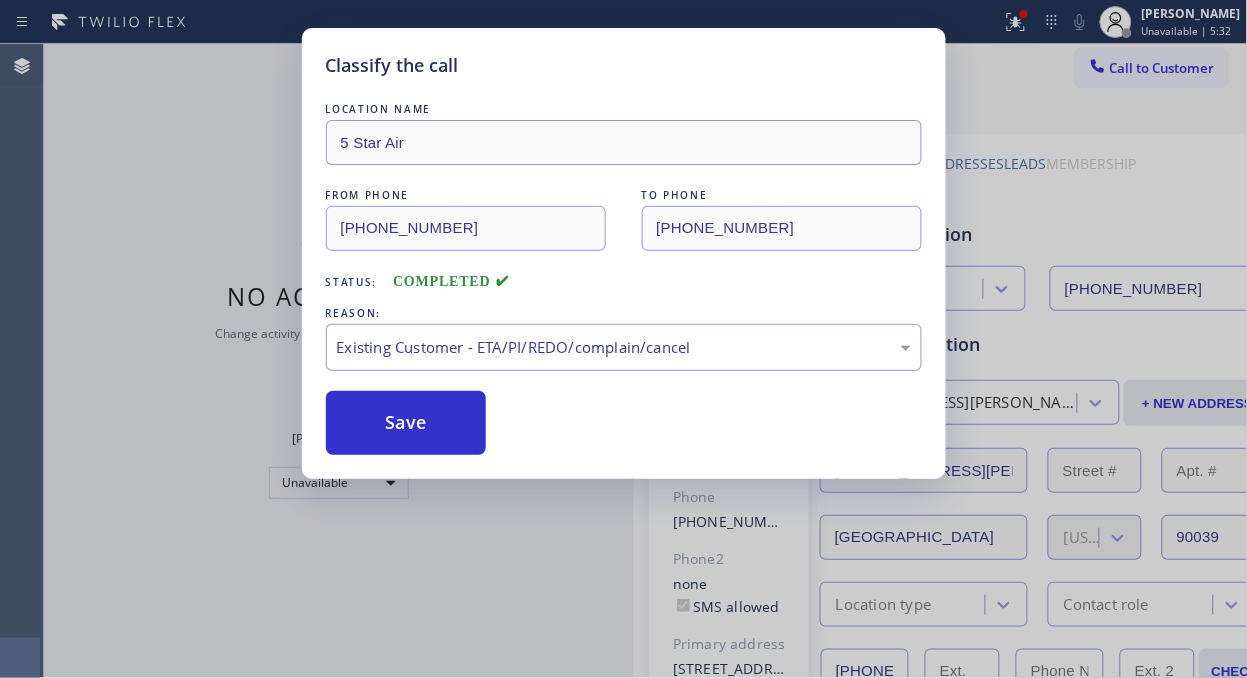 drag, startPoint x: 463, startPoint y: 428, endPoint x: 548, endPoint y: 432, distance: 85.09406 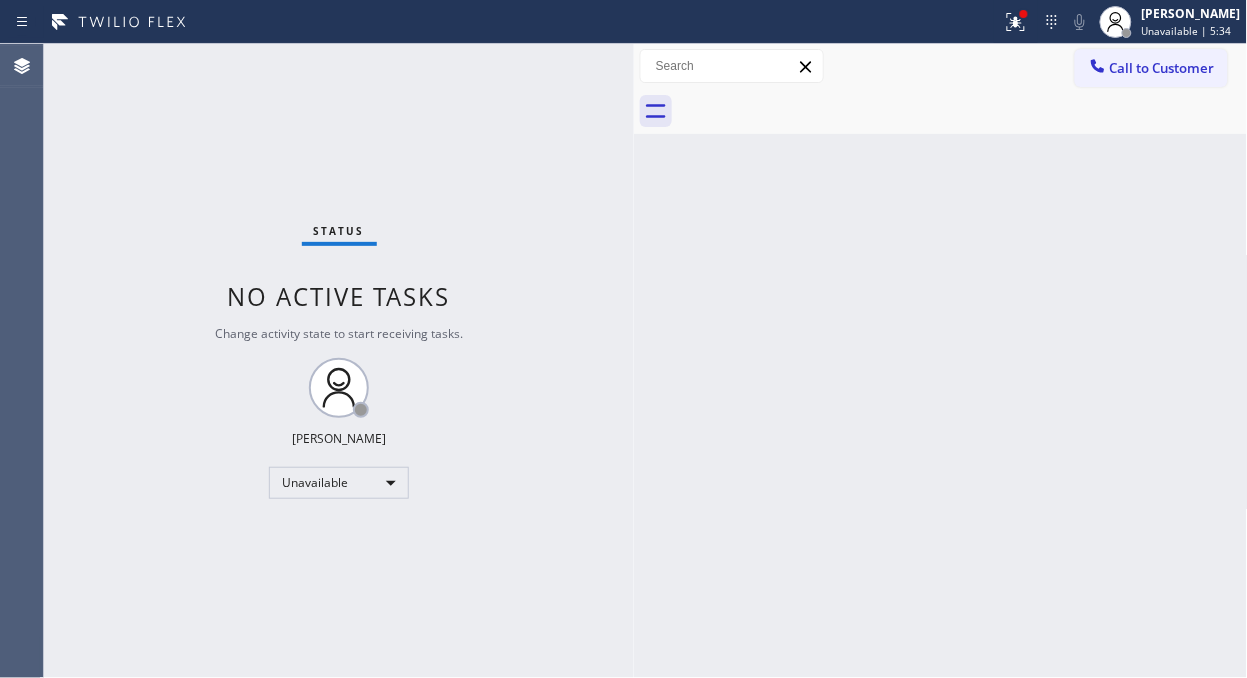 click on "Call to Customer" at bounding box center (1151, 68) 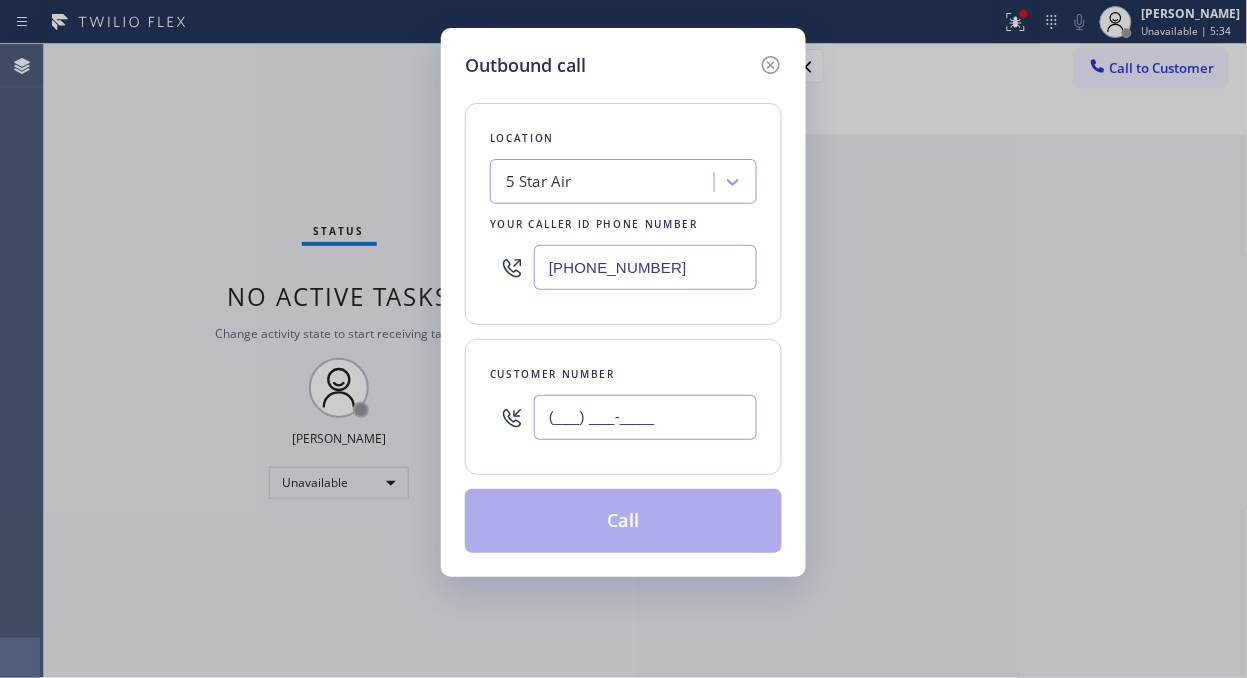 click on "(___) ___-____" at bounding box center [645, 417] 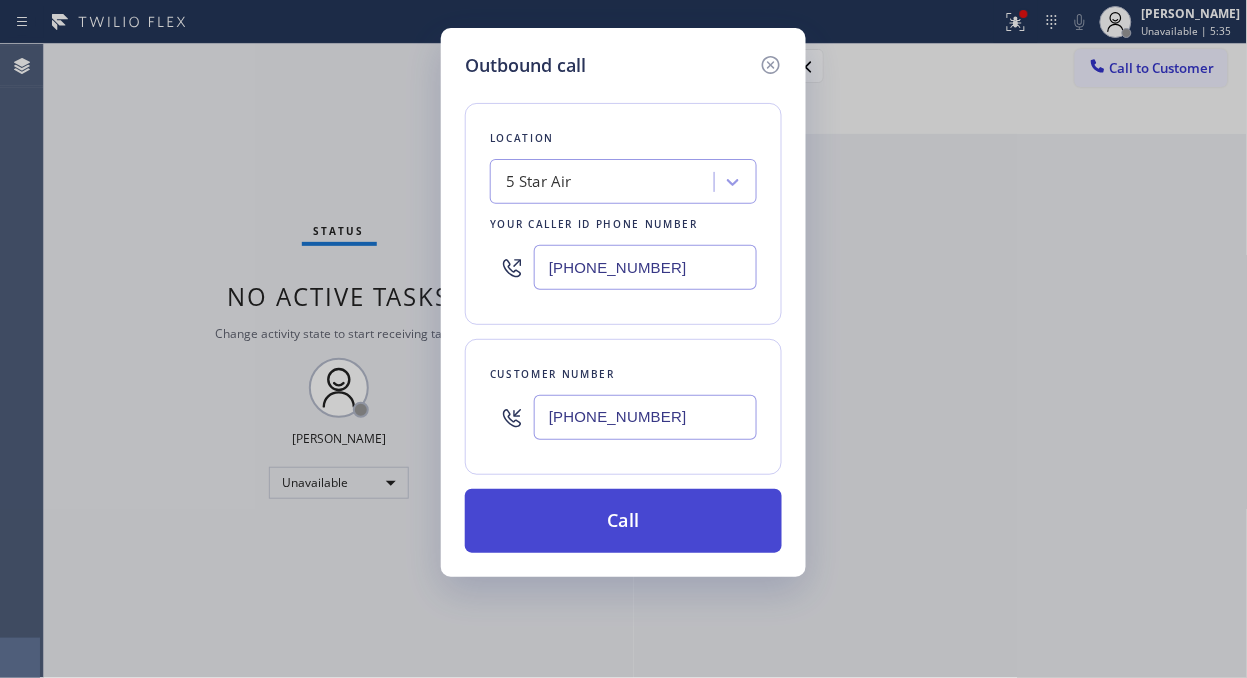 type on "(626) 893-9104" 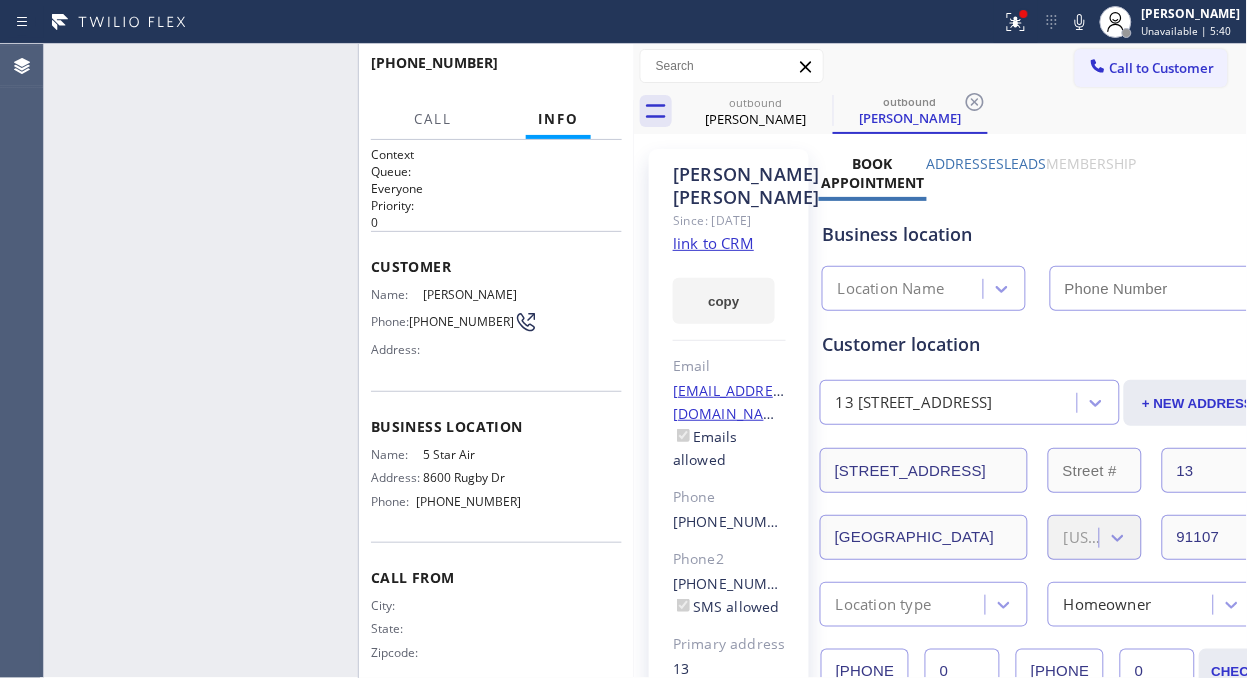 type on "(800) 686-5038" 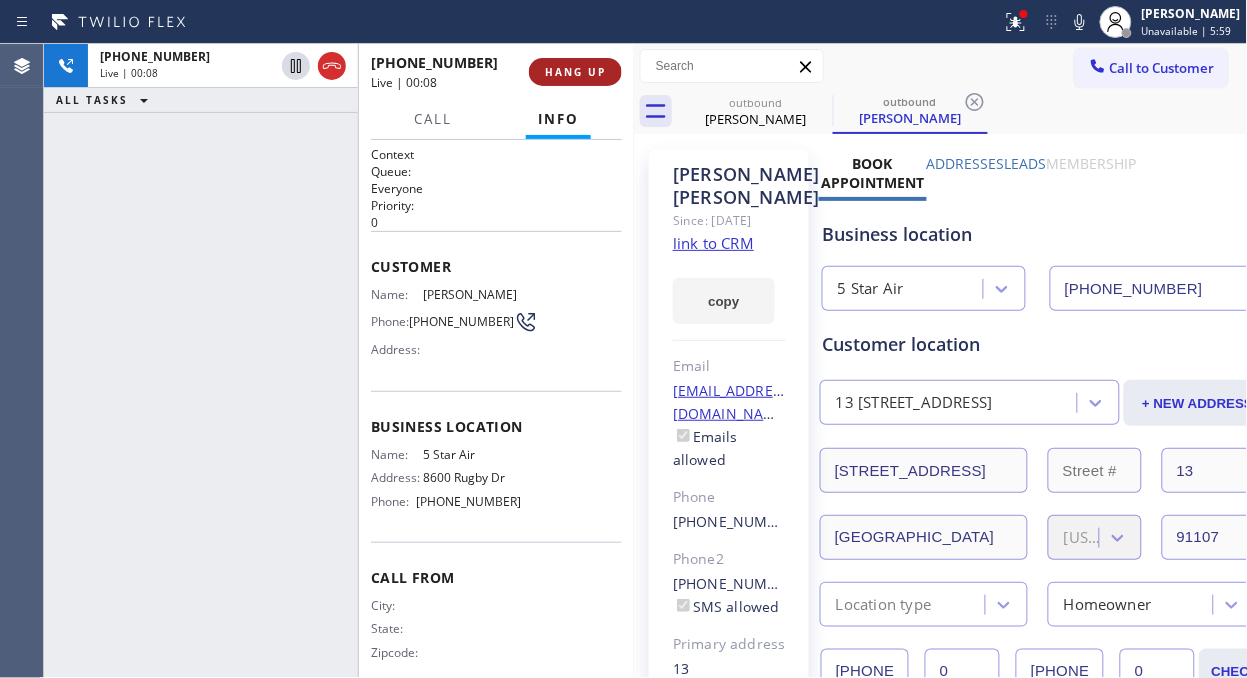 click on "HANG UP" at bounding box center (575, 72) 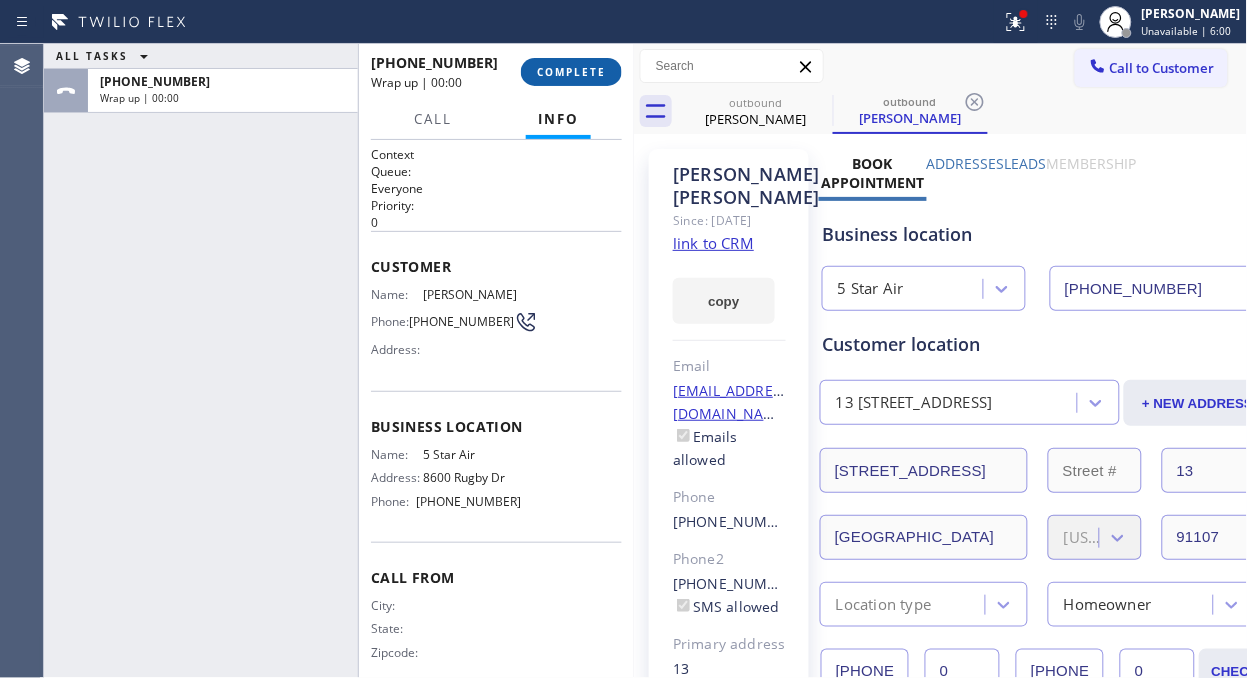 click on "COMPLETE" at bounding box center [571, 72] 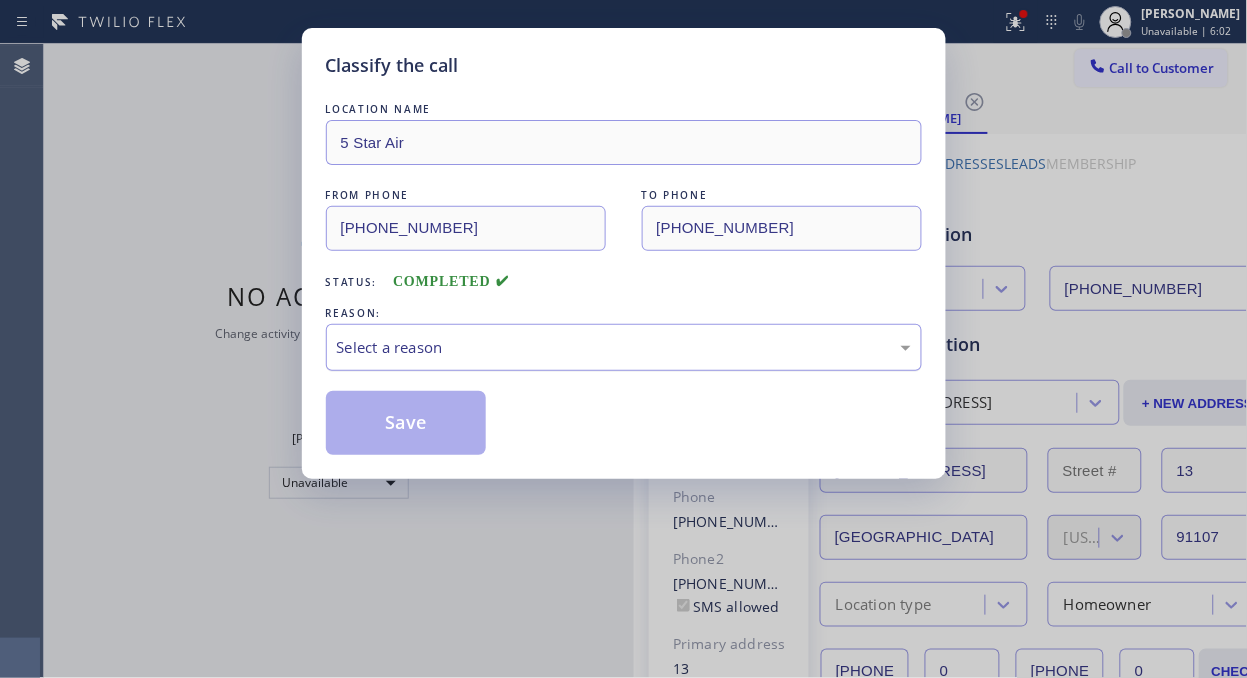 click on "Select a reason" at bounding box center [624, 347] 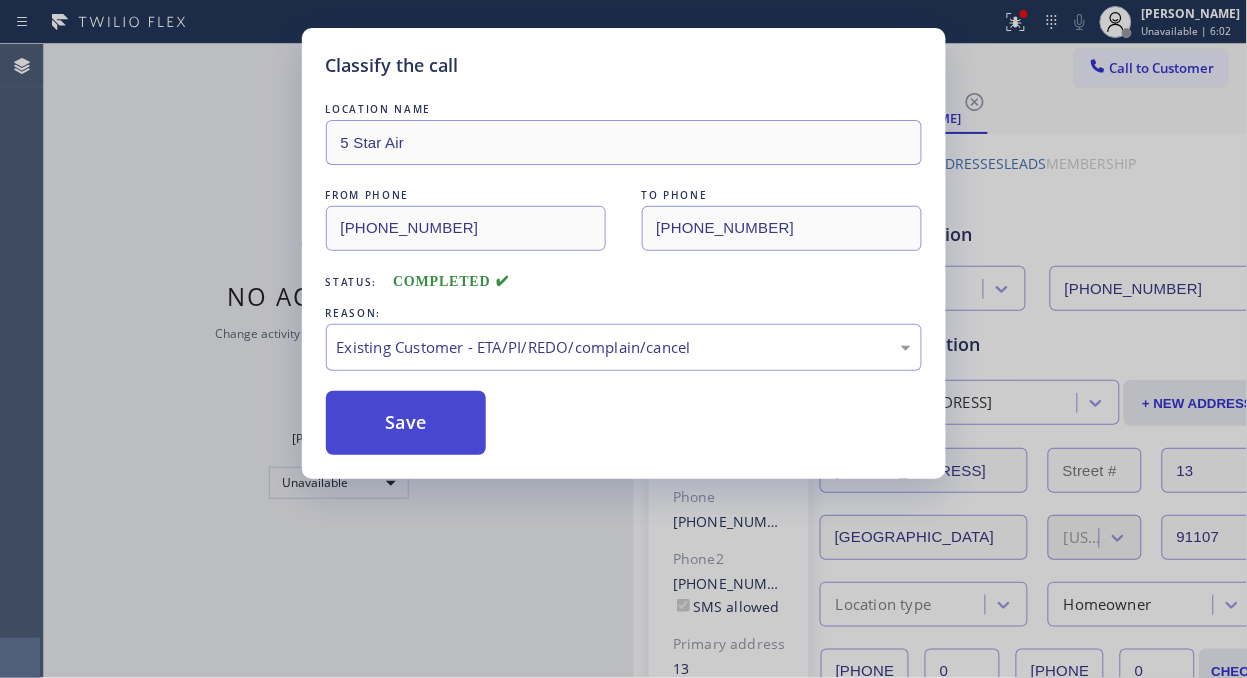 click on "Save" at bounding box center (406, 423) 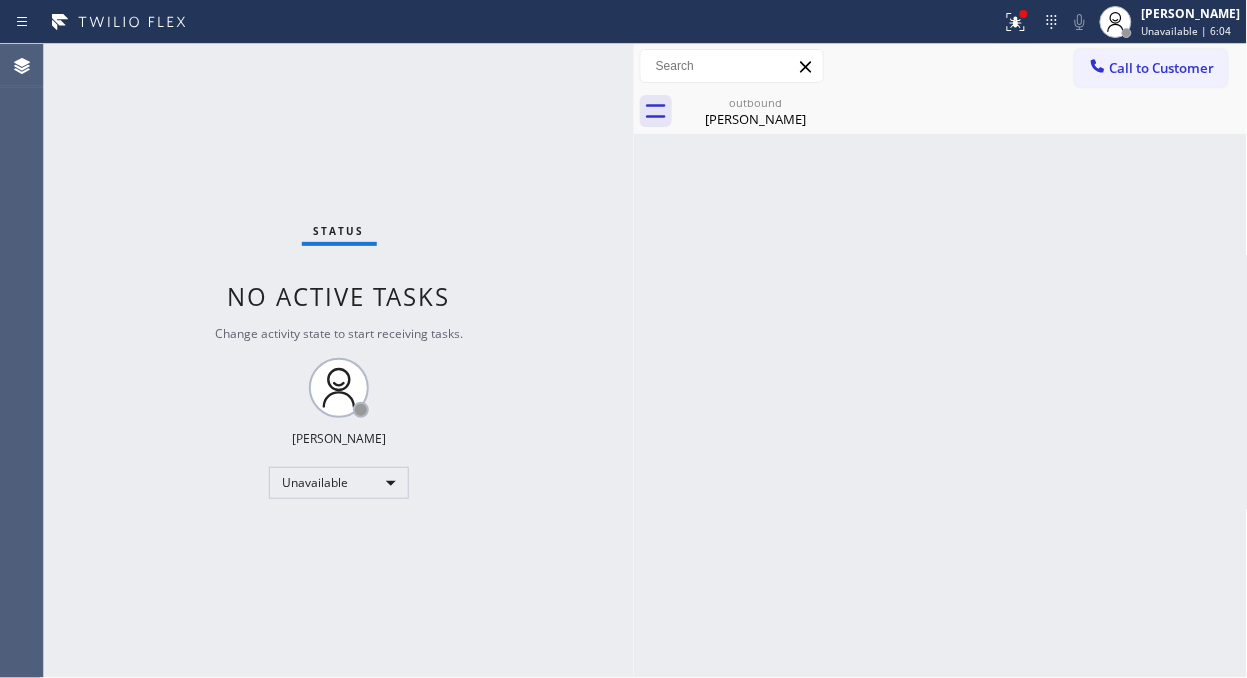click on "Call to Customer" at bounding box center (1162, 68) 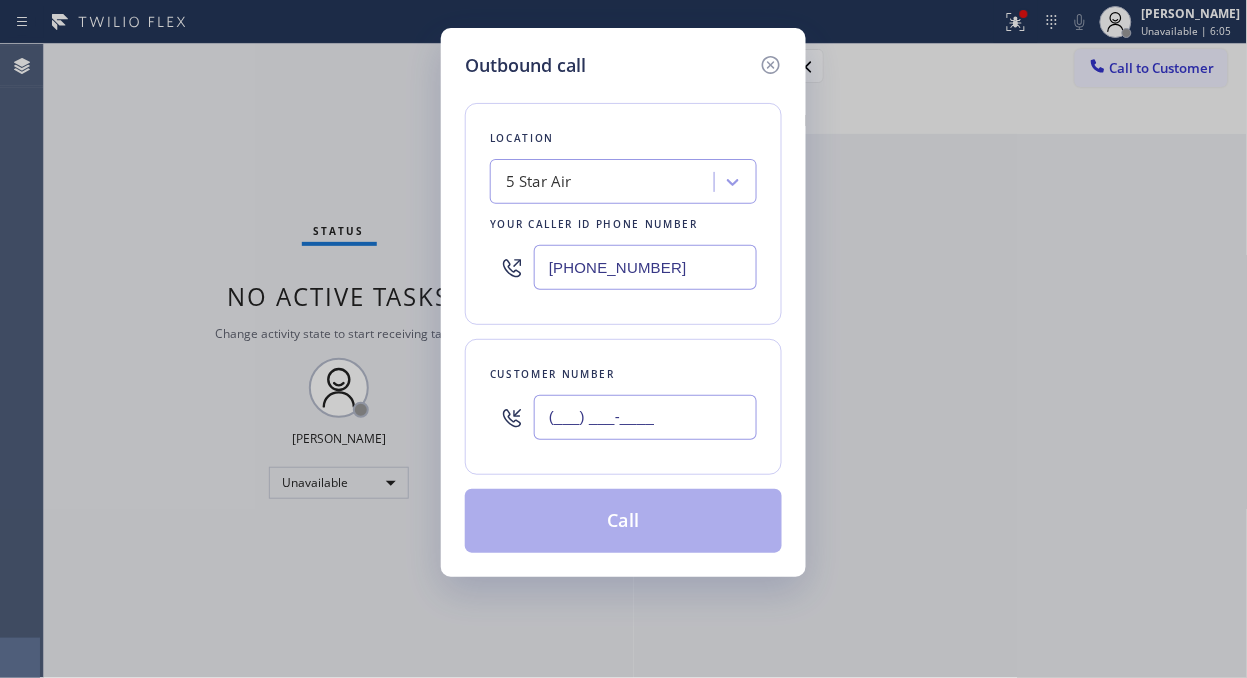click on "(___) ___-____" at bounding box center (645, 417) 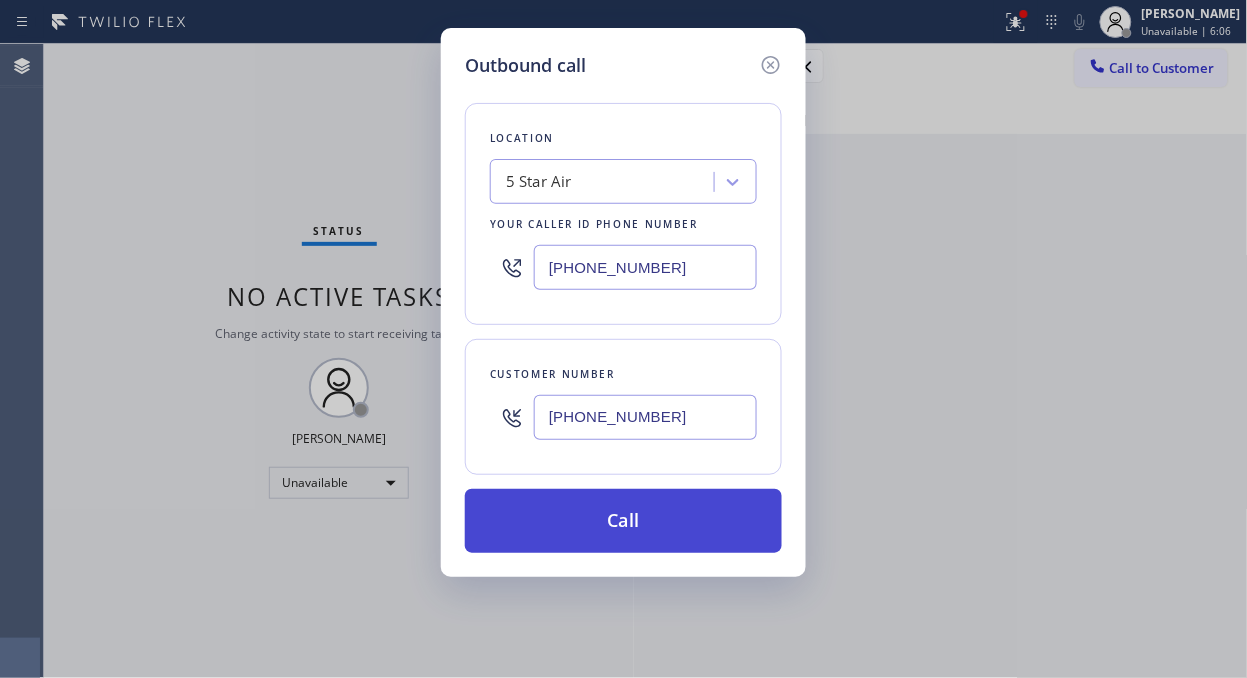 type on "(619) 905-5031" 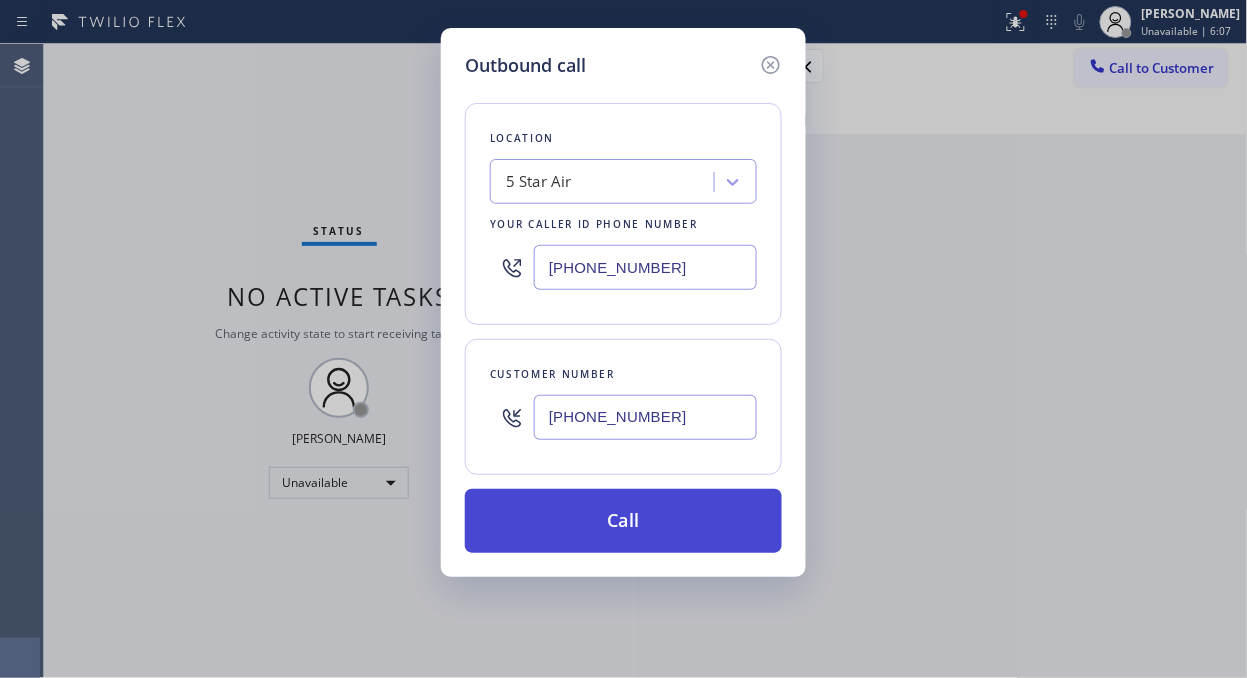 click on "Call" at bounding box center (623, 521) 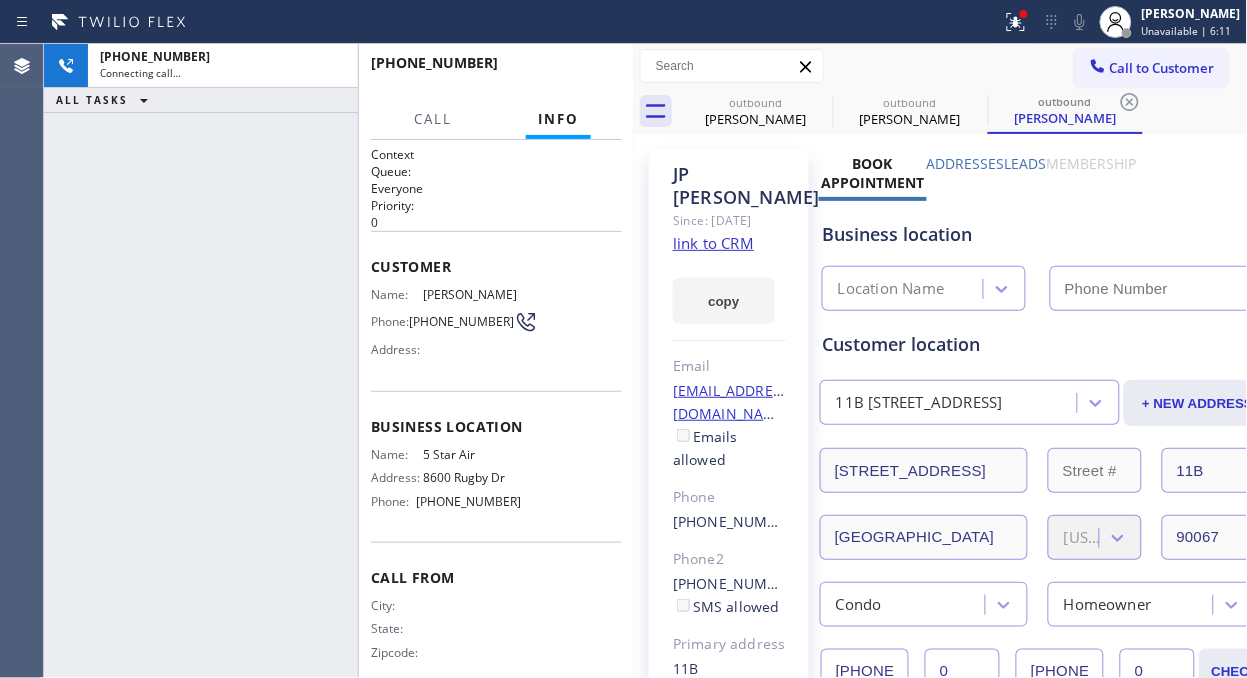 type on "(800) 686-5038" 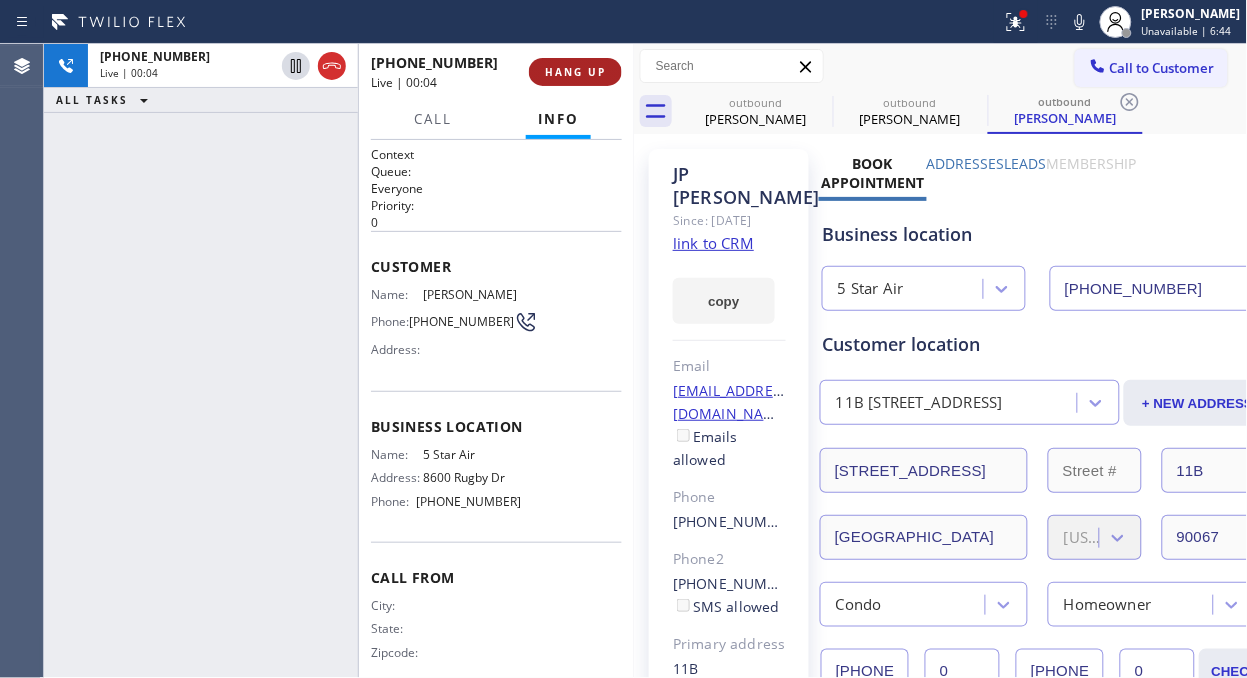click on "HANG UP" at bounding box center (575, 72) 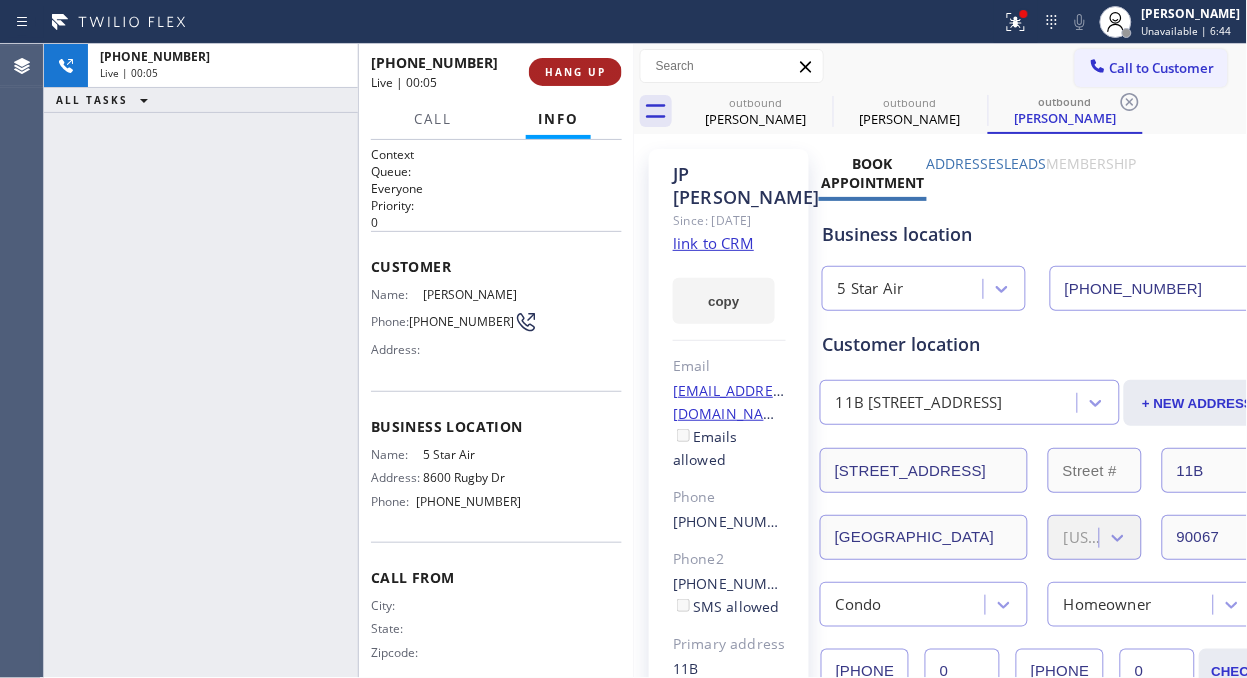click on "HANG UP" at bounding box center [575, 72] 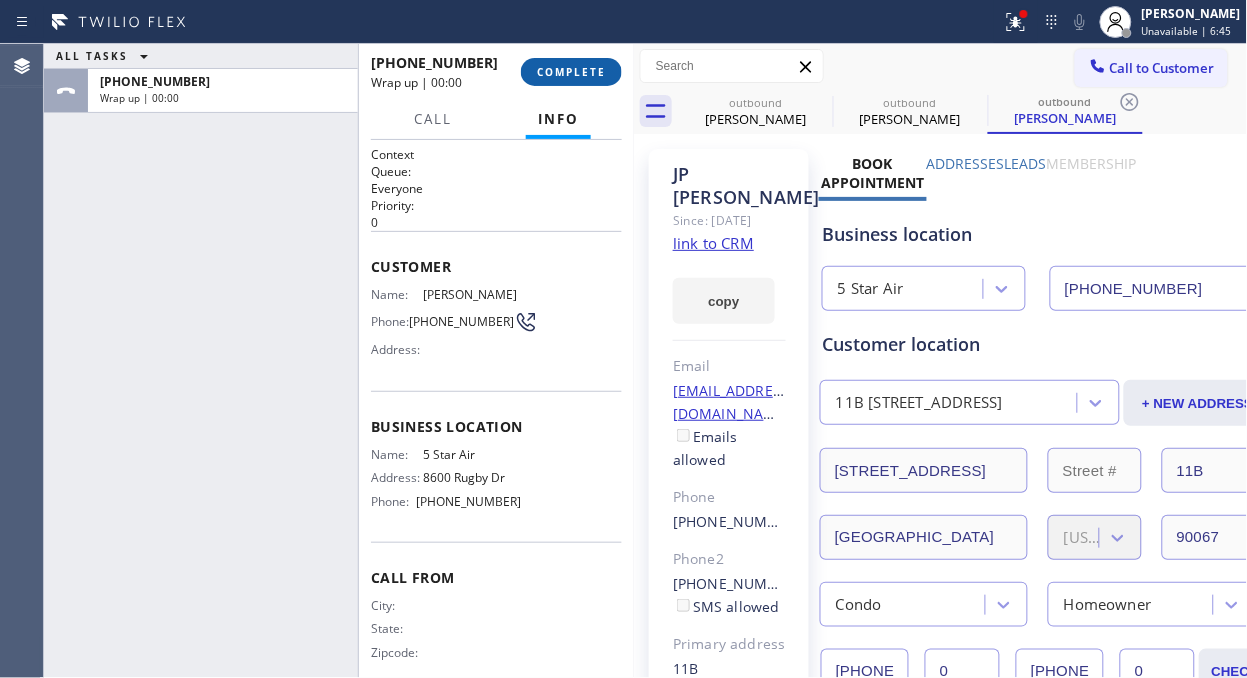 click on "COMPLETE" at bounding box center (571, 72) 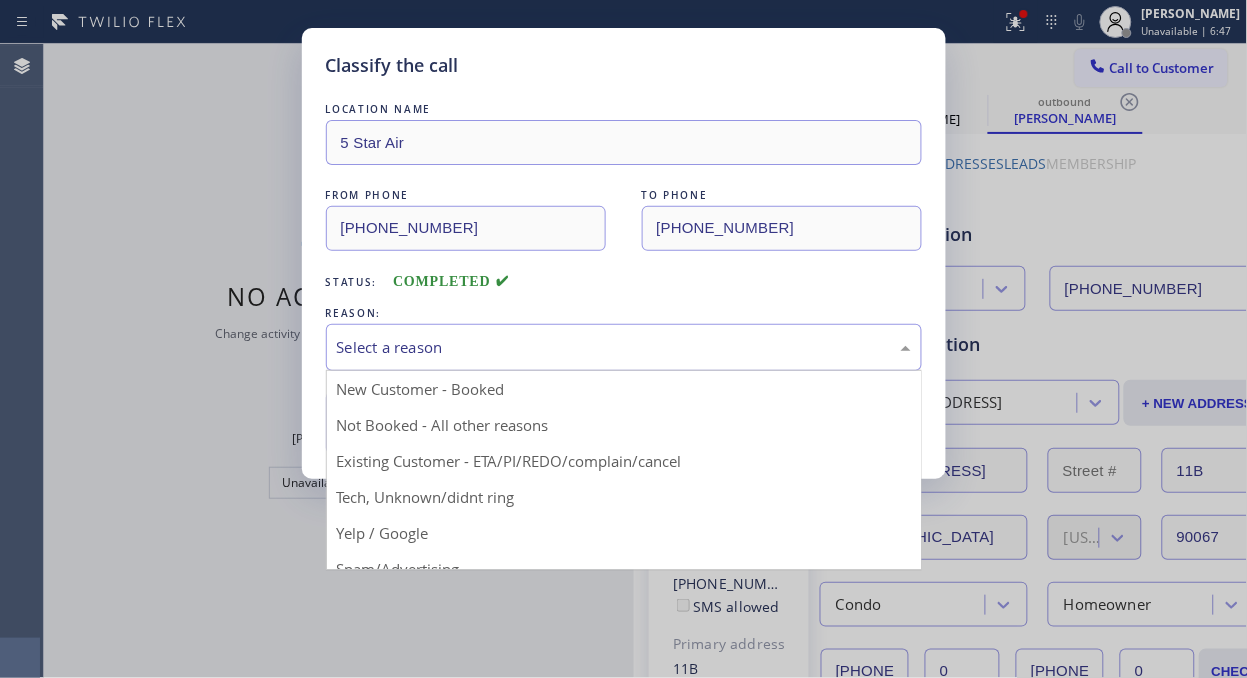 click on "Select a reason" at bounding box center [624, 347] 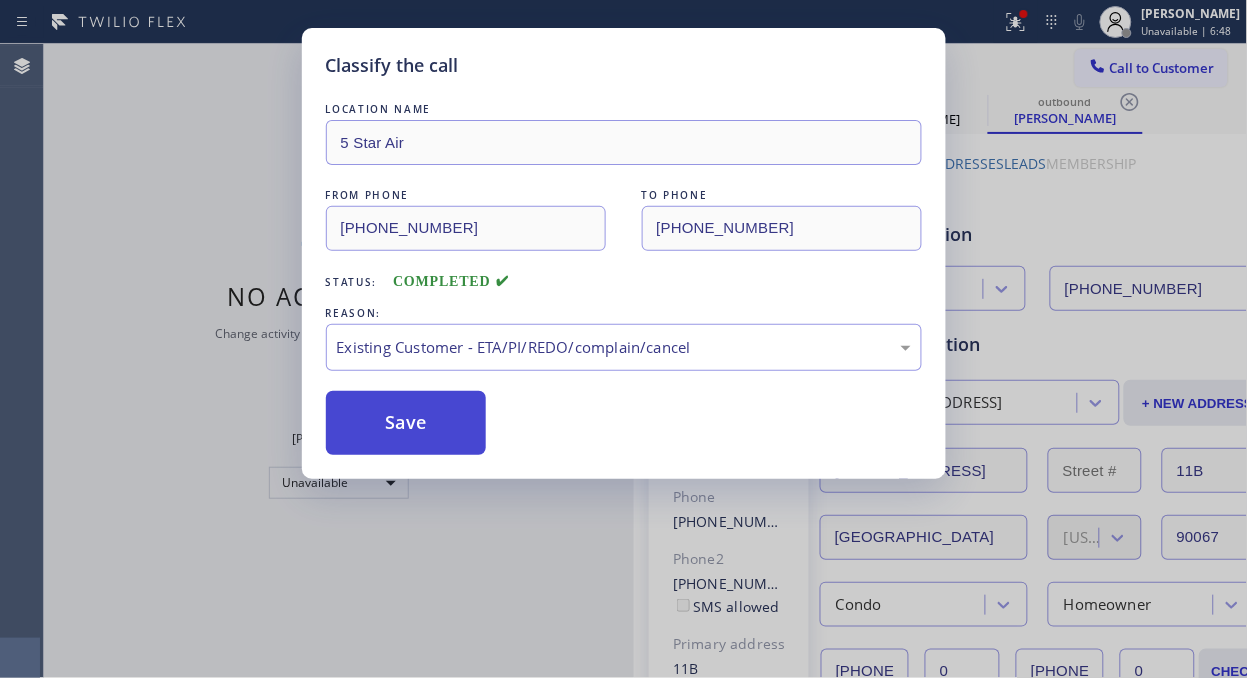 click on "Save" at bounding box center (406, 423) 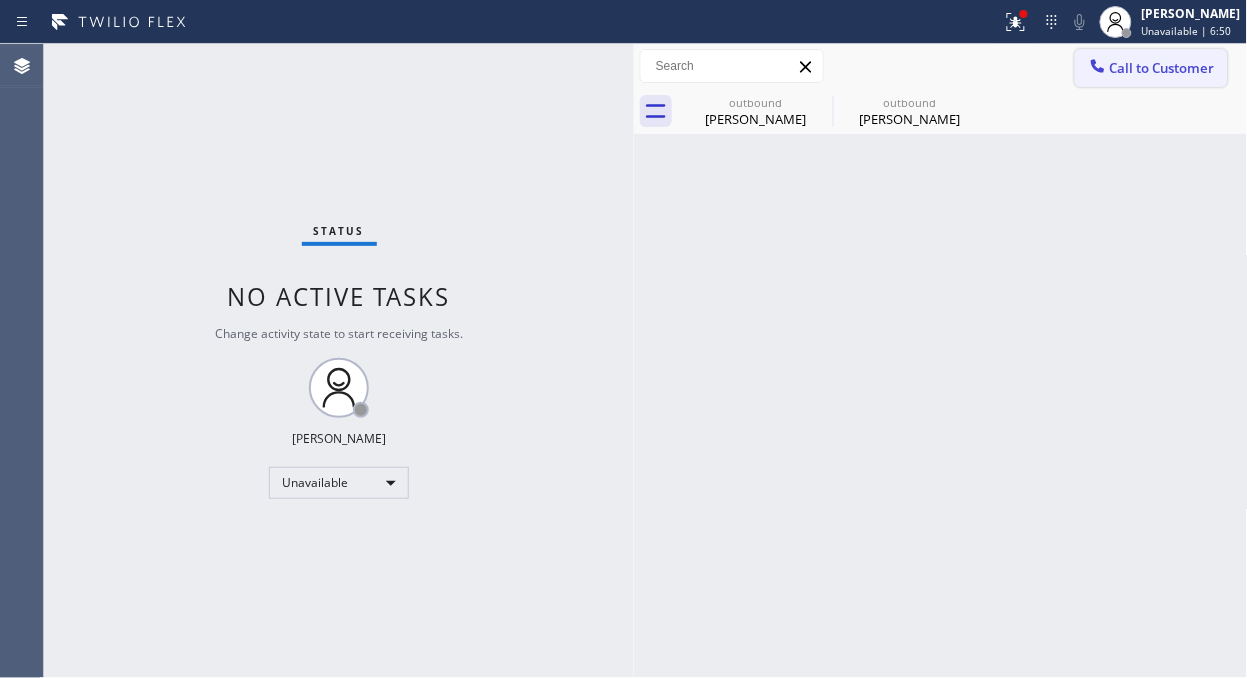 click on "Call to Customer" at bounding box center [1162, 68] 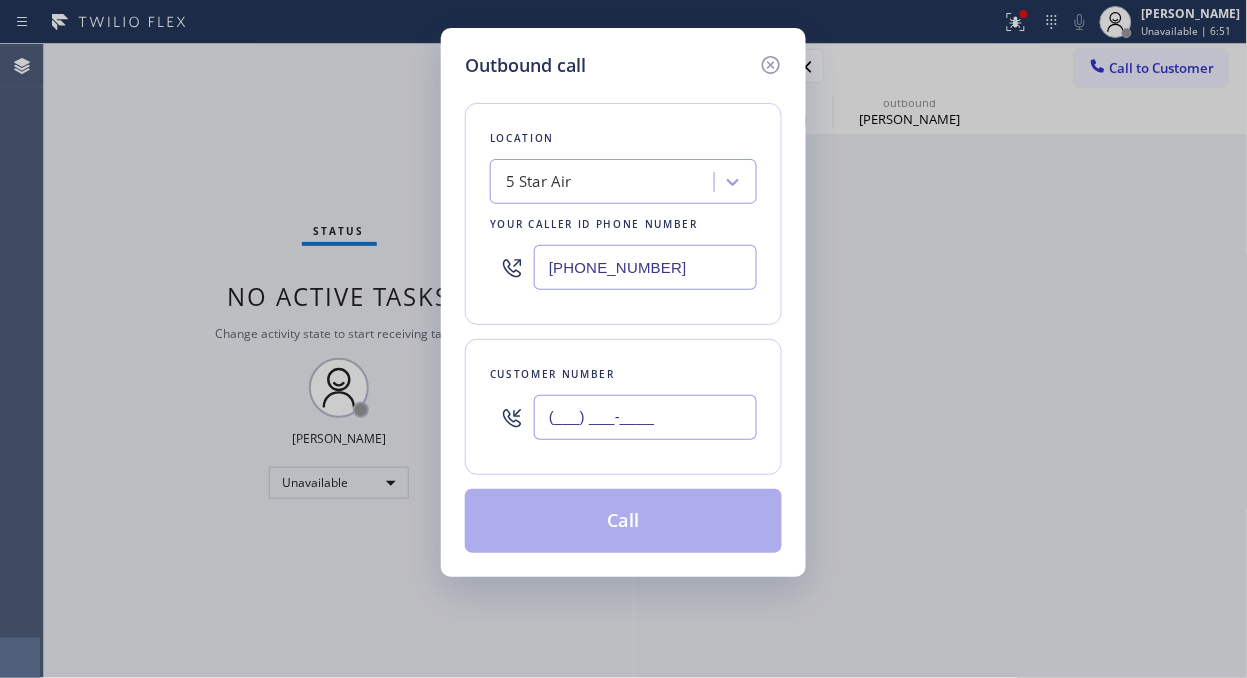 click on "(___) ___-____" at bounding box center (645, 417) 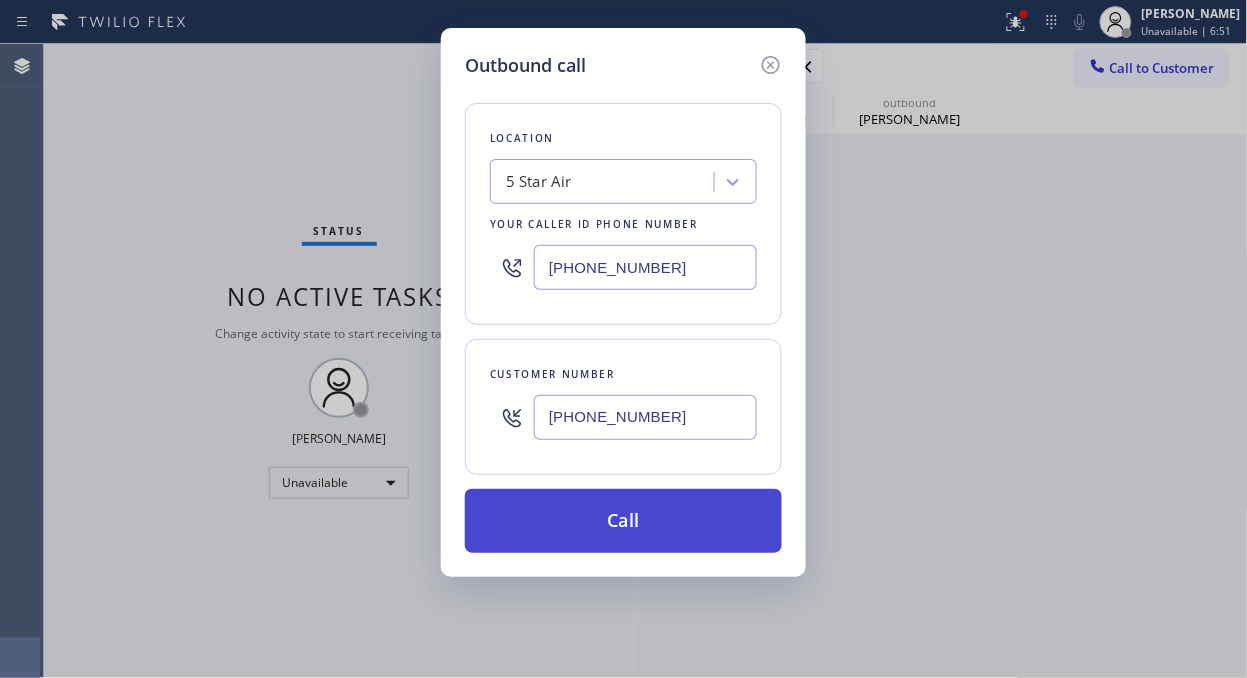 type on "(818) 288-1076" 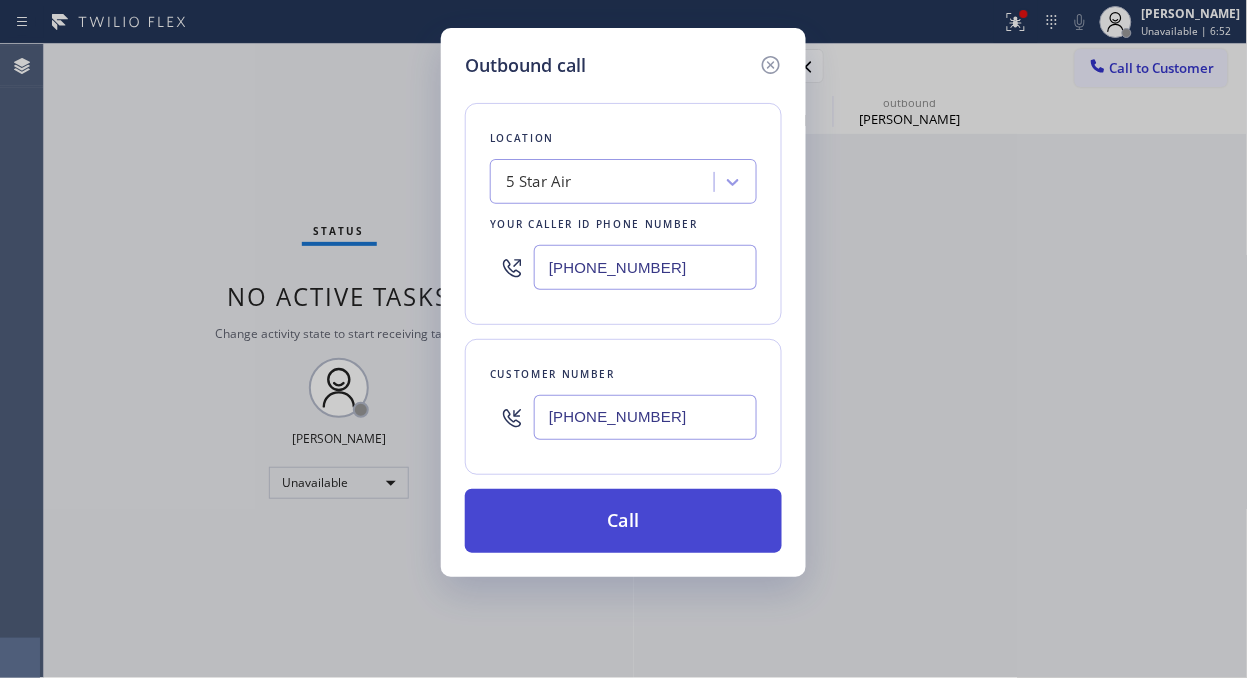 click on "Call" at bounding box center [623, 521] 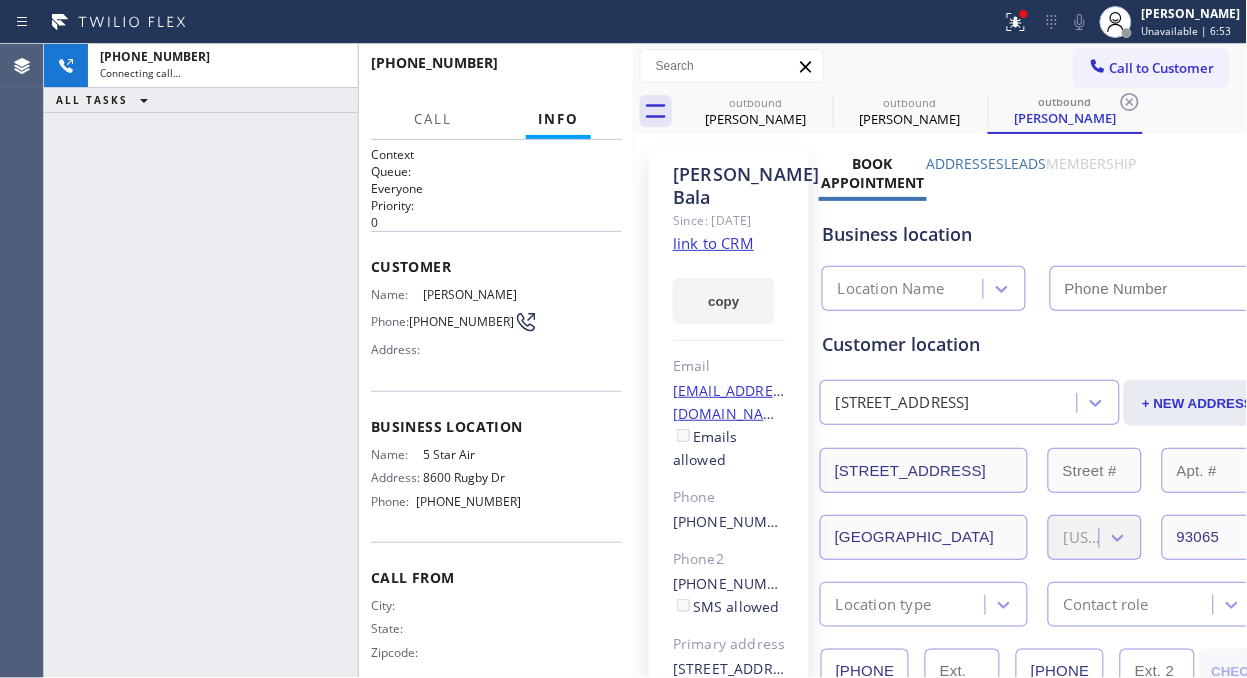 click on "+18182881076 Connecting call… ALL TASKS ALL TASKS ACTIVE TASKS TASKS IN WRAP UP" at bounding box center [201, 361] 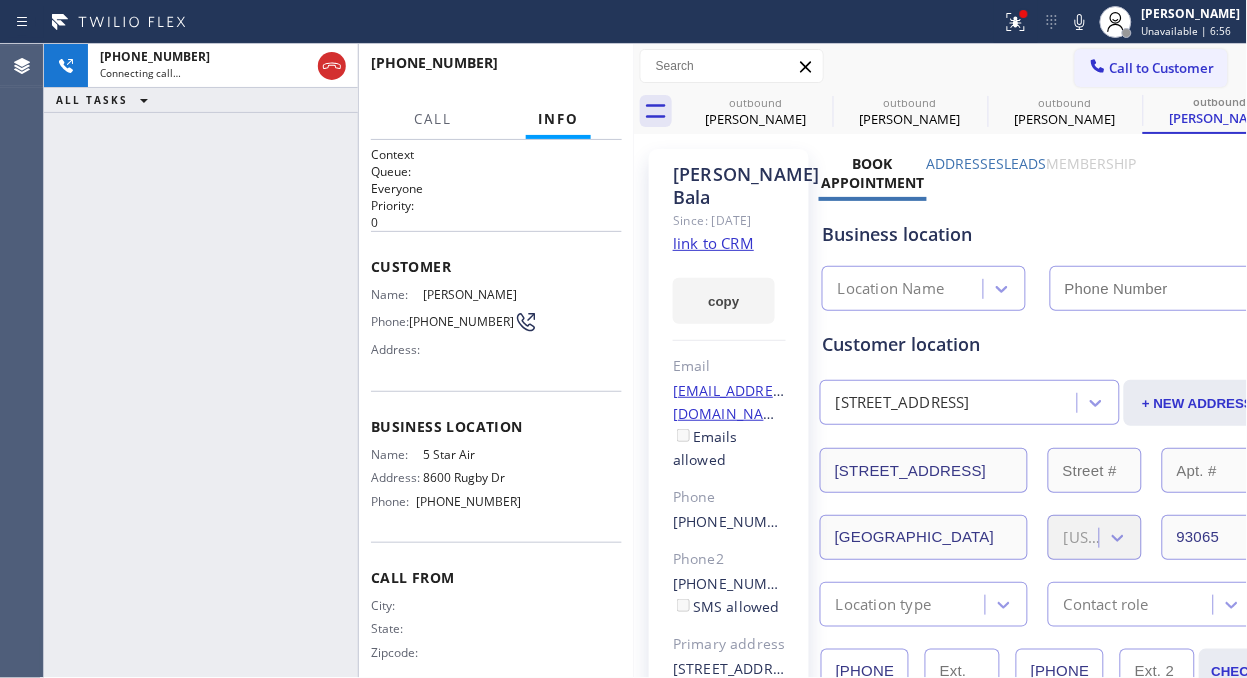 type on "(800) 686-5038" 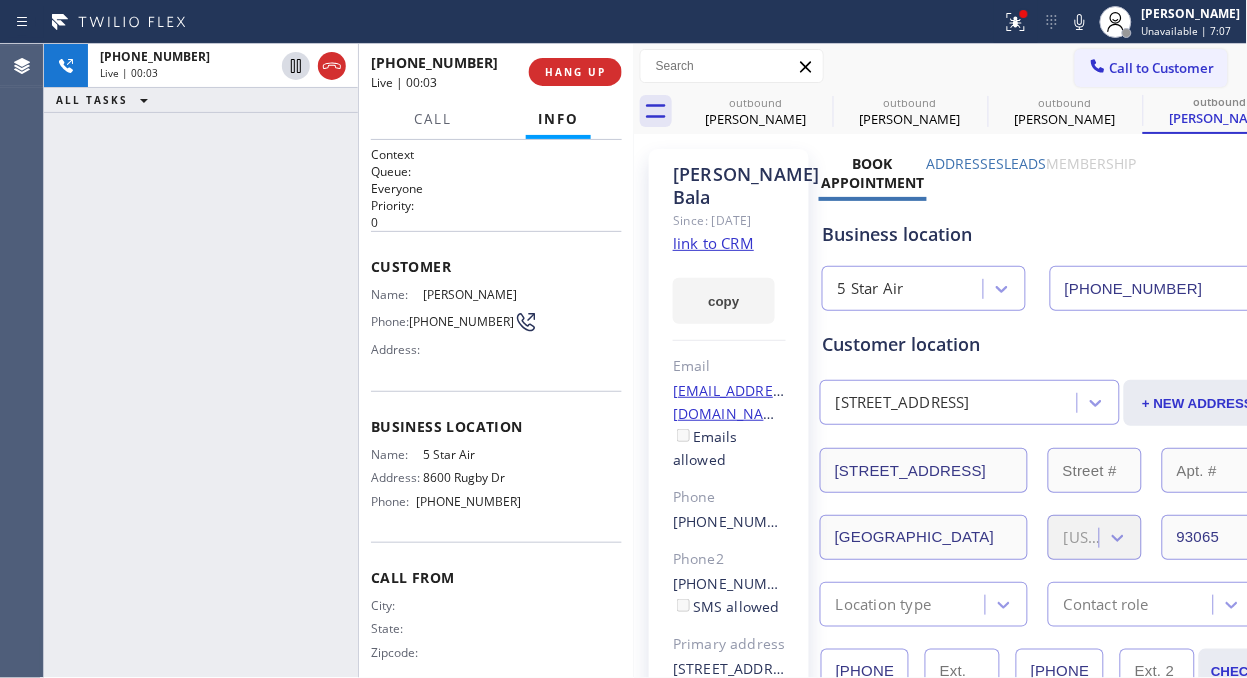 click on "+18182881076 Live | 00:03 ALL TASKS ALL TASKS ACTIVE TASKS TASKS IN WRAP UP" at bounding box center [201, 361] 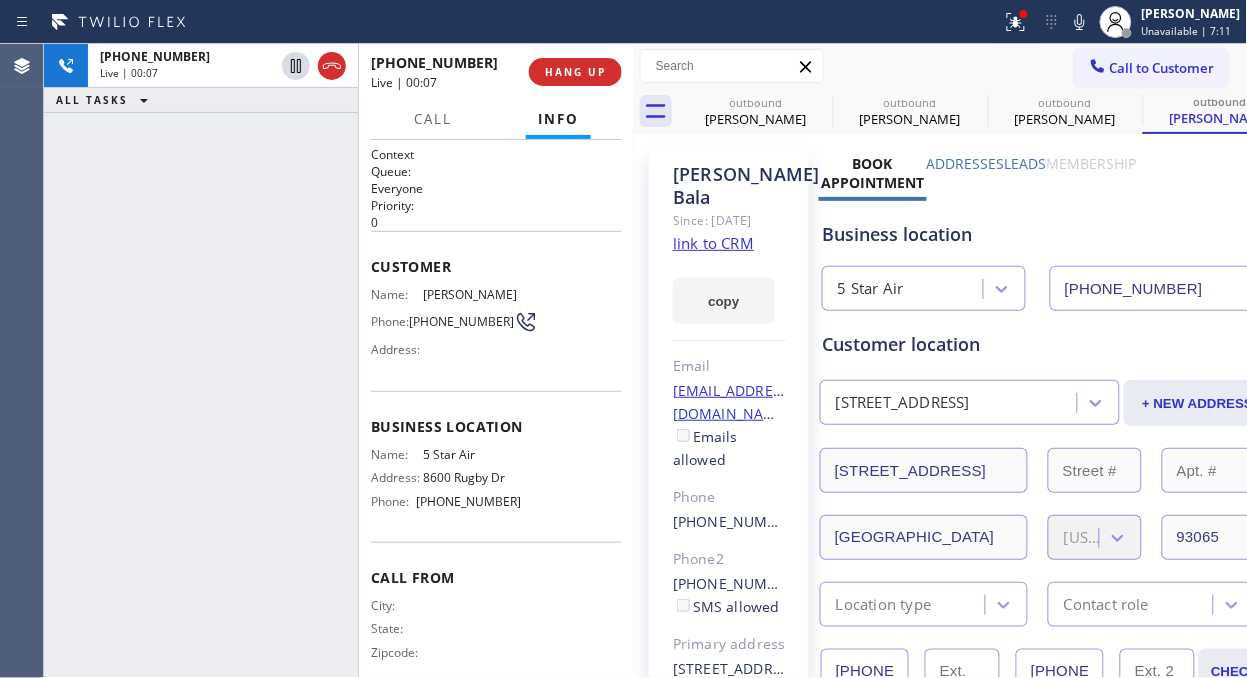 click on "link to CRM" 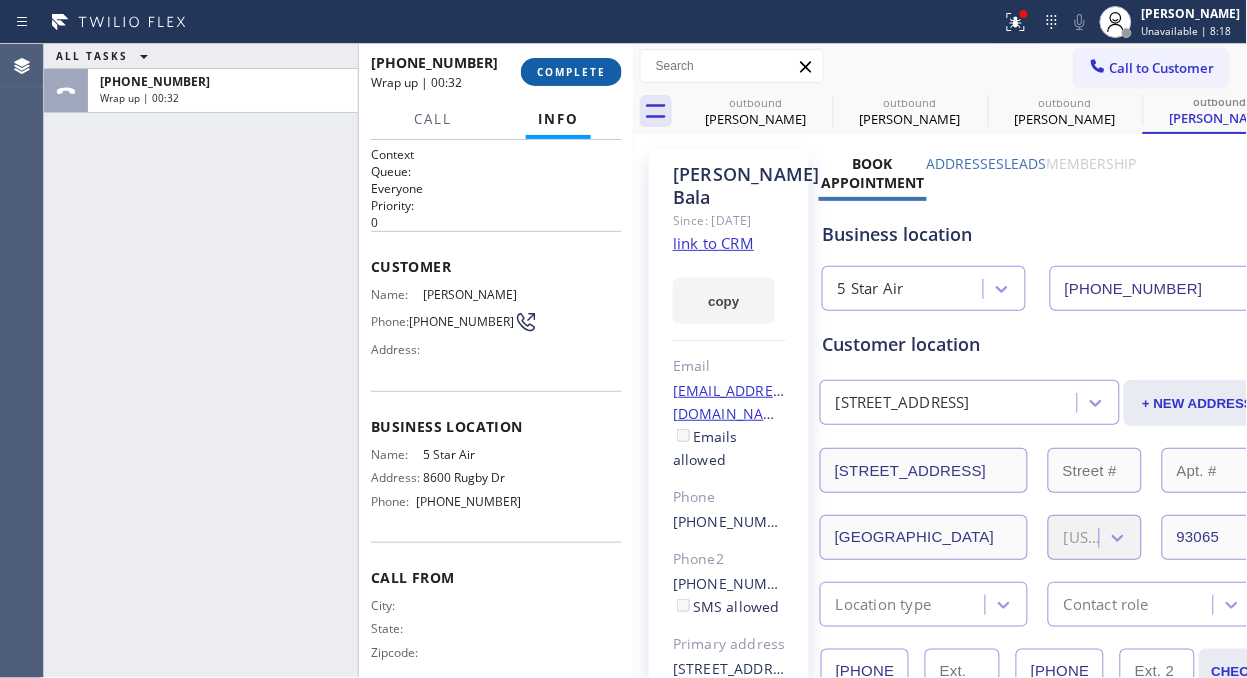 click on "COMPLETE" at bounding box center (571, 72) 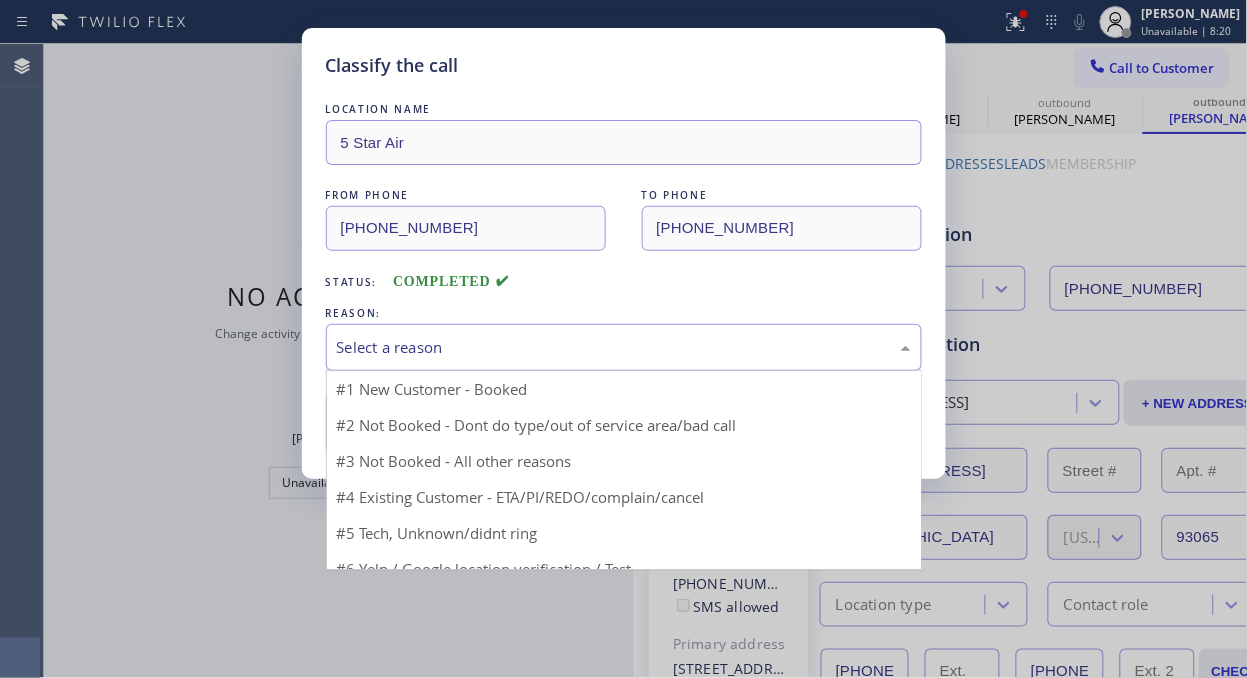 click on "Select a reason" at bounding box center (624, 347) 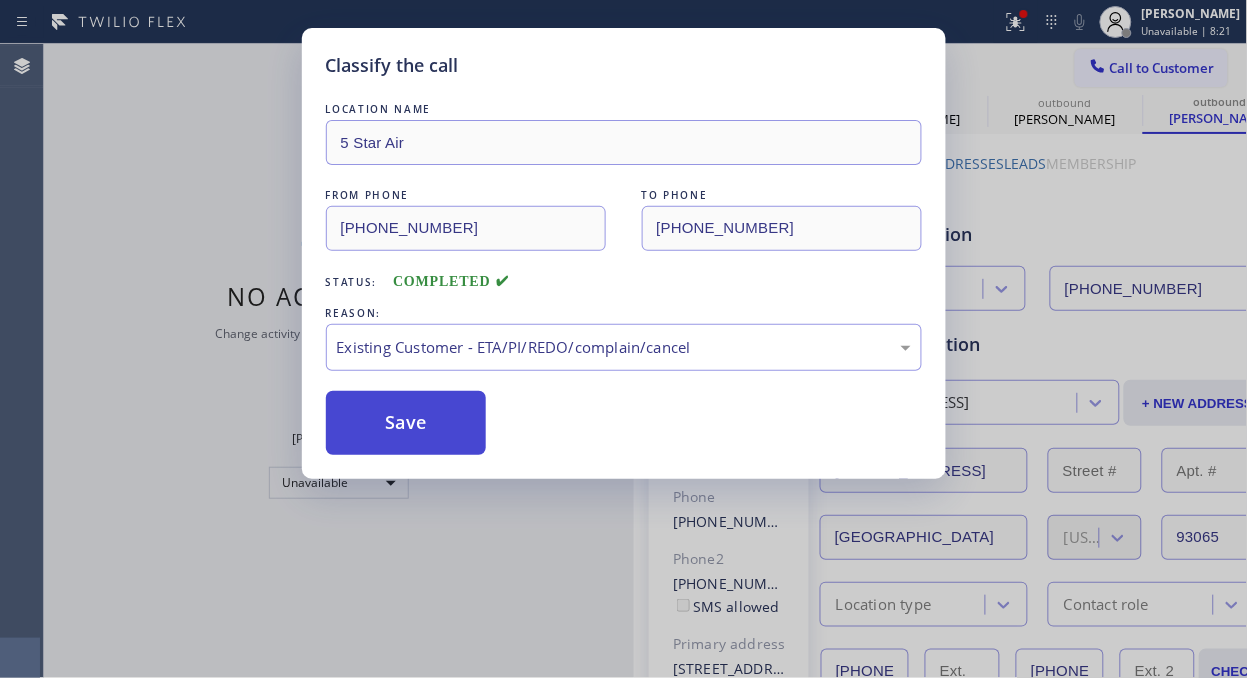 click on "Save" at bounding box center (406, 423) 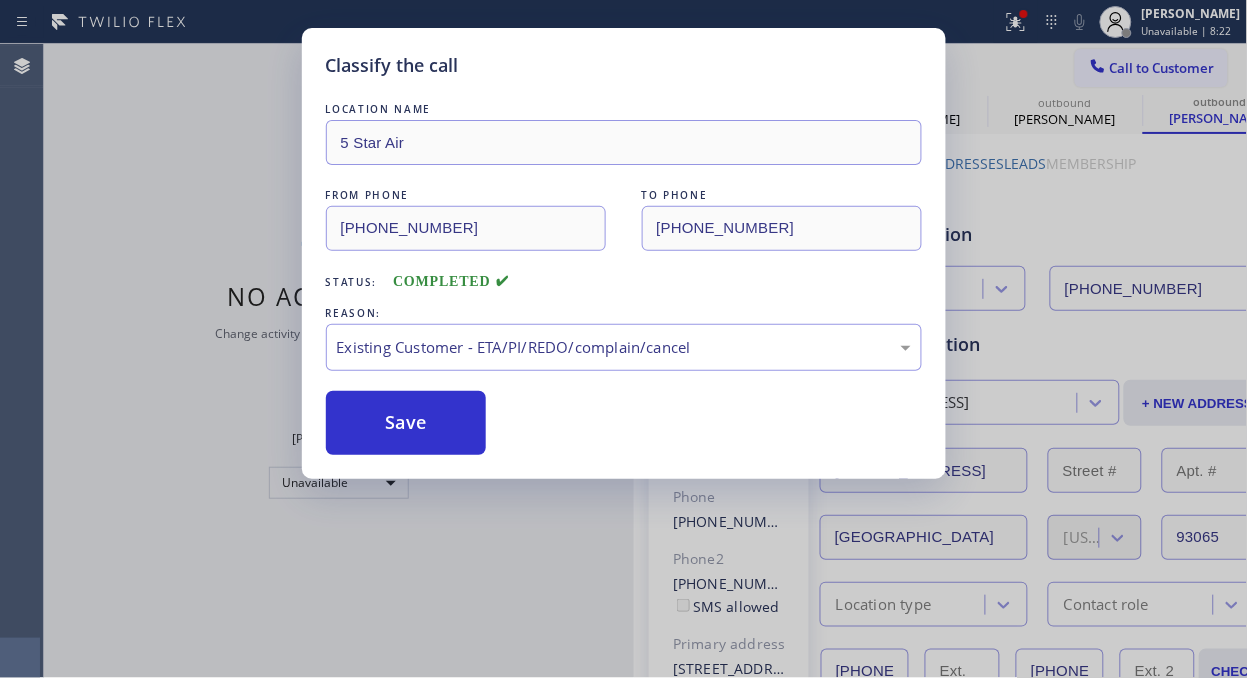 click on "Call to Customer" at bounding box center (1162, 68) 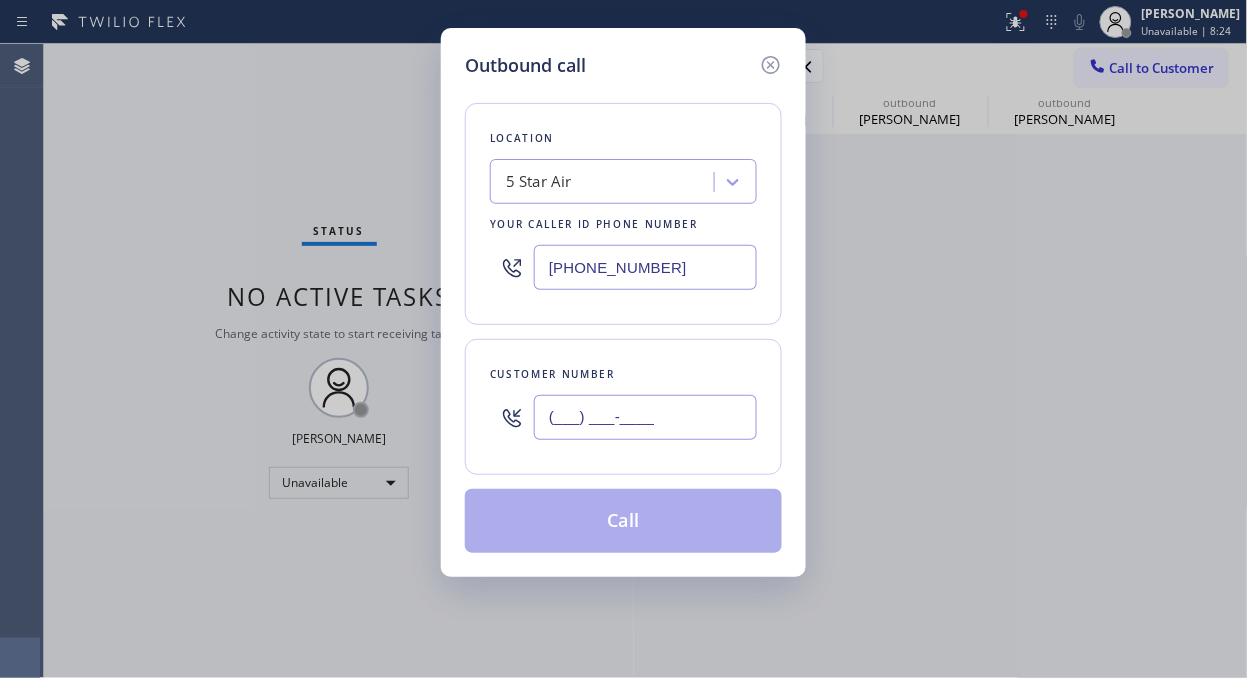click on "(___) ___-____" at bounding box center [645, 417] 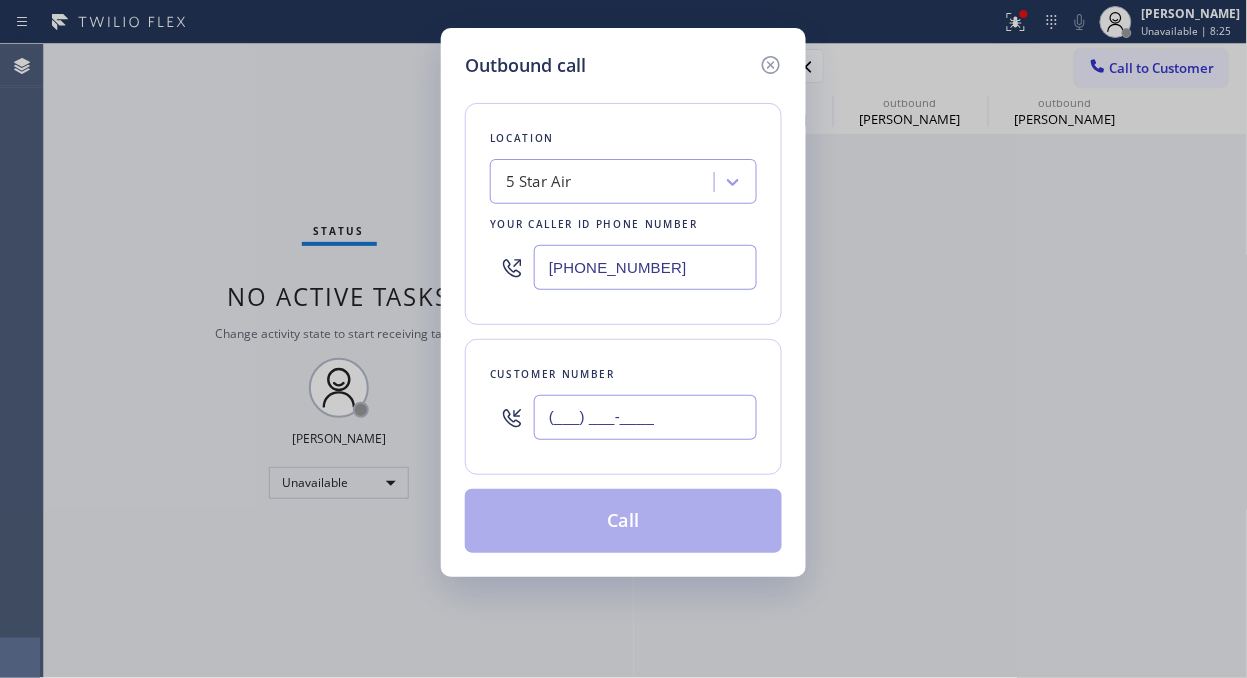 paste on "310) 990-0401" 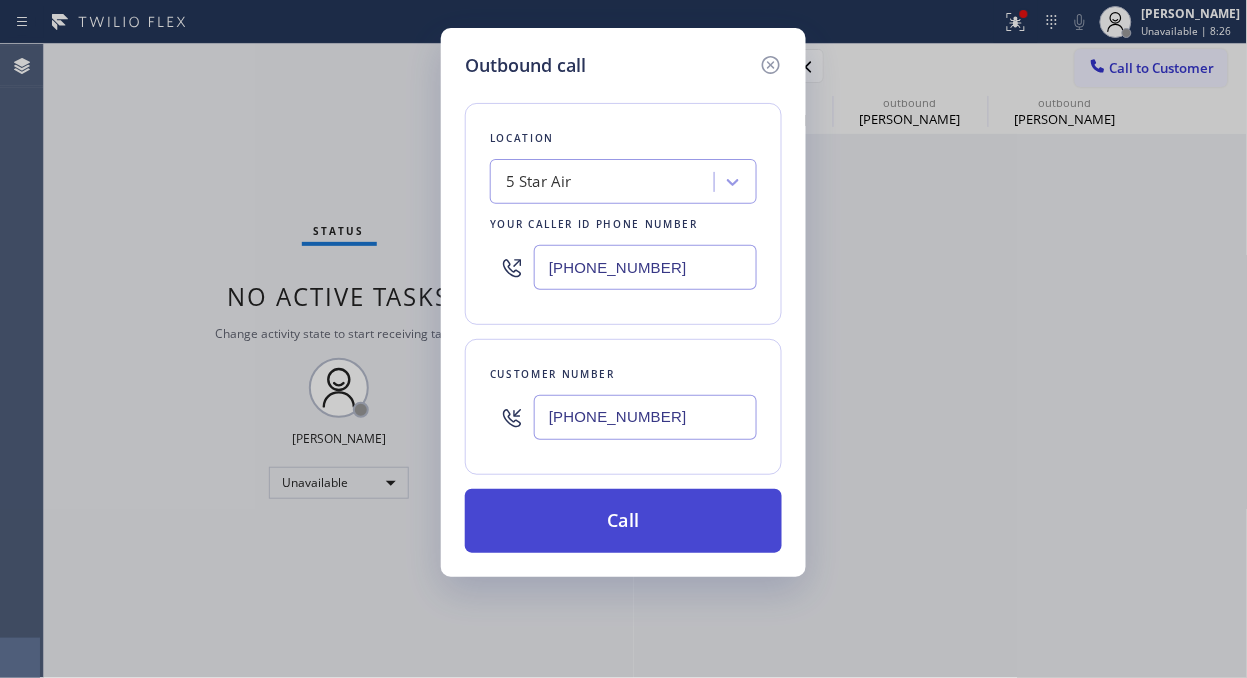 click on "Call" at bounding box center (623, 521) 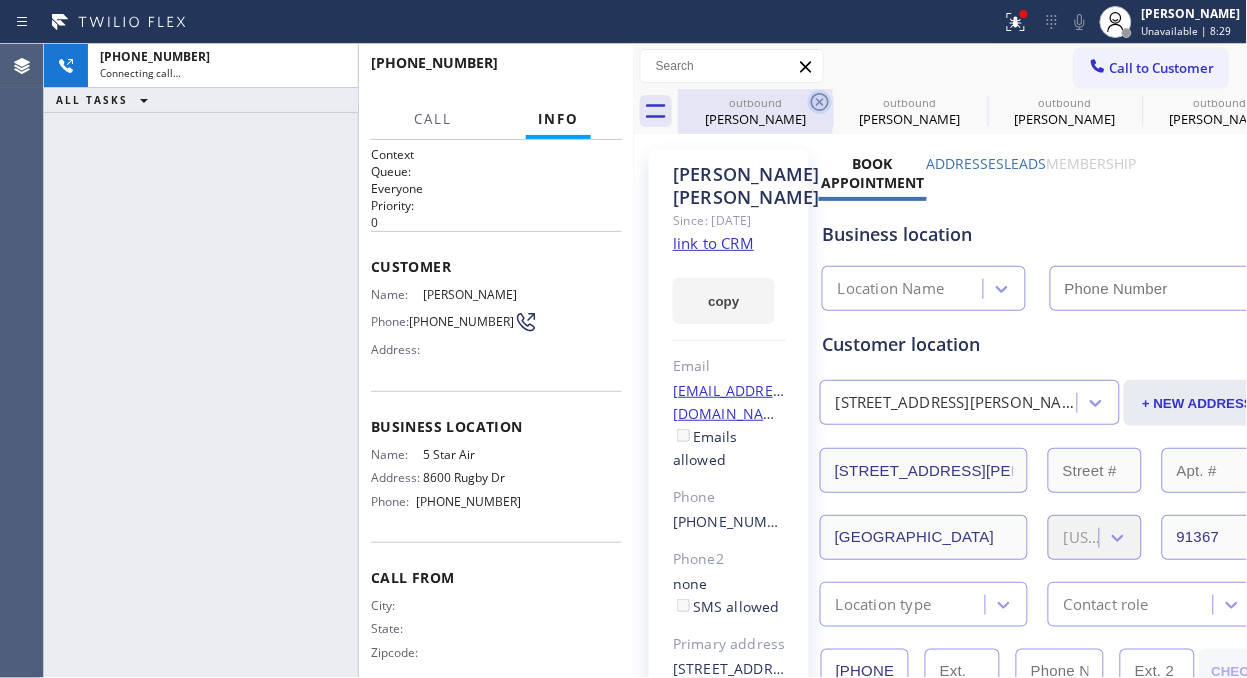 click 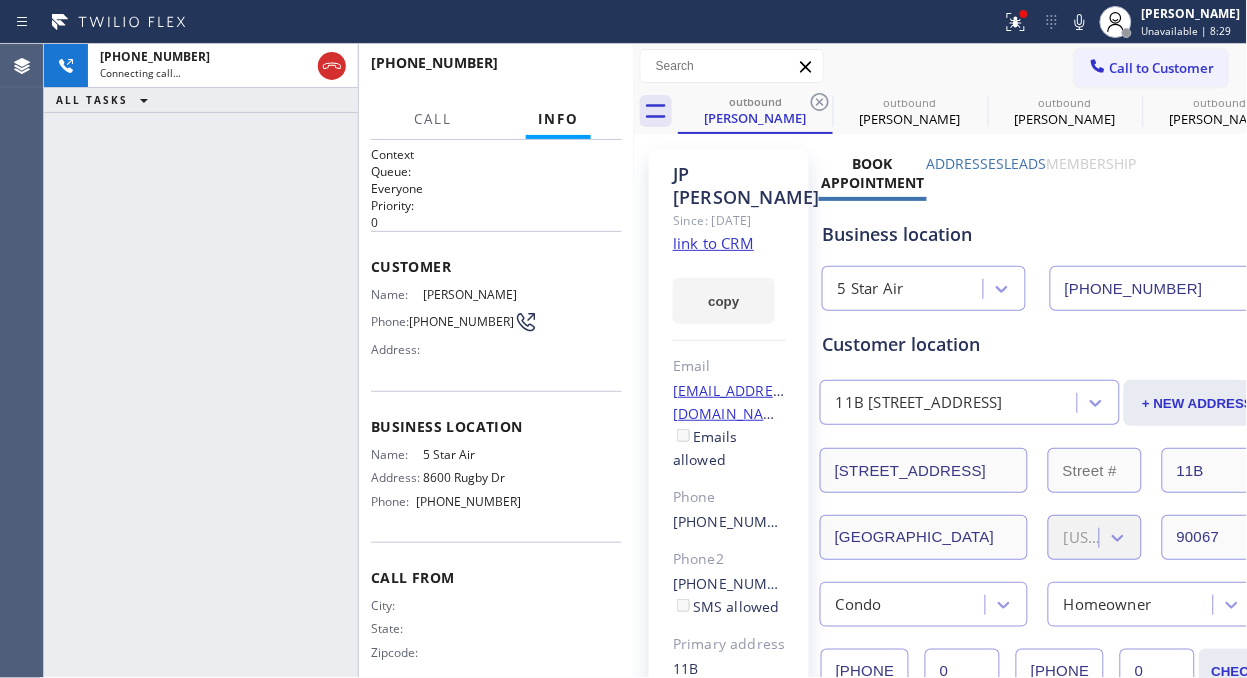 click 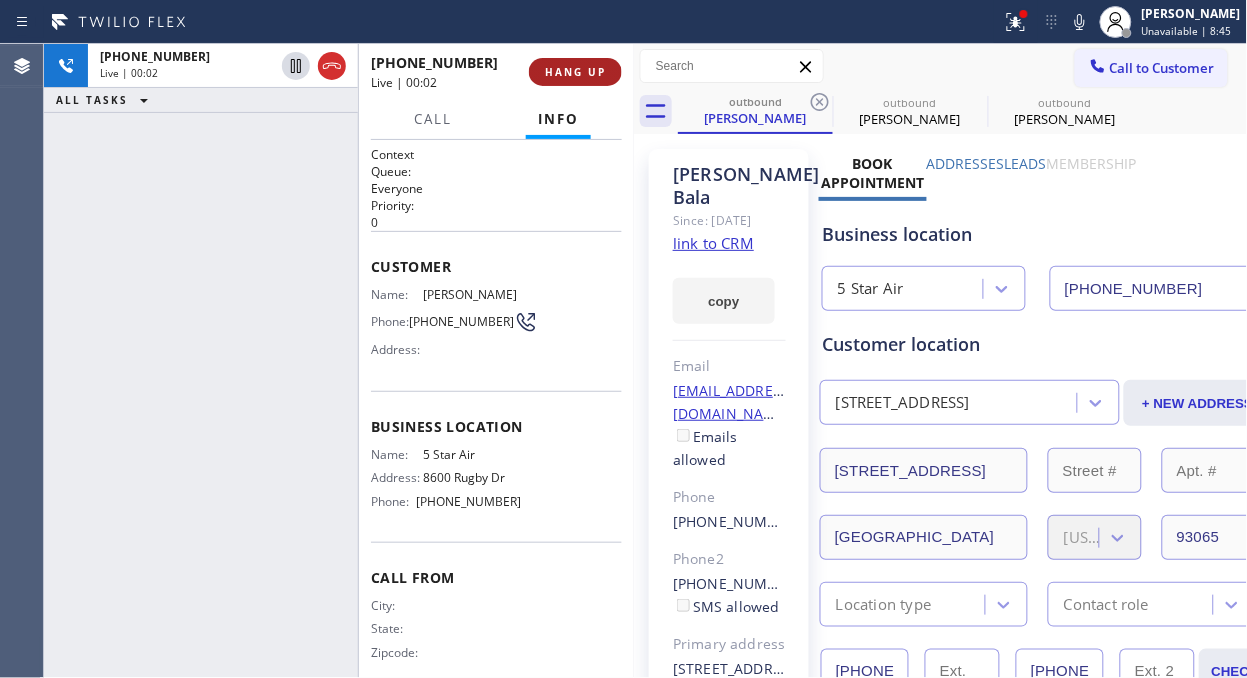 click on "HANG UP" at bounding box center [575, 72] 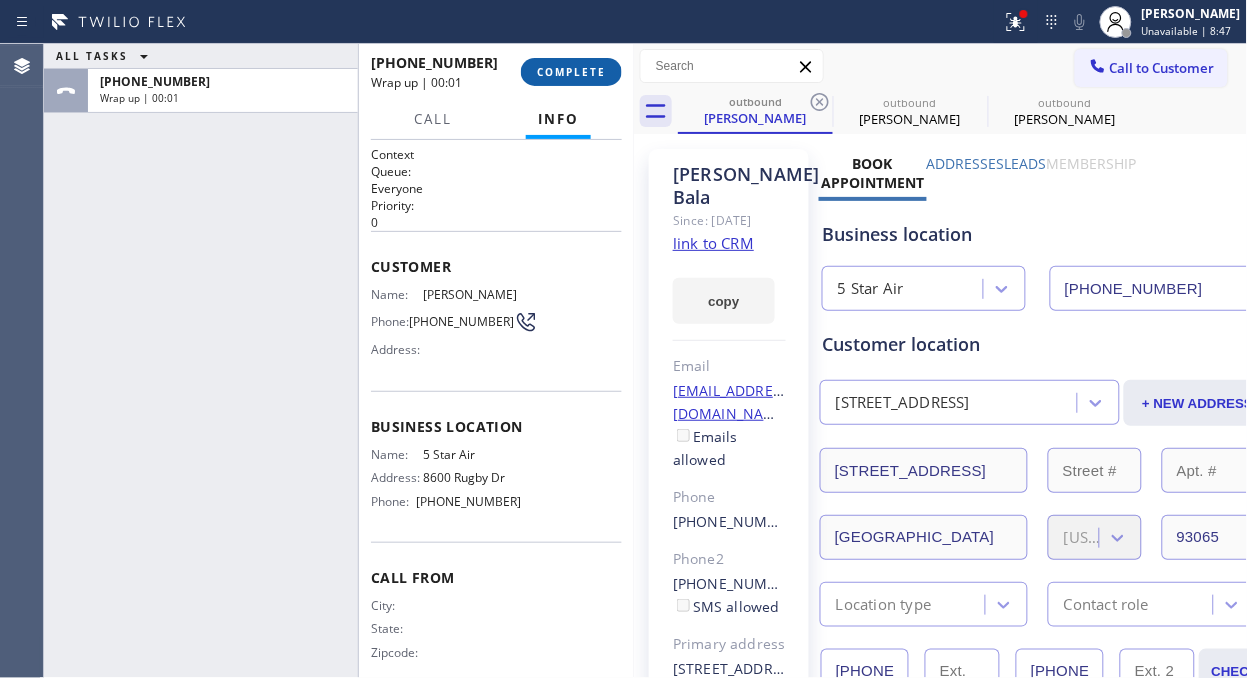 click on "COMPLETE" at bounding box center (571, 72) 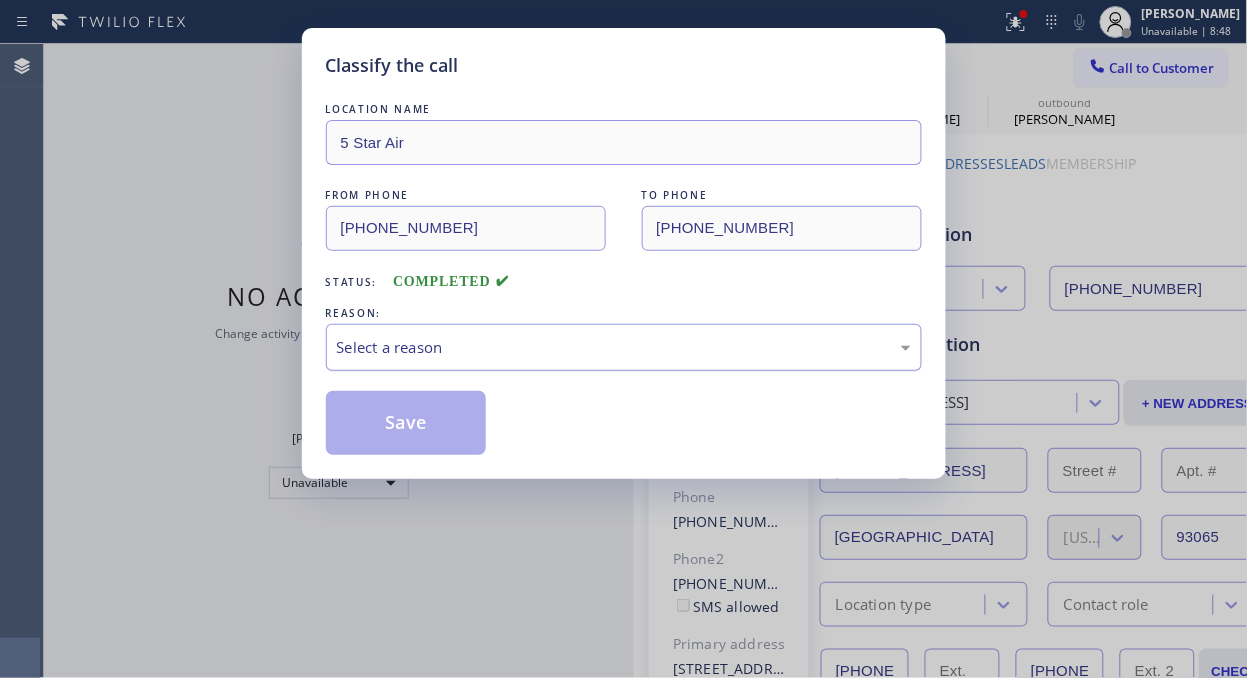 click on "Select a reason" at bounding box center [624, 347] 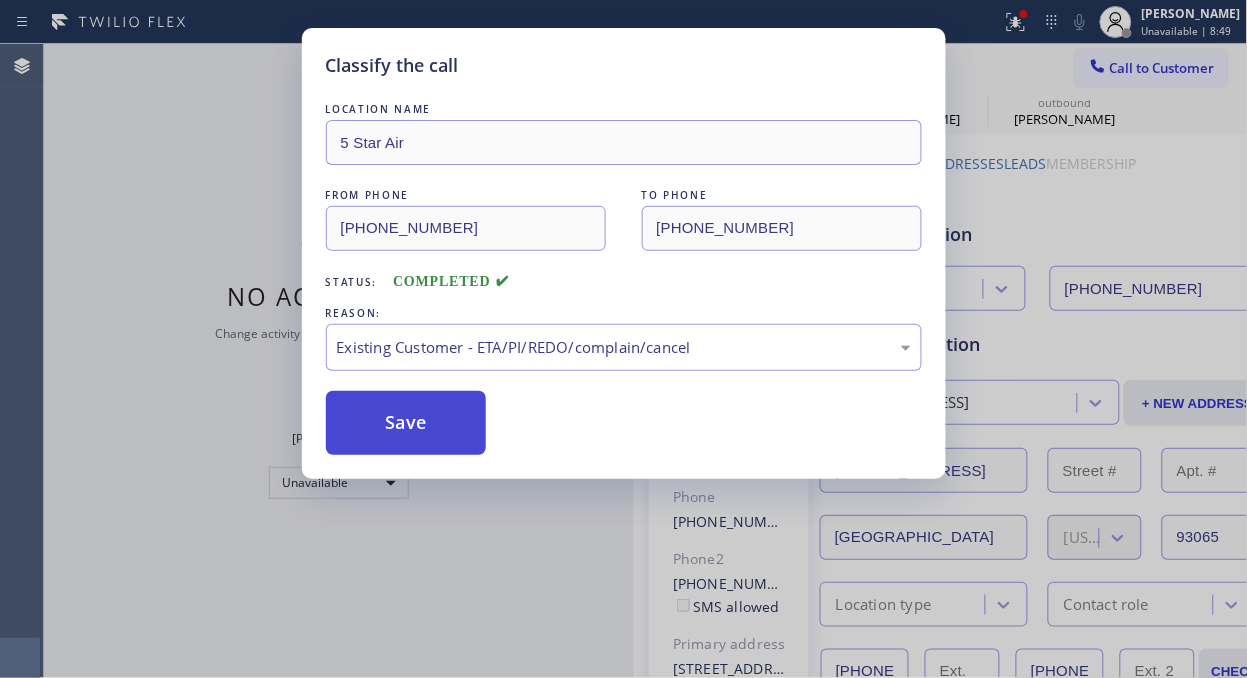 click on "Save" at bounding box center [406, 423] 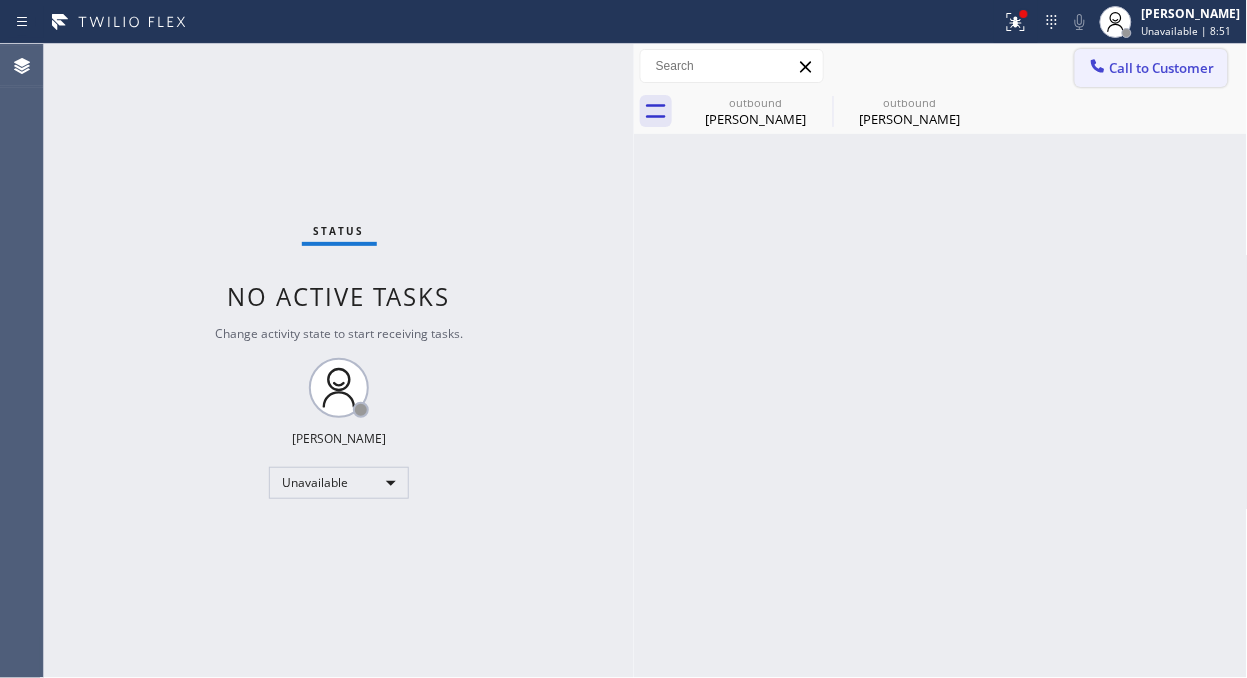 click 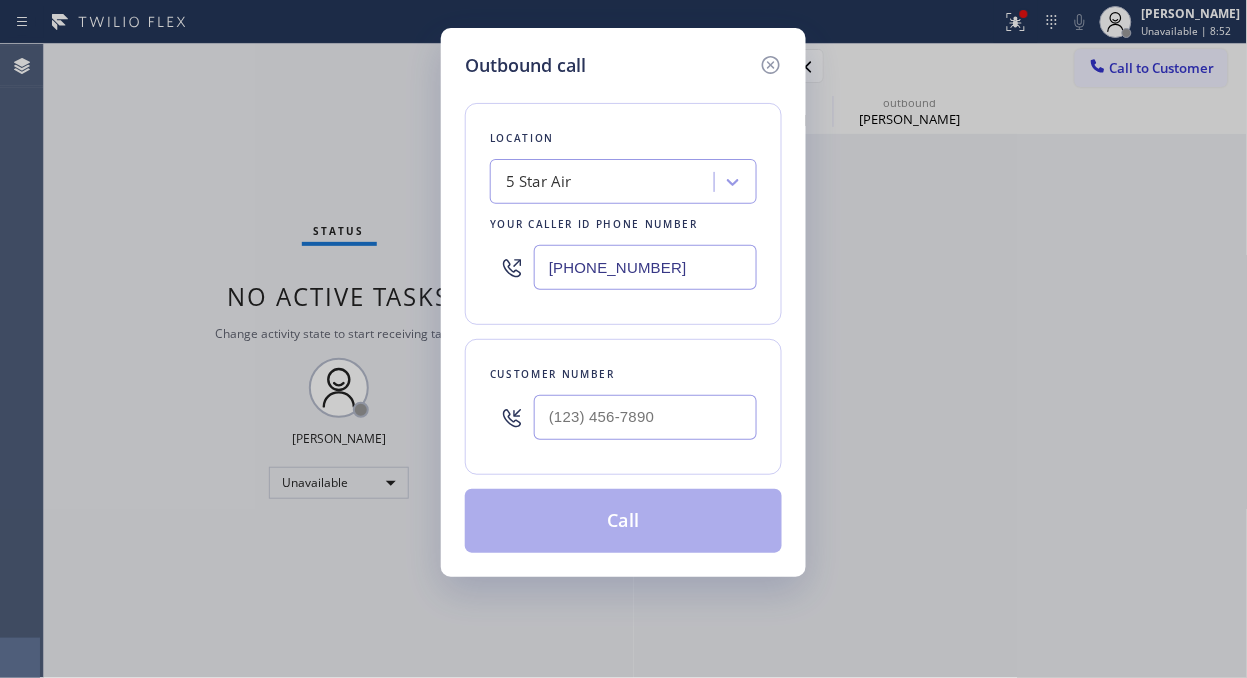click at bounding box center (645, 417) 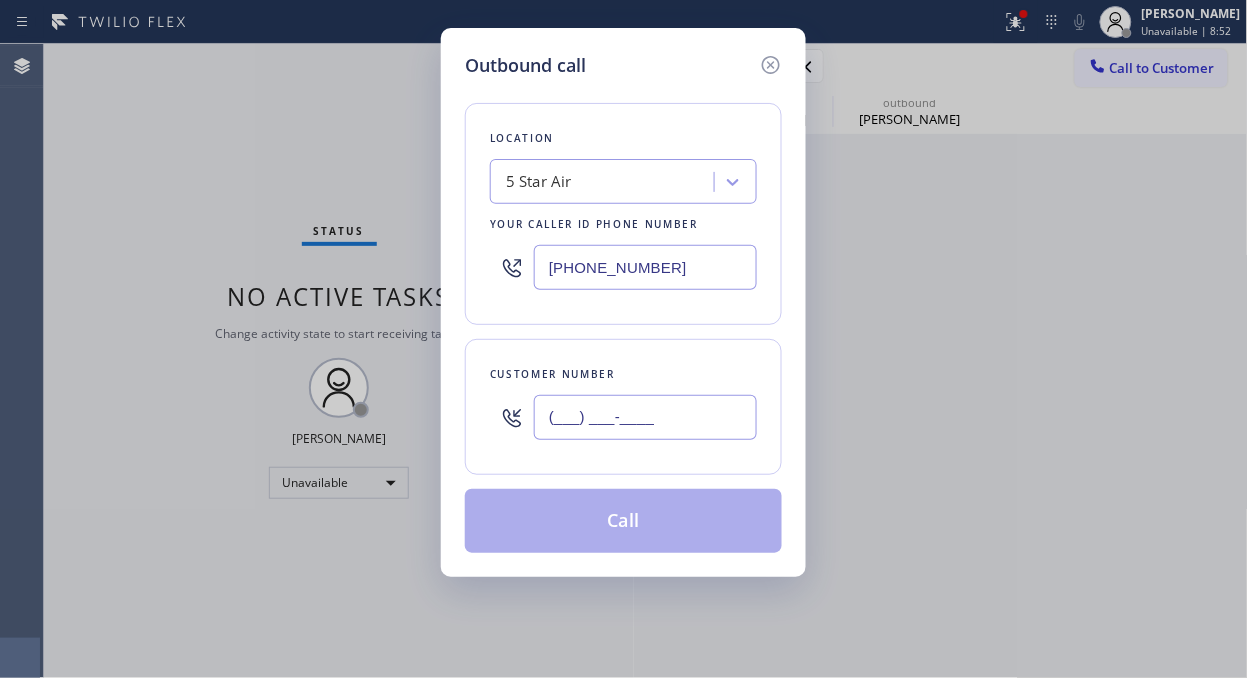 click on "(___) ___-____" at bounding box center (645, 417) 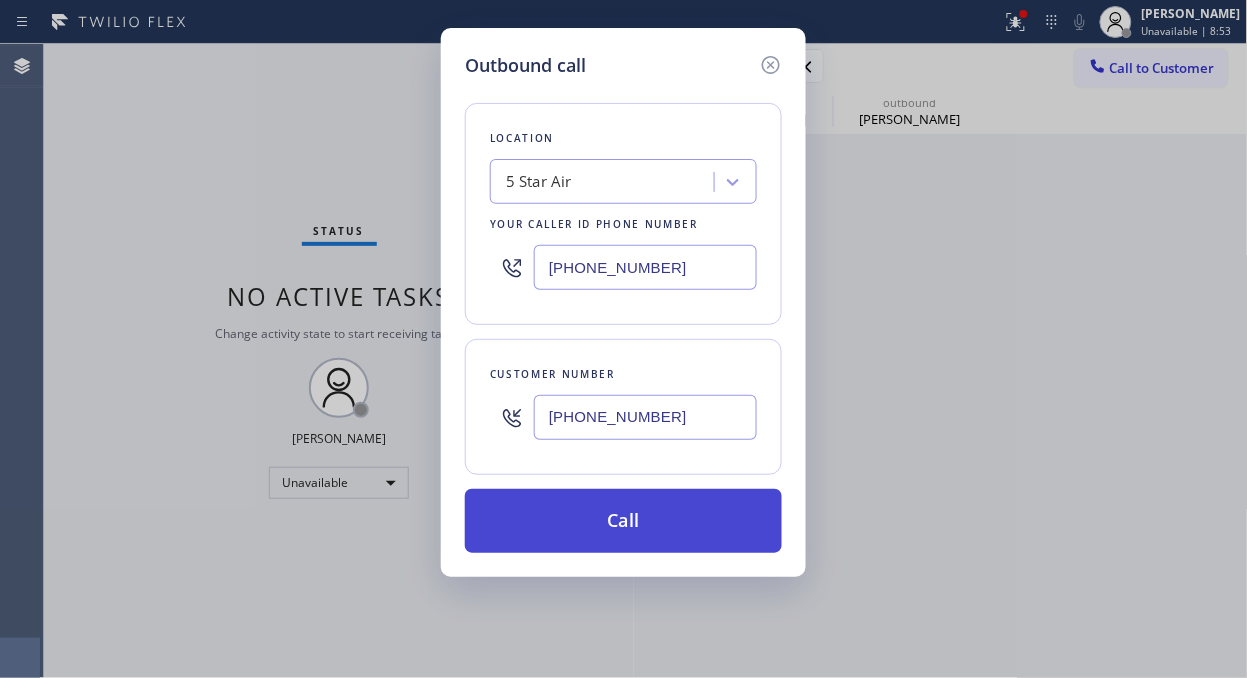 type on "(608) 515-8123" 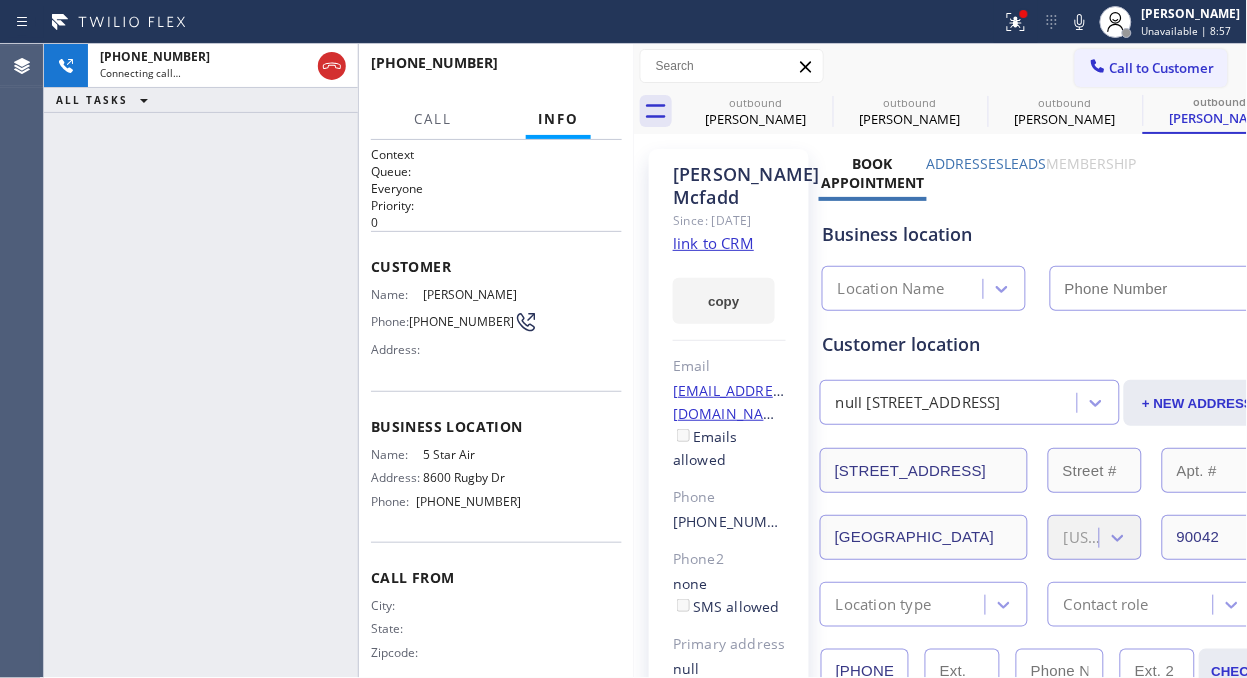 type on "(800) 686-5038" 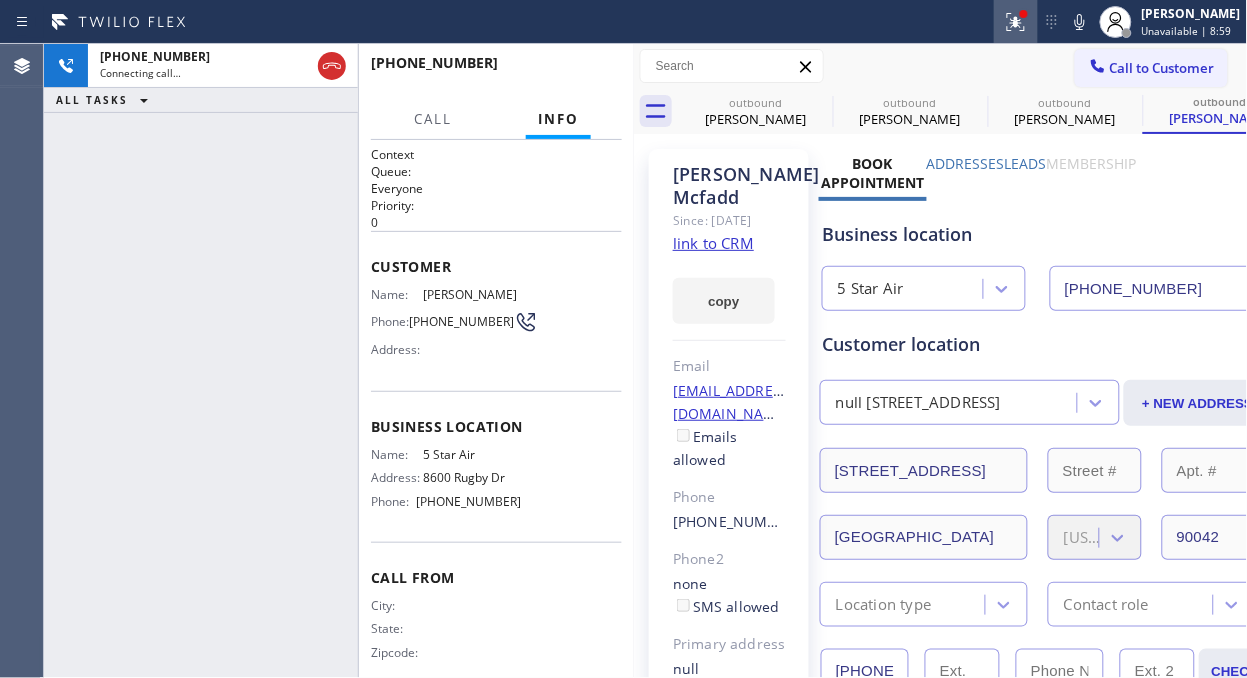 click 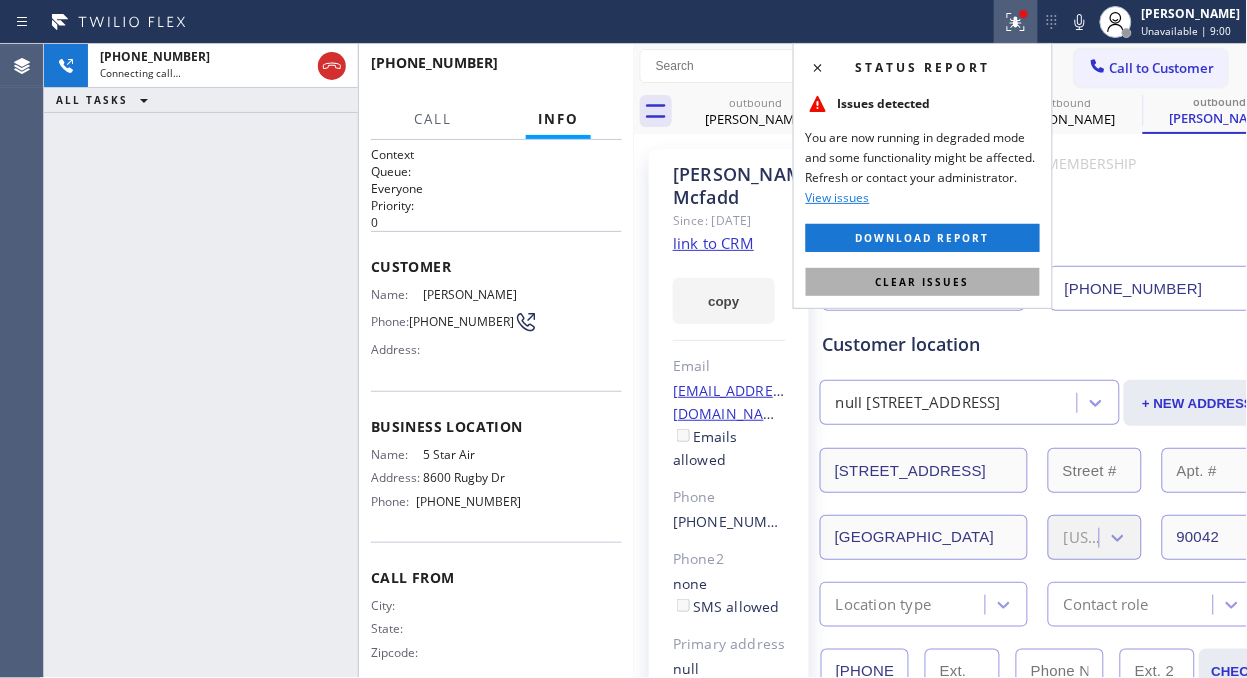click on "Clear issues" at bounding box center [923, 282] 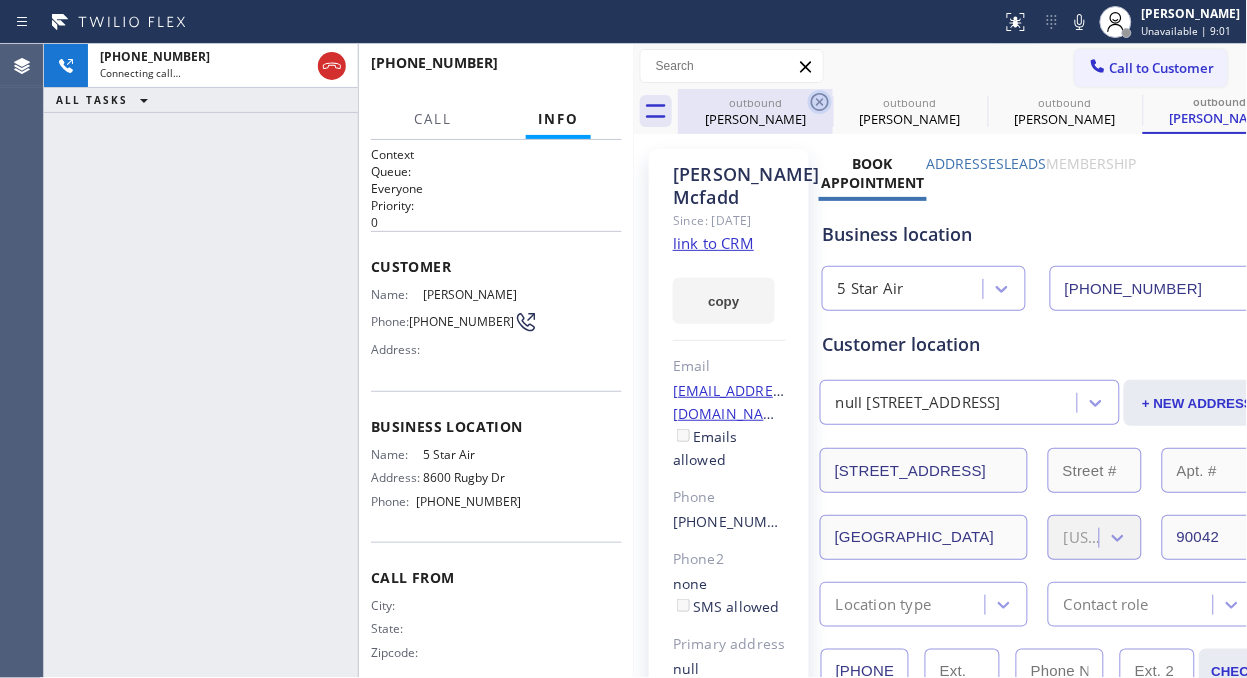 click 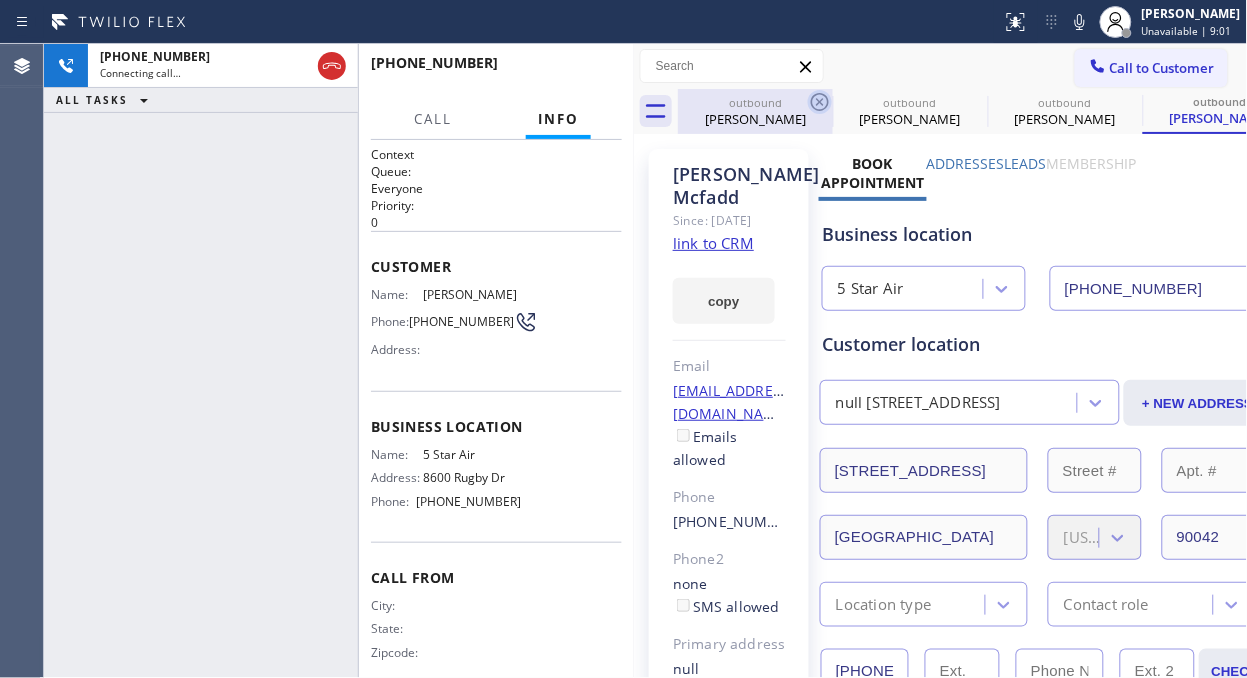 click 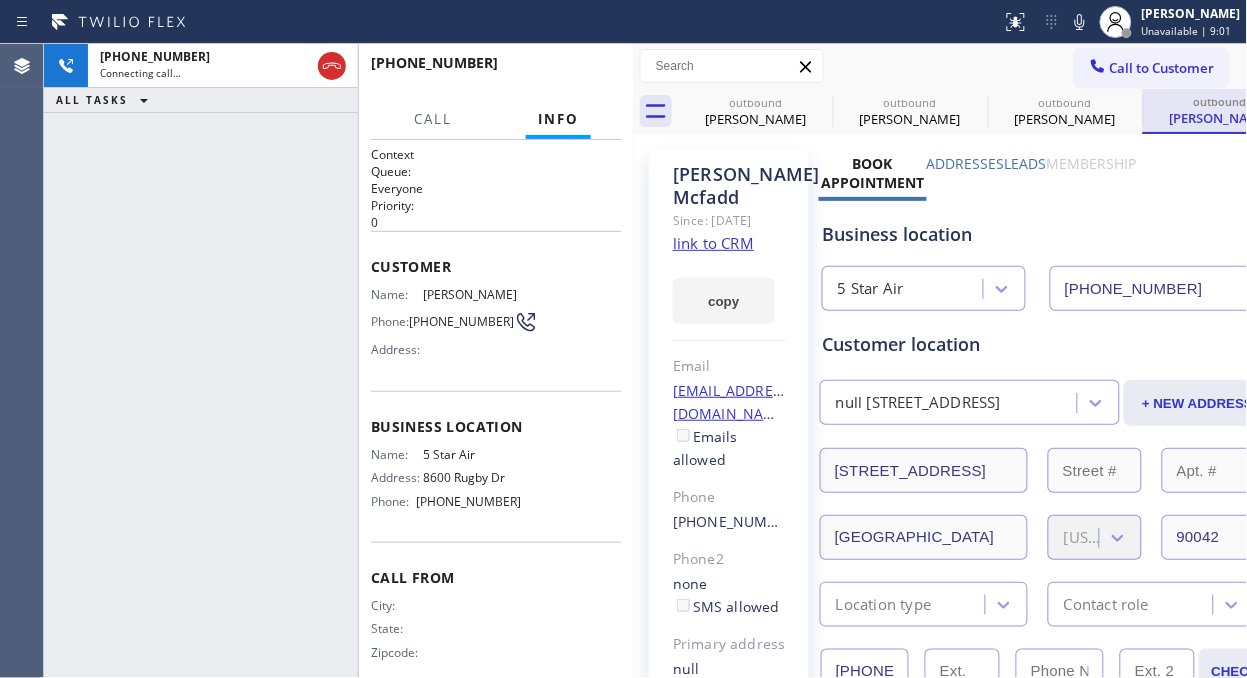 click 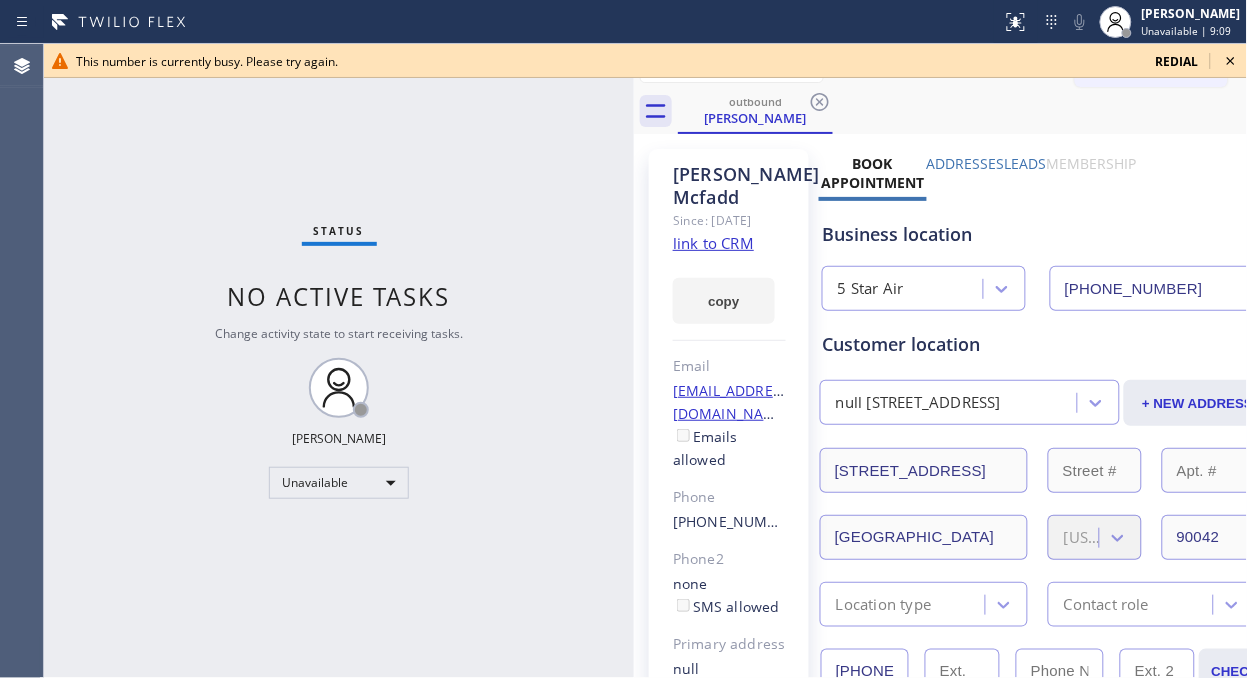 click 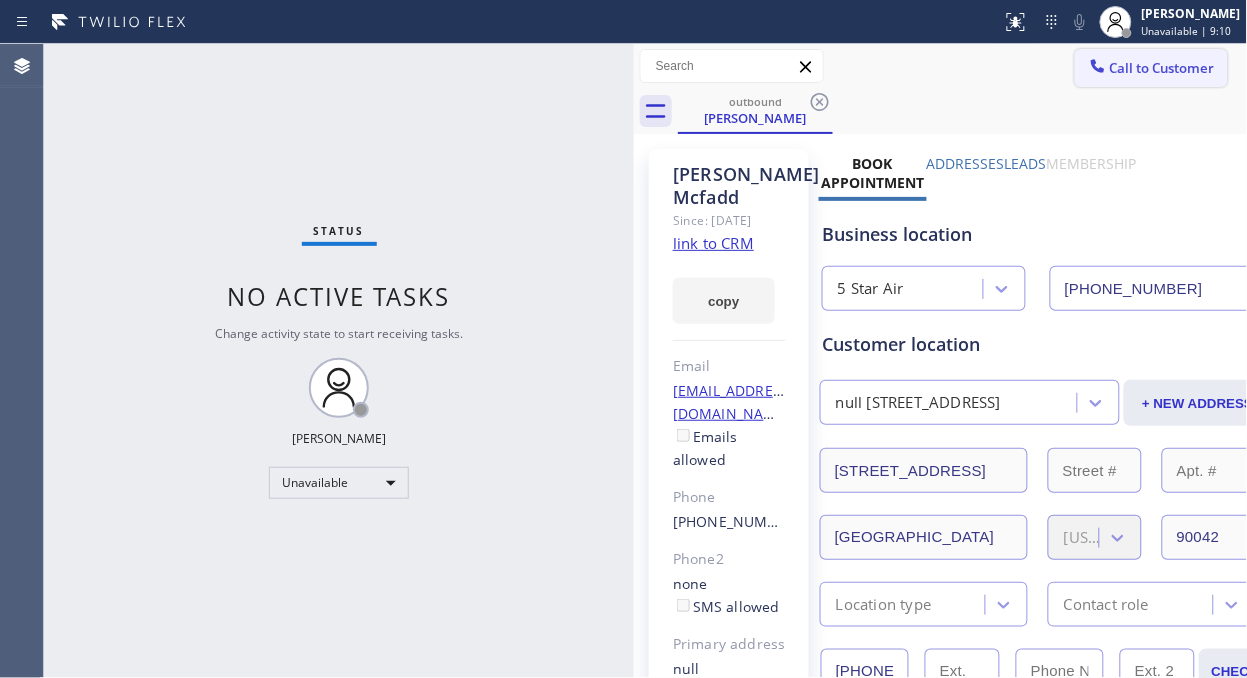 click on "Call to Customer" at bounding box center (1162, 68) 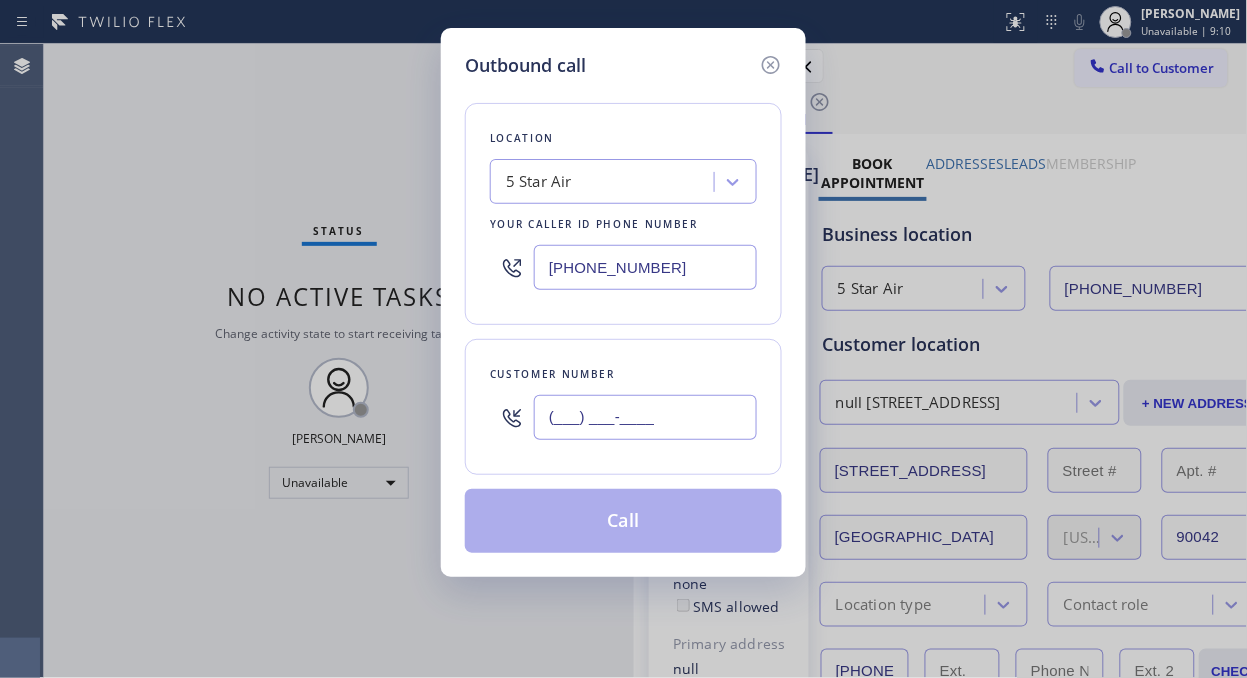 click on "(___) ___-____" at bounding box center [645, 417] 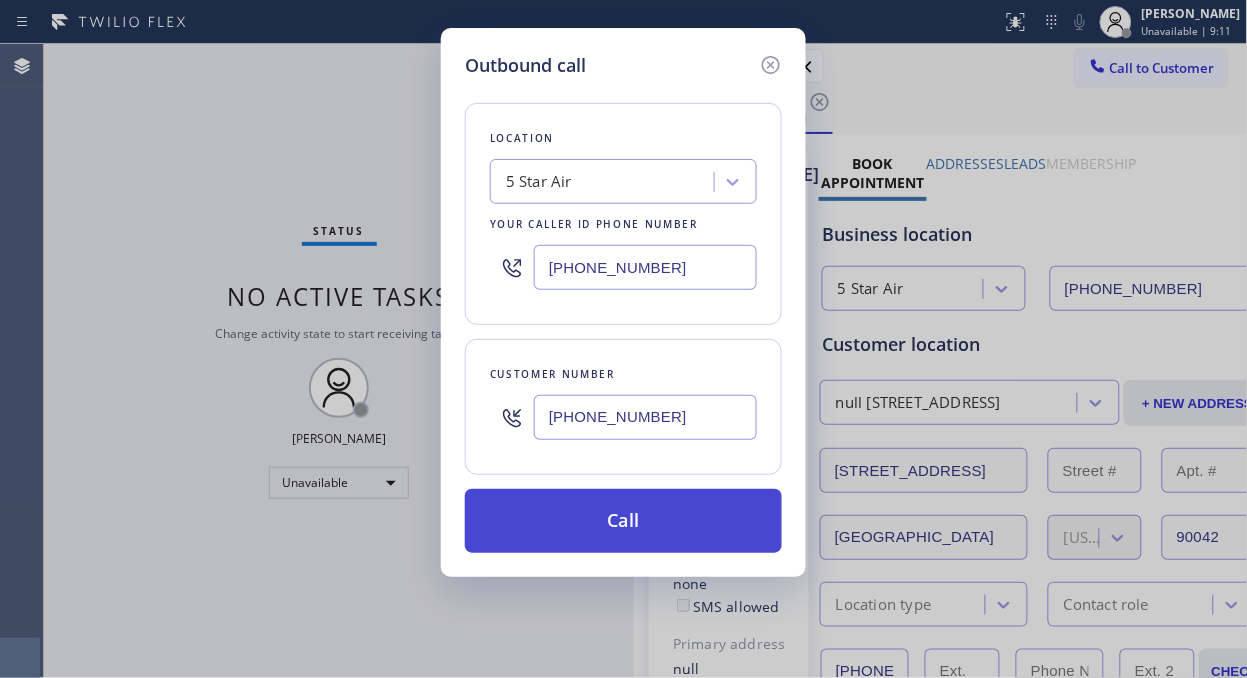 type on "(714) 743-8403" 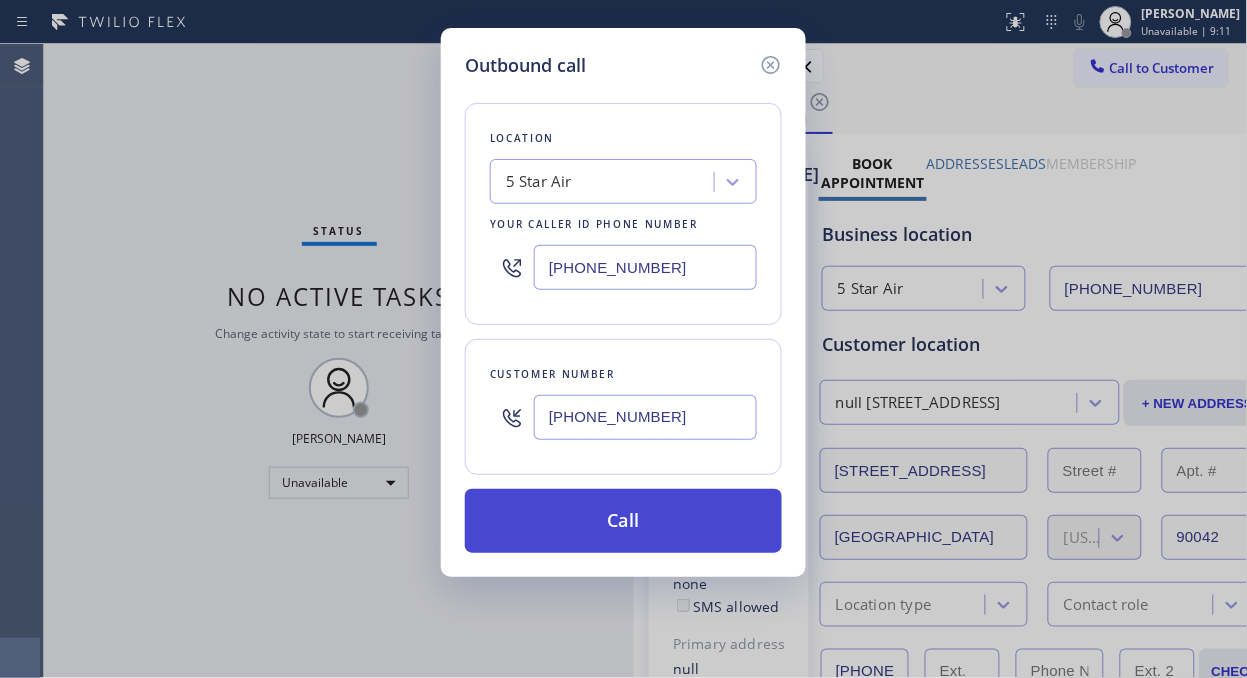 click on "Call" at bounding box center (623, 521) 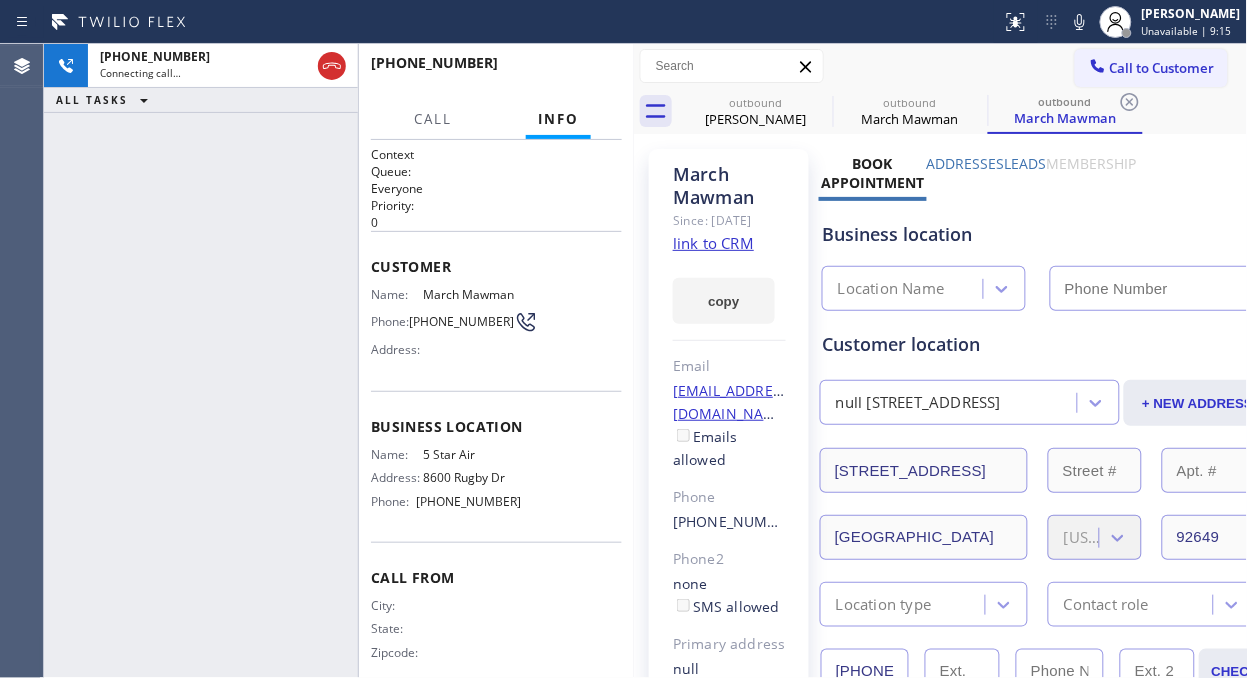 type on "(800) 686-5038" 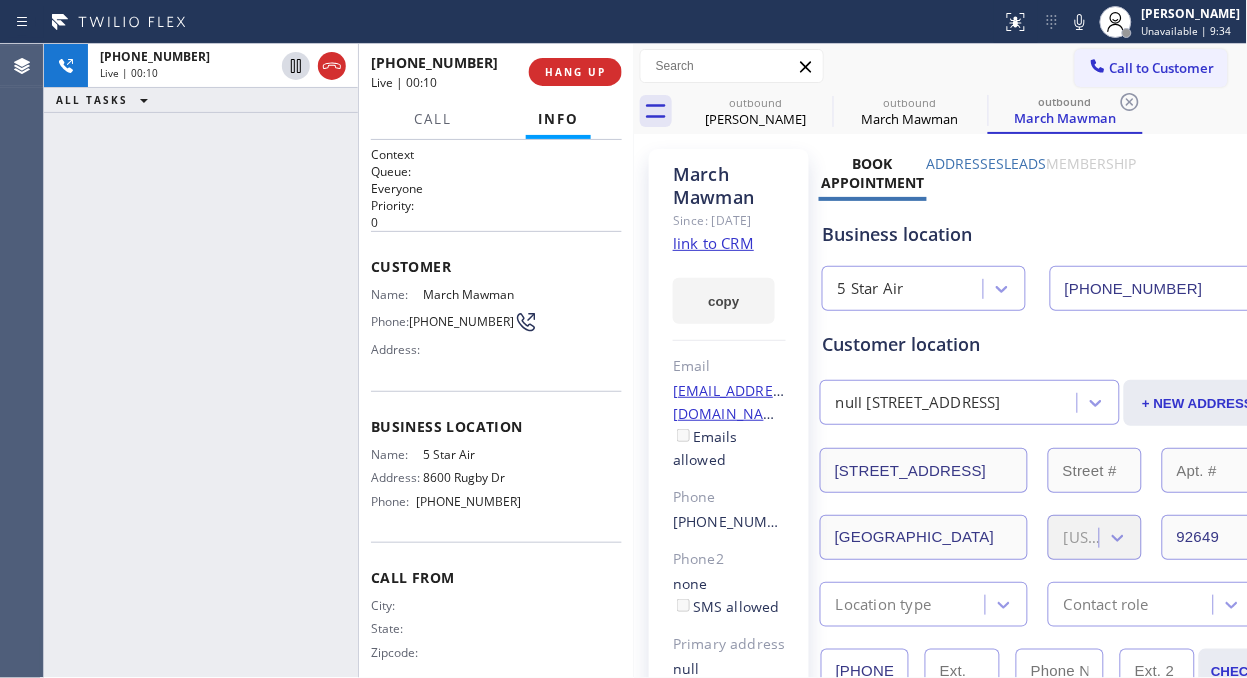 click on "ALL TASKS ALL TASKS ACTIVE TASKS TASKS IN WRAP UP" at bounding box center (201, 100) 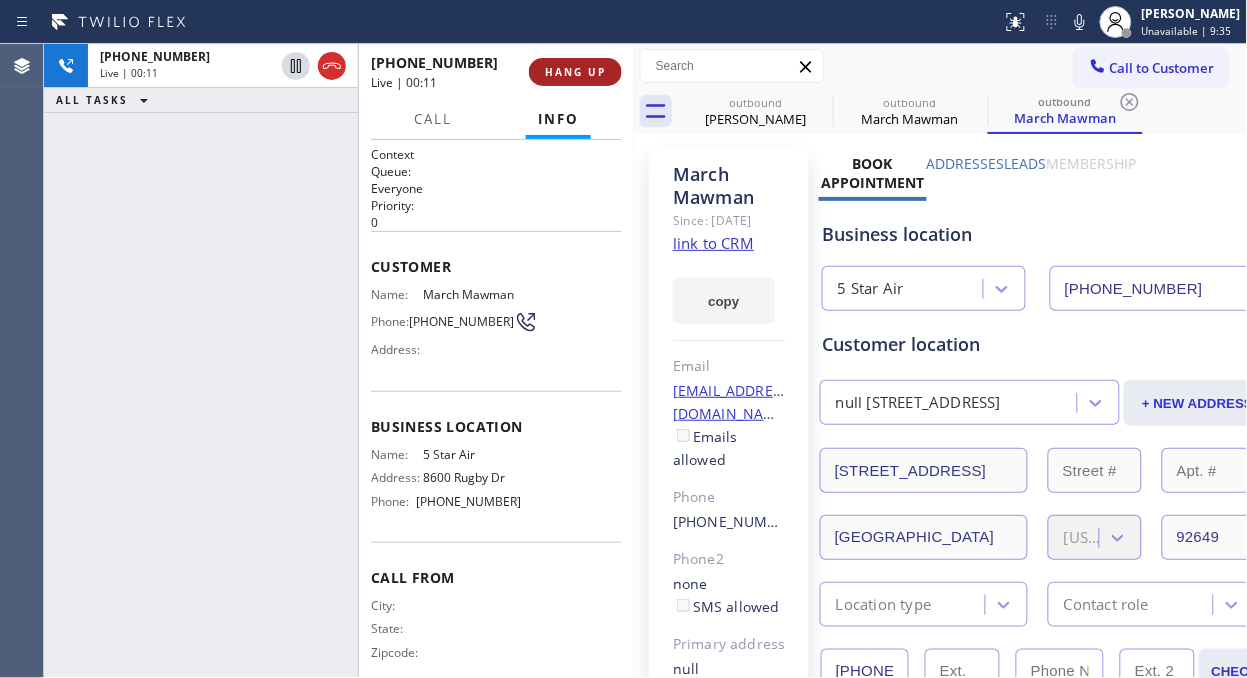 click on "HANG UP" at bounding box center [575, 72] 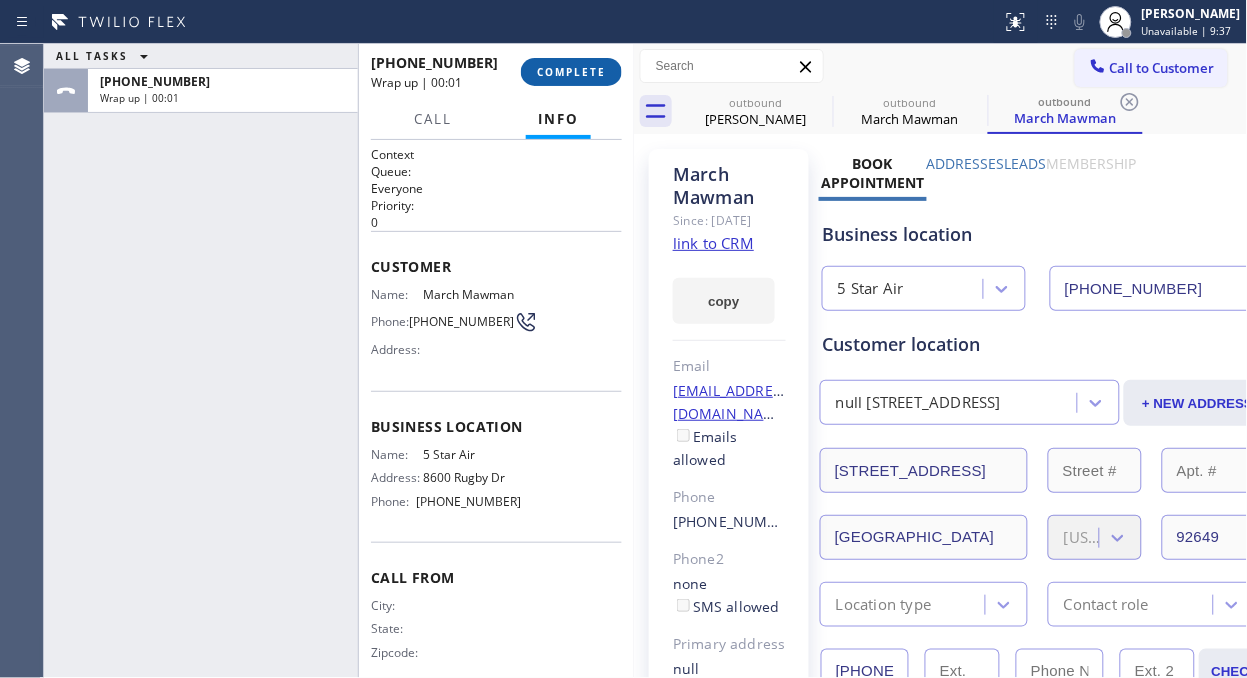 click on "COMPLETE" at bounding box center (571, 72) 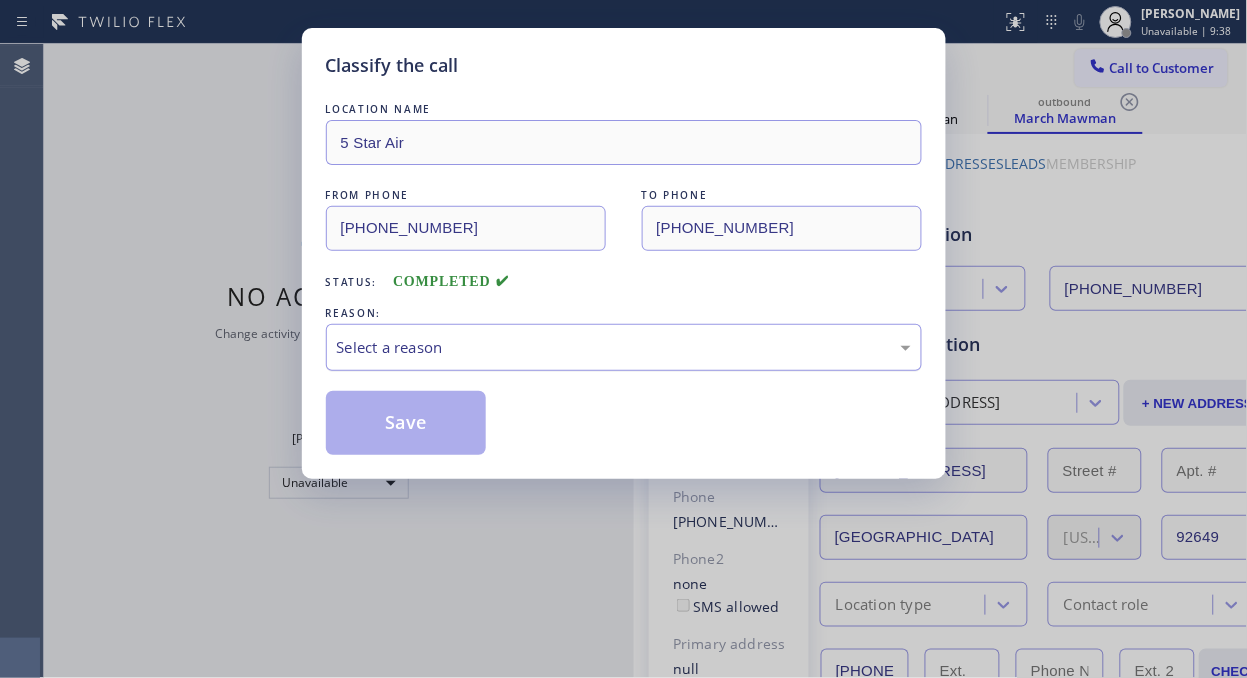 drag, startPoint x: 581, startPoint y: 330, endPoint x: 584, endPoint y: 368, distance: 38.118237 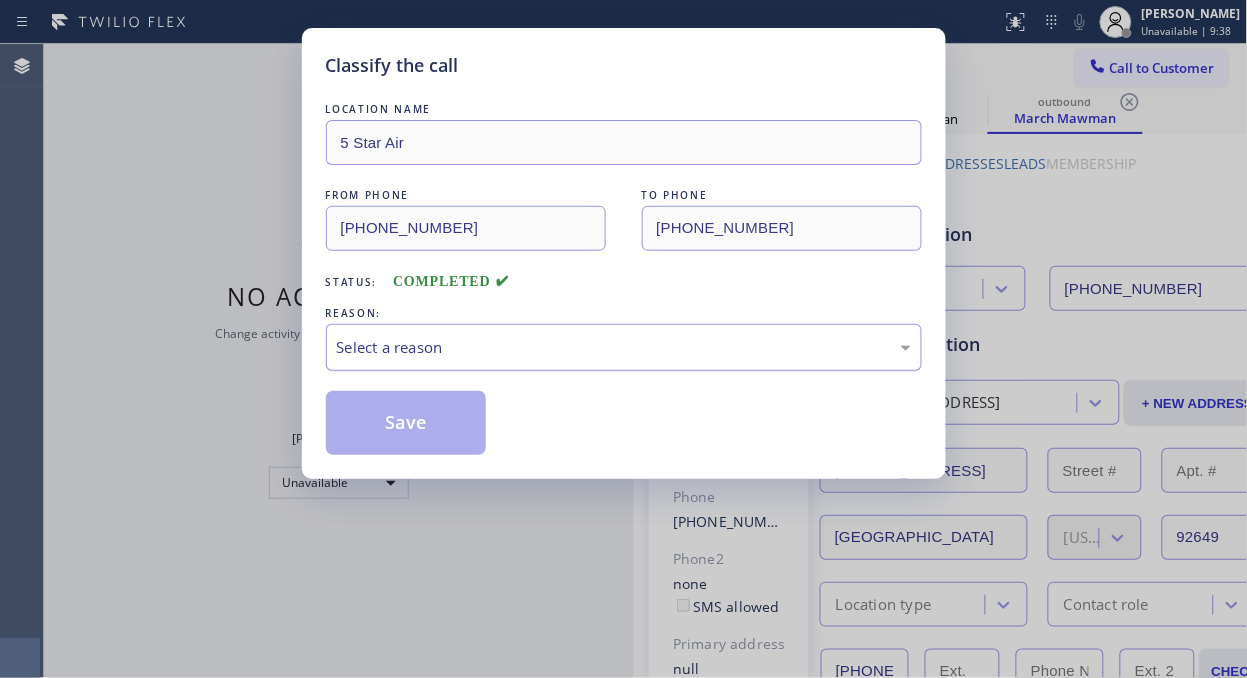 click on "Select a reason" at bounding box center [624, 347] 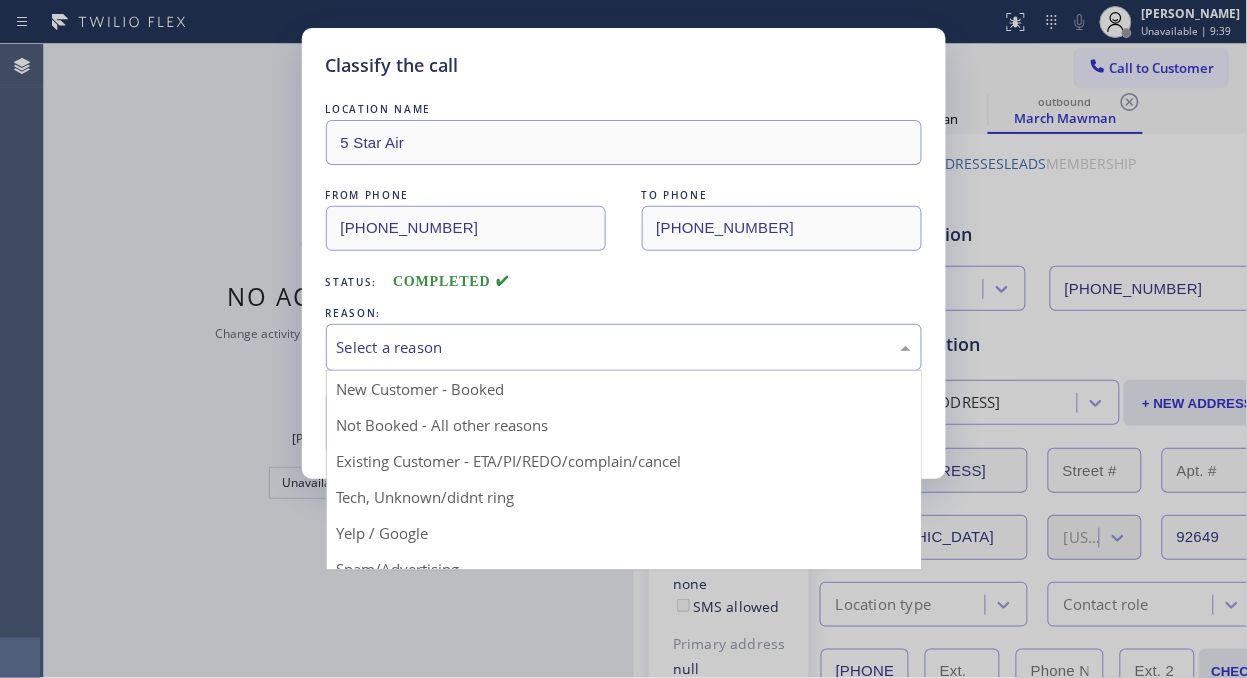 drag, startPoint x: 587, startPoint y: 461, endPoint x: 445, endPoint y: 425, distance: 146.49232 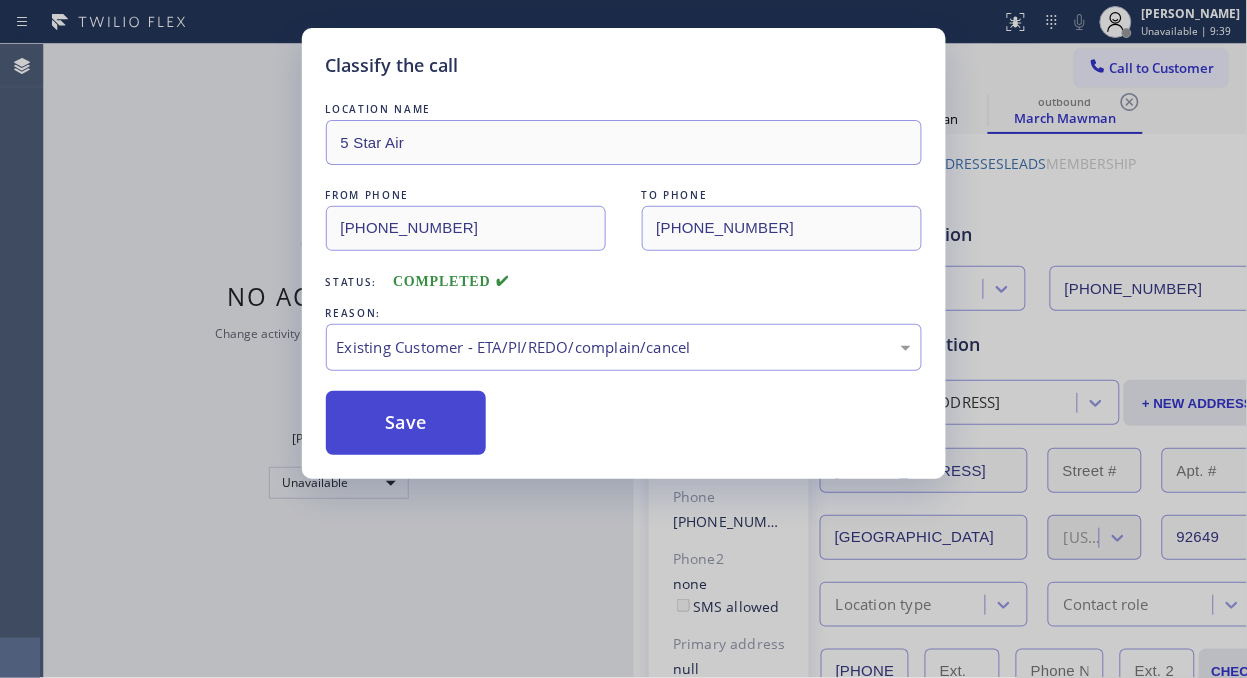 click on "Save" at bounding box center [406, 423] 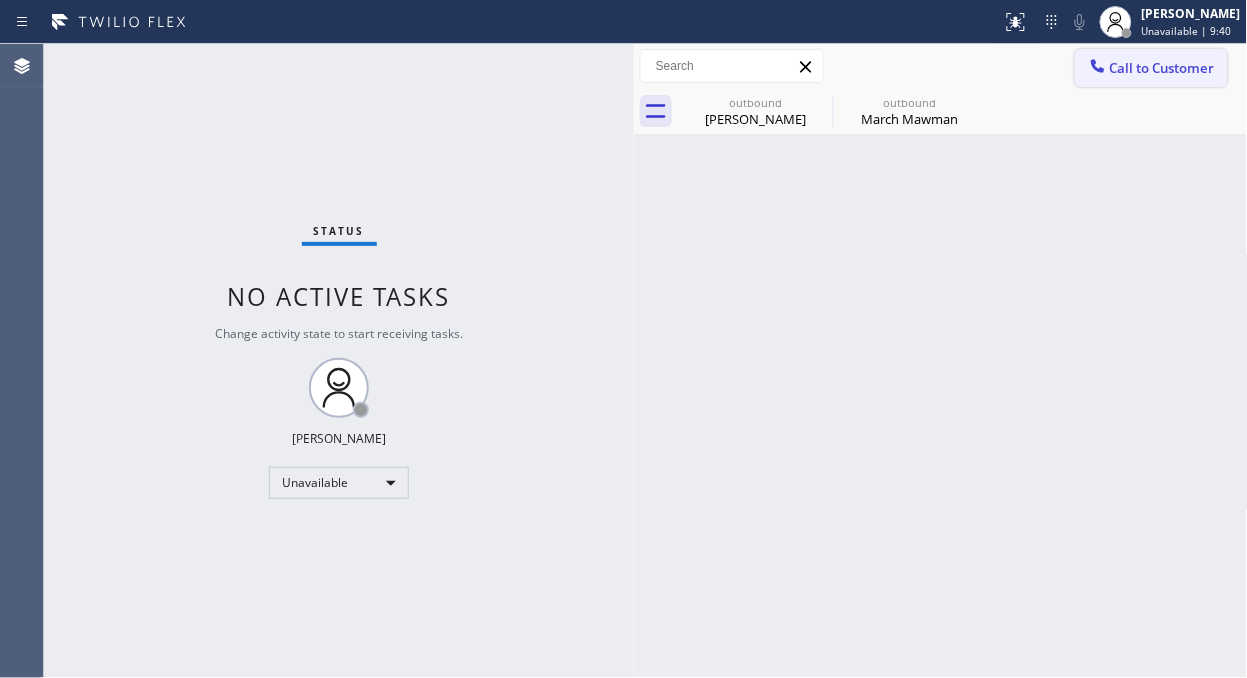 click on "Call to Customer" at bounding box center [1162, 68] 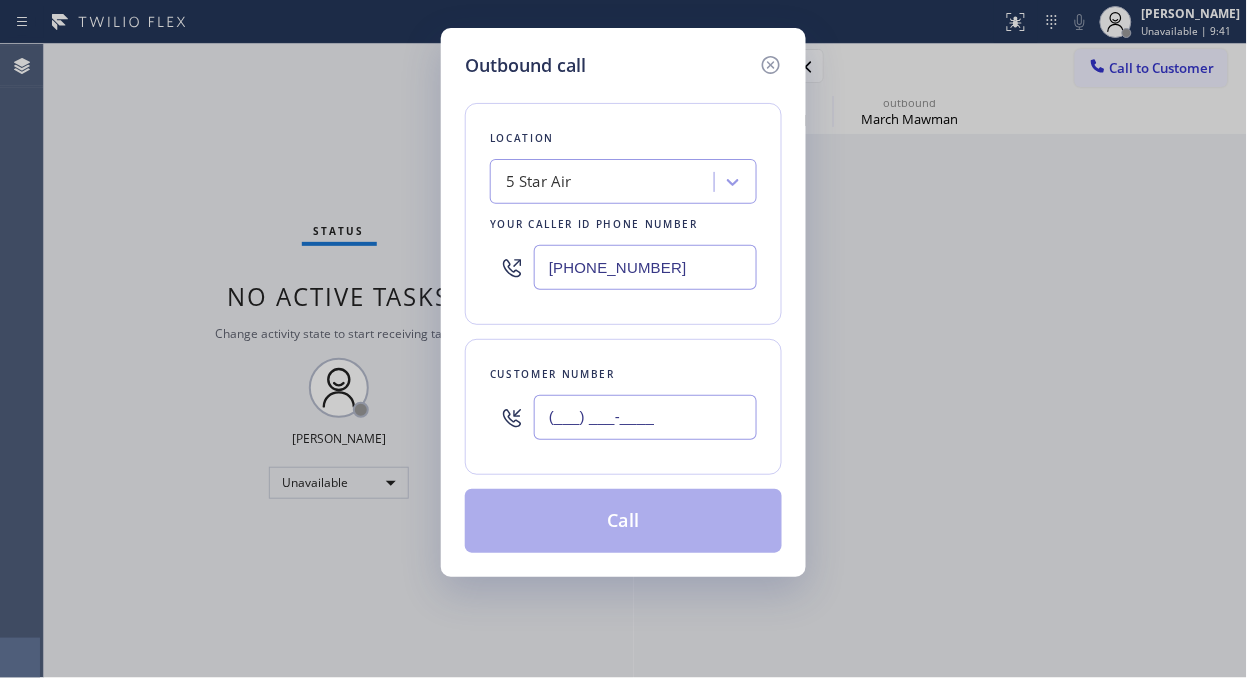 click on "(___) ___-____" at bounding box center (645, 417) 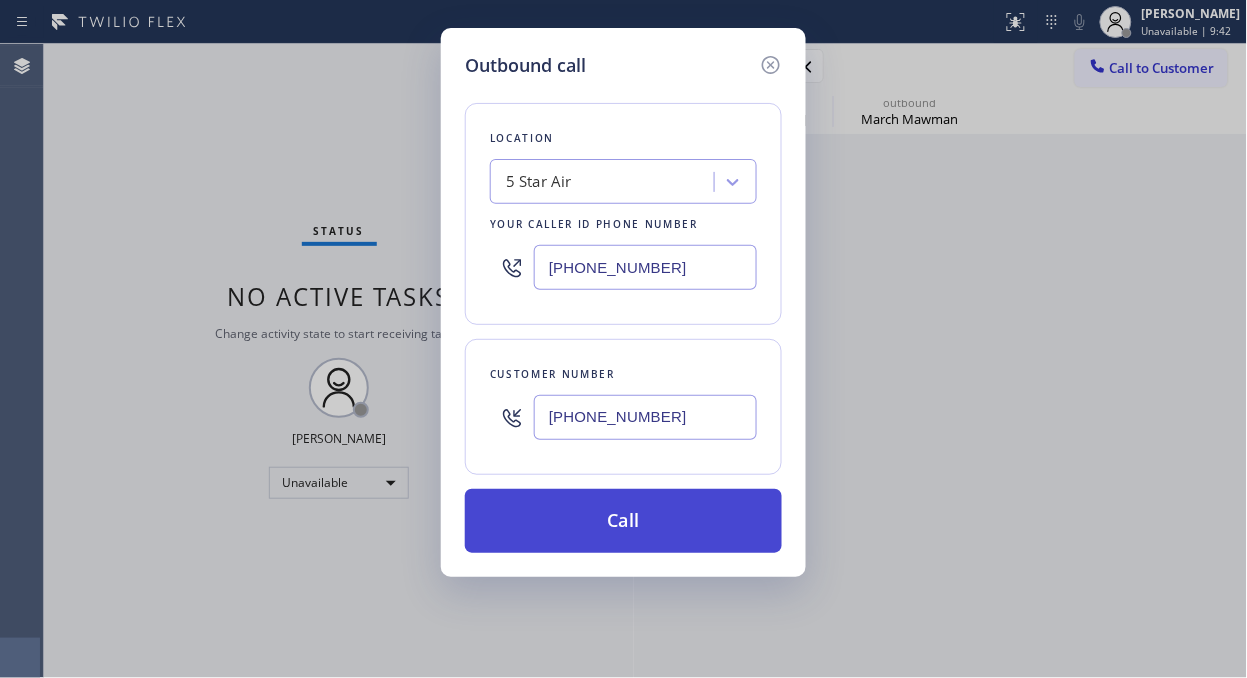 type on "(626) 676-7348" 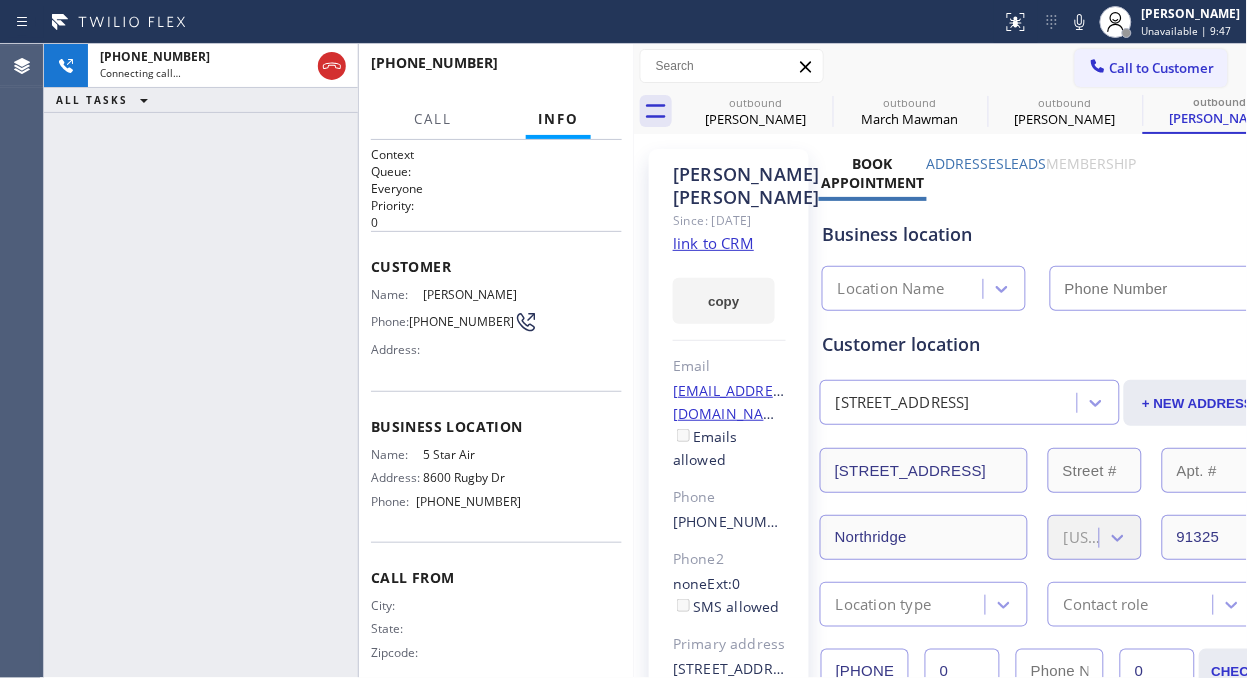 type on "(800) 686-5038" 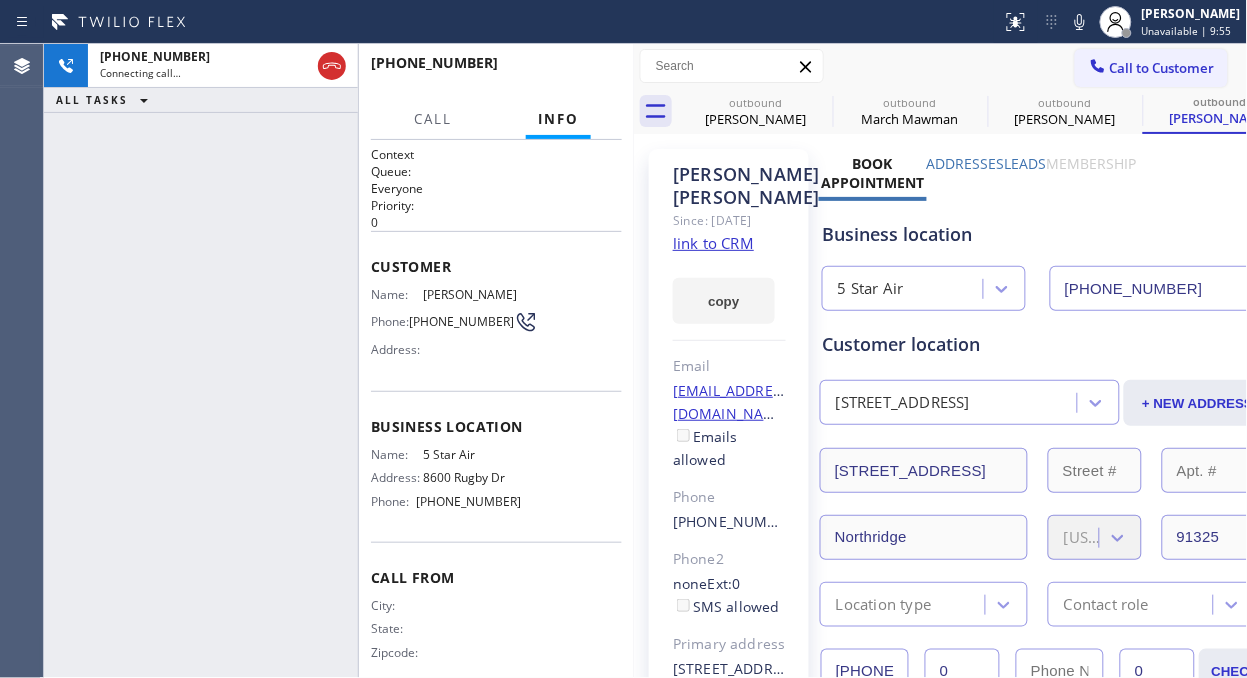 click on "+16266767348 Connecting call… ALL TASKS ALL TASKS ACTIVE TASKS TASKS IN WRAP UP" at bounding box center [201, 361] 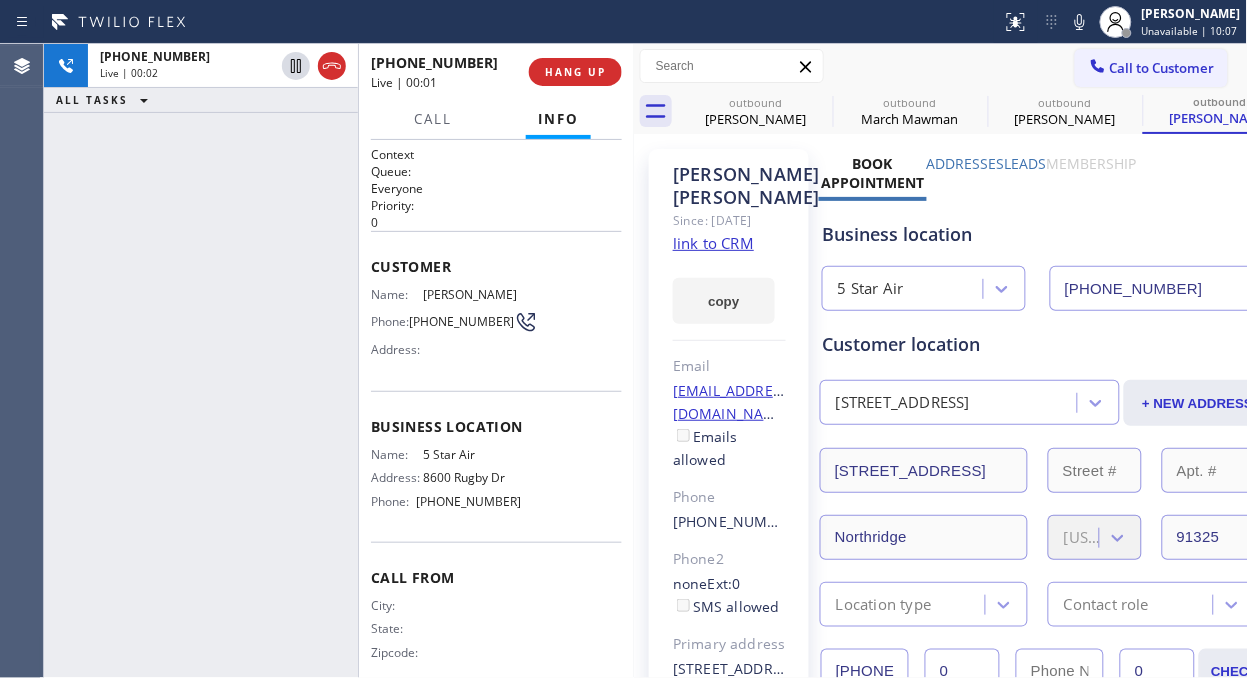 click on "+16266767348 Live | 00:02 ALL TASKS ALL TASKS ACTIVE TASKS TASKS IN WRAP UP" at bounding box center (201, 361) 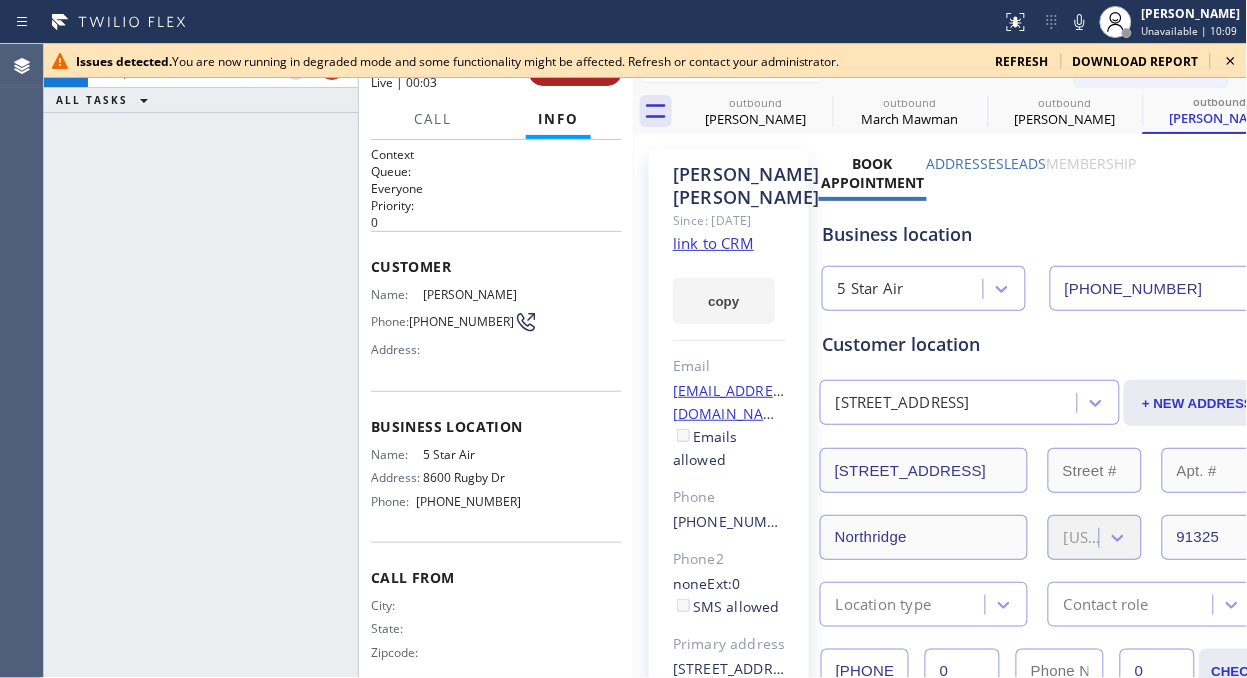 click on "HANG UP" at bounding box center [575, 72] 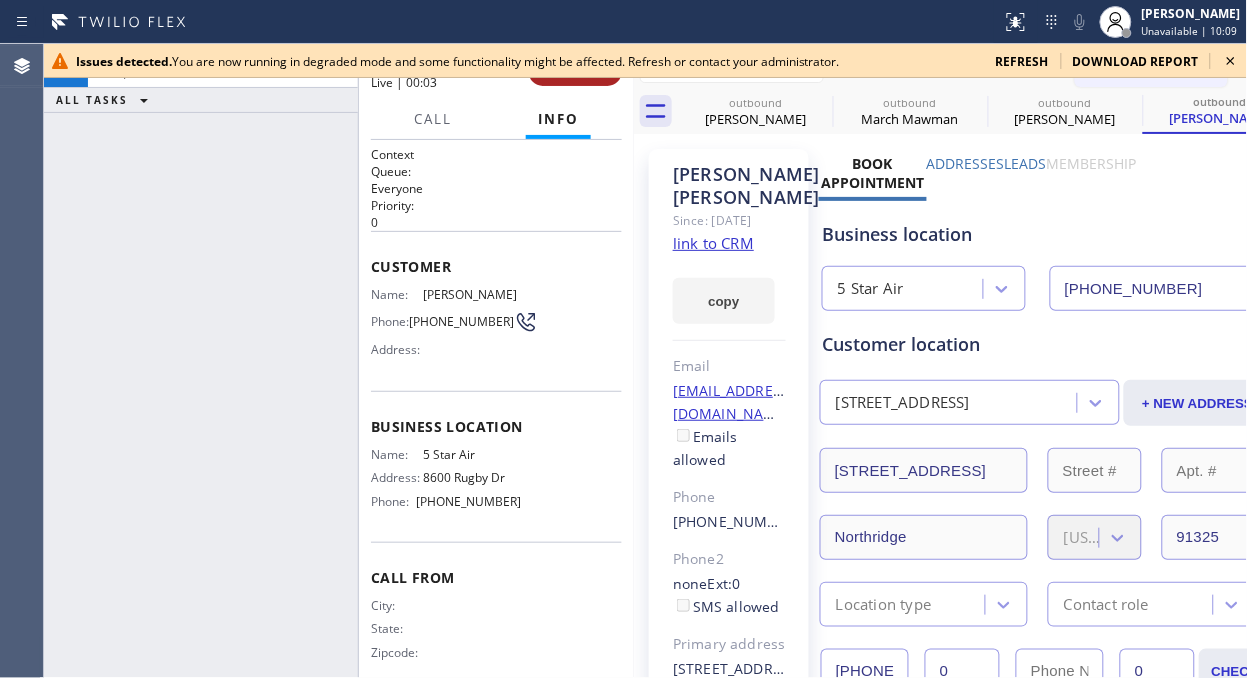 click on "HANG UP" at bounding box center (575, 72) 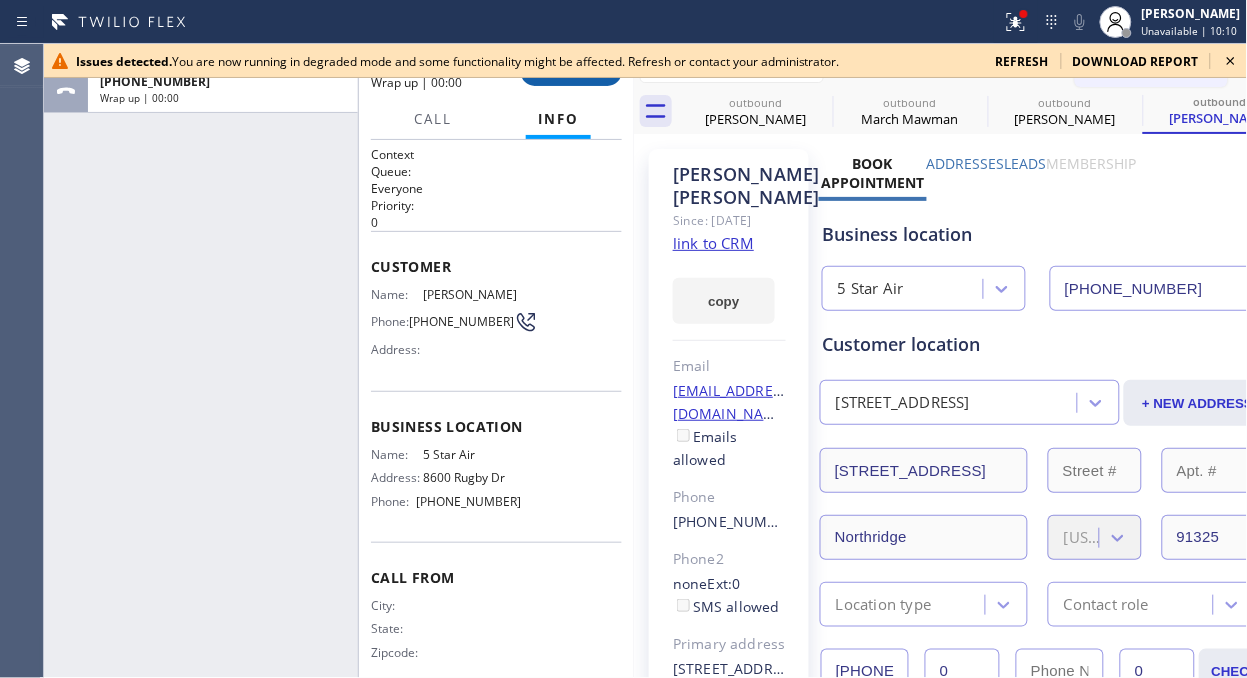 click on "COMPLETE" at bounding box center [571, 72] 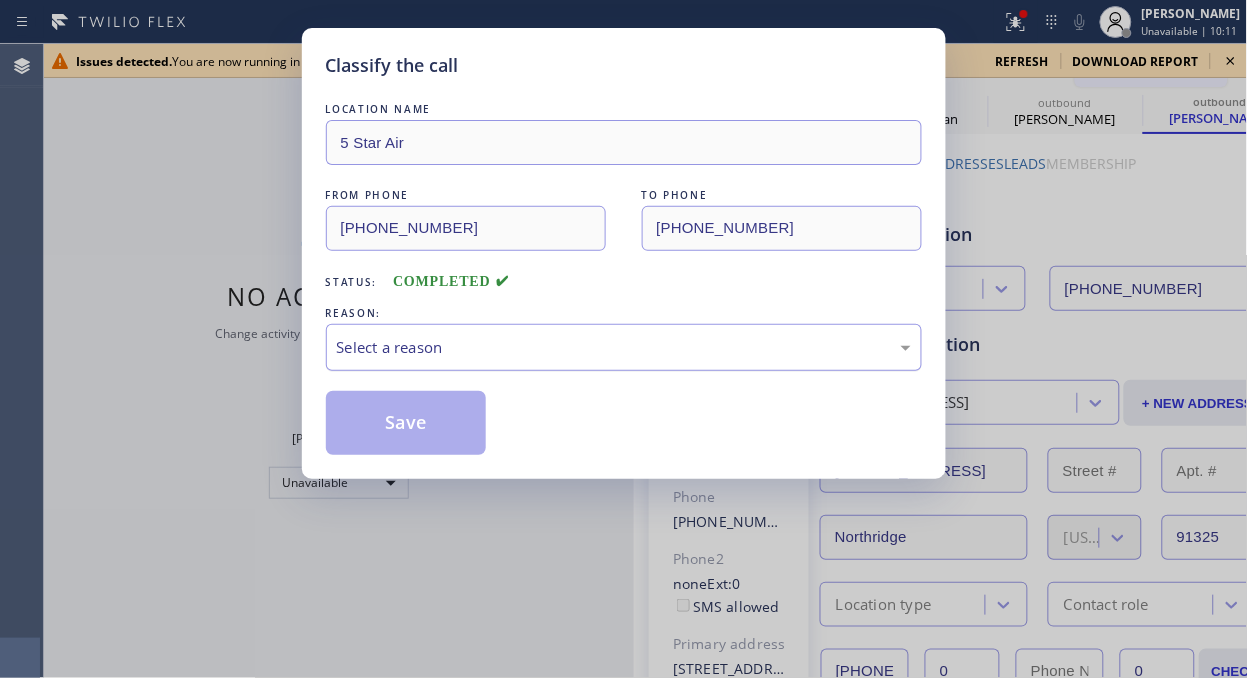 click on "Select a reason" at bounding box center [624, 347] 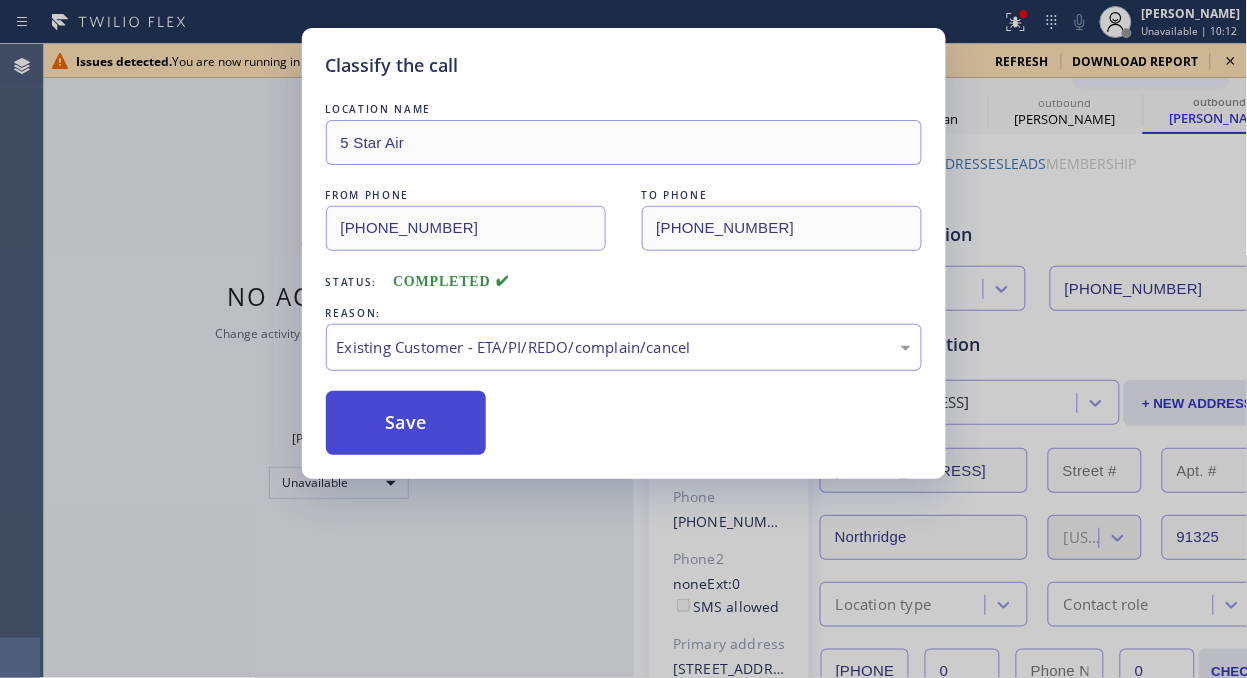 click on "Save" at bounding box center (406, 423) 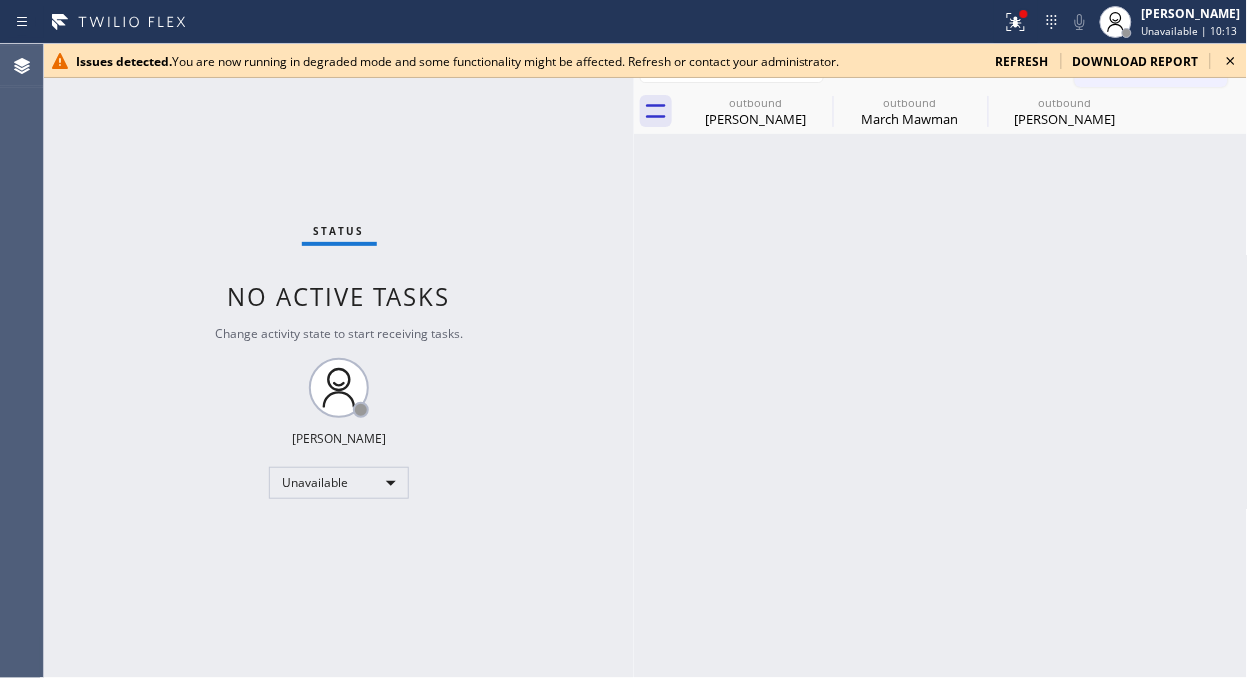 click 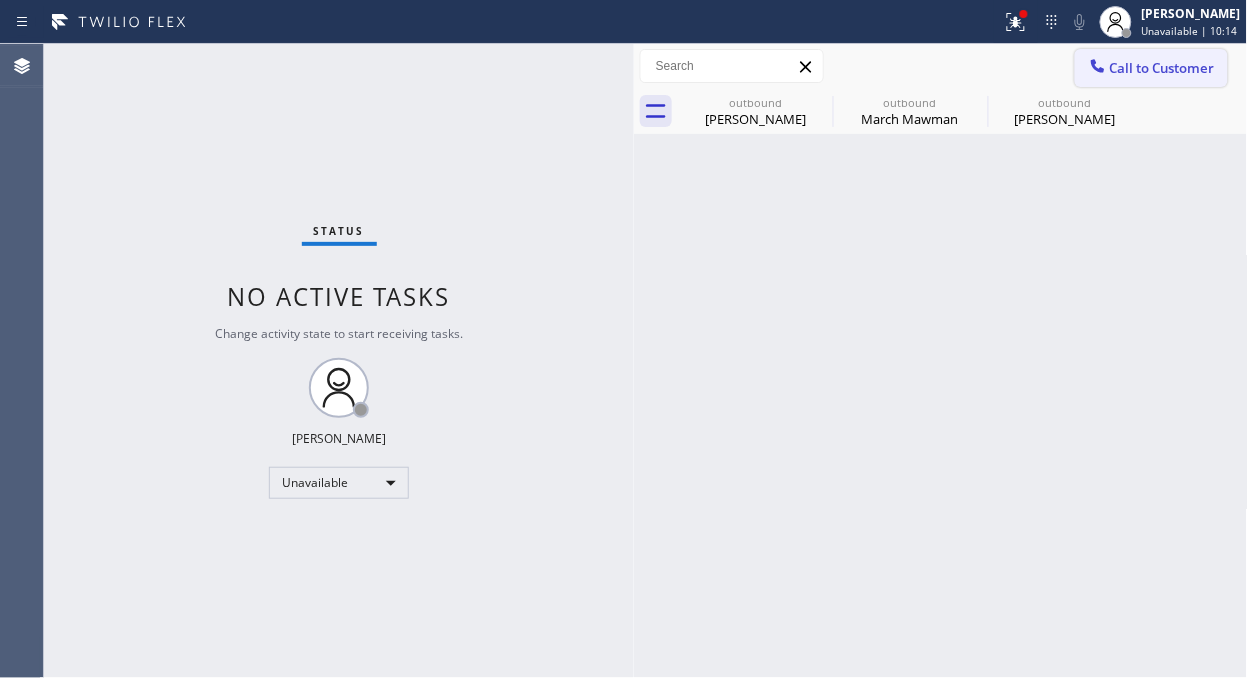 click on "Call to Customer" at bounding box center [1151, 68] 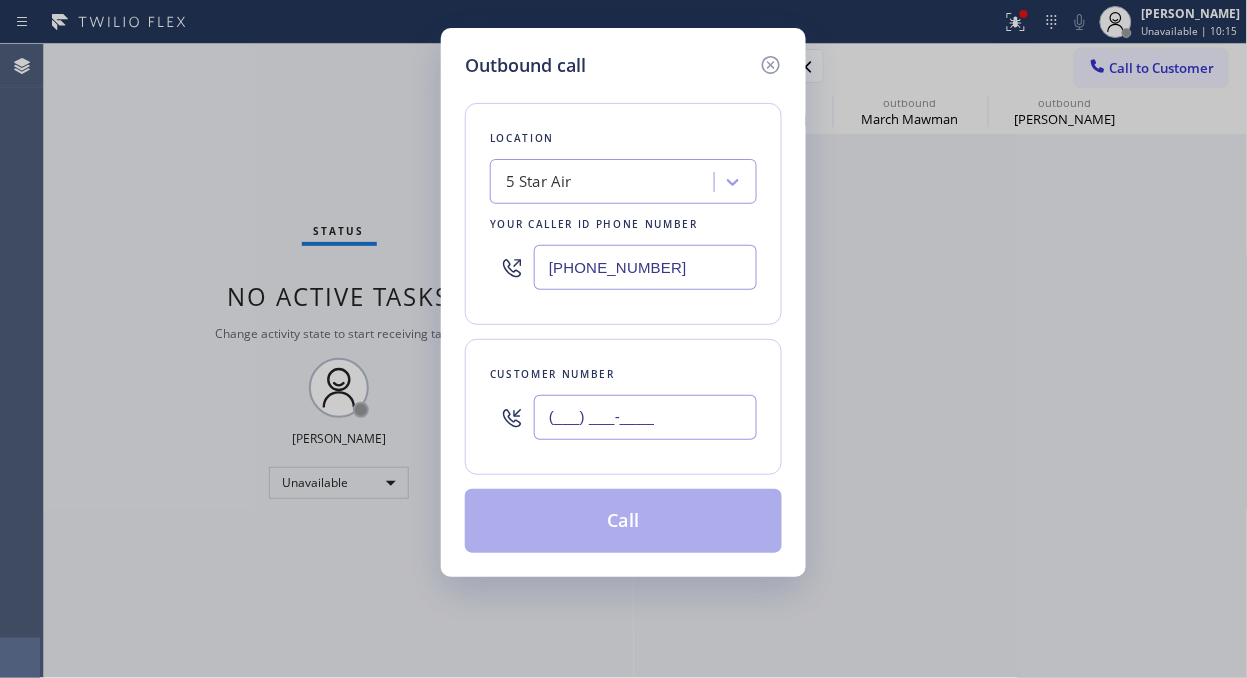 click on "(___) ___-____" at bounding box center [645, 417] 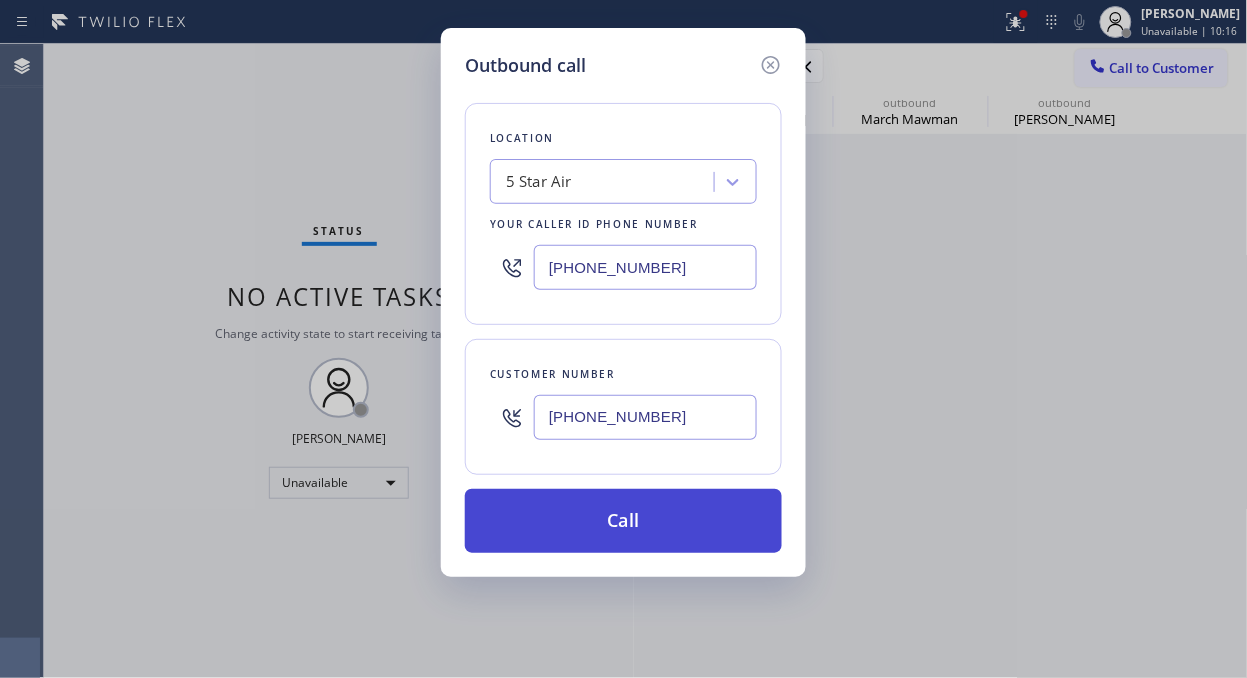 type on "(310) 770-9474" 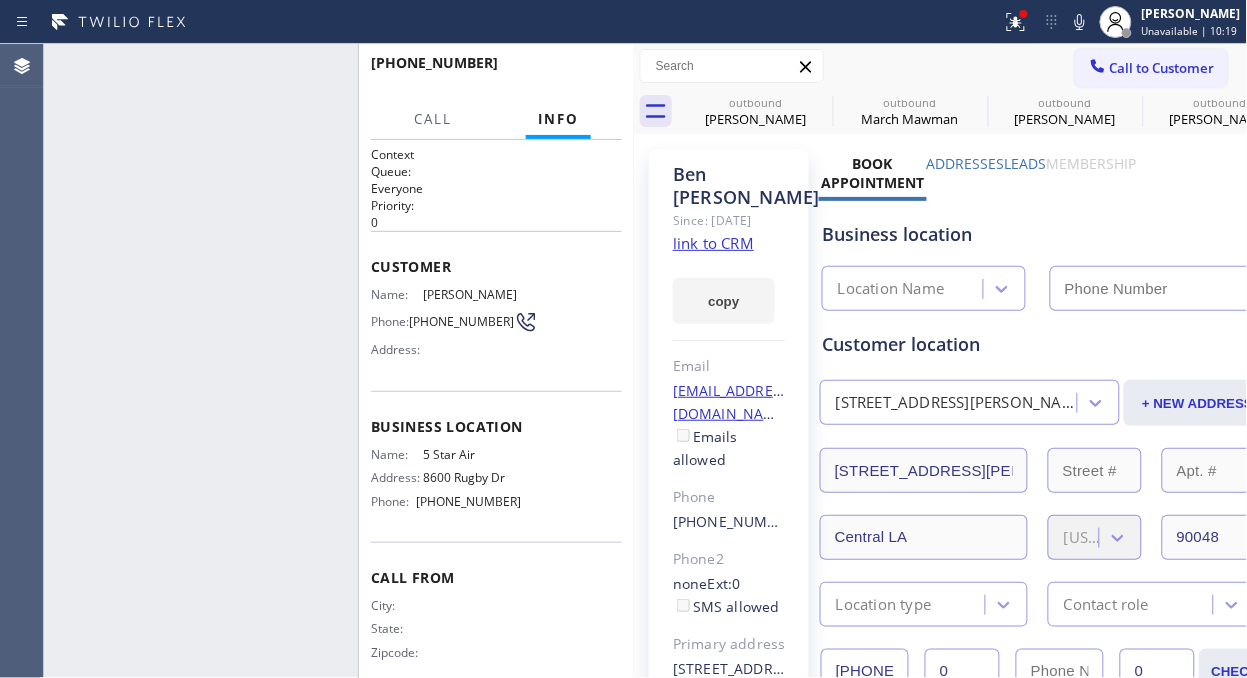 type on "(800) 686-5038" 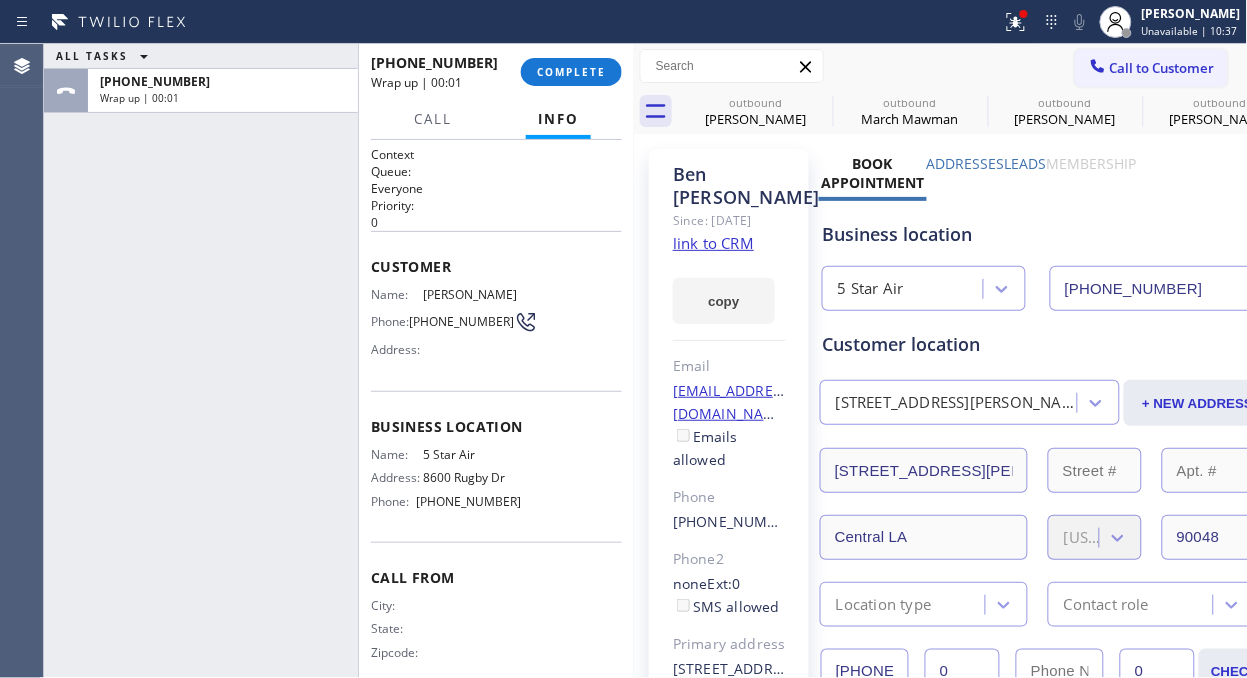 click on "ALL TASKS ALL TASKS ACTIVE TASKS TASKS IN WRAP UP +13107709474 Wrap up | 00:01" at bounding box center (201, 361) 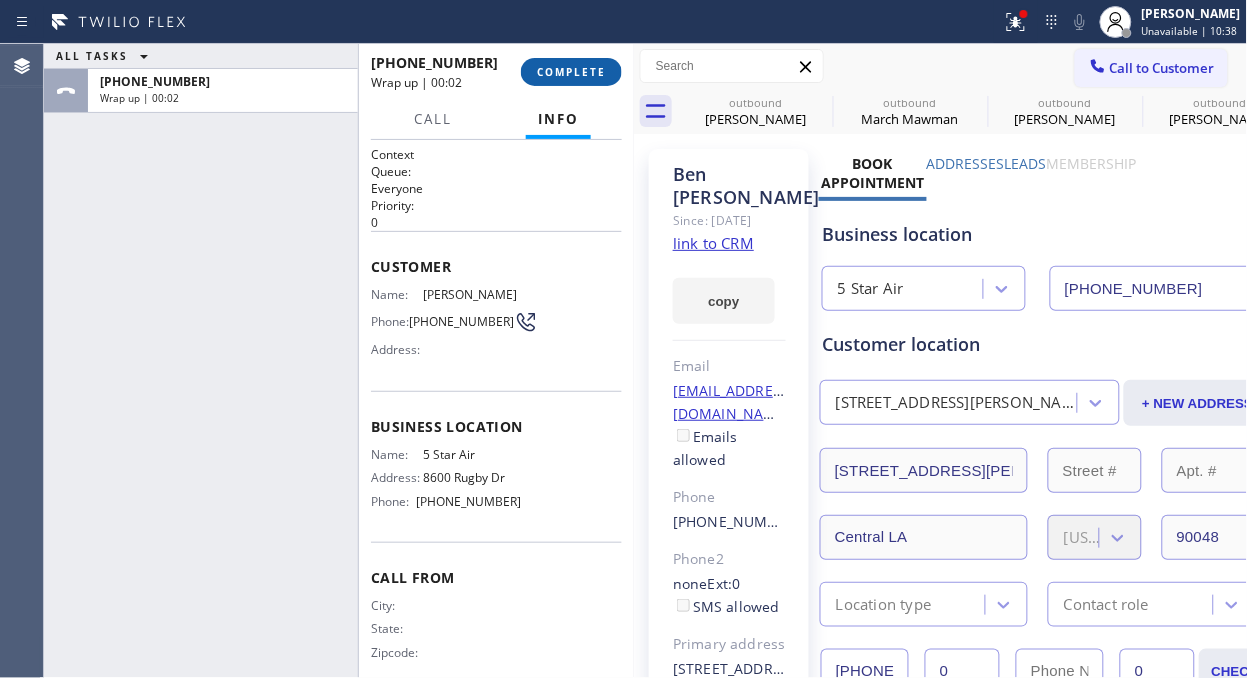 click on "COMPLETE" at bounding box center [571, 72] 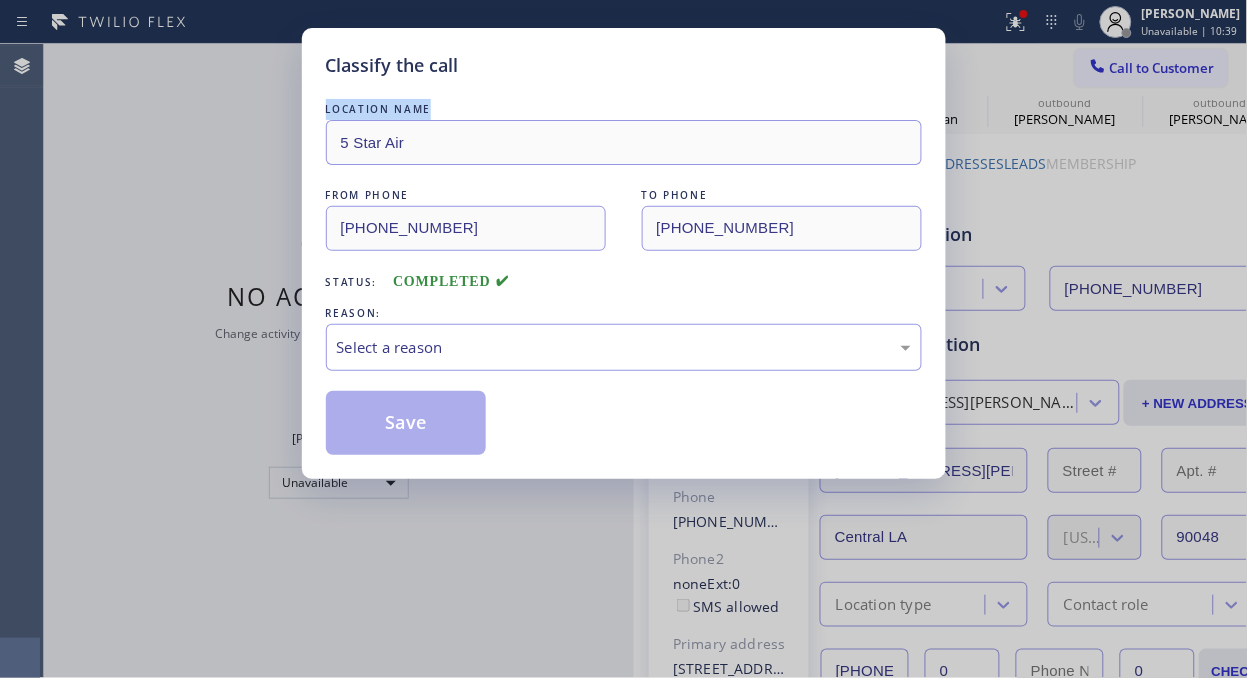 click on "LOCATION NAME 5 Star Air FROM PHONE (800) 686-5038 TO PHONE (310) 770-9474 Status: COMPLETED REASON: Select a reason Save" at bounding box center (624, 267) 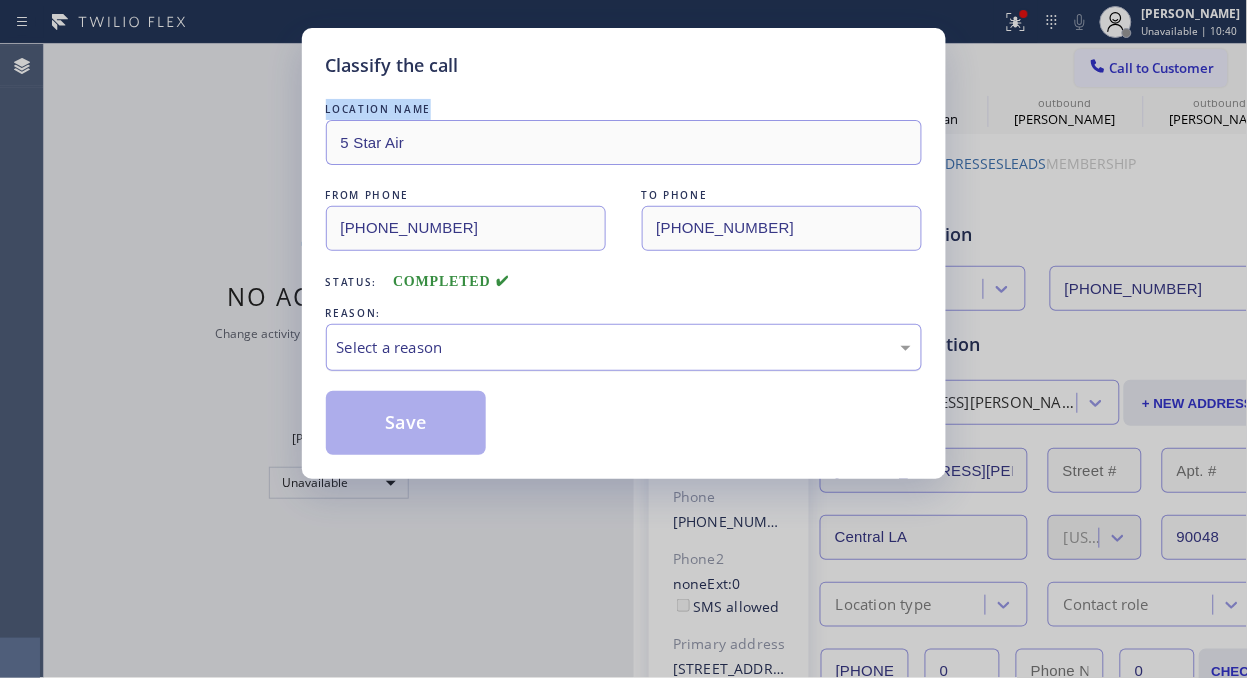 click on "Select a reason" at bounding box center (624, 347) 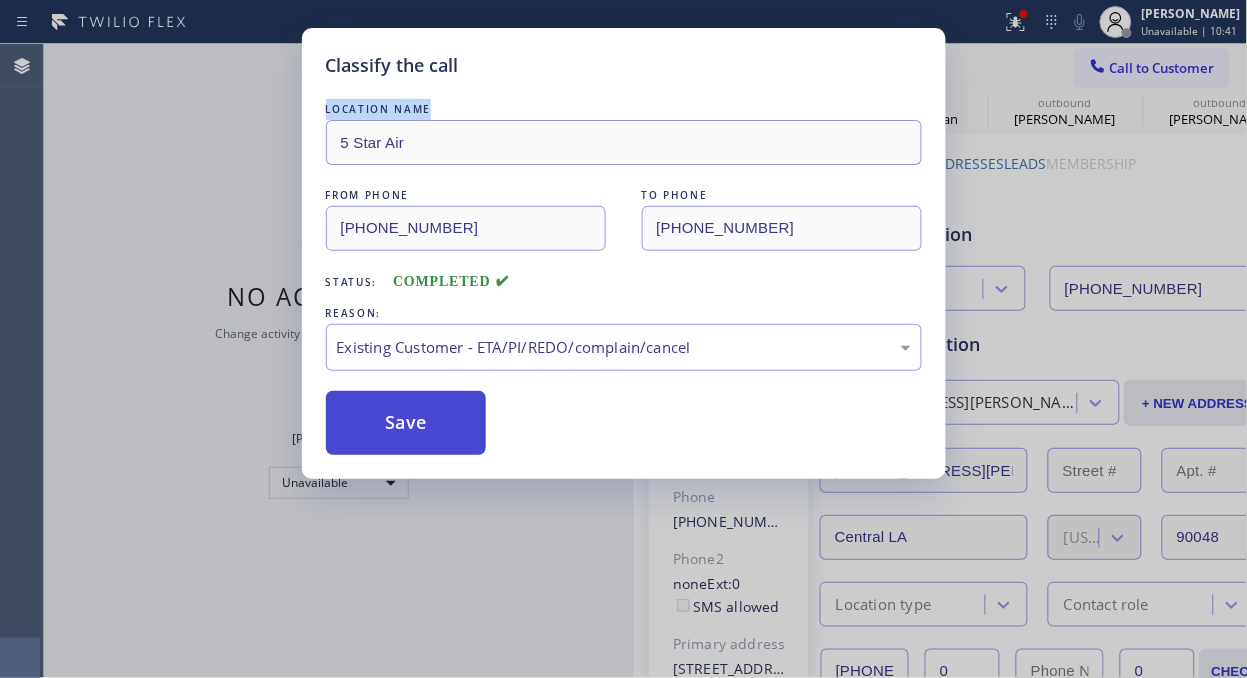 click on "Save" at bounding box center [406, 423] 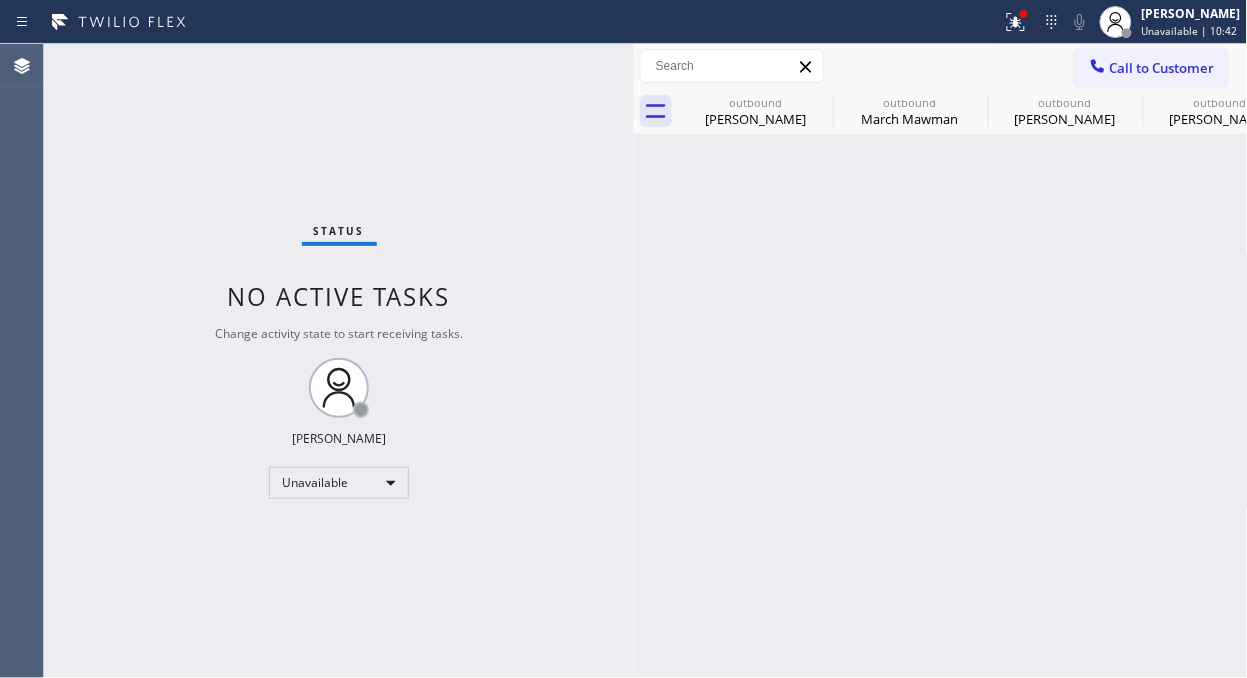 click on "Call to Customer" at bounding box center (1162, 68) 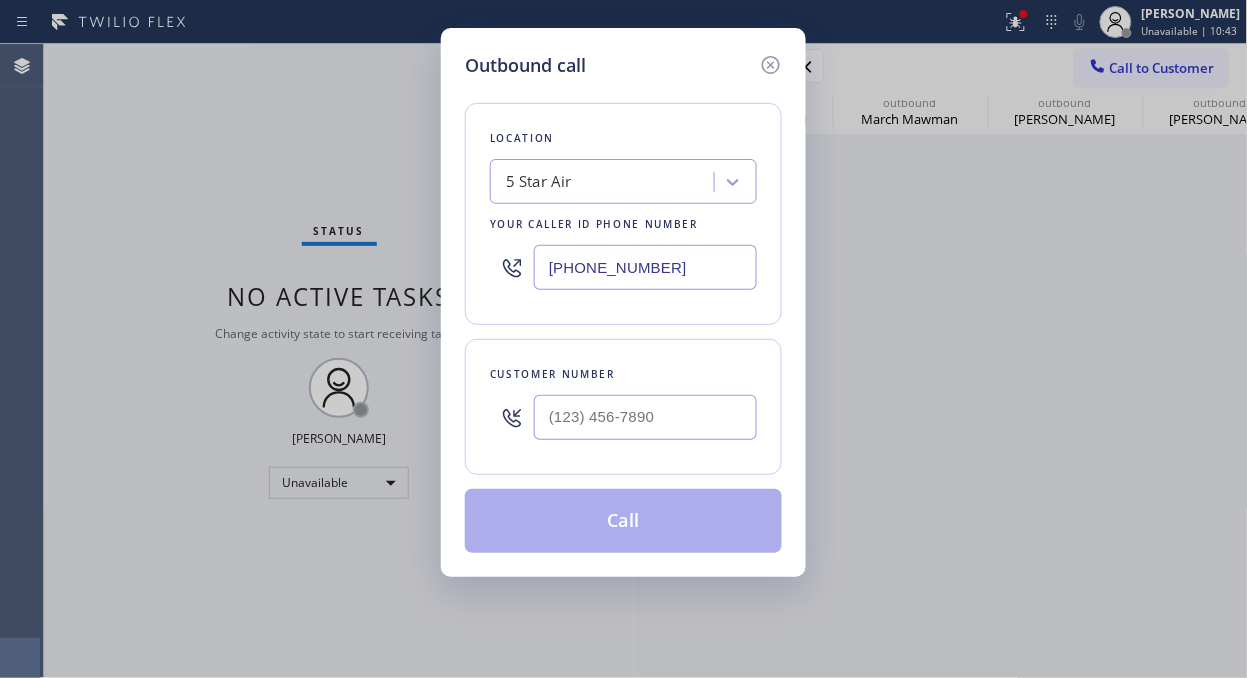drag, startPoint x: 757, startPoint y: 397, endPoint x: 744, endPoint y: 406, distance: 15.811388 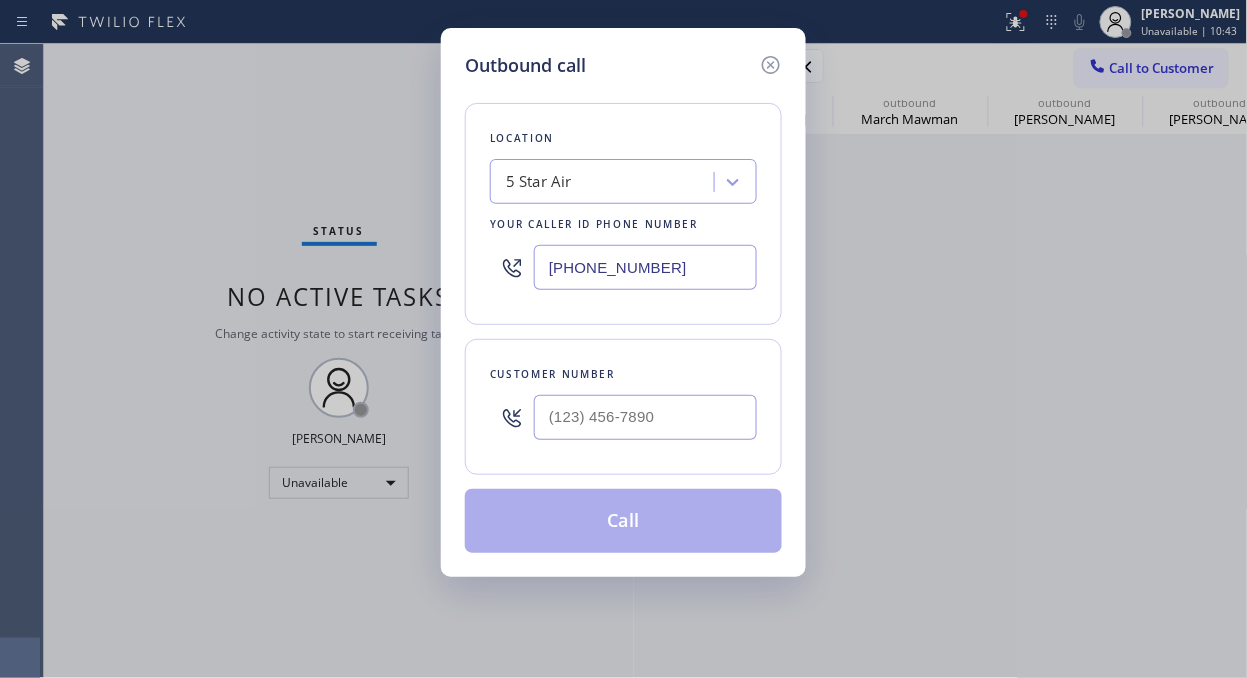 click on "Customer number" at bounding box center (623, 407) 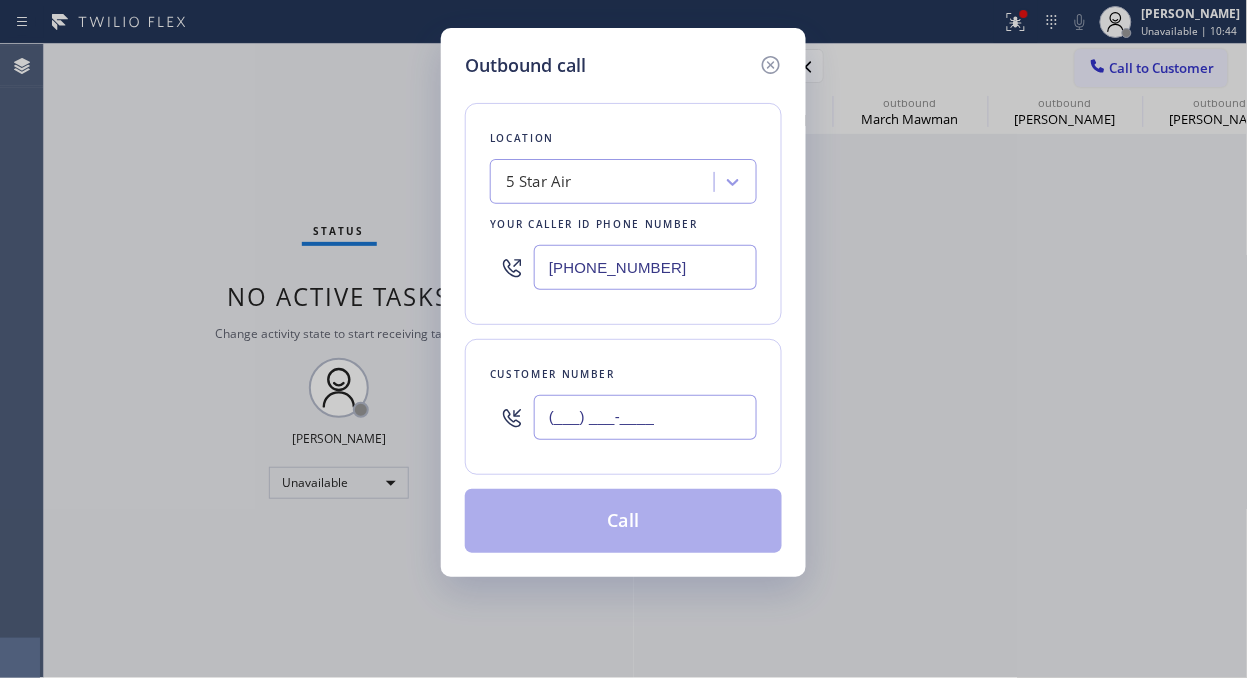 click on "(___) ___-____" at bounding box center (645, 417) 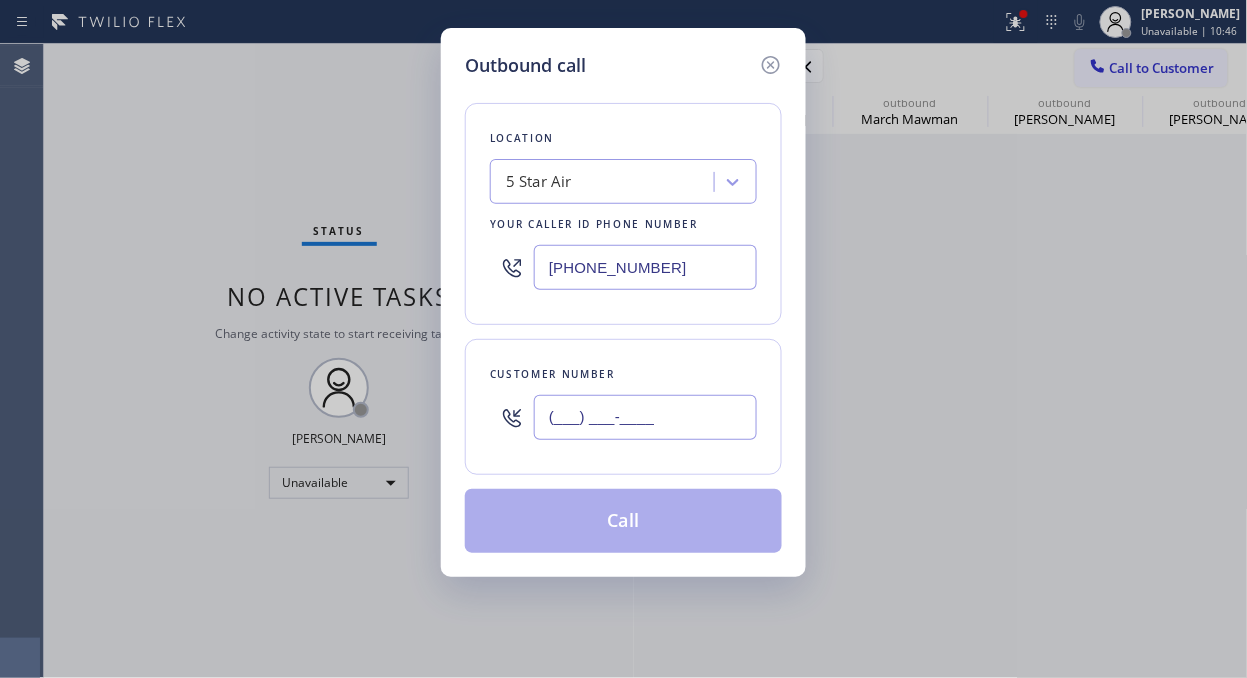 click on "(___) ___-____" at bounding box center (645, 417) 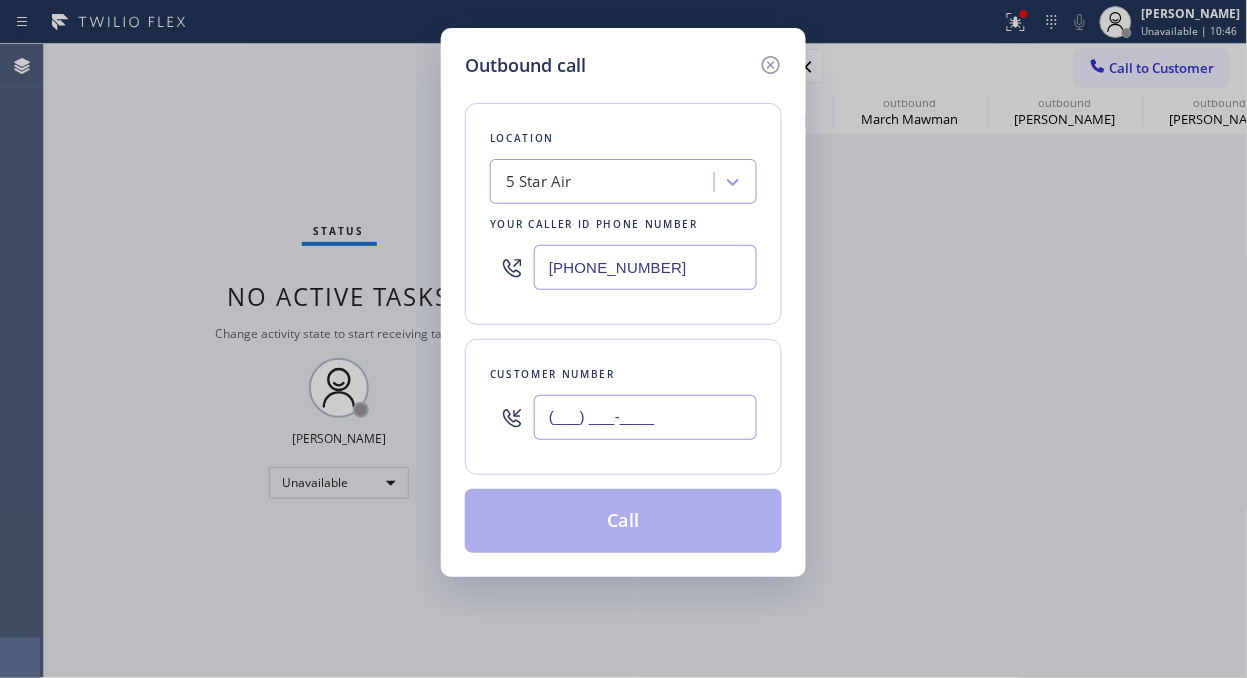 paste on "805) 906-9588" 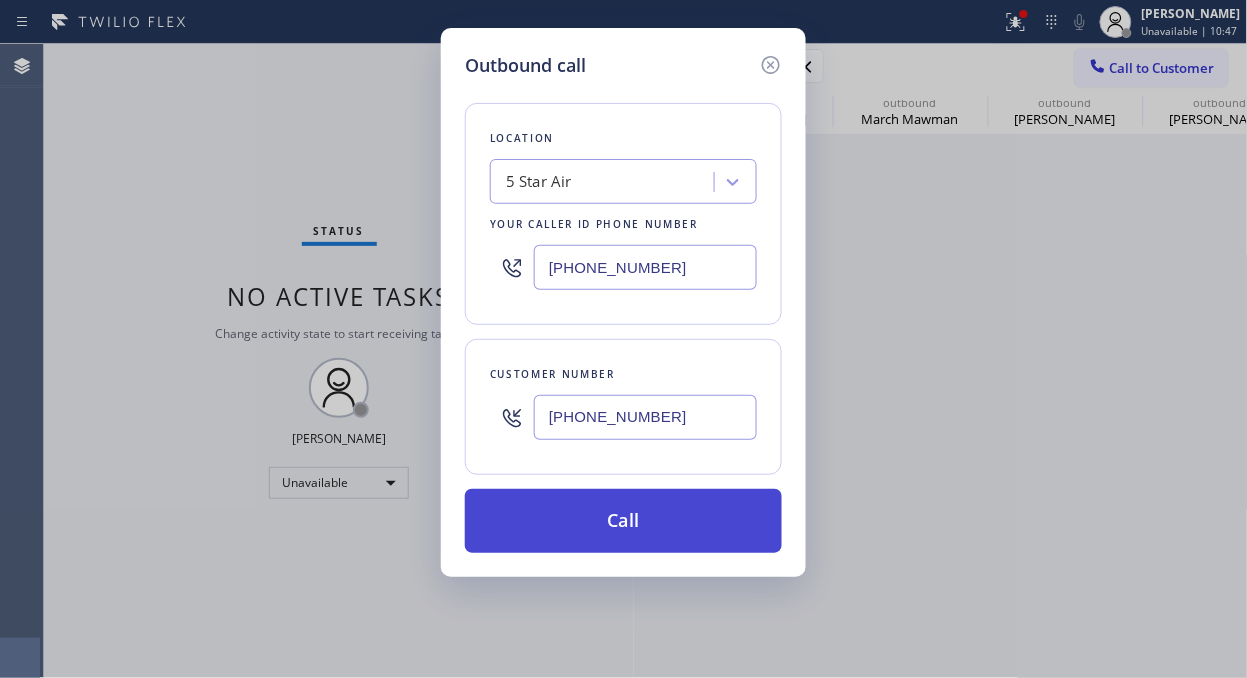 type on "(805) 906-9588" 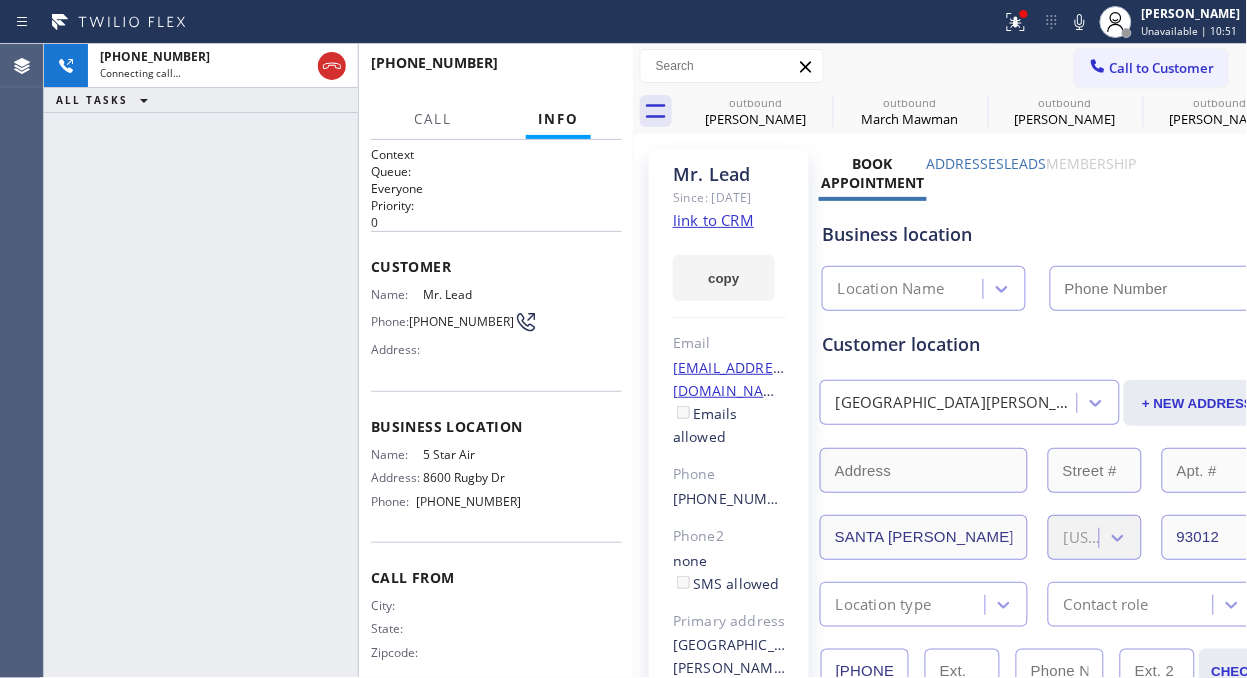 type on "(800) 686-5038" 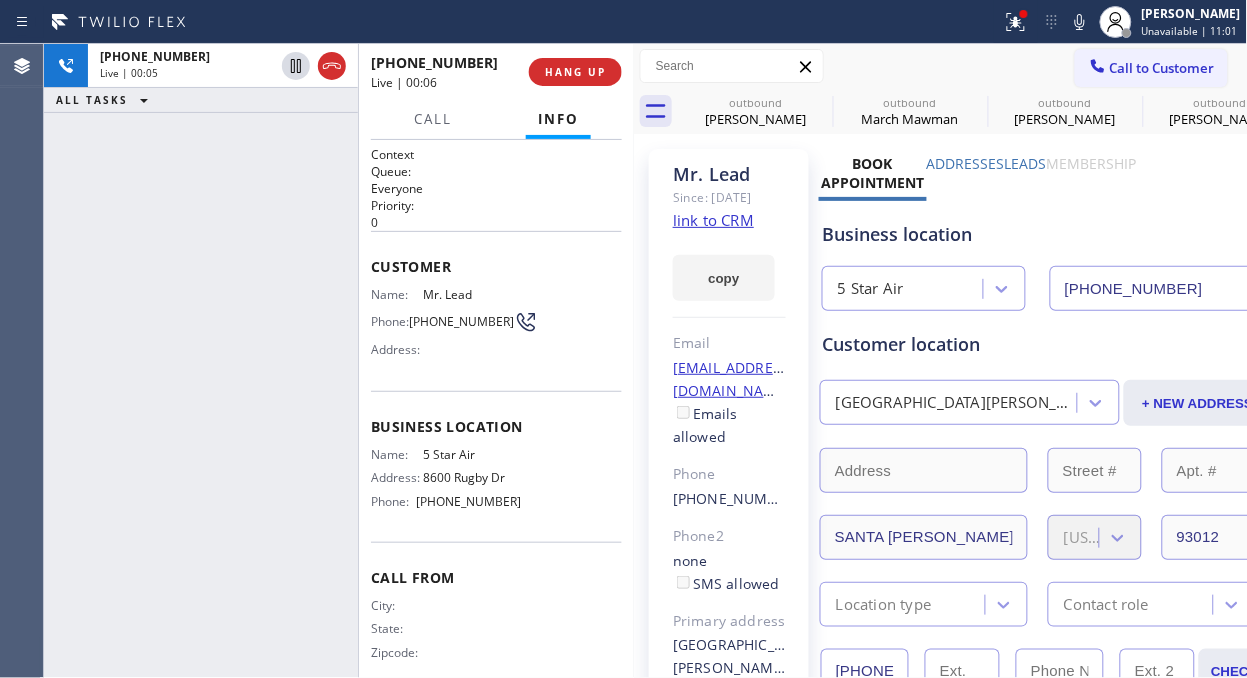 click on "+18059069588 Live | 00:05 ALL TASKS ALL TASKS ACTIVE TASKS TASKS IN WRAP UP" at bounding box center (201, 361) 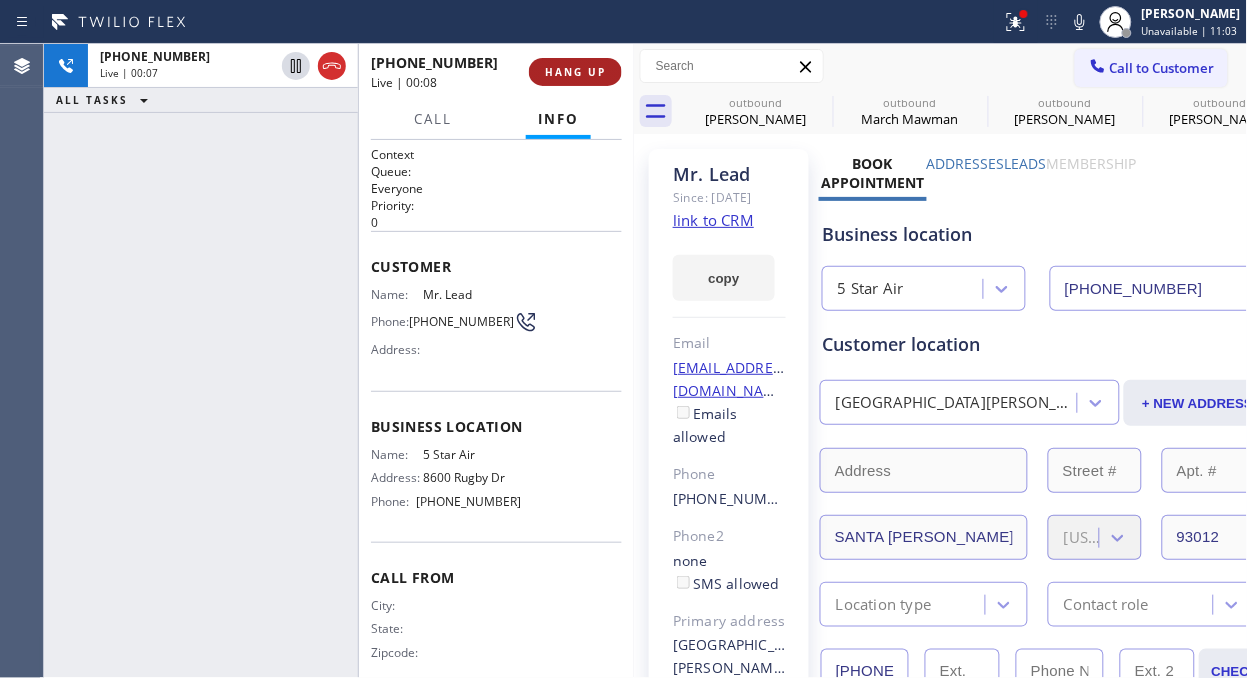 click on "HANG UP" at bounding box center [575, 72] 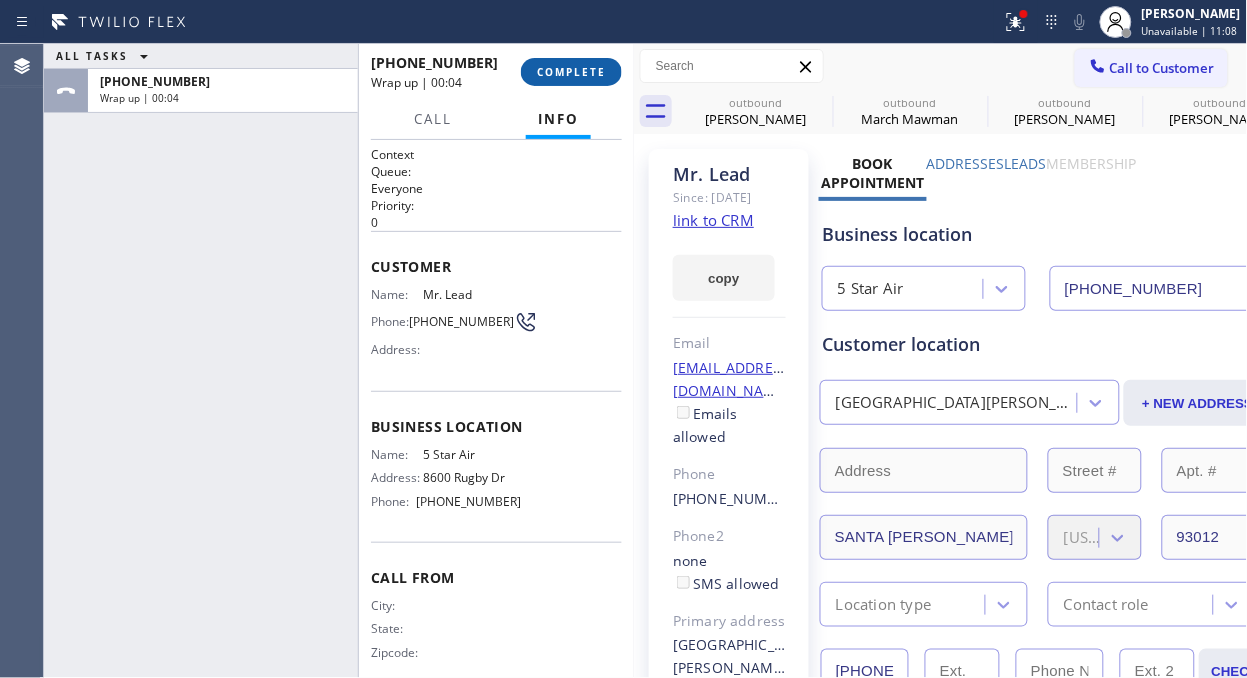 drag, startPoint x: 584, startPoint y: 57, endPoint x: 587, endPoint y: 80, distance: 23.194826 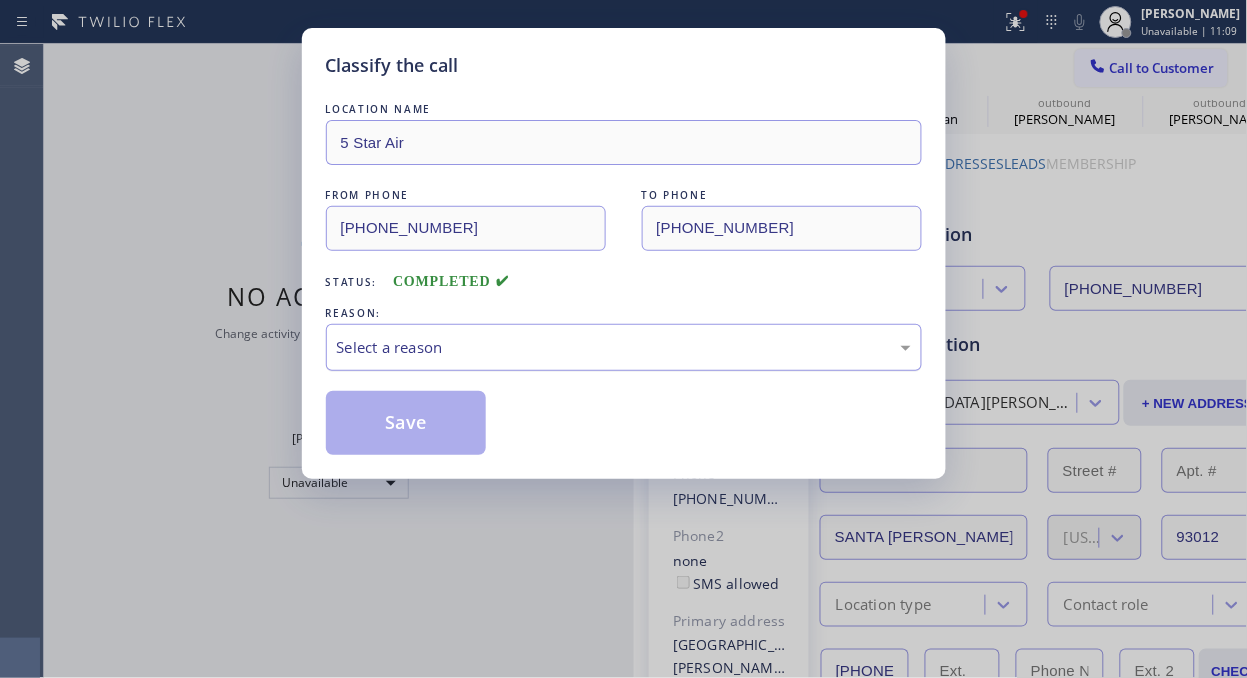 click on "Select a reason" at bounding box center [624, 347] 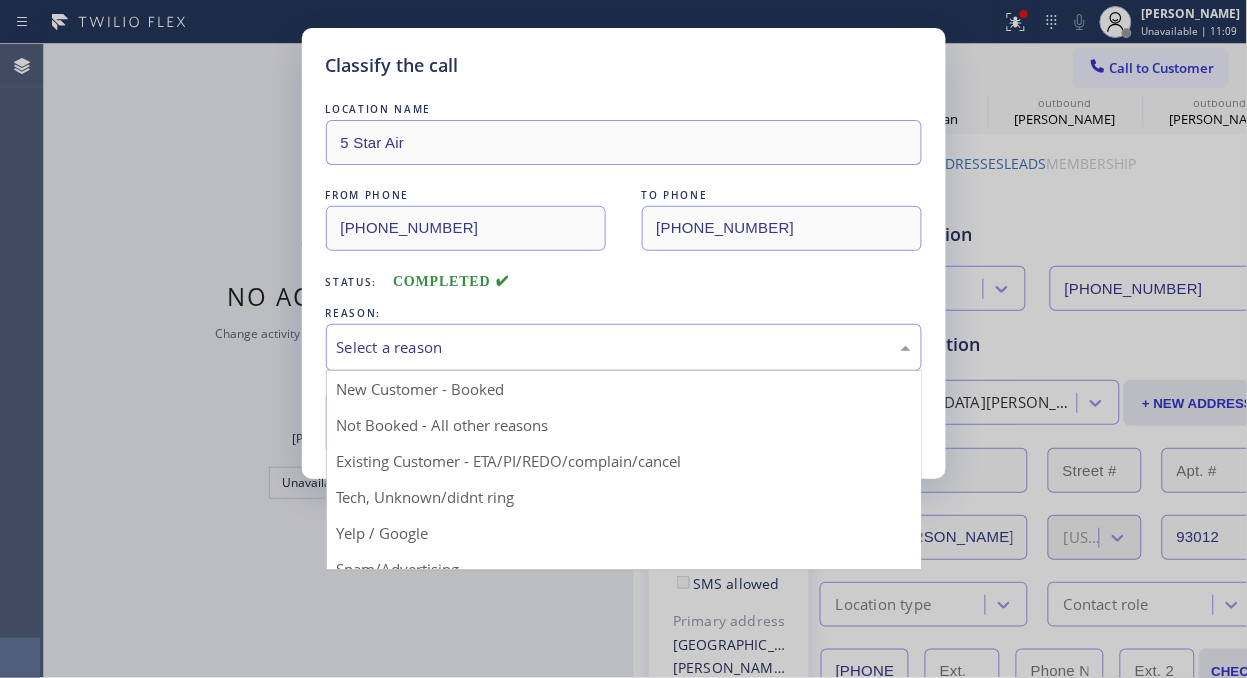 drag, startPoint x: 571, startPoint y: 468, endPoint x: 507, endPoint y: 445, distance: 68.007355 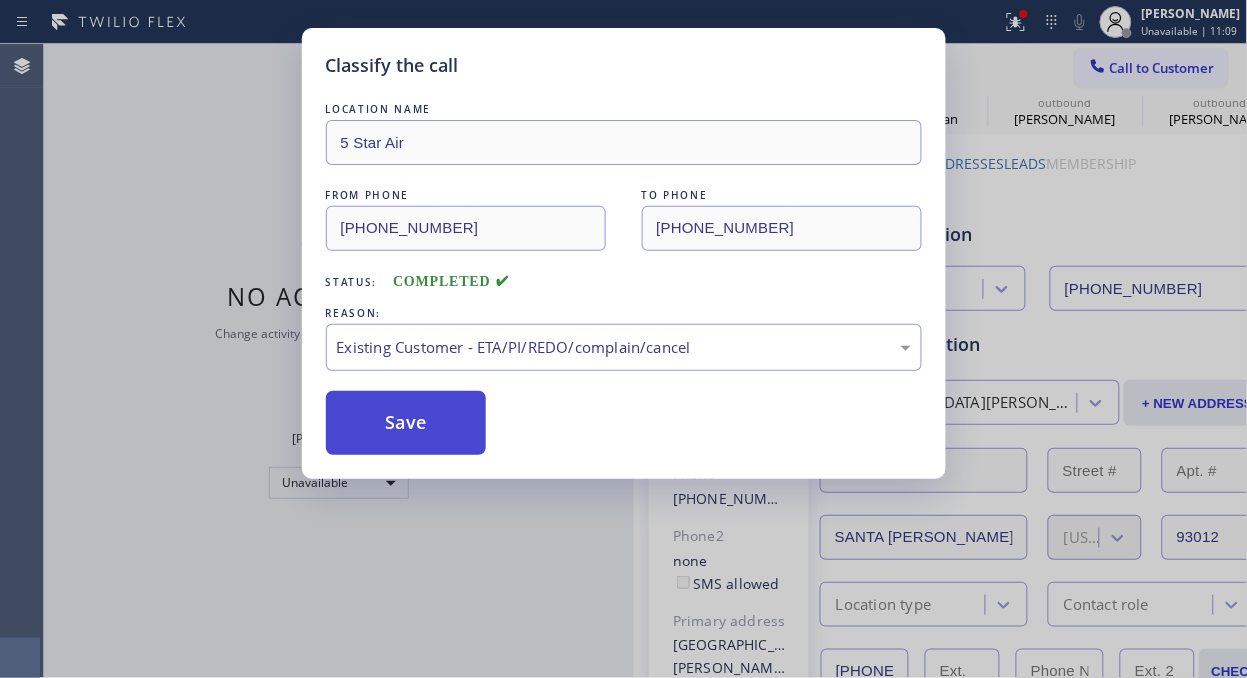 click on "Save" at bounding box center (406, 423) 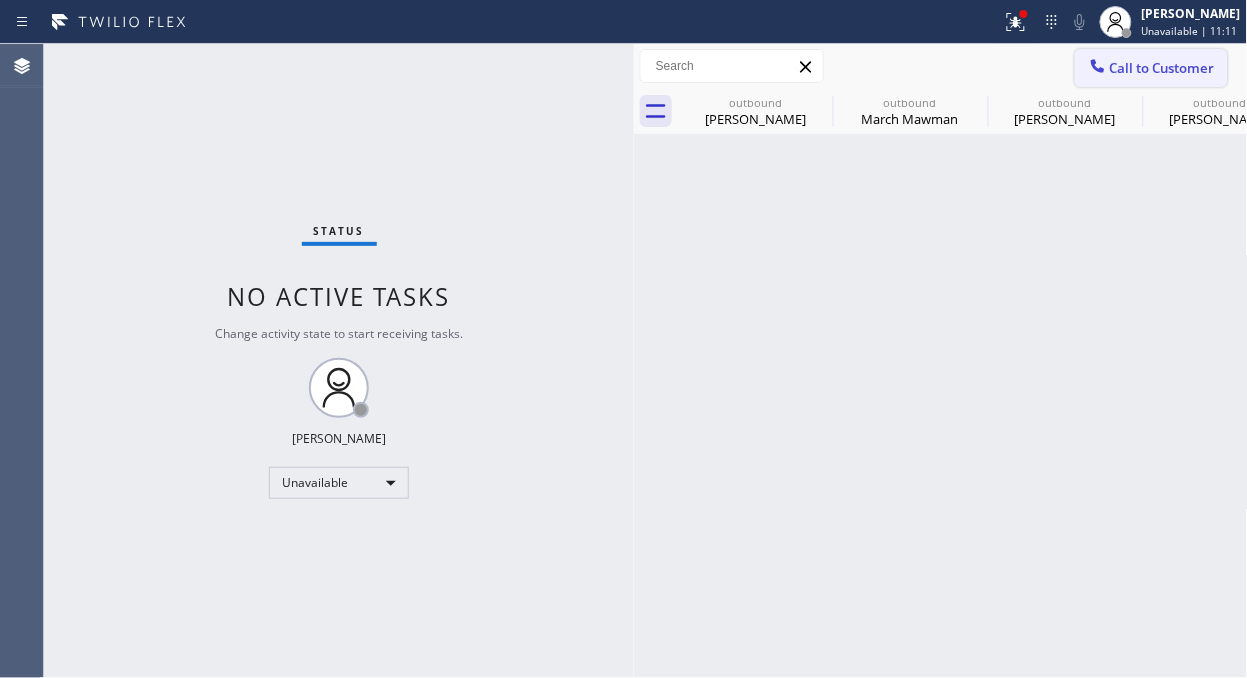 click on "Call to Customer" at bounding box center (1162, 68) 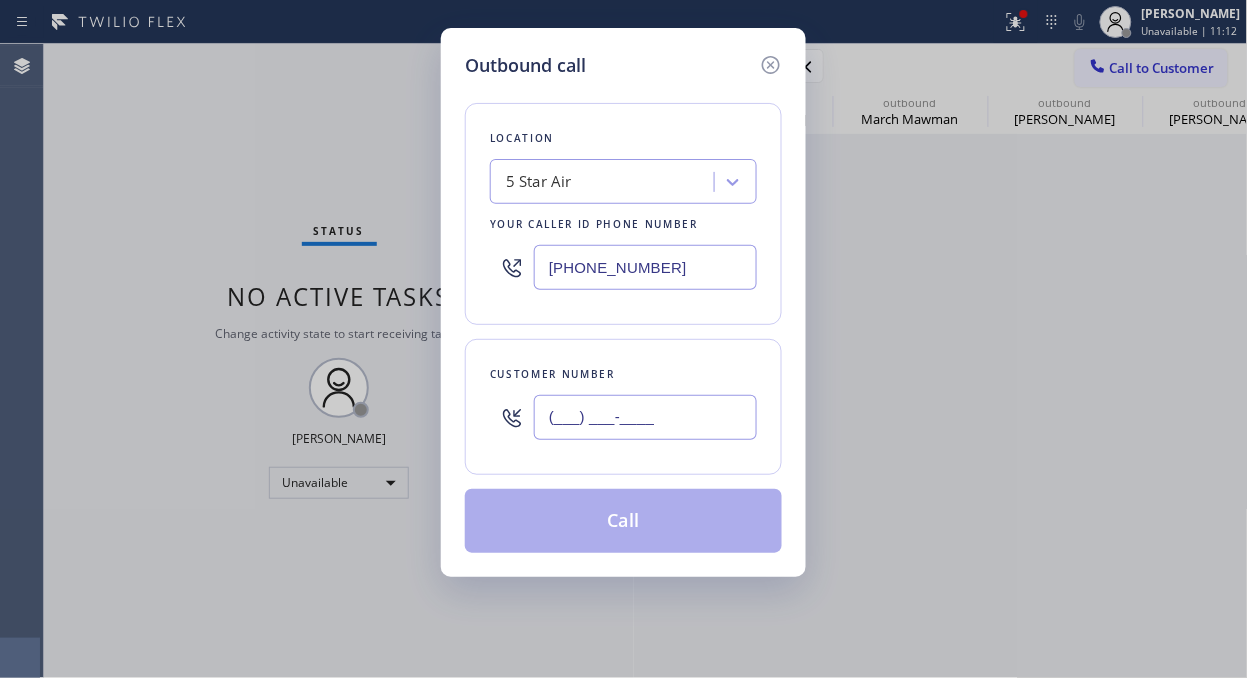 click on "(___) ___-____" at bounding box center (645, 417) 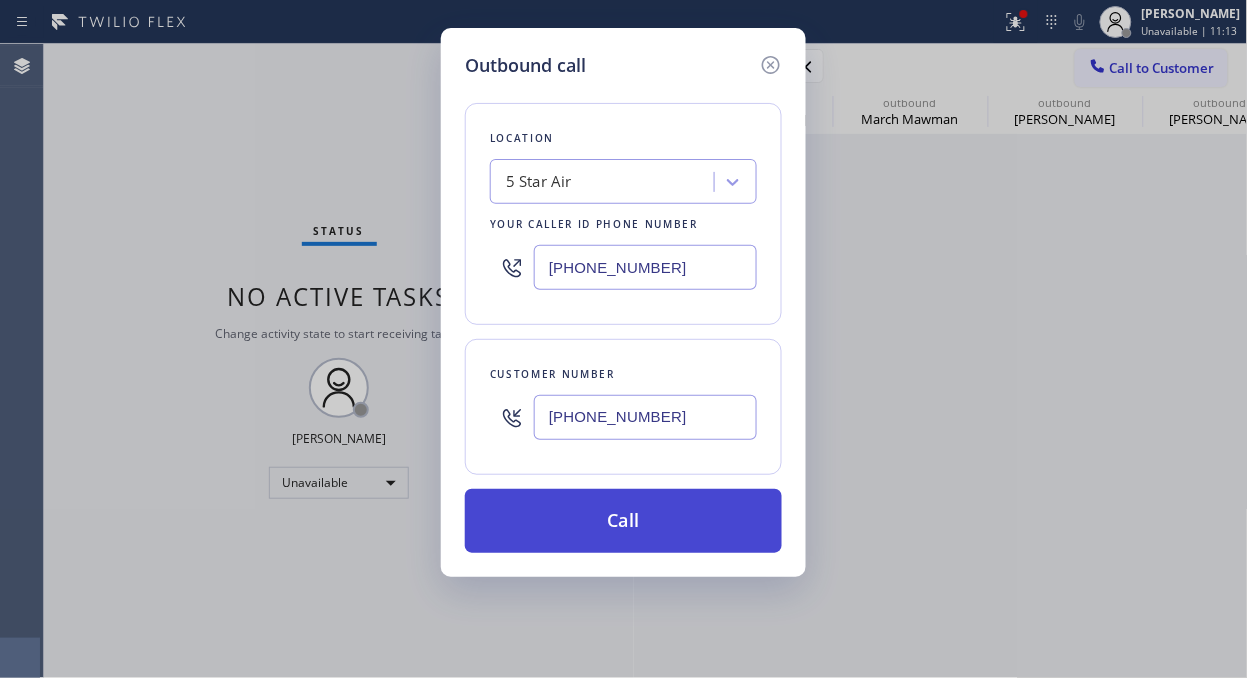 type on "(805) 907-1340" 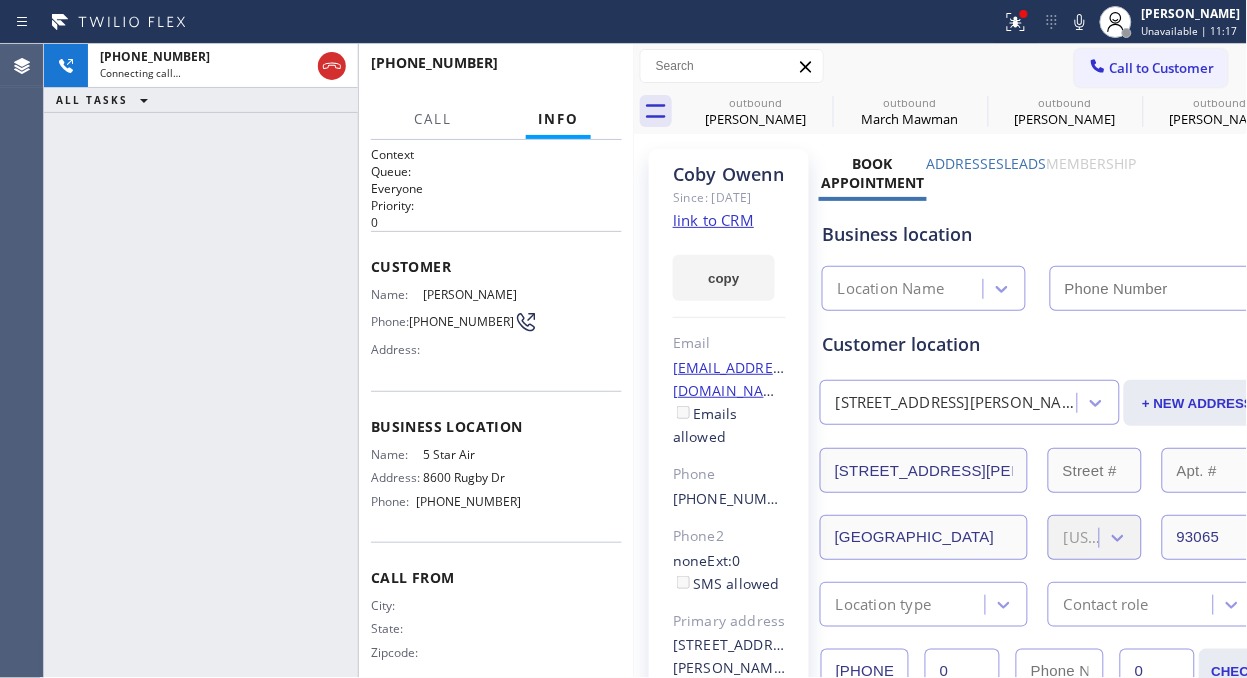 type on "(800) 686-5038" 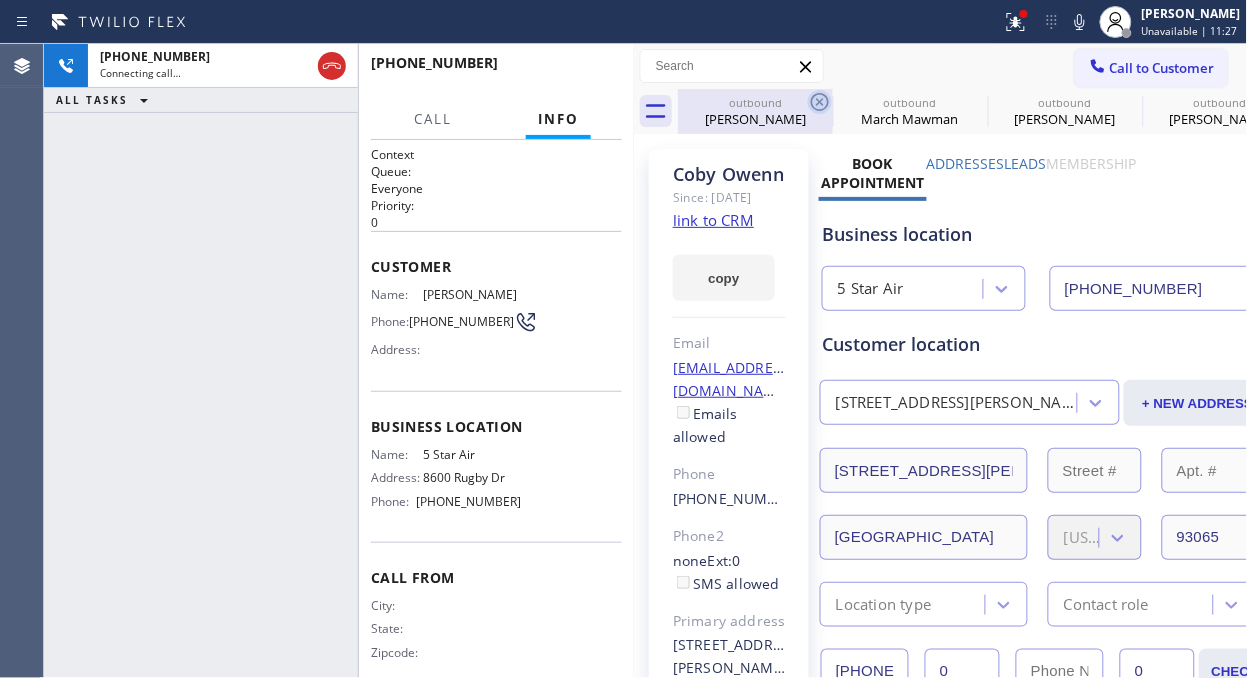 click 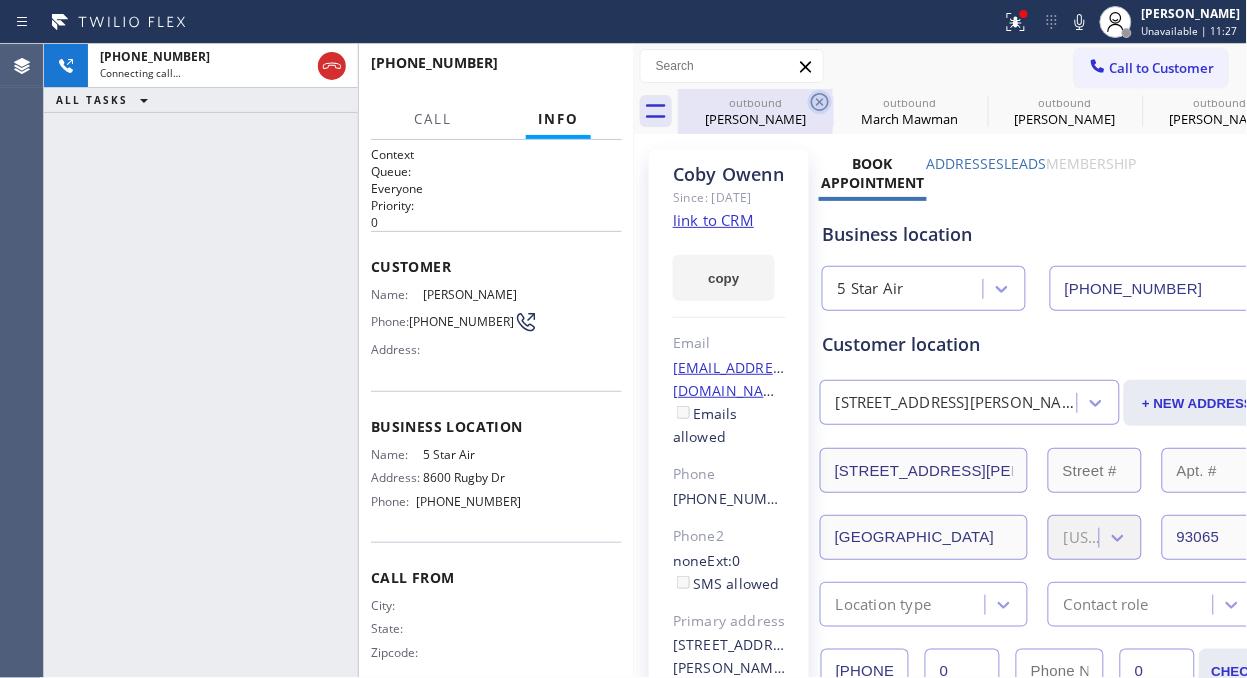 click 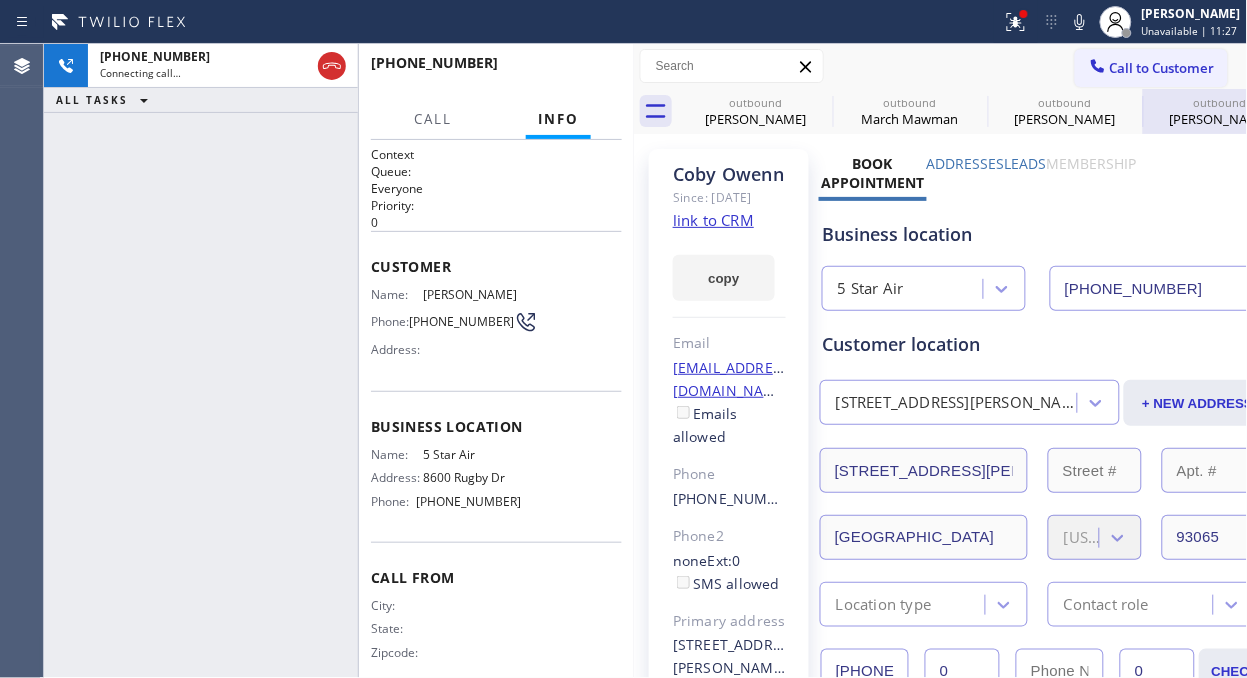 click 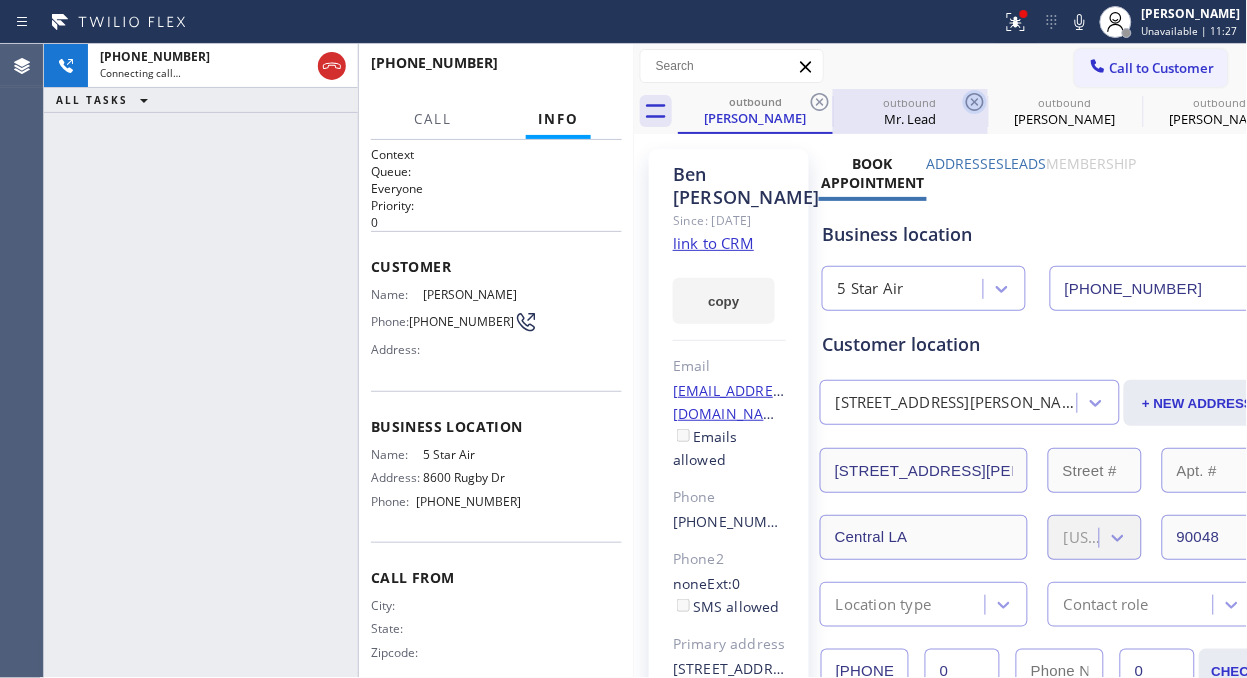 click 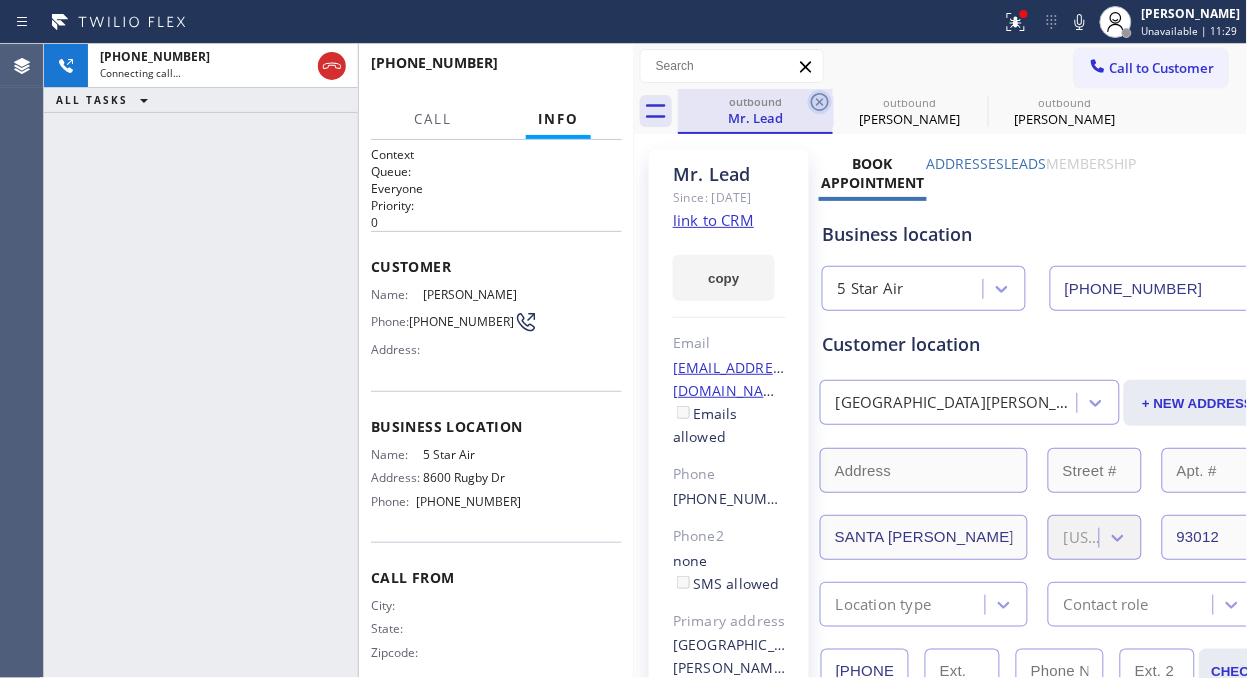 click 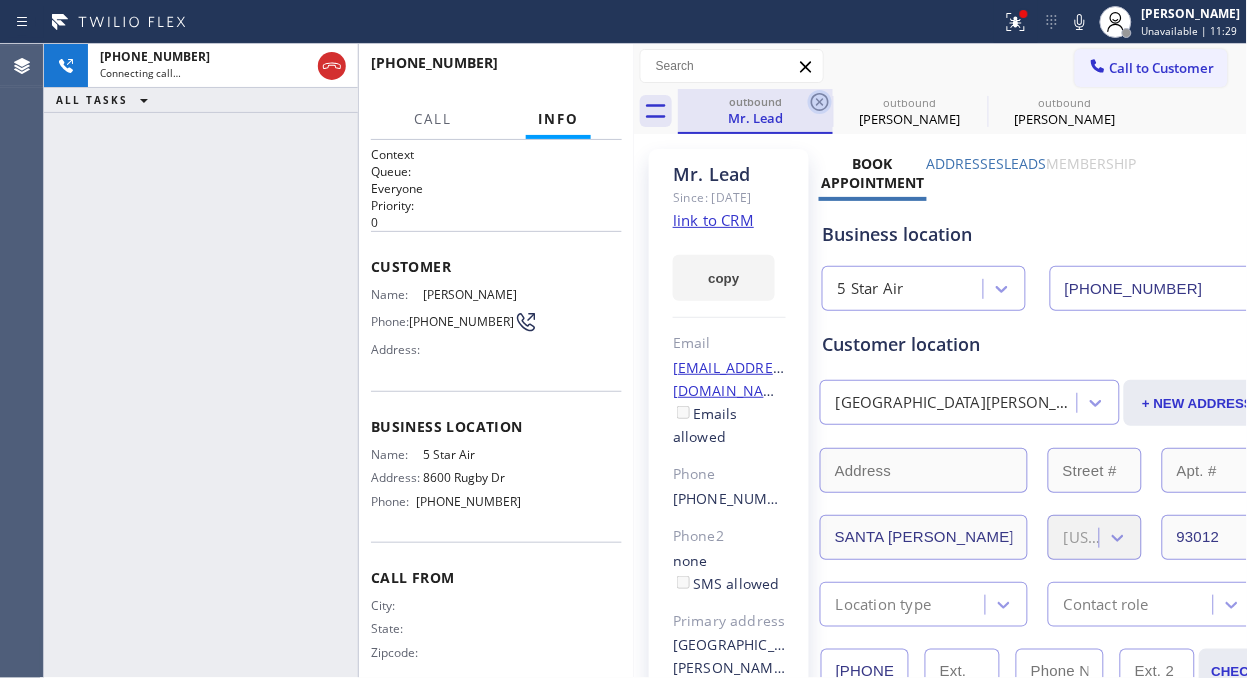 click 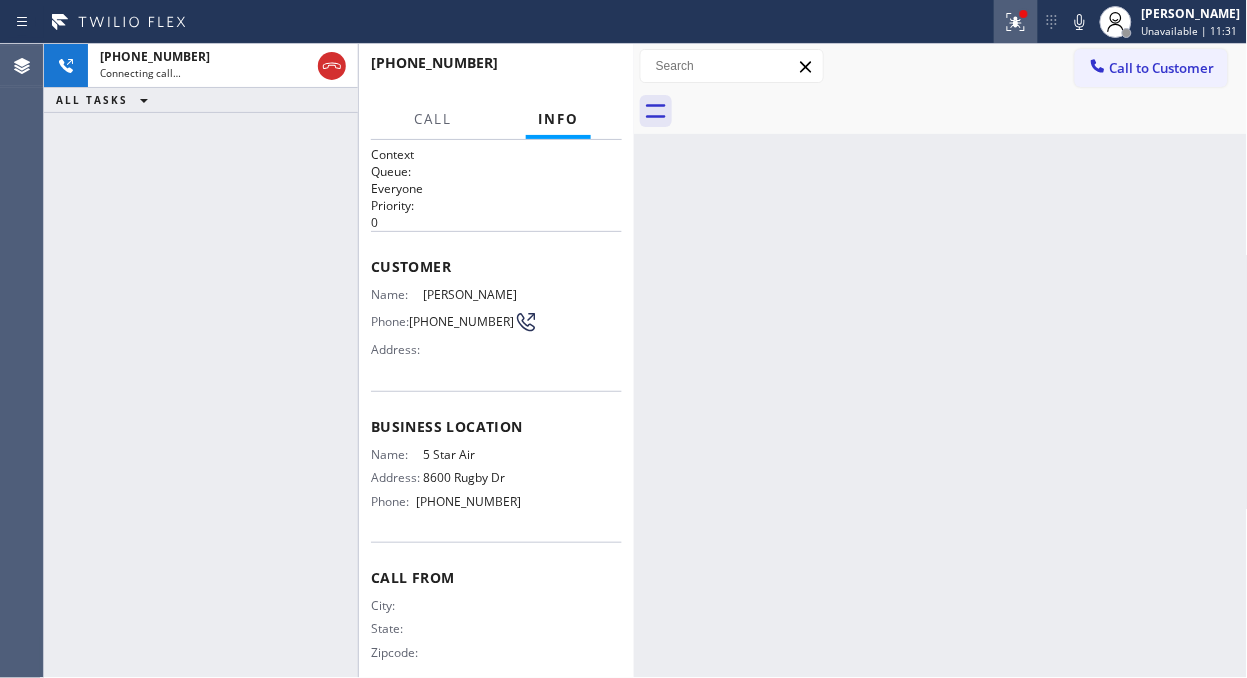 click 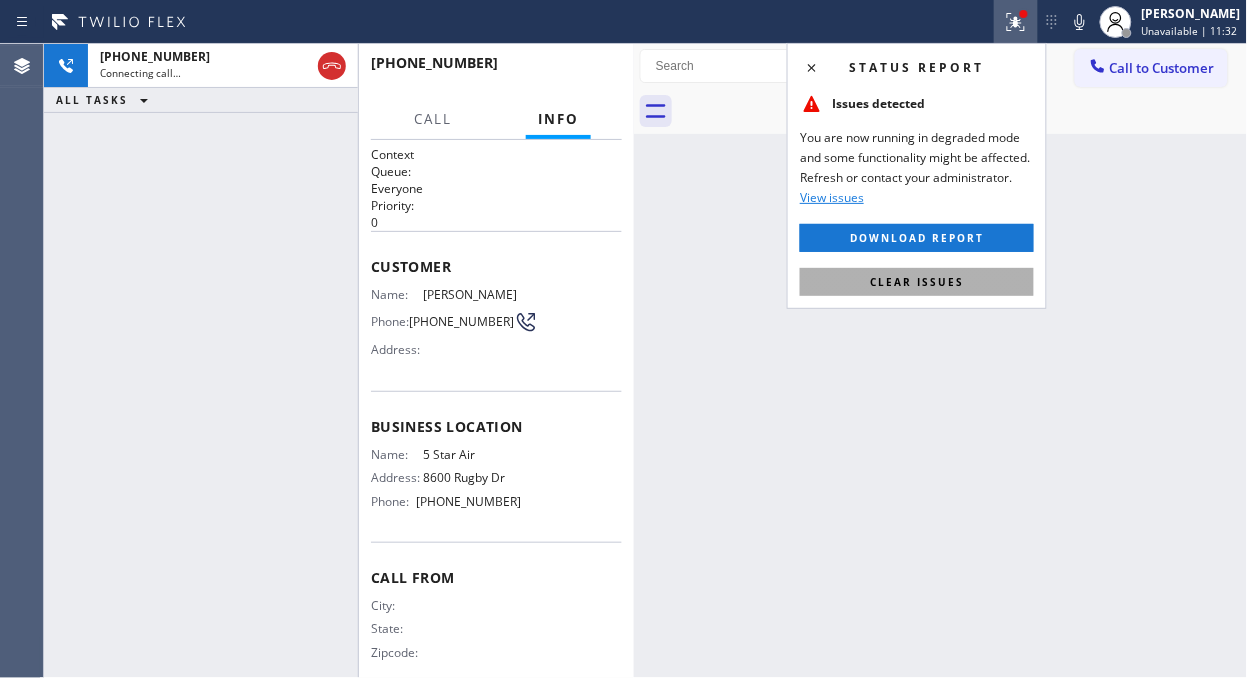 click on "Clear issues" at bounding box center (917, 282) 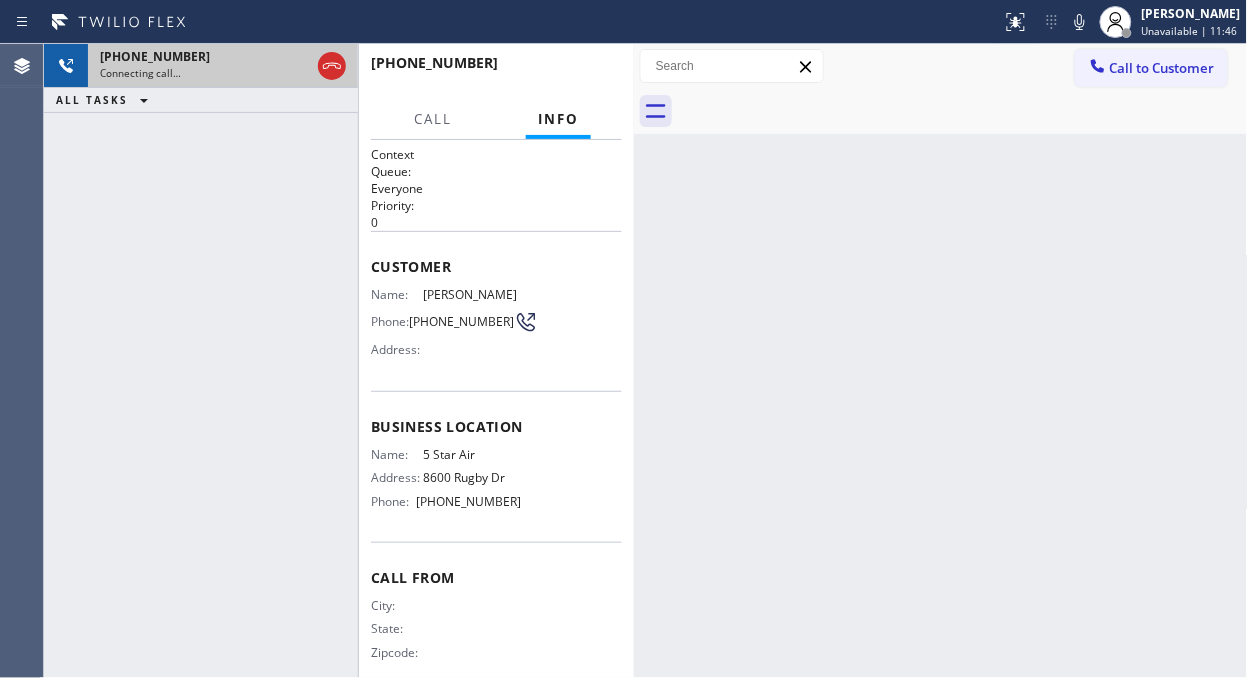 click on "+18059071340" at bounding box center (205, 56) 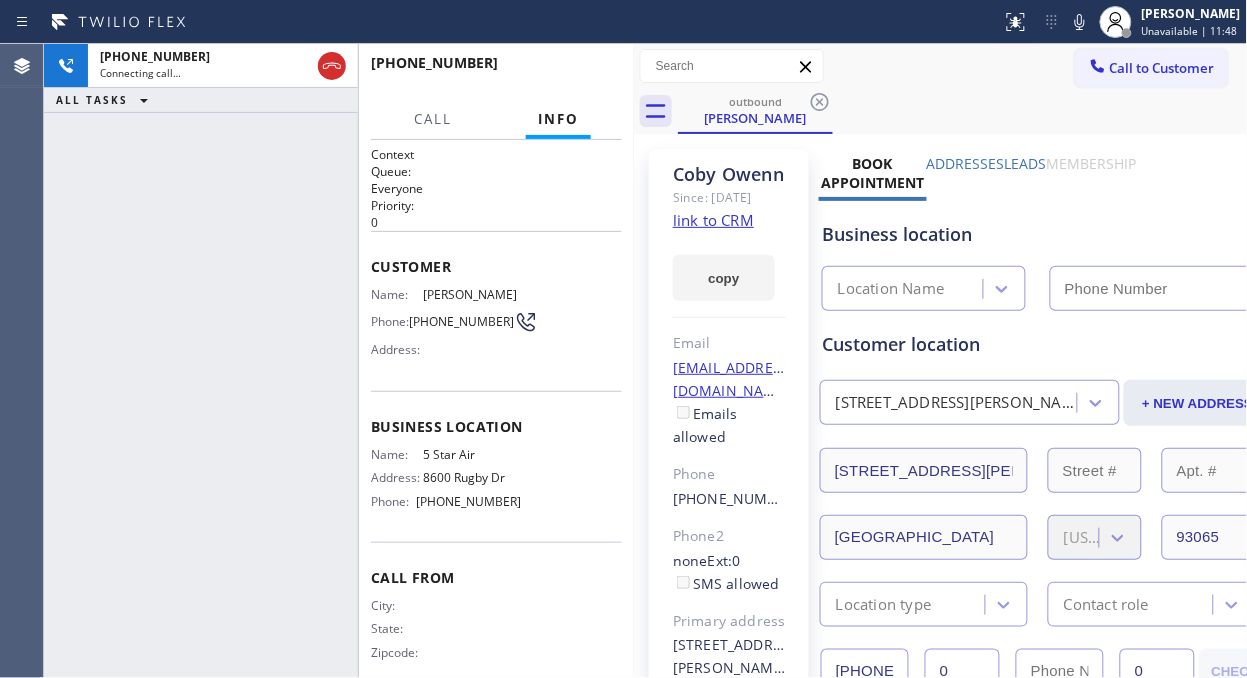 type on "(800) 686-5038" 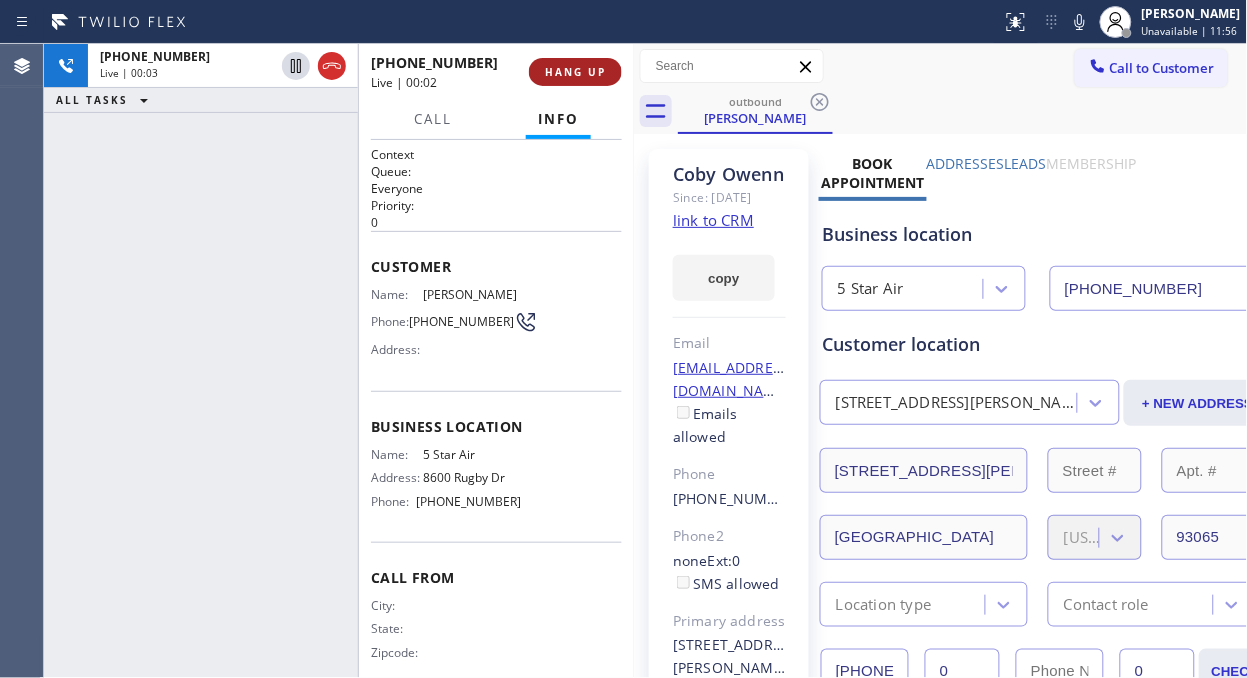 click on "HANG UP" at bounding box center (575, 72) 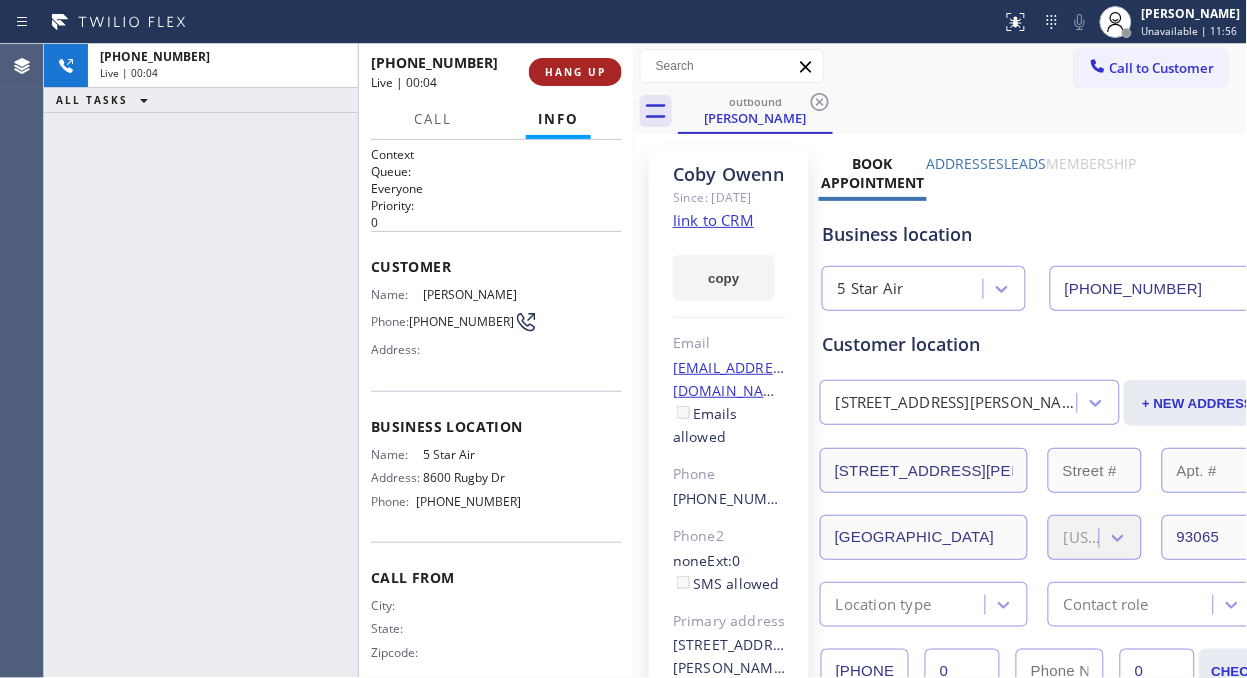 click on "HANG UP" at bounding box center (575, 72) 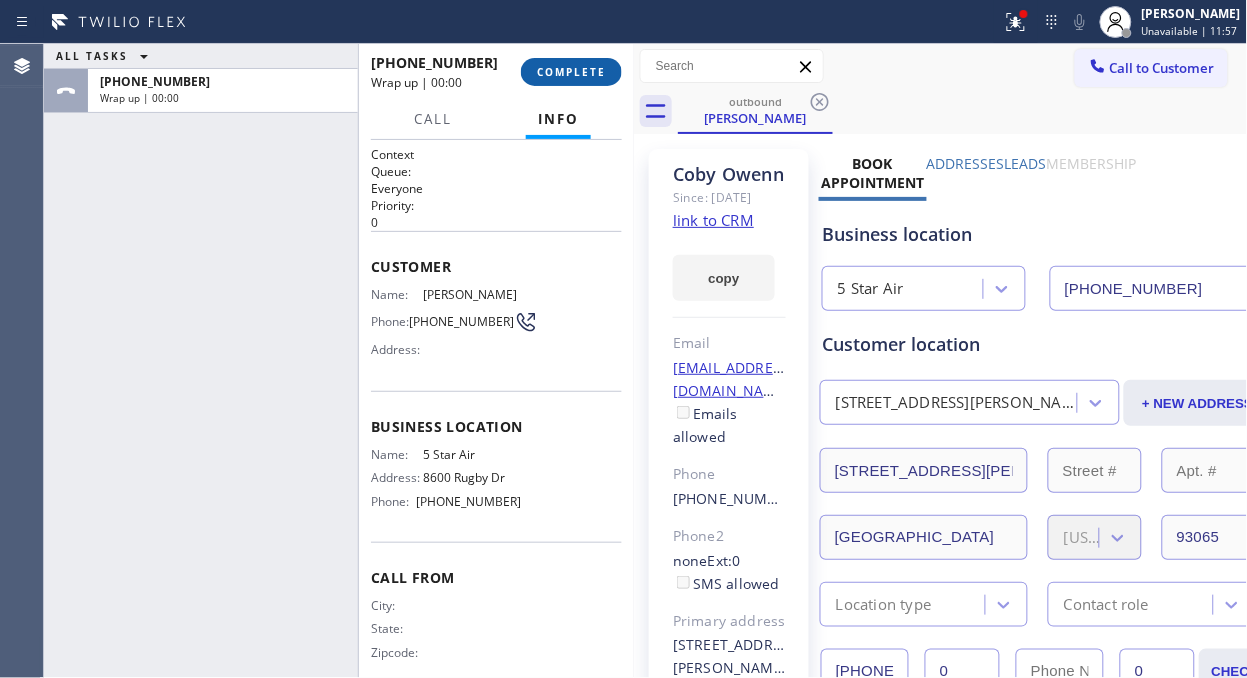 click on "COMPLETE" at bounding box center (571, 72) 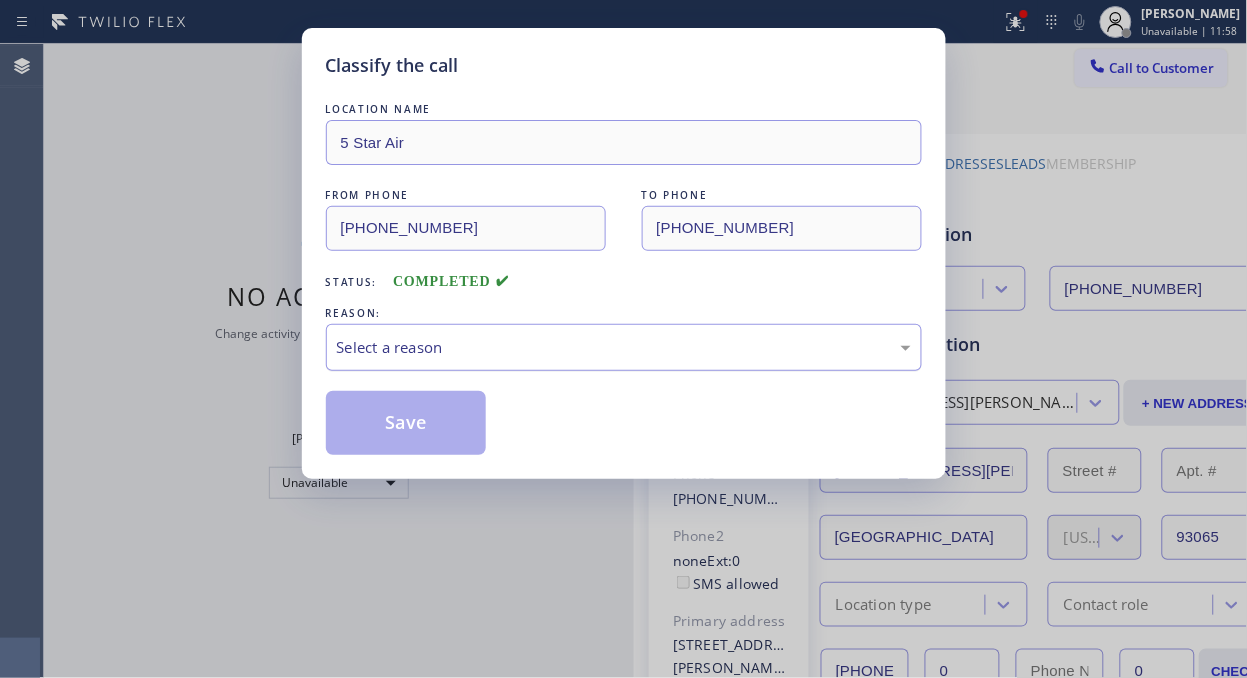 drag, startPoint x: 607, startPoint y: 346, endPoint x: 602, endPoint y: 362, distance: 16.763054 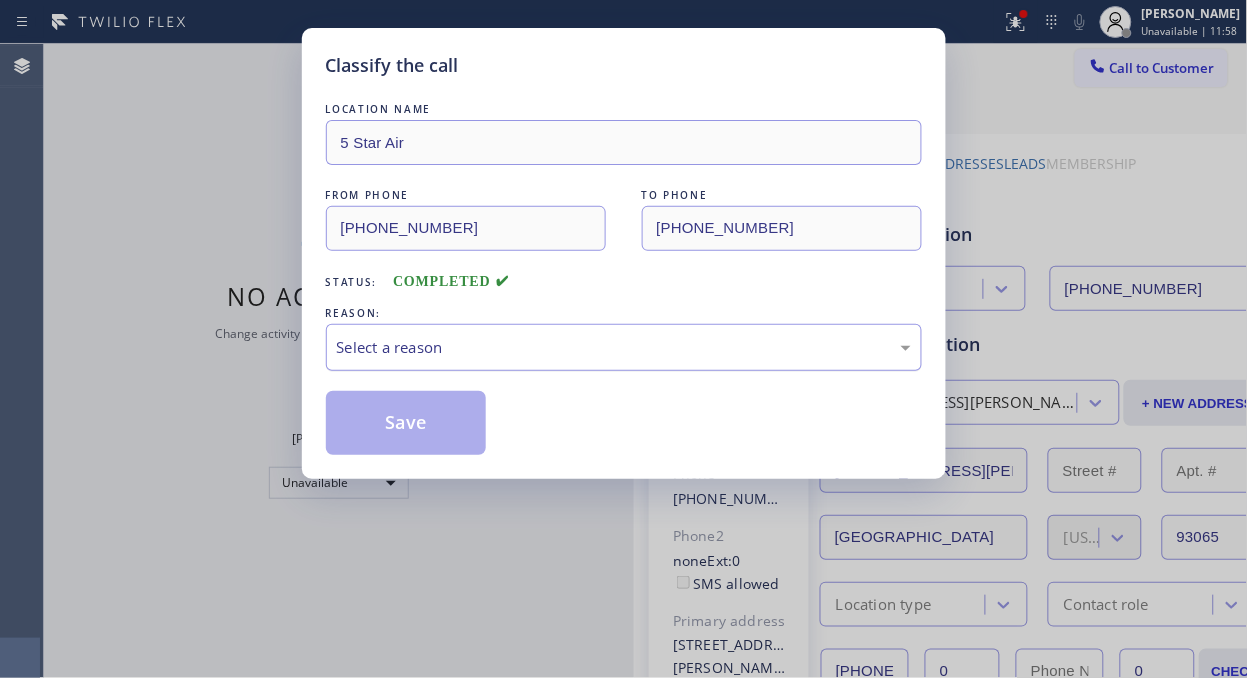 click on "Select a reason" at bounding box center (624, 347) 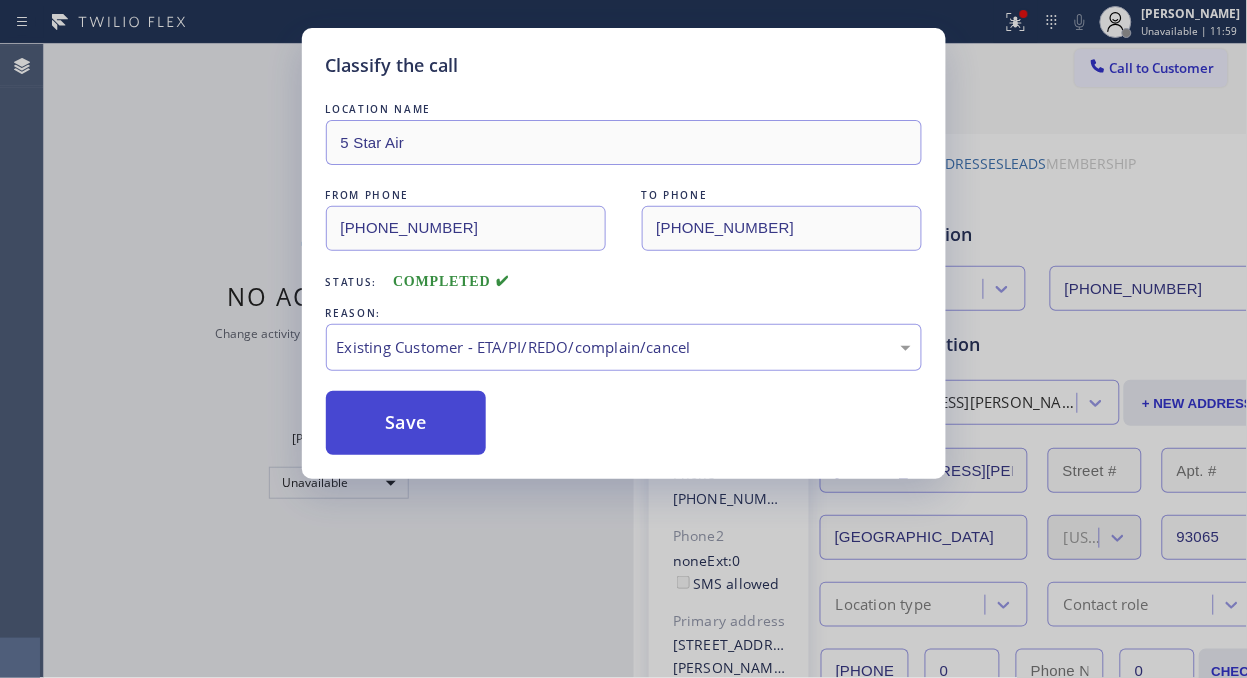 click on "Save" at bounding box center (406, 423) 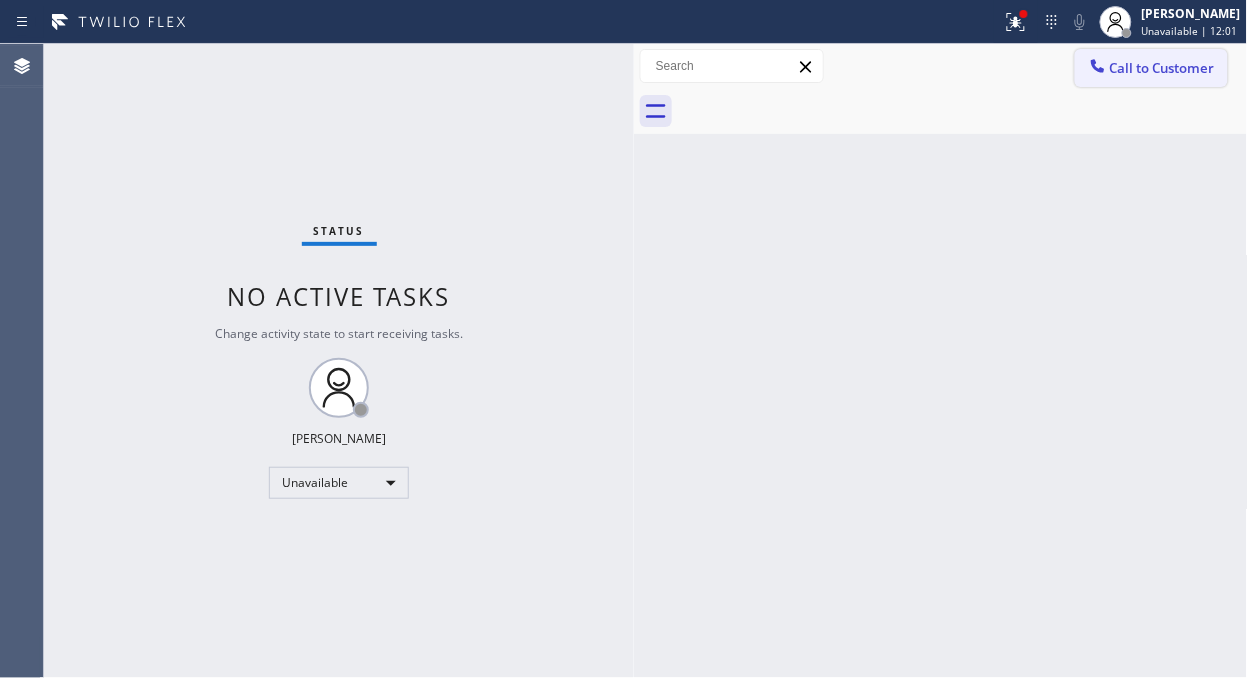 click on "Call to Customer" at bounding box center (1162, 68) 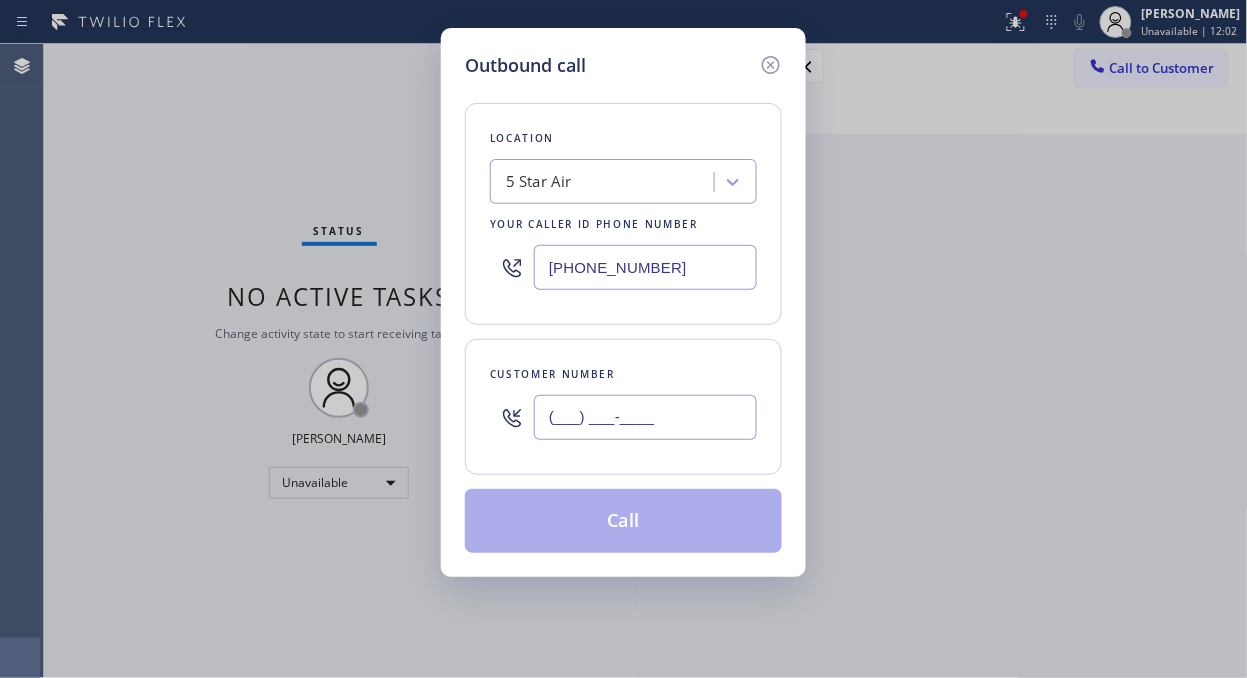 click on "(___) ___-____" at bounding box center (645, 417) 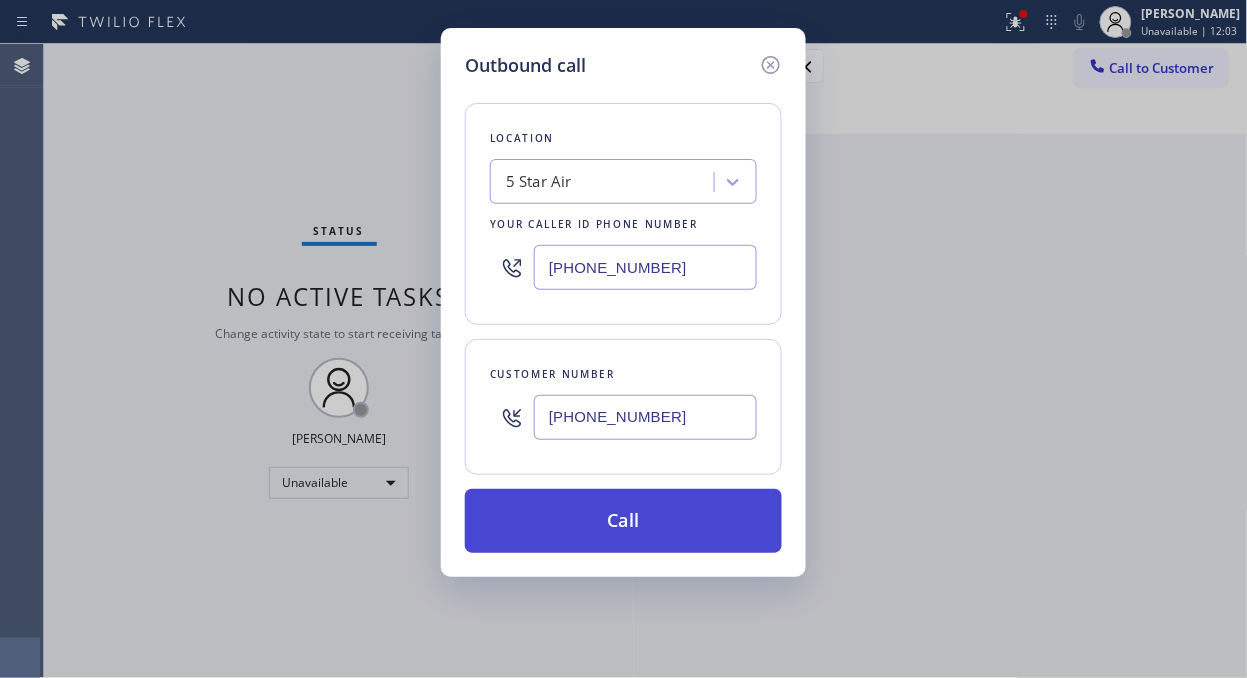 type on "(661) 993-3822" 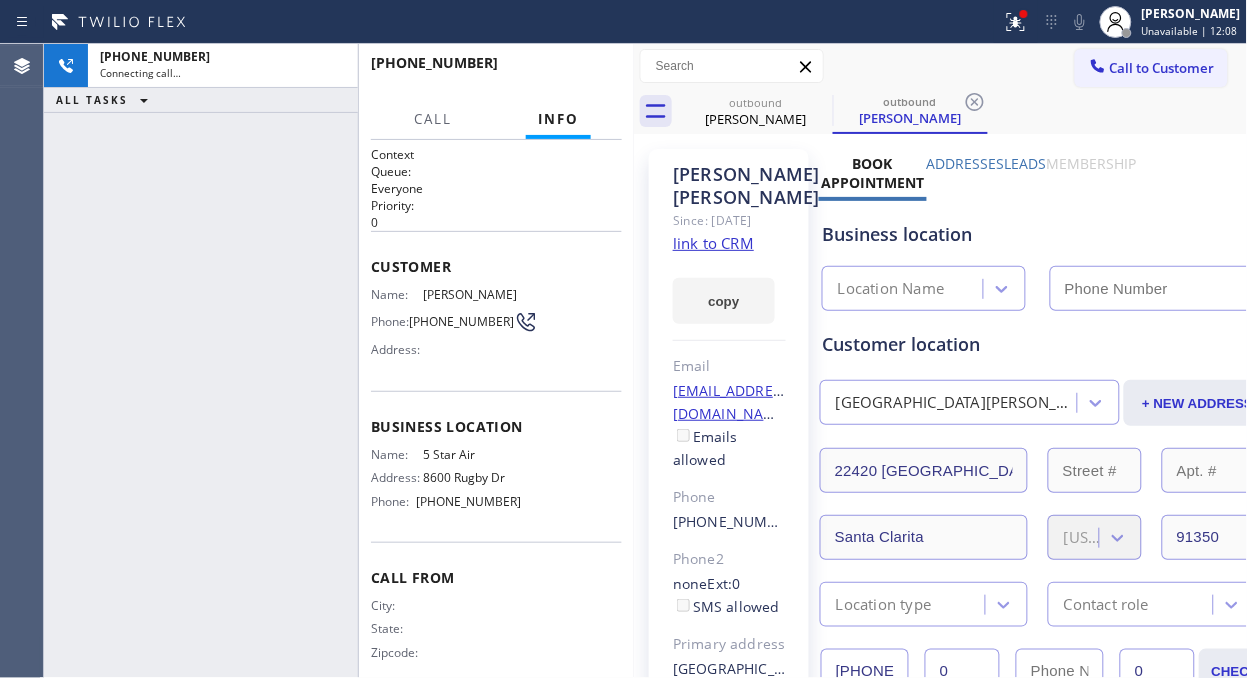 type on "(800) 686-5038" 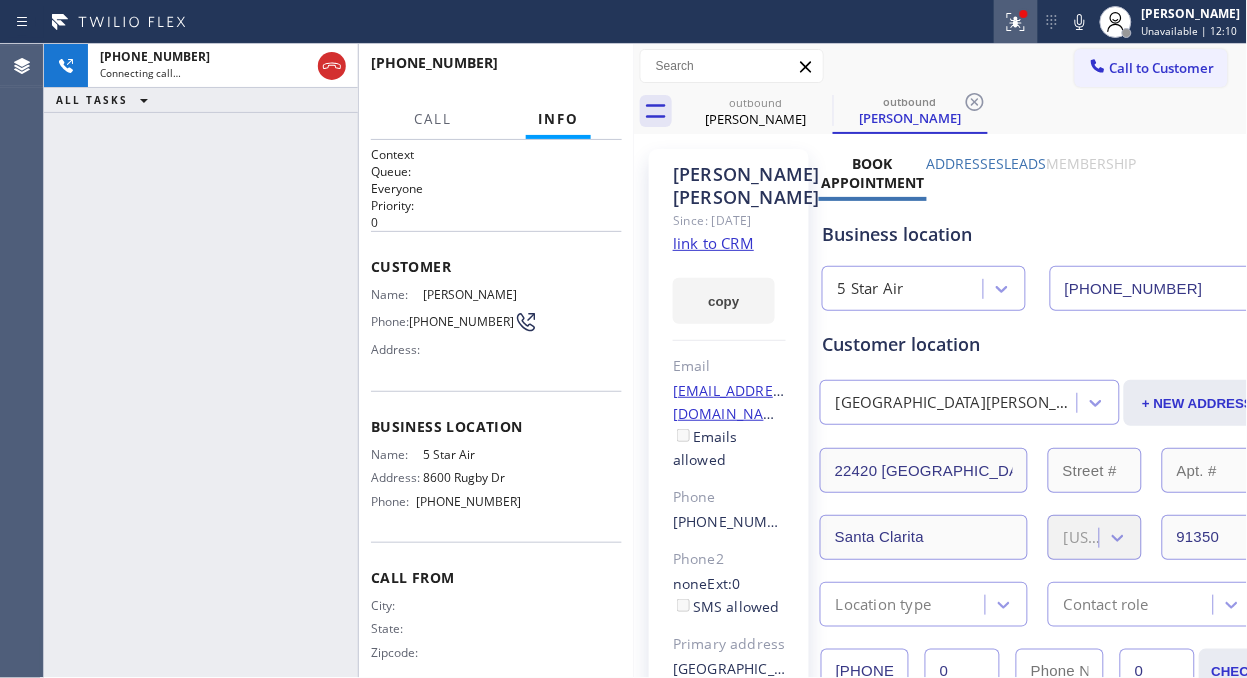 click at bounding box center [1016, 22] 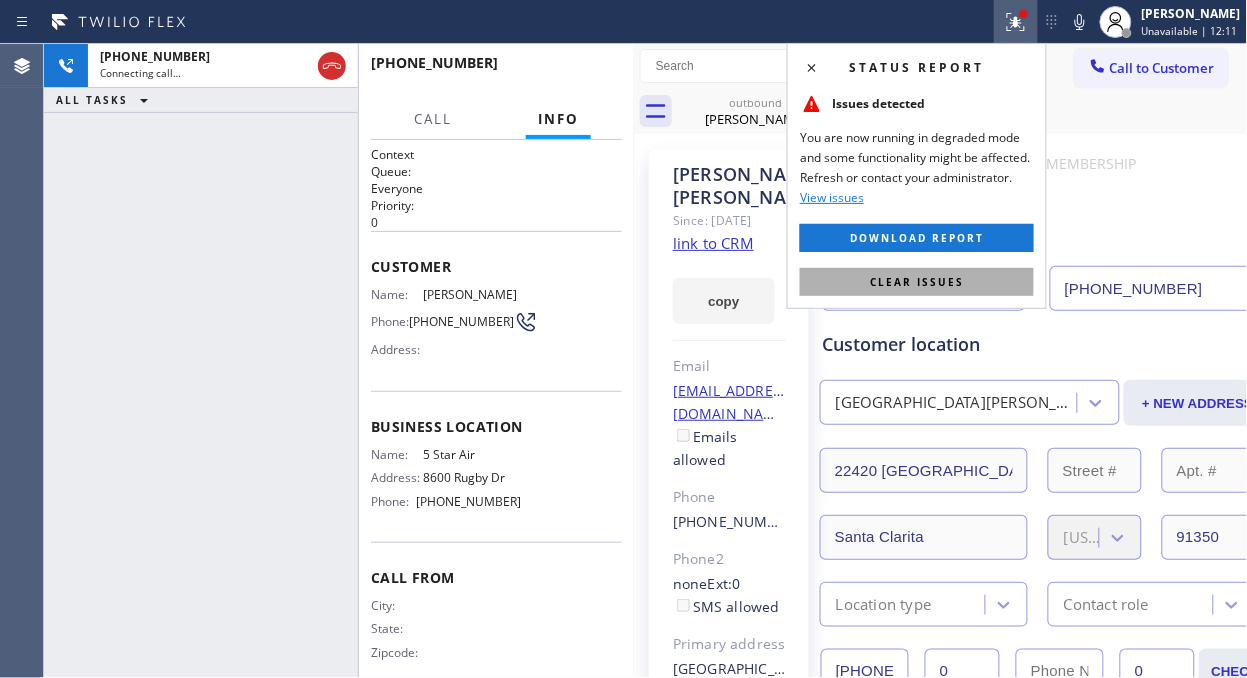 click on "Clear issues" at bounding box center (917, 282) 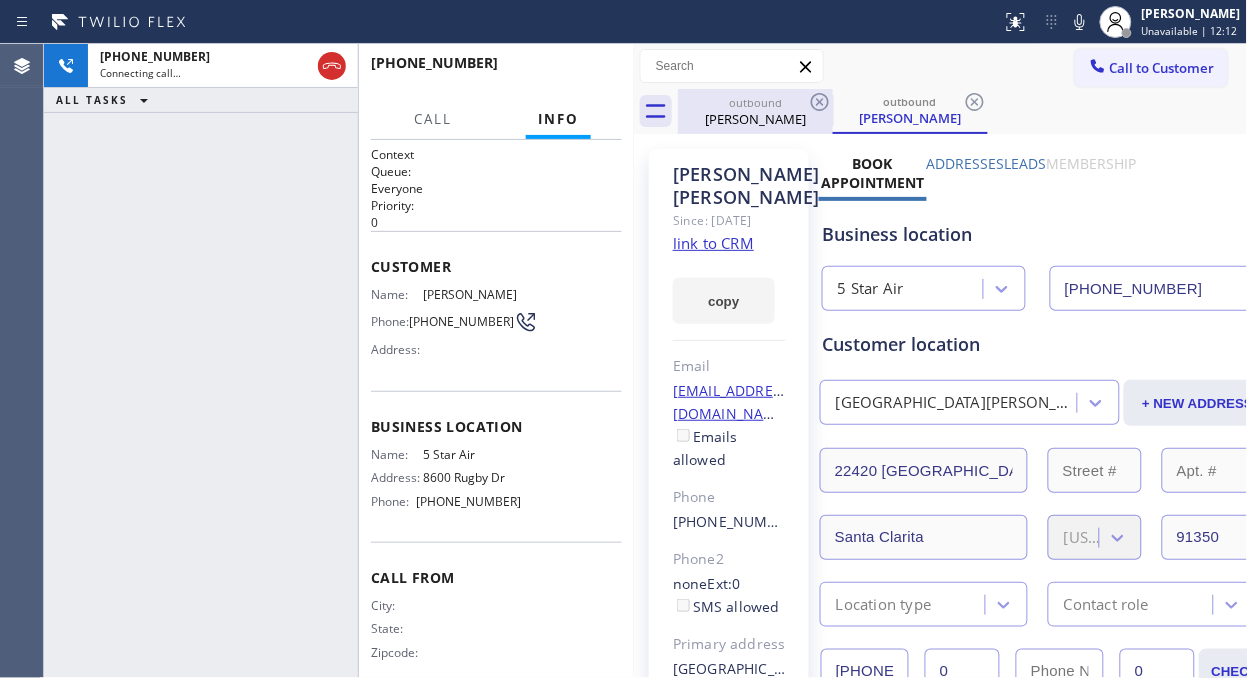 click on "Vivian Maxwell" at bounding box center (755, 119) 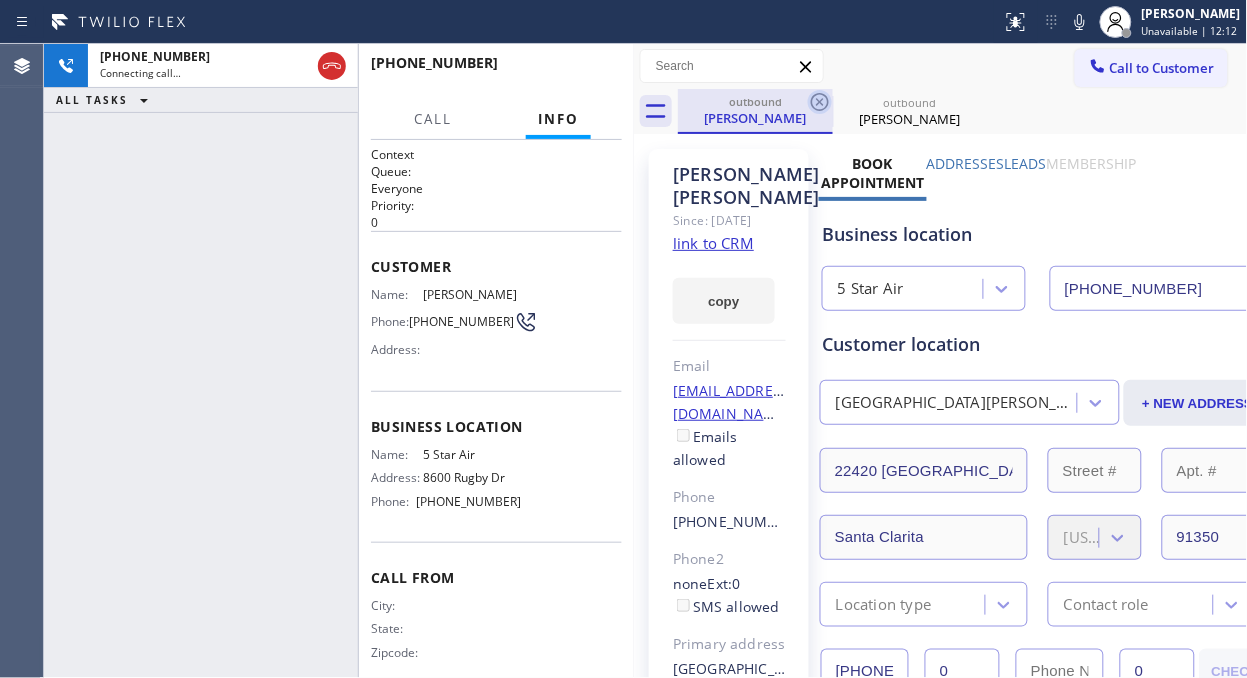 click 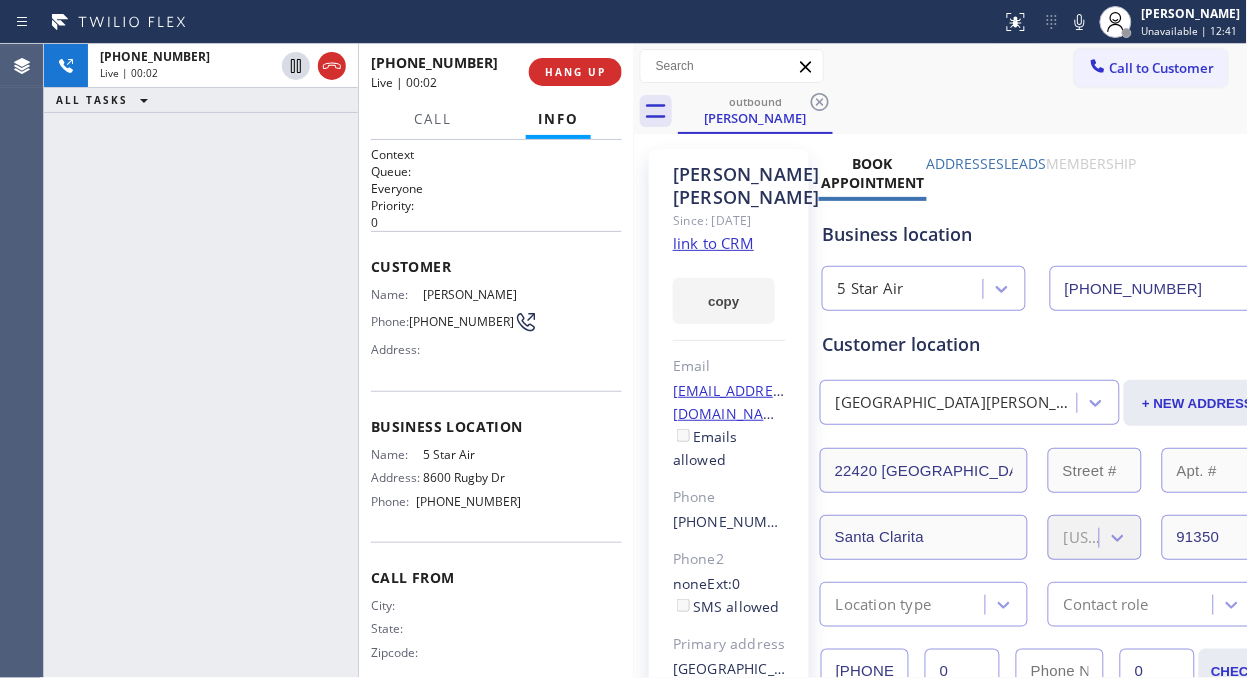 click on "+16619933822 Live | 00:02 ALL TASKS ALL TASKS ACTIVE TASKS TASKS IN WRAP UP" at bounding box center (201, 361) 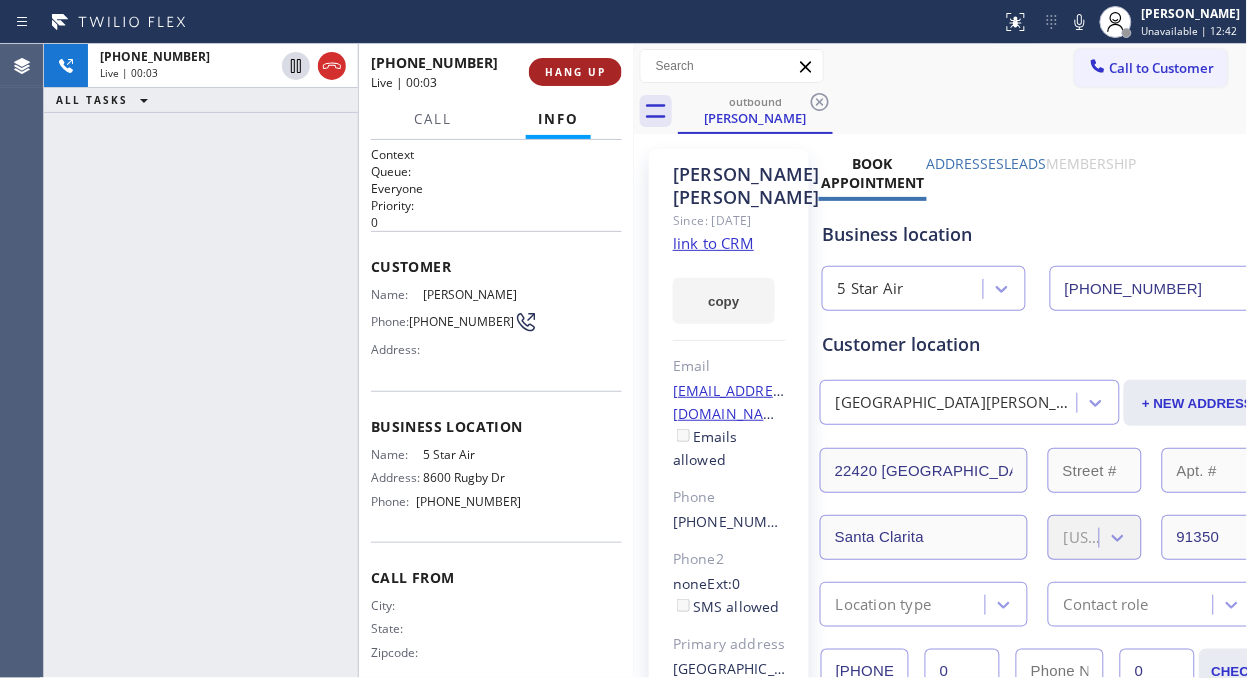 click on "HANG UP" at bounding box center (575, 72) 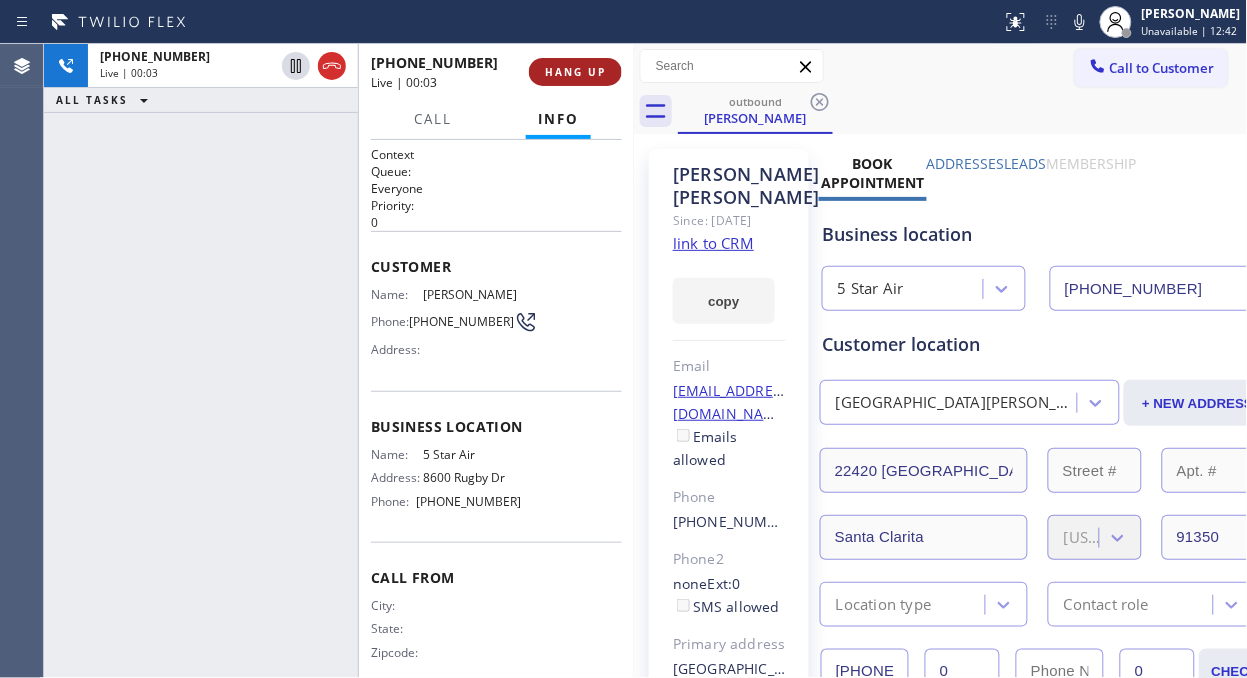 click on "HANG UP" at bounding box center (575, 72) 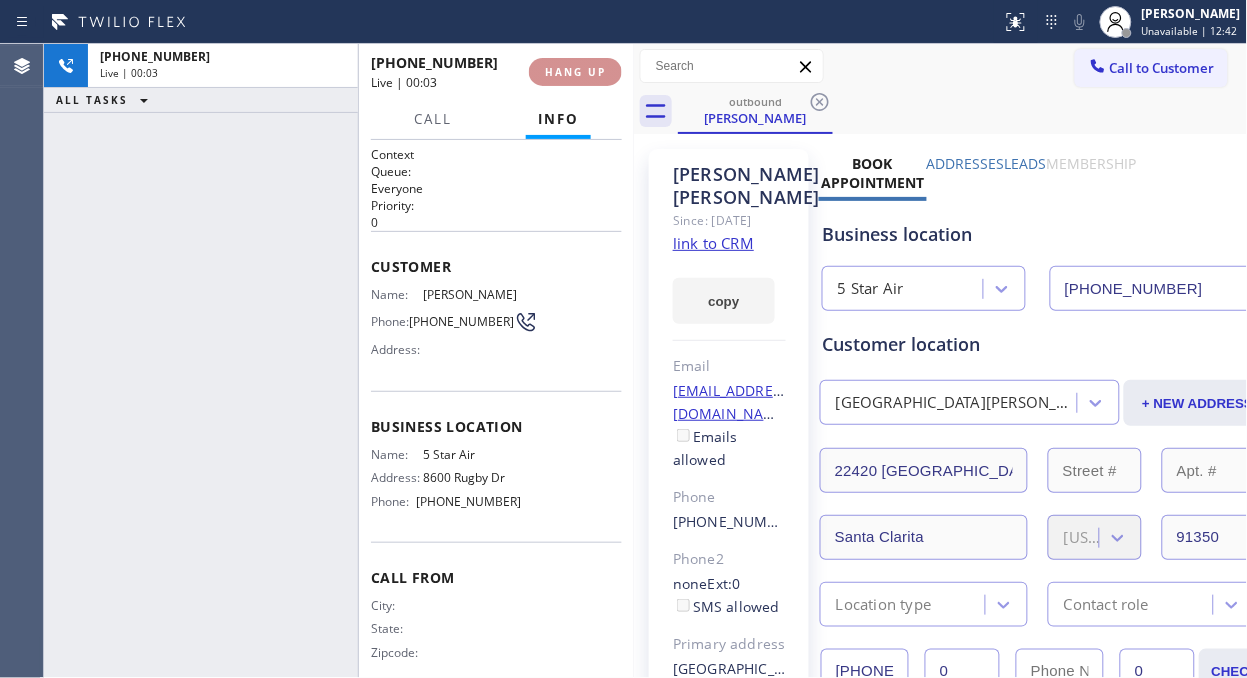 click on "HANG UP" at bounding box center [575, 72] 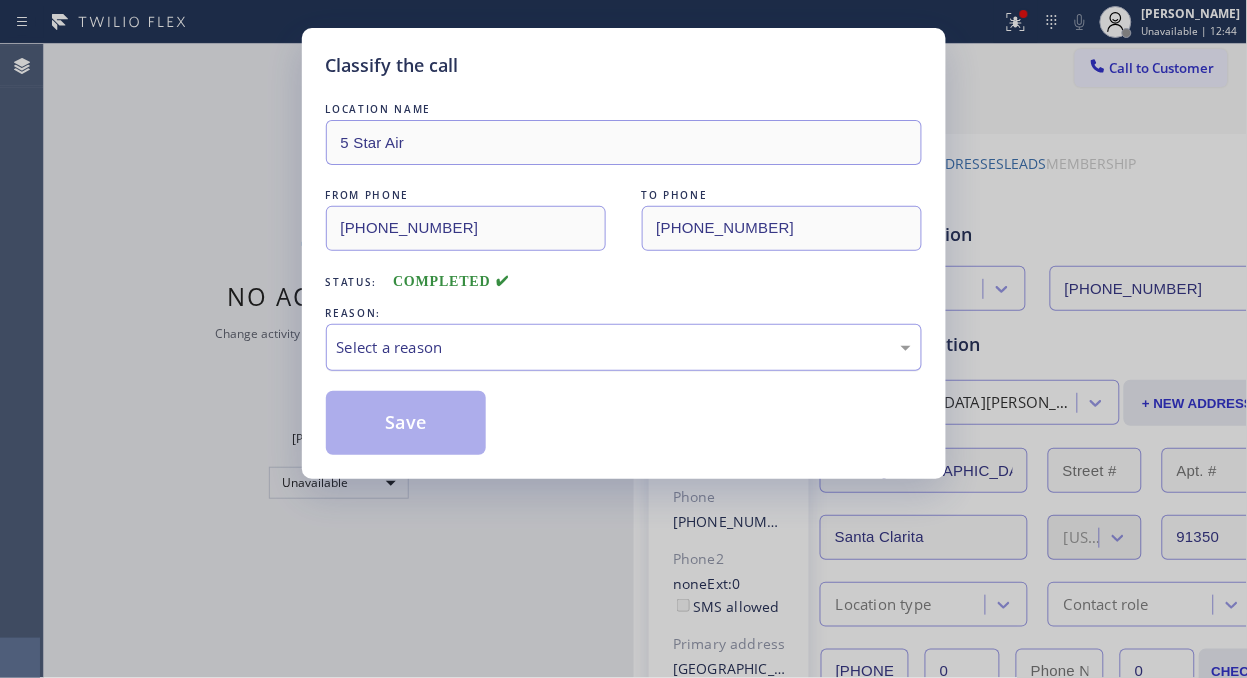 click on "Select a reason" at bounding box center [624, 347] 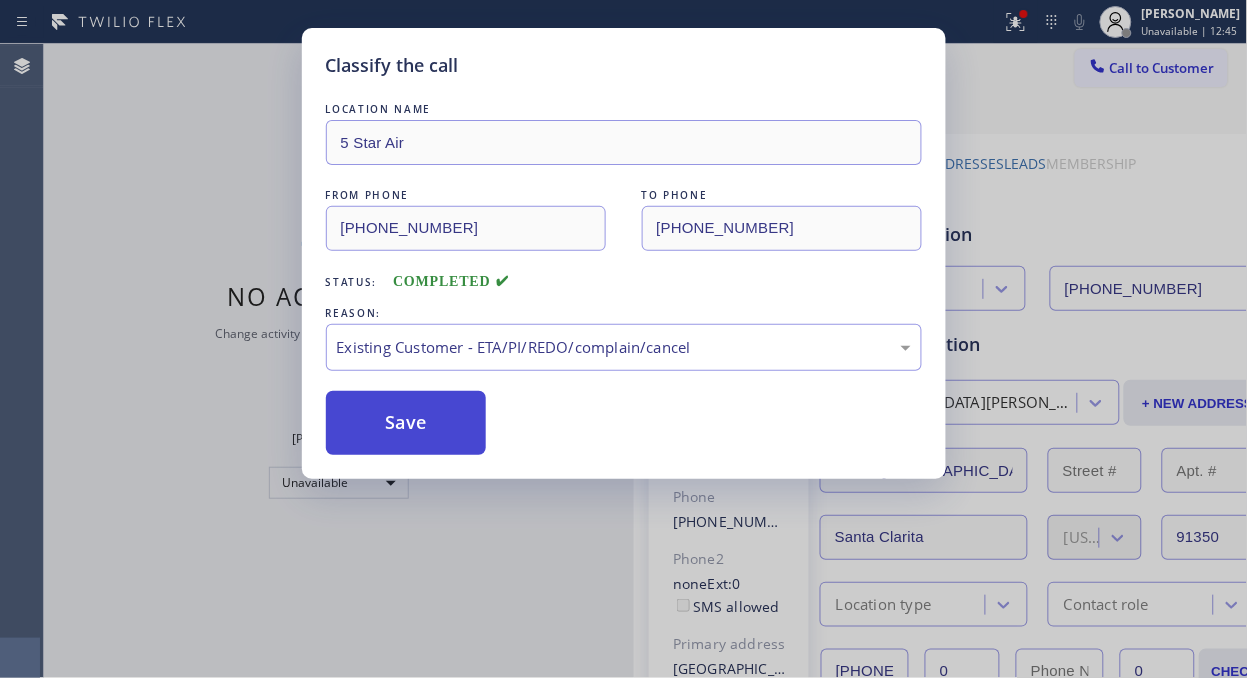 click on "Save" at bounding box center (406, 423) 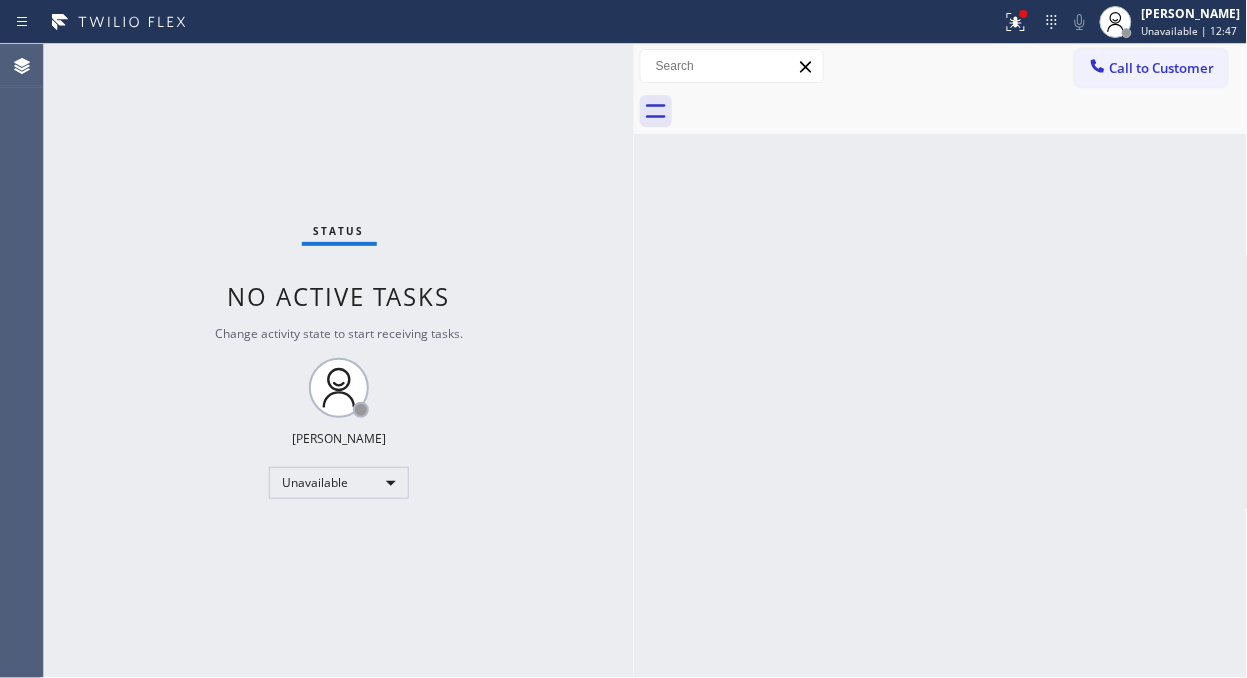 click on "Call to Customer" at bounding box center [1162, 68] 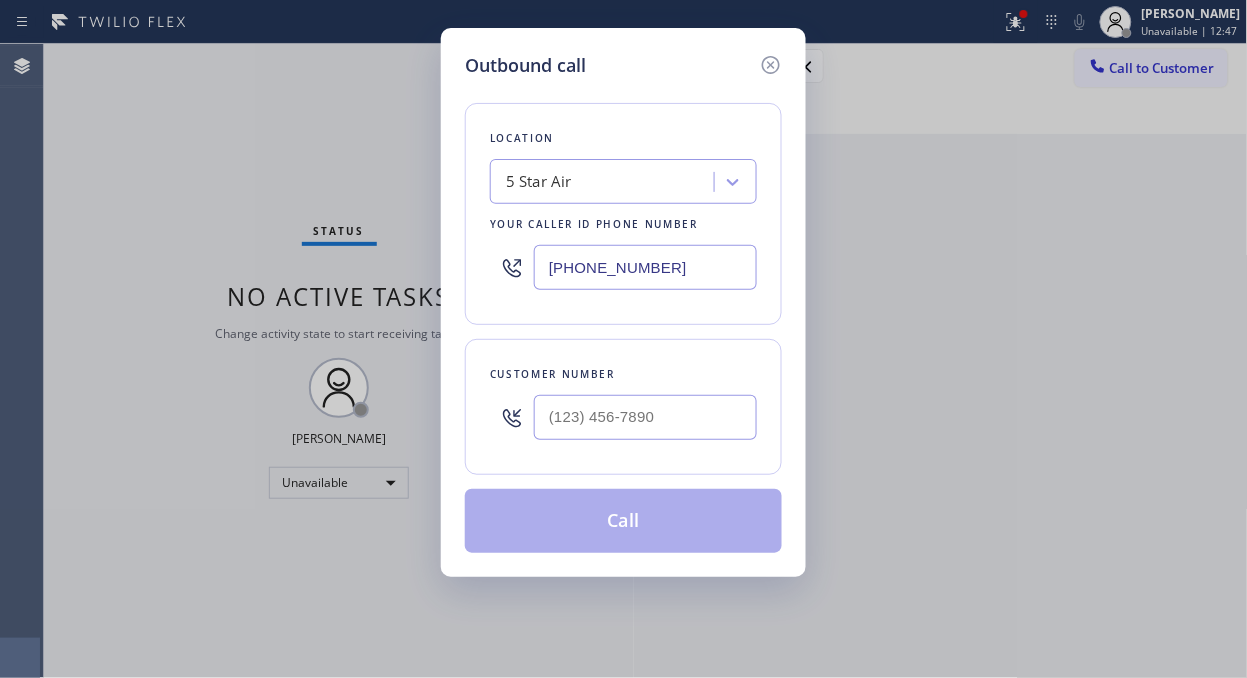 click on "Customer number" at bounding box center [623, 407] 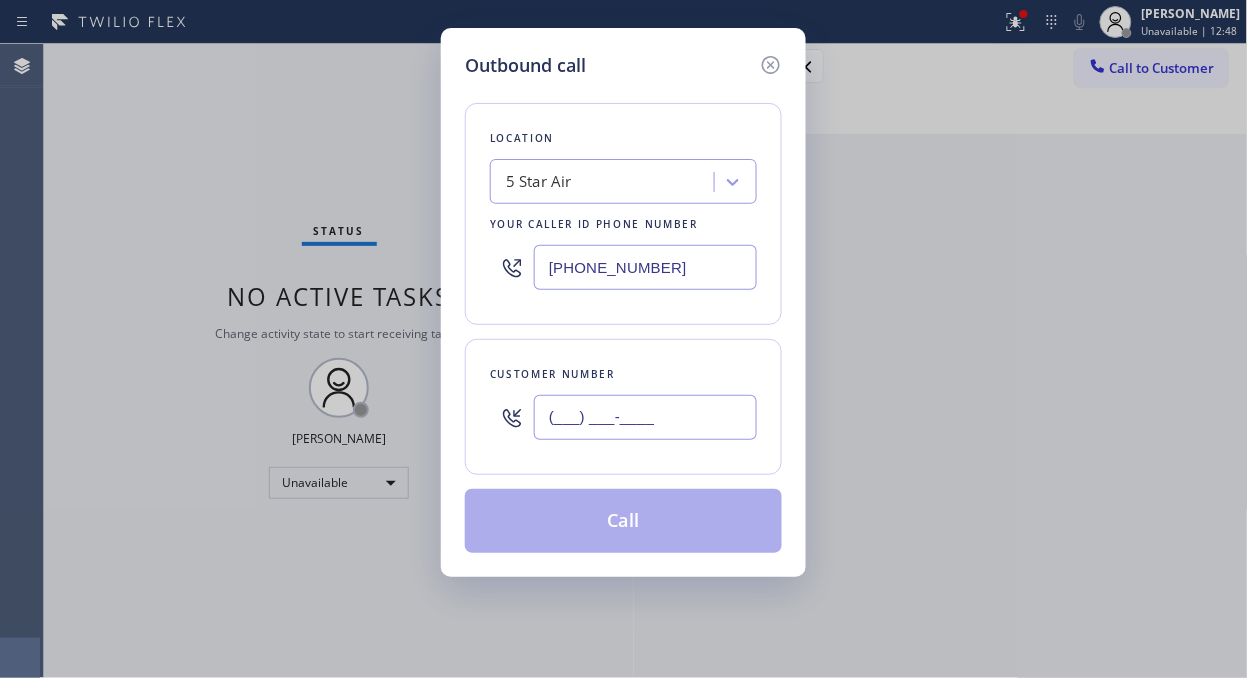 click on "(___) ___-____" at bounding box center [645, 417] 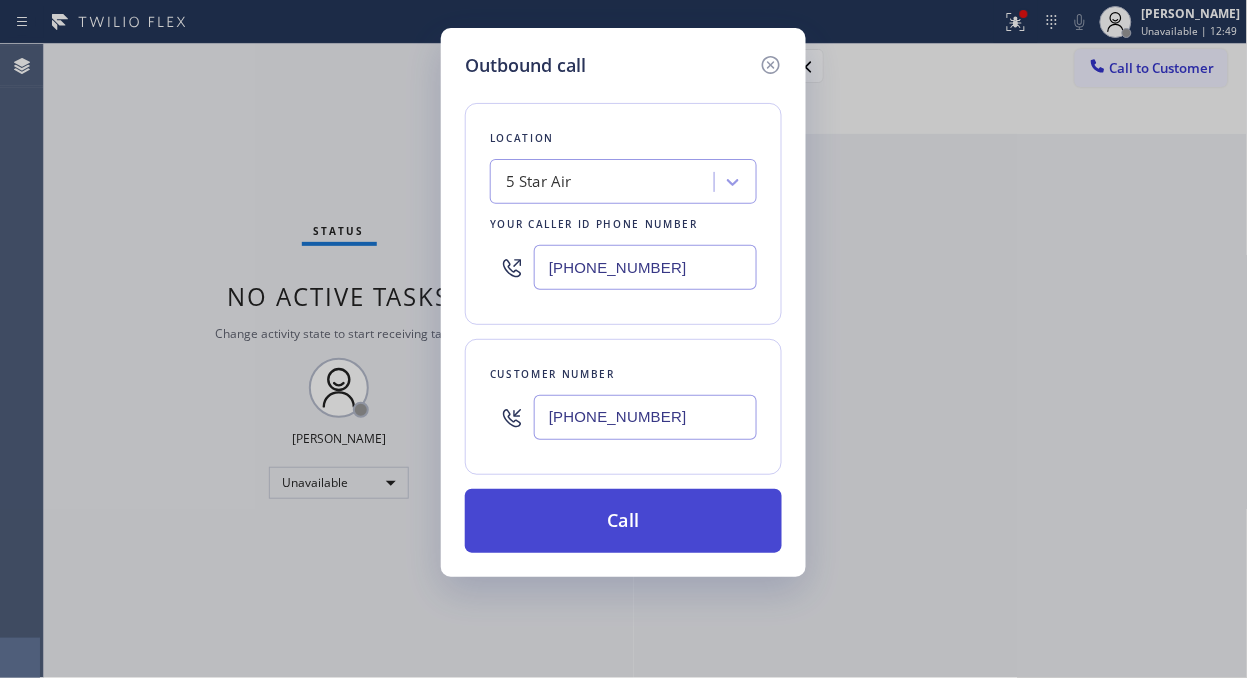 type on "(626) 622-8257" 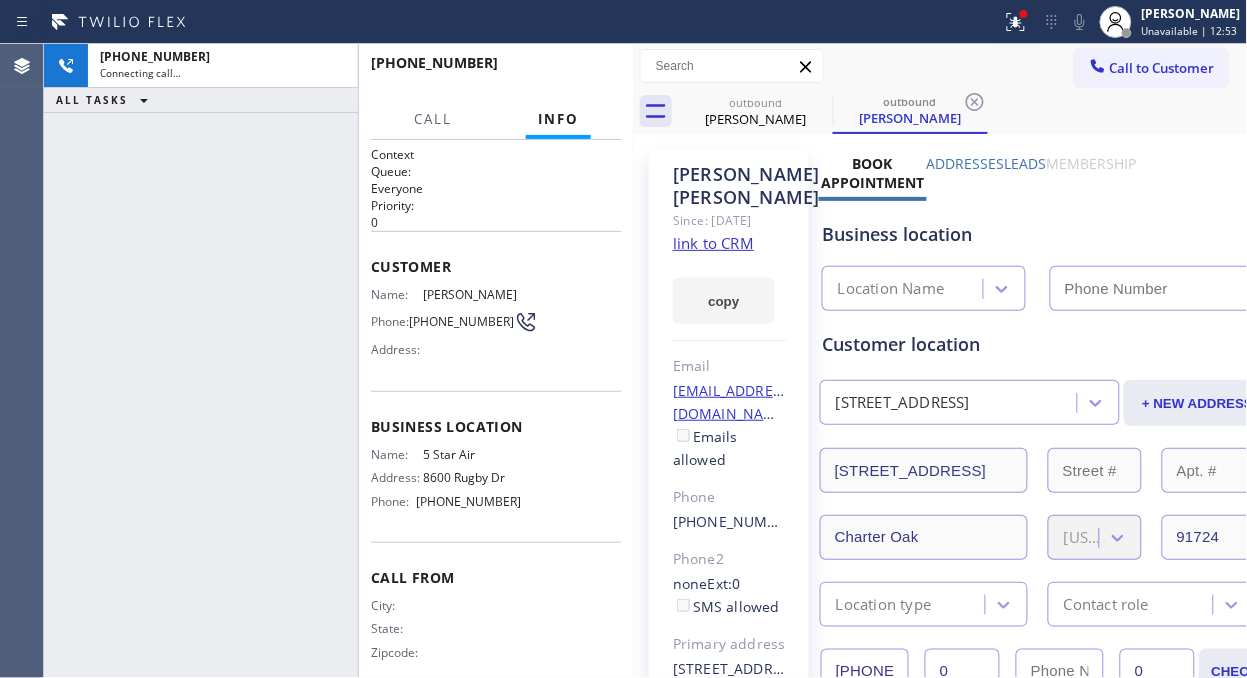 type on "(800) 686-5038" 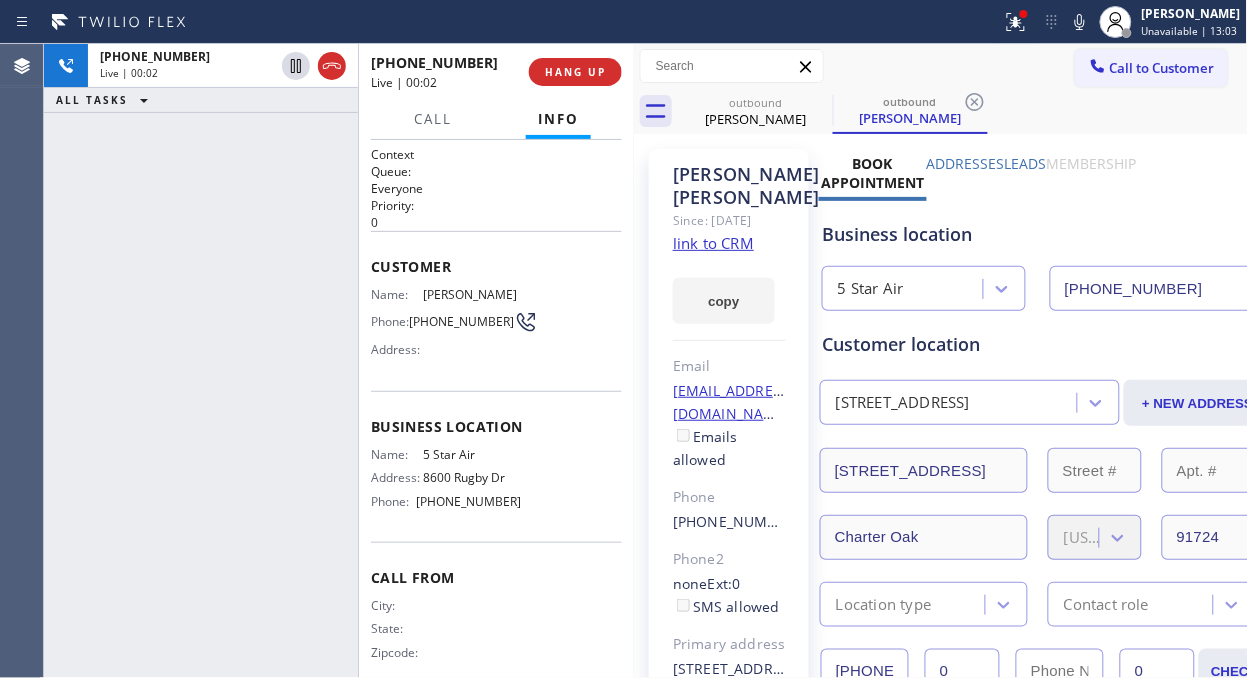 drag, startPoint x: 174, startPoint y: 138, endPoint x: 370, endPoint y: 80, distance: 204.40157 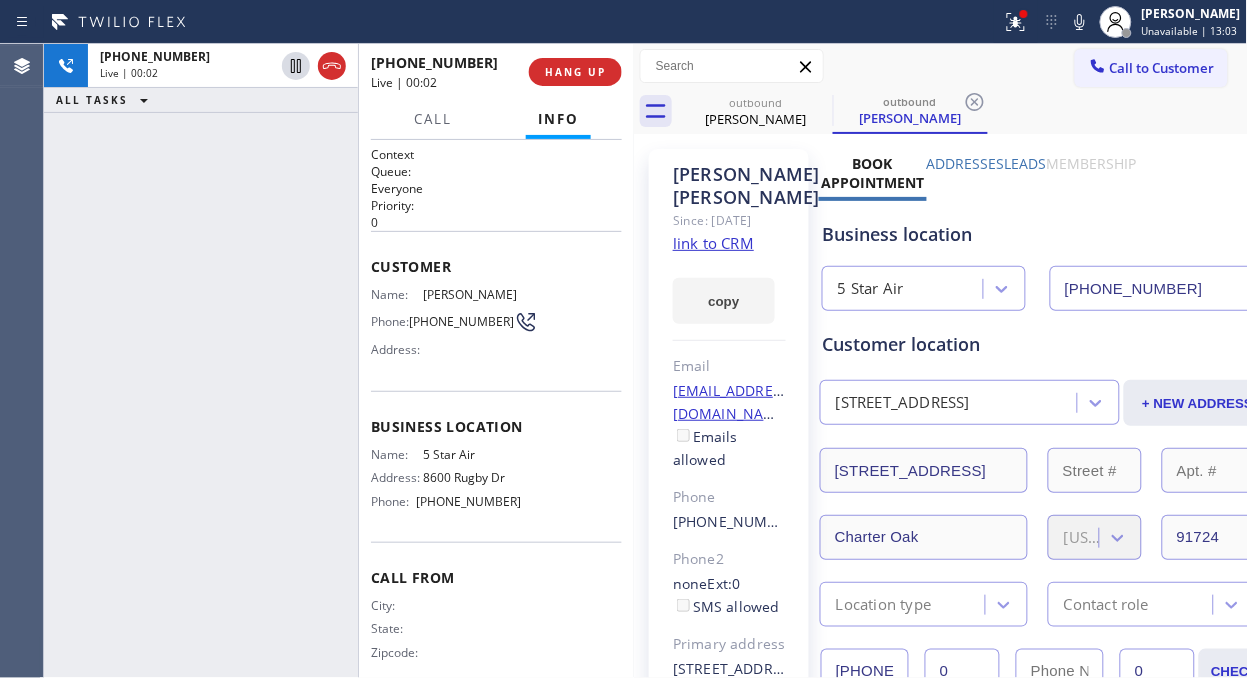 click on "+16266228257 Live | 00:02 ALL TASKS ALL TASKS ACTIVE TASKS TASKS IN WRAP UP" at bounding box center (201, 361) 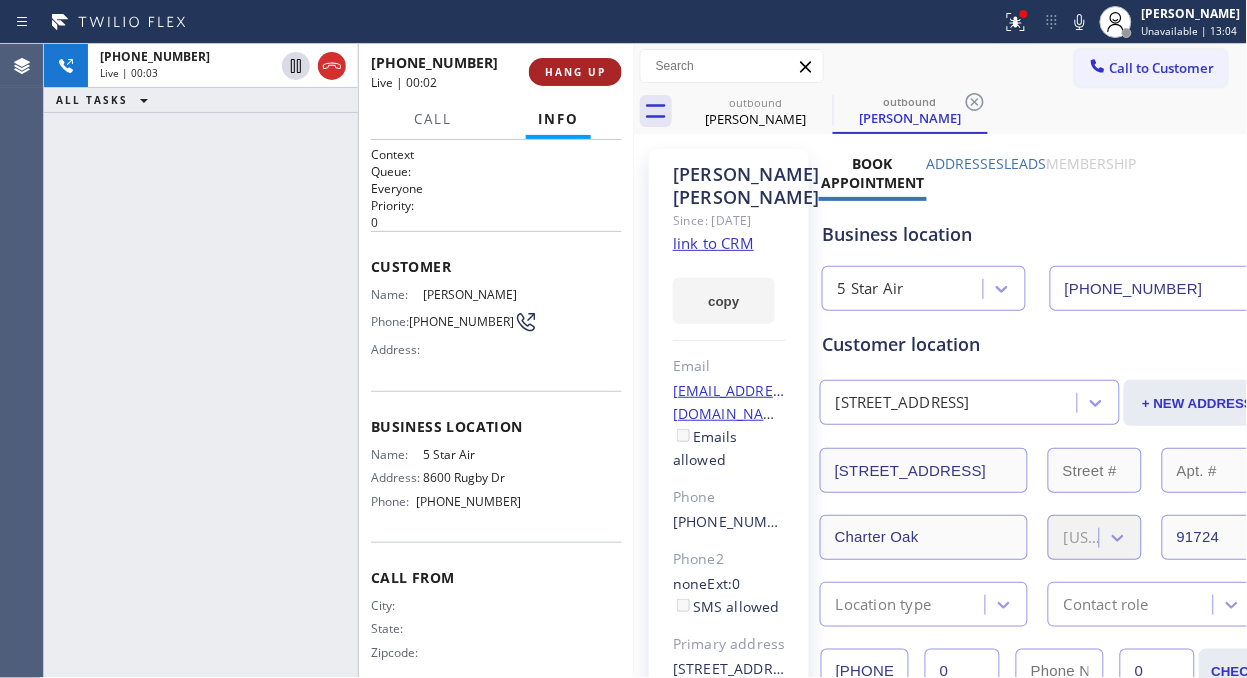 click on "HANG UP" at bounding box center [575, 72] 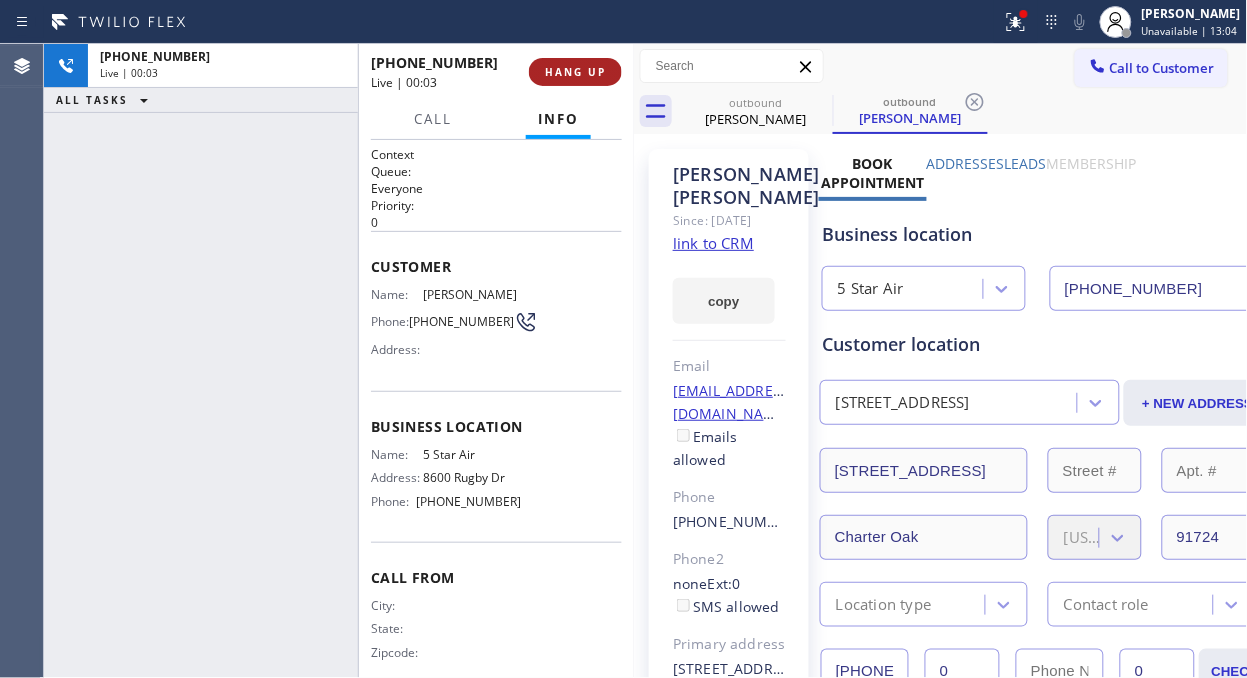 click on "HANG UP" at bounding box center (575, 72) 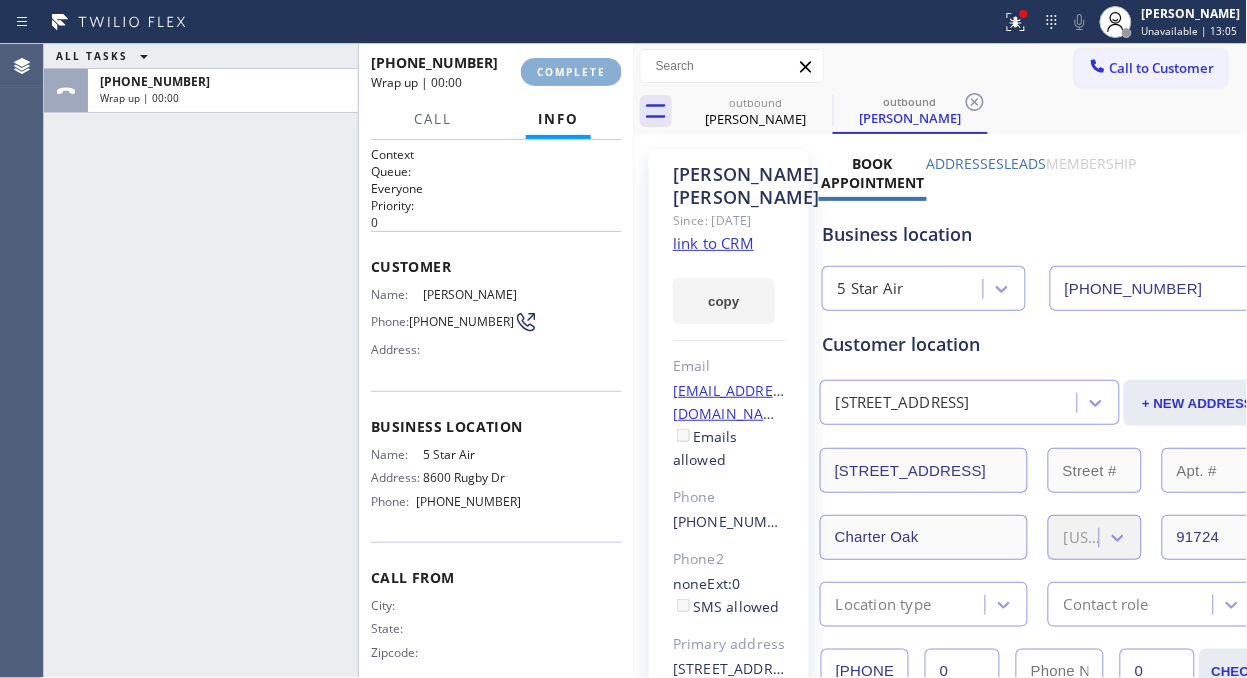 click on "COMPLETE" at bounding box center [571, 72] 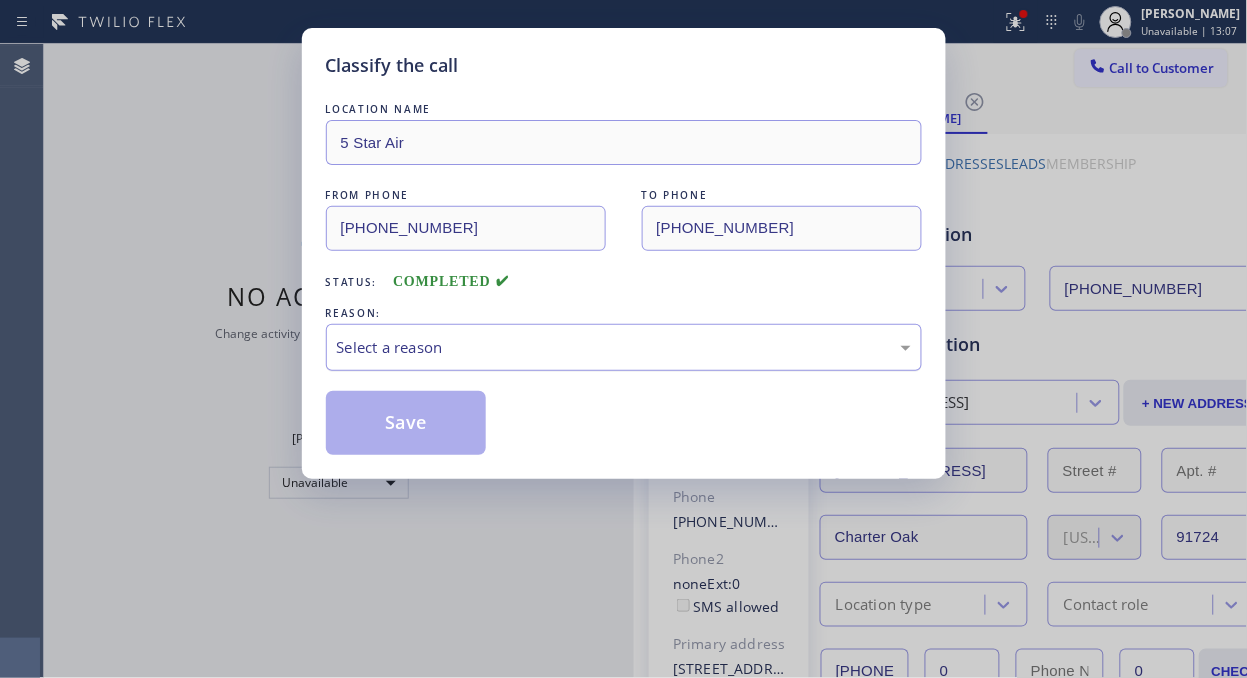 click on "Select a reason" at bounding box center (624, 347) 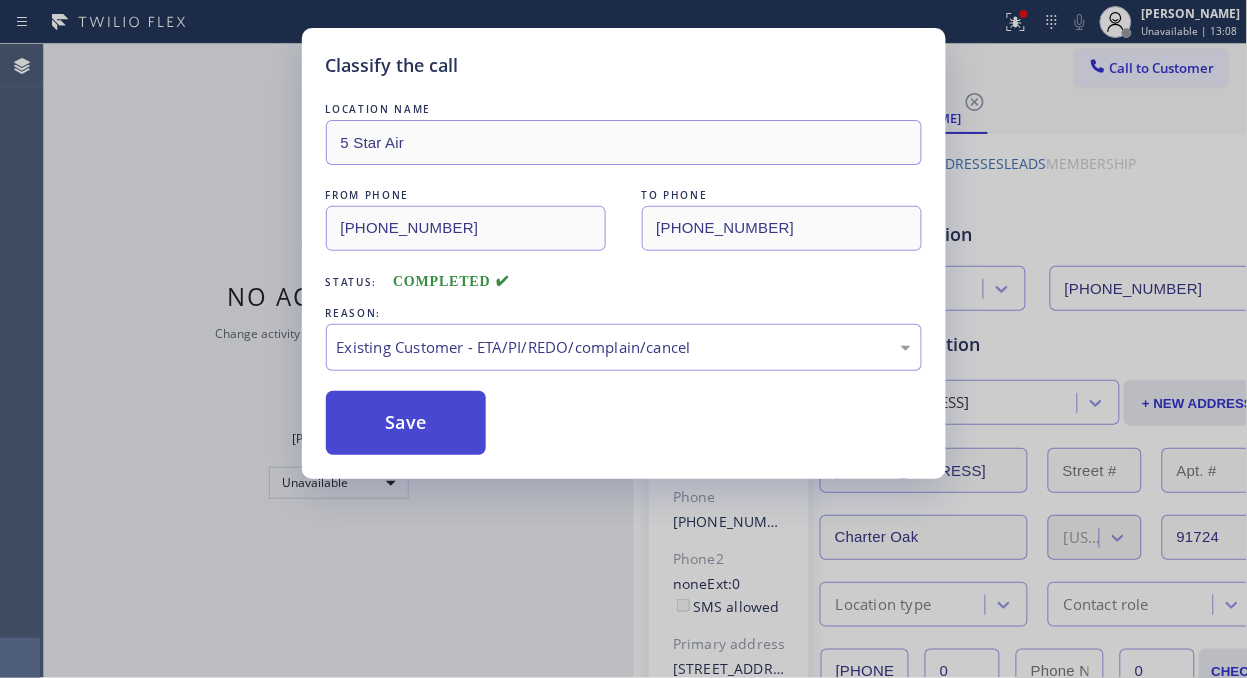 click on "Save" at bounding box center [406, 423] 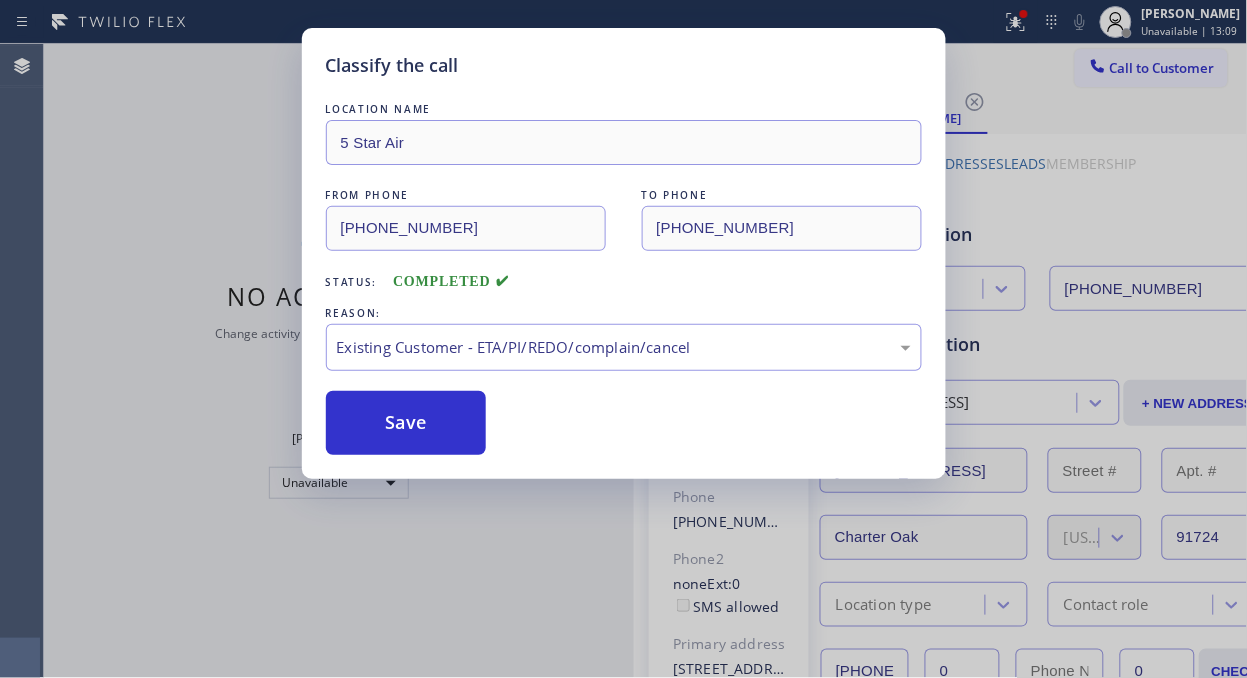 click on "Call to Customer Outbound call Location 5 Star Air Your caller id phone number (800) 686-5038 Customer number Call Outbound call Technician Search Technician Your caller id phone number Your caller id phone number Call" at bounding box center (941, 66) 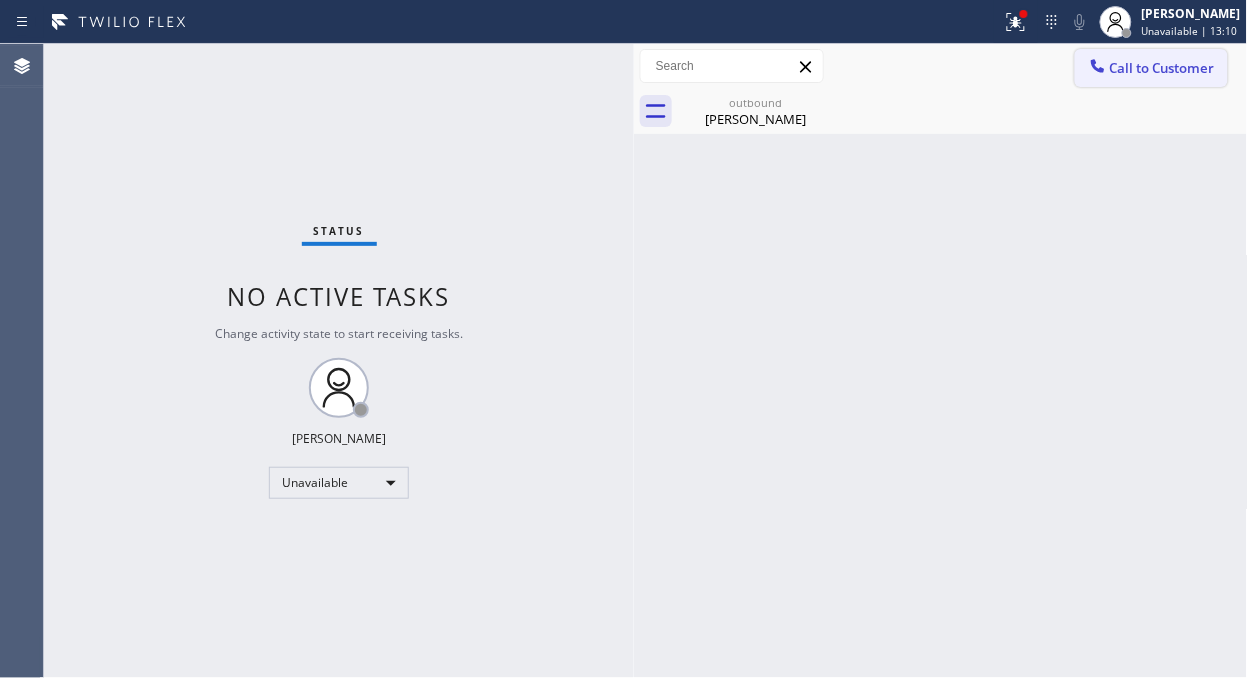 click on "Call to Customer" at bounding box center (1162, 68) 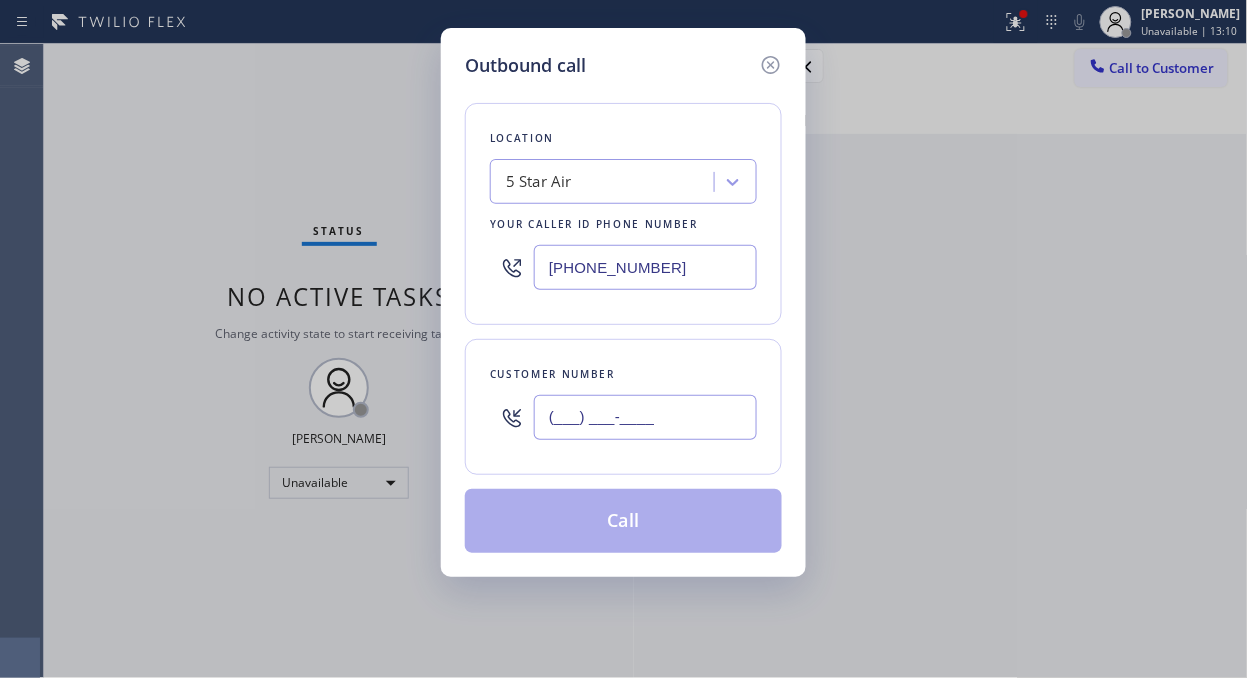 click on "(___) ___-____" at bounding box center [645, 417] 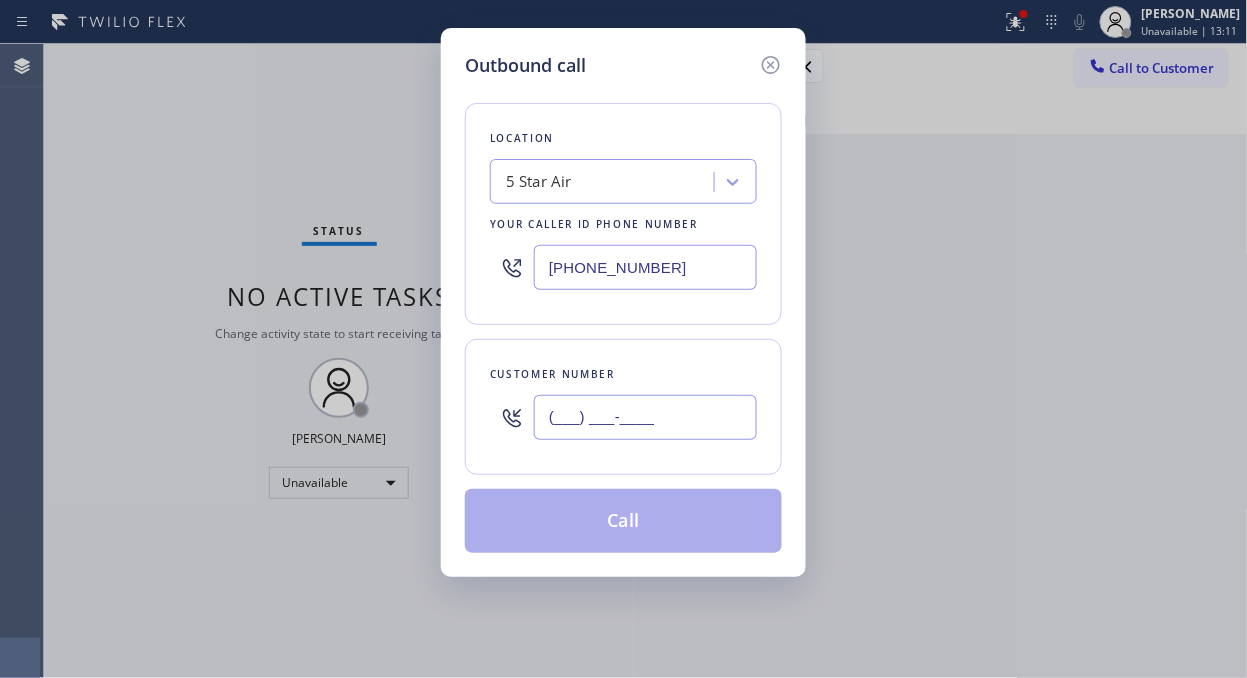 paste on "818) 285-9934" 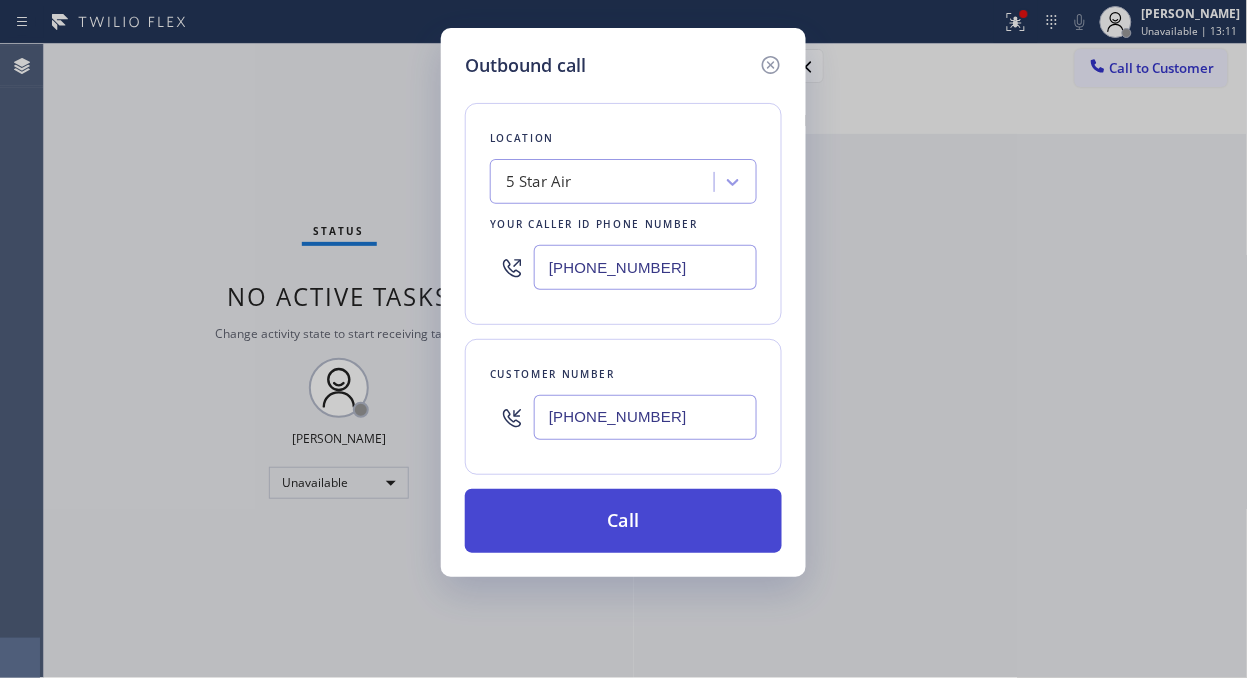 type on "(818) 285-9934" 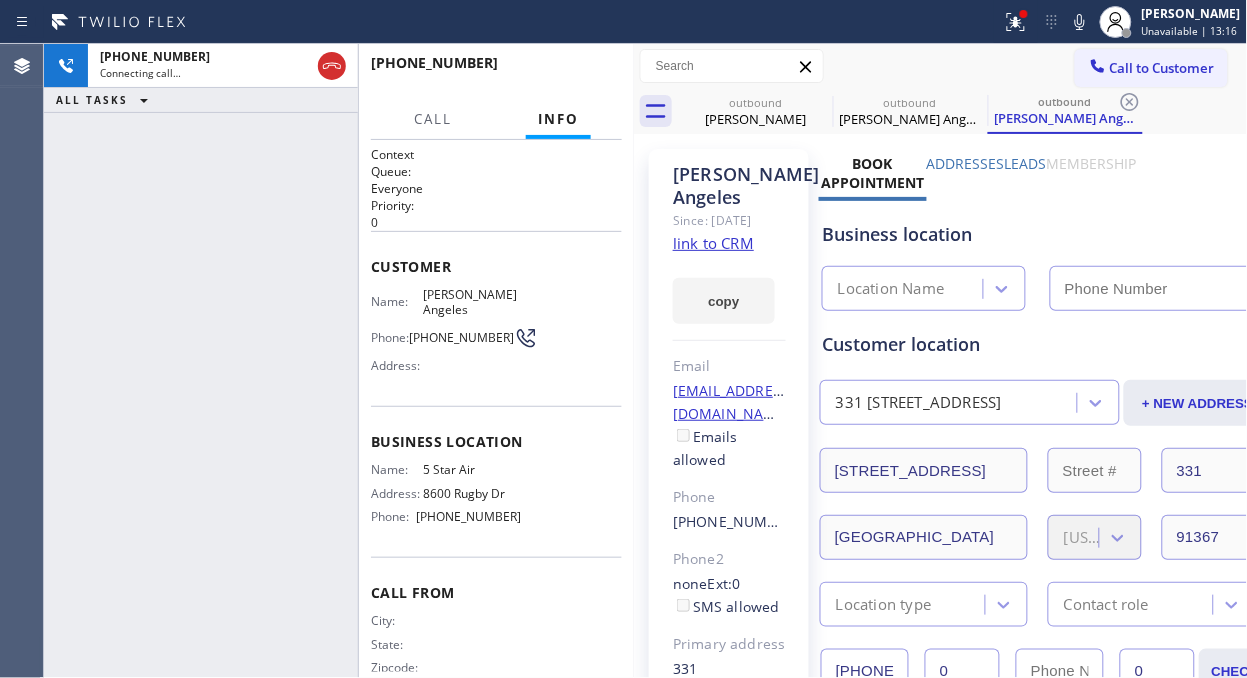type on "(800) 686-5038" 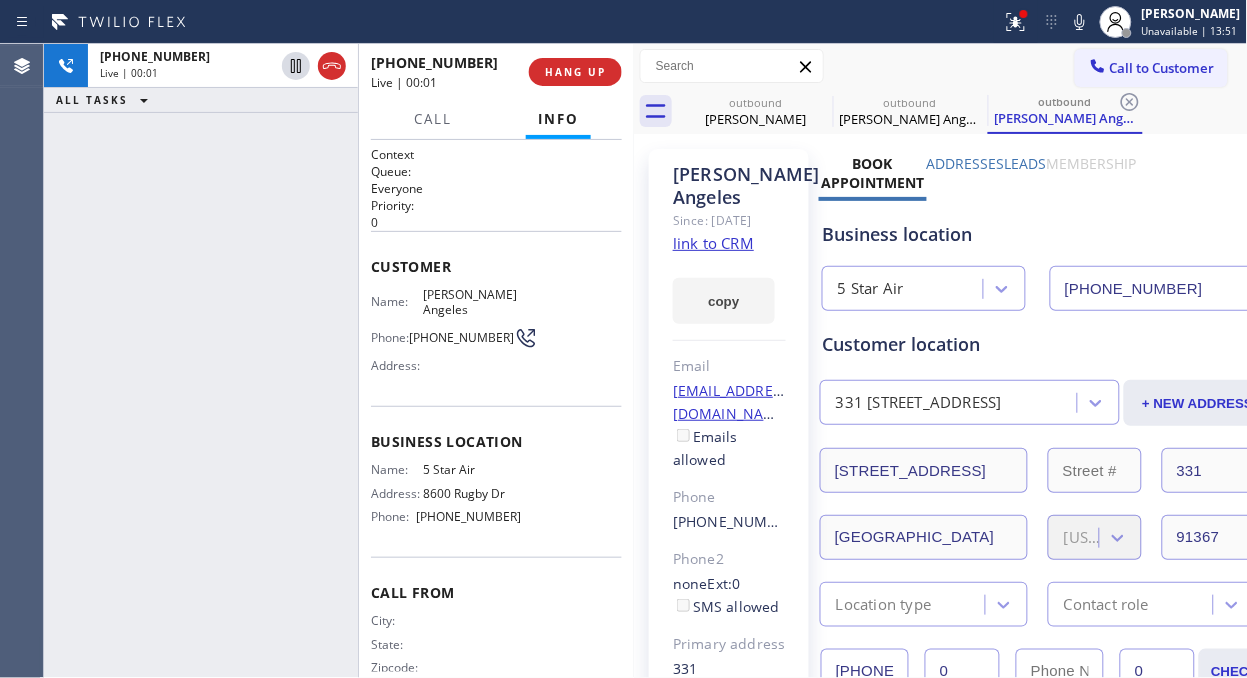drag, startPoint x: 196, startPoint y: 160, endPoint x: 292, endPoint y: 92, distance: 117.64353 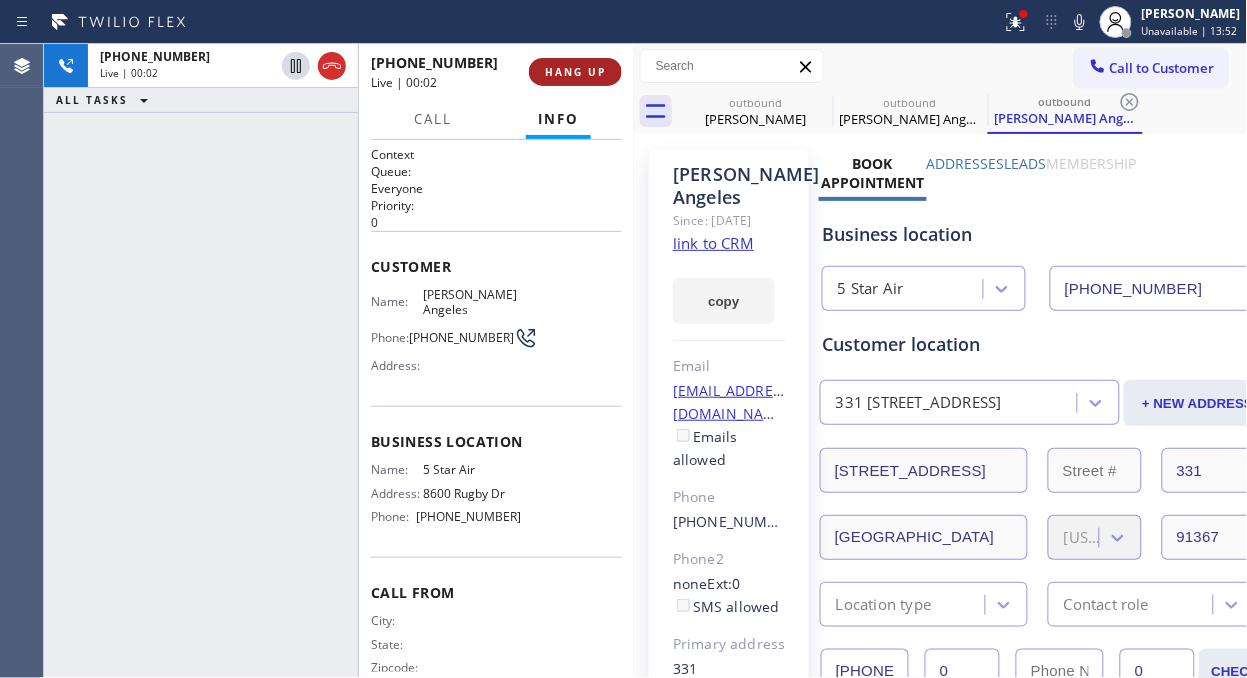 click on "HANG UP" at bounding box center (575, 72) 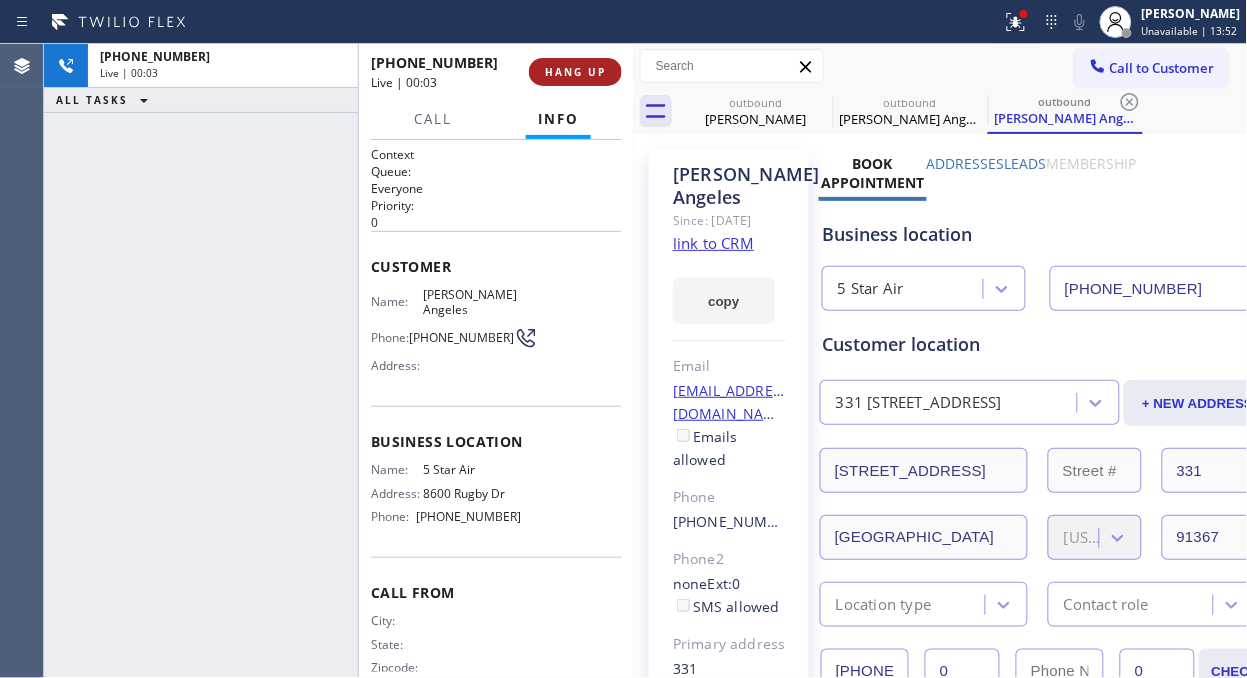 click on "HANG UP" at bounding box center [575, 72] 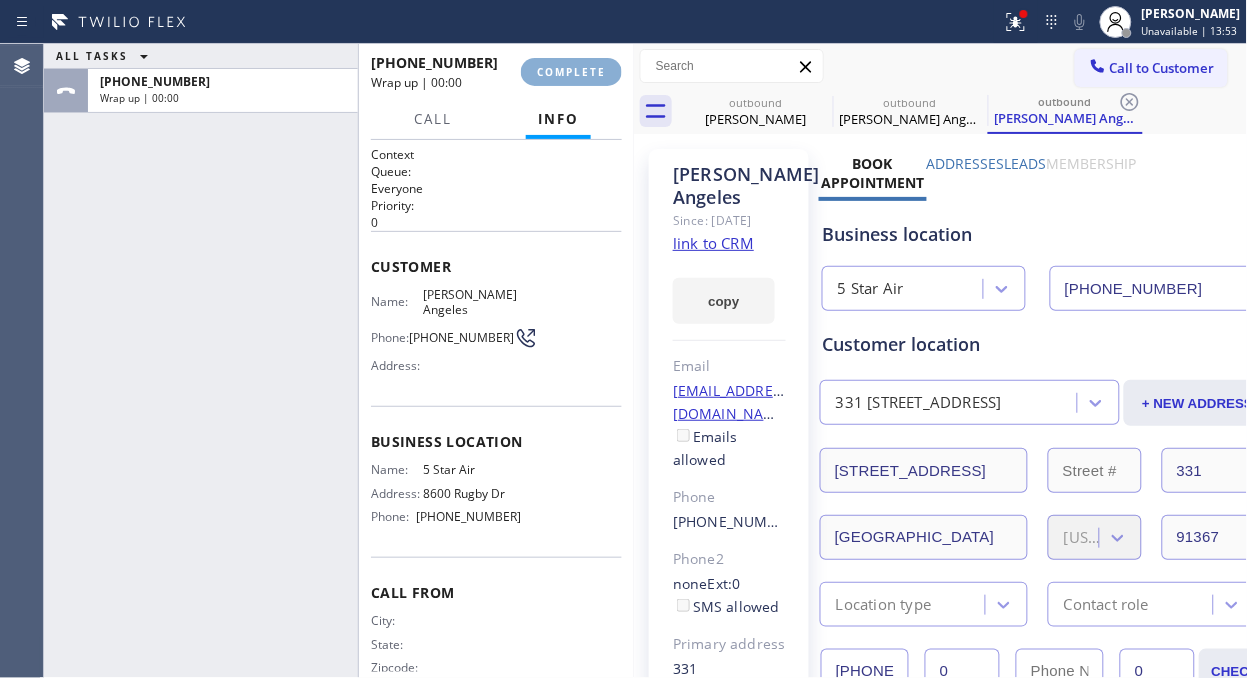 click on "COMPLETE" at bounding box center [571, 72] 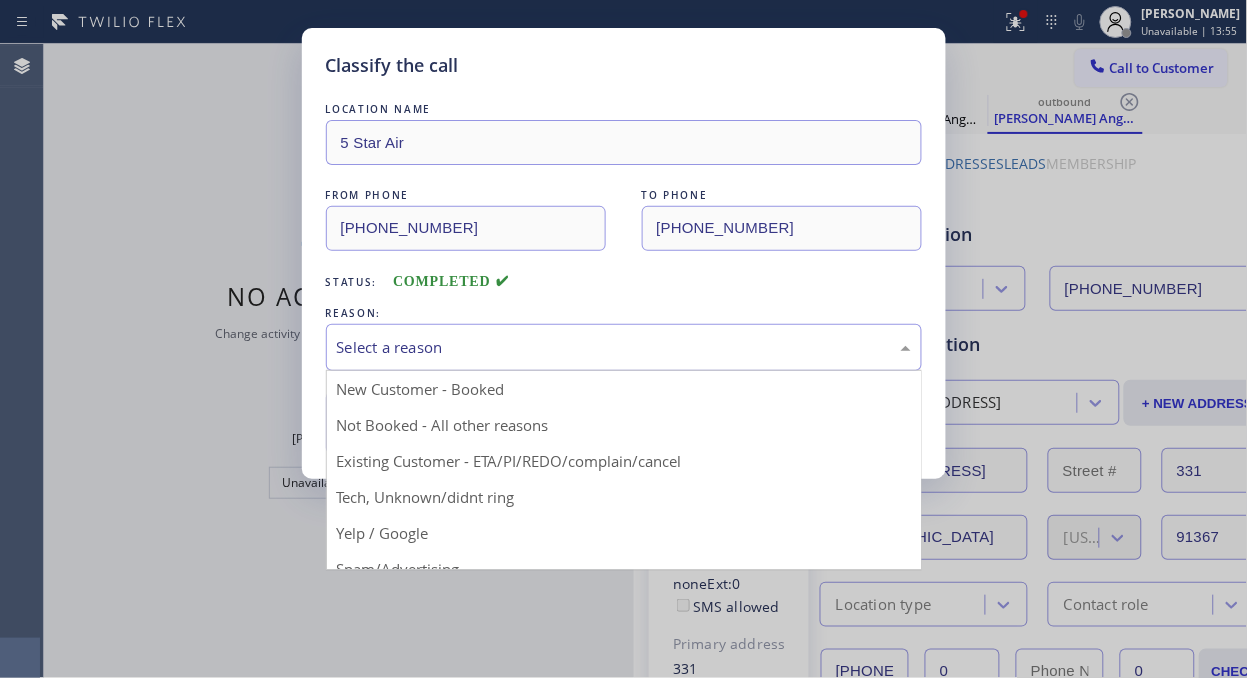 click on "Select a reason" at bounding box center (624, 347) 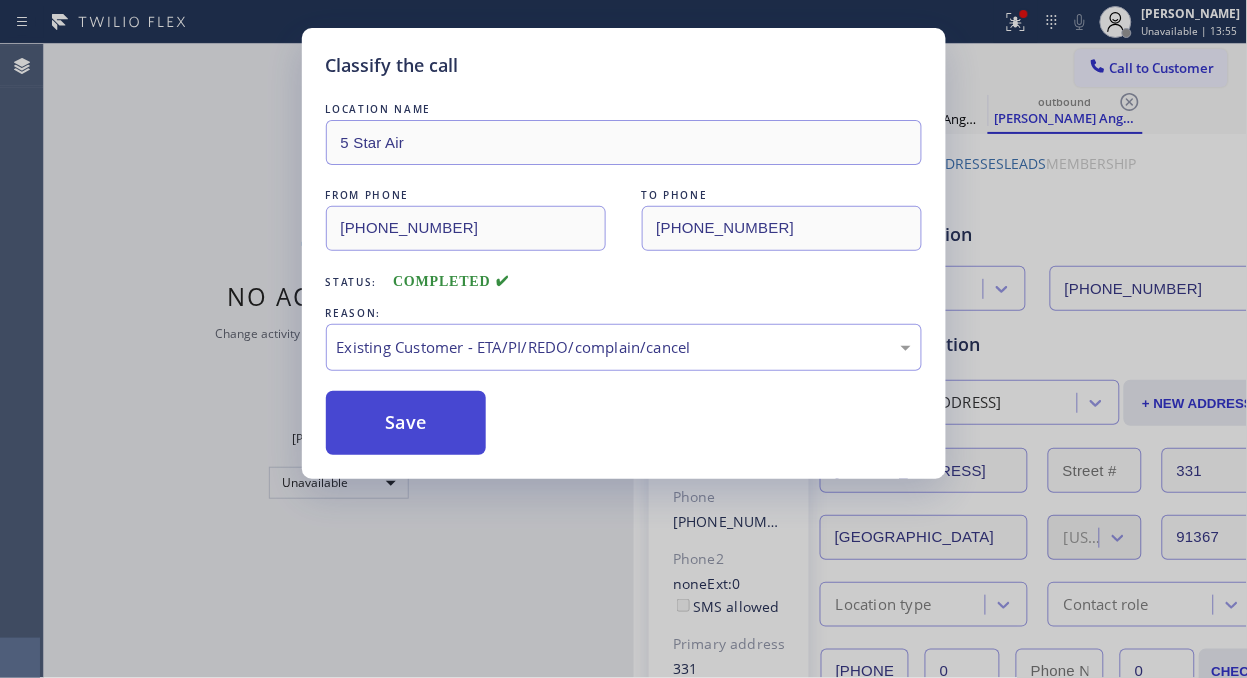drag, startPoint x: 552, startPoint y: 457, endPoint x: 471, endPoint y: 437, distance: 83.43261 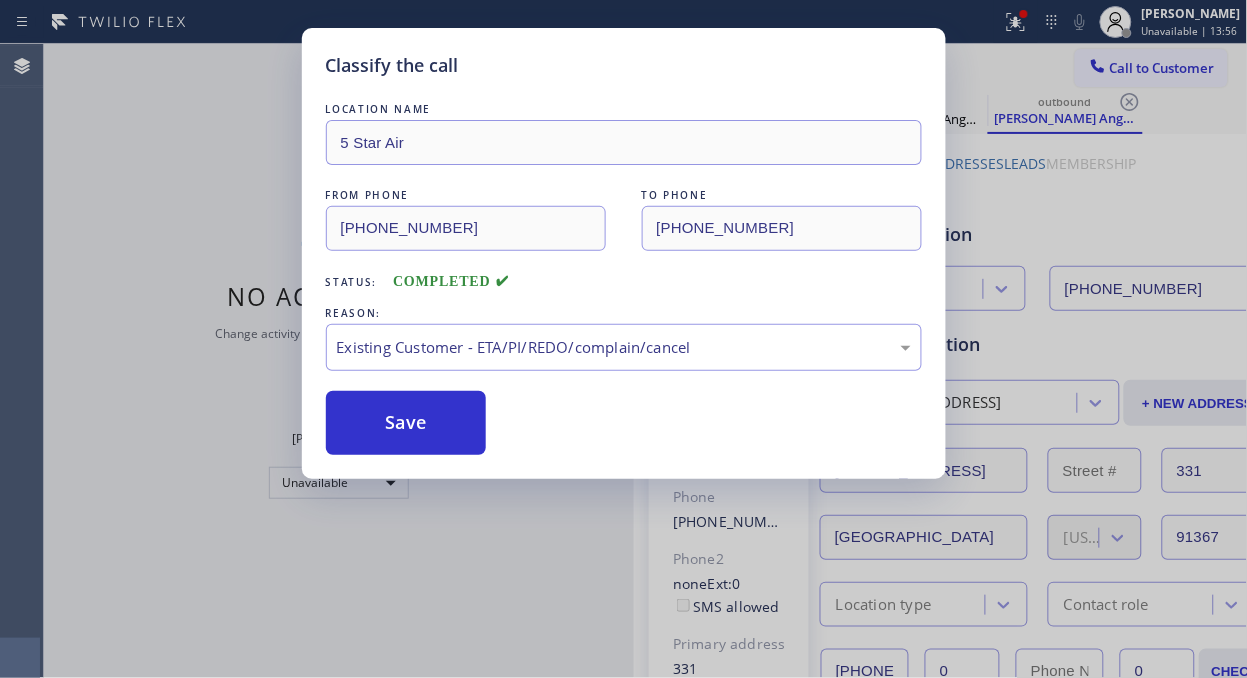 click on "Save" at bounding box center (624, 423) 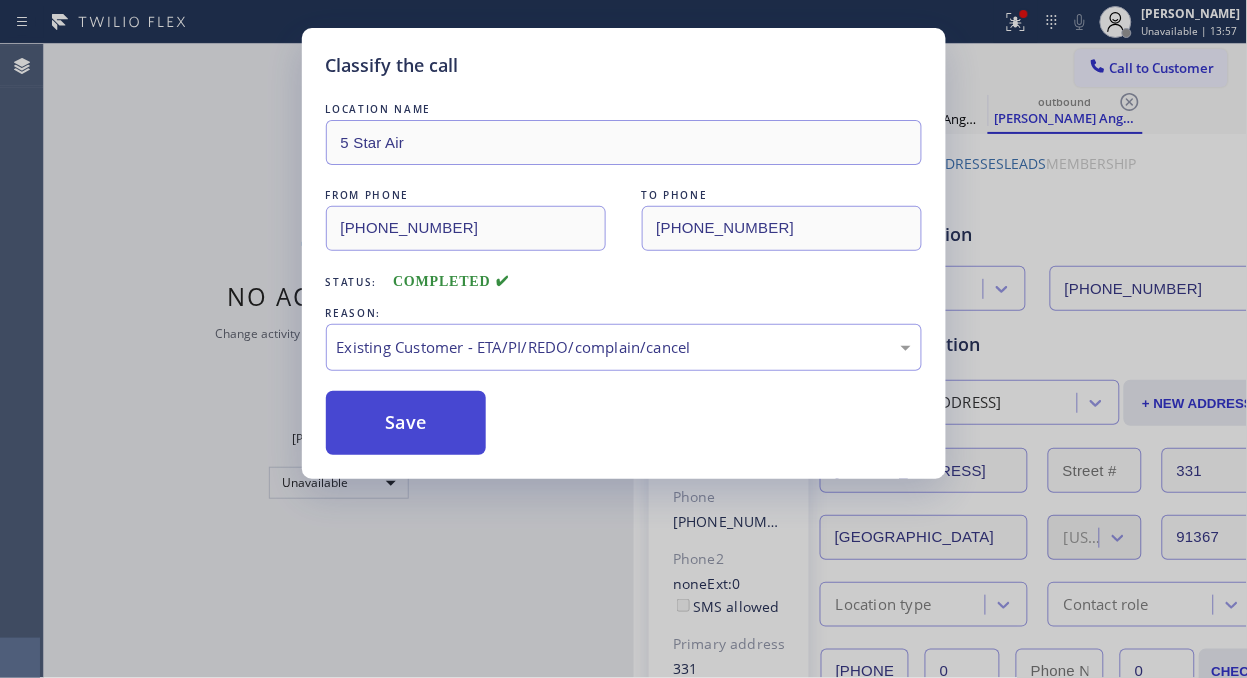 click on "Save" at bounding box center (406, 423) 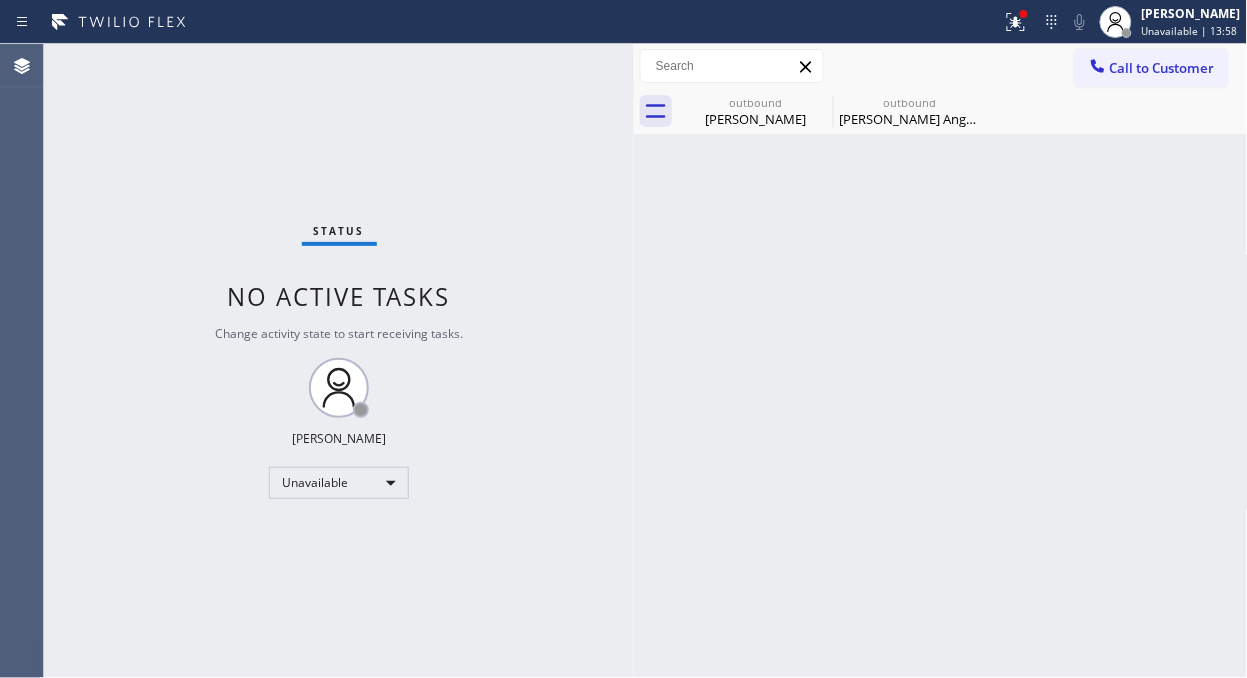 click on "Call to Customer" at bounding box center (1162, 68) 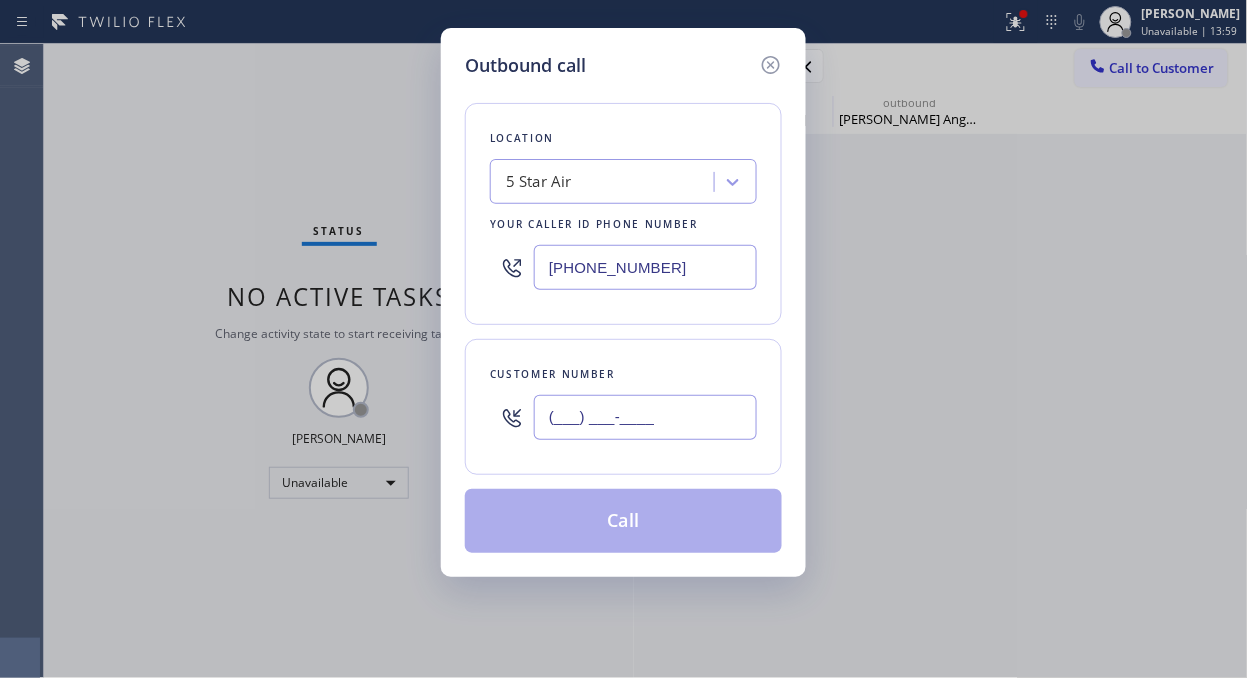 click on "(___) ___-____" at bounding box center [645, 417] 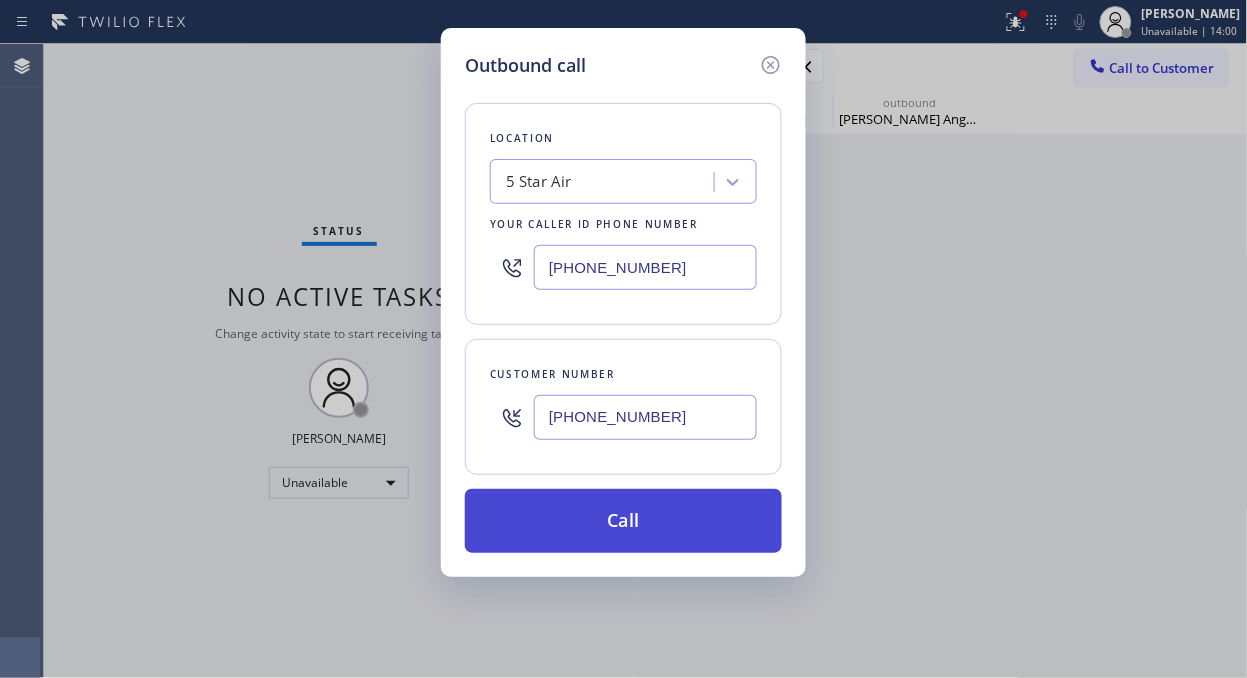 type on "(818) 285-9934" 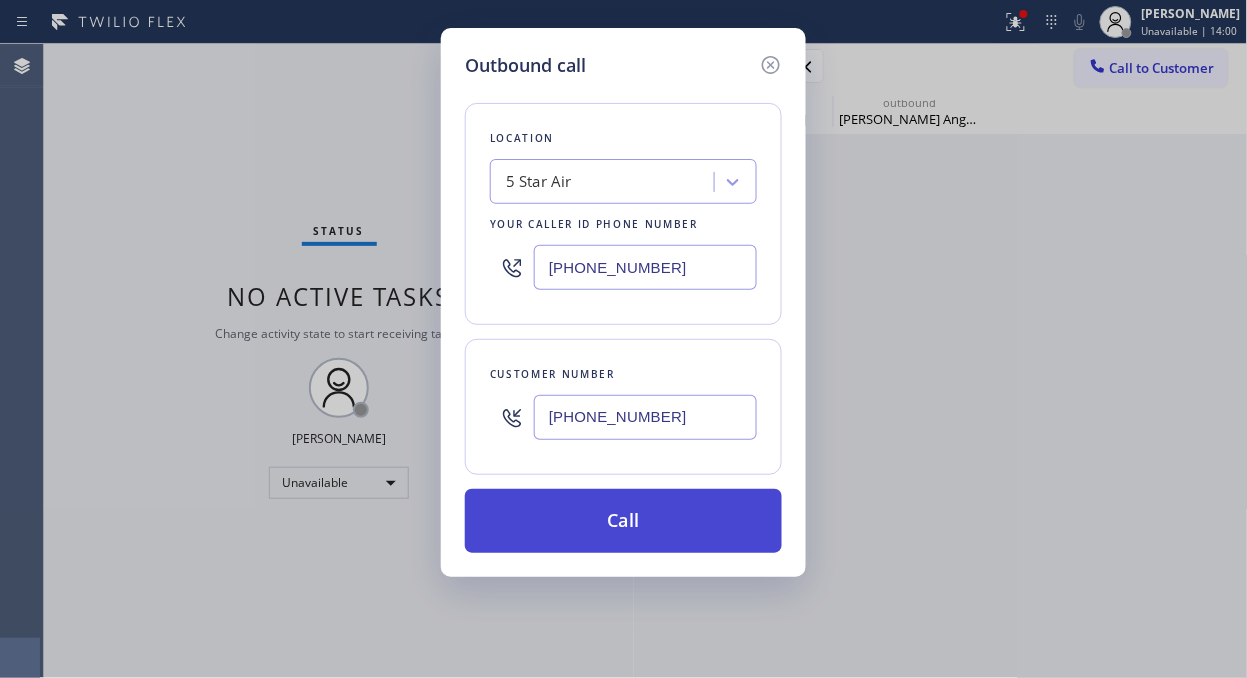 click on "Call" at bounding box center [623, 521] 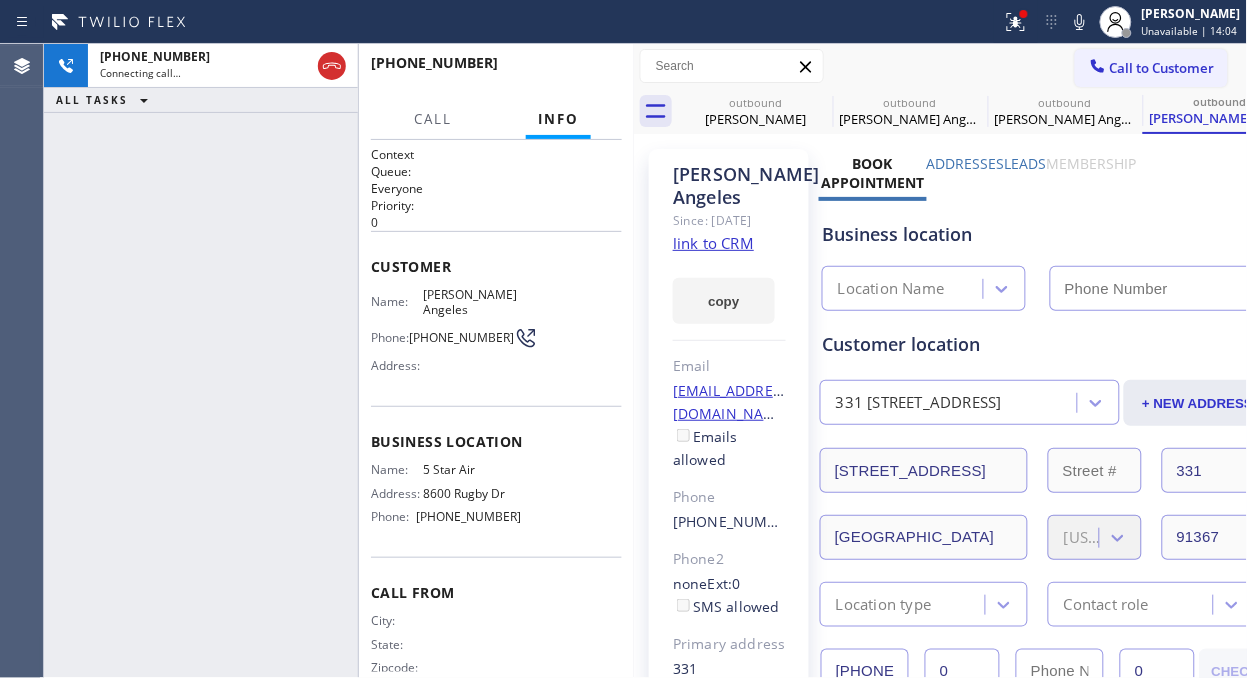 type on "(800) 686-5038" 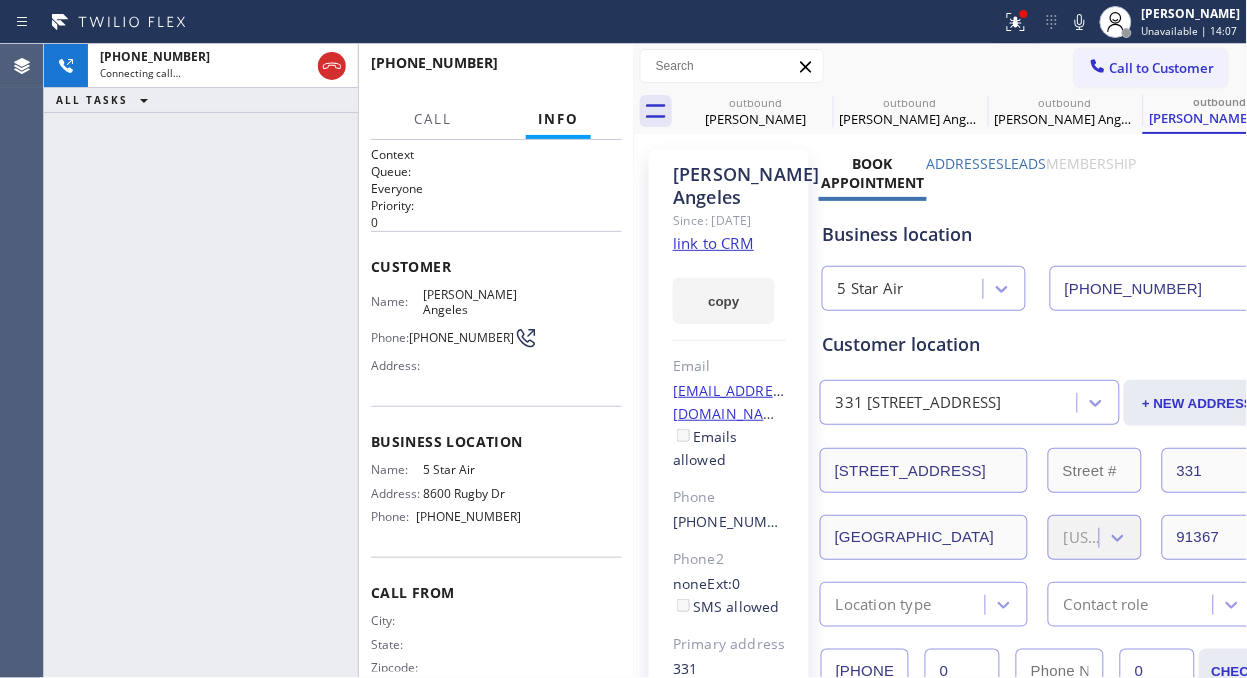 click on "+18182859934 Connecting call… ALL TASKS ALL TASKS ACTIVE TASKS TASKS IN WRAP UP" at bounding box center (201, 361) 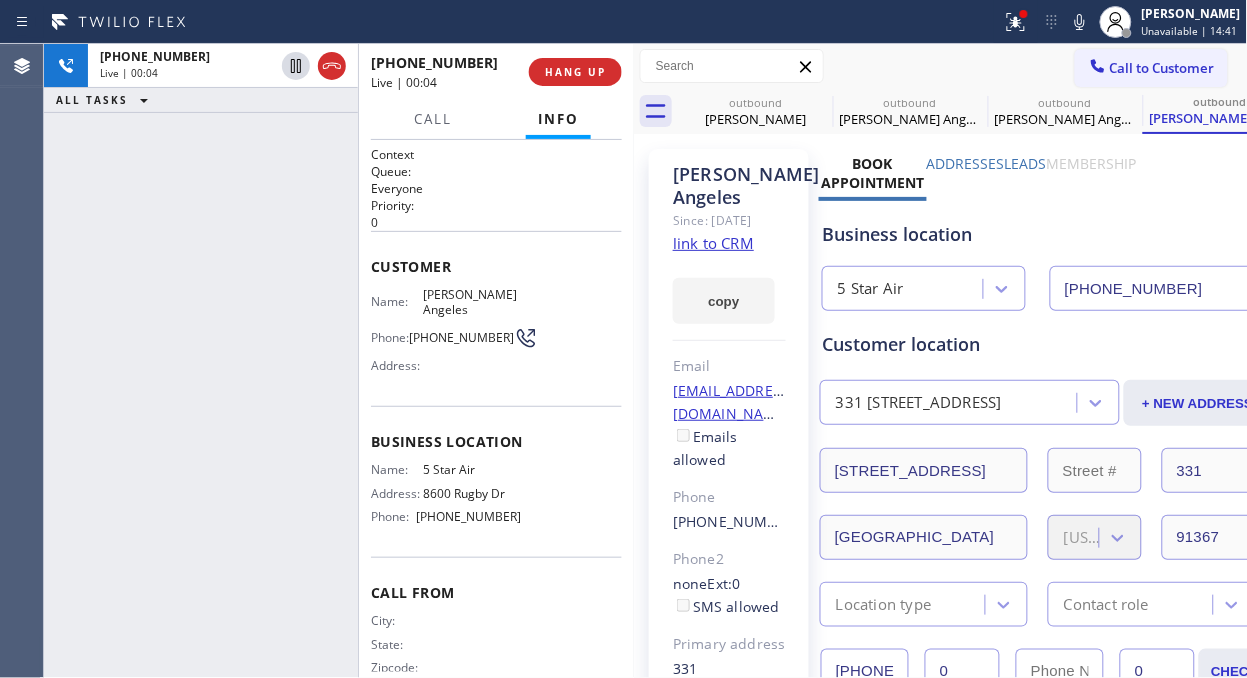 click on "+18182859934 Live | 00:04 ALL TASKS ALL TASKS ACTIVE TASKS TASKS IN WRAP UP" at bounding box center (201, 361) 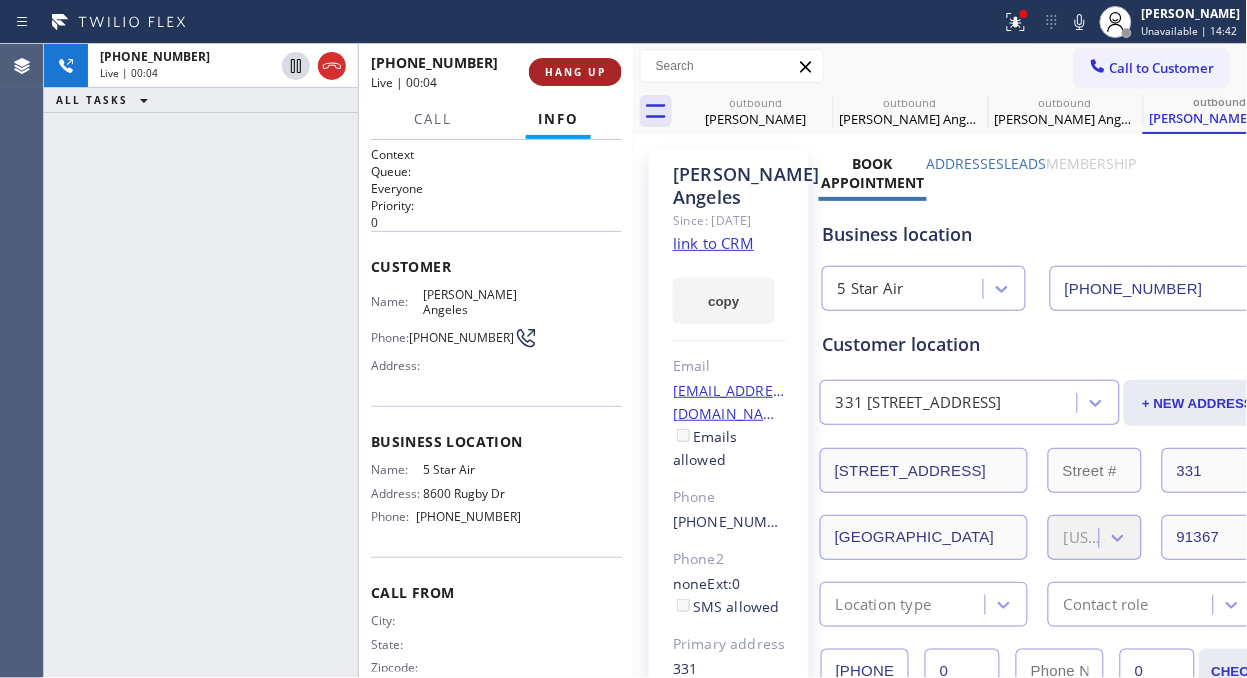click on "HANG UP" at bounding box center [575, 72] 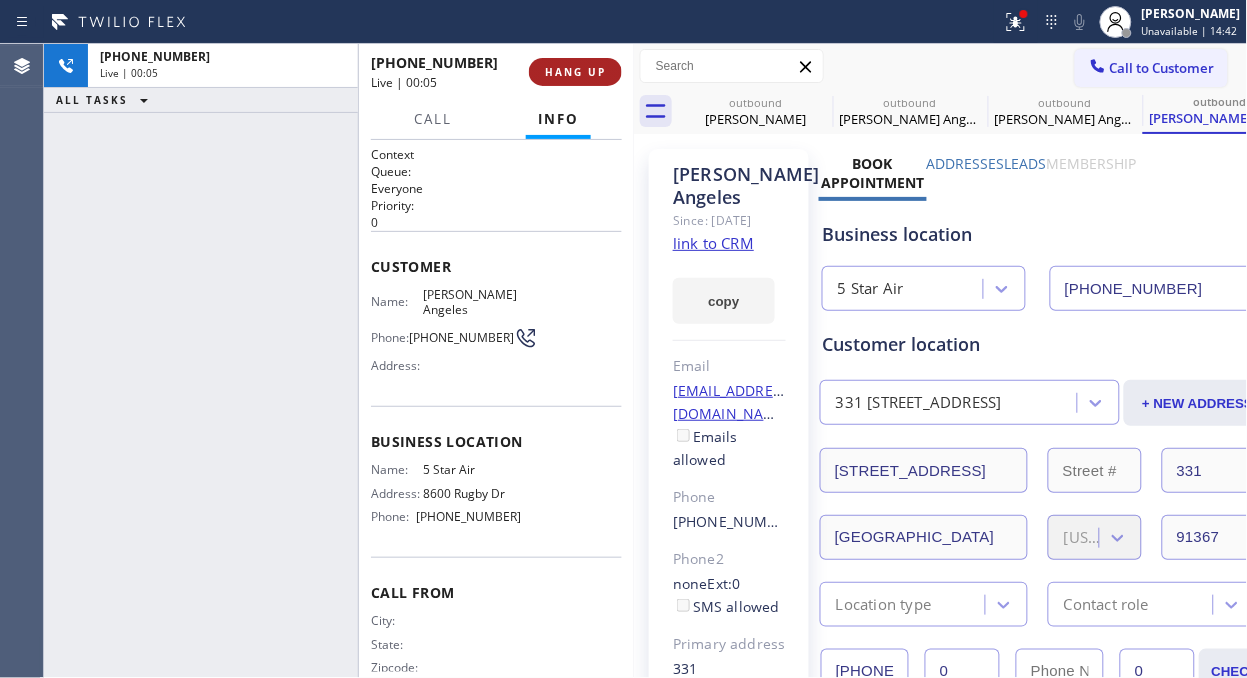 click on "HANG UP" at bounding box center [575, 72] 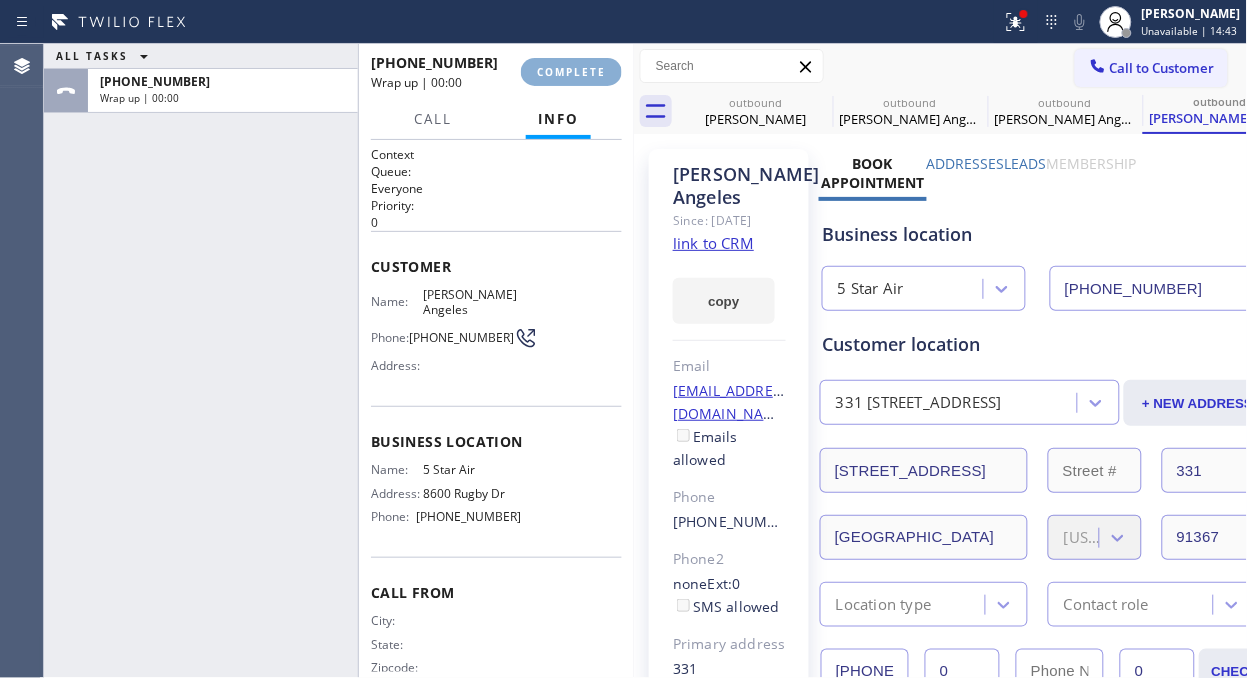 click on "COMPLETE" at bounding box center (571, 72) 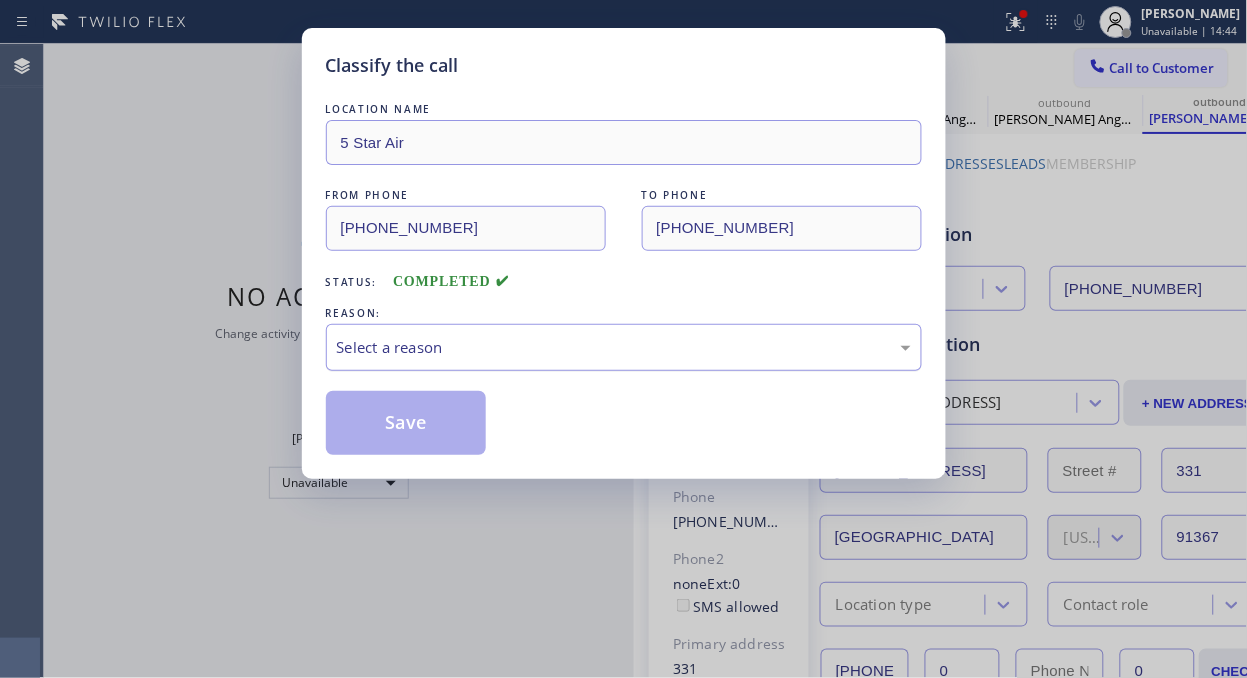 click on "Select a reason" at bounding box center [624, 347] 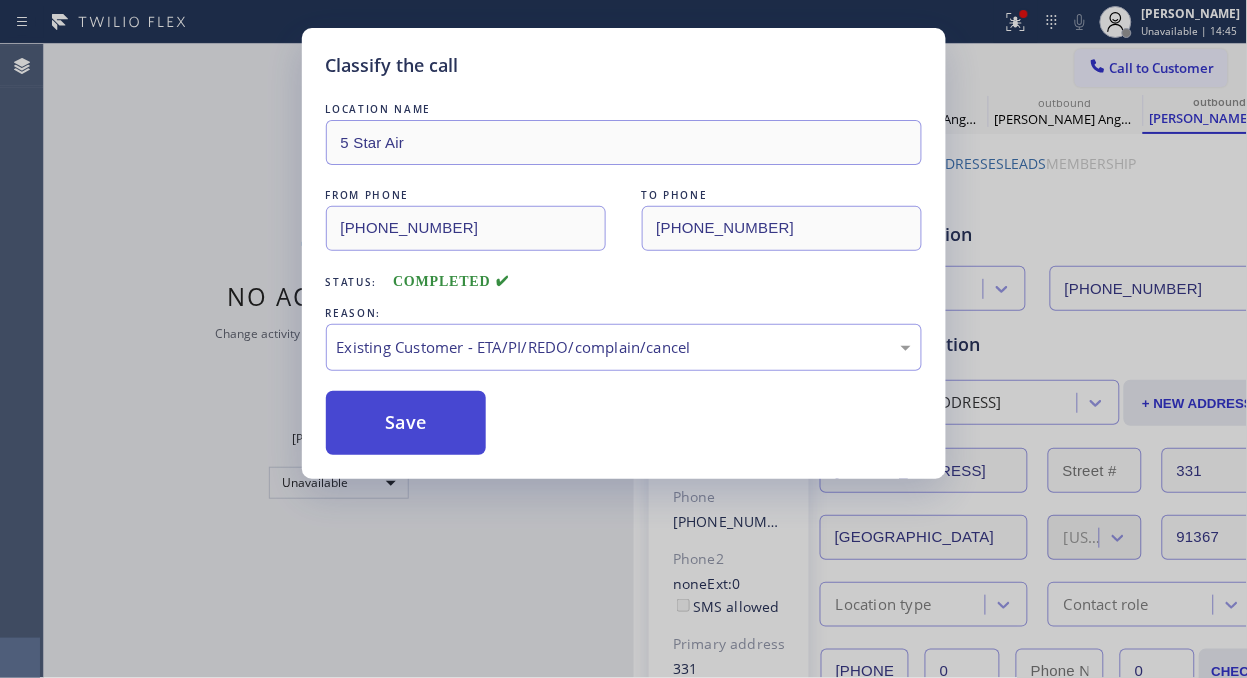 click on "Save" at bounding box center (406, 423) 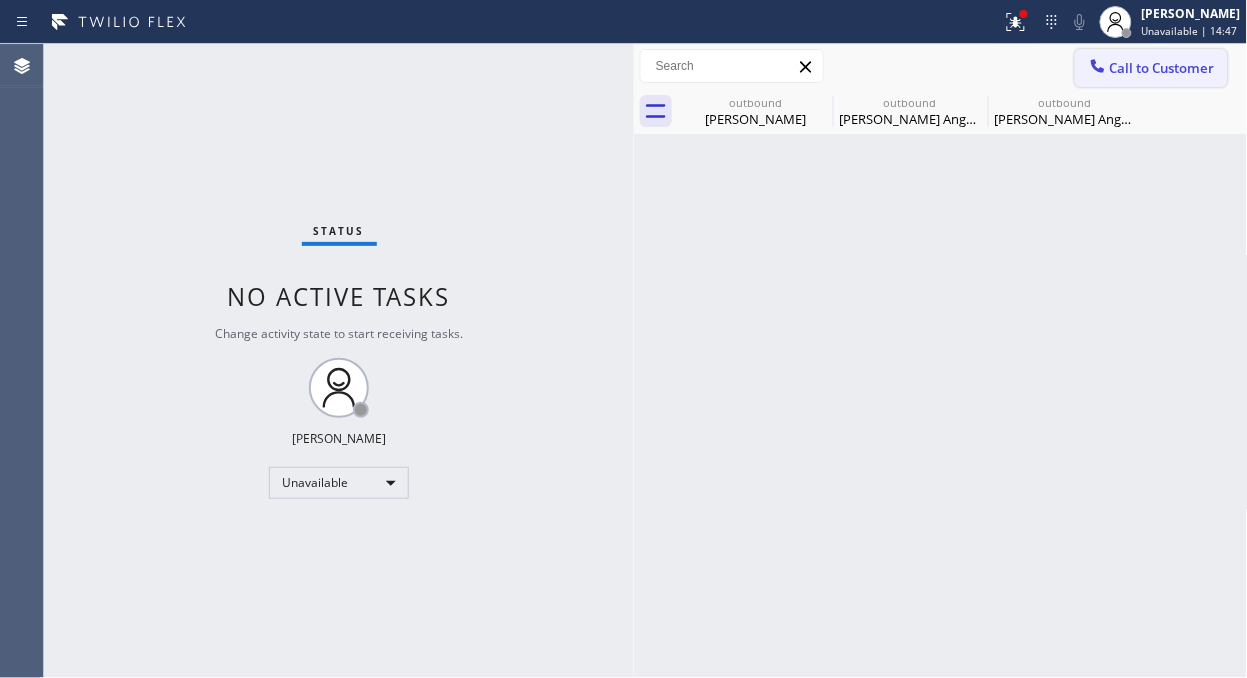 click on "Call to Customer" at bounding box center [1162, 68] 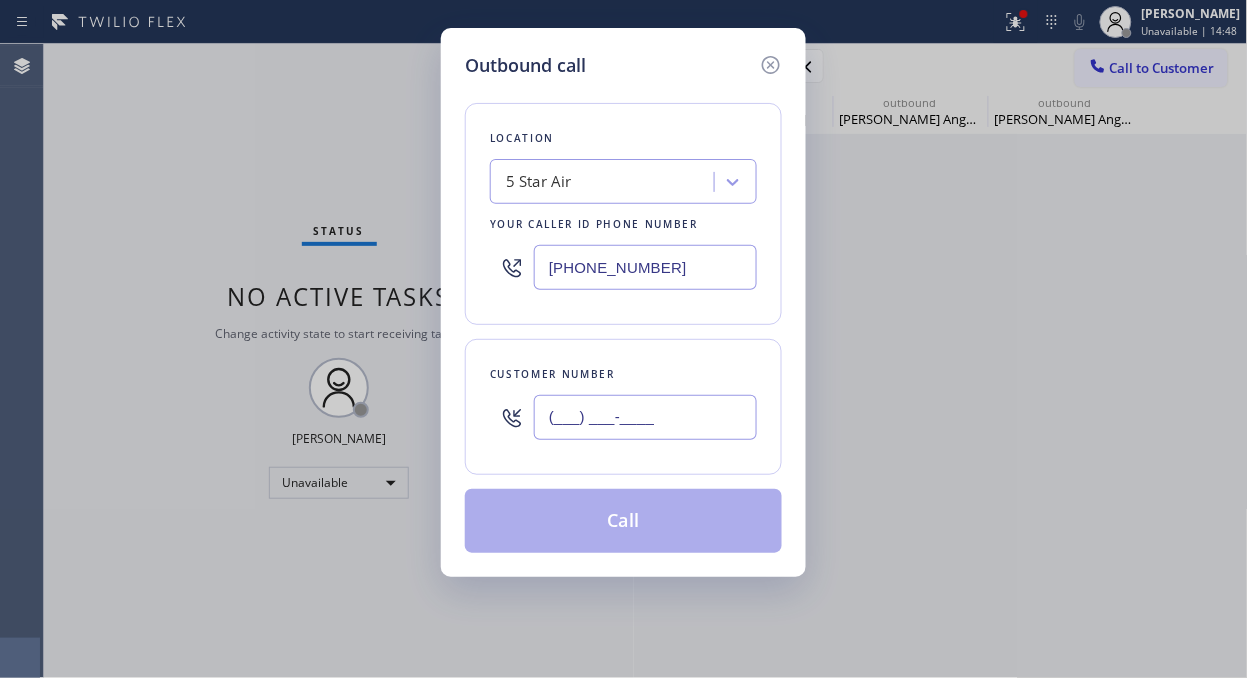 click on "(___) ___-____" at bounding box center [645, 417] 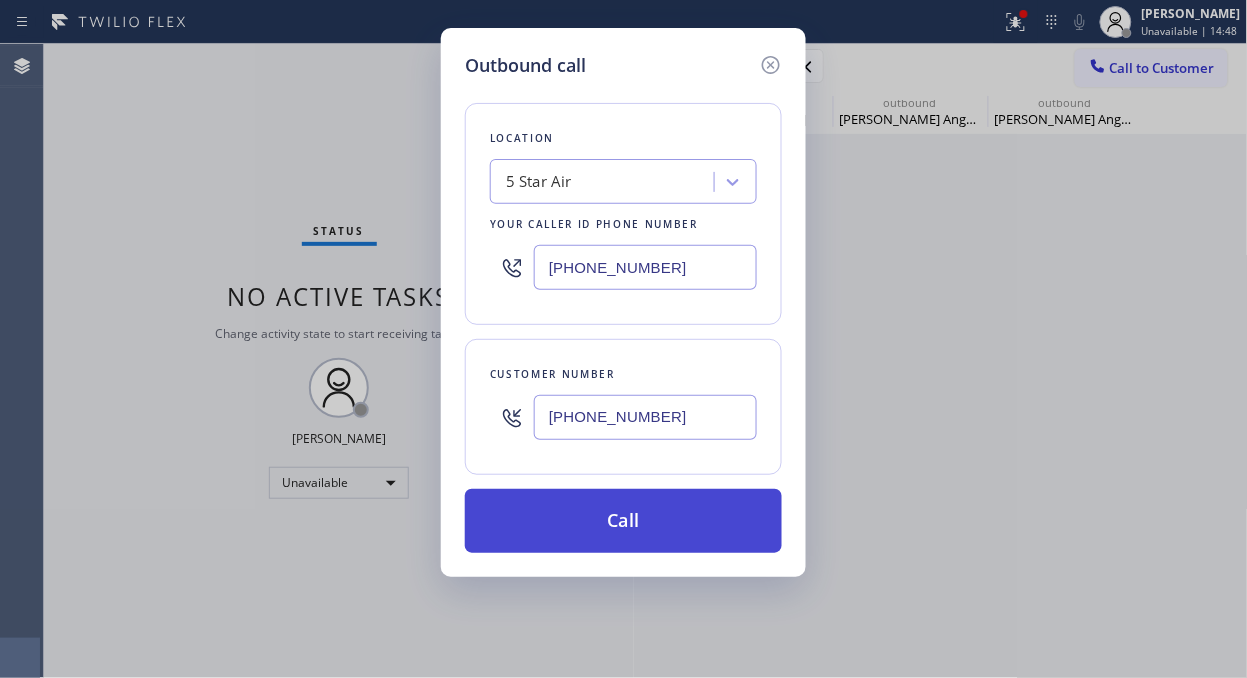 type on "(310) 384-5002" 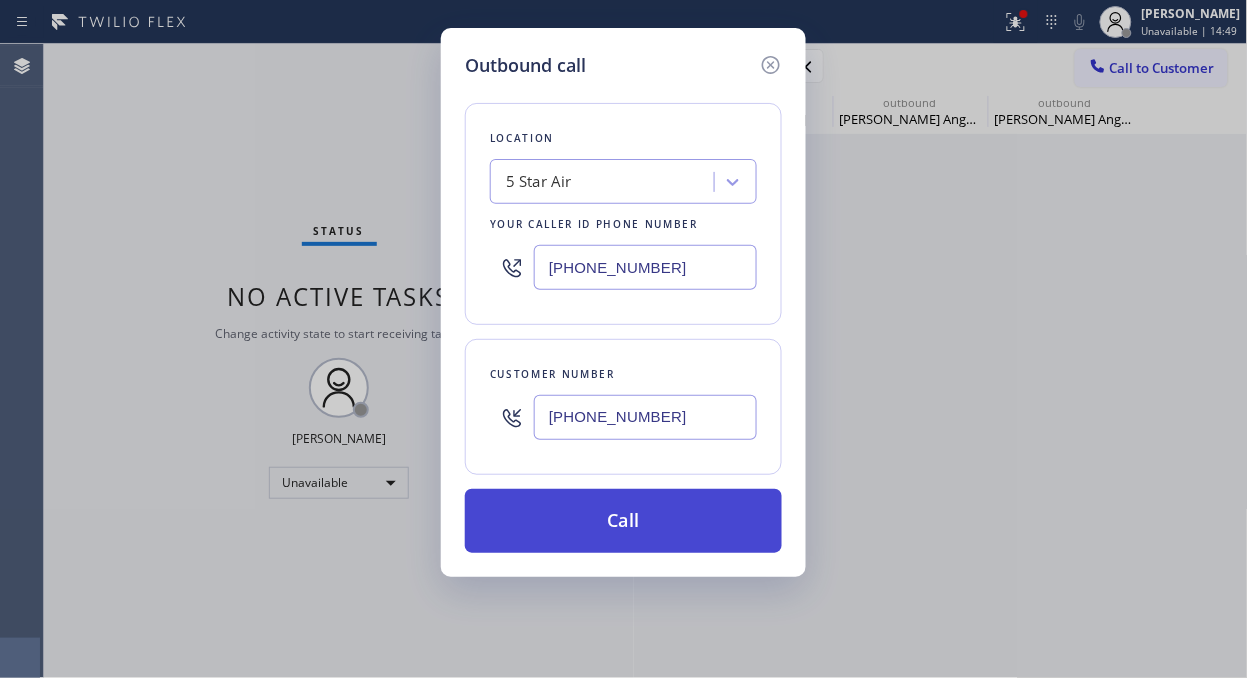 click on "Call" at bounding box center [623, 521] 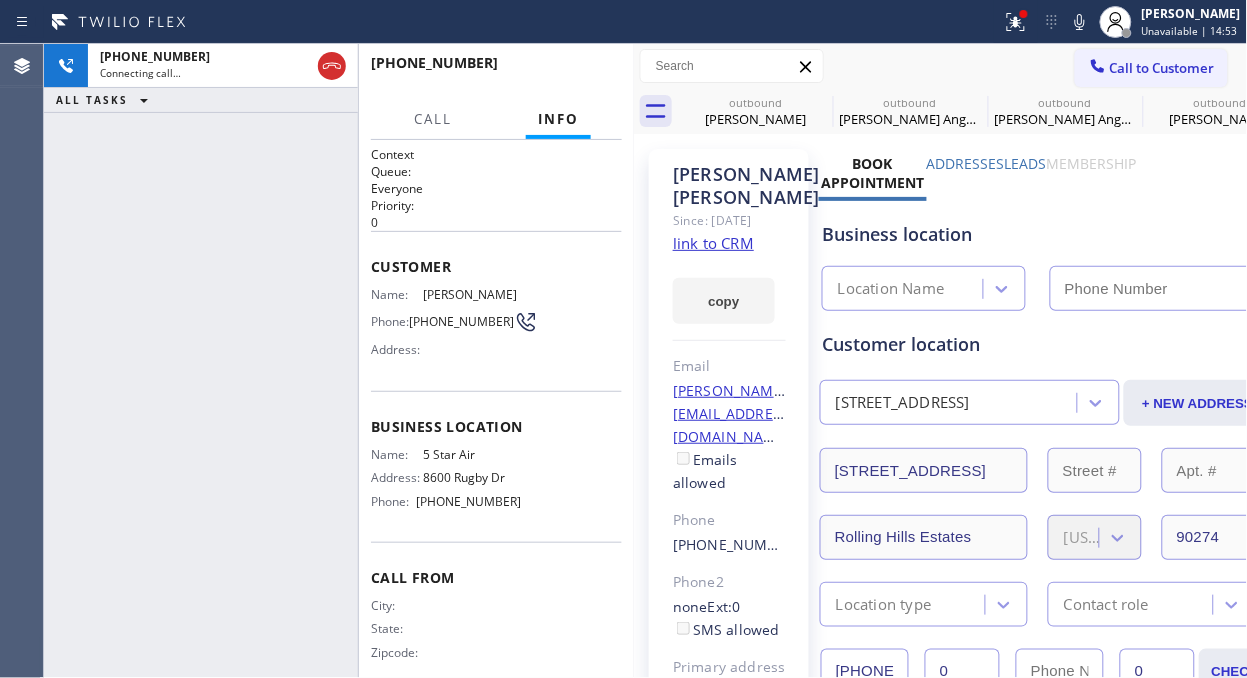 type on "(800) 686-5038" 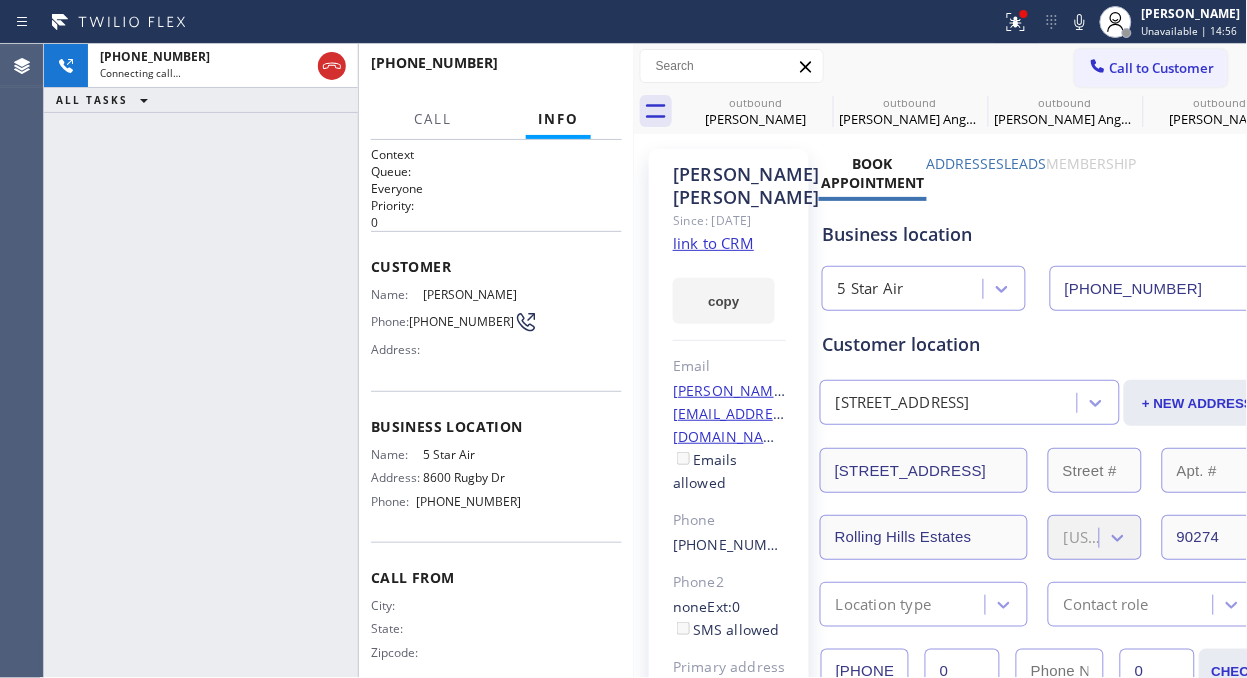 drag, startPoint x: 328, startPoint y: 63, endPoint x: 482, endPoint y: 1, distance: 166.01205 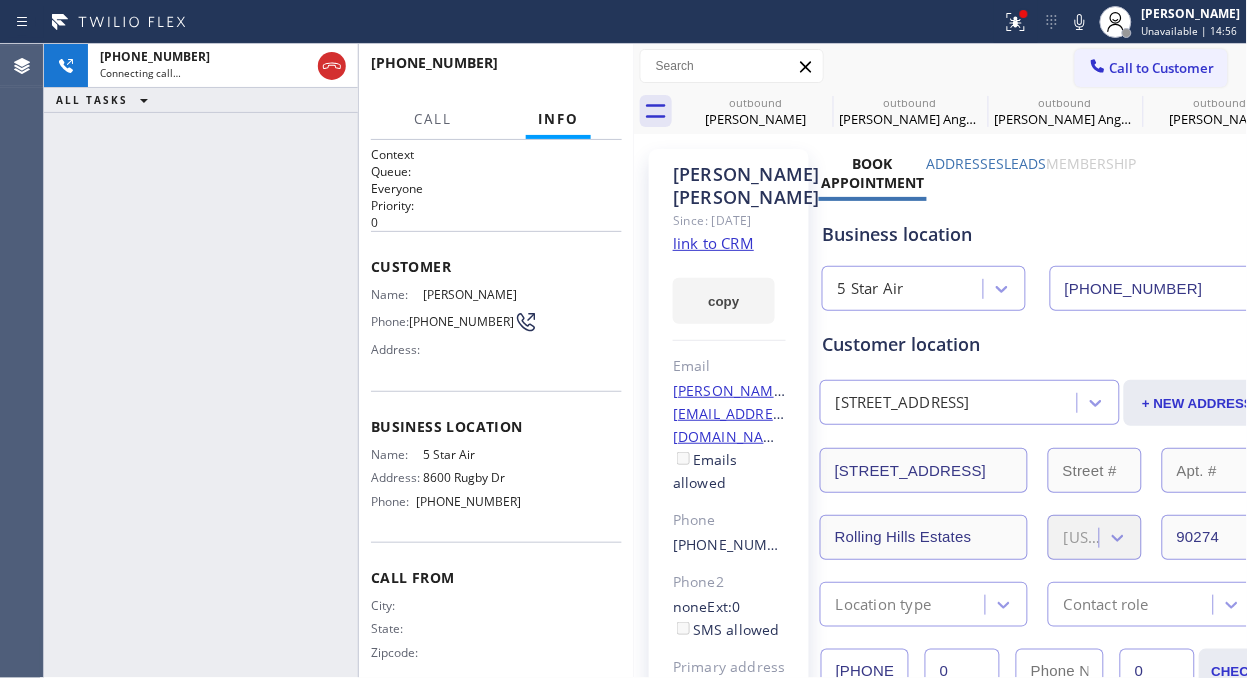 click 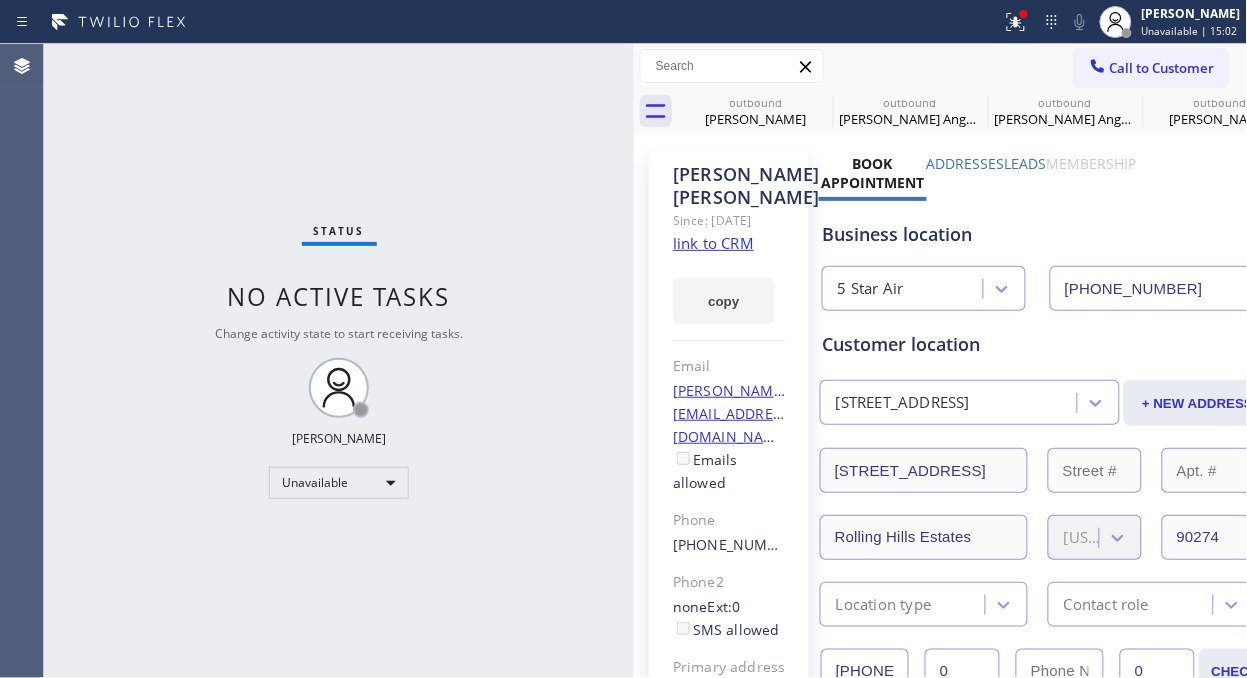 click on "Call to Customer" at bounding box center (1162, 68) 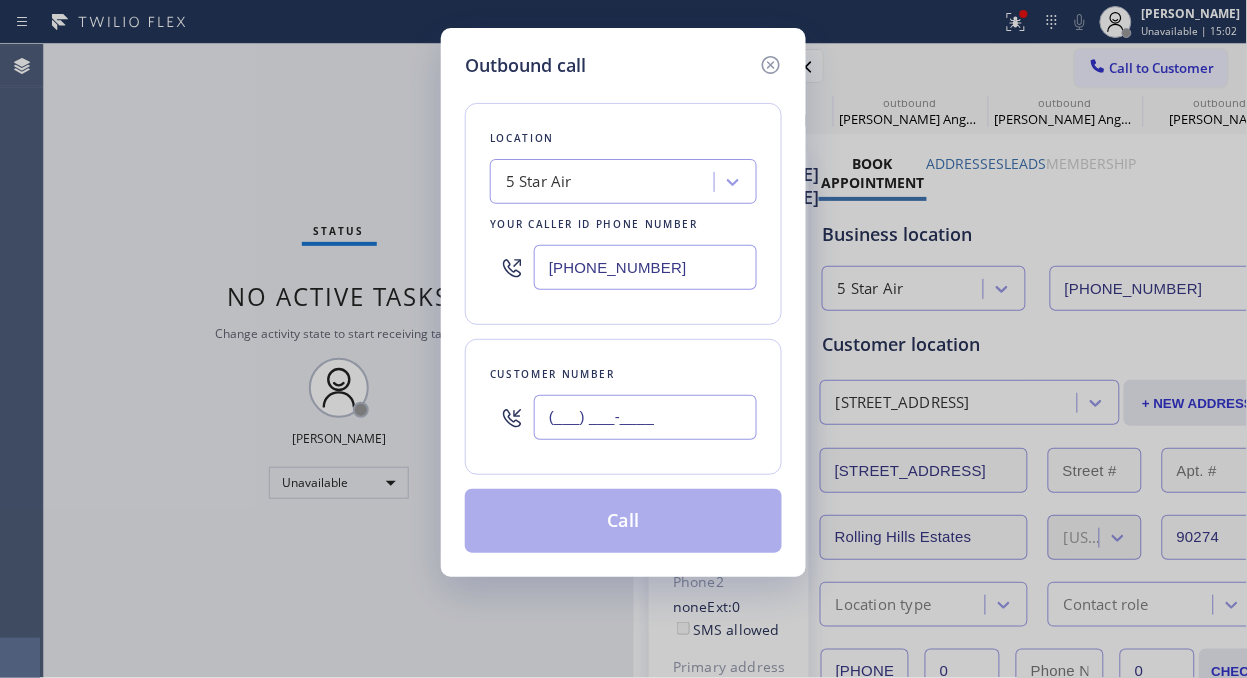 click on "(___) ___-____" at bounding box center (645, 417) 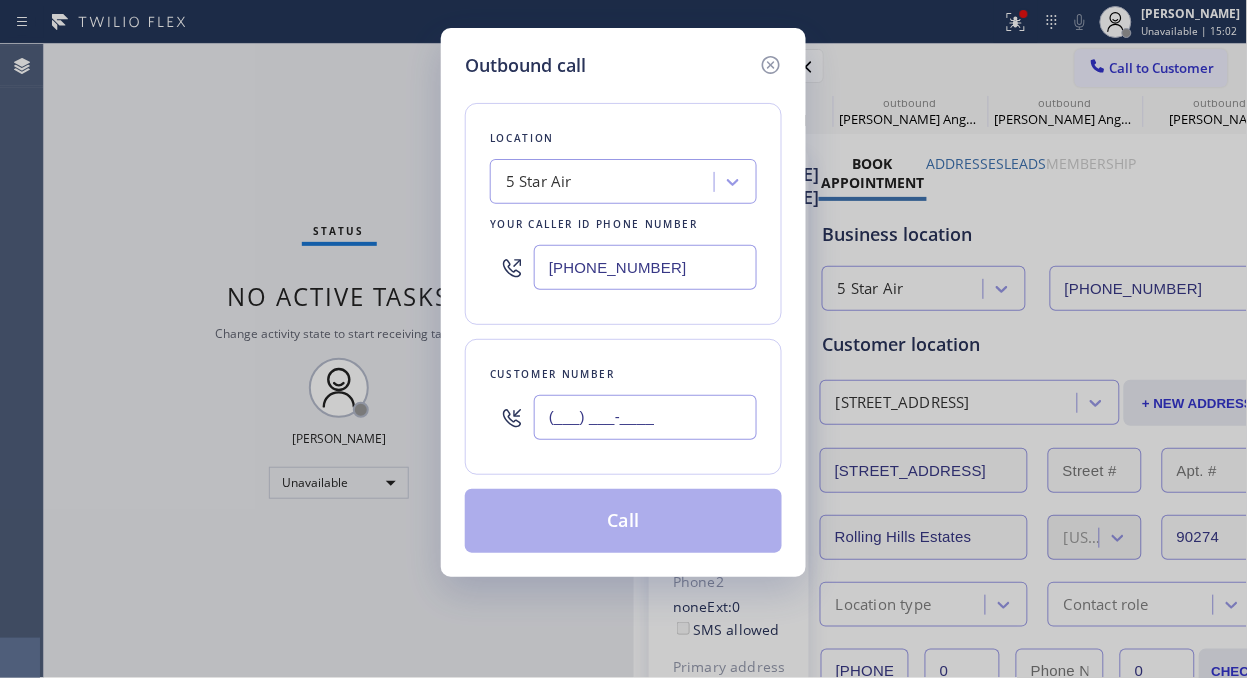 paste on "323) 369-9938" 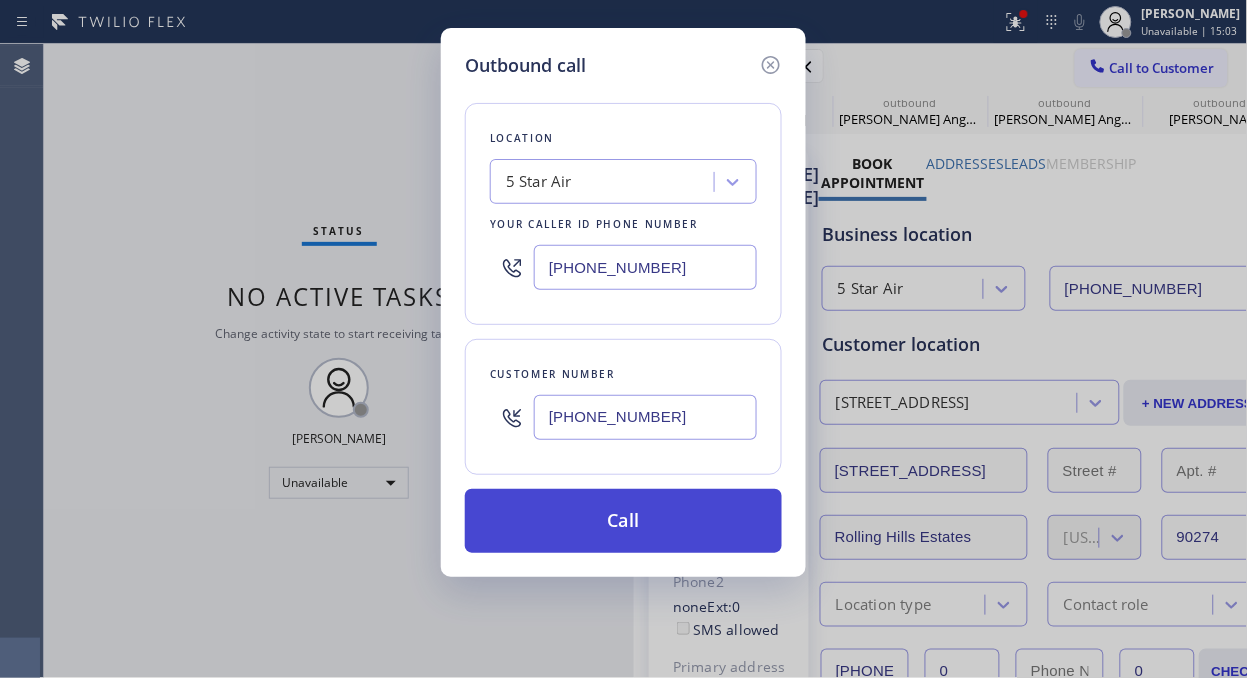 type on "(323) 369-9938" 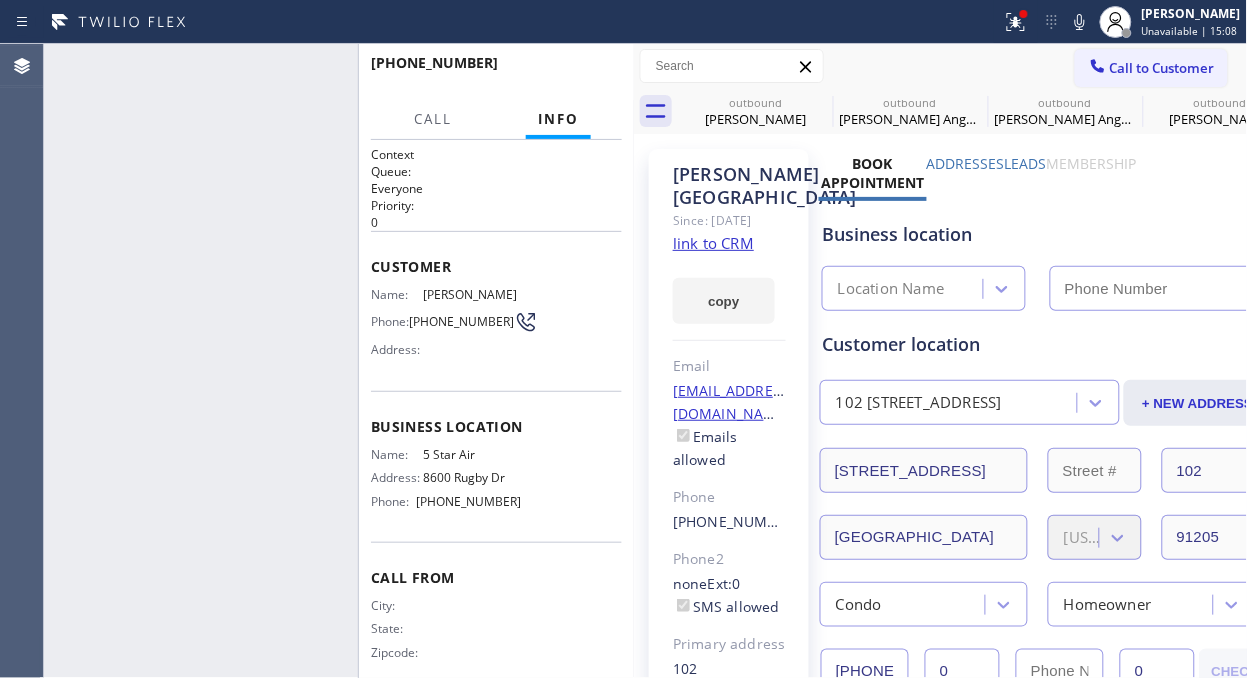 type on "(800) 686-5038" 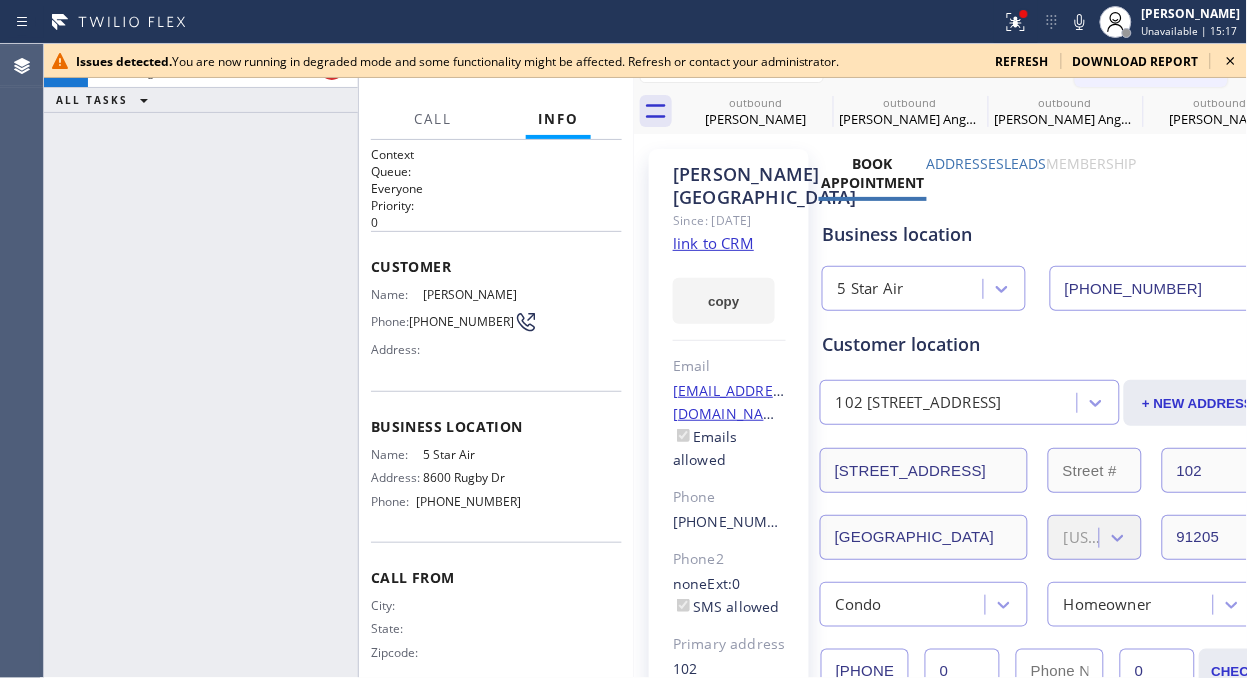 click 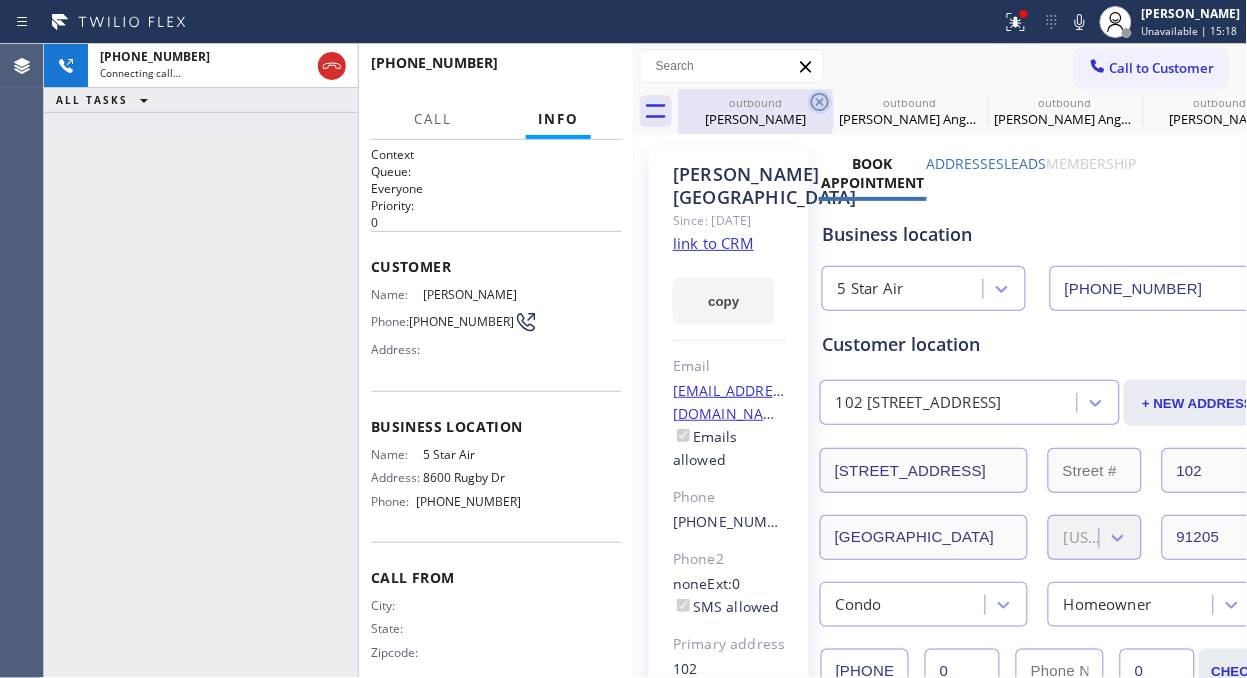 click 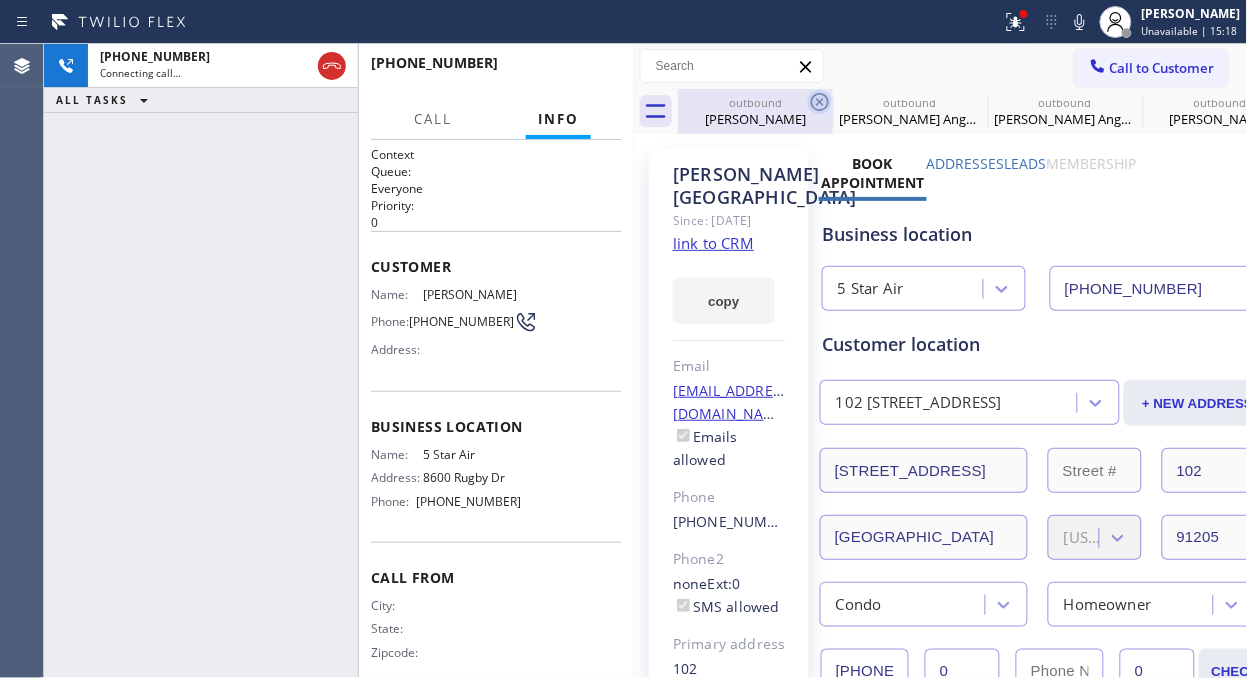 click 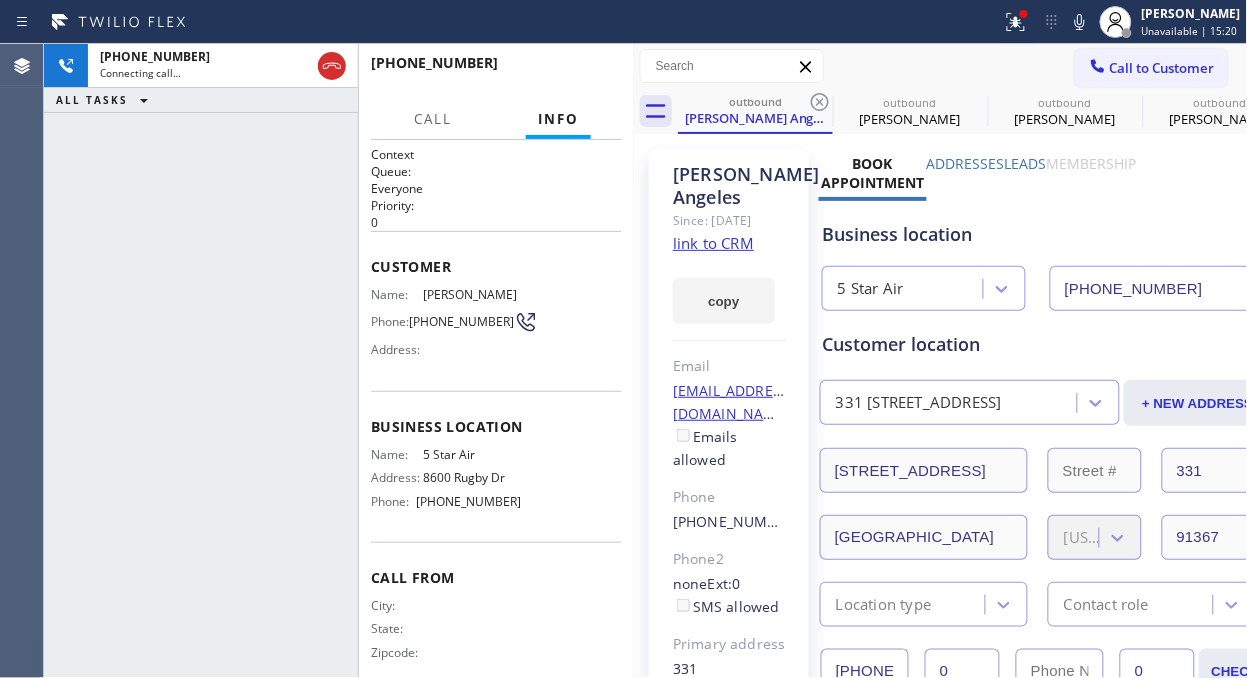 click 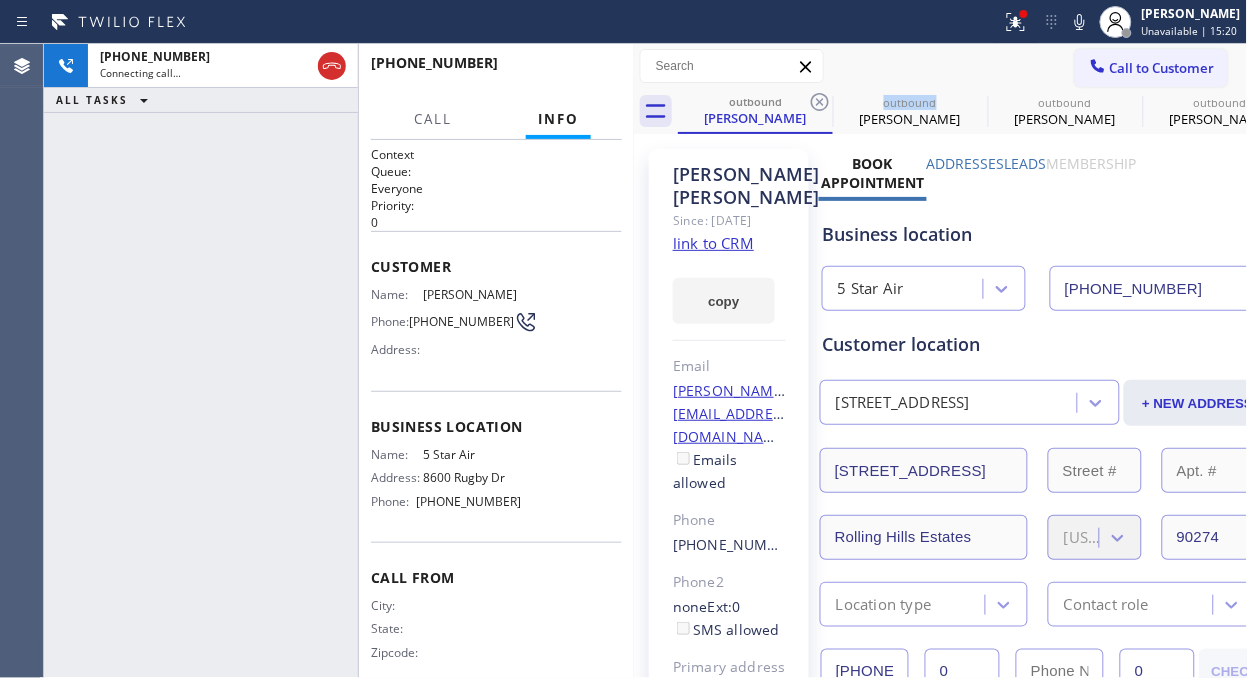 click 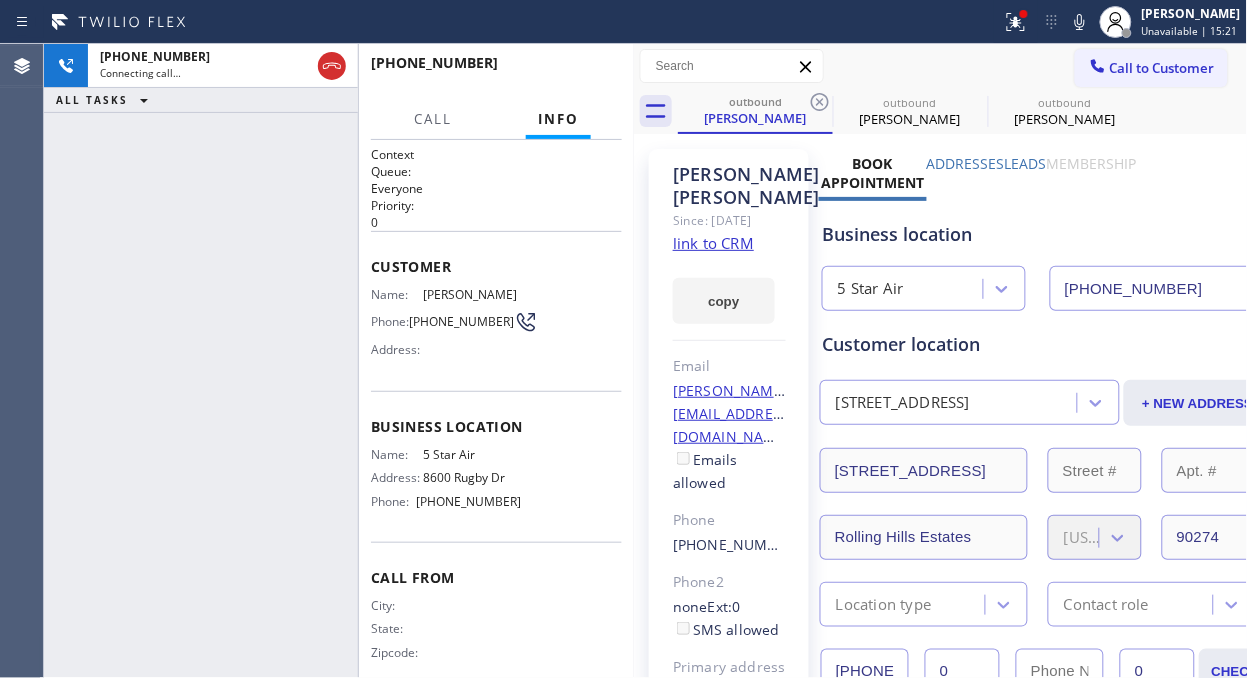 click 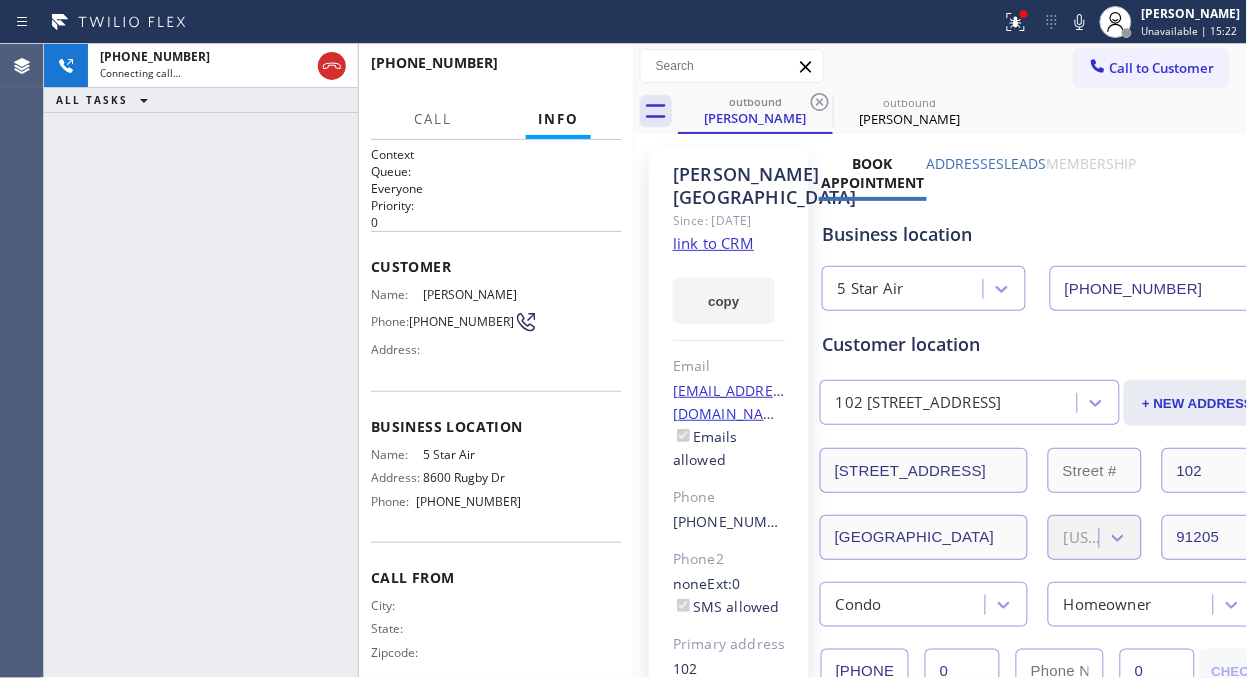click 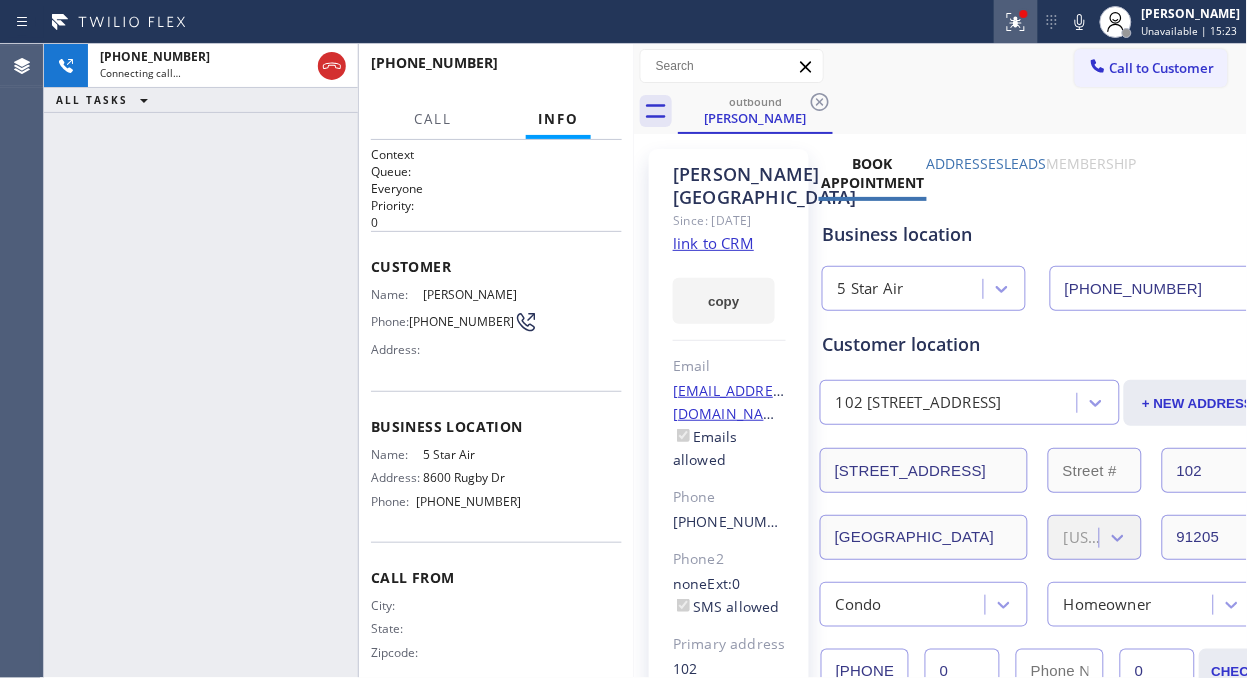 click 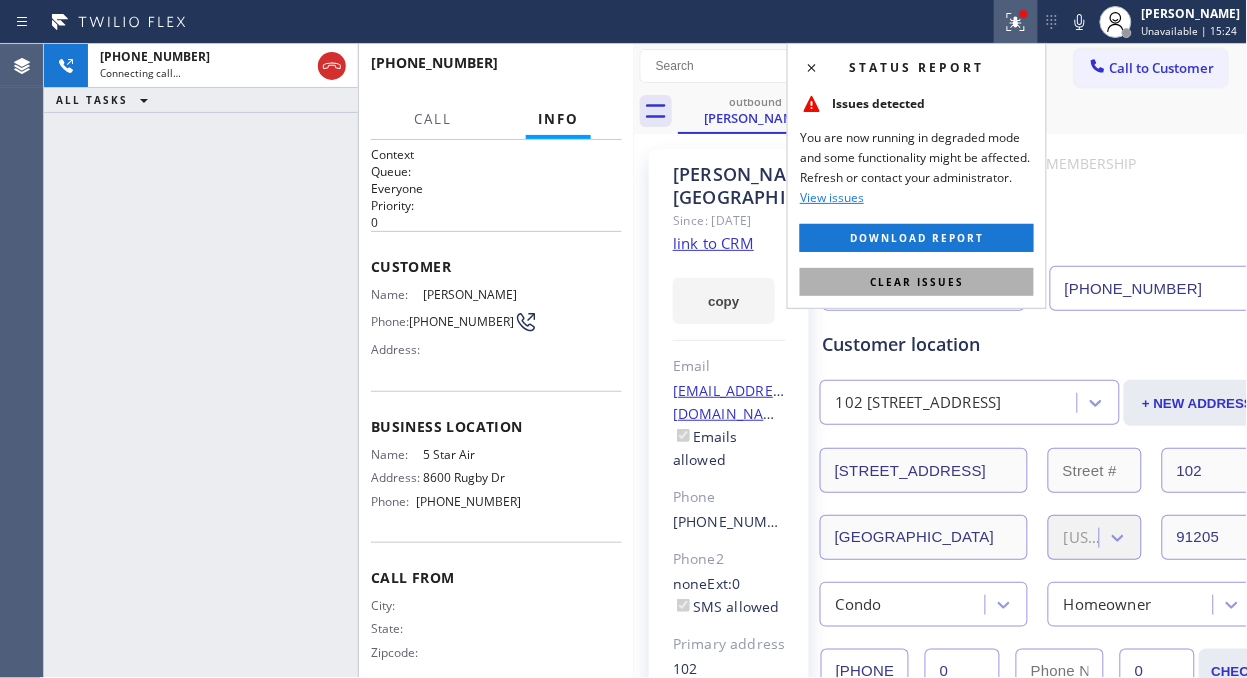 click on "Clear issues" at bounding box center (917, 282) 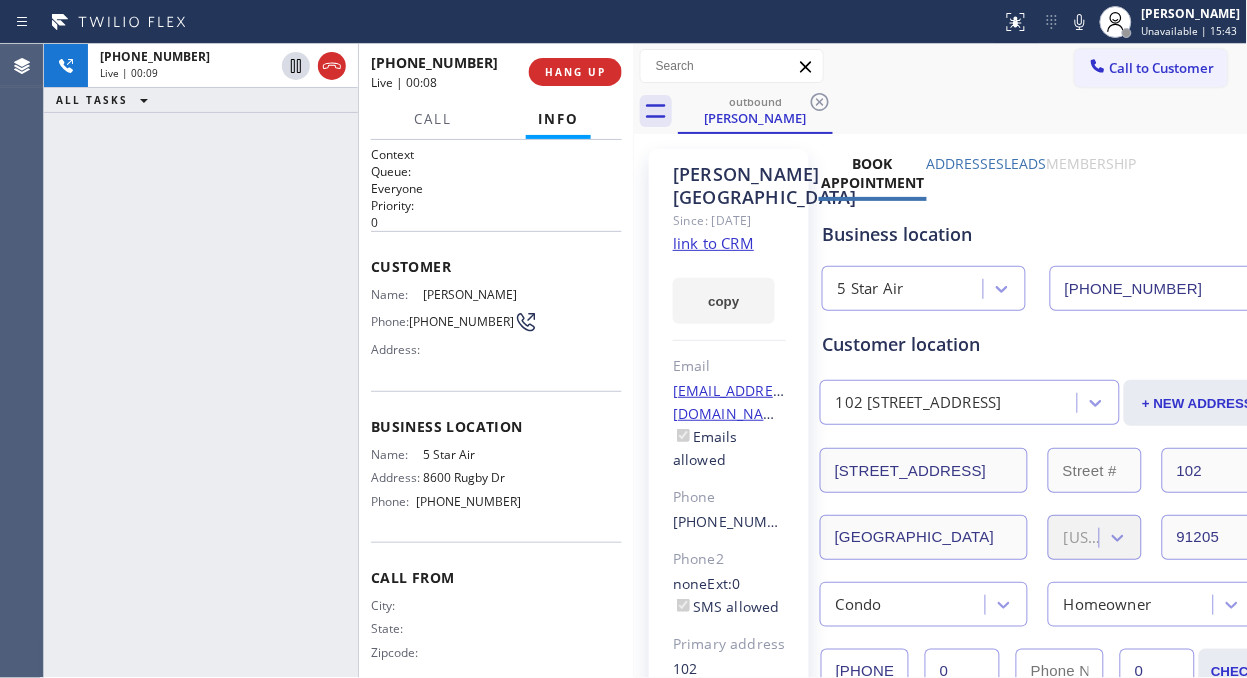 drag, startPoint x: 244, startPoint y: 238, endPoint x: 276, endPoint y: 155, distance: 88.95505 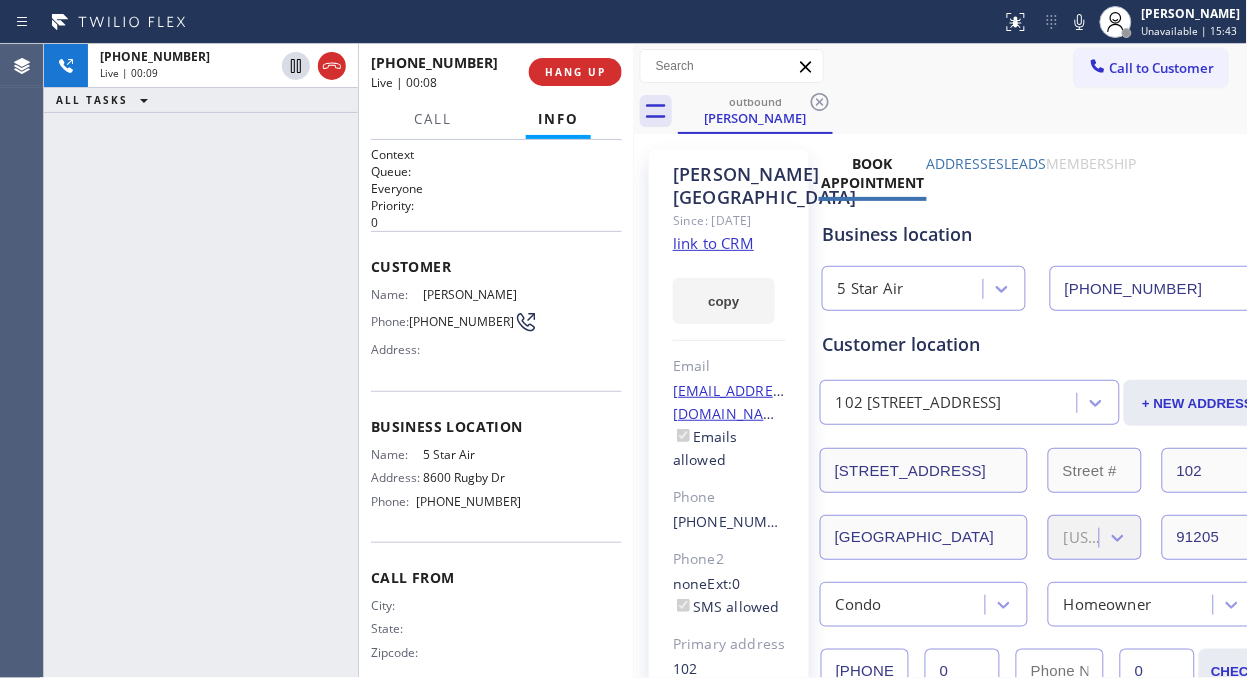 click on "+13233699938 Live | 00:09 ALL TASKS ALL TASKS ACTIVE TASKS TASKS IN WRAP UP" at bounding box center (201, 361) 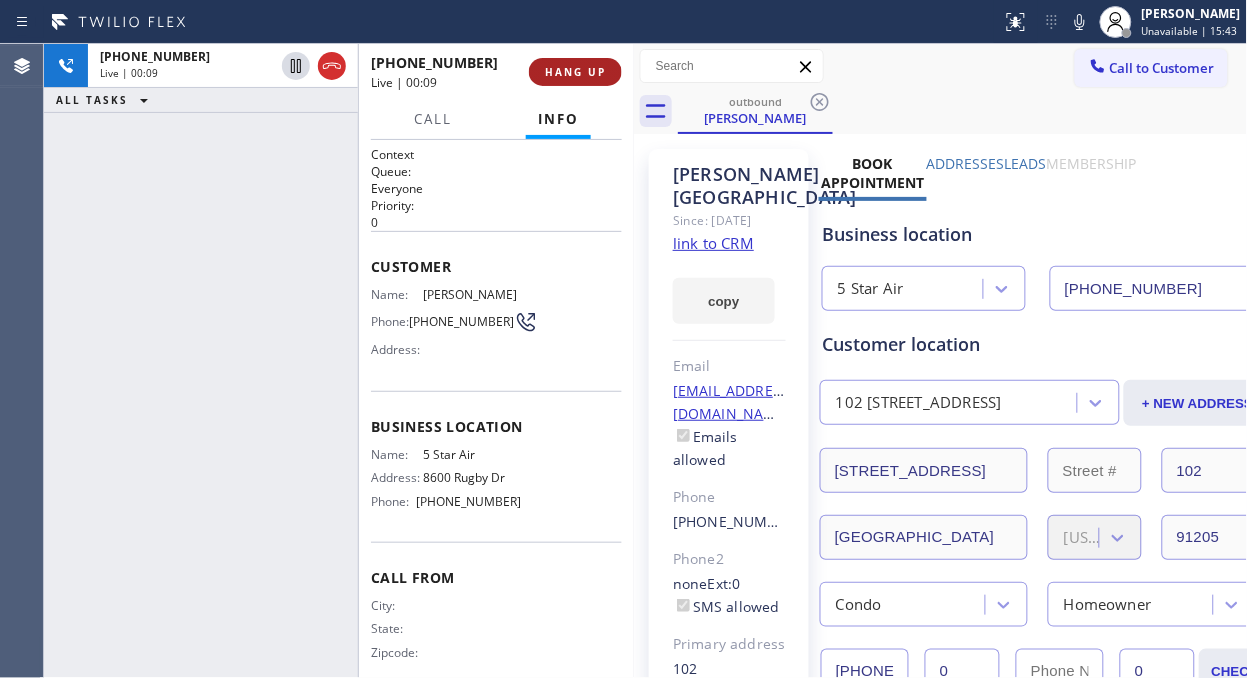 click on "HANG UP" at bounding box center [575, 72] 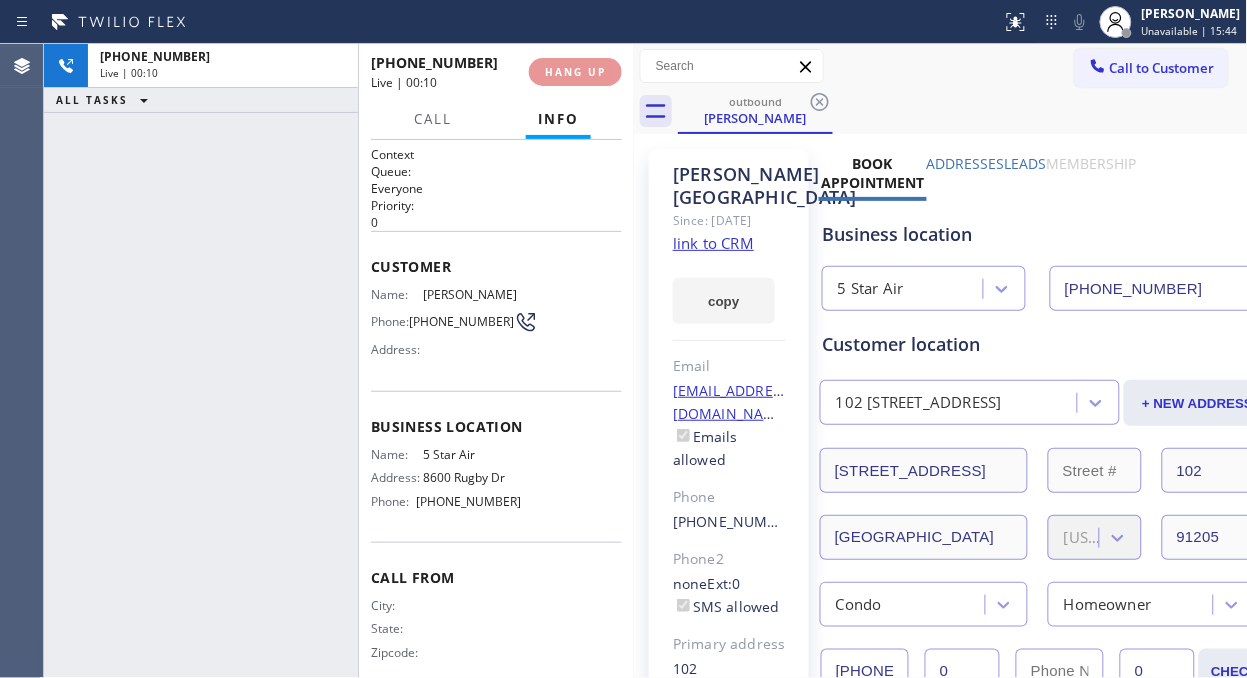 click on "+13233699938 Live | 00:10 HANG UP" at bounding box center [496, 72] 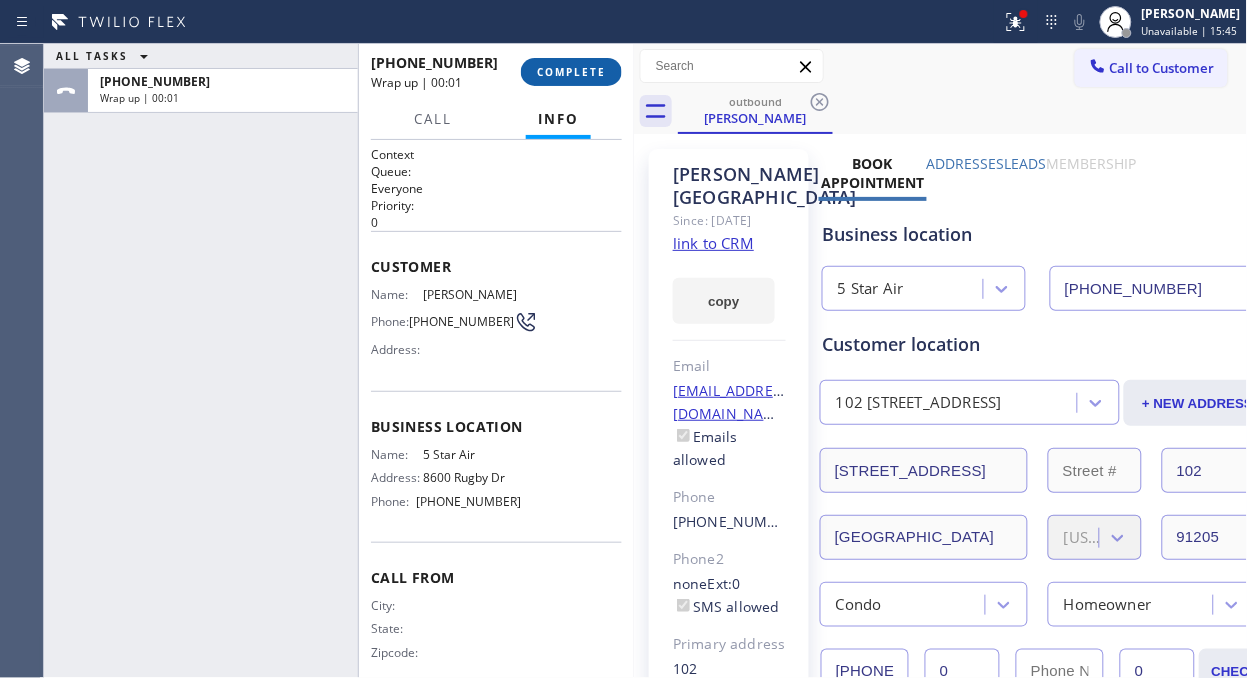 click on "COMPLETE" at bounding box center (571, 72) 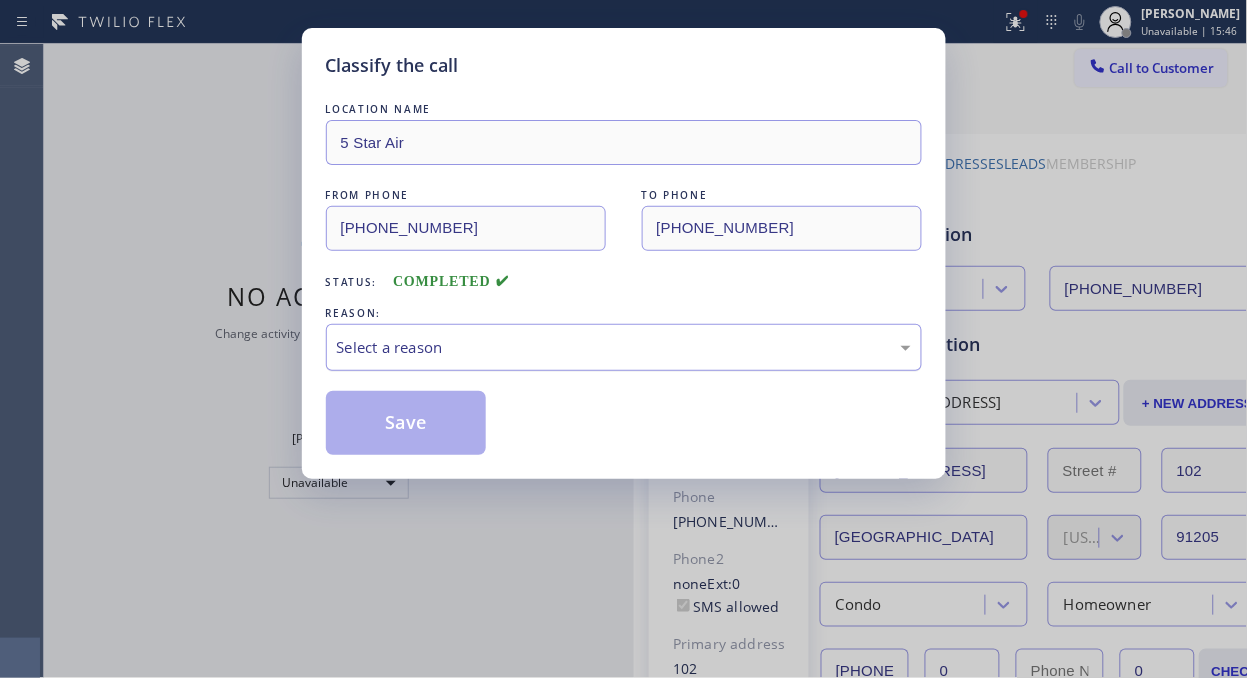 click on "Select a reason" at bounding box center (624, 347) 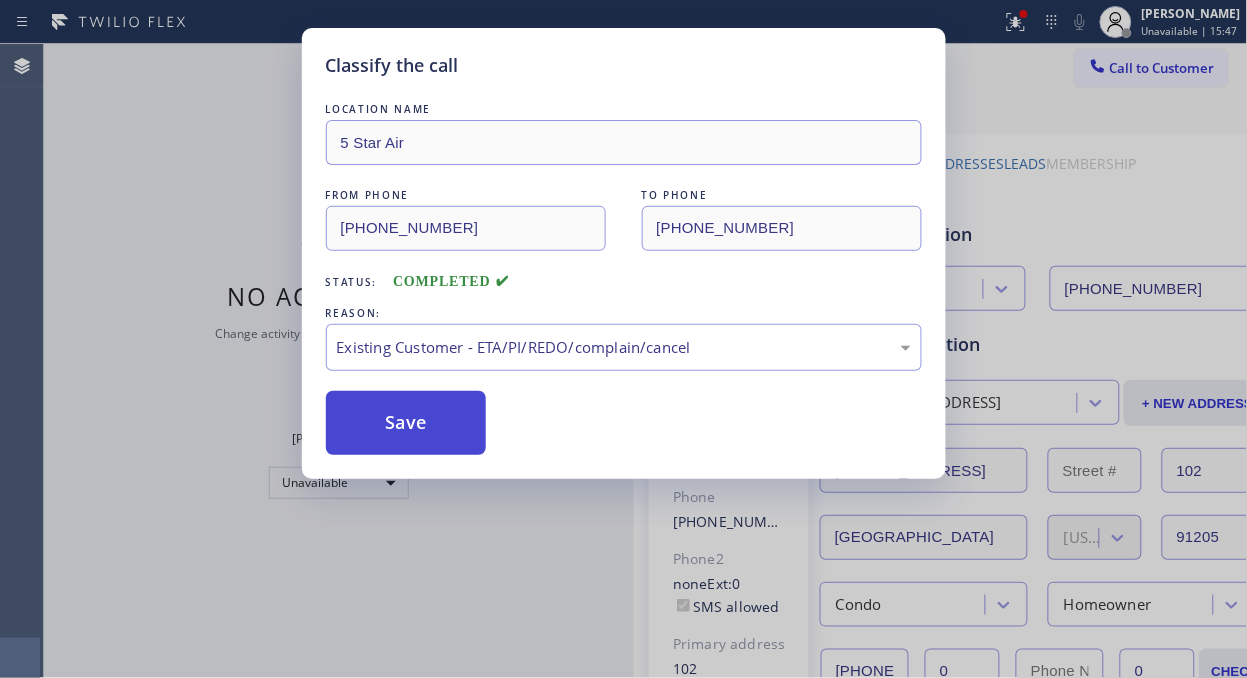 click on "Save" at bounding box center (406, 423) 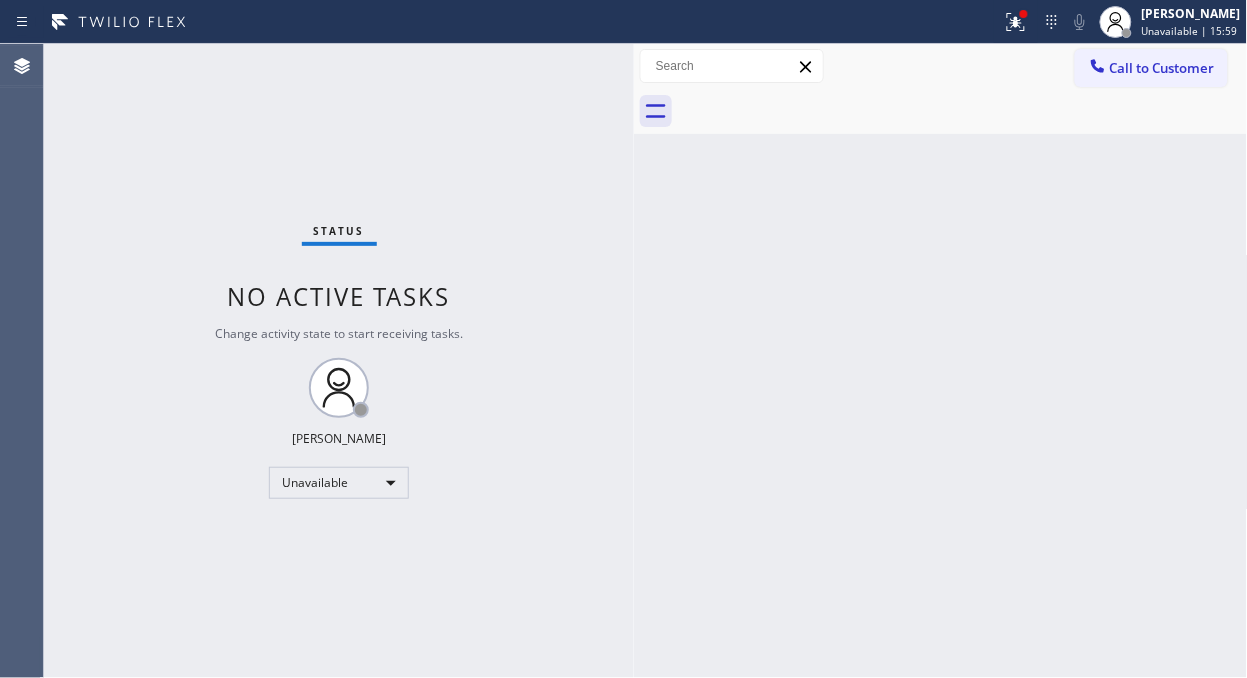 click on "Status   No active tasks     Change activity state to start receiving tasks.   Fila Garciano Unavailable" at bounding box center (339, 361) 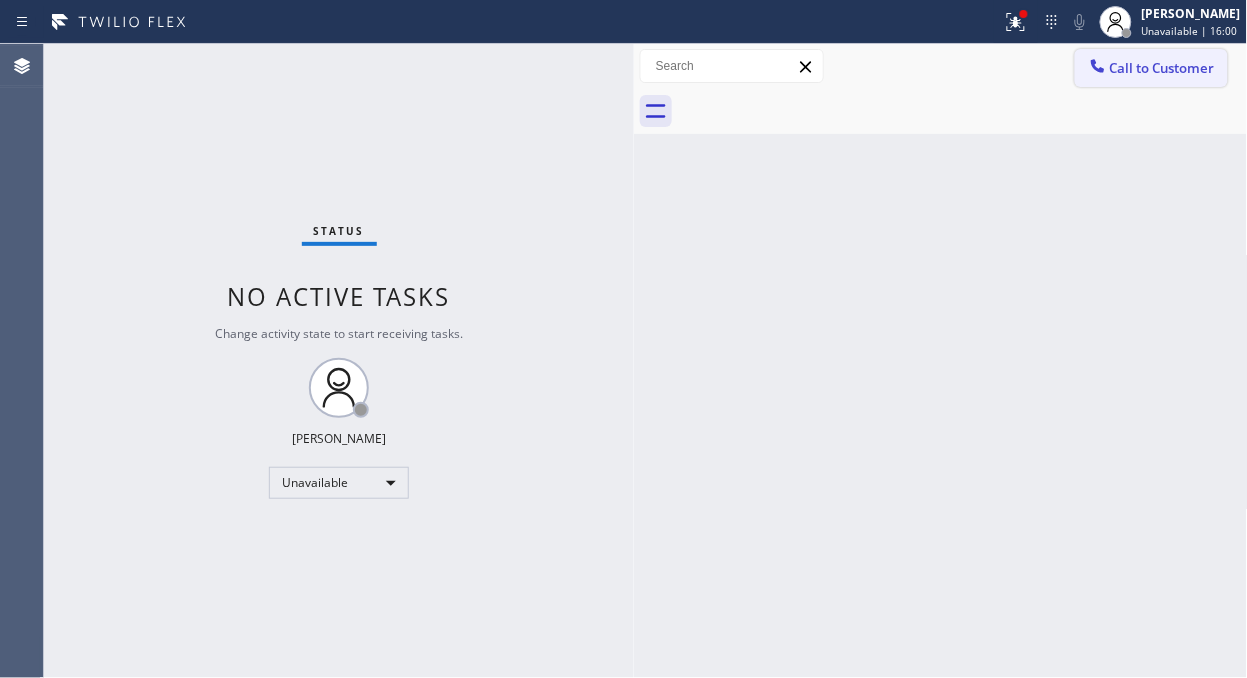 click on "Call to Customer" at bounding box center [1162, 68] 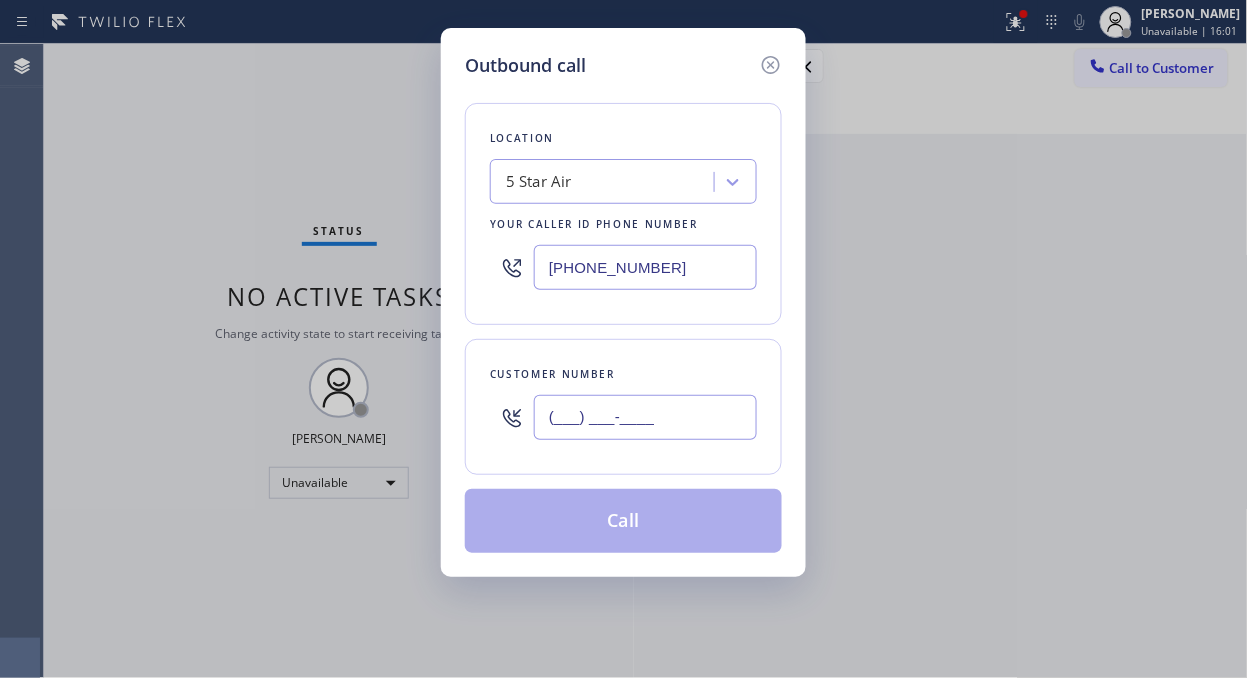 click on "(___) ___-____" at bounding box center [645, 417] 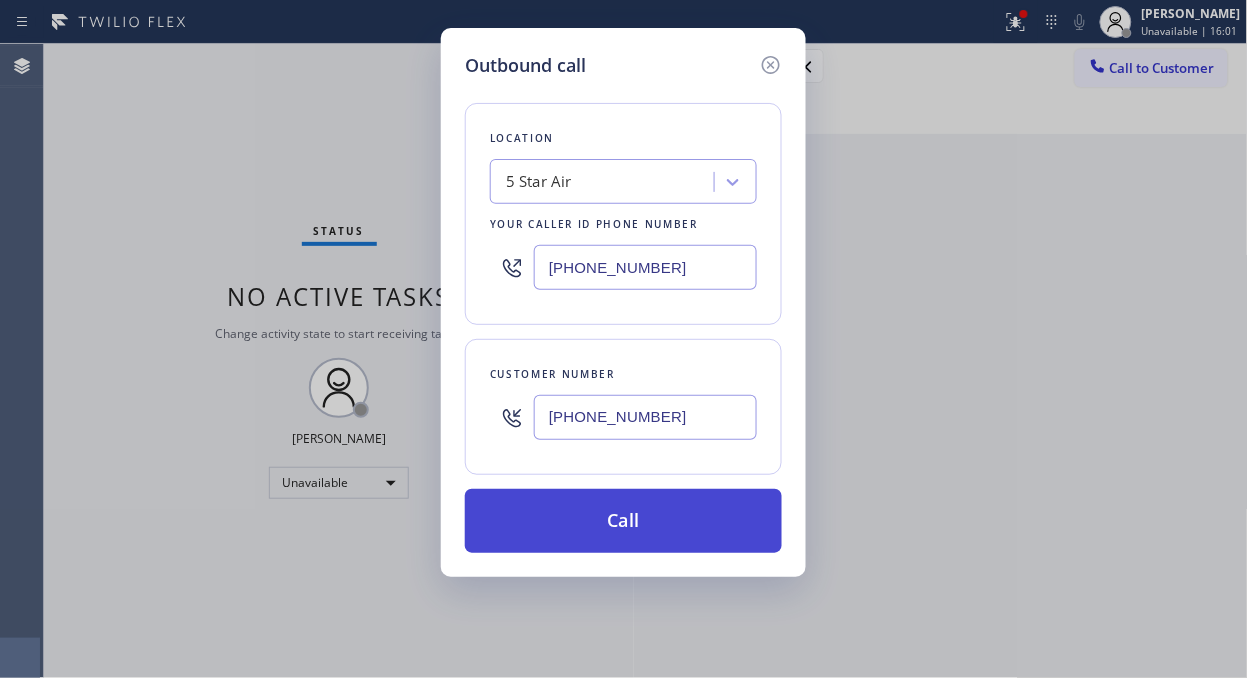 type on "(949) 370-9037" 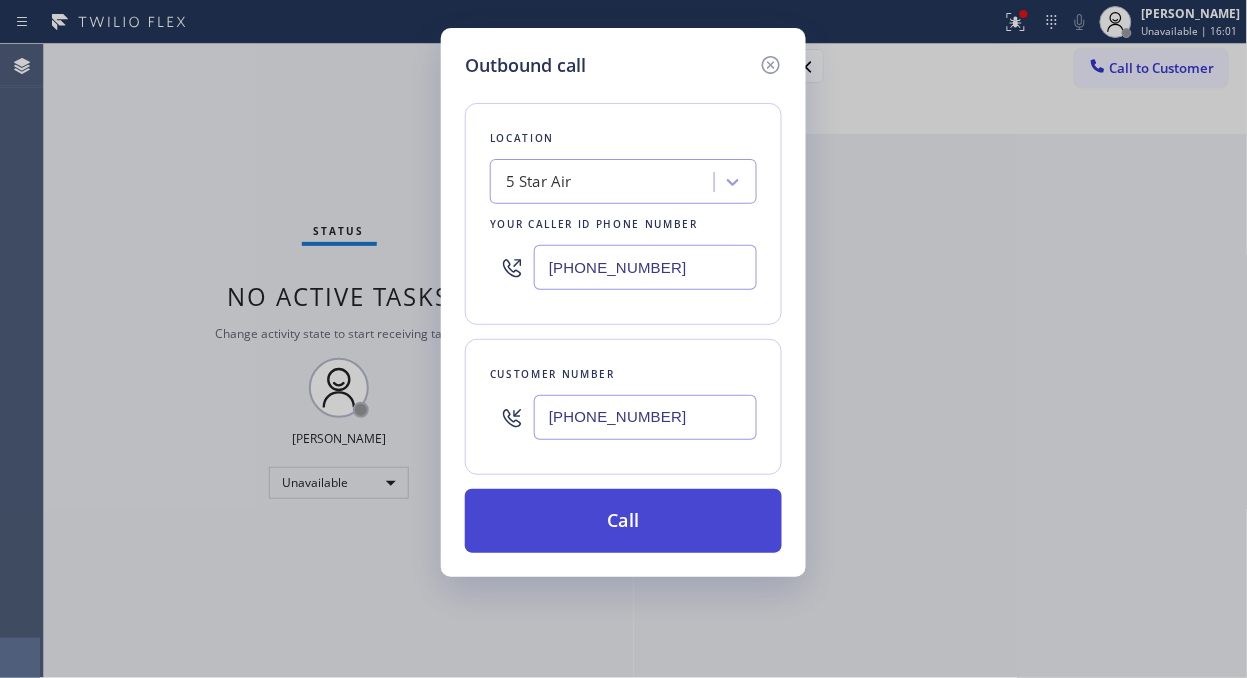 click on "Call" at bounding box center [623, 521] 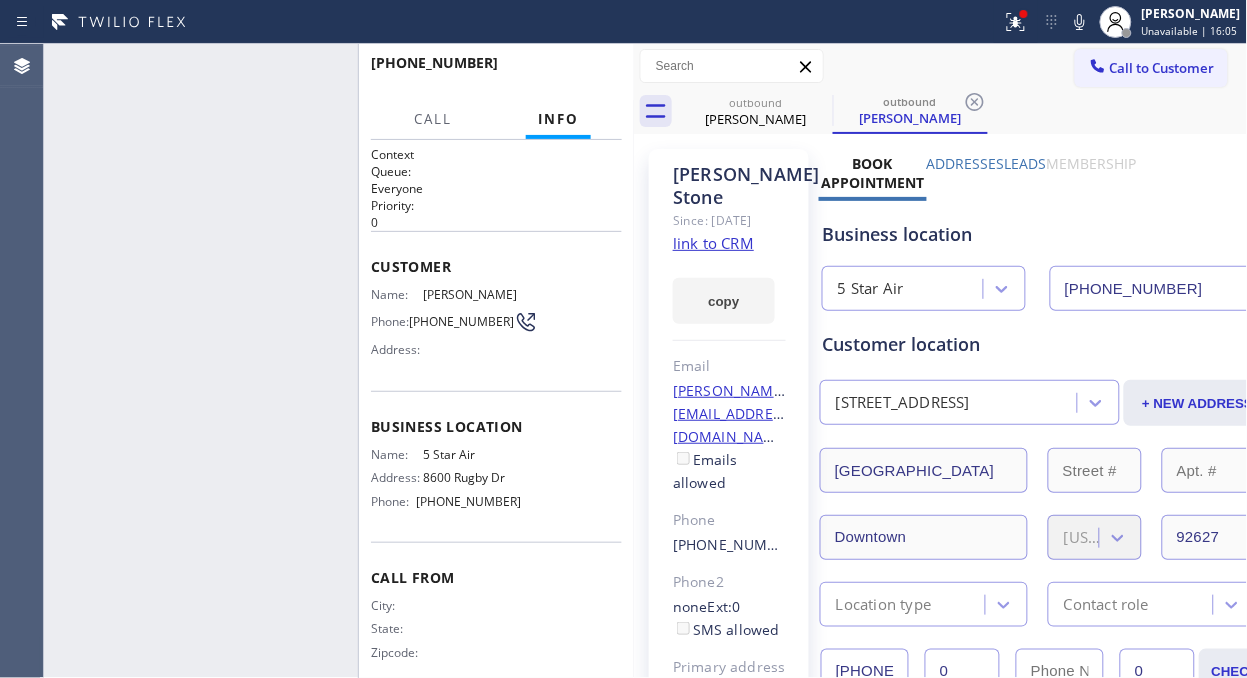 type on "(800) 686-5038" 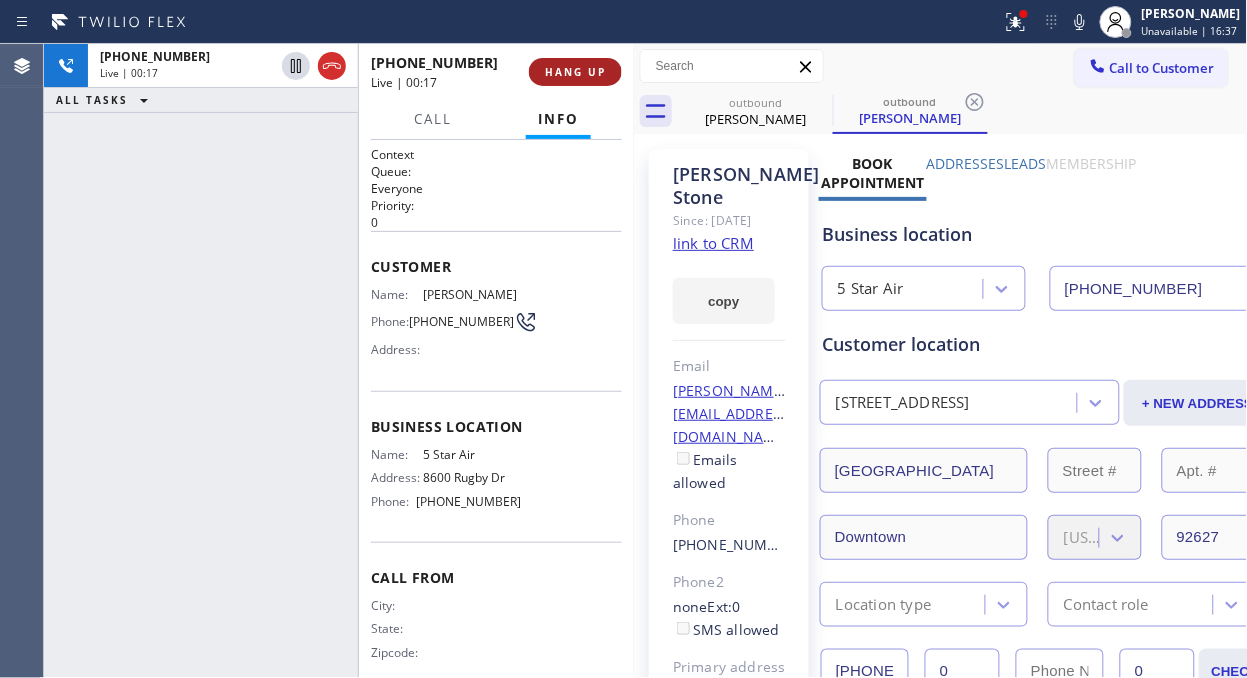 click on "HANG UP" at bounding box center [575, 72] 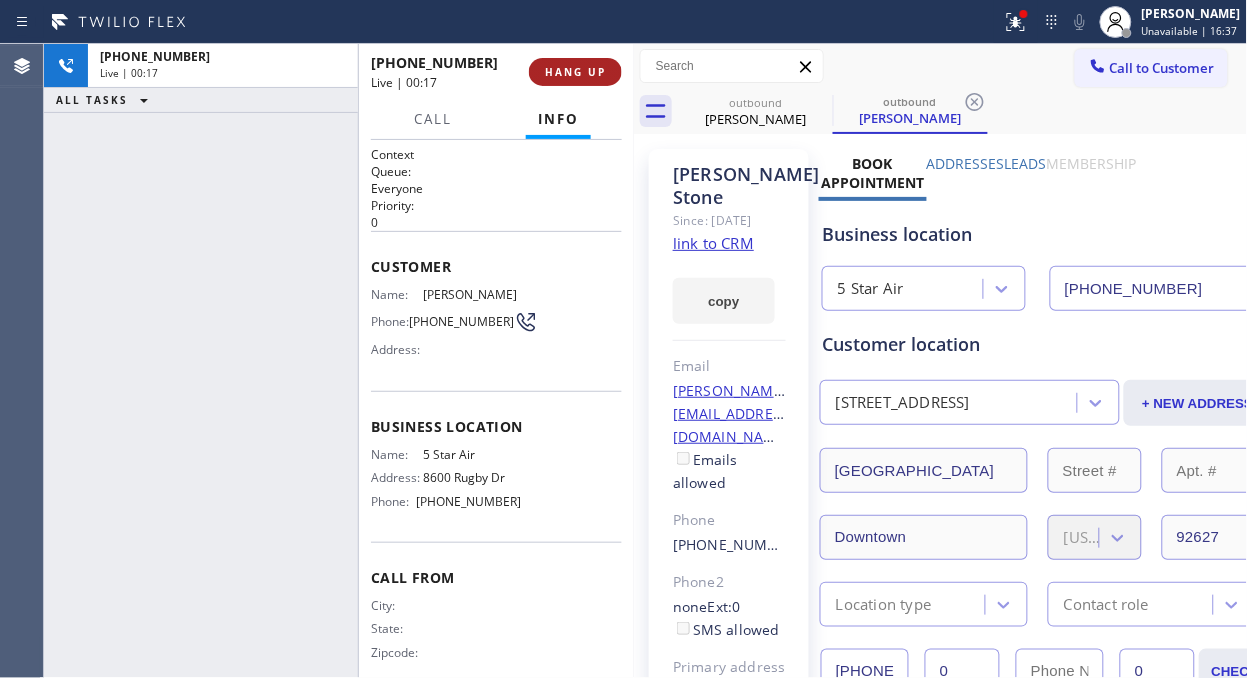 click on "HANG UP" at bounding box center [575, 72] 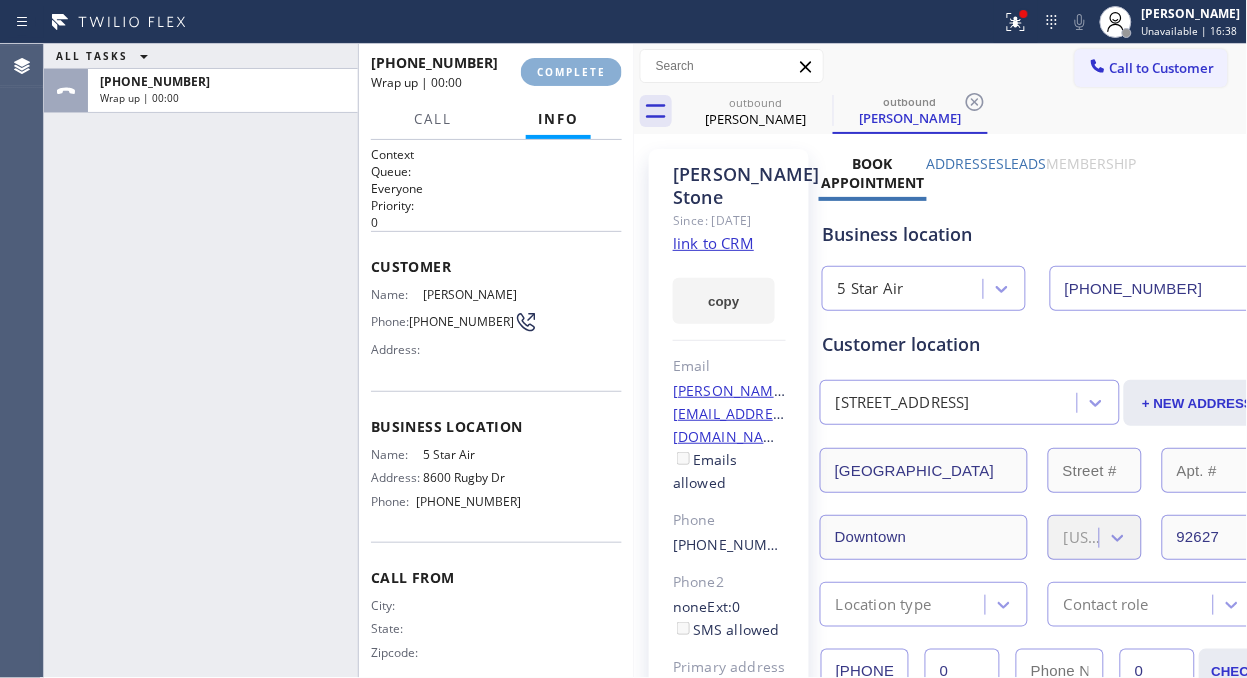 click on "COMPLETE" at bounding box center (571, 72) 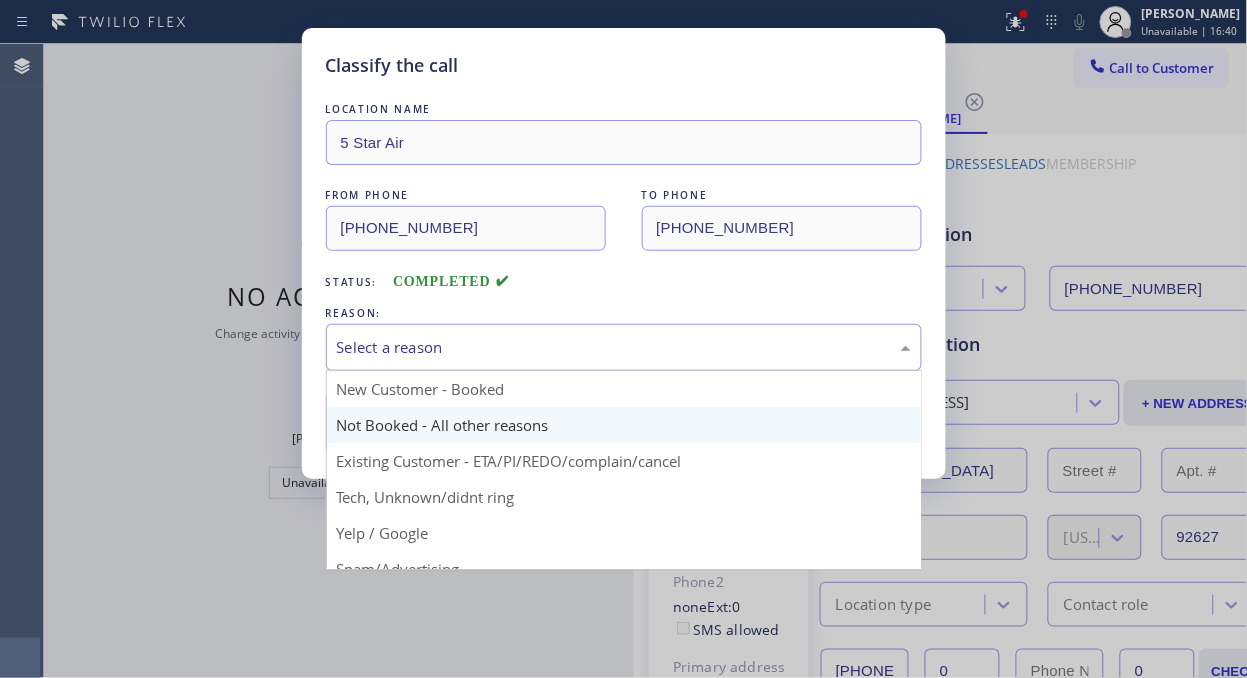 drag, startPoint x: 641, startPoint y: 342, endPoint x: 605, endPoint y: 433, distance: 97.862144 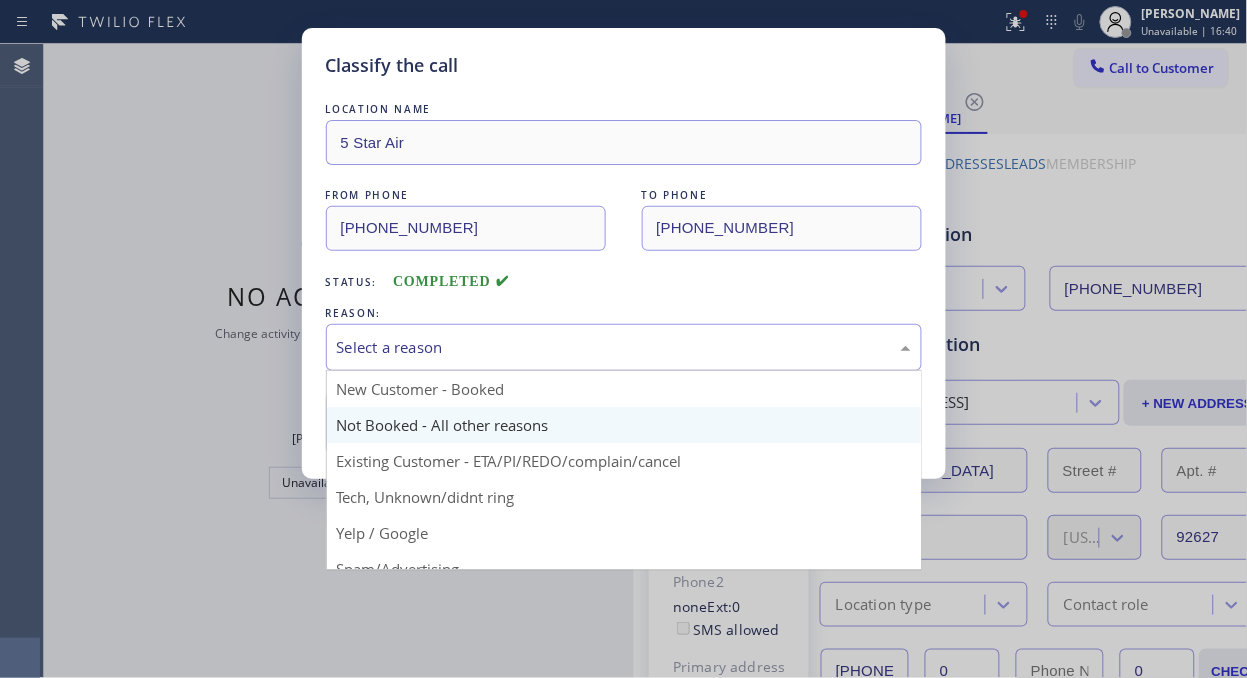 click on "Select a reason" at bounding box center [624, 347] 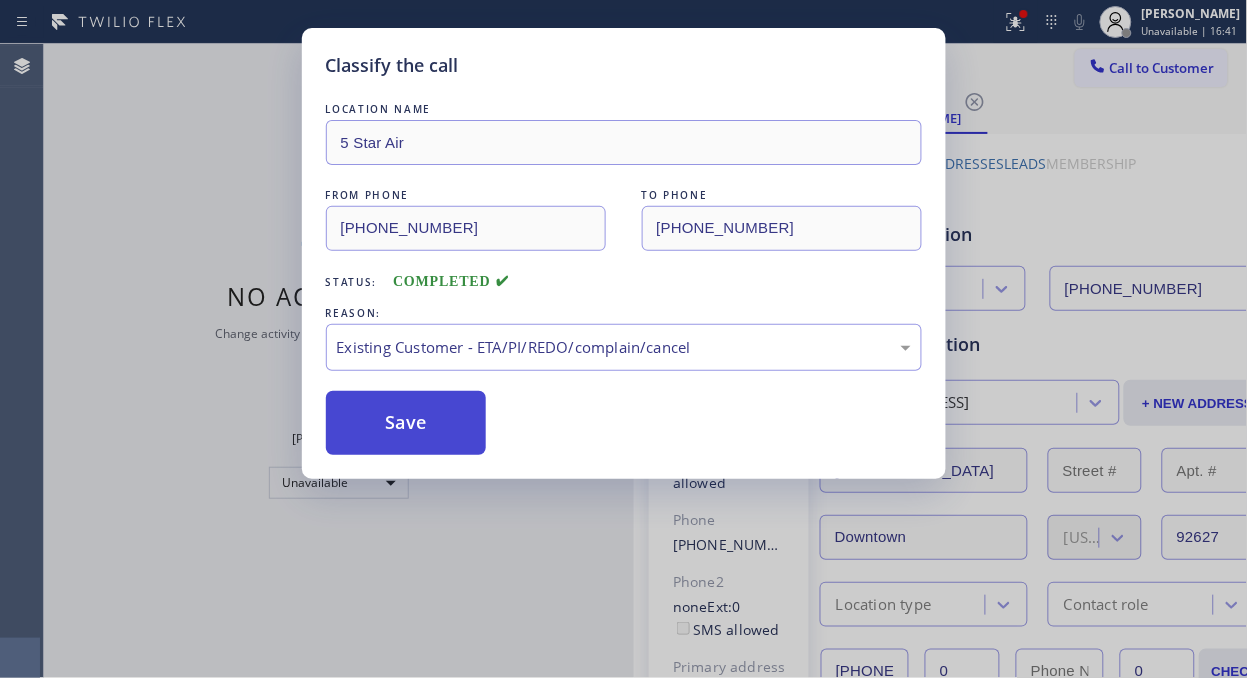 click on "Save" at bounding box center (406, 423) 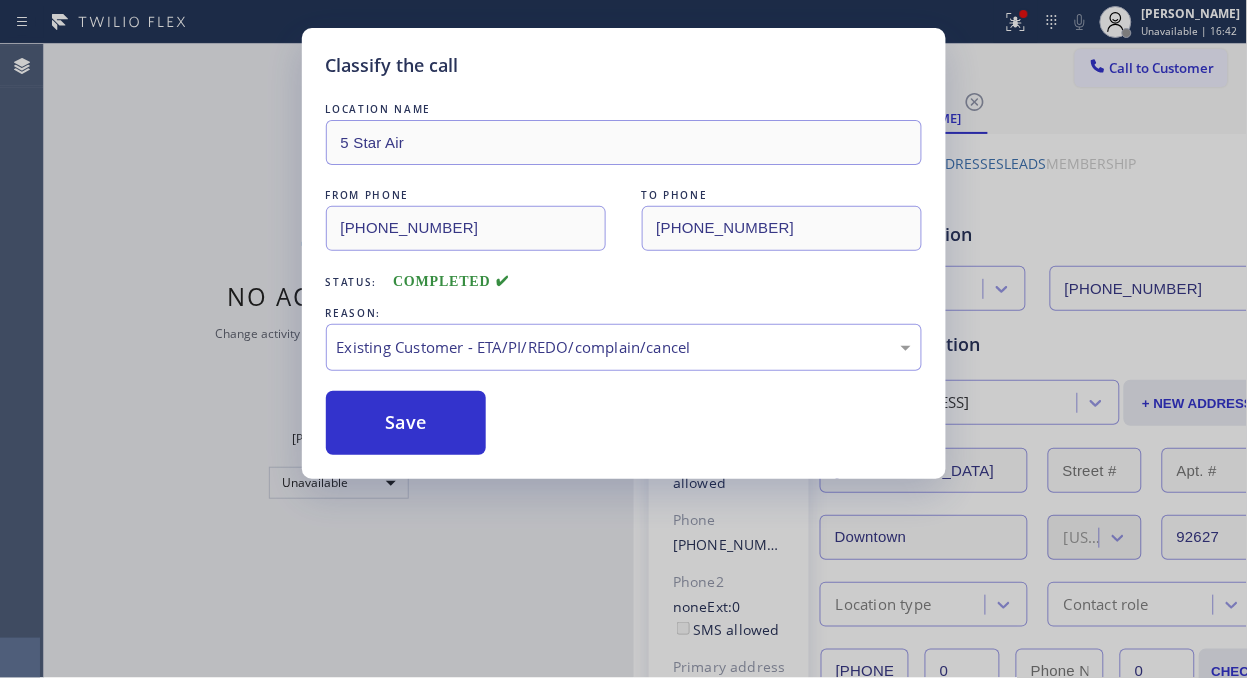 click on "Call to Customer" at bounding box center (1162, 68) 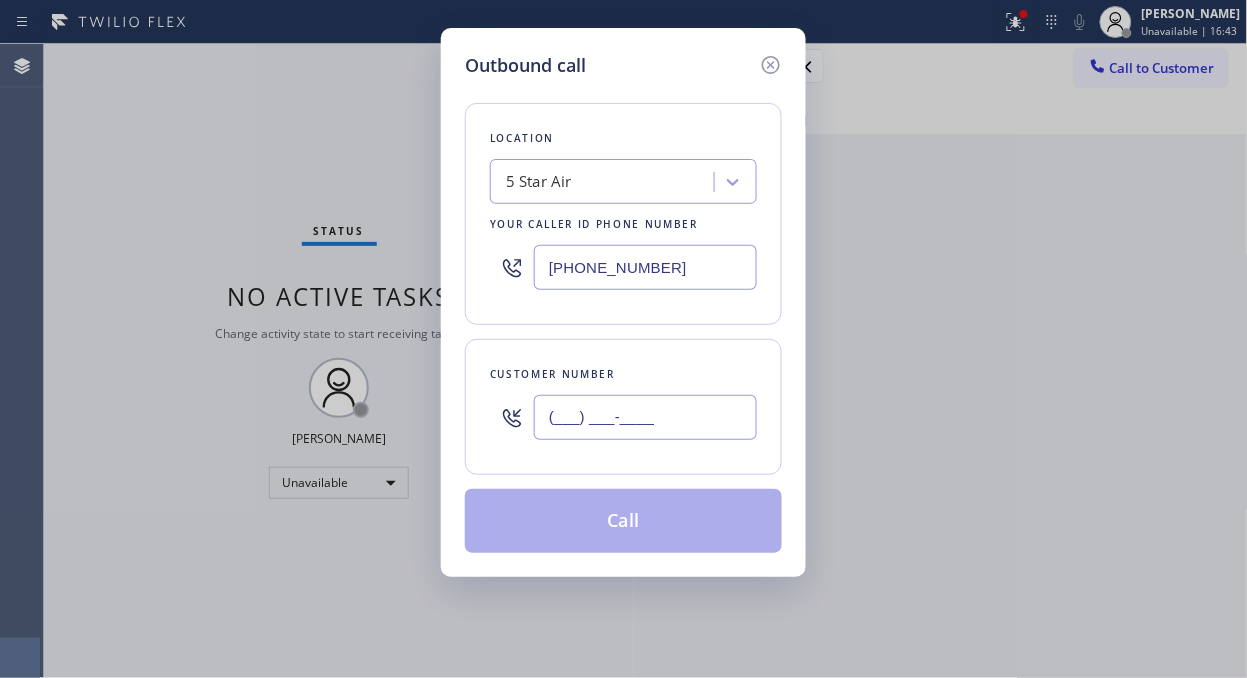 drag, startPoint x: 618, startPoint y: 406, endPoint x: 610, endPoint y: 416, distance: 12.806249 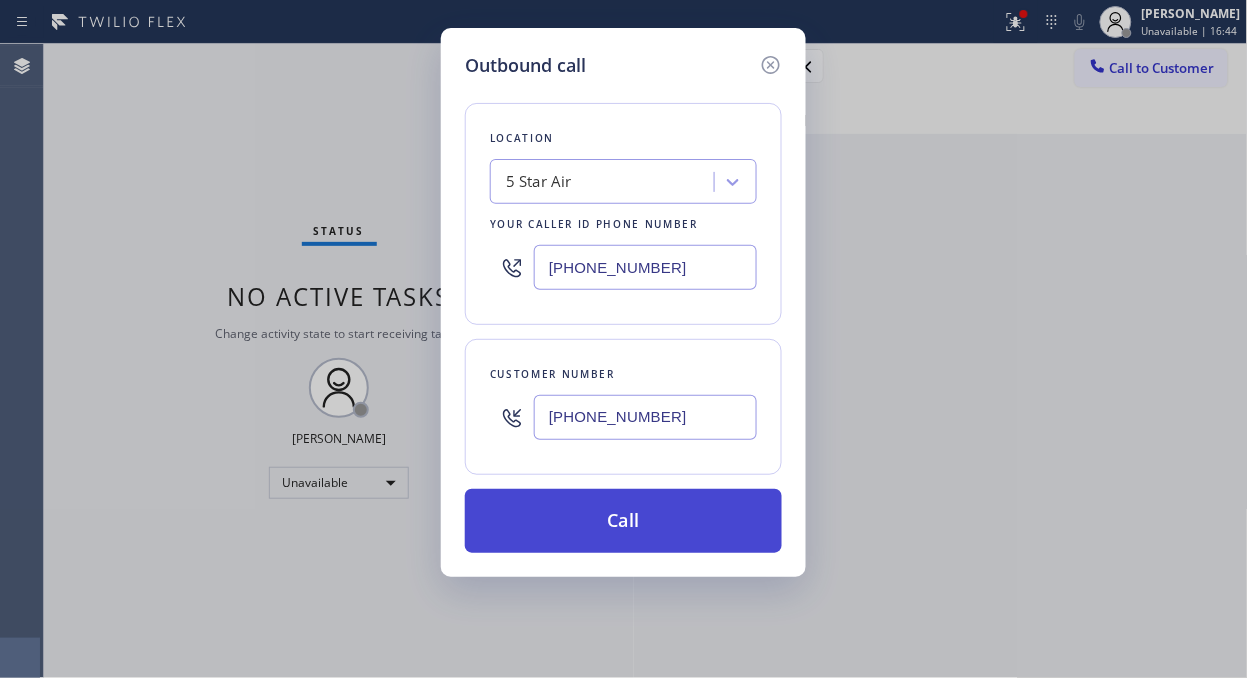 type on "(661) 900-8668" 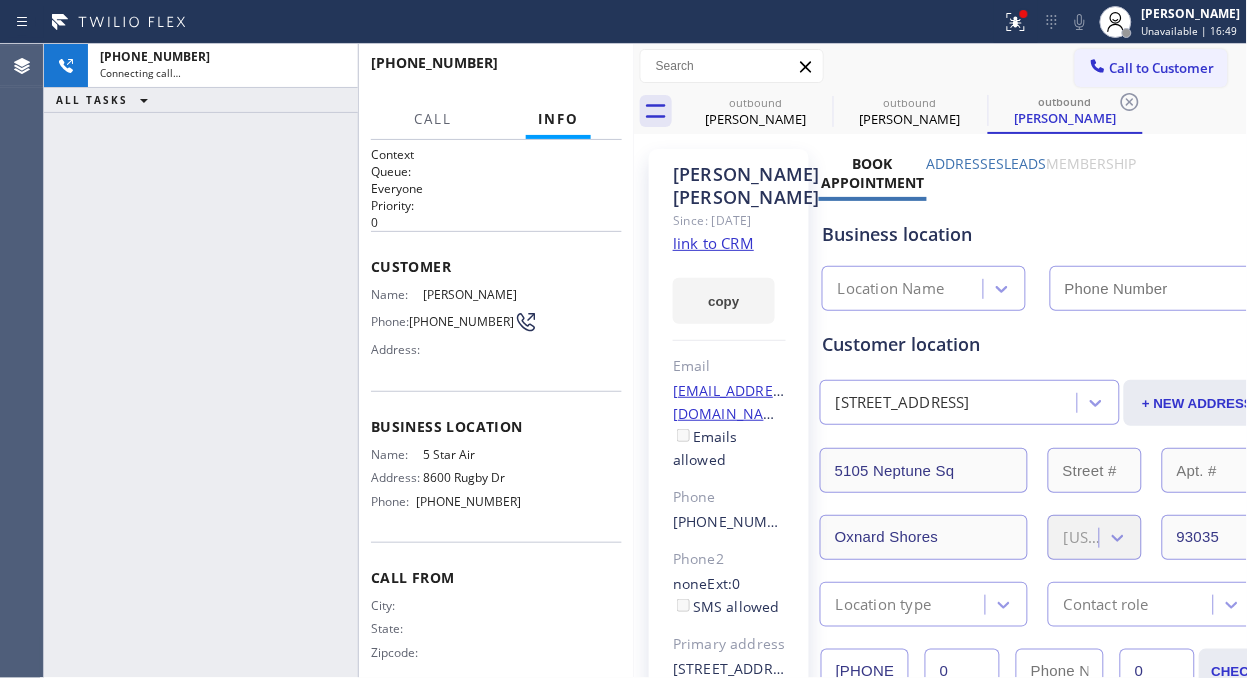 type on "(800) 686-5038" 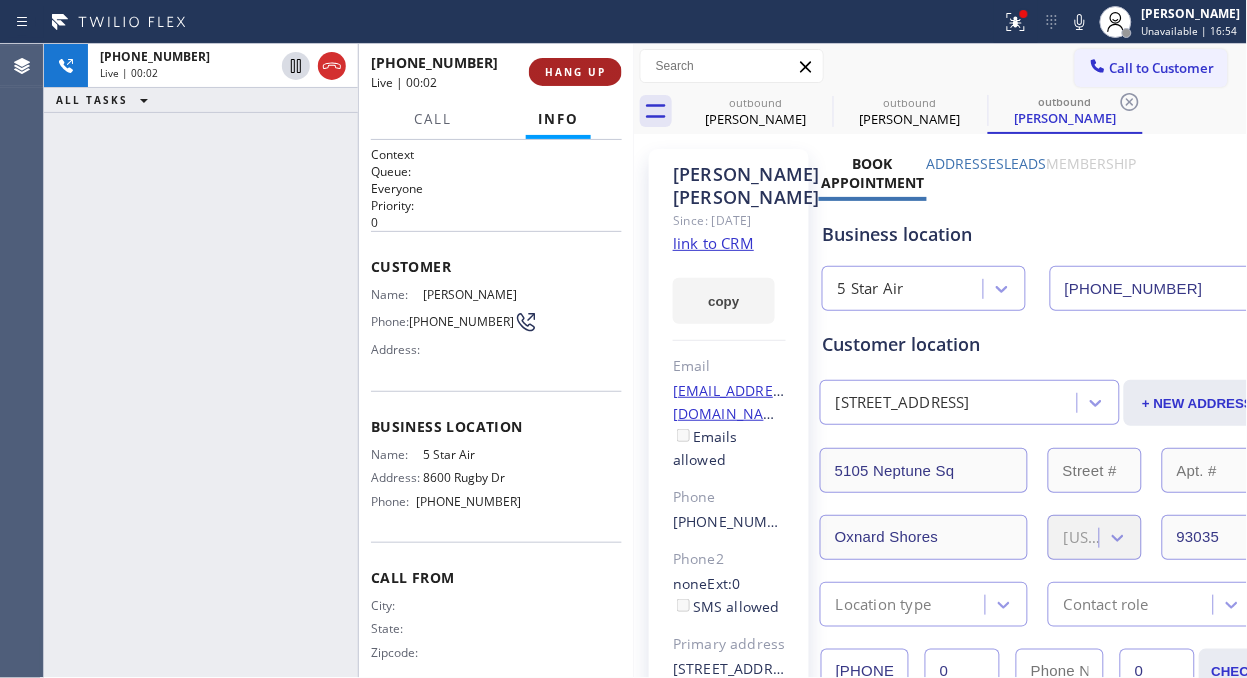 drag, startPoint x: 583, startPoint y: 61, endPoint x: 582, endPoint y: 75, distance: 14.035668 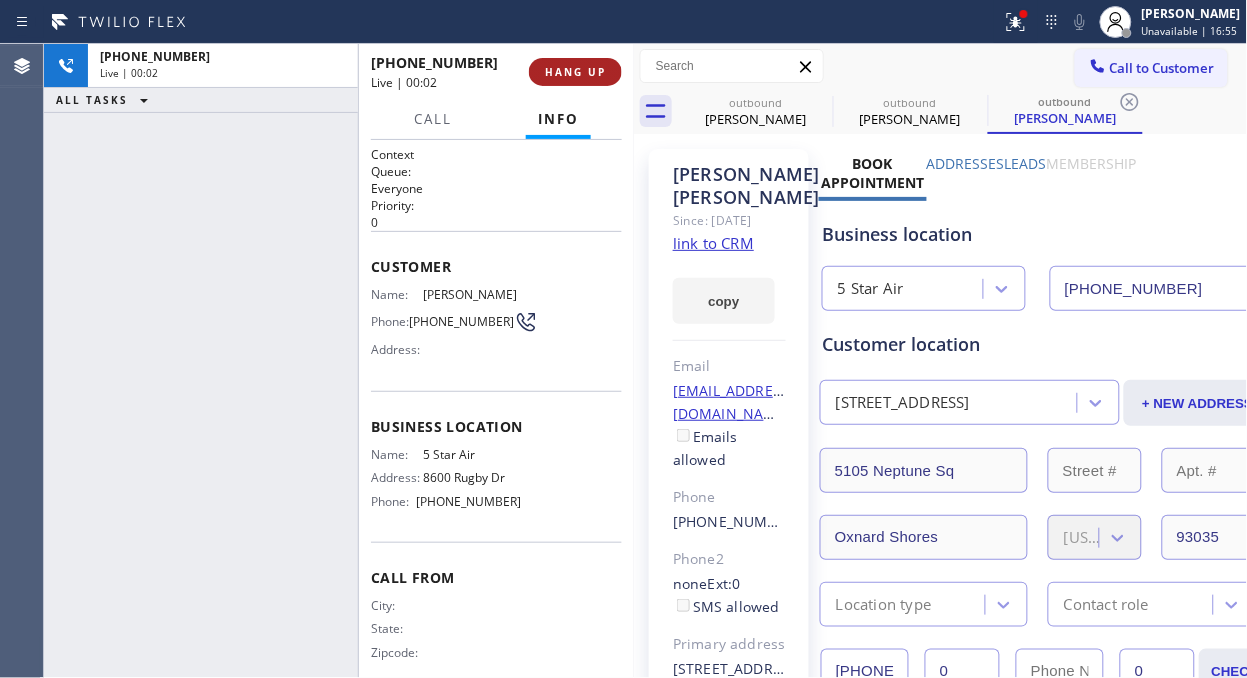 click on "HANG UP" at bounding box center [575, 72] 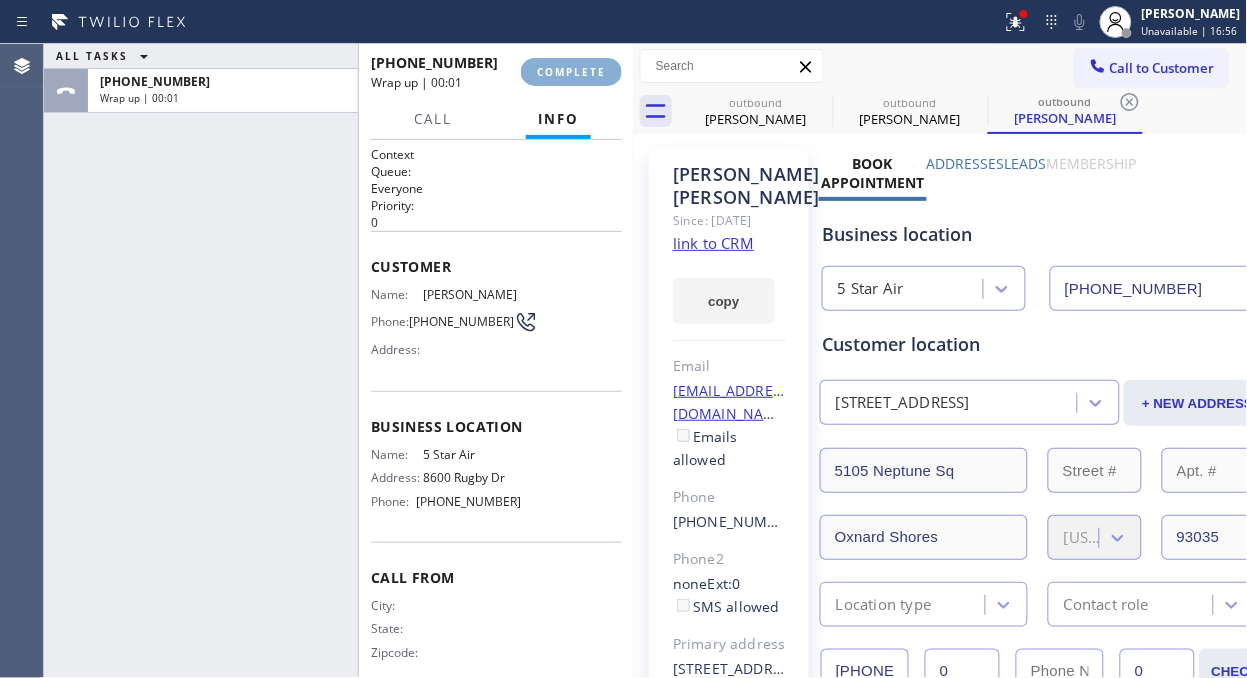 click on "COMPLETE" at bounding box center (571, 72) 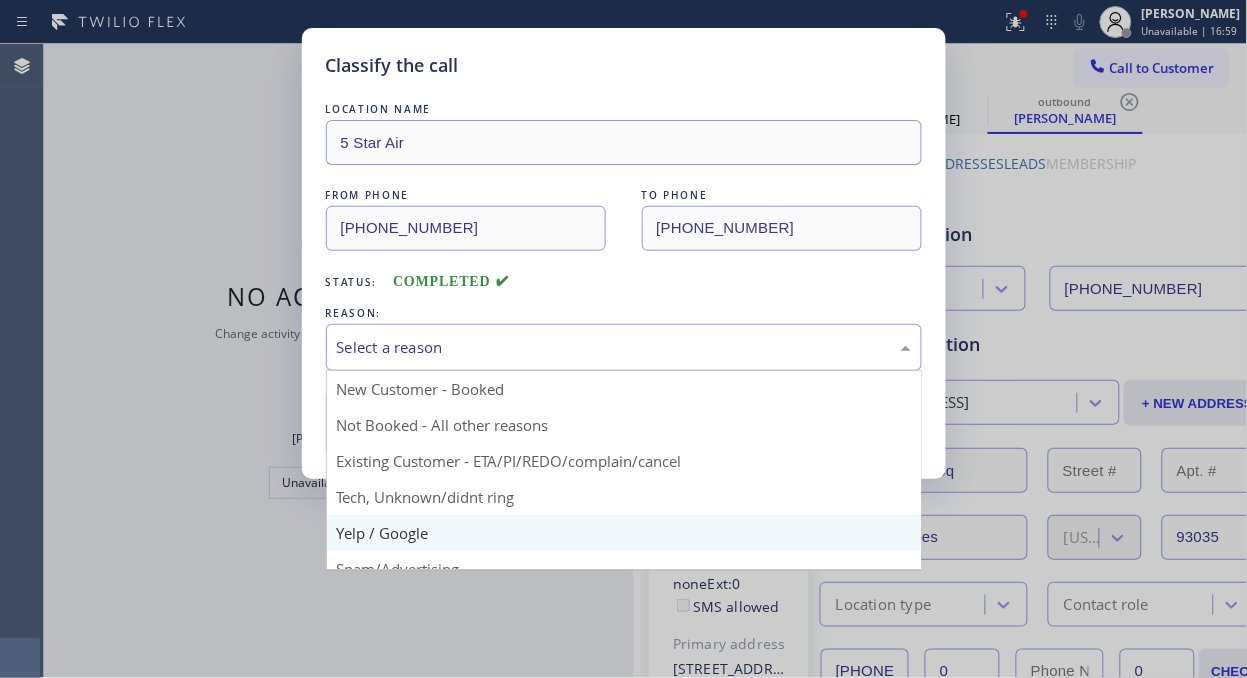 drag, startPoint x: 587, startPoint y: 350, endPoint x: 574, endPoint y: 524, distance: 174.48495 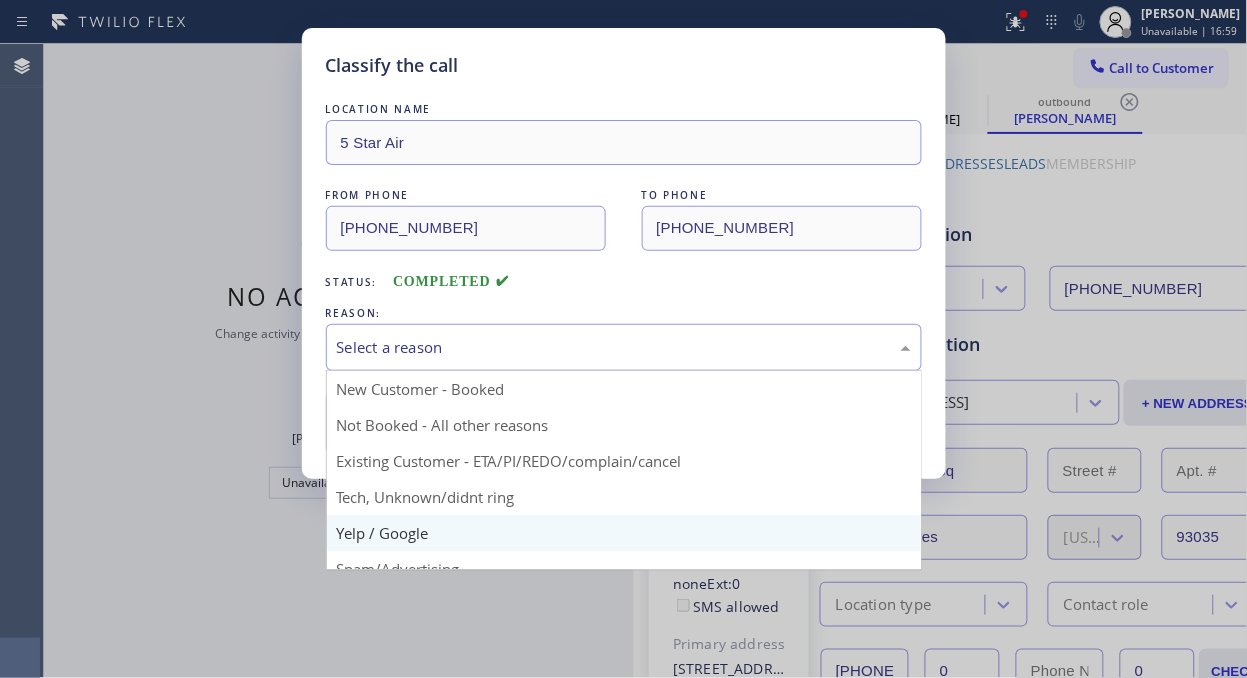 click on "Select a reason" at bounding box center [624, 347] 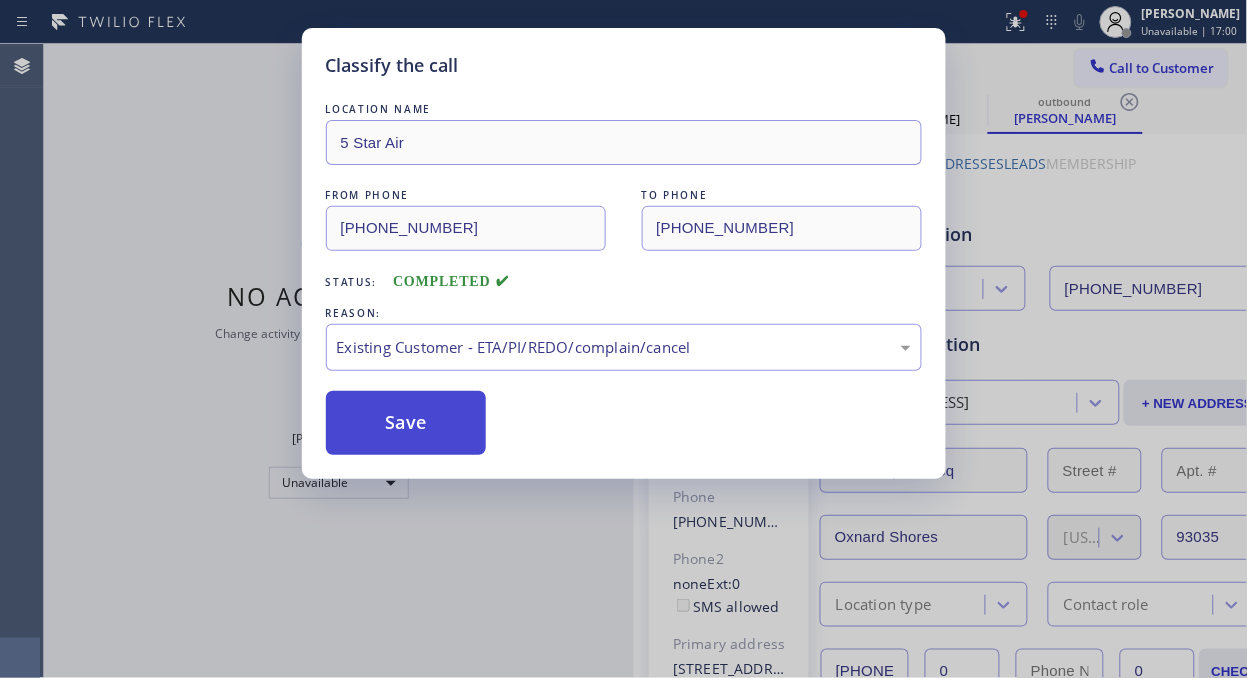 click on "Save" at bounding box center (406, 423) 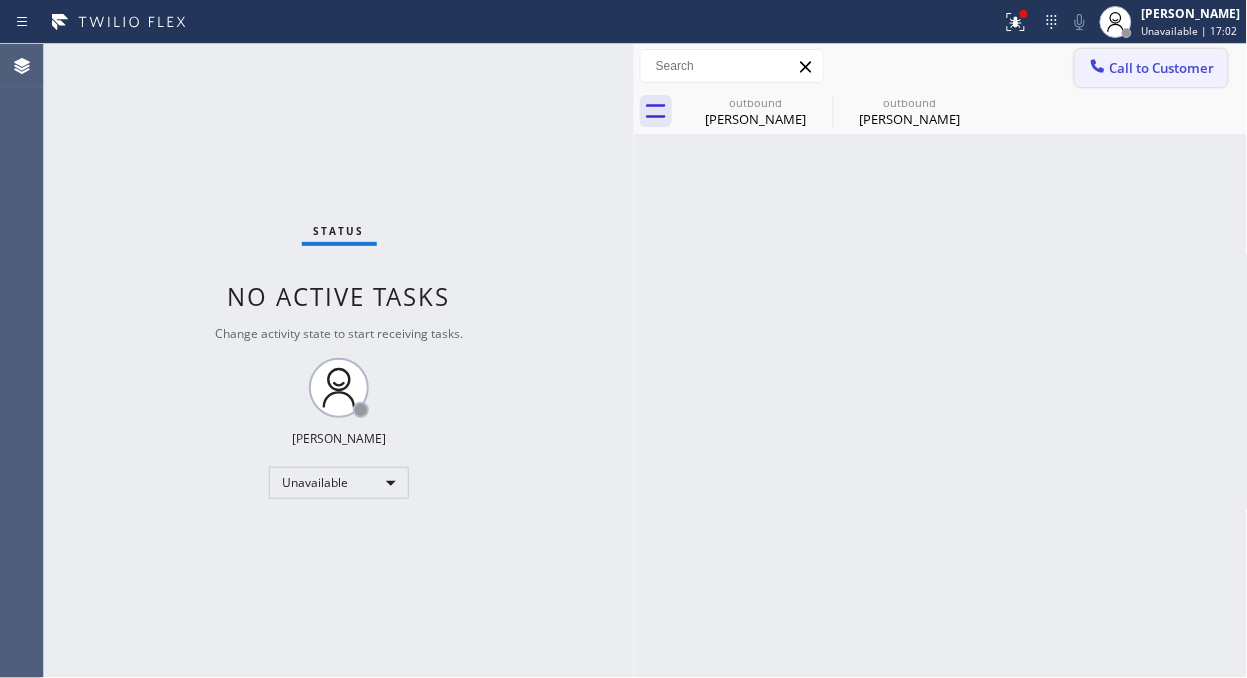 click on "Call to Customer" at bounding box center (1162, 68) 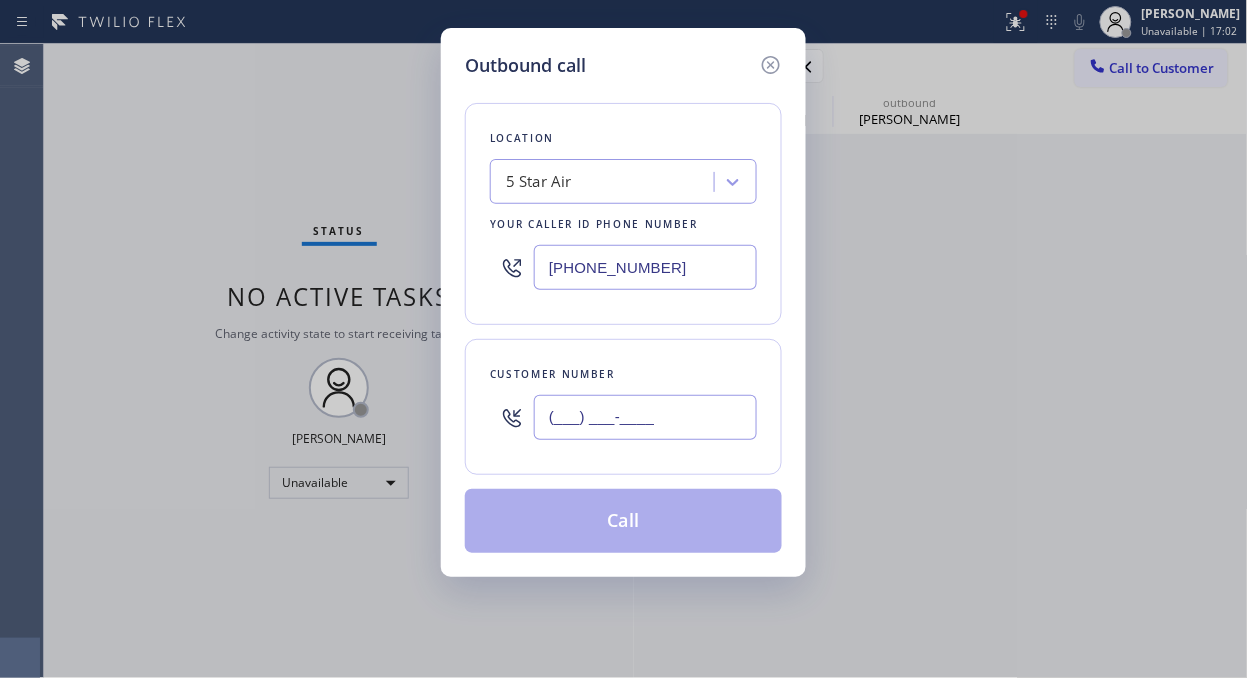 click on "(___) ___-____" at bounding box center [645, 417] 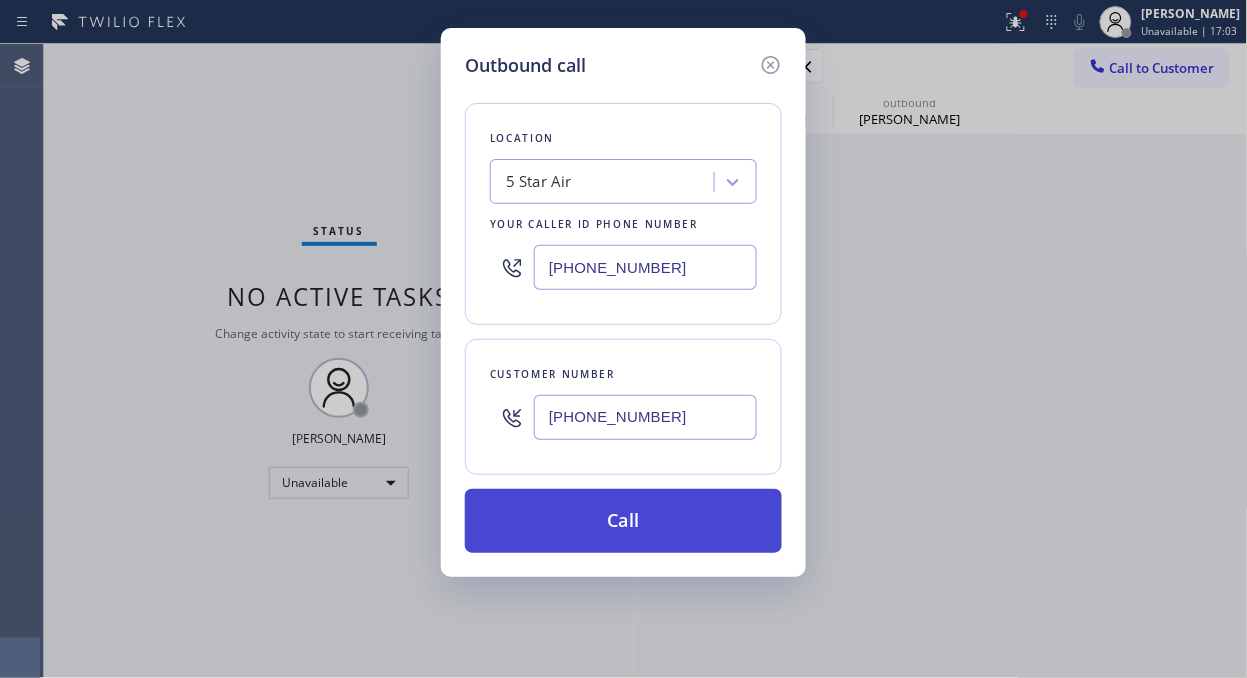 type on "(310) 433-1868" 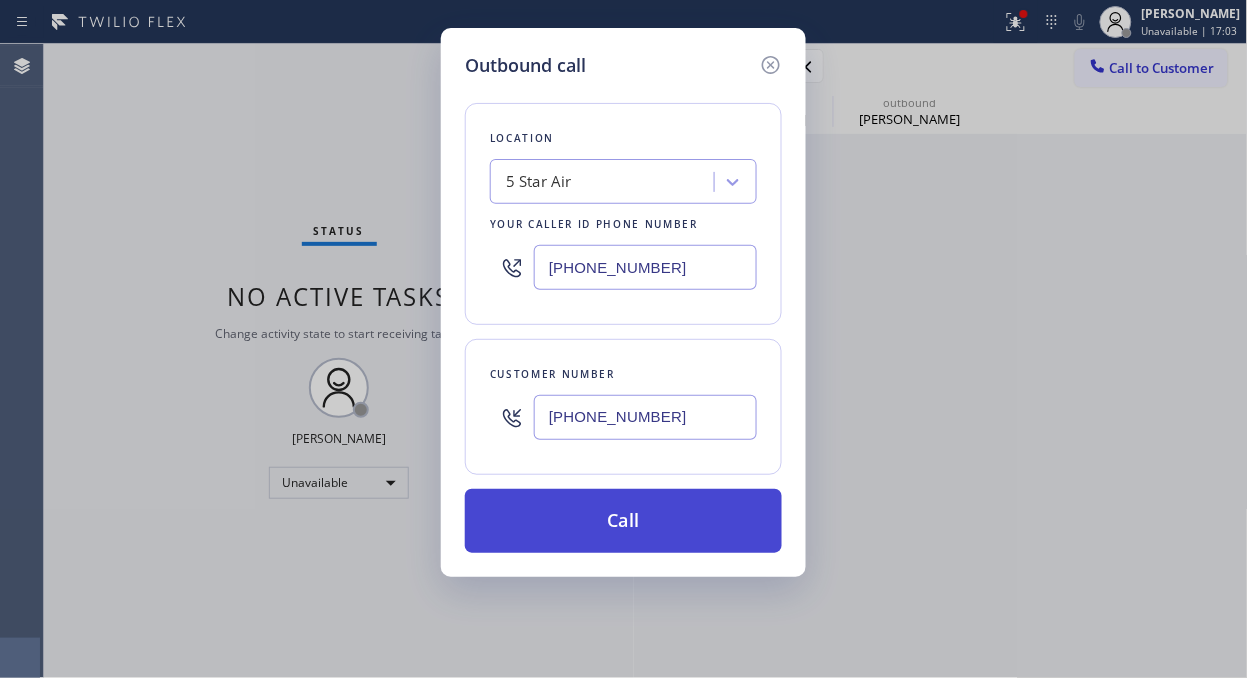 click on "Call" at bounding box center (623, 521) 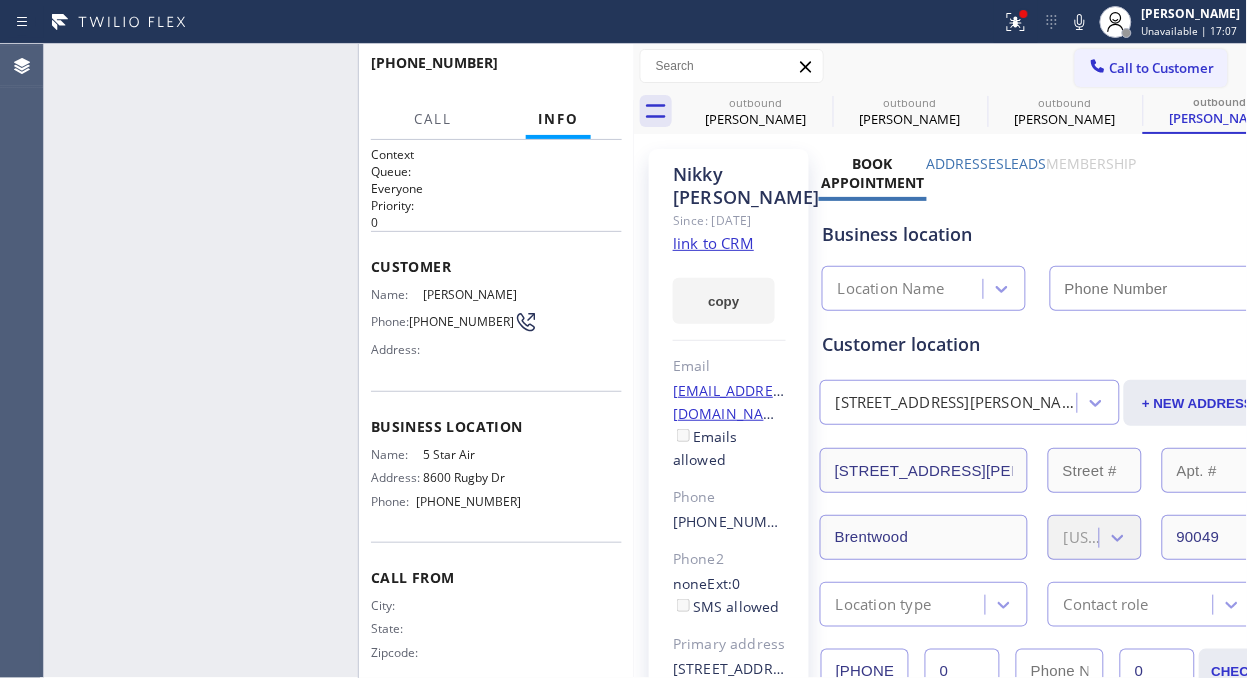 type on "(800) 686-5038" 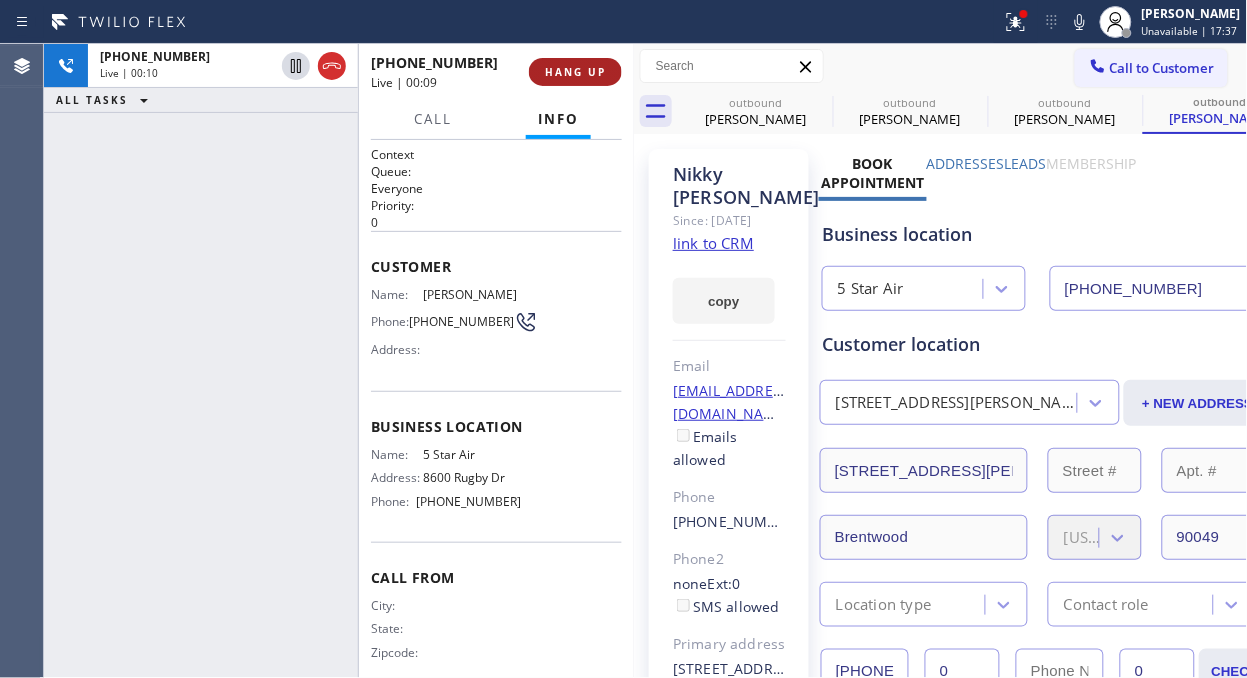 click on "HANG UP" at bounding box center (575, 72) 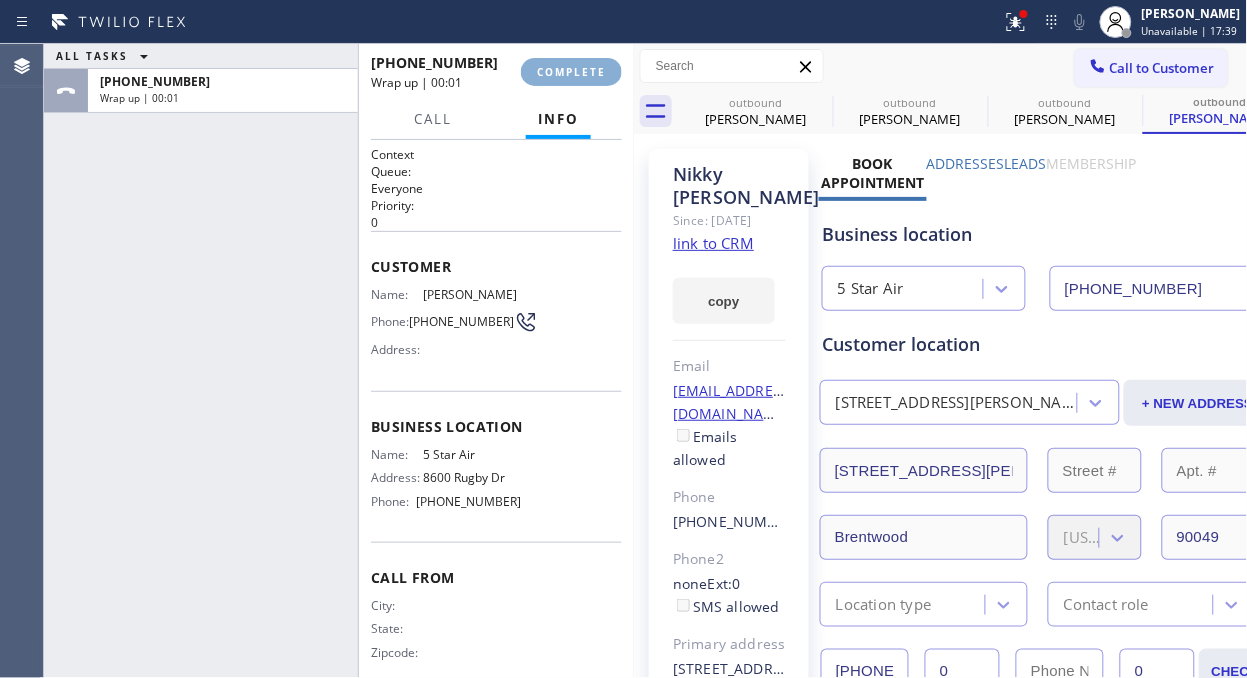 click on "COMPLETE" at bounding box center (571, 72) 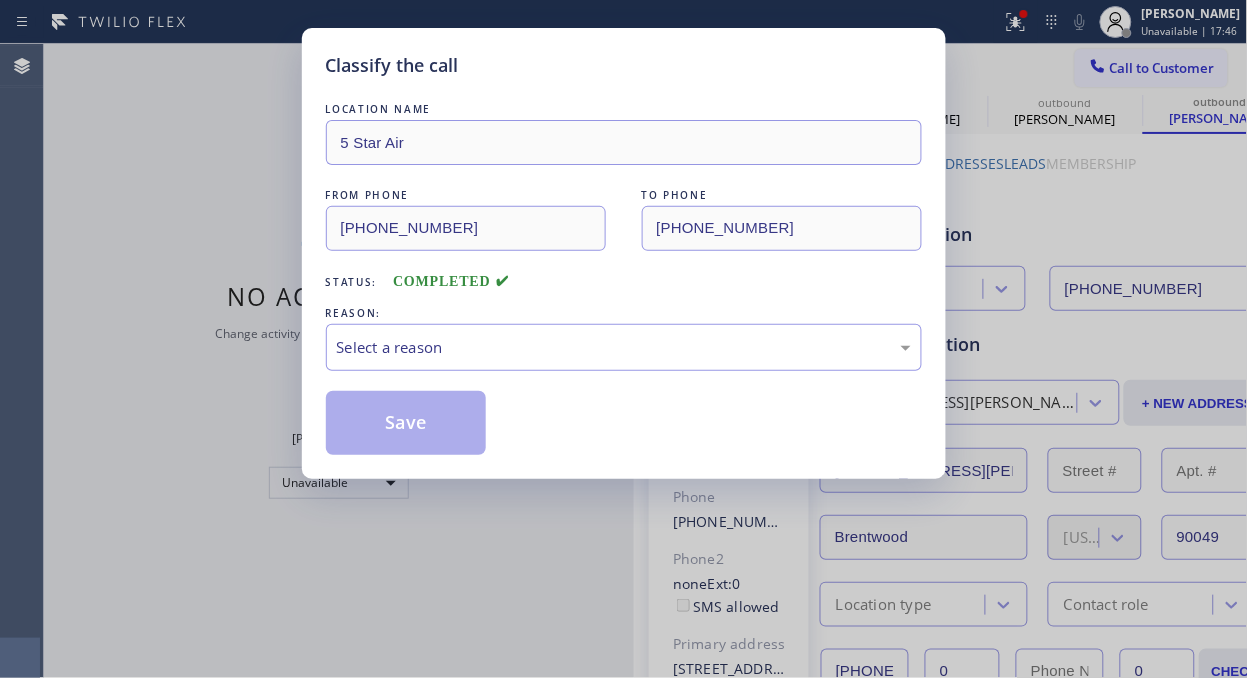 click on "Classify the call LOCATION NAME 5 Star Air FROM PHONE (800) 686-5038 TO PHONE (310) 433-1868 Status: COMPLETED REASON: Select a reason Save" at bounding box center [623, 339] 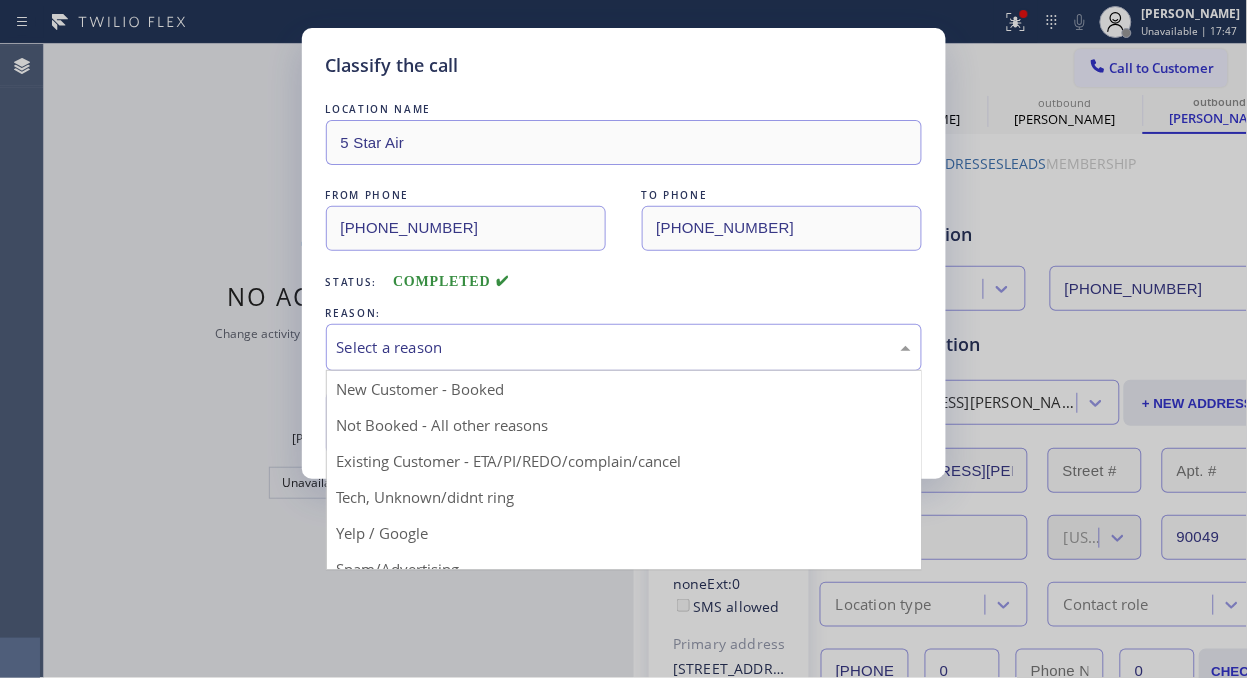 drag, startPoint x: 620, startPoint y: 370, endPoint x: 608, endPoint y: 370, distance: 12 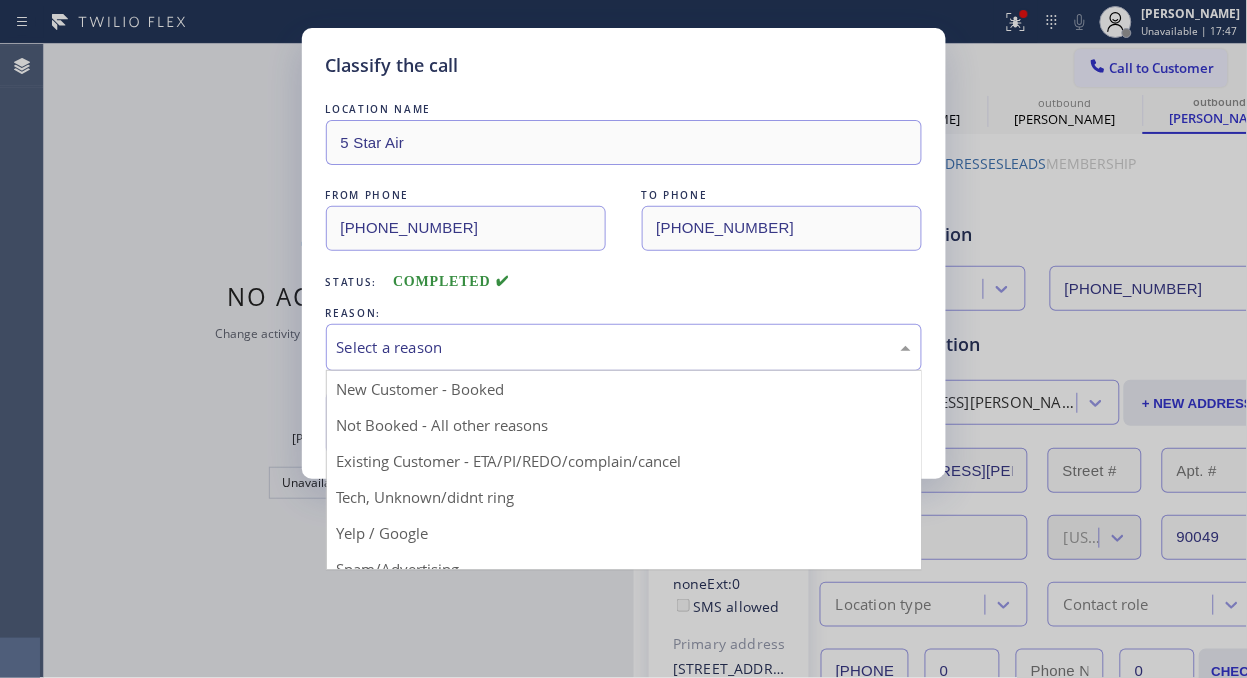 click on "Select a reason" at bounding box center [624, 347] 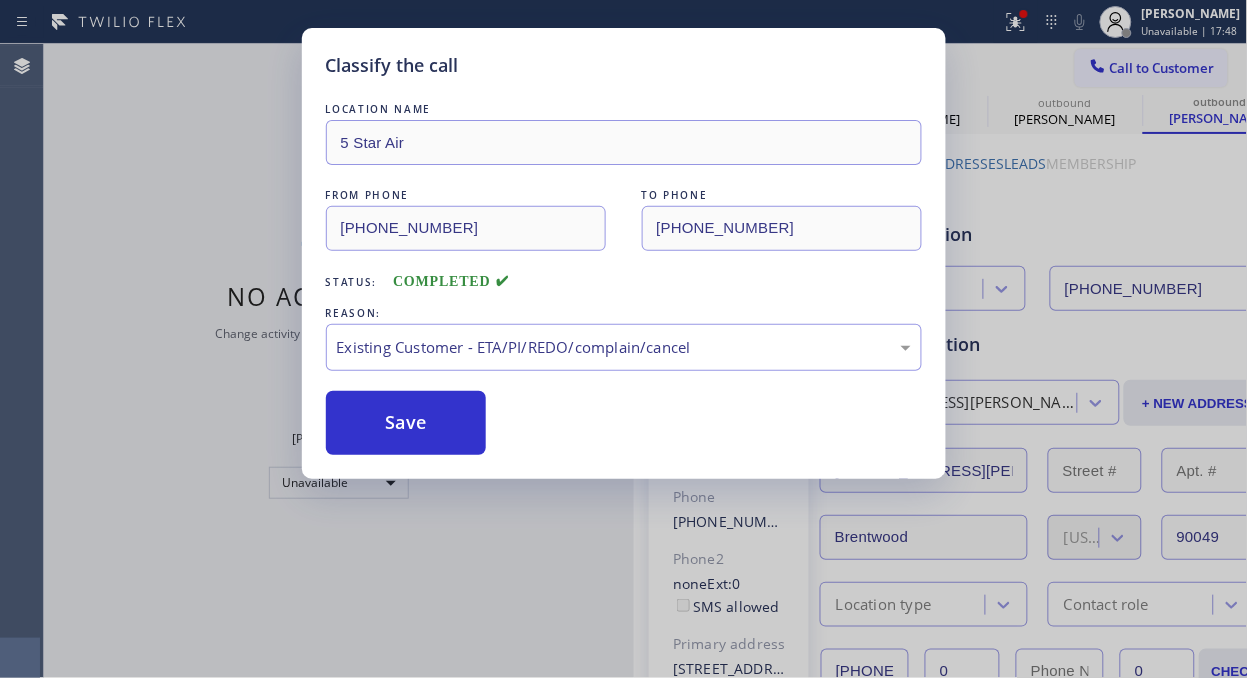 drag, startPoint x: 433, startPoint y: 402, endPoint x: 550, endPoint y: 471, distance: 135.83078 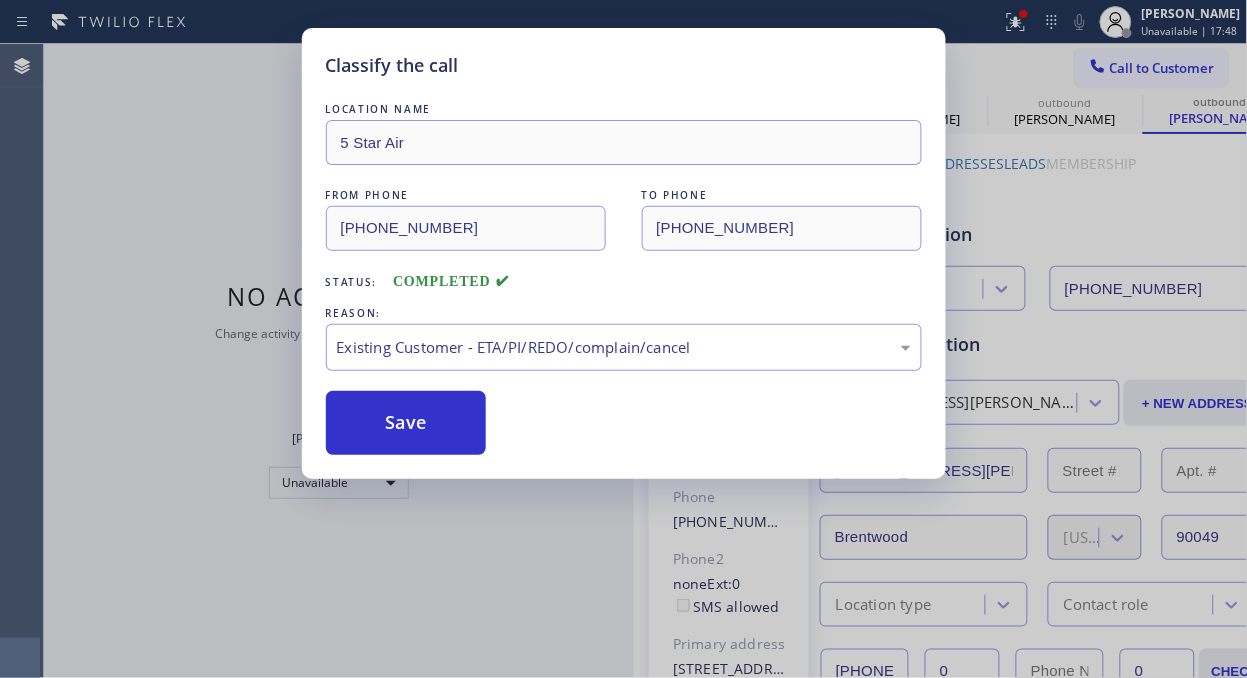 click on "Save" at bounding box center (406, 423) 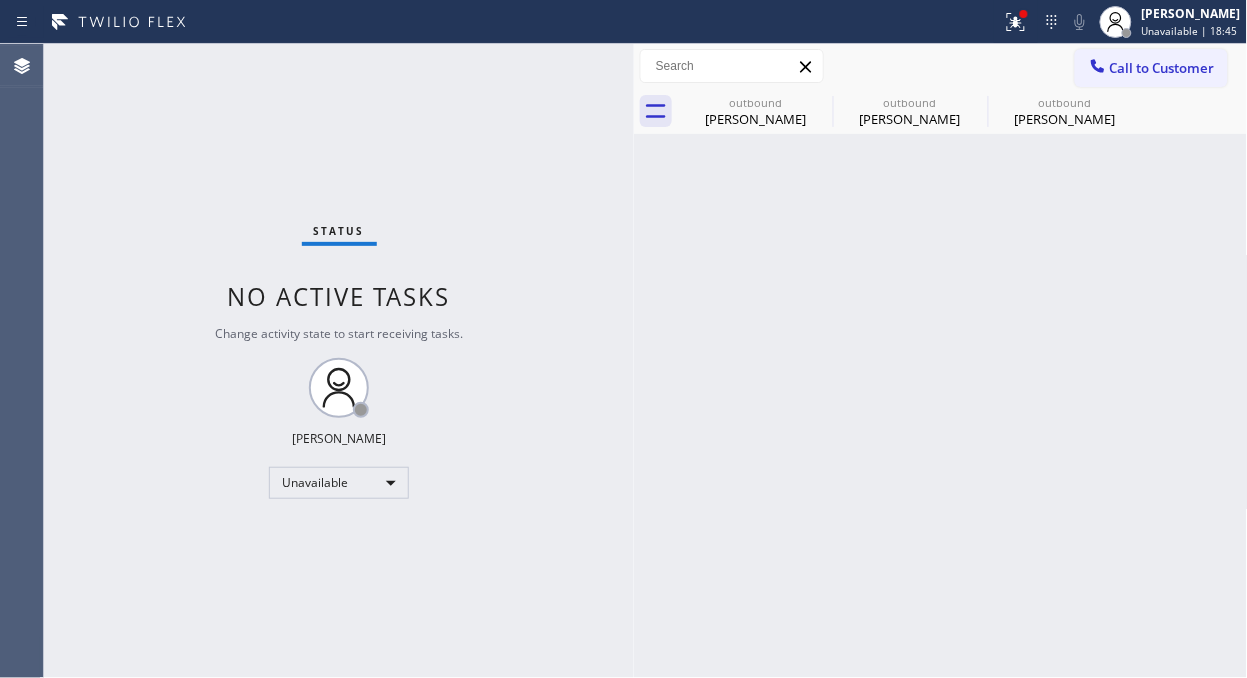drag, startPoint x: 204, startPoint y: 120, endPoint x: 184, endPoint y: 182, distance: 65.14599 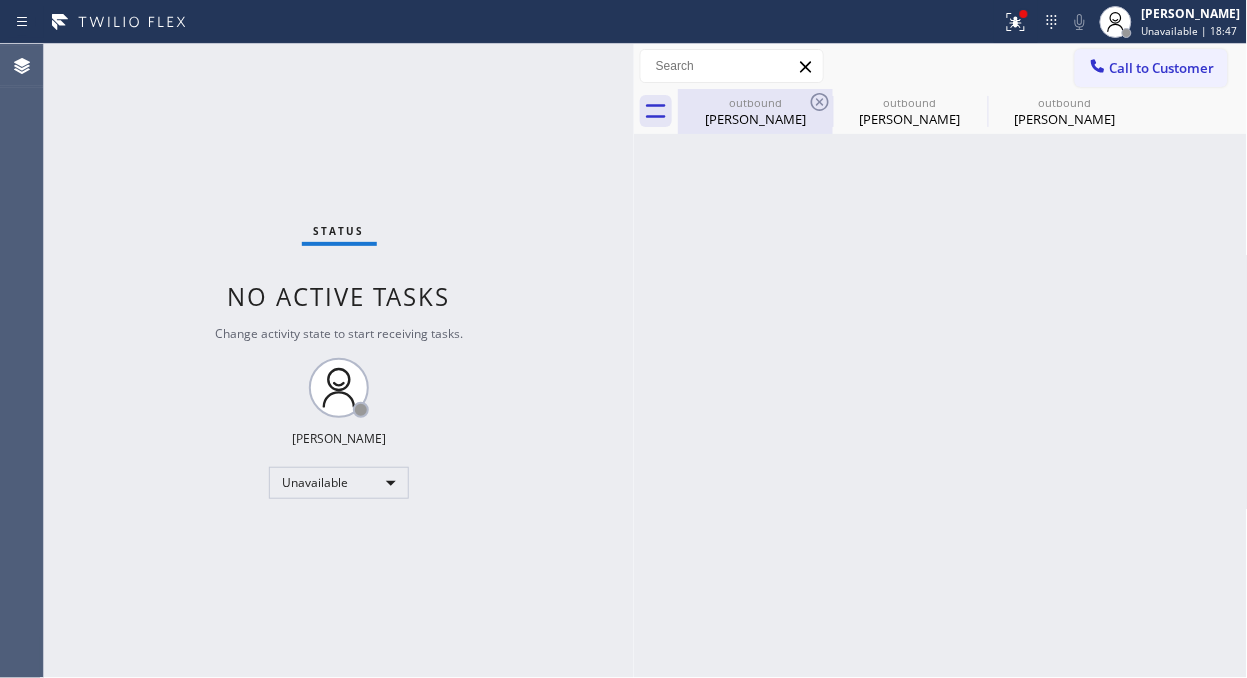 click on "outbound" at bounding box center (755, 102) 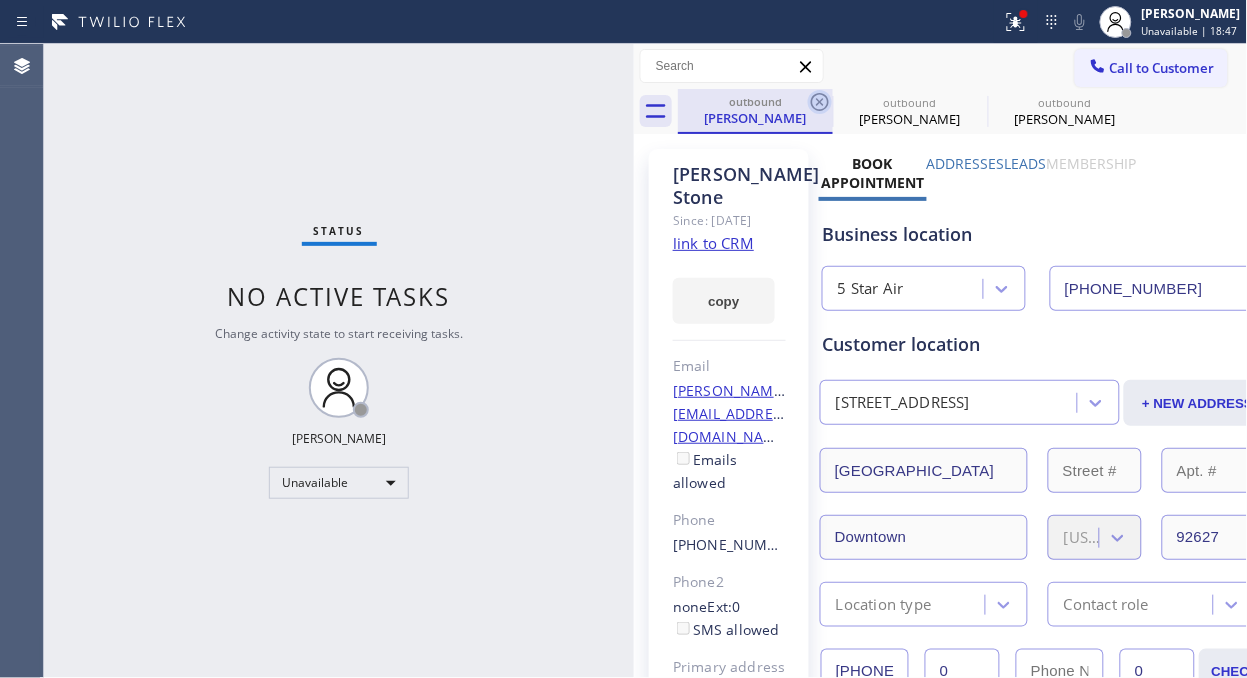 click 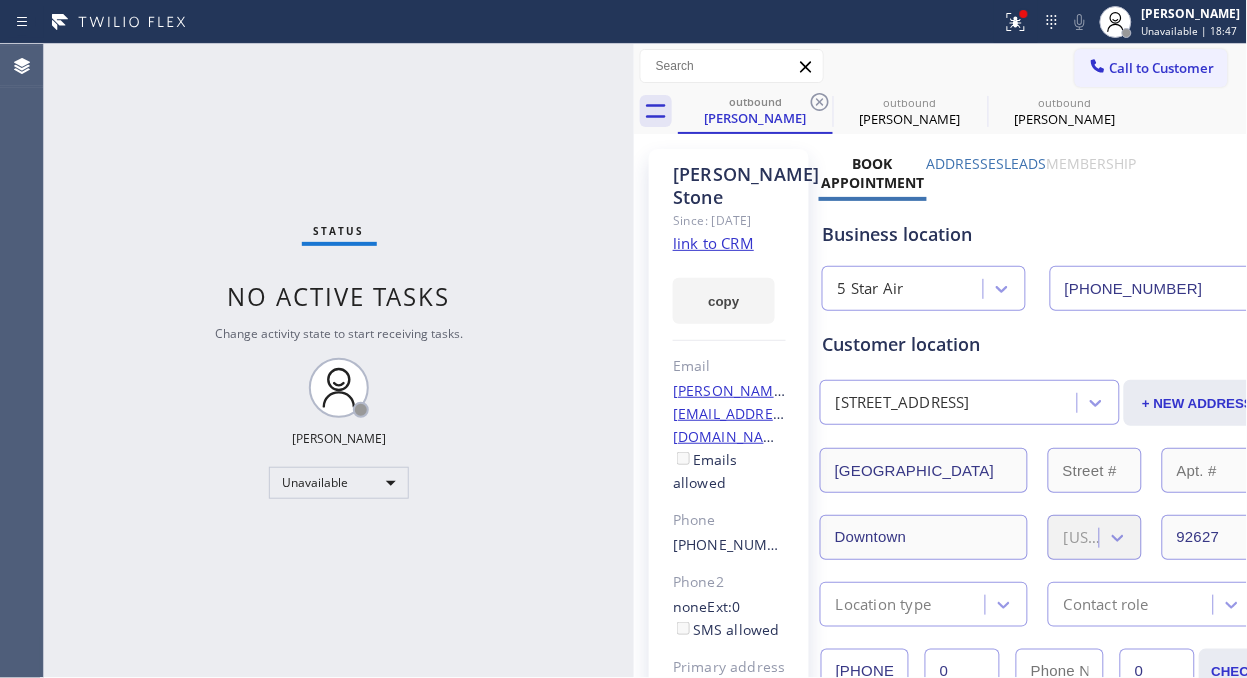 click 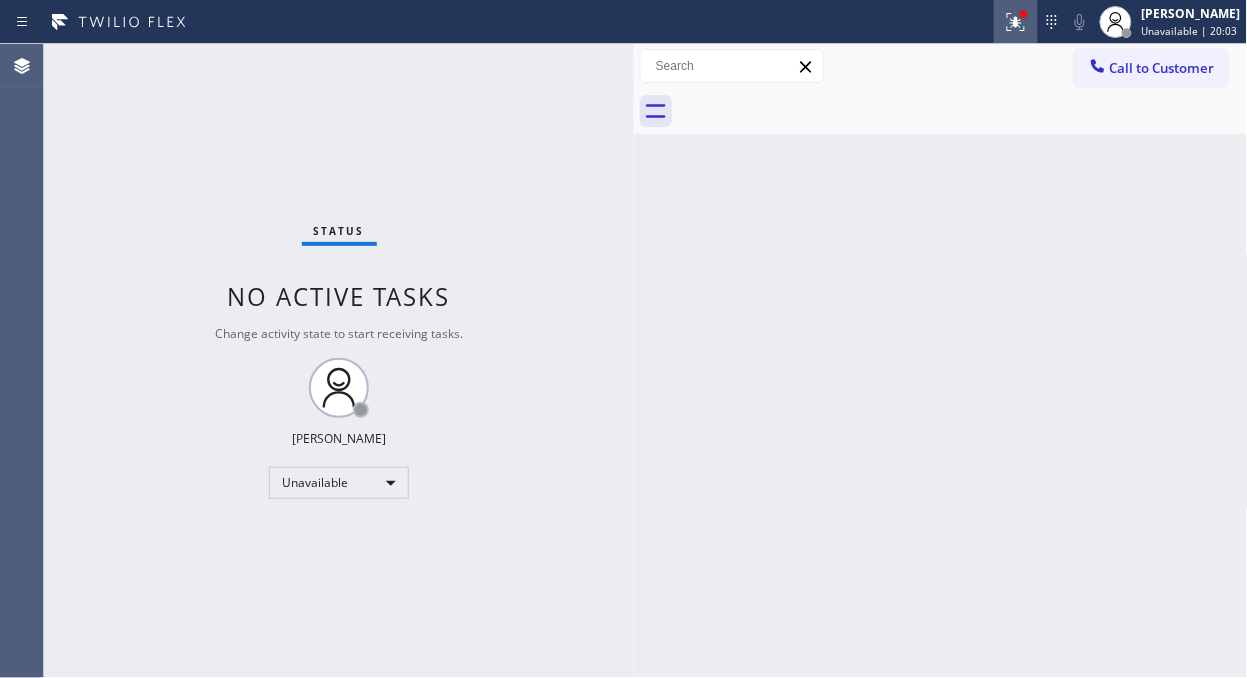 click at bounding box center [1016, 22] 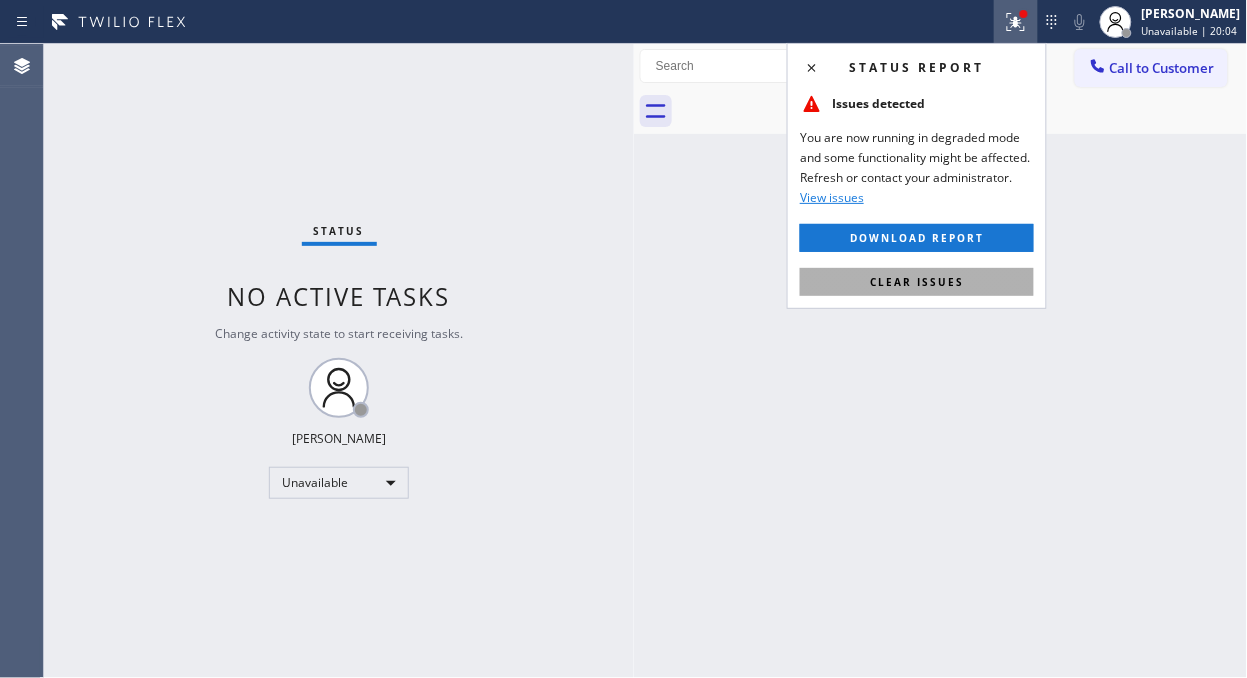 click on "Clear issues" at bounding box center [917, 282] 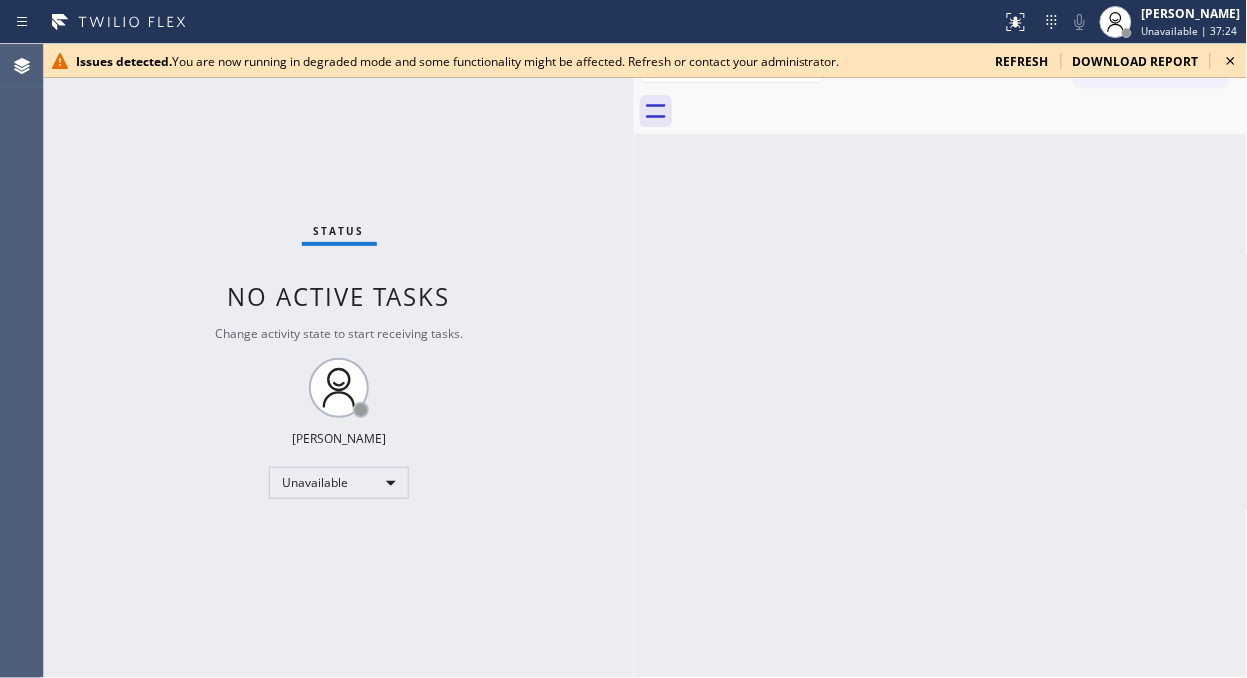 click 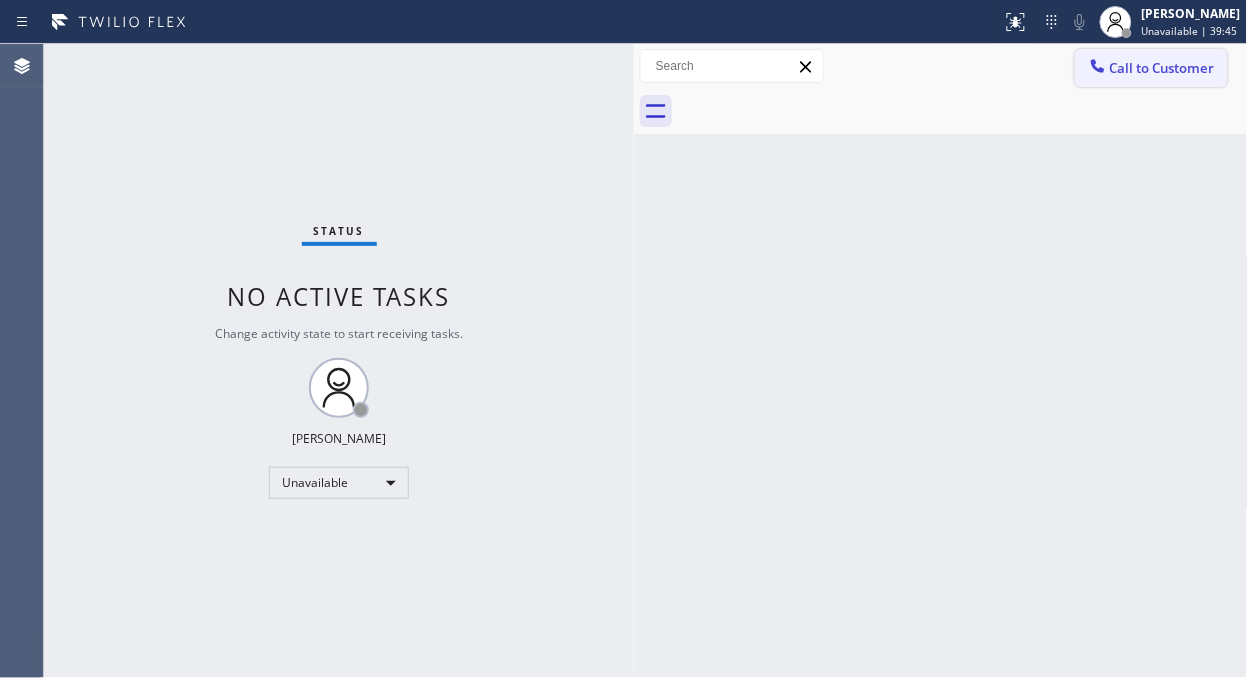 click on "Call to Customer" at bounding box center (1162, 68) 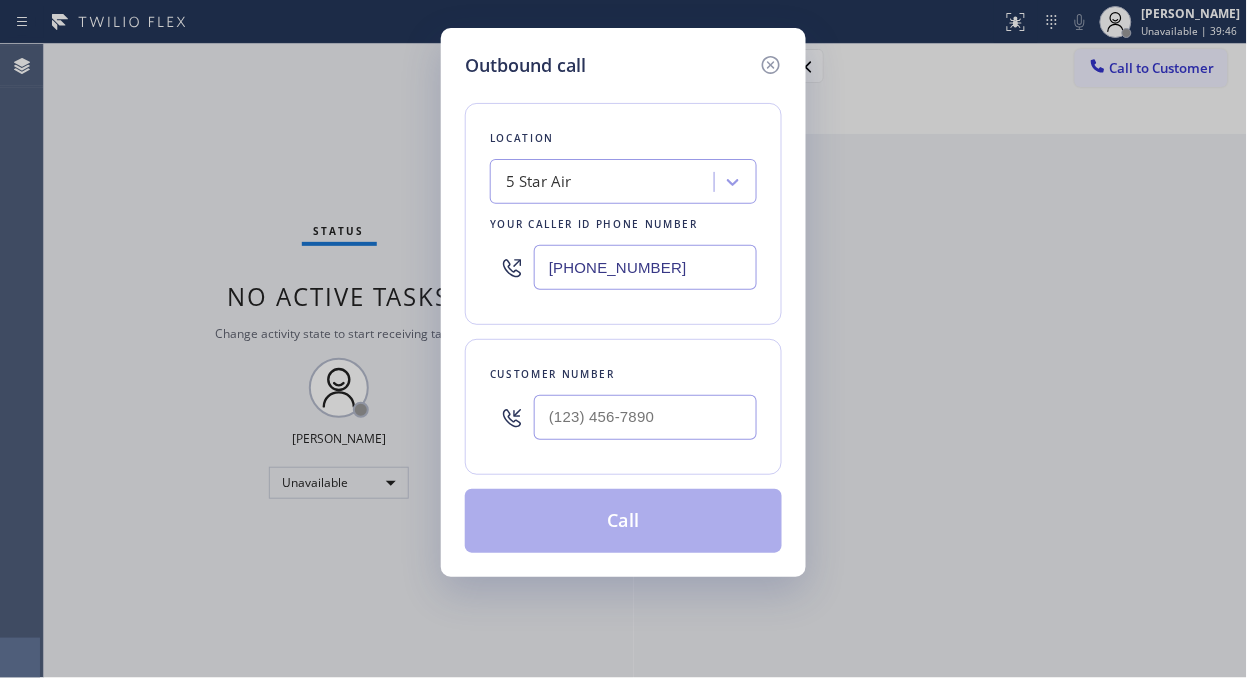 click on "5 Star Air" at bounding box center [539, 182] 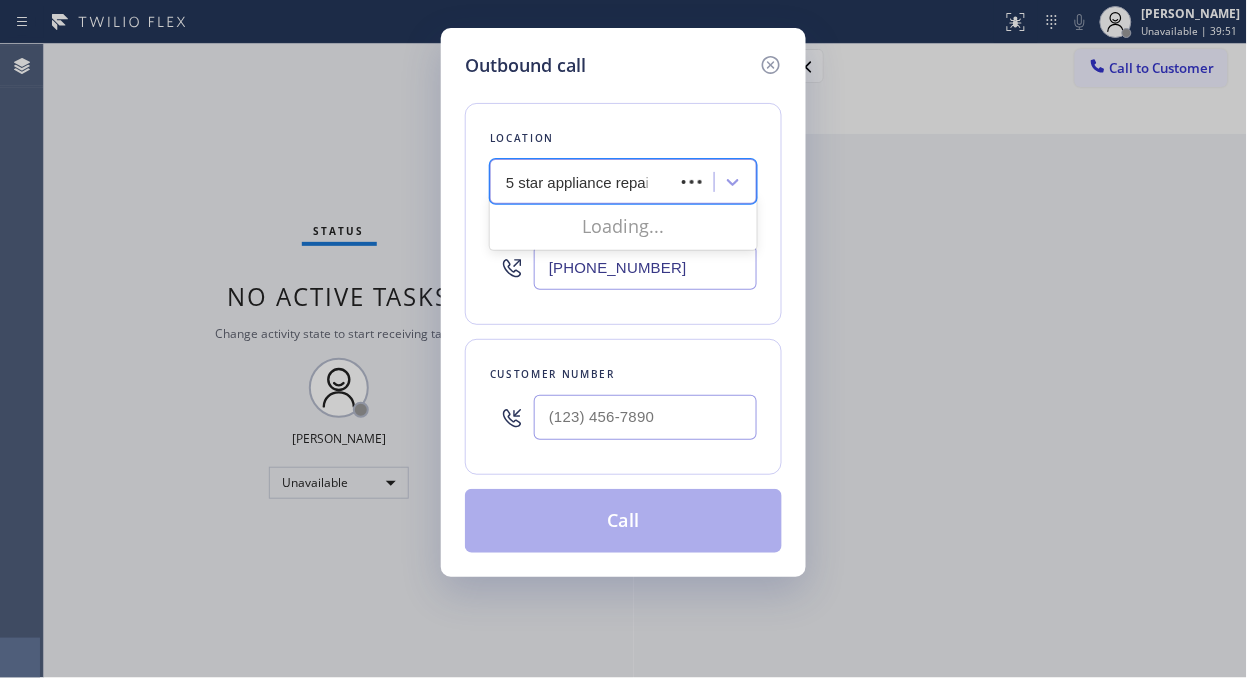type on "5 star appliance repair" 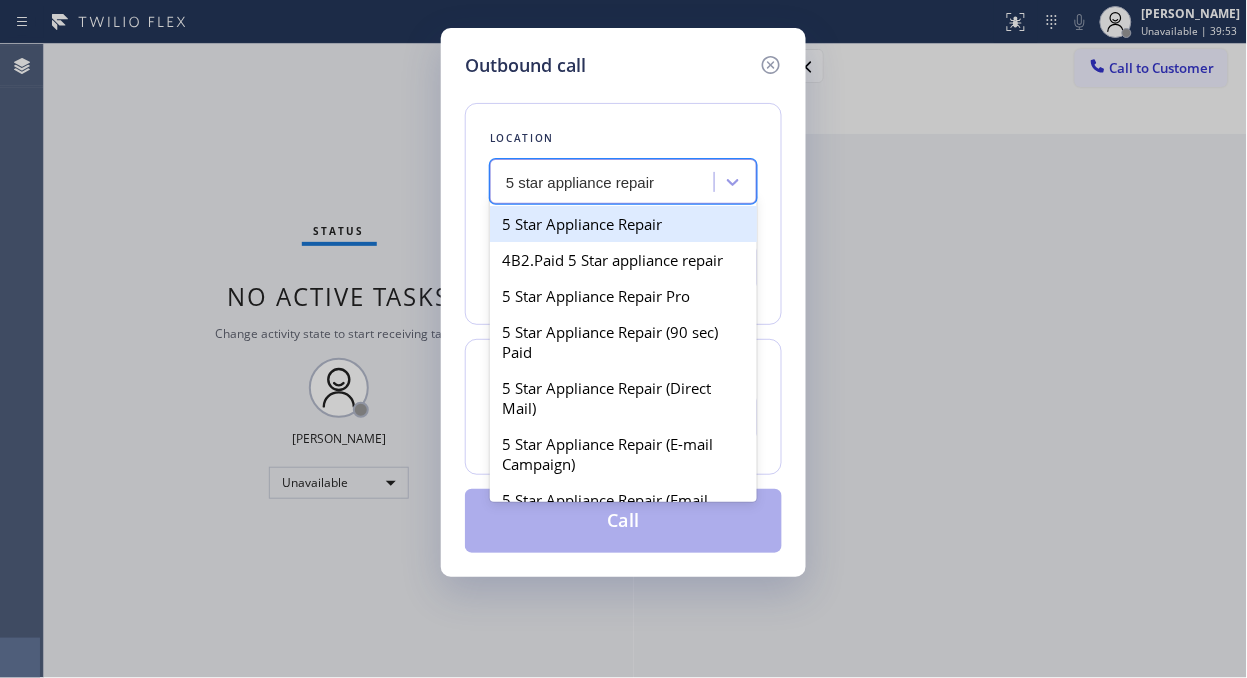 click on "5 Star Appliance Repair" at bounding box center [623, 224] 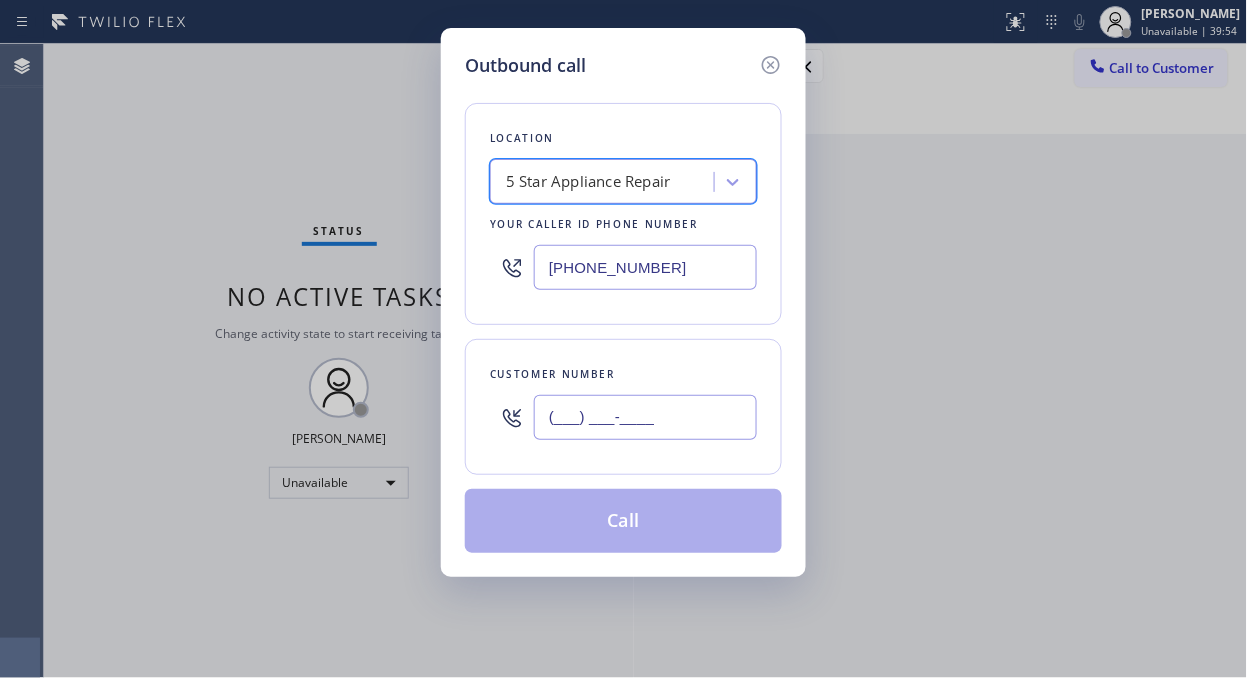 click on "(___) ___-____" at bounding box center [645, 417] 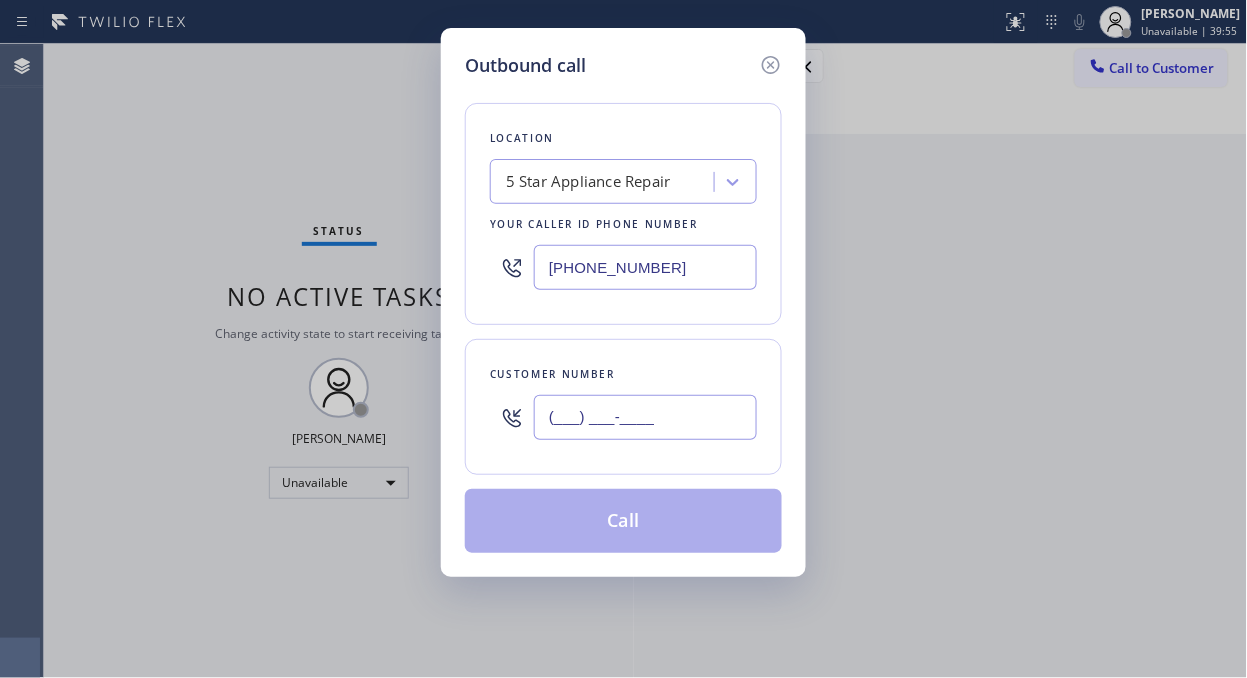 paste on "917) 544-0318" 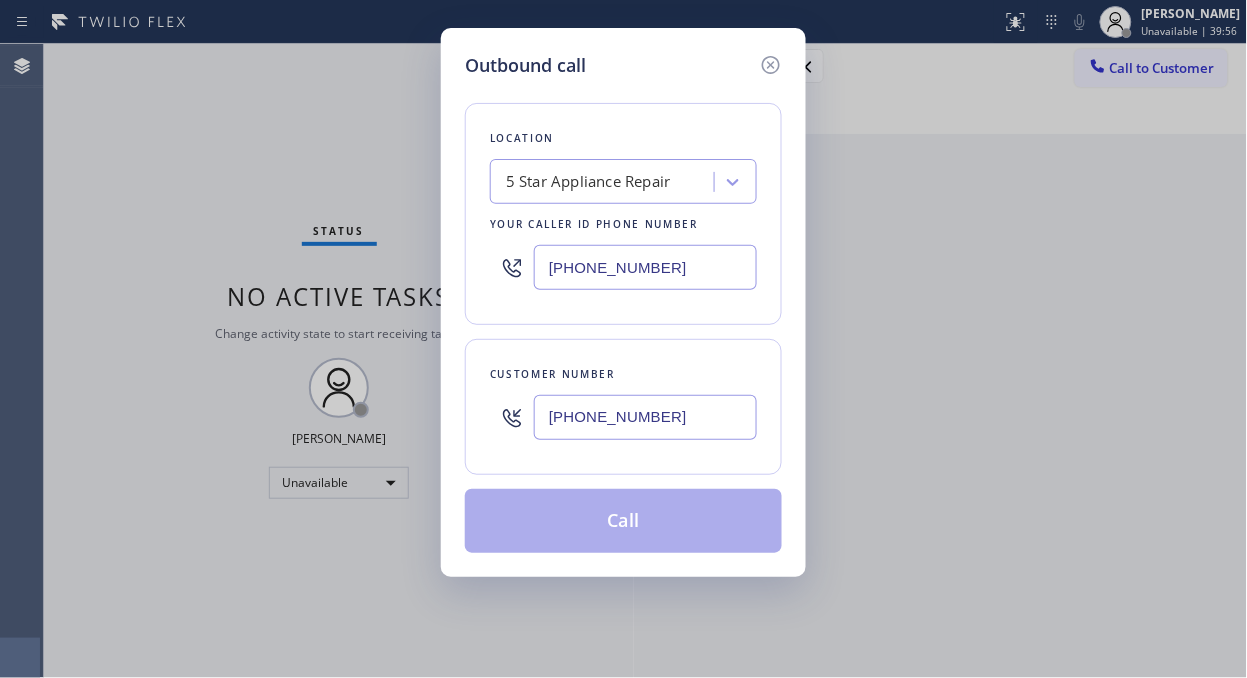type on "[PHONE_NUMBER]" 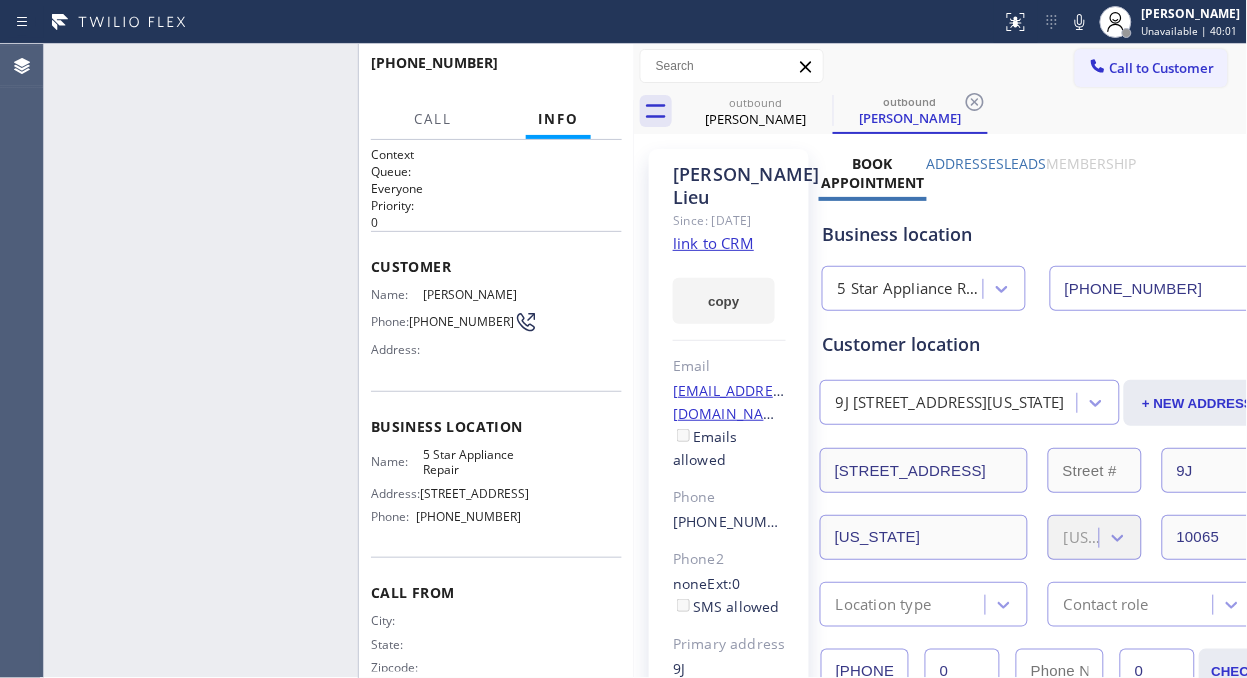 type on "[PHONE_NUMBER]" 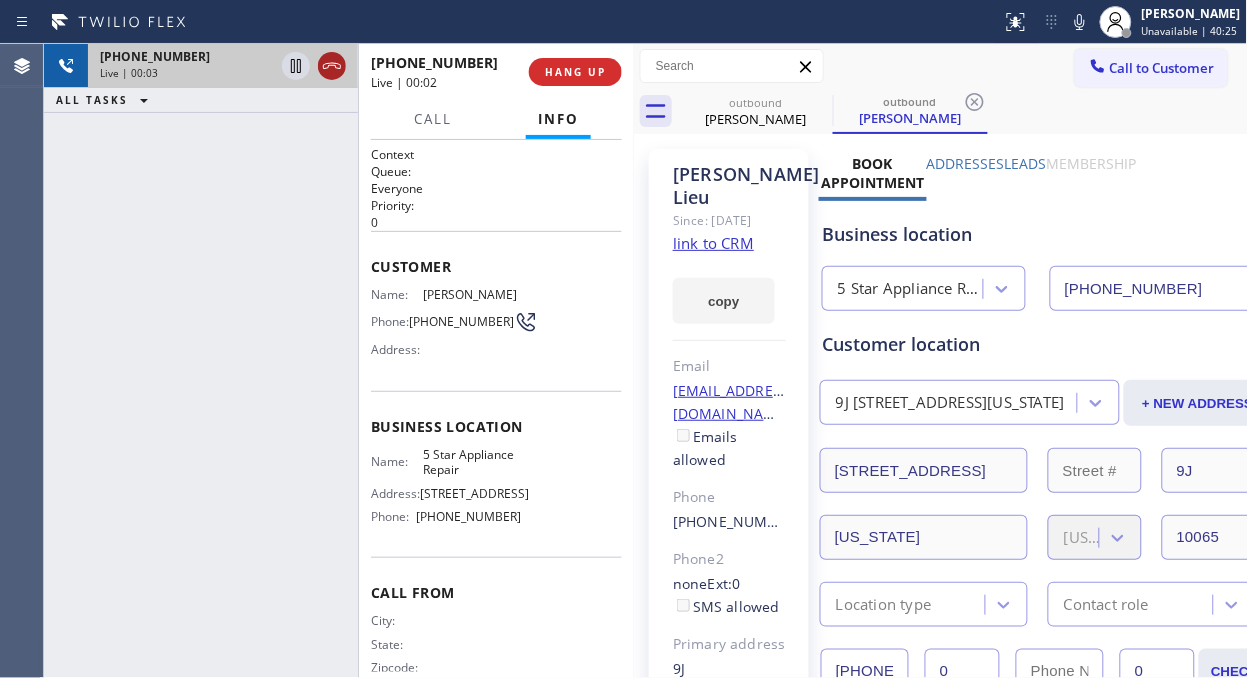 click 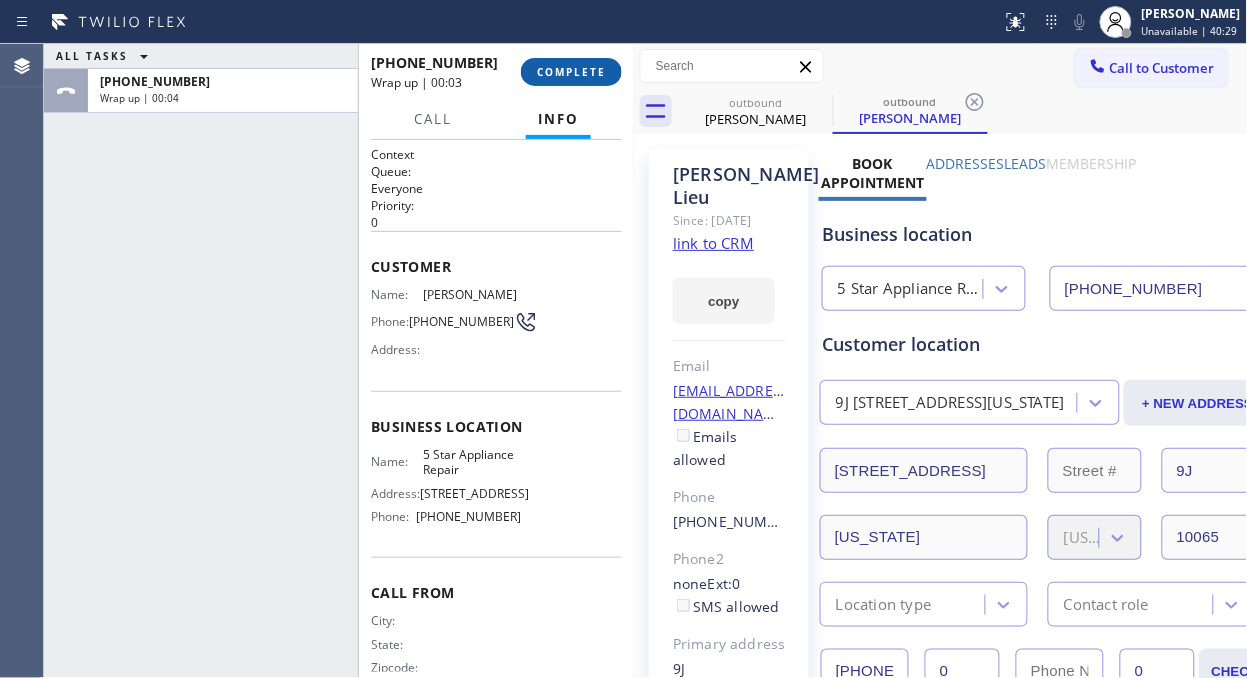 click on "COMPLETE" at bounding box center [571, 72] 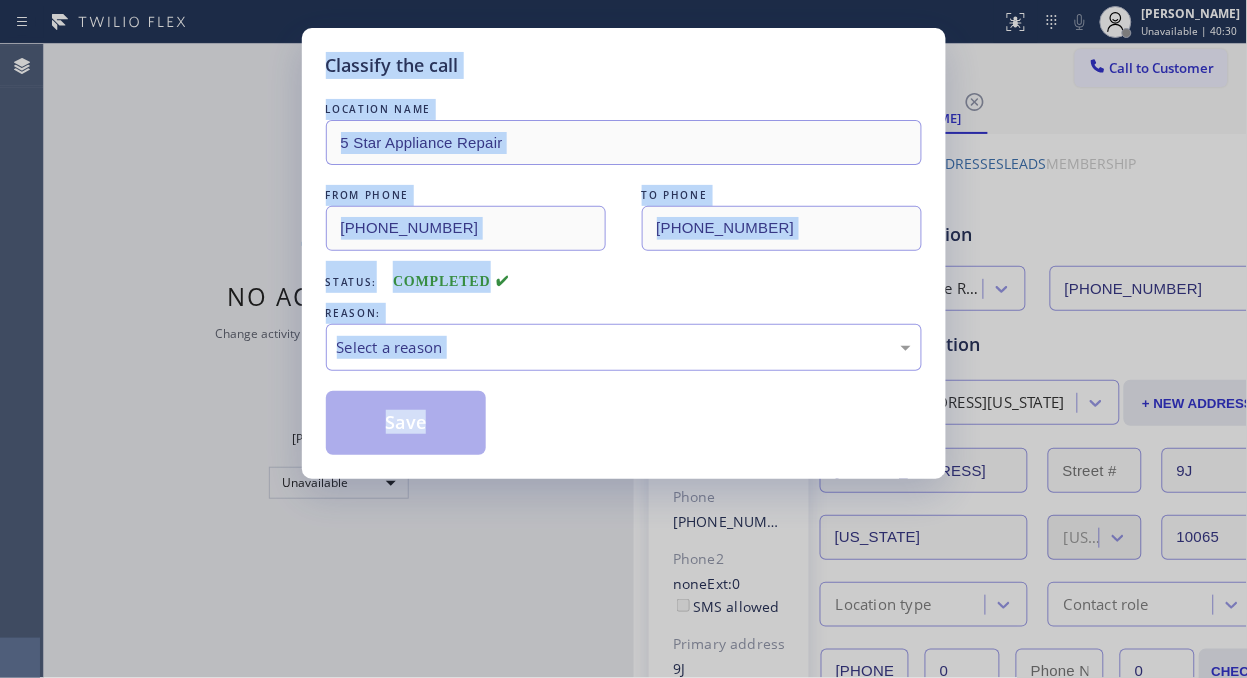 click on "LOCATION NAME 5 Star Appliance Repair FROM PHONE (855) 731-4952 TO PHONE (917) 544-0318 Status: COMPLETED REASON: Select a reason Save" at bounding box center [624, 267] 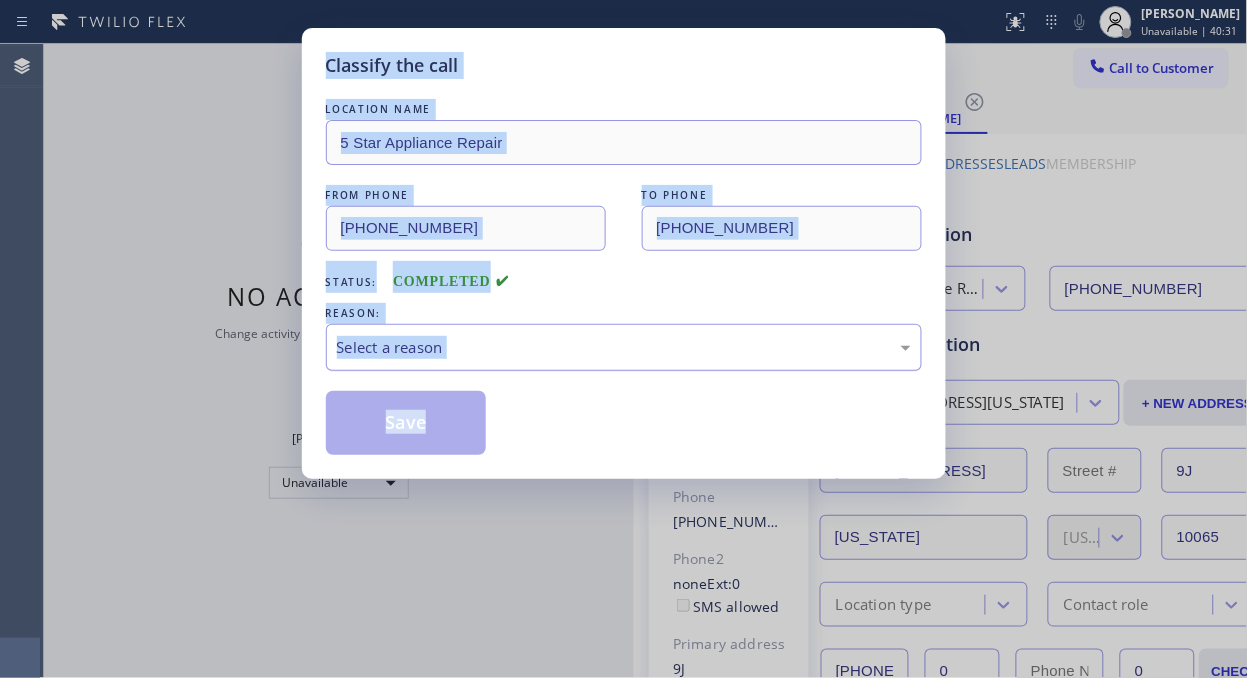 click on "Select a reason" at bounding box center (624, 347) 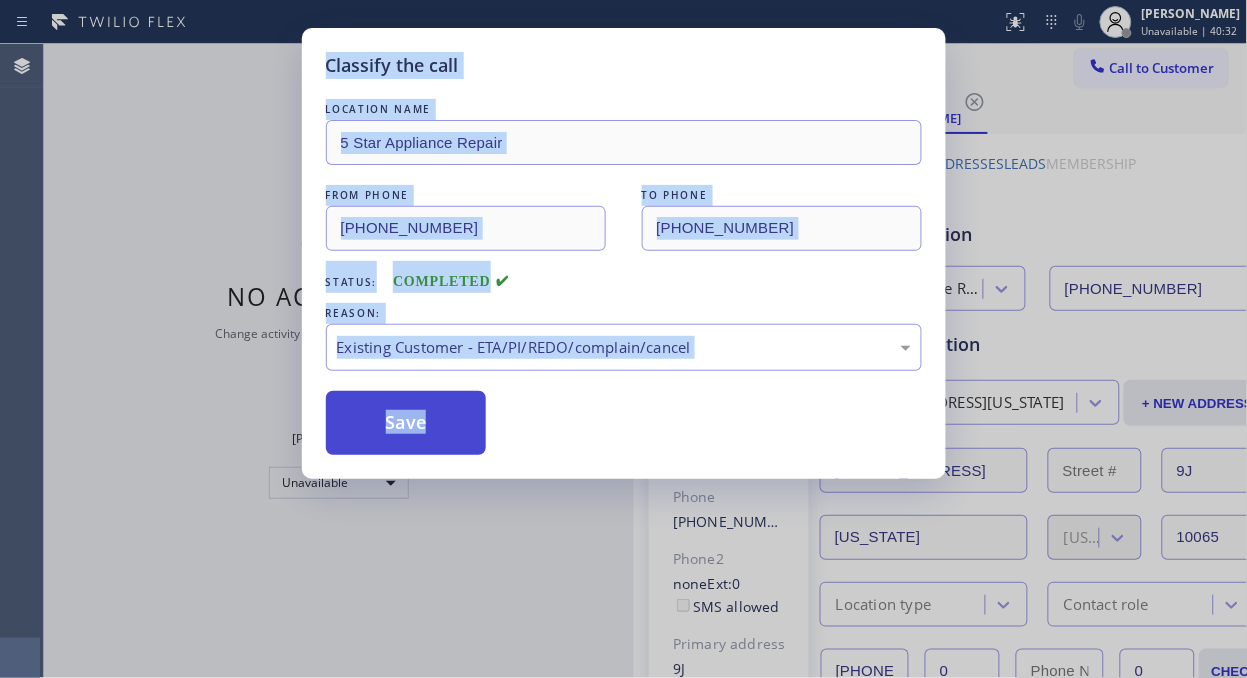 click on "Save" at bounding box center (406, 423) 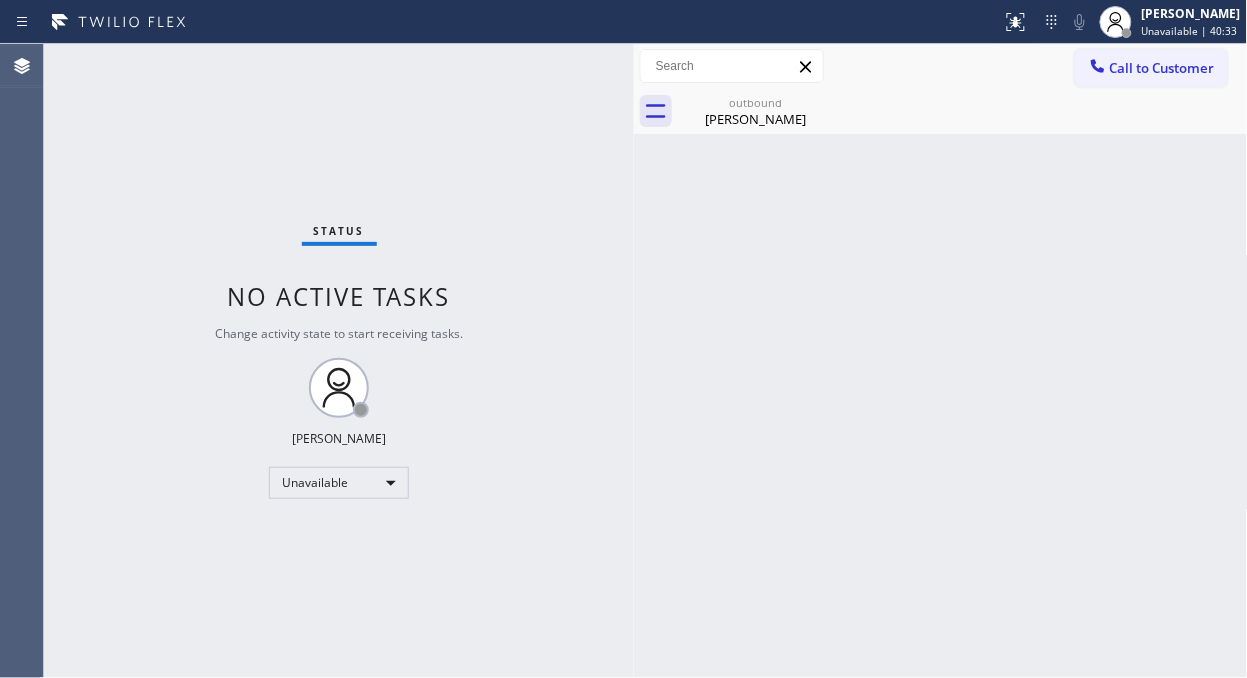 click on "Status   No active tasks     Change activity state to start receiving tasks.   Fila Garciano Unavailable" at bounding box center (339, 361) 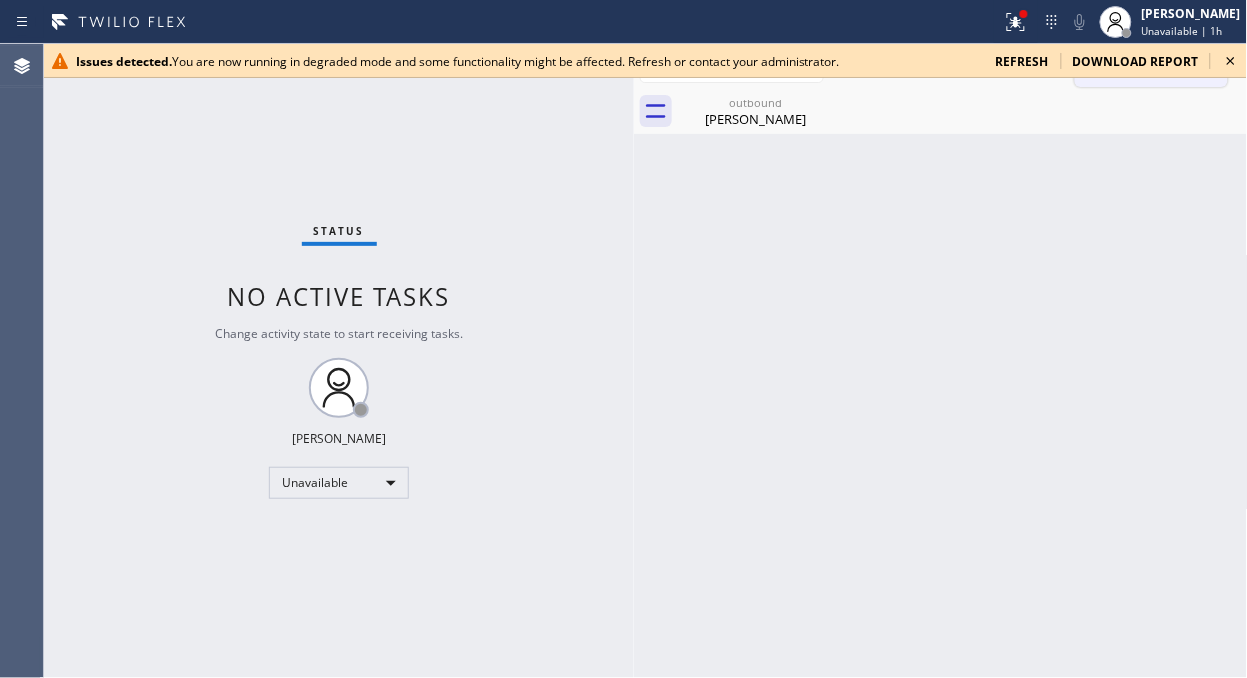 drag, startPoint x: 1232, startPoint y: 57, endPoint x: 1108, endPoint y: 81, distance: 126.30122 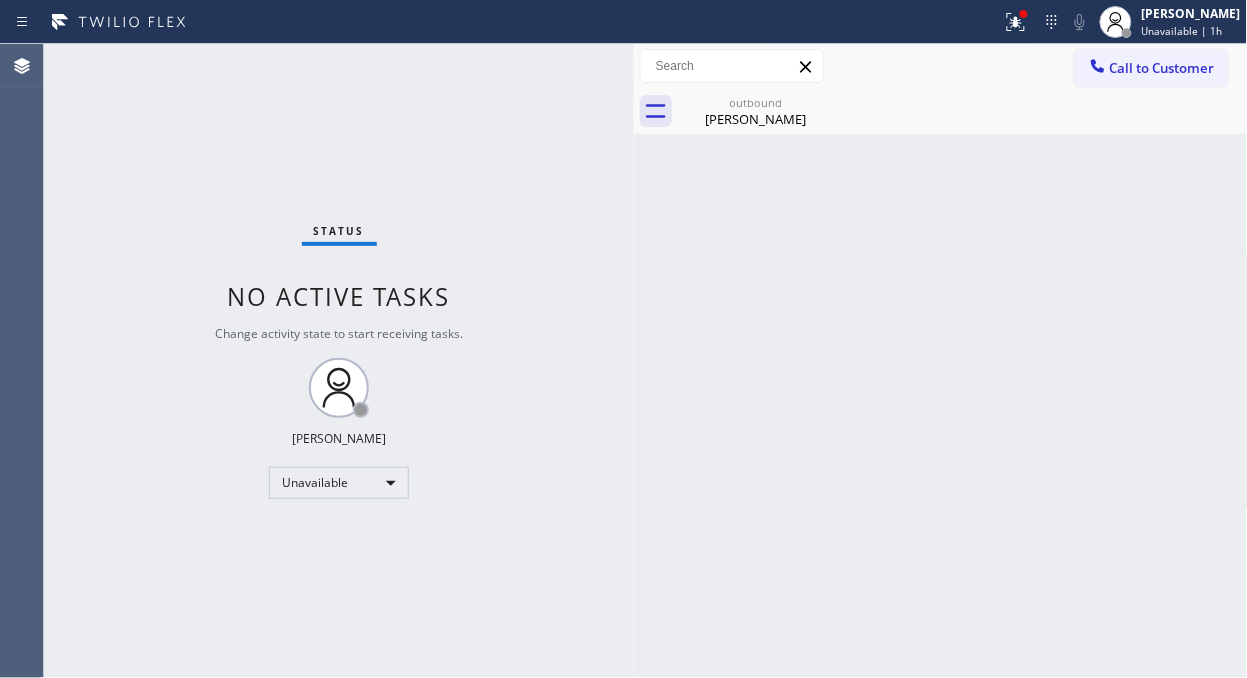 drag, startPoint x: 1108, startPoint y: 81, endPoint x: 1098, endPoint y: 87, distance: 11.661903 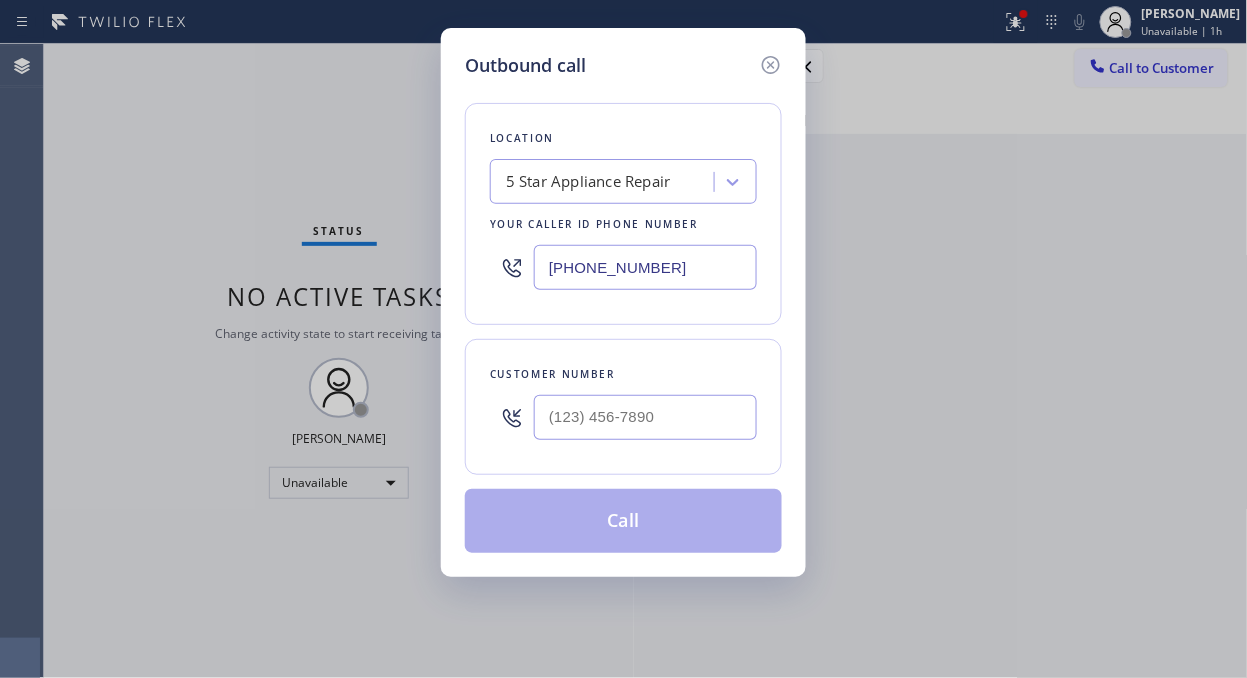 click on "Customer number" at bounding box center (623, 407) 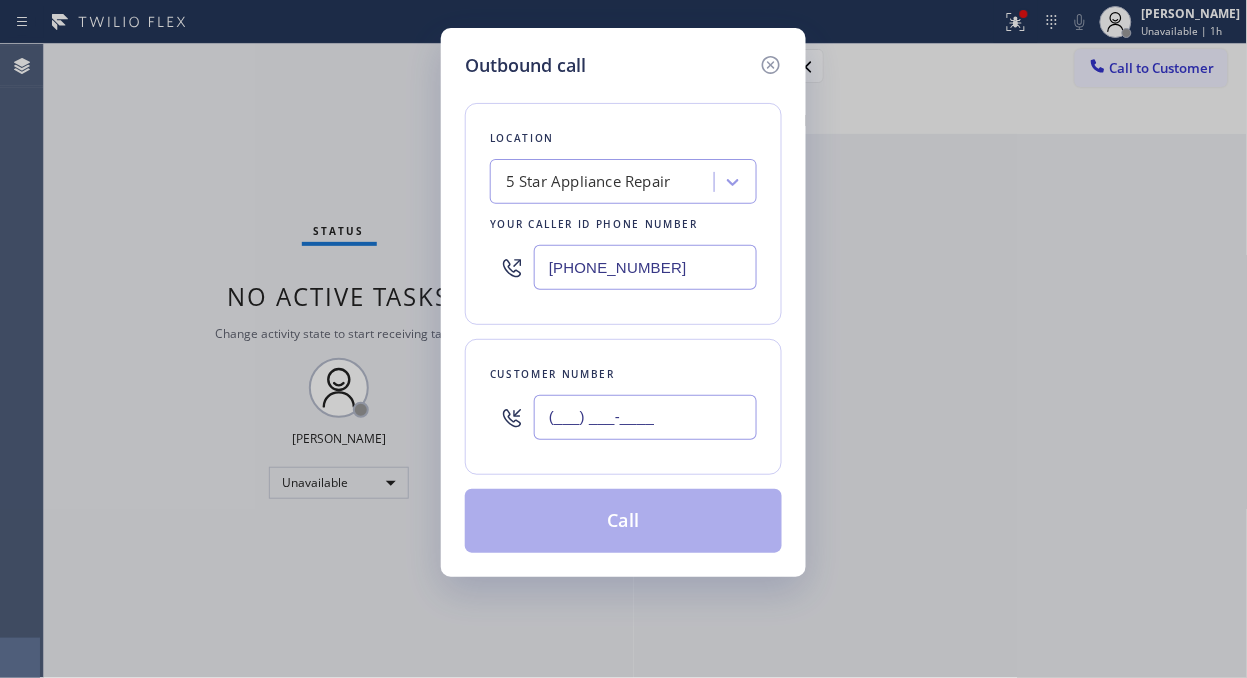 click on "(___) ___-____" at bounding box center [645, 417] 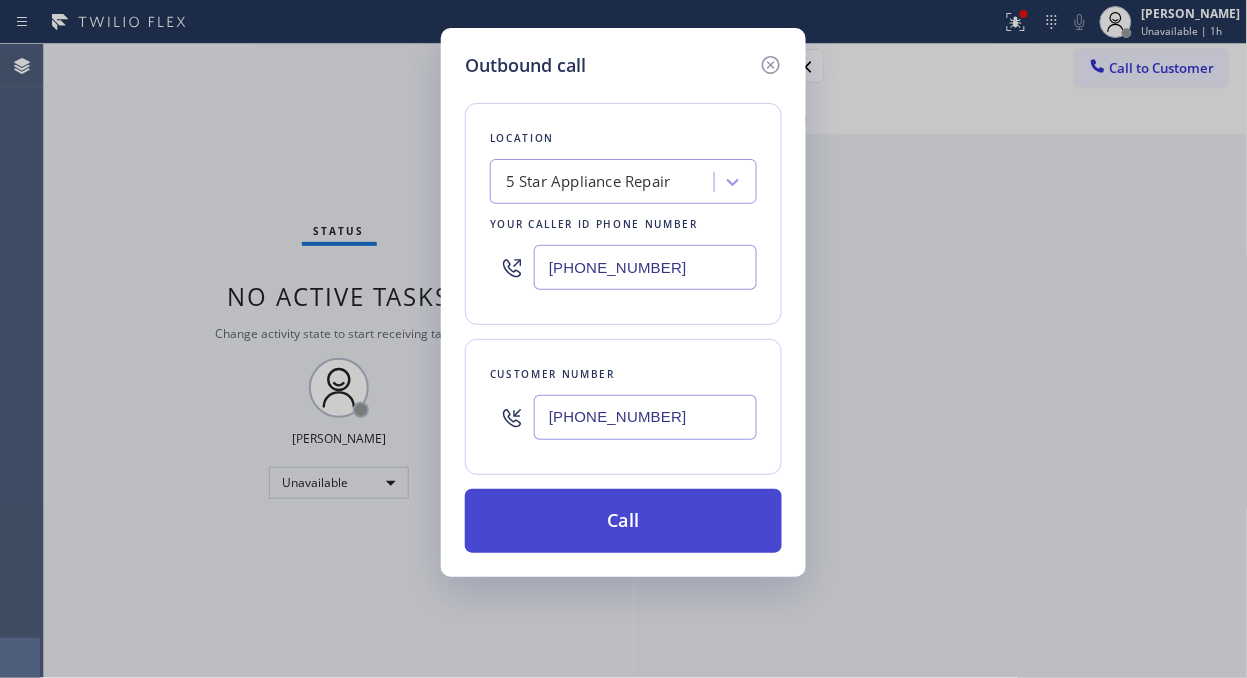 type on "[PHONE_NUMBER]" 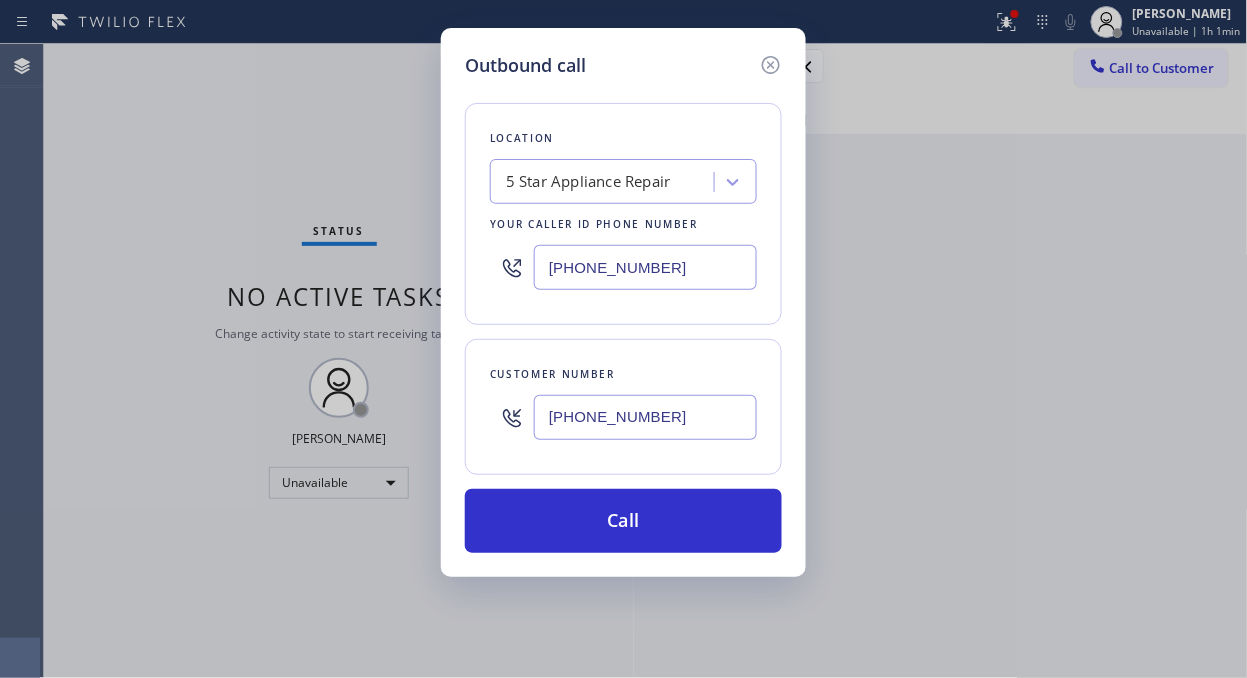 click on "Outbound call Location 5 Star Appliance Repair Your caller id phone number (855) 731-4952 Customer number (917) 488-4732 Call" at bounding box center [623, 339] 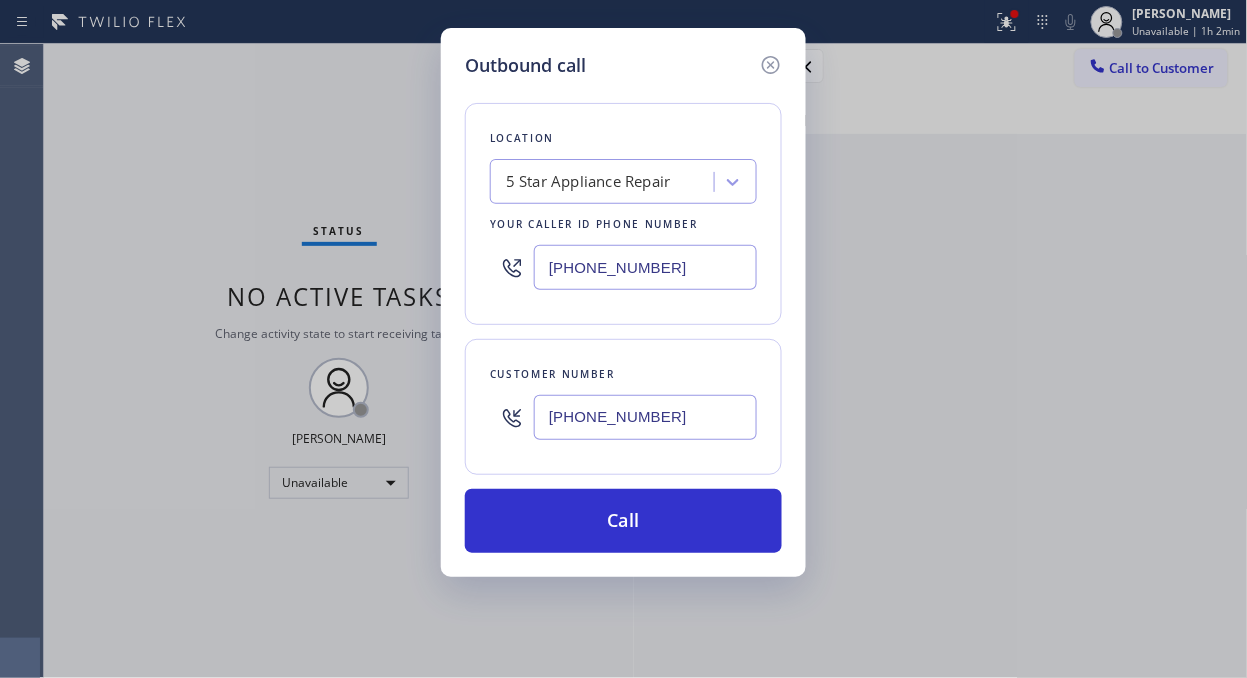 click on "Outbound call Location 5 Star Appliance Repair Your caller id phone number (855) 731-4952 Customer number (917) 488-4732 Call" at bounding box center [623, 302] 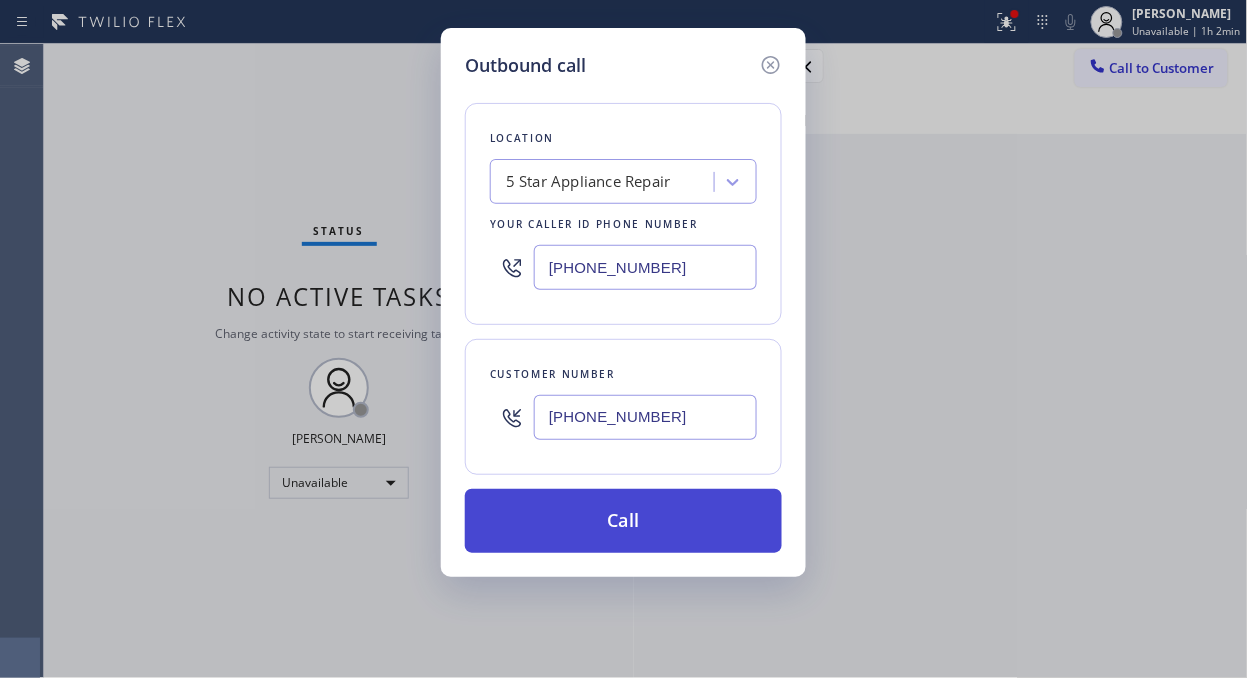click on "Call" at bounding box center [623, 521] 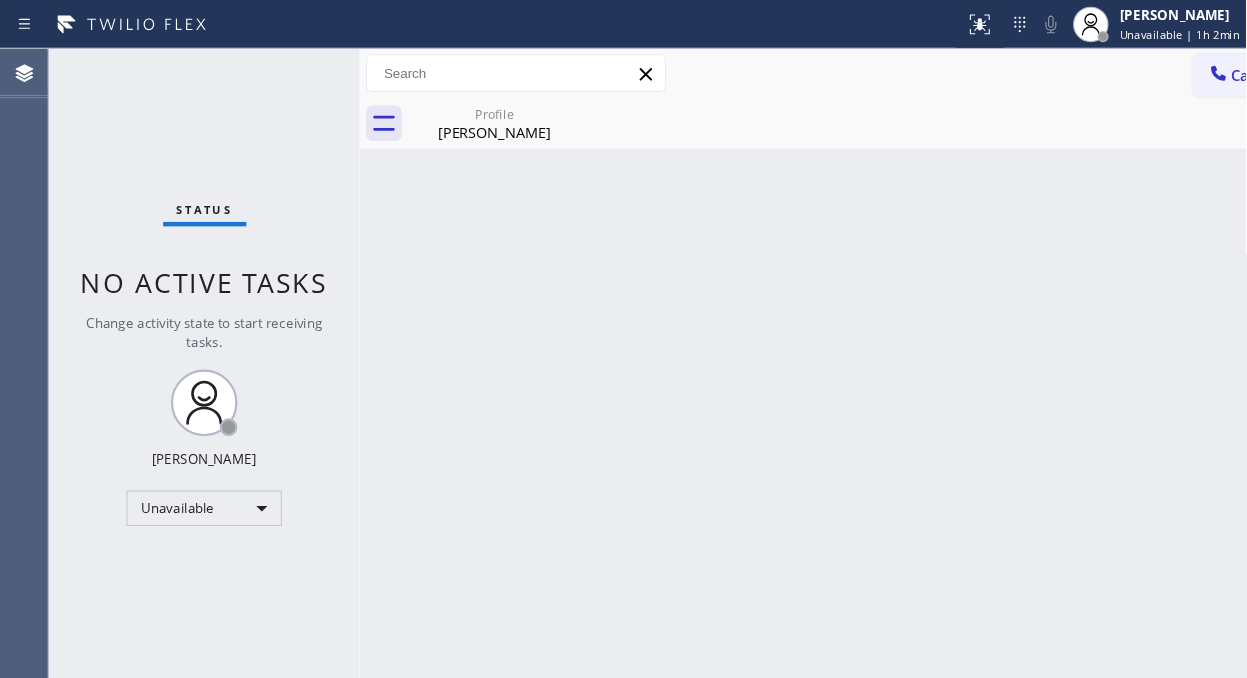 scroll, scrollTop: 0, scrollLeft: 0, axis: both 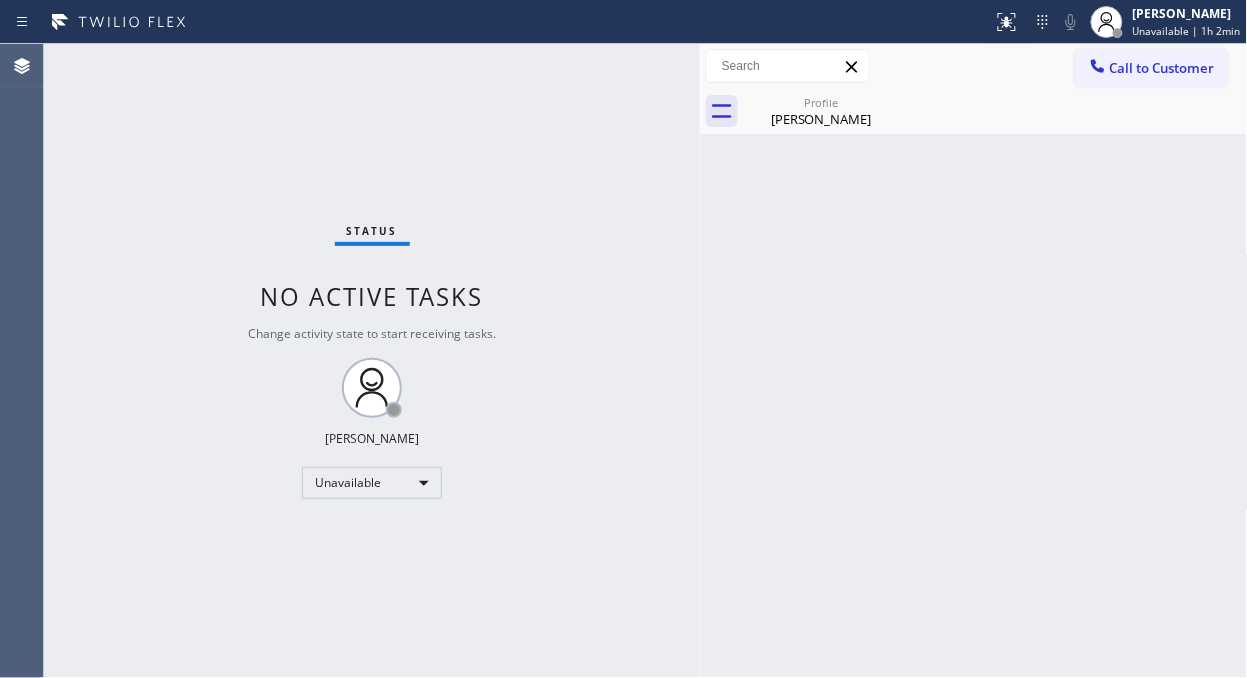 drag, startPoint x: 322, startPoint y: 126, endPoint x: 694, endPoint y: 263, distance: 396.42526 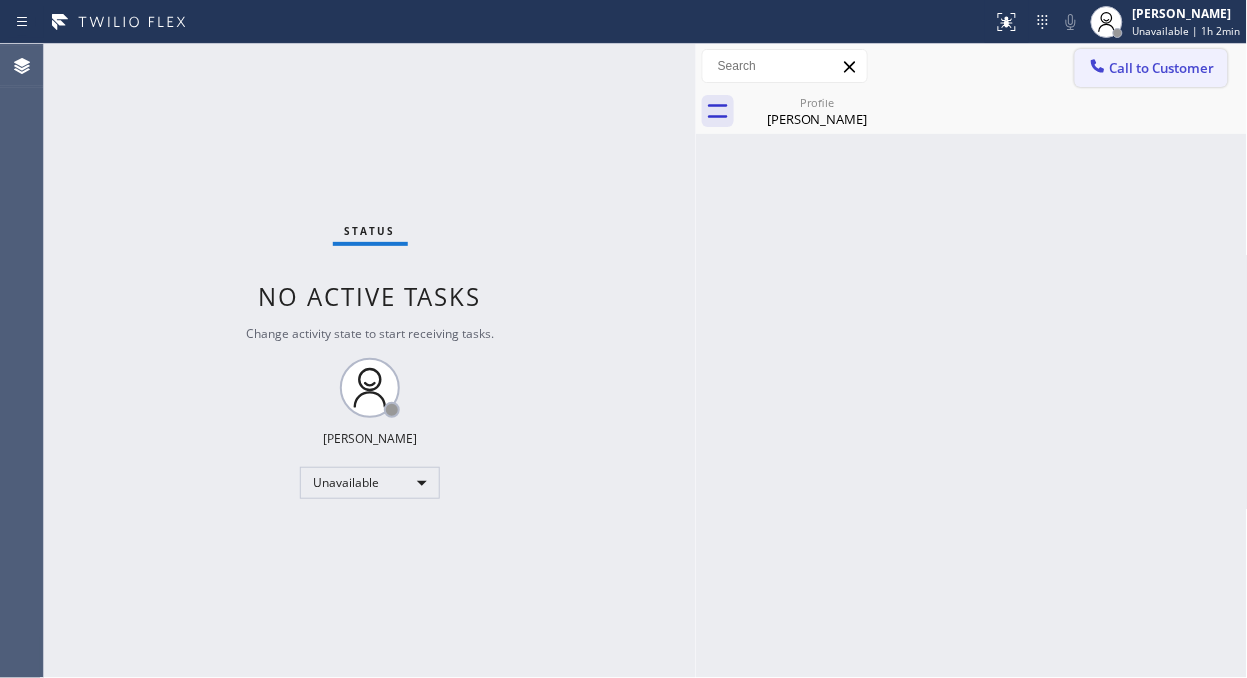 click on "Call to Customer" at bounding box center [1151, 68] 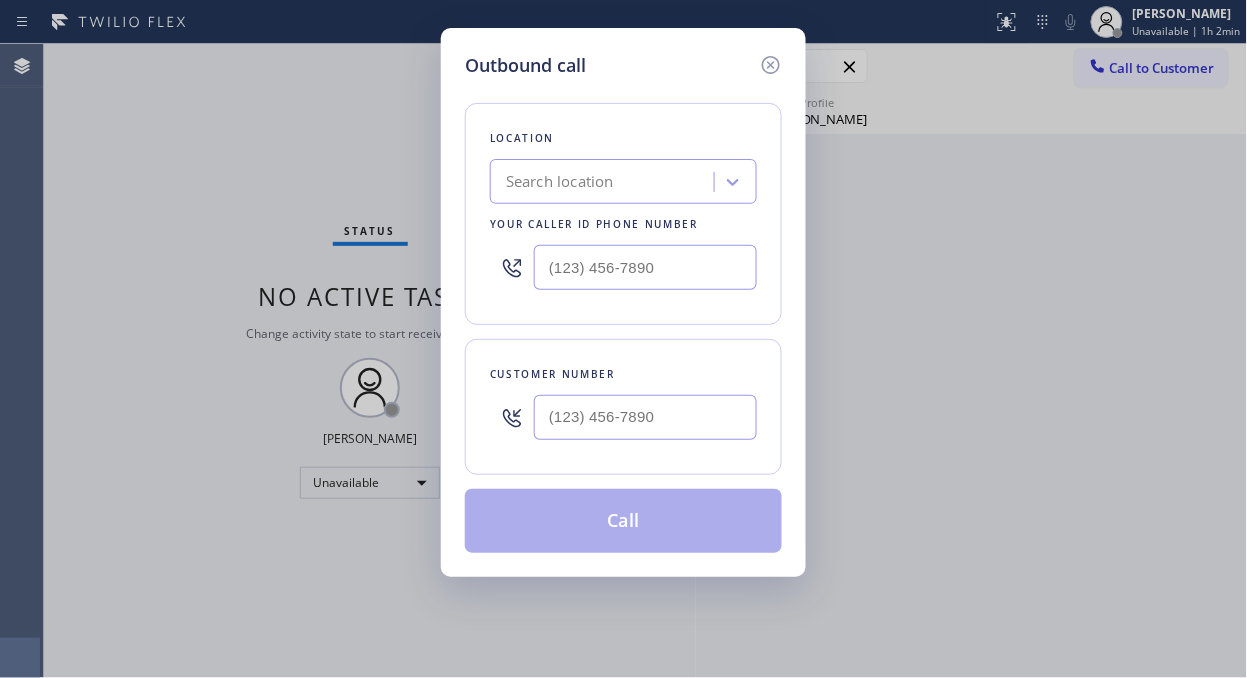 click at bounding box center [645, 417] 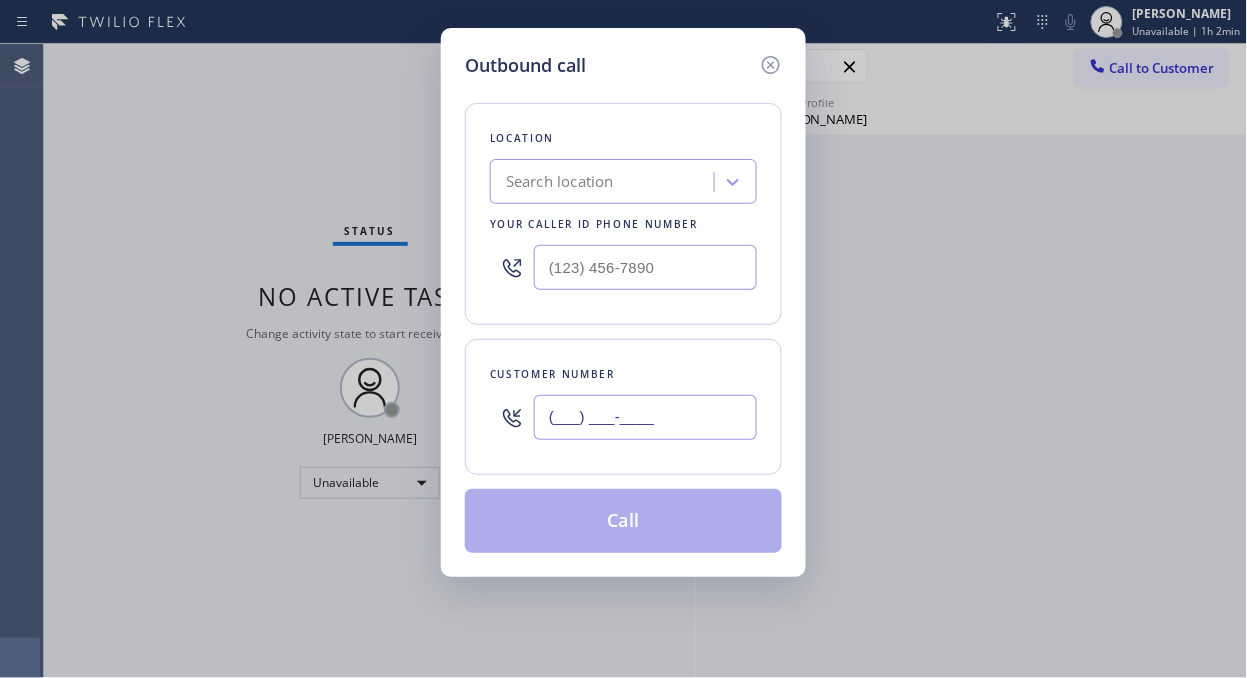 click on "(___) ___-____" at bounding box center (645, 417) 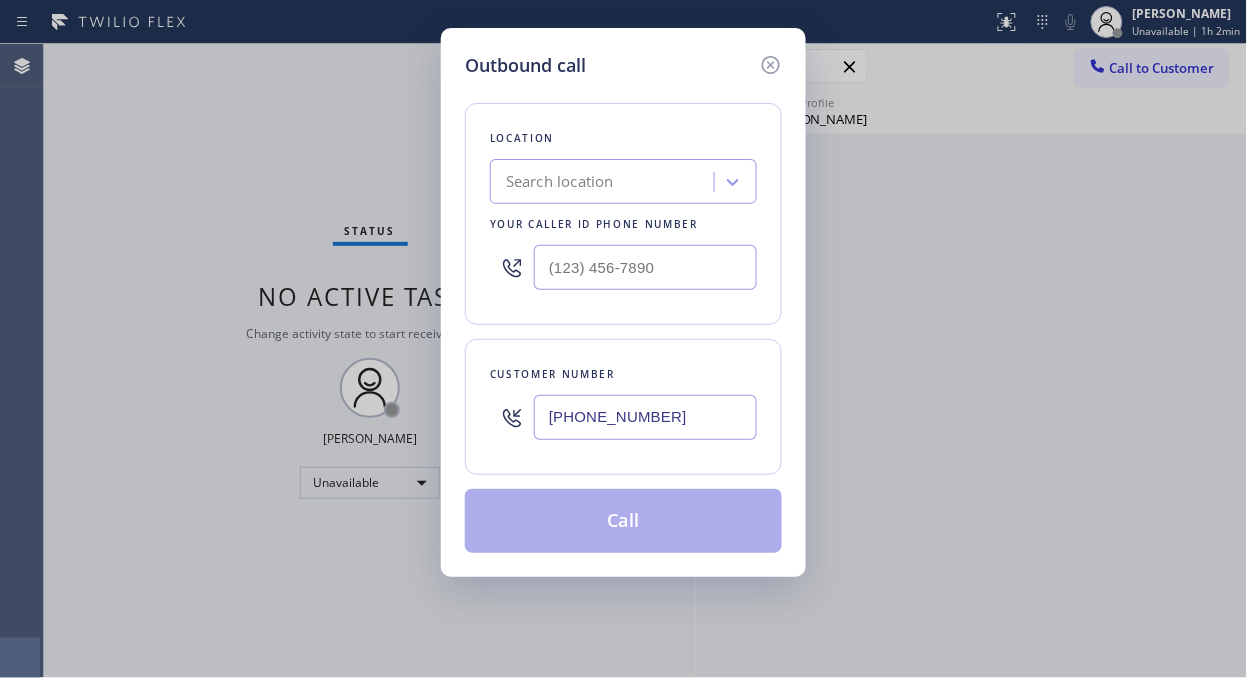 type on "[PHONE_NUMBER]" 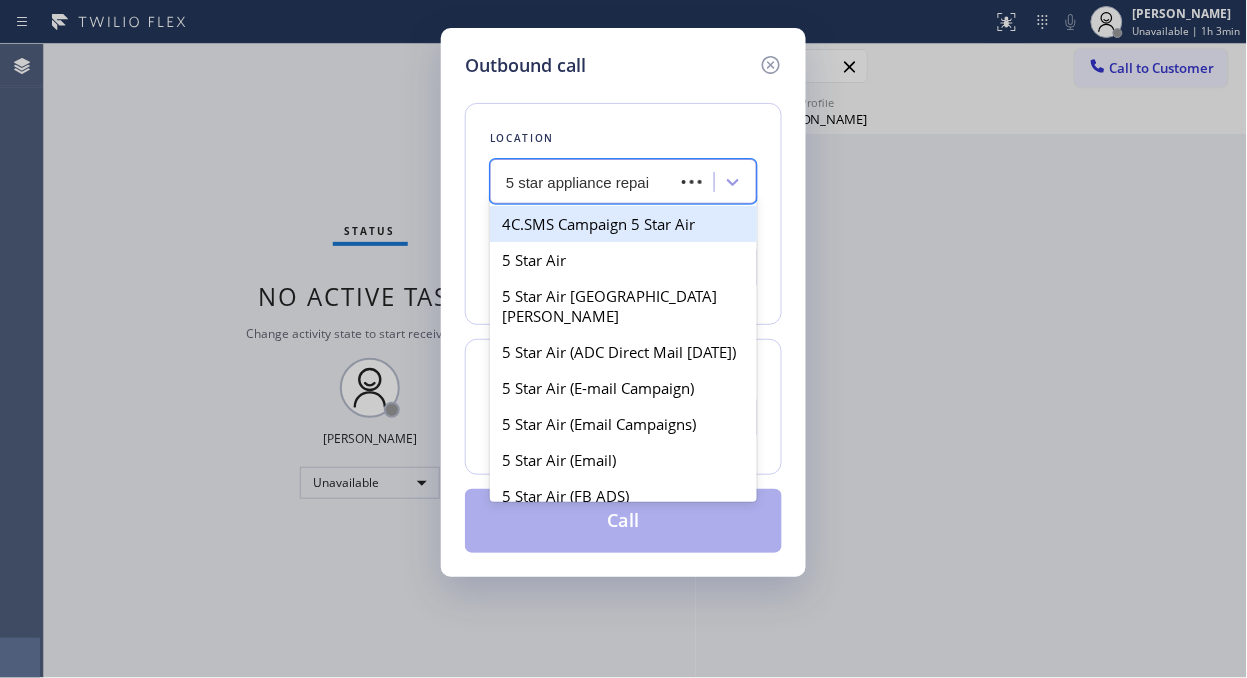 type on "5 star appliance repair" 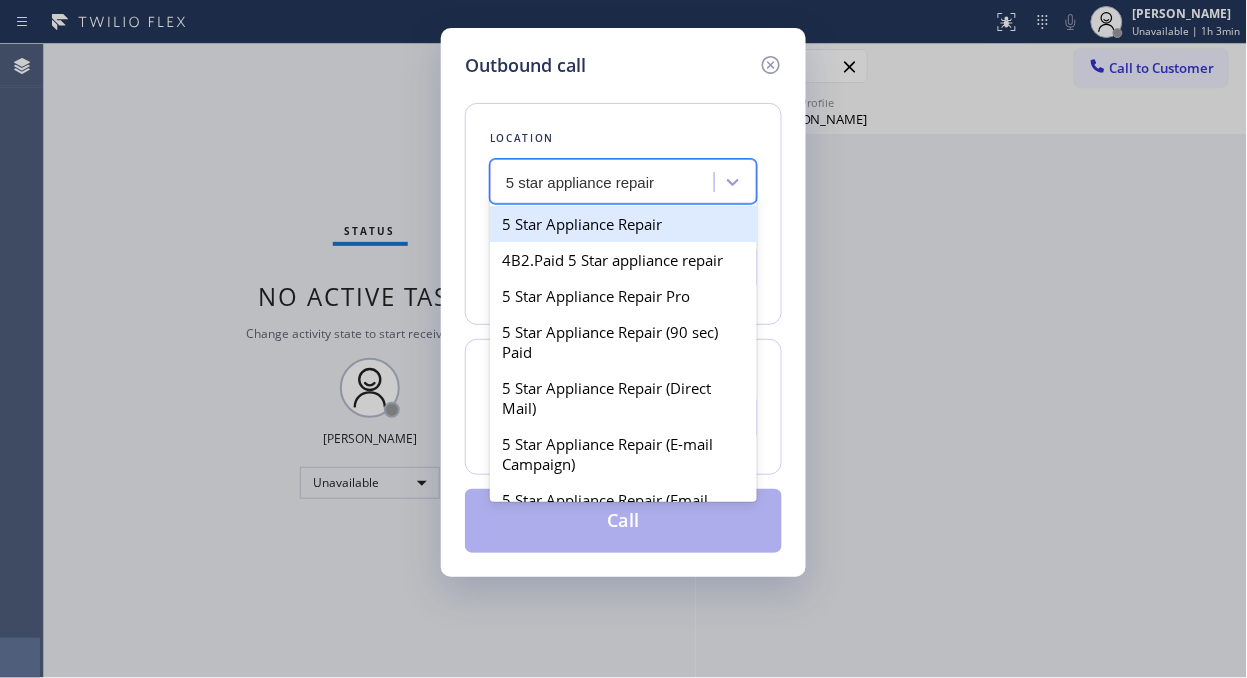 click on "5 Star Appliance Repair" at bounding box center (623, 224) 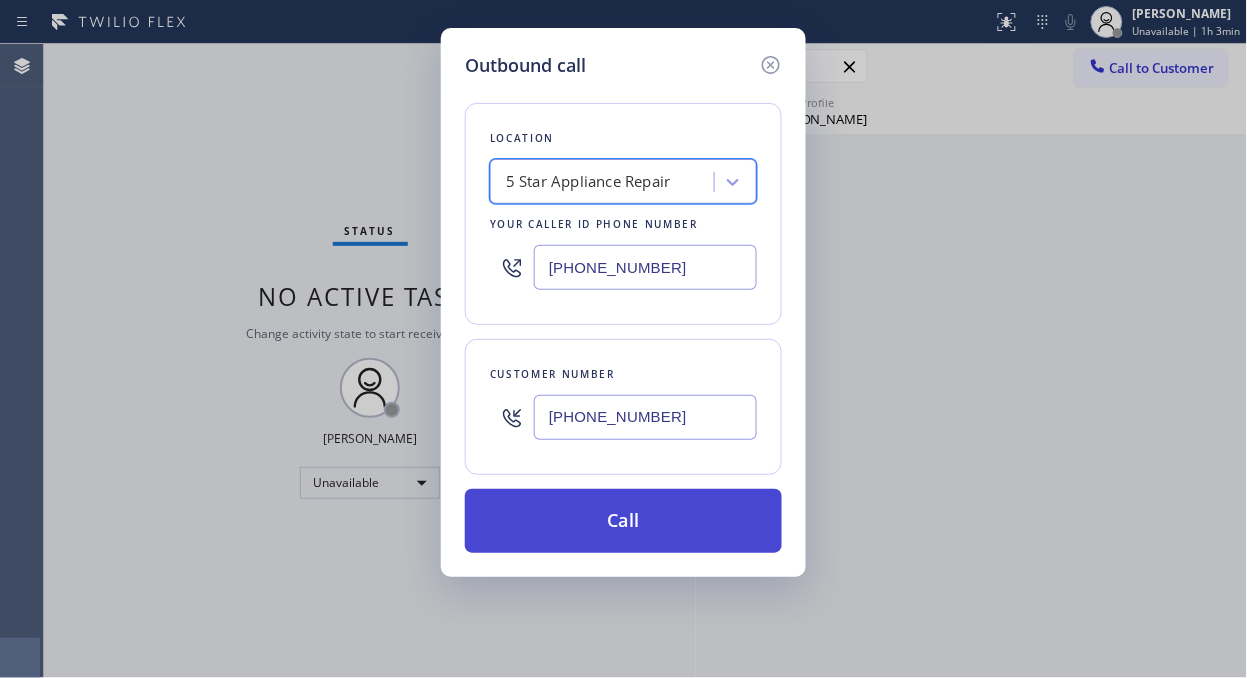 click on "Call" at bounding box center (623, 521) 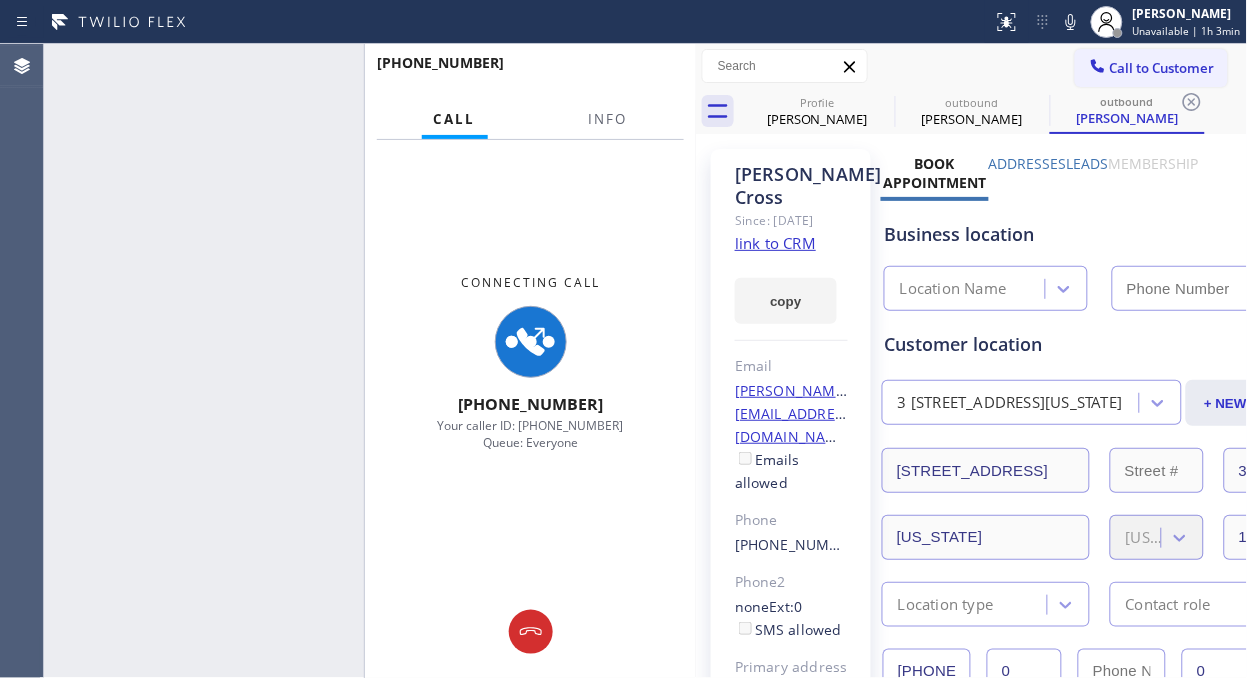 type on "[PHONE_NUMBER]" 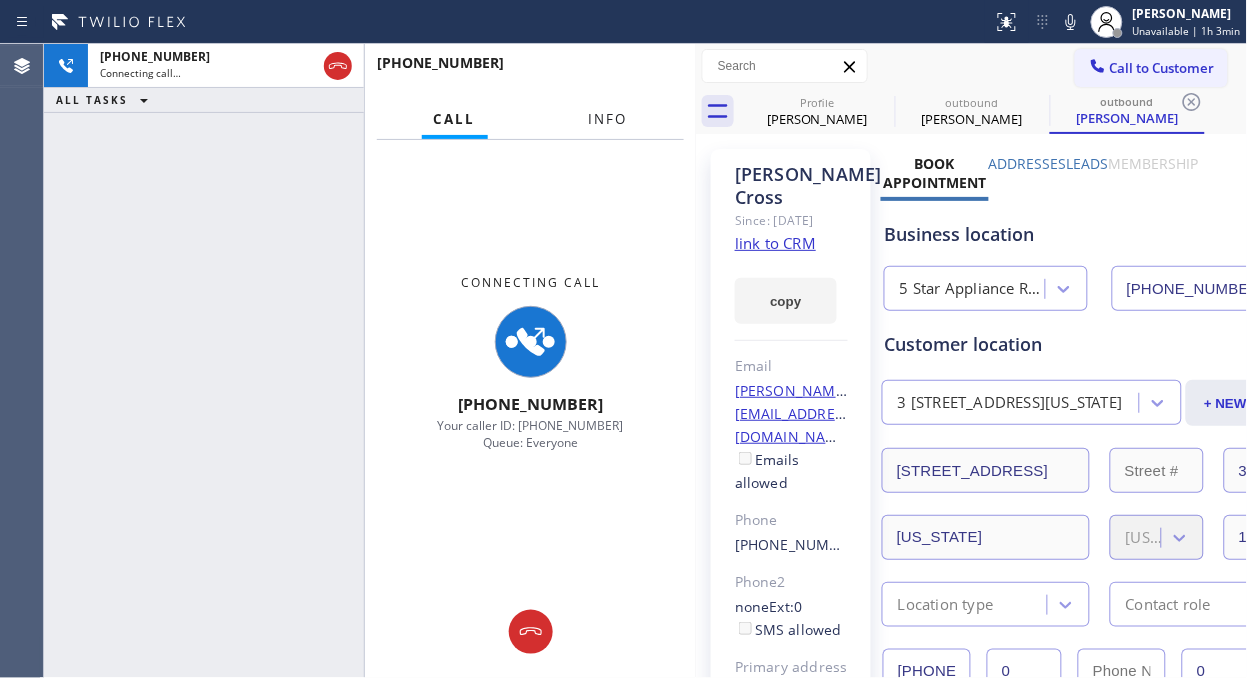 click on "Info" at bounding box center [608, 119] 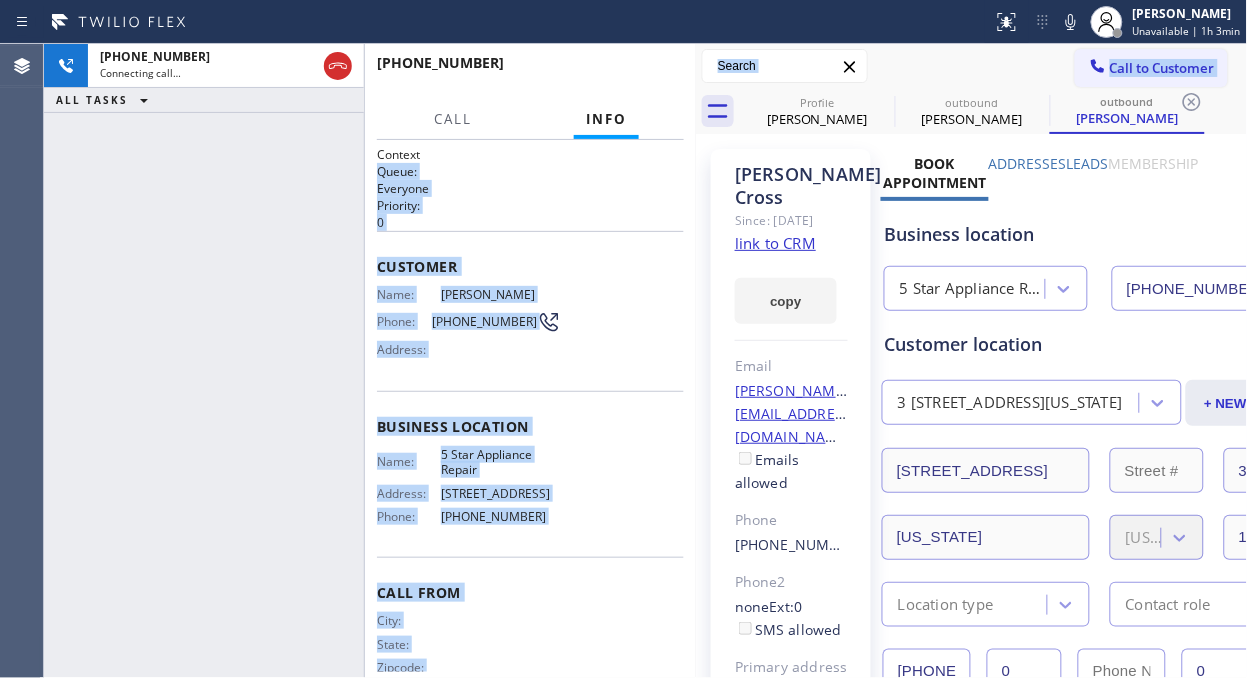 drag, startPoint x: 701, startPoint y: 132, endPoint x: 684, endPoint y: 138, distance: 18.027756 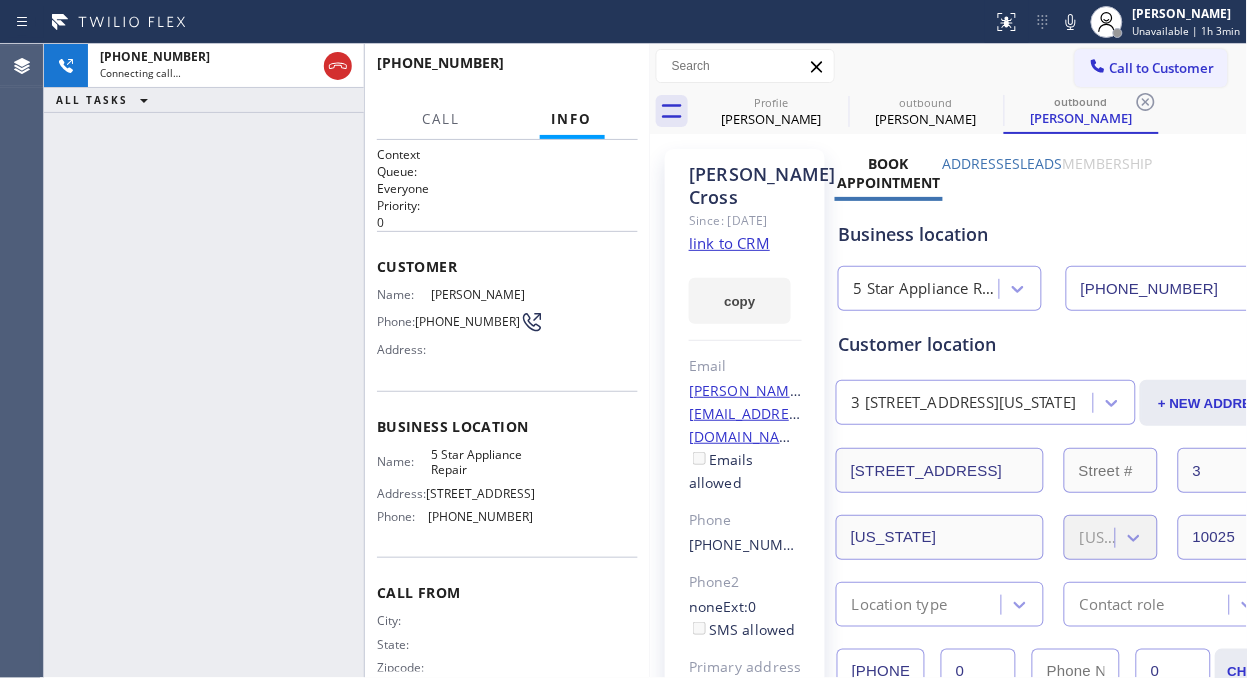 drag, startPoint x: 672, startPoint y: 142, endPoint x: 652, endPoint y: 144, distance: 20.09975 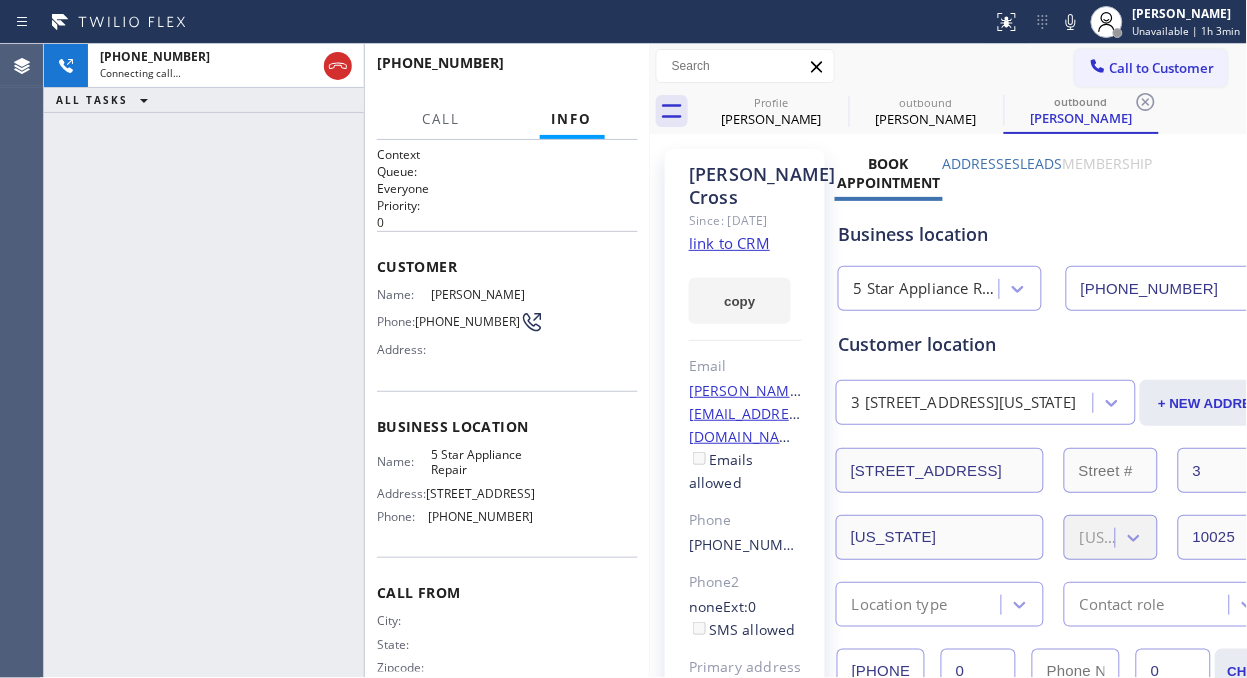 click at bounding box center (650, 361) 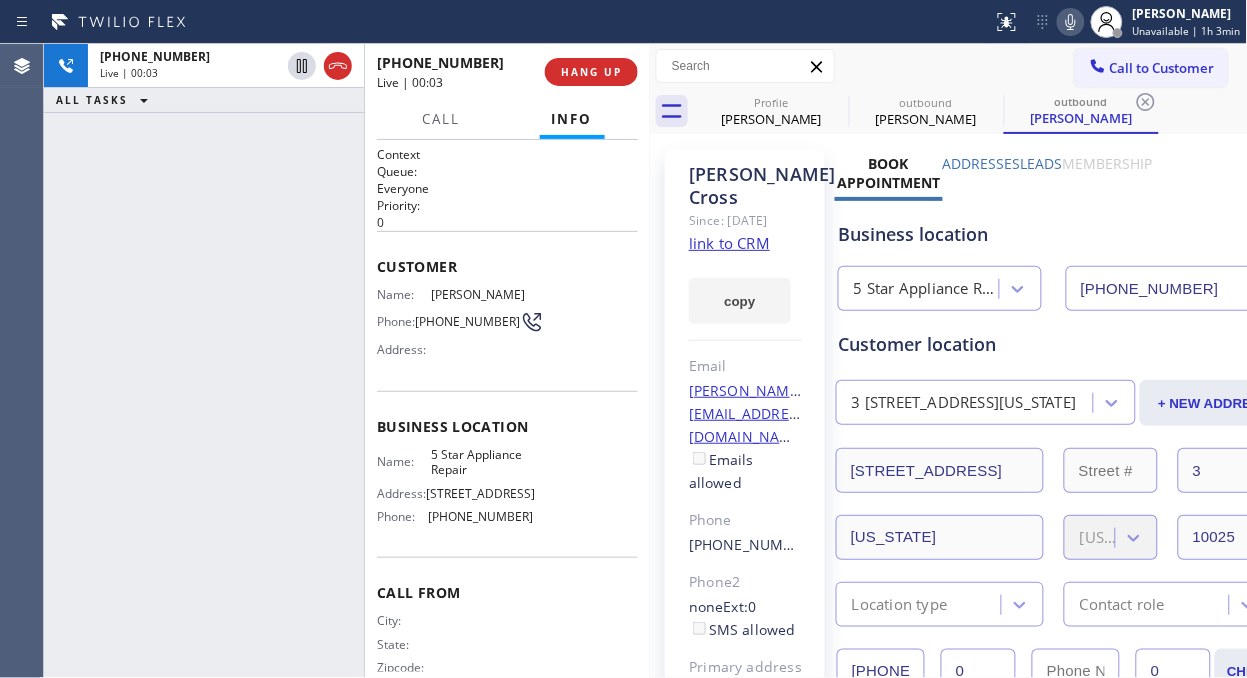click 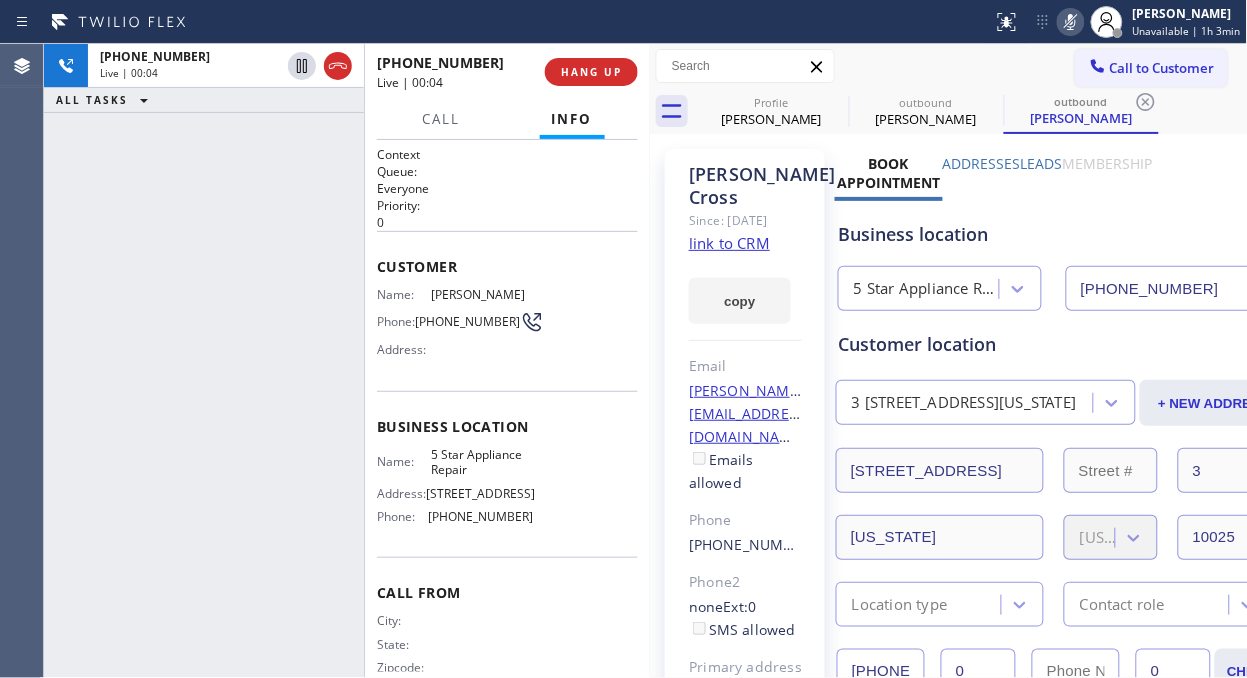 click 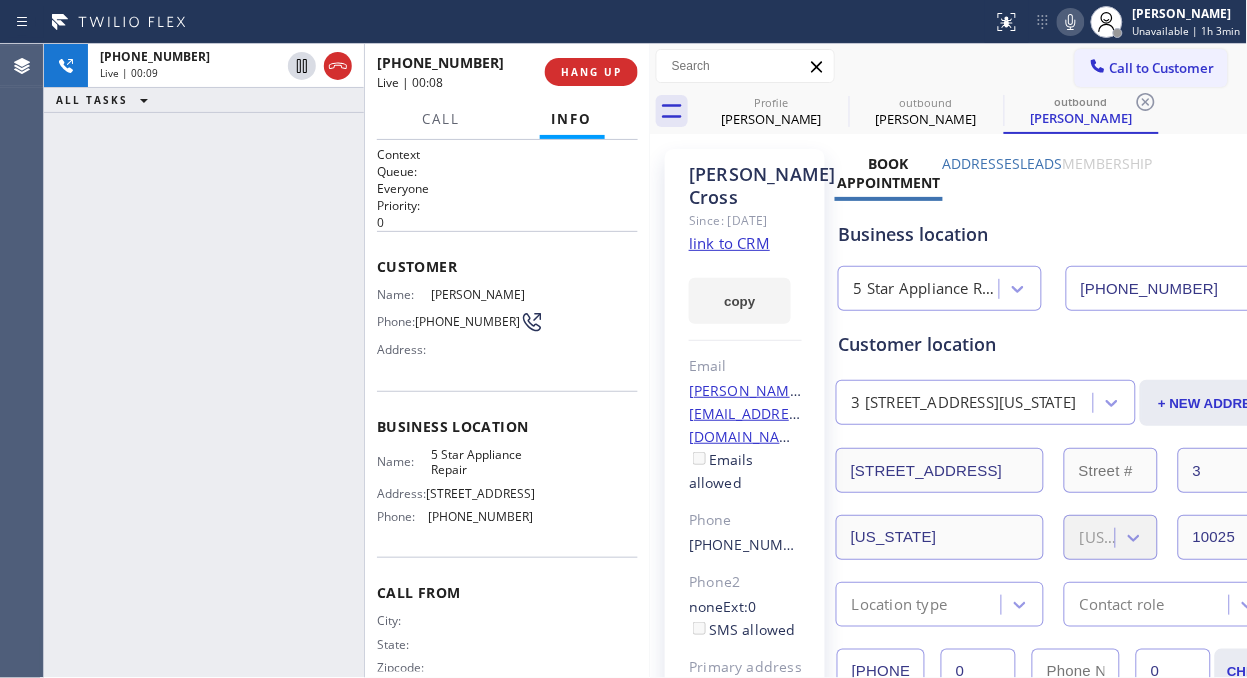 click on "link to CRM" 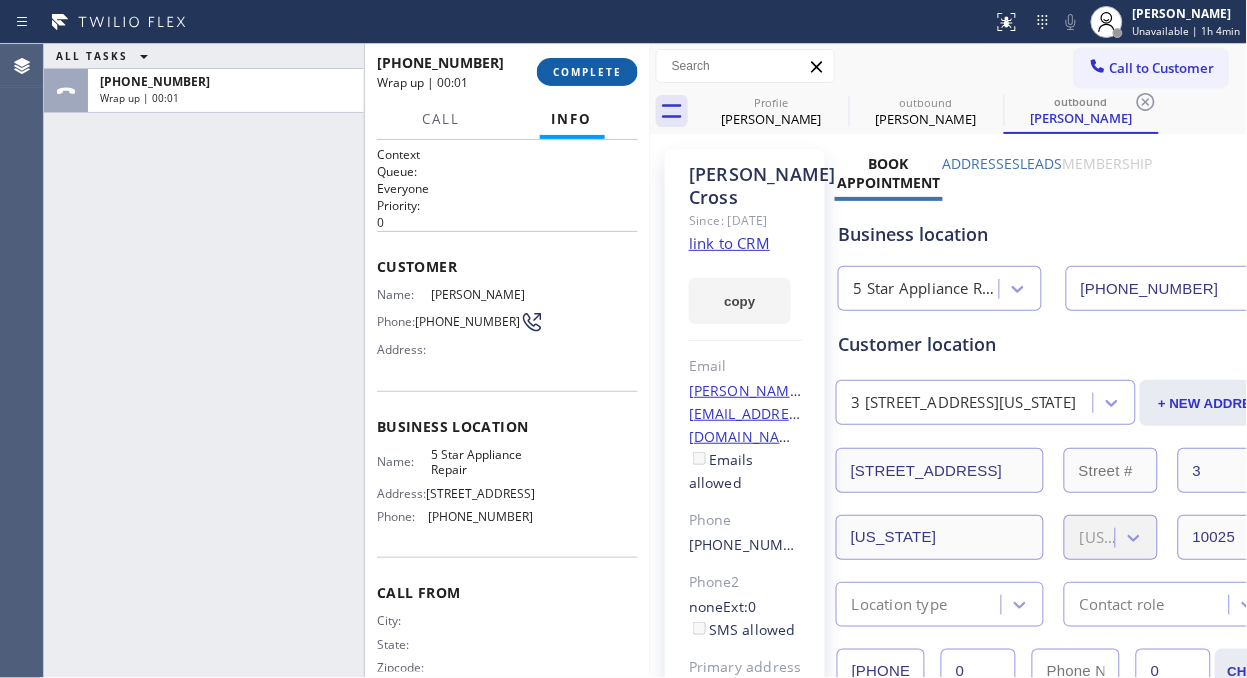 click on "COMPLETE" at bounding box center [587, 72] 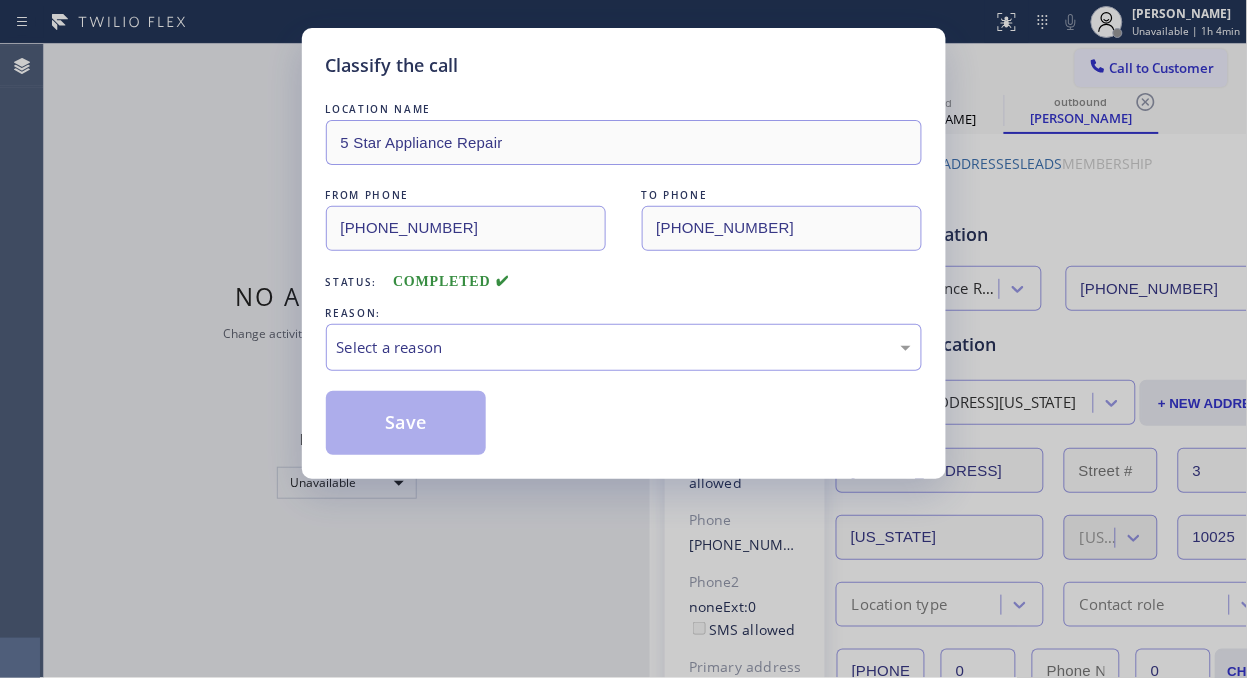 click on "Classify the call" at bounding box center [624, 65] 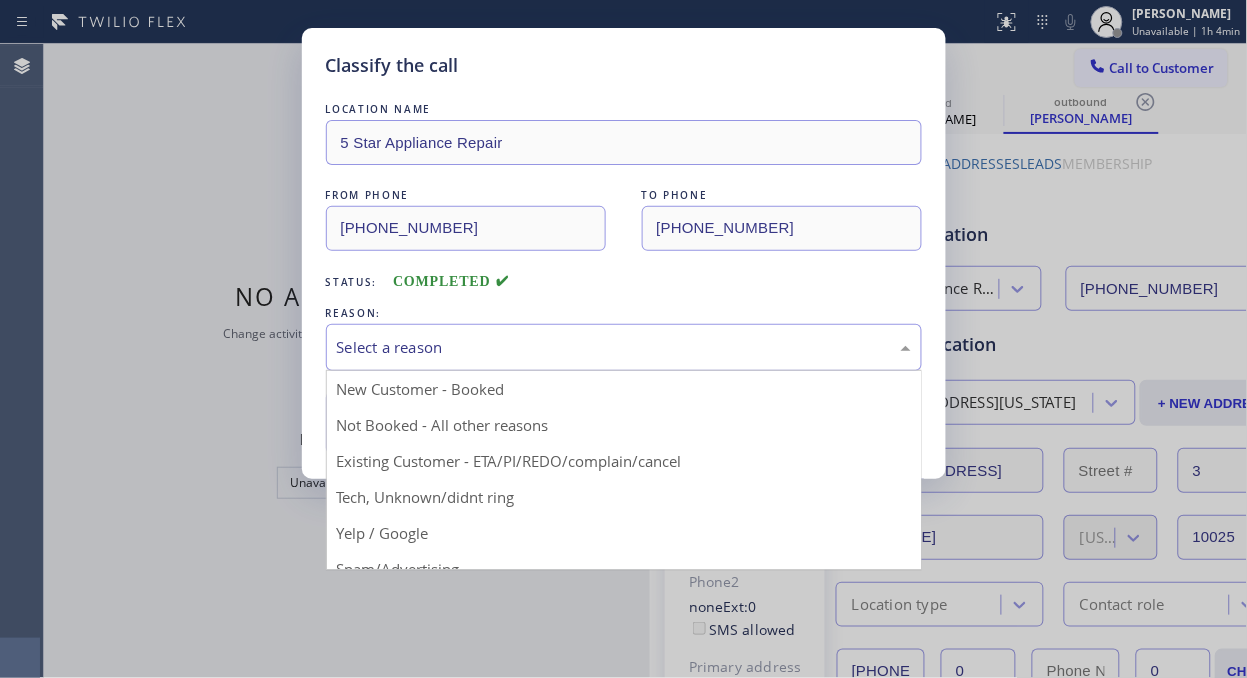 click on "Select a reason" at bounding box center [624, 347] 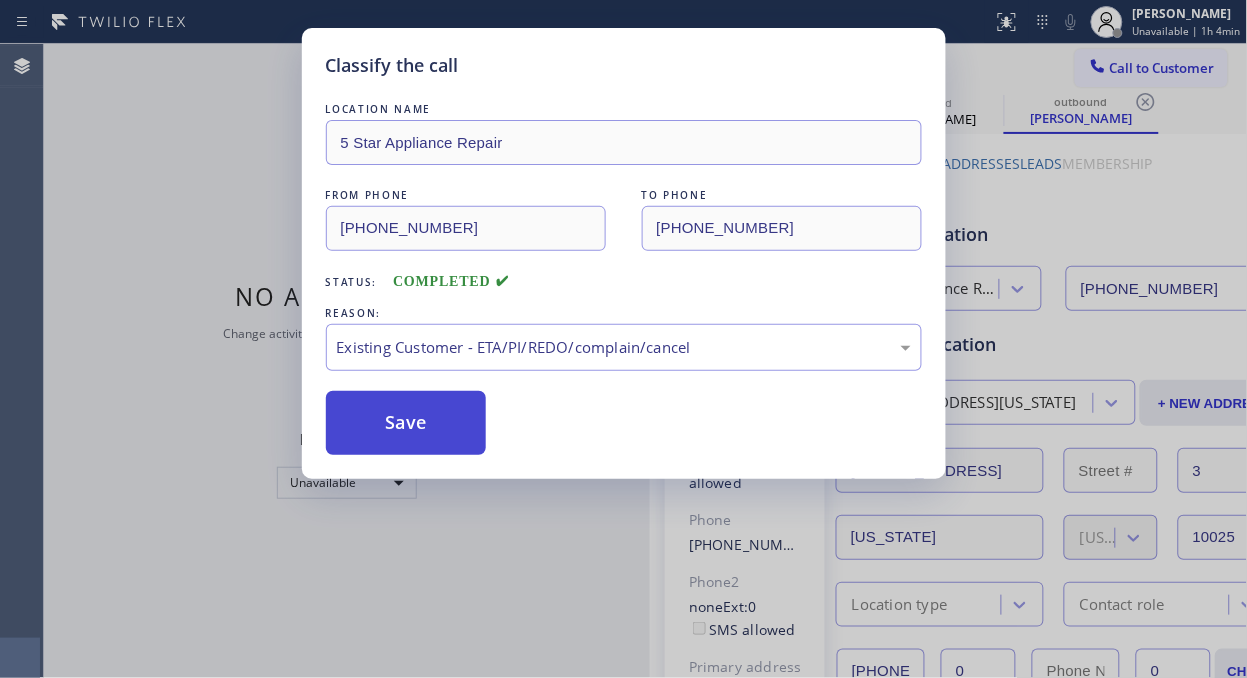 click on "Save" at bounding box center (406, 423) 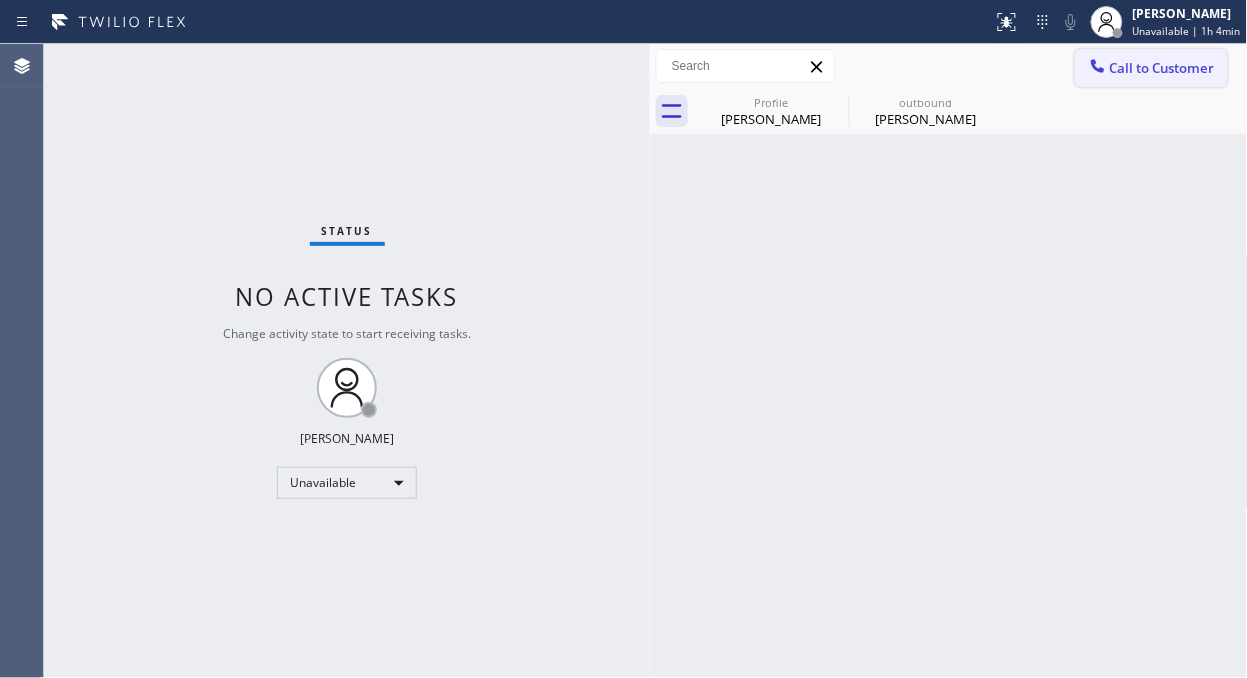 click 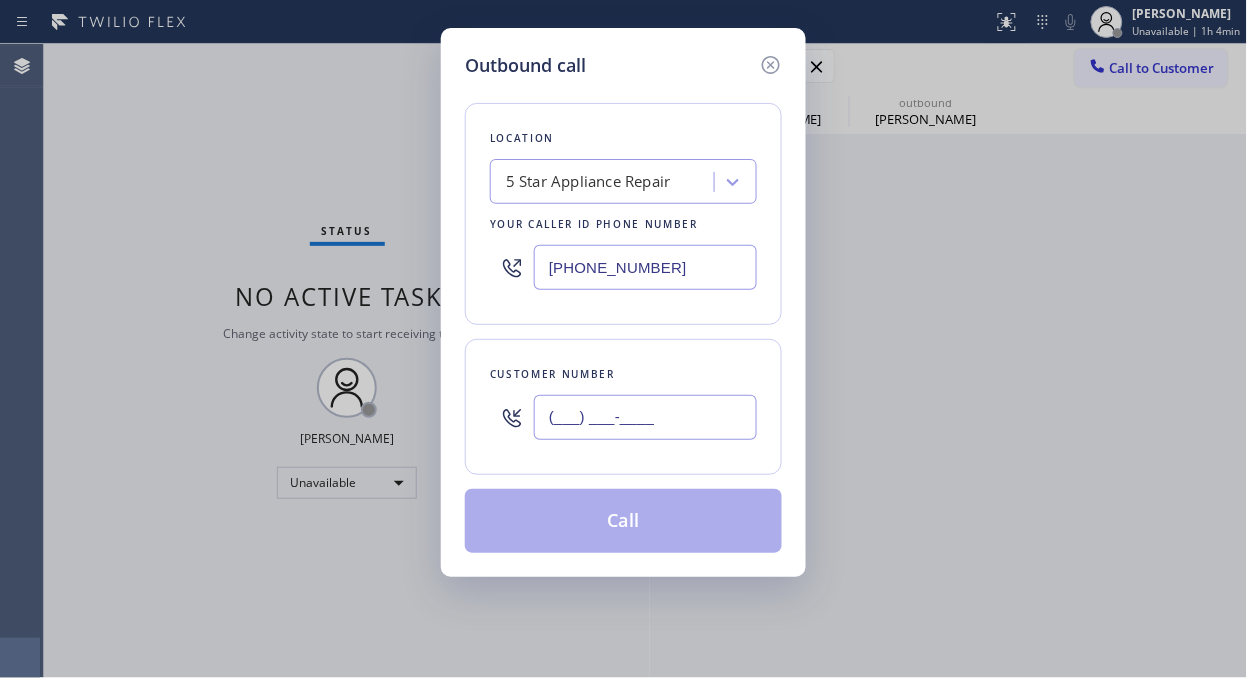 click on "(___) ___-____" at bounding box center (645, 417) 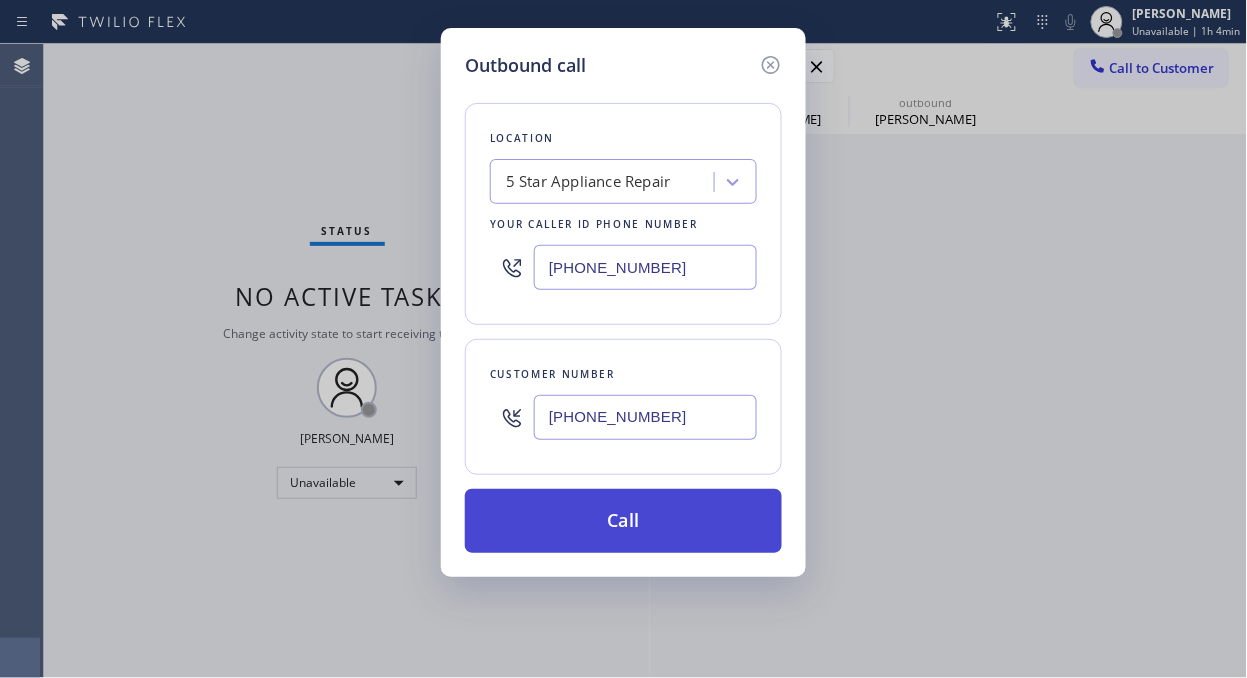 type on "[PHONE_NUMBER]" 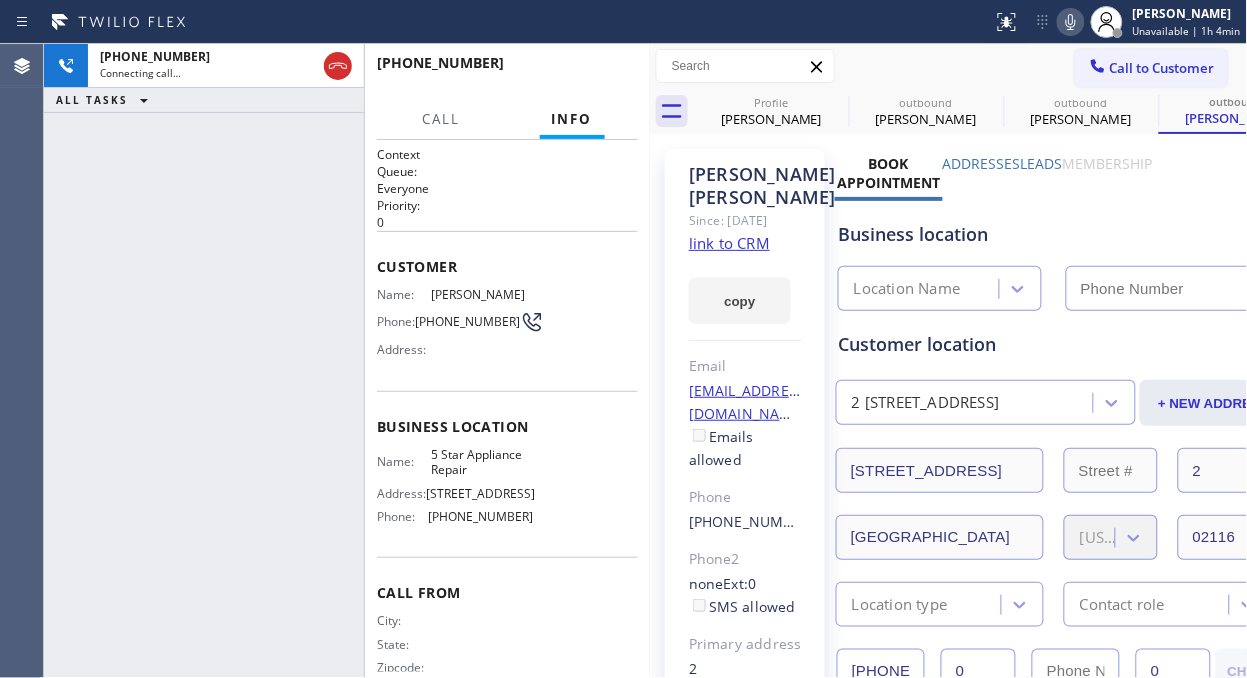 type on "[PHONE_NUMBER]" 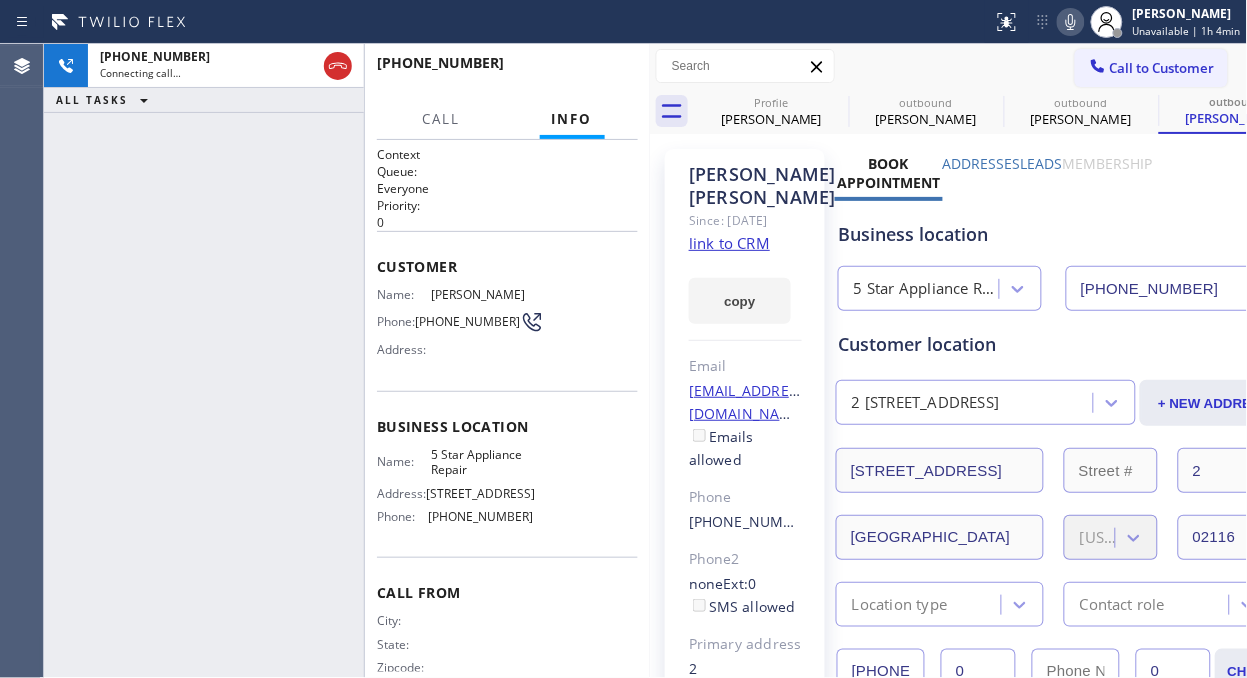 click 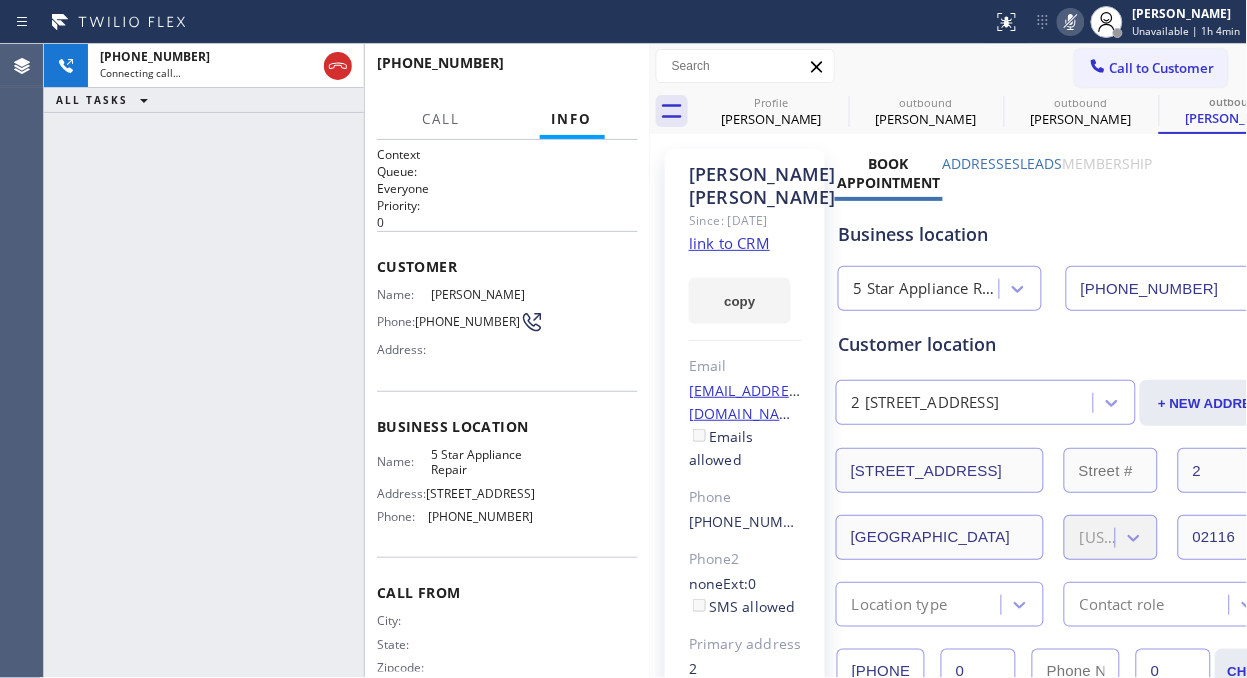 click 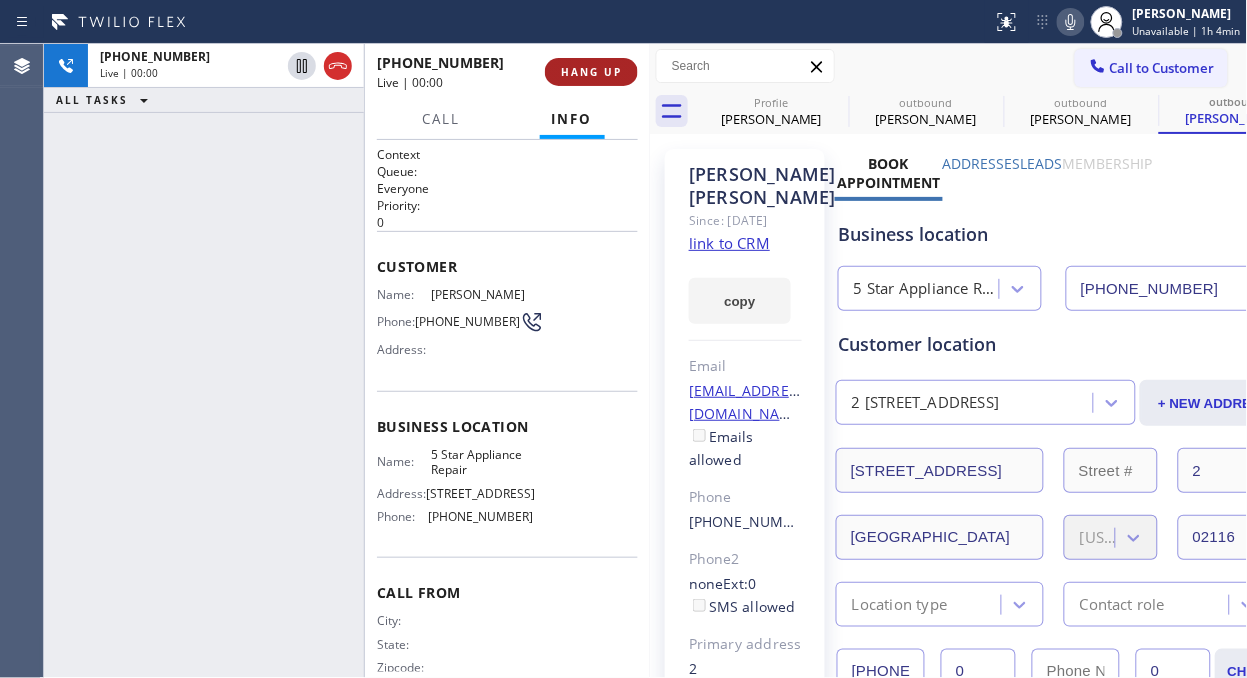 click on "HANG UP" at bounding box center [591, 72] 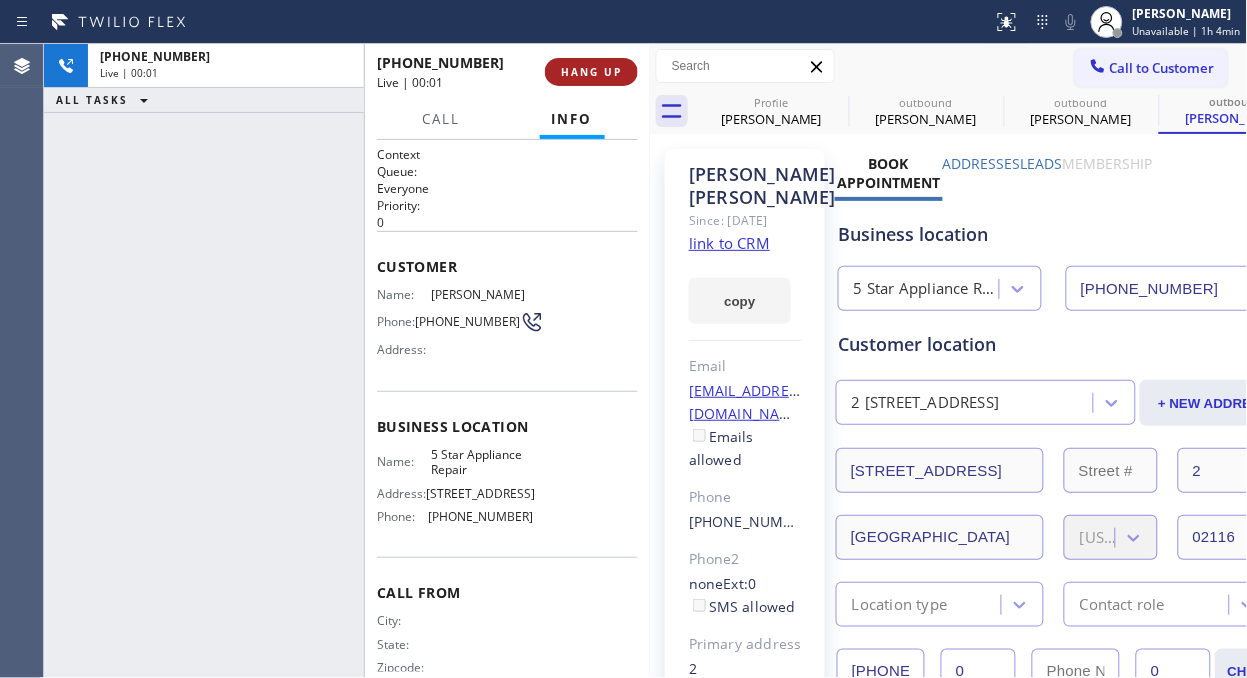 click on "HANG UP" at bounding box center (591, 72) 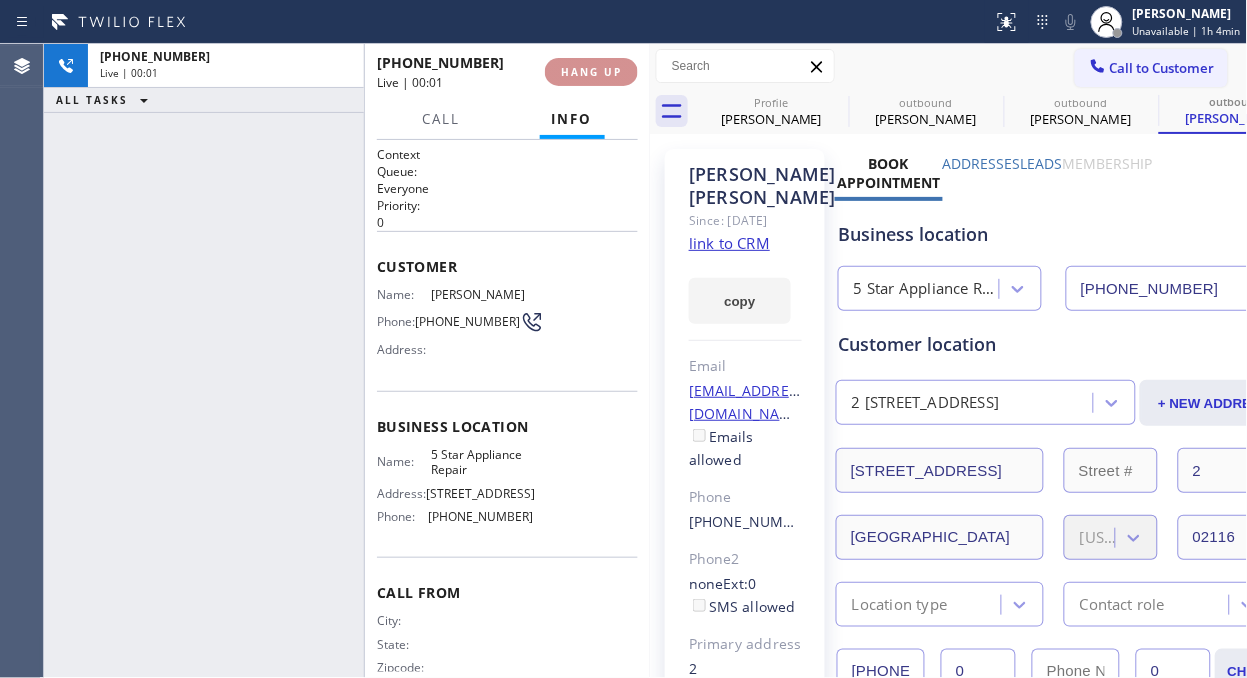 click on "HANG UP" at bounding box center [591, 72] 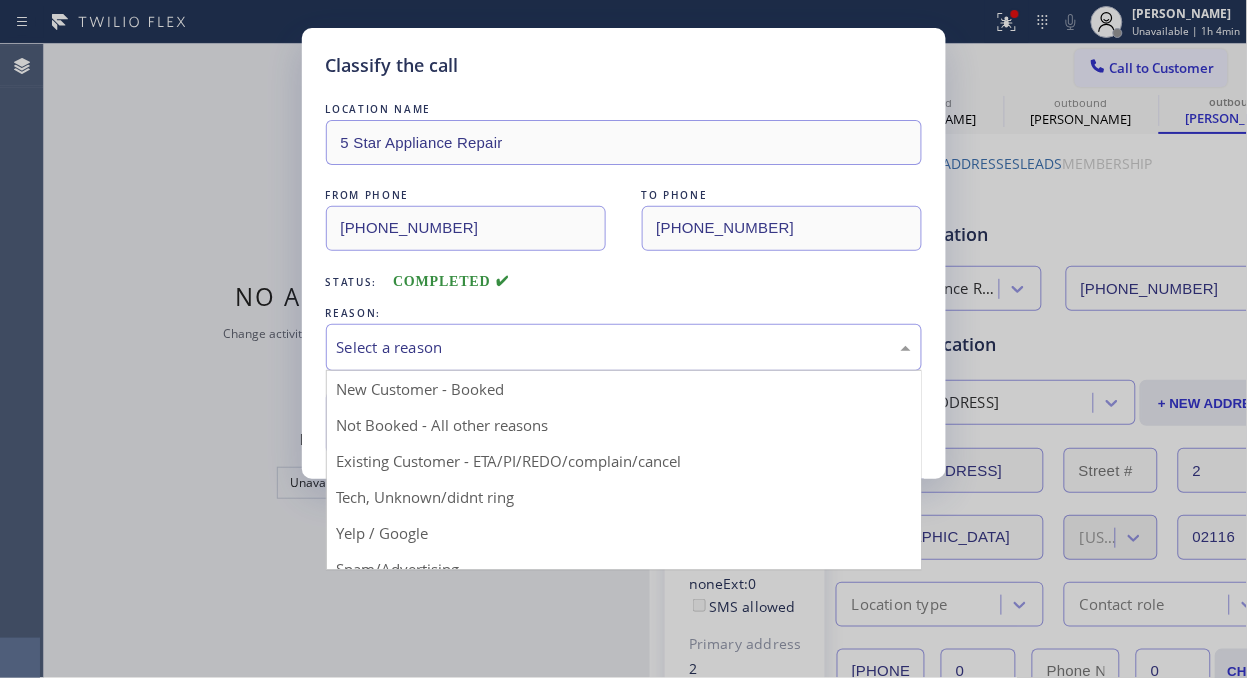 drag, startPoint x: 628, startPoint y: 355, endPoint x: 556, endPoint y: 480, distance: 144.25325 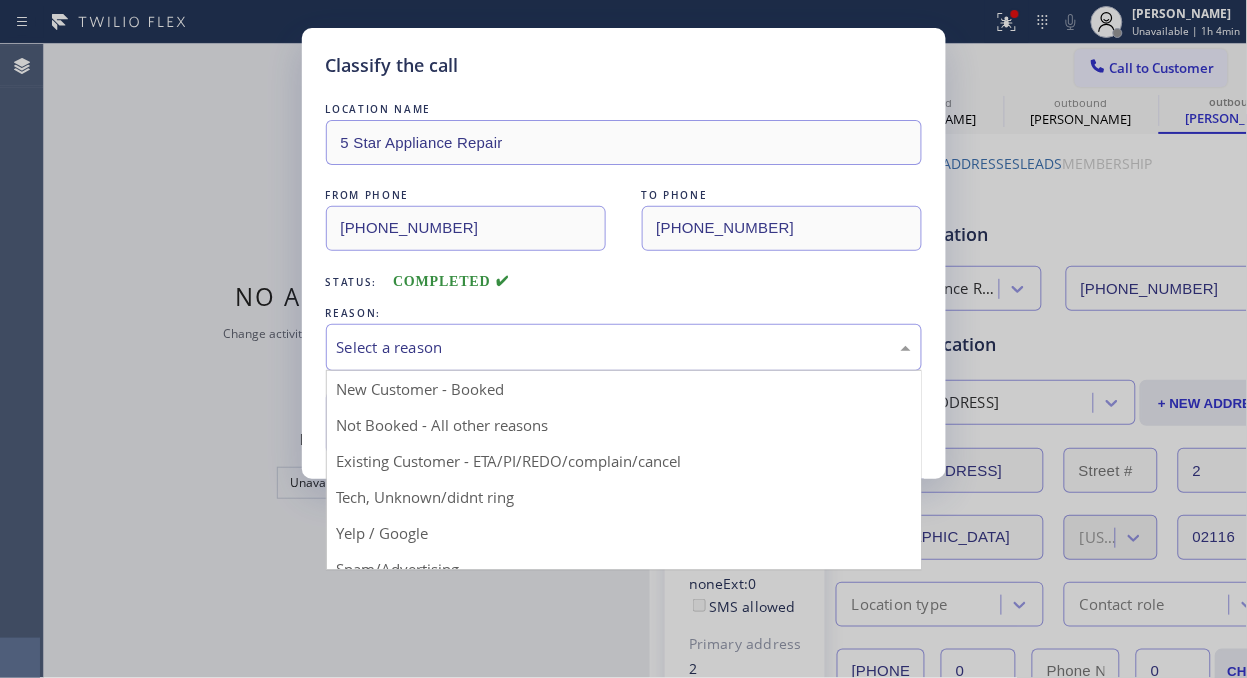 click on "Select a reason" at bounding box center (624, 347) 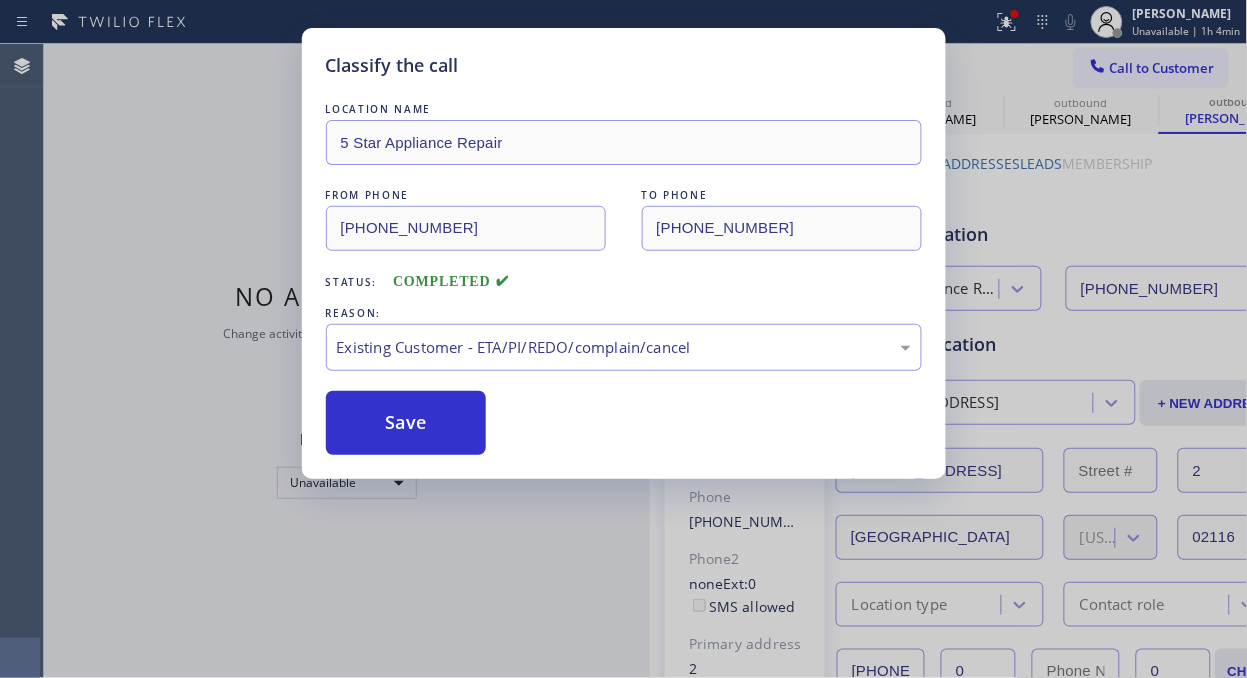 drag, startPoint x: 435, startPoint y: 415, endPoint x: 954, endPoint y: 222, distance: 553.72375 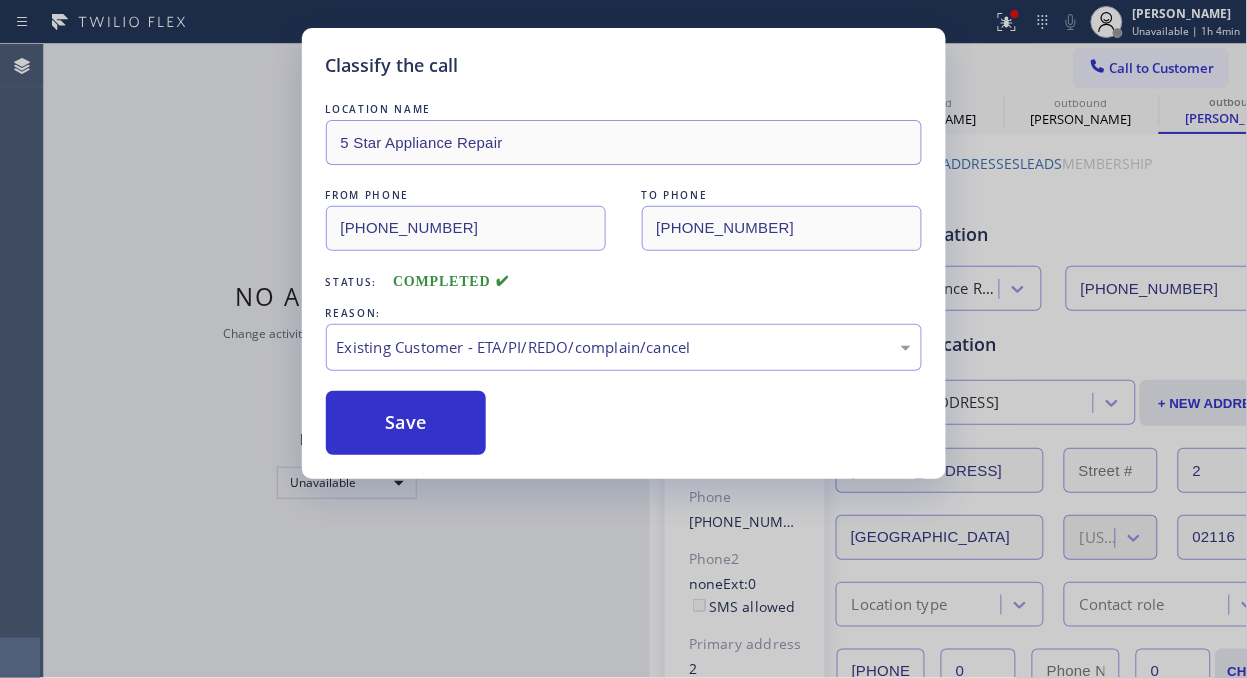 click on "Save" at bounding box center [406, 423] 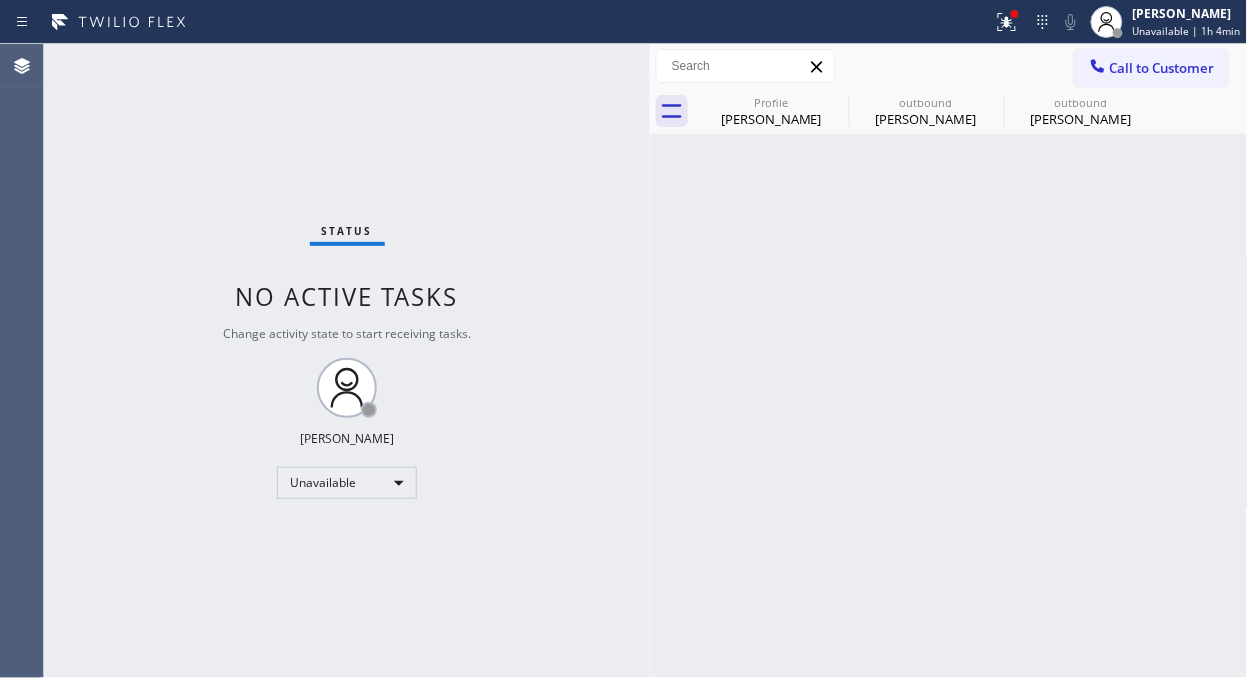 click on "Call to Customer" at bounding box center (1162, 68) 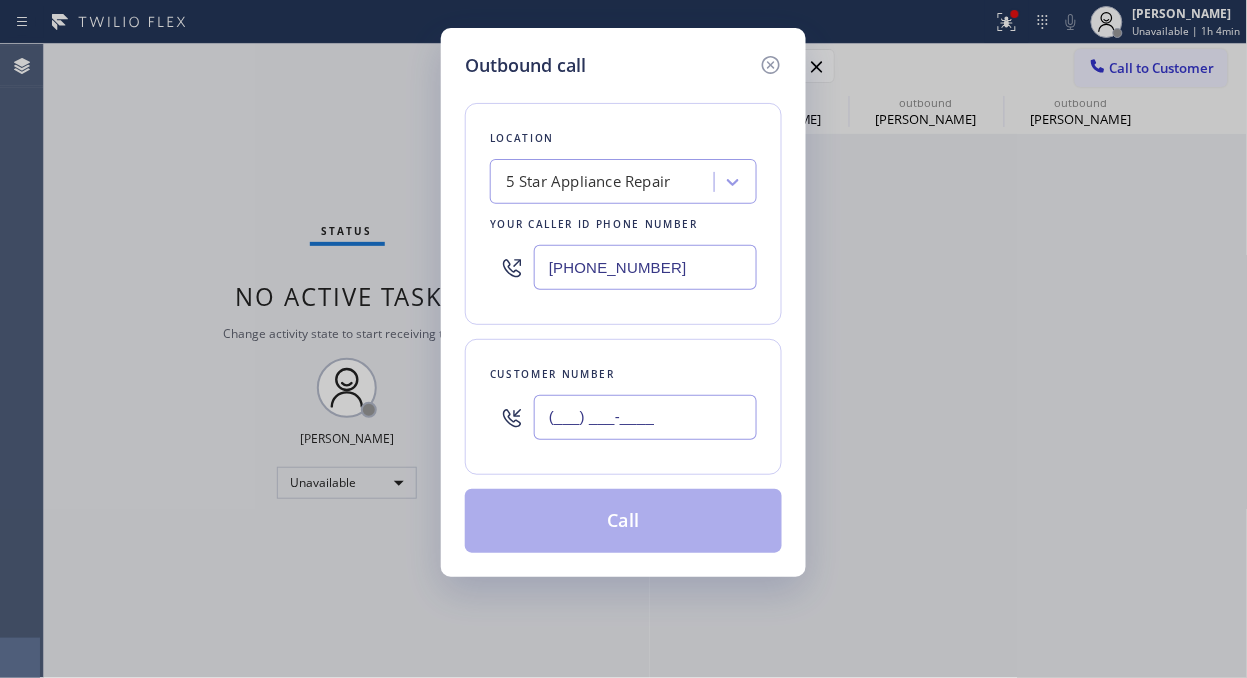 click on "(___) ___-____" at bounding box center [645, 417] 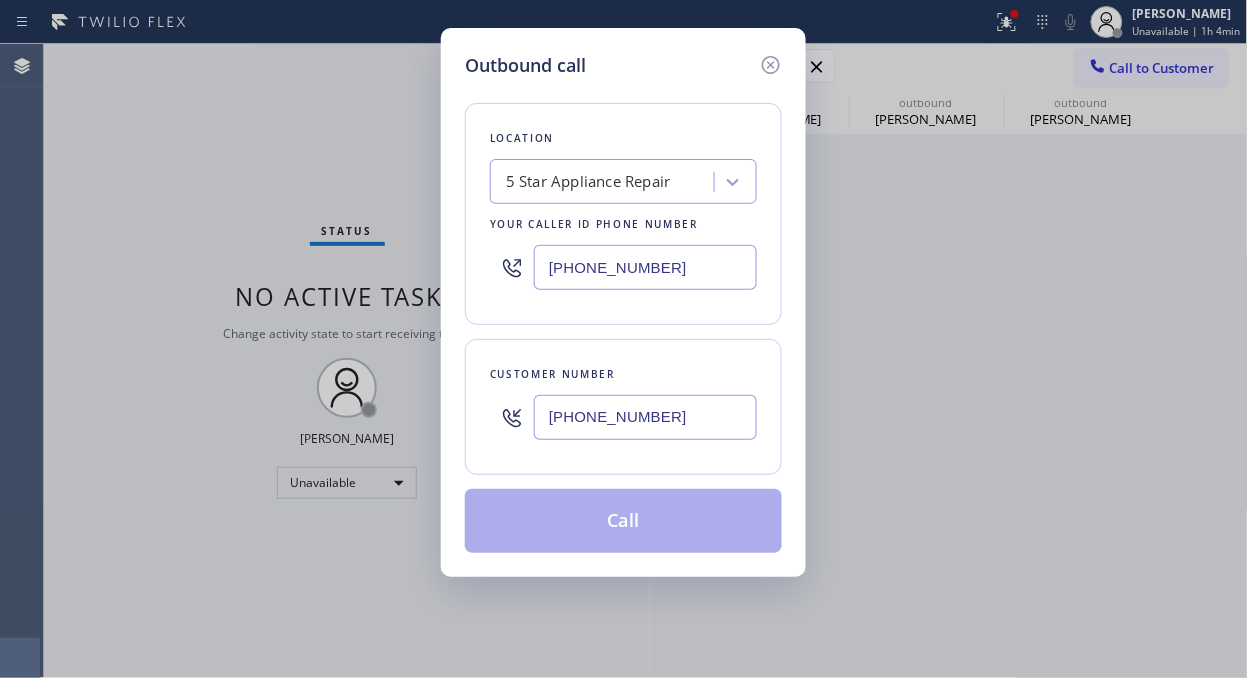 type on "[PHONE_NUMBER]" 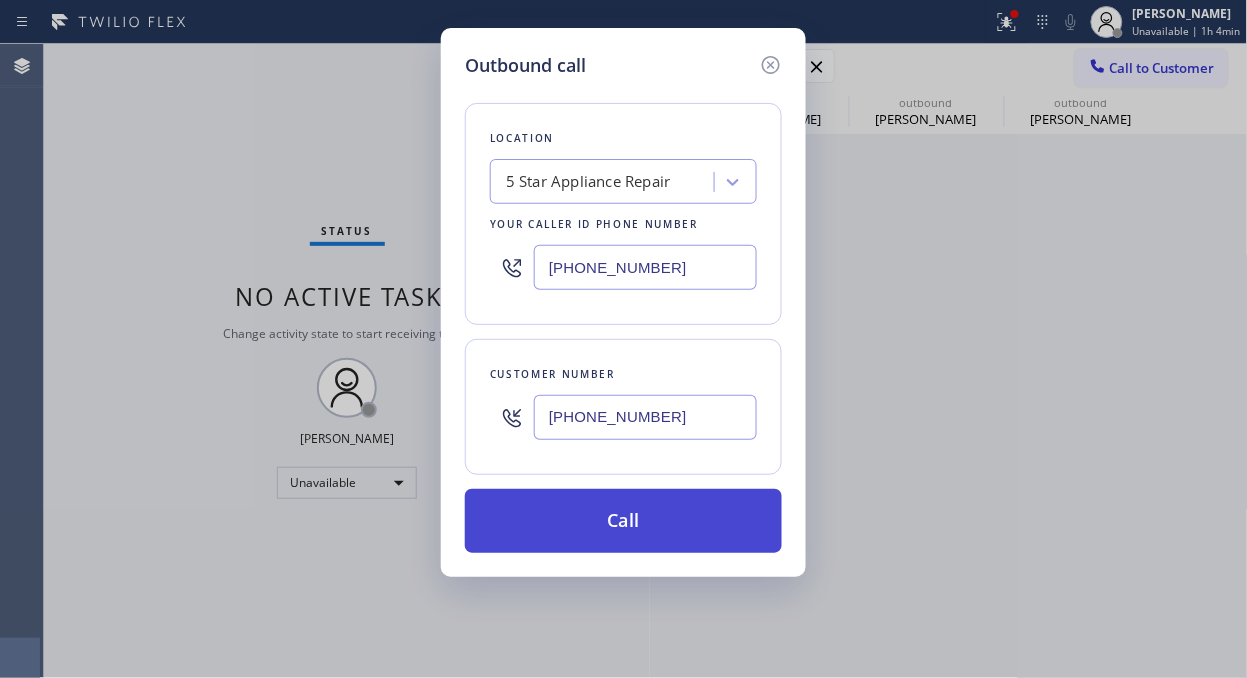 click on "Call" at bounding box center [623, 521] 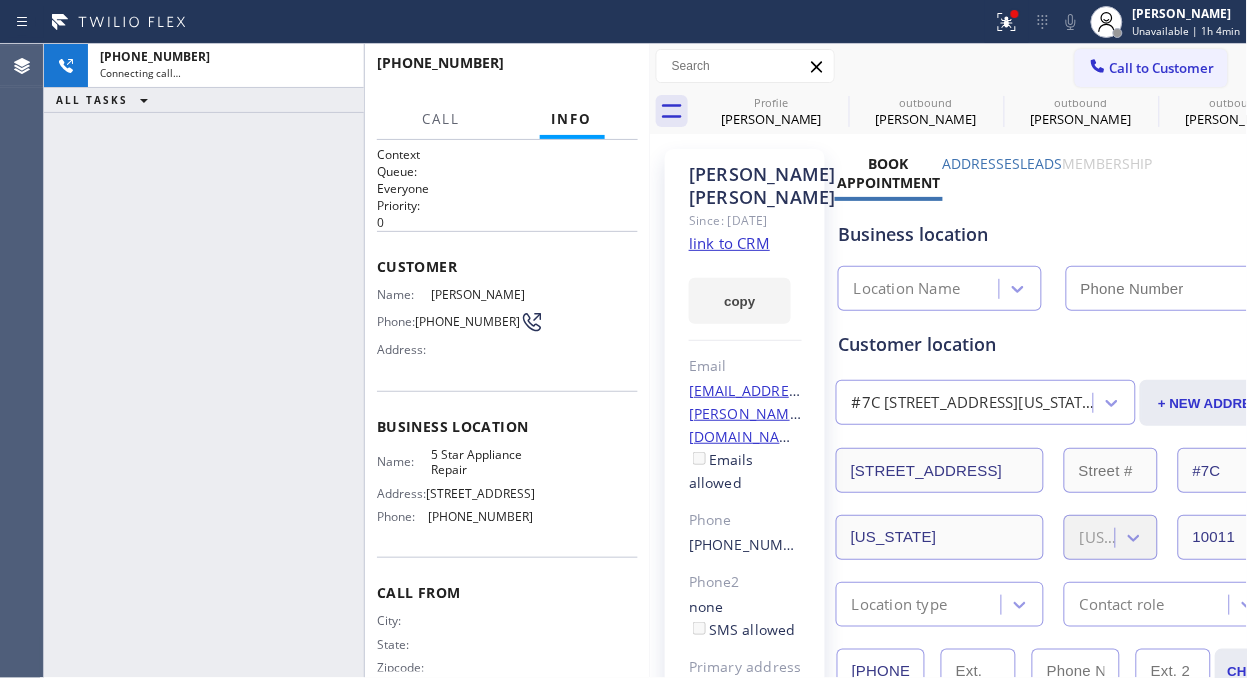type on "[PHONE_NUMBER]" 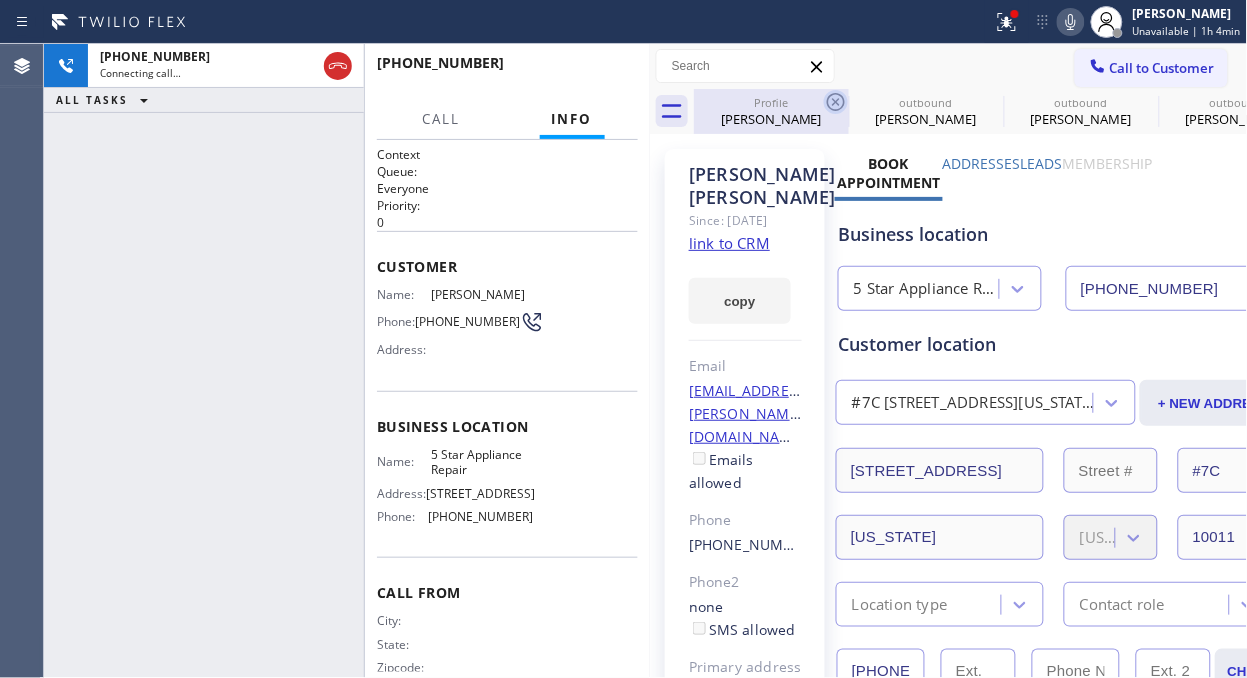click 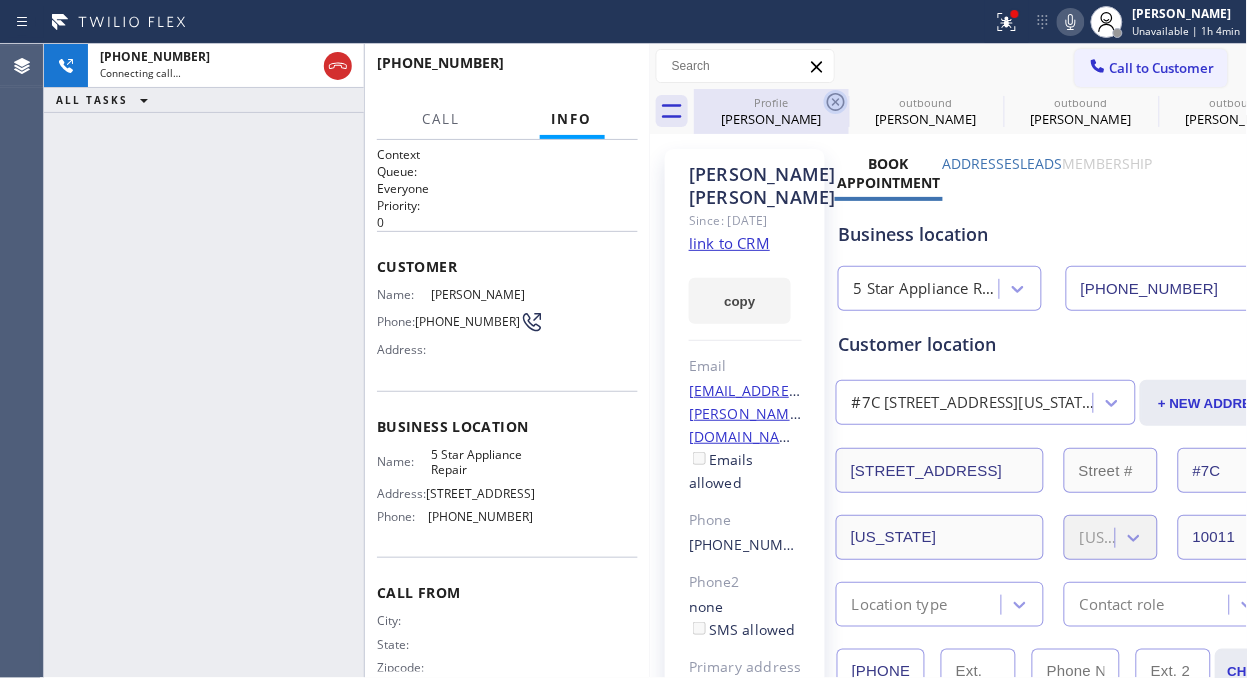 click 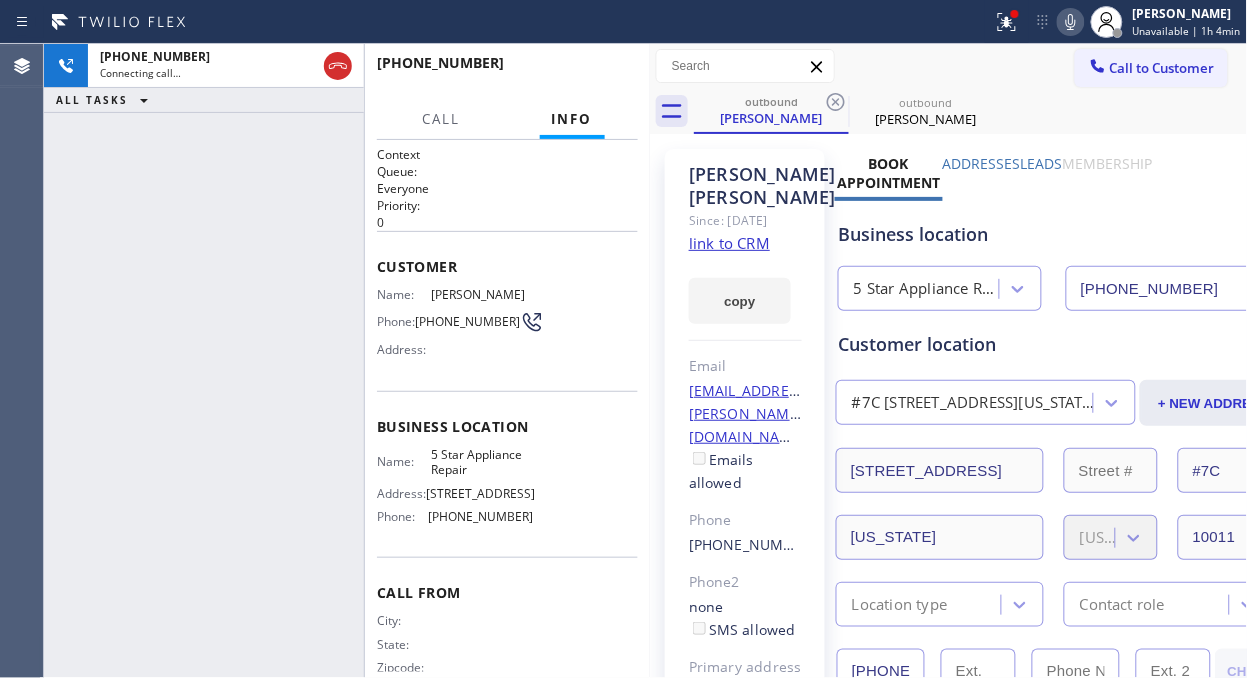click 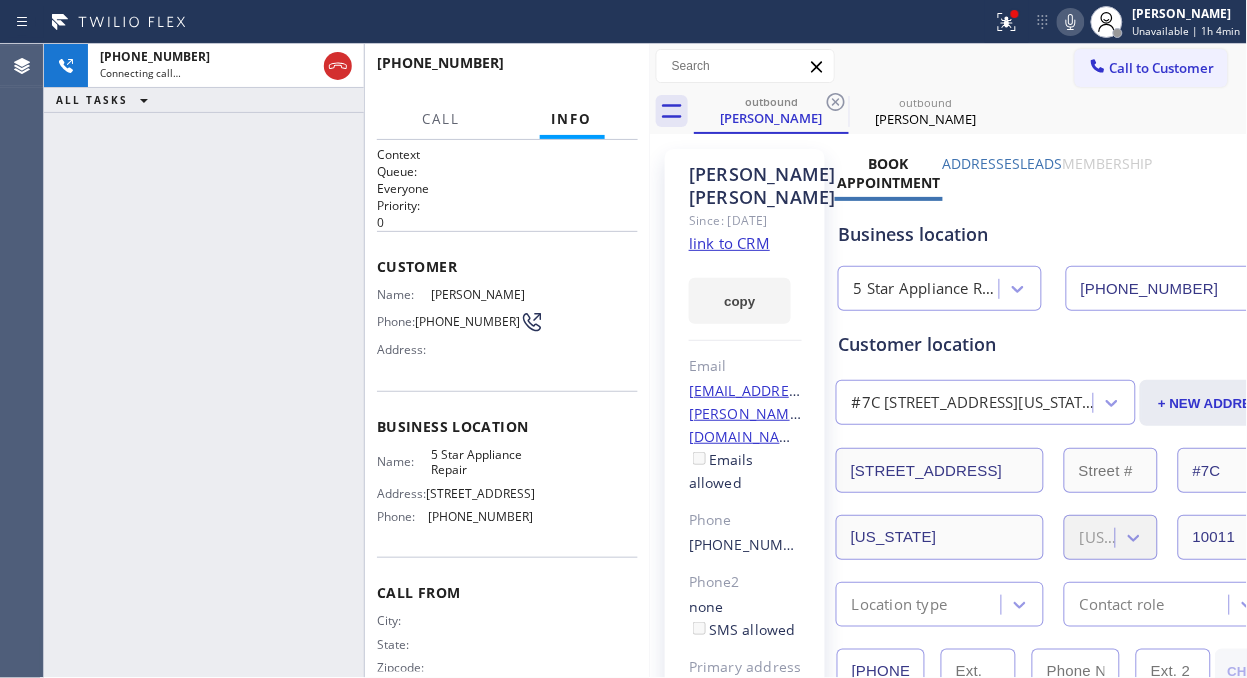 drag, startPoint x: 845, startPoint y: 97, endPoint x: 836, endPoint y: 102, distance: 10.29563 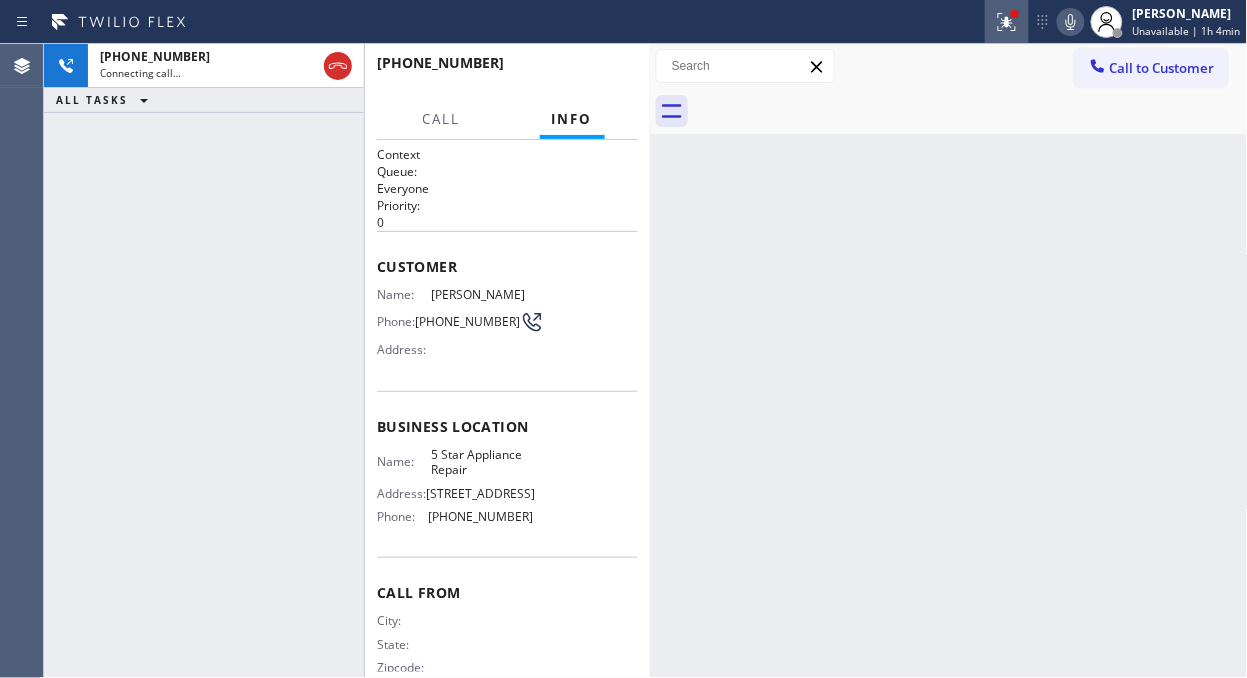 click 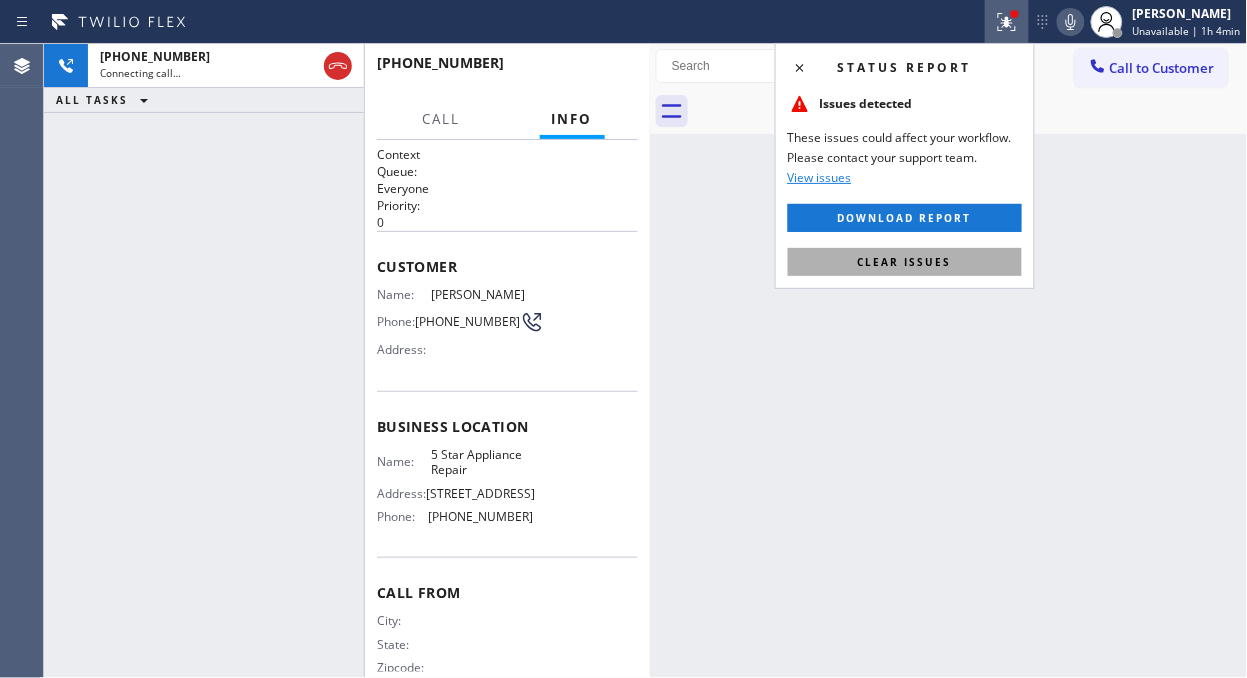 click on "Status report Issues detected These issues could affect your workflow. Please contact your support team. View issues Download report Clear issues" at bounding box center [905, 166] 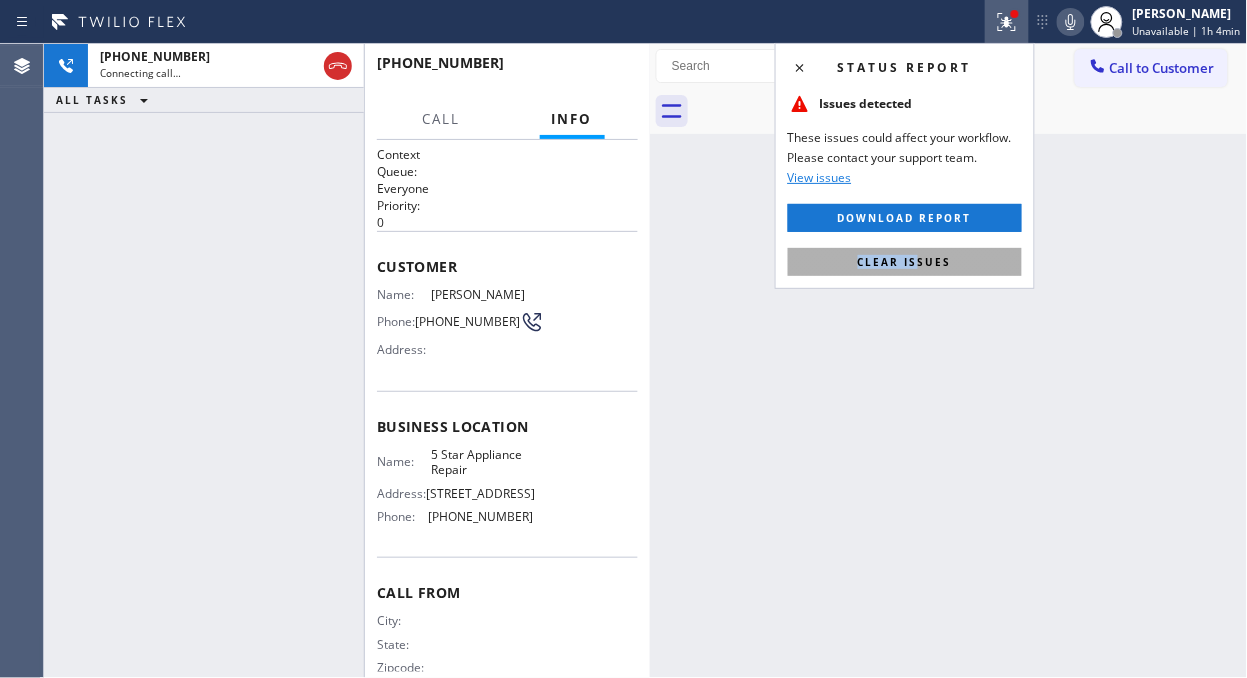 click on "Clear issues" at bounding box center [905, 262] 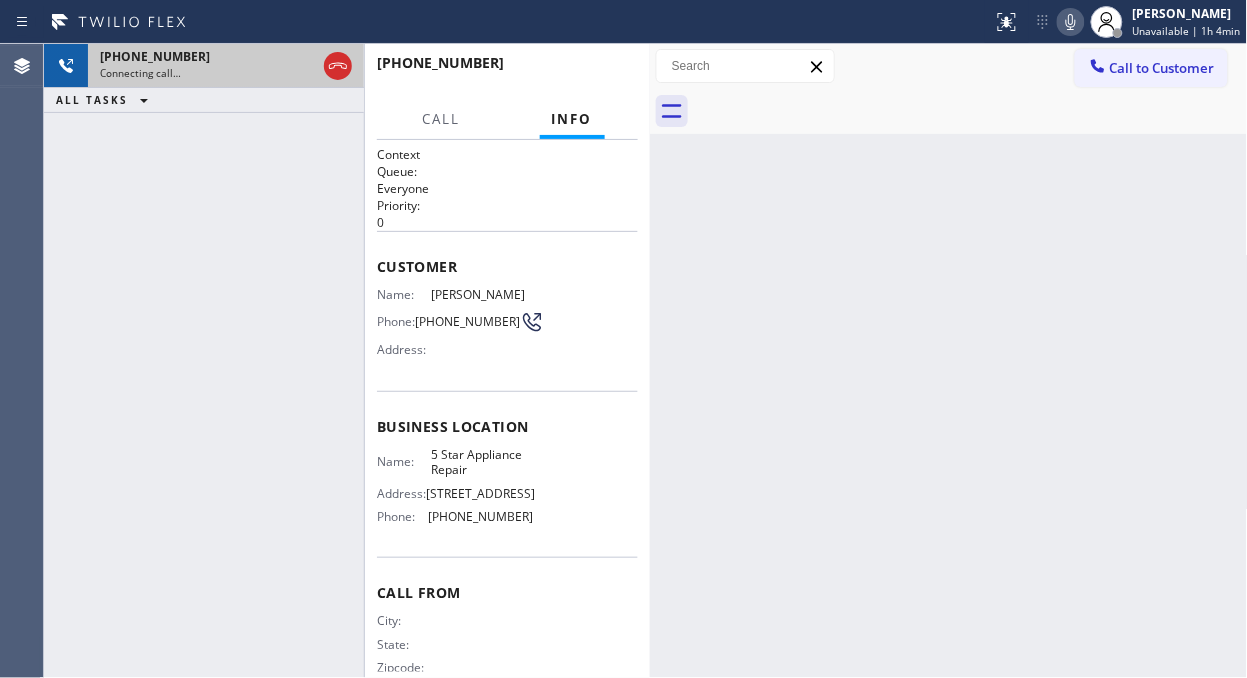 click on "Connecting call…" at bounding box center (208, 73) 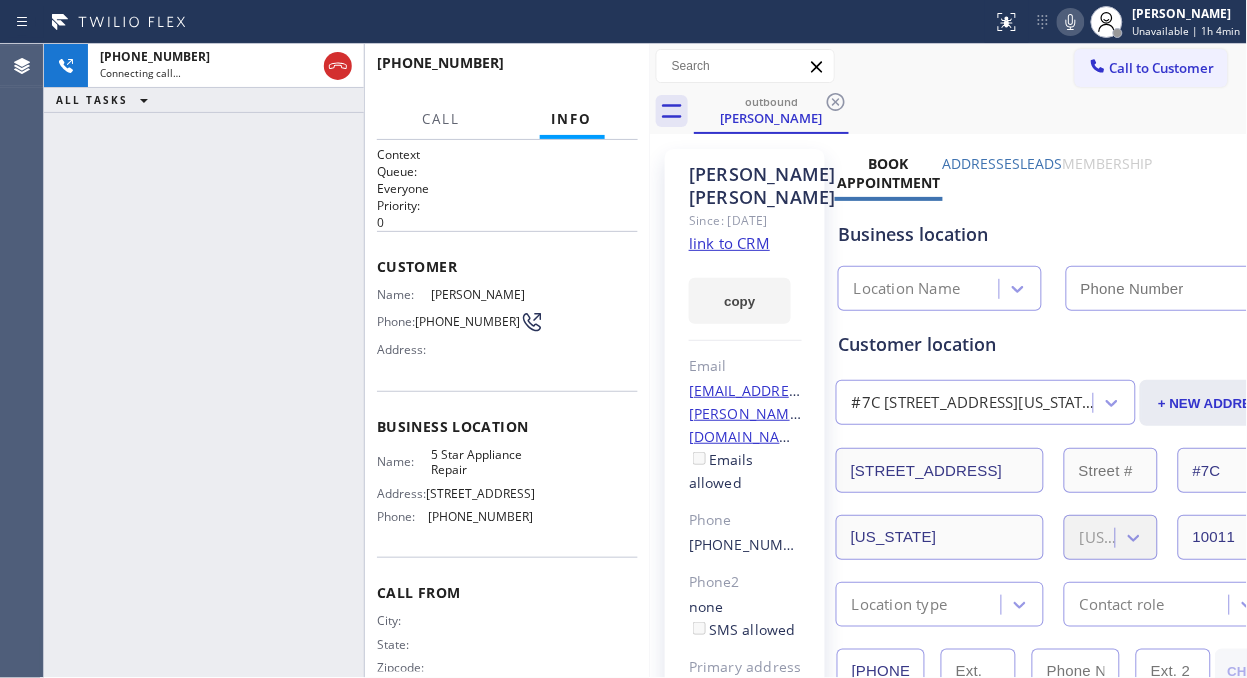 type on "[PHONE_NUMBER]" 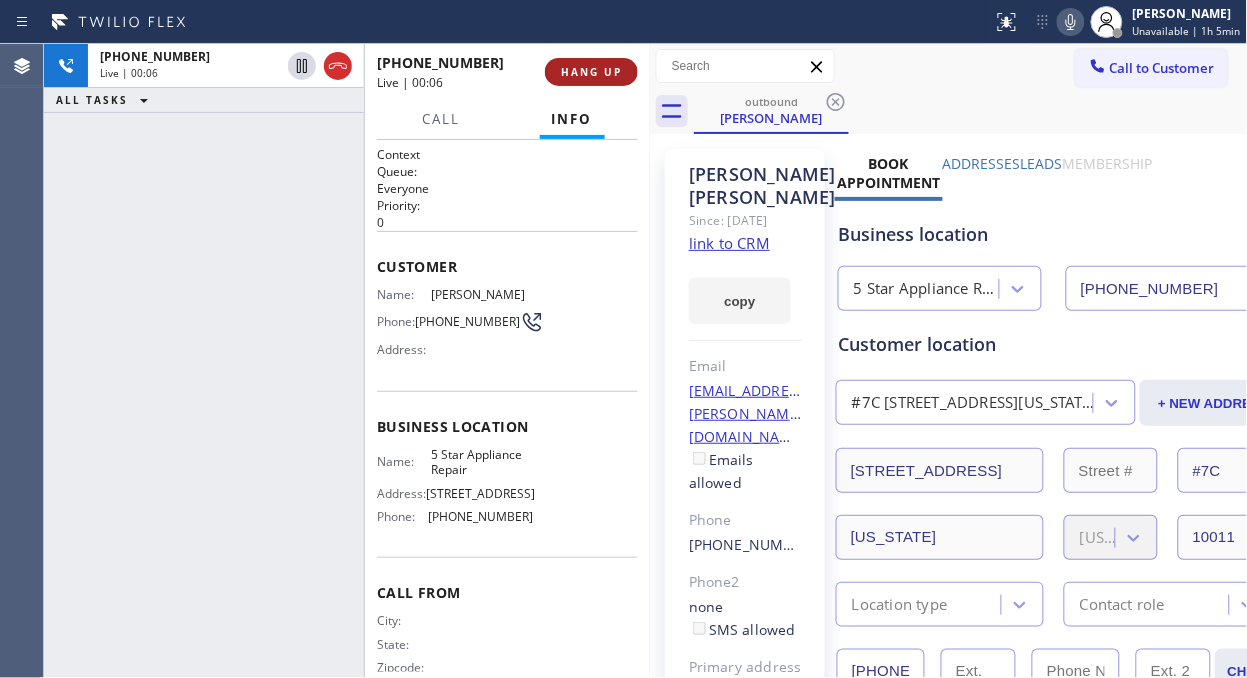 click on "HANG UP" at bounding box center (591, 72) 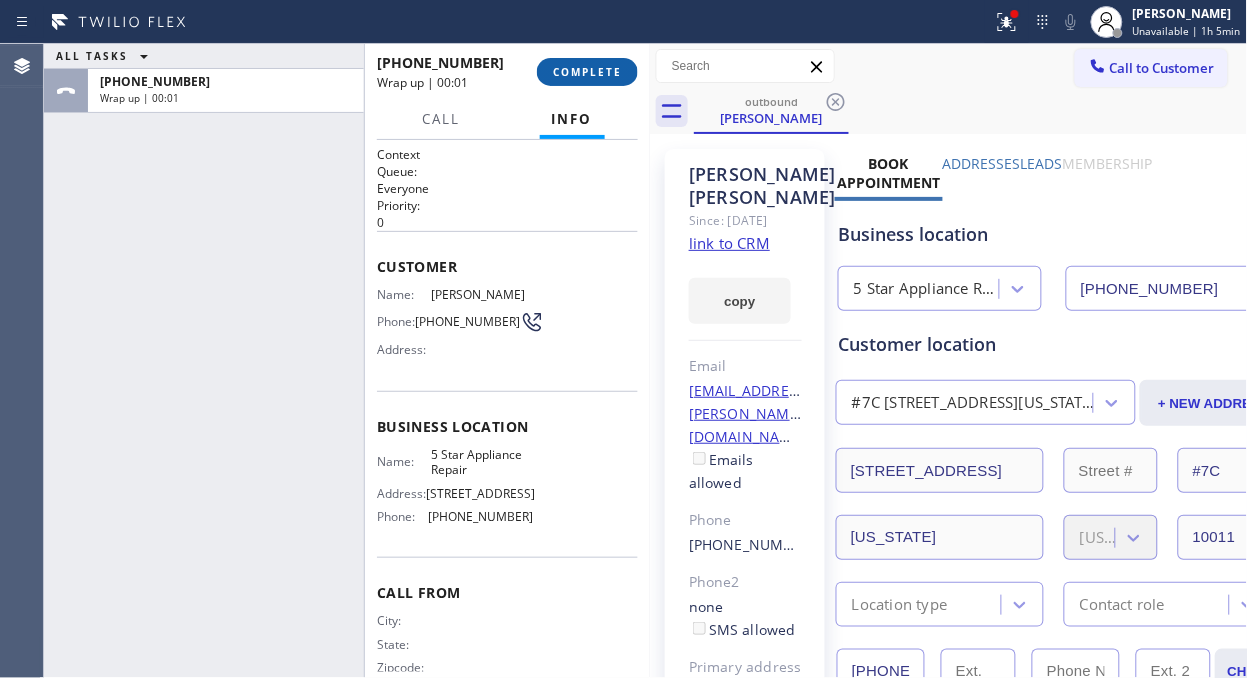 click on "COMPLETE" at bounding box center [587, 72] 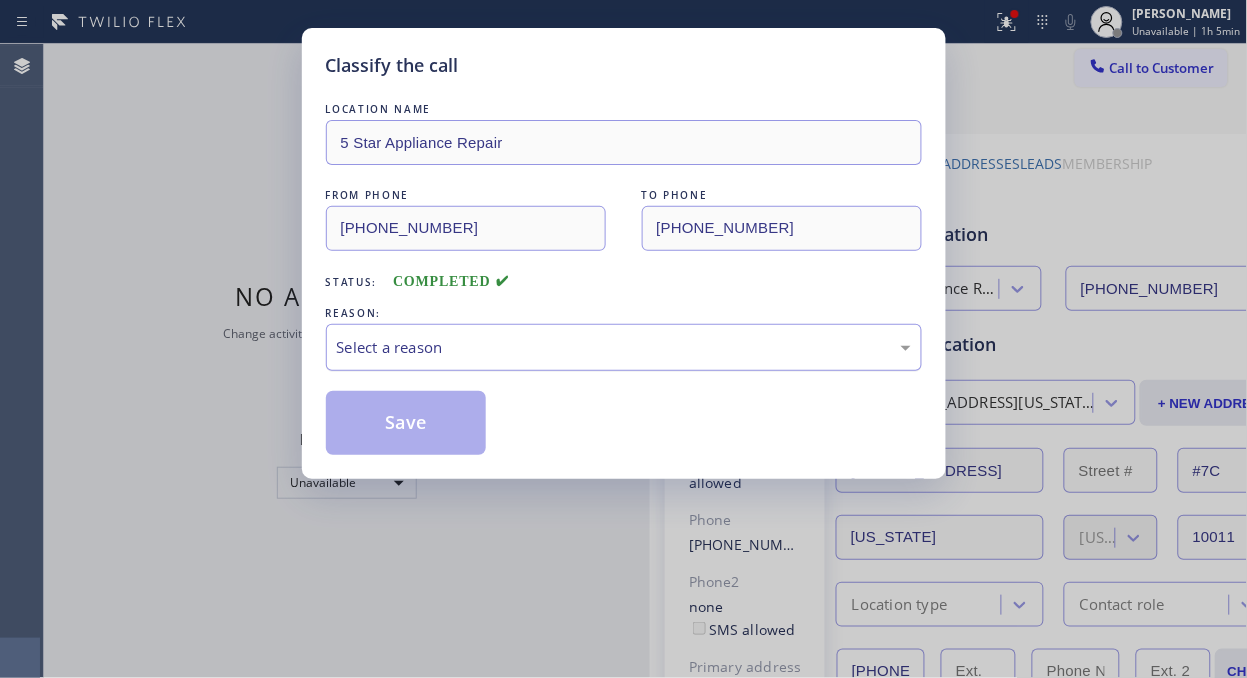 click on "Select a reason" at bounding box center [624, 347] 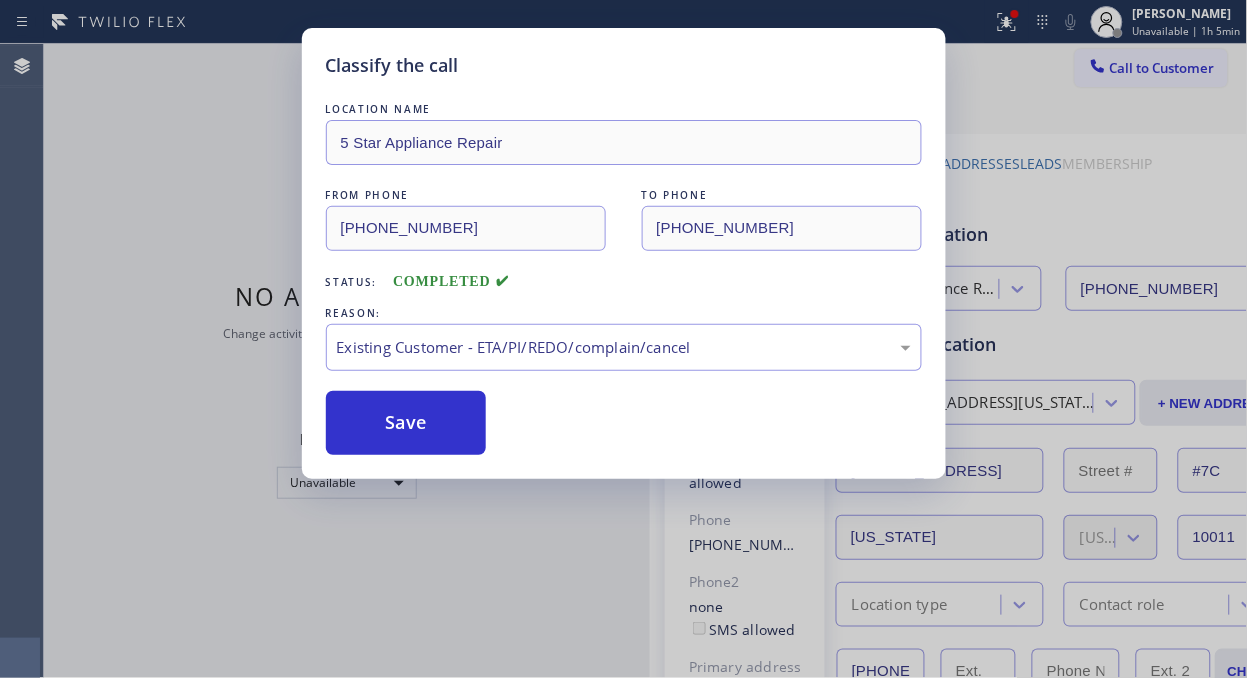 drag, startPoint x: 441, startPoint y: 434, endPoint x: 785, endPoint y: 188, distance: 422.90897 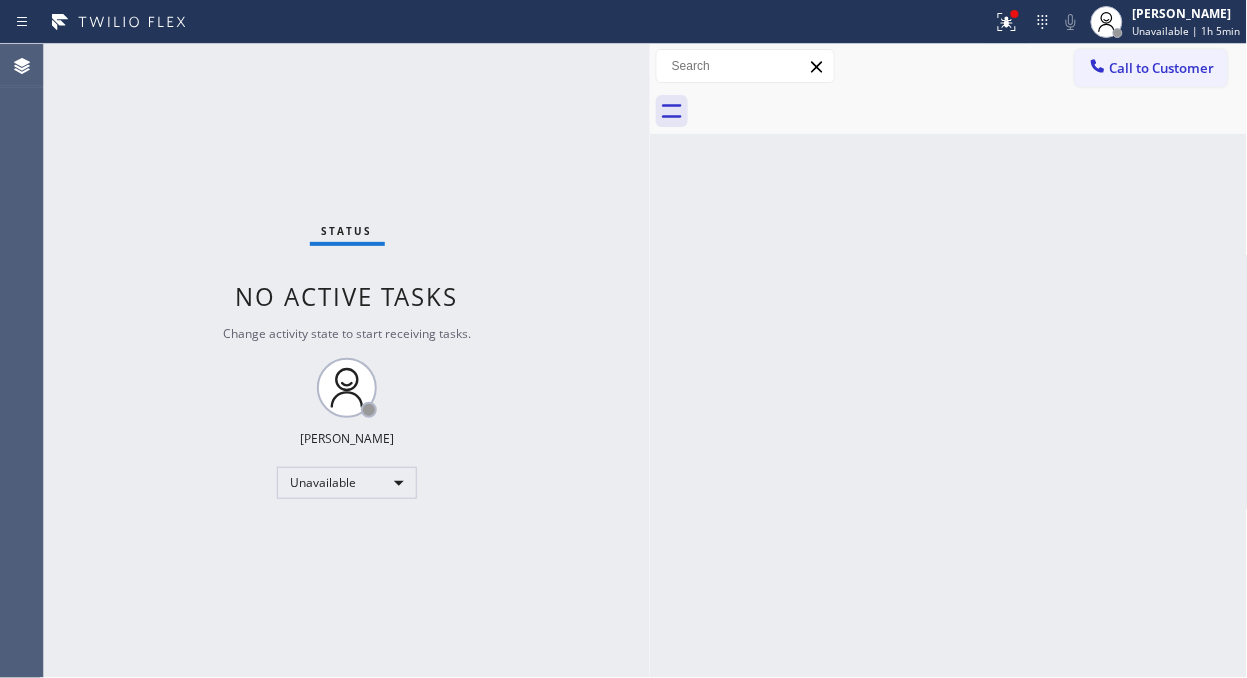click on "Call to Customer" at bounding box center [1162, 68] 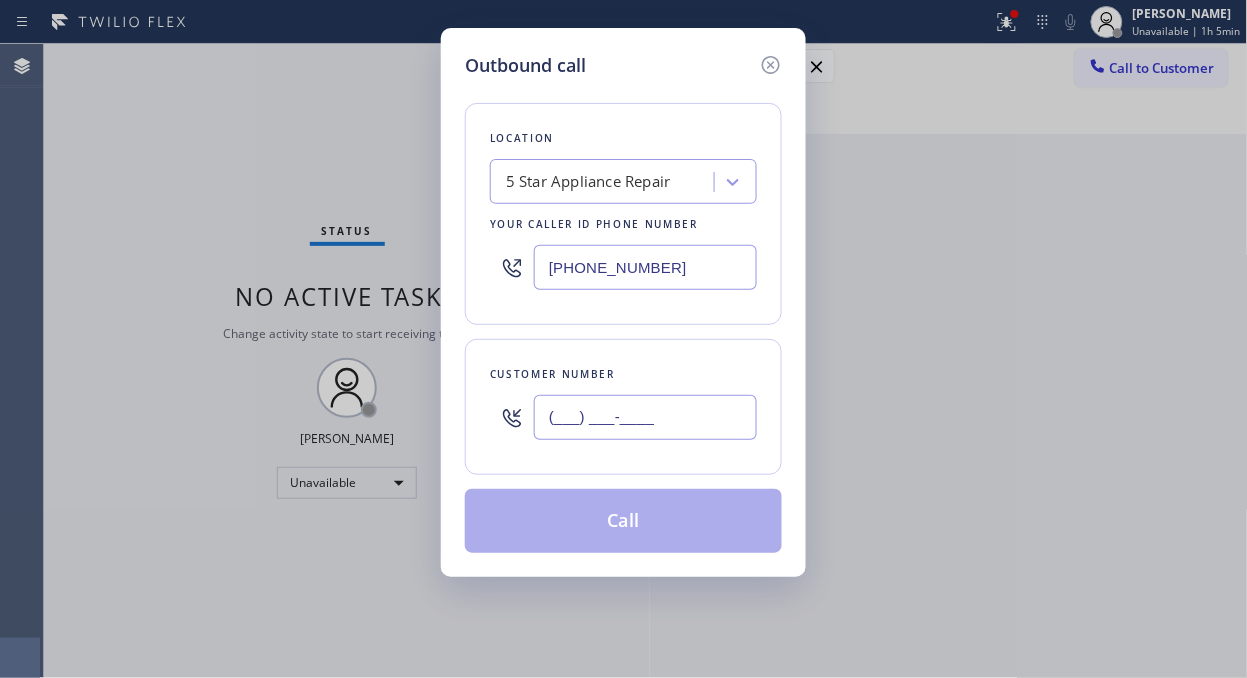 click on "(___) ___-____" at bounding box center (645, 417) 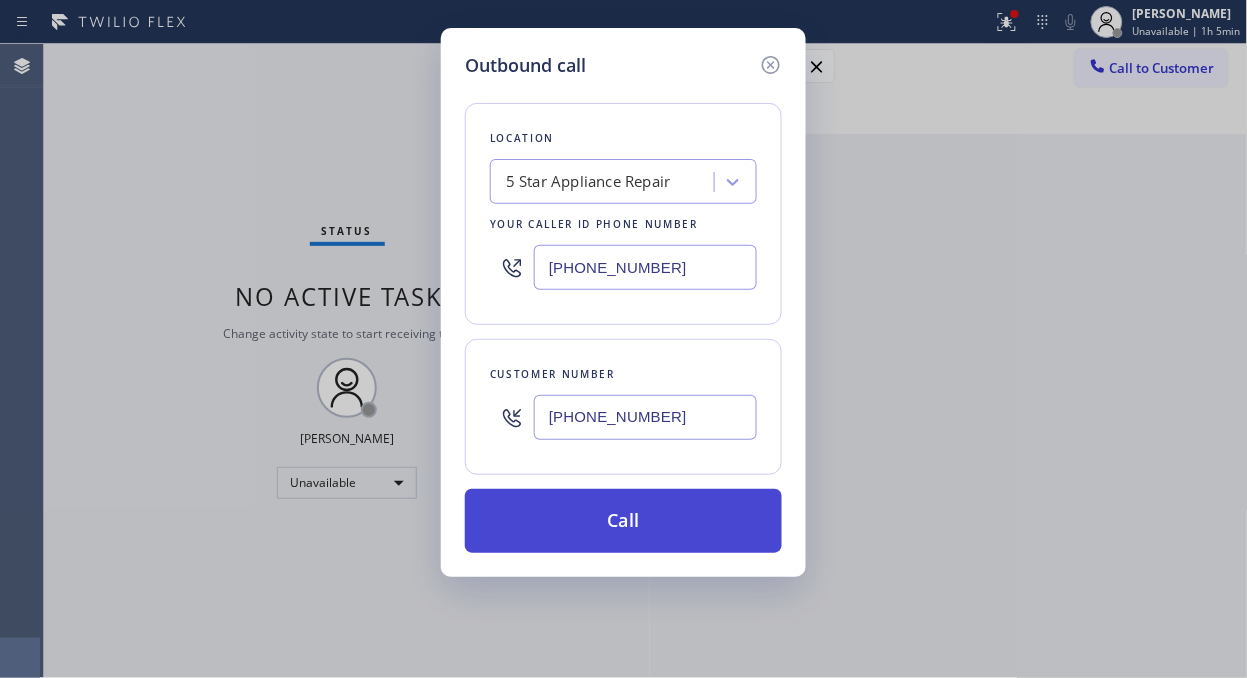 type on "[PHONE_NUMBER]" 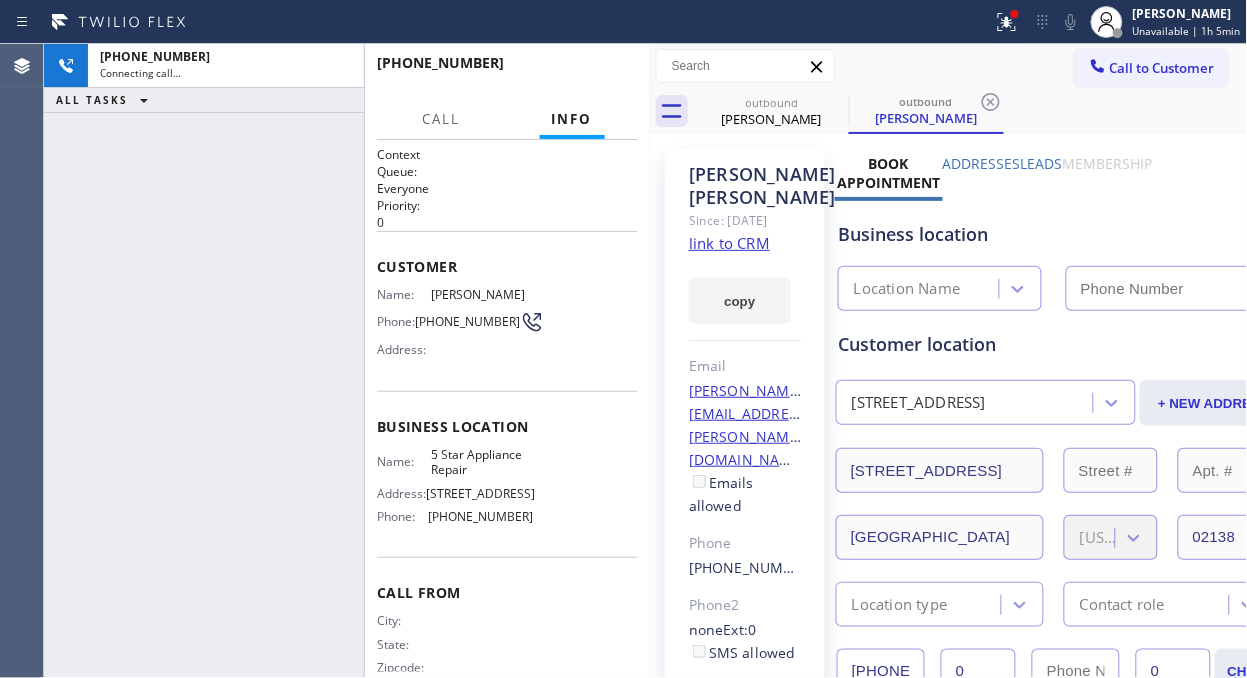 type on "[PHONE_NUMBER]" 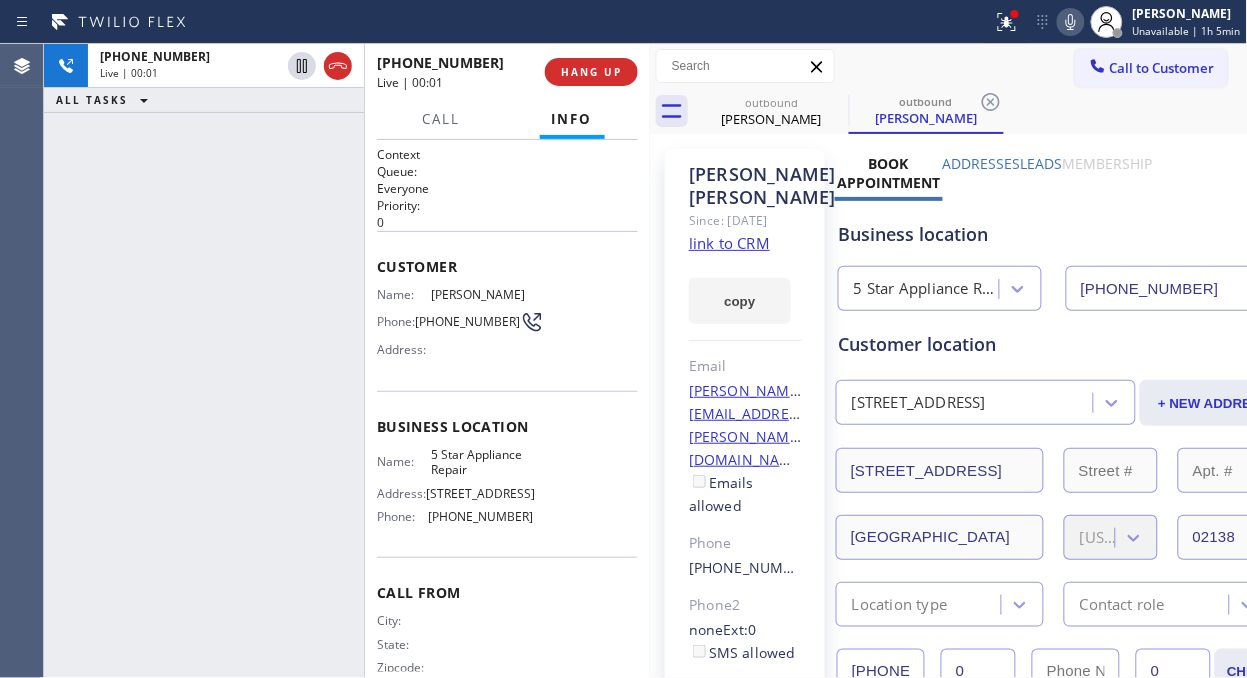 click on "[PHONE_NUMBER] Live | 00:01 ALL TASKS ALL TASKS ACTIVE TASKS TASKS IN WRAP UP" at bounding box center (204, 361) 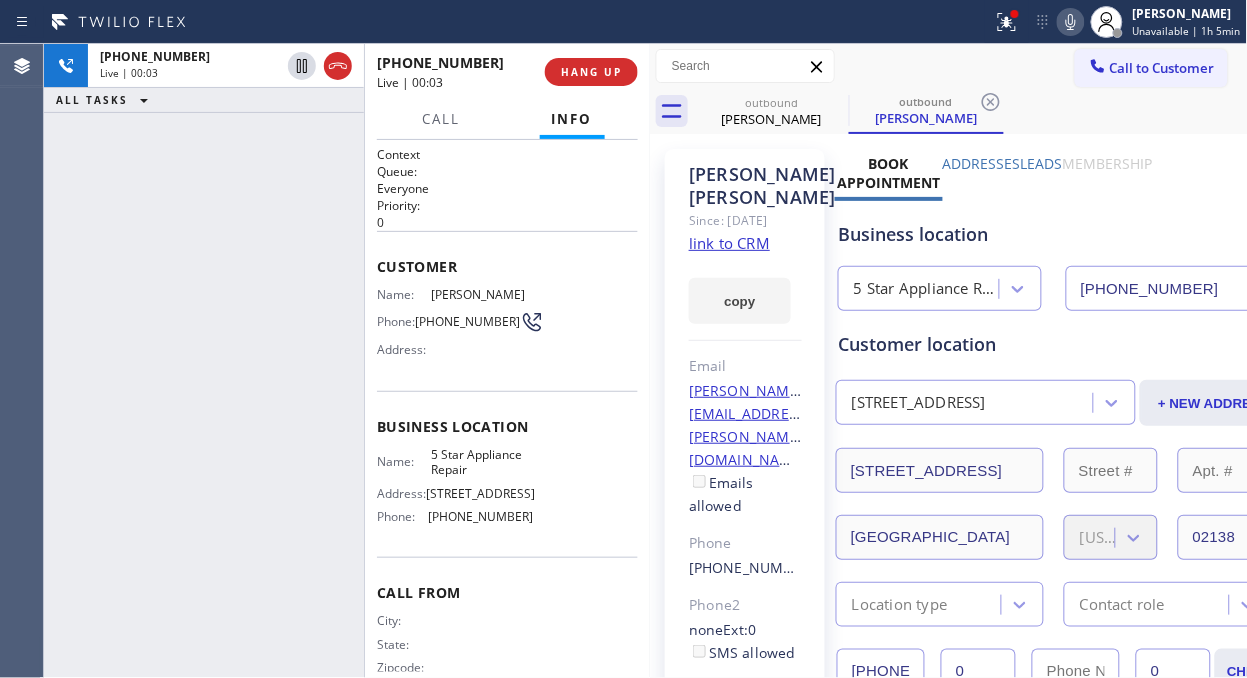 click on "link to CRM" 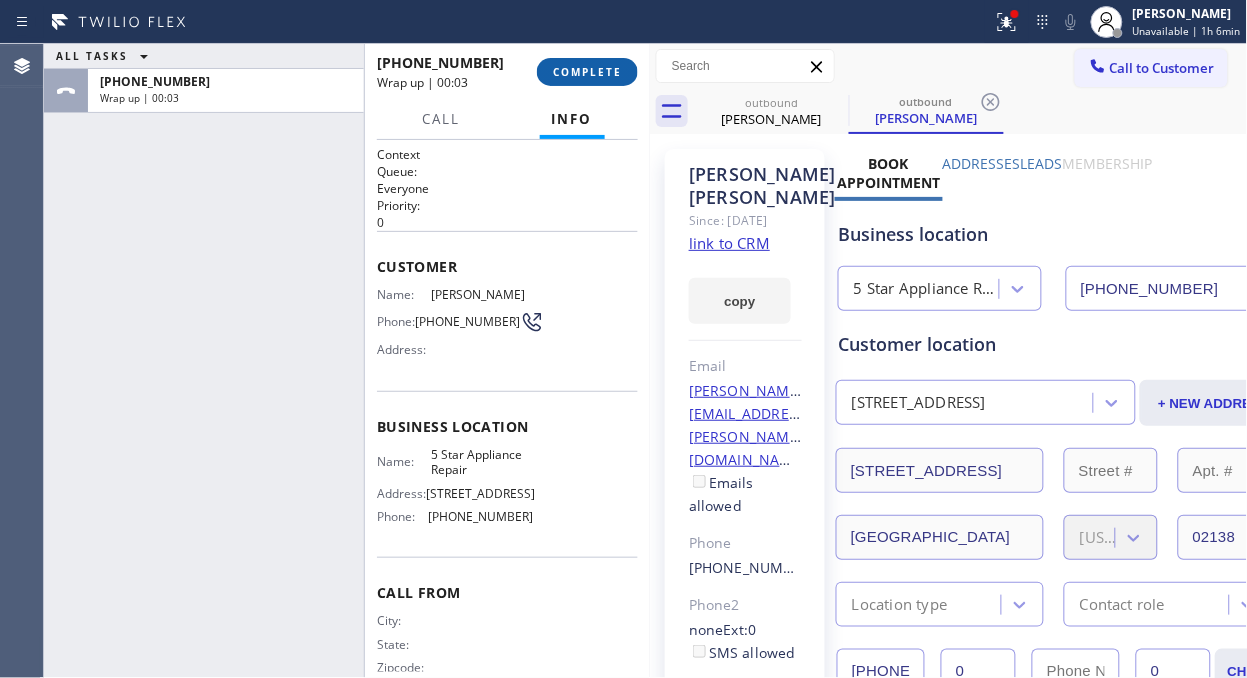 click on "COMPLETE" at bounding box center [587, 72] 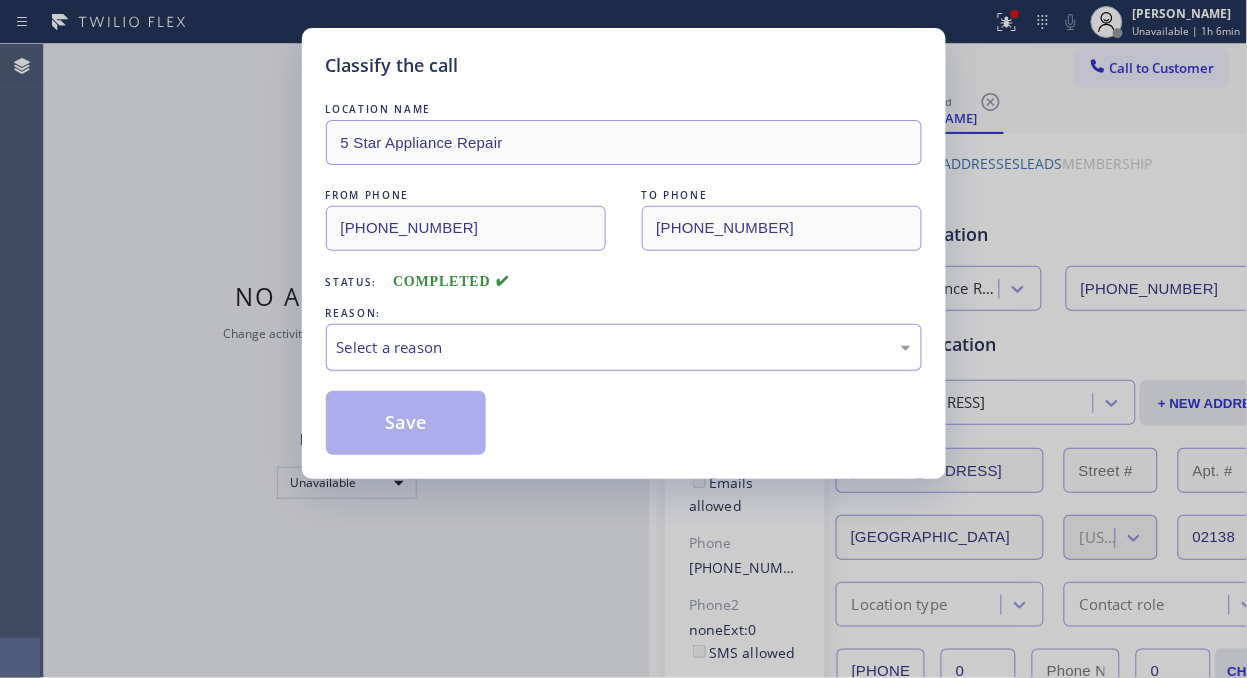 click on "Select a reason" at bounding box center [624, 347] 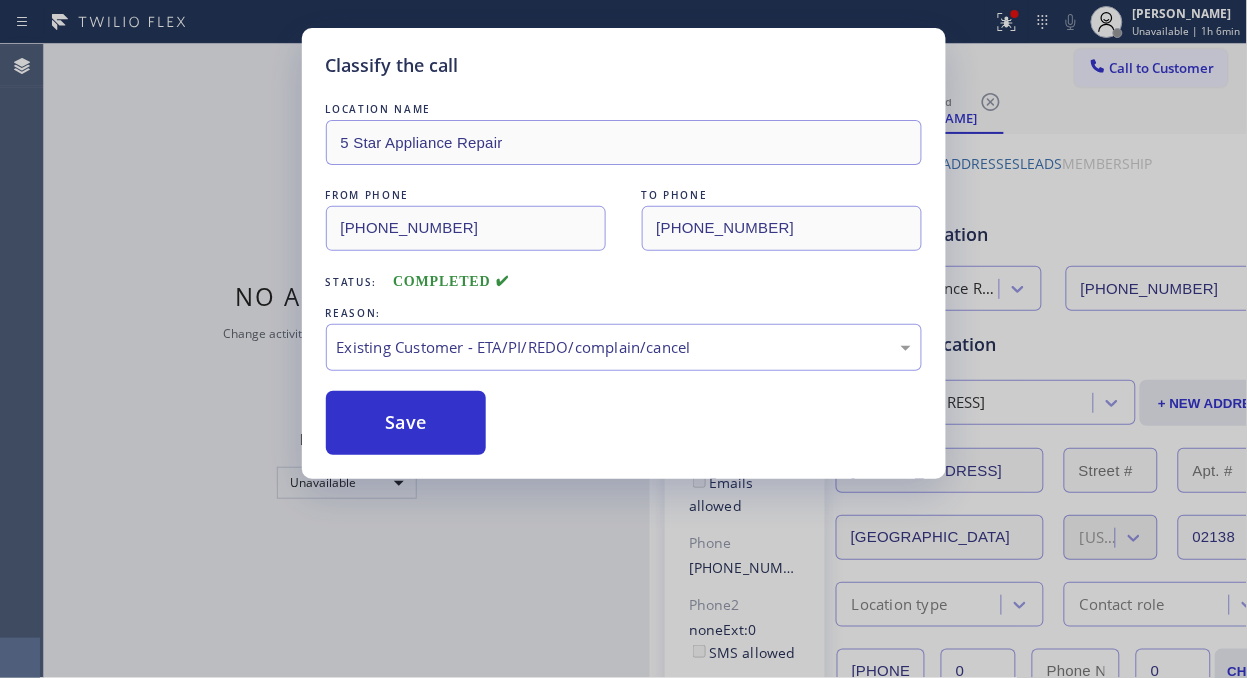 click on "Save" at bounding box center (406, 423) 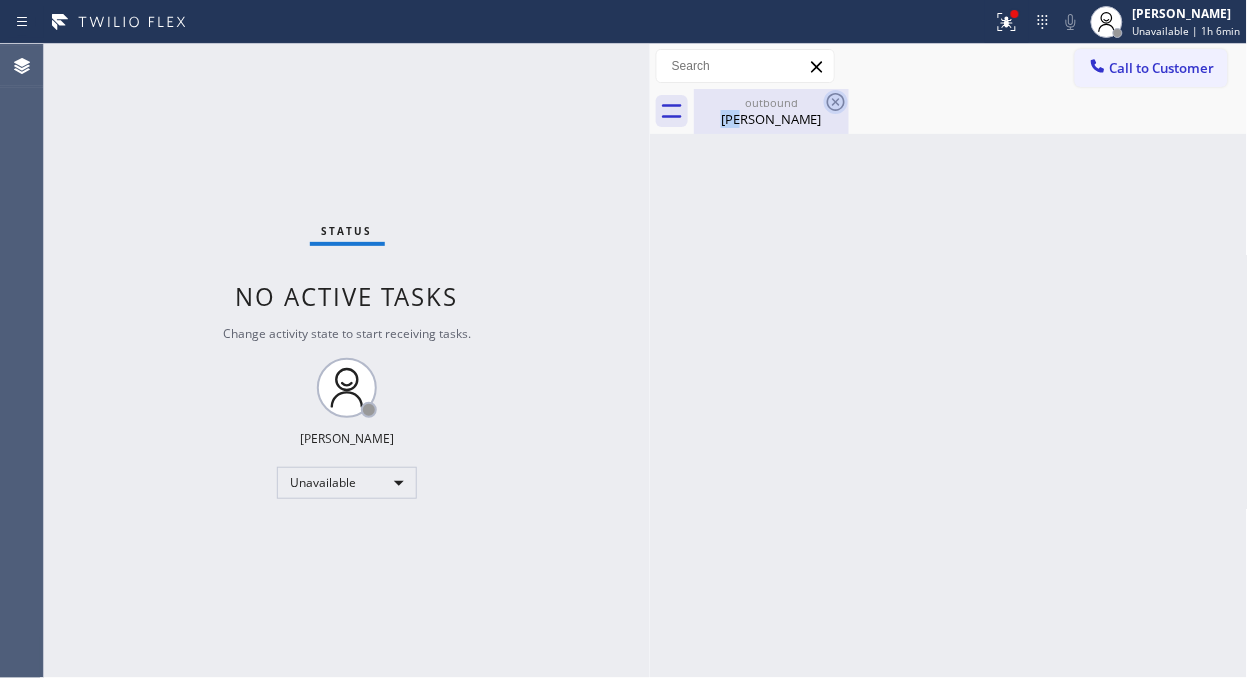 drag, startPoint x: 727, startPoint y: 128, endPoint x: 824, endPoint y: 111, distance: 98.478424 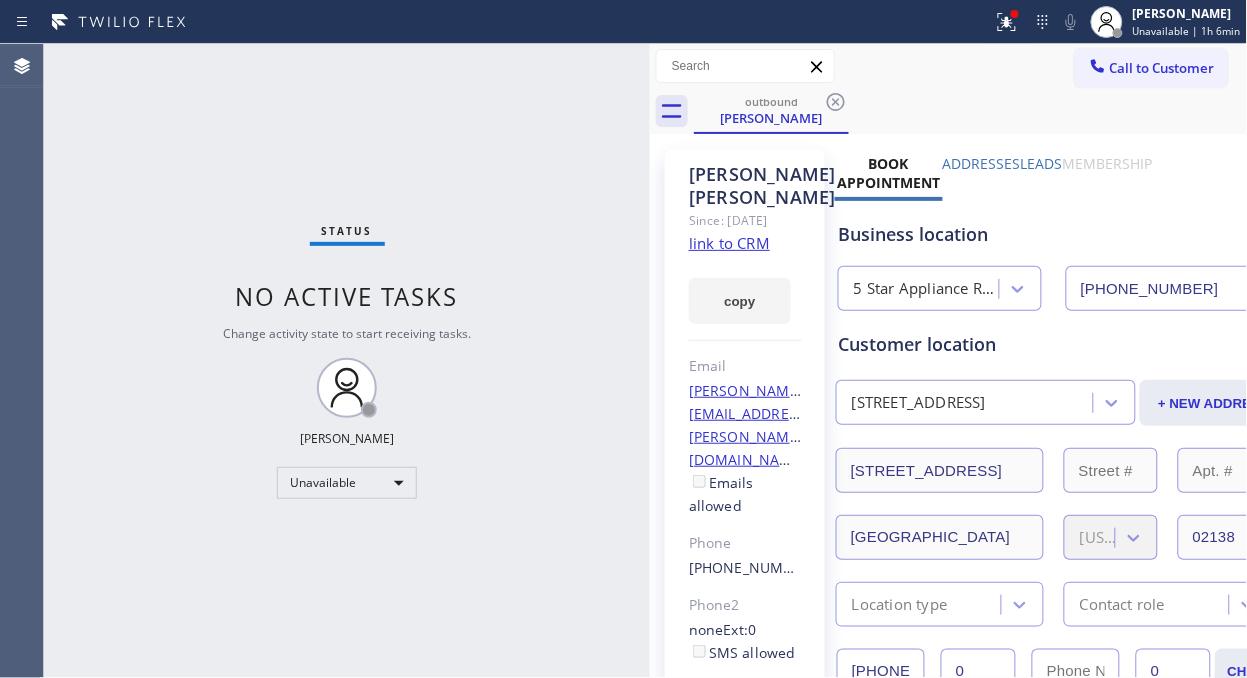 drag, startPoint x: 836, startPoint y: 101, endPoint x: 890, endPoint y: 7, distance: 108.40664 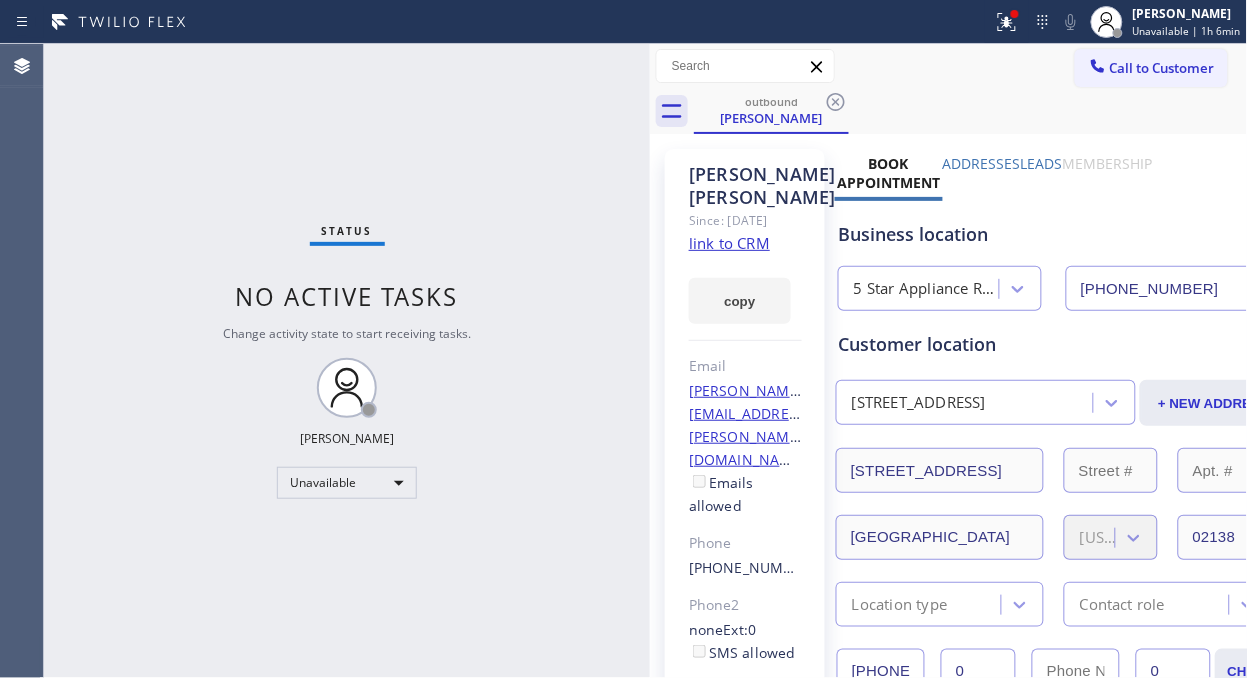 click 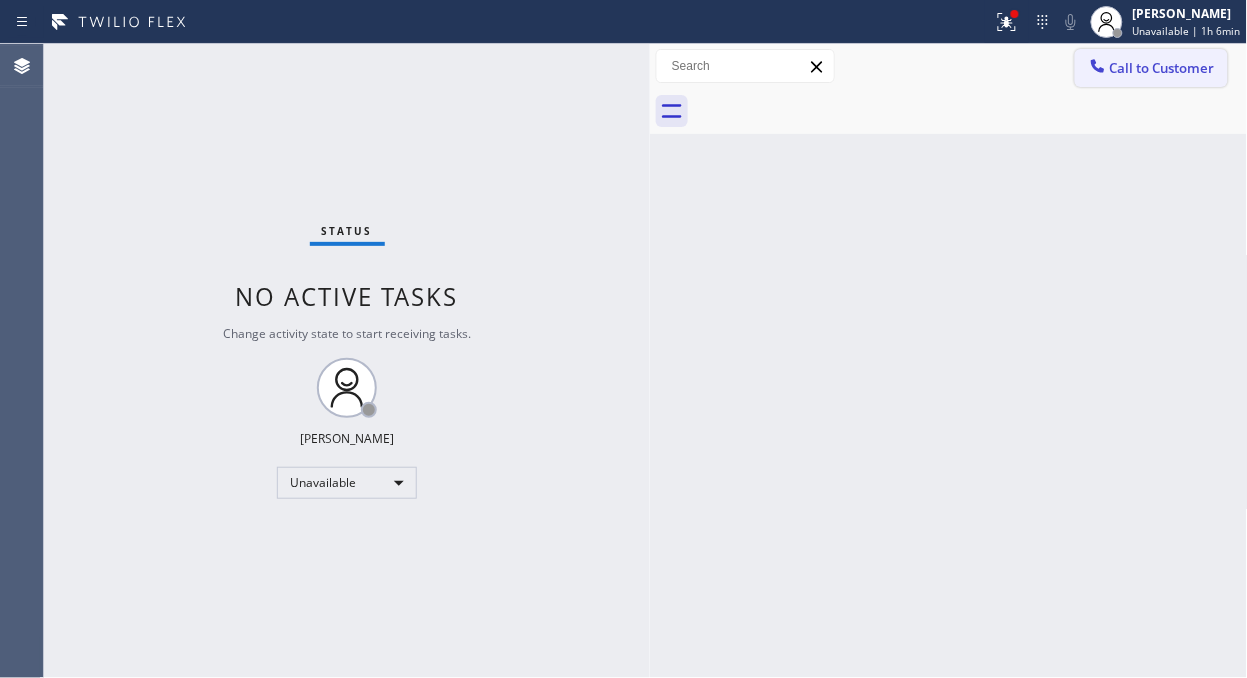 click on "Call to Customer" at bounding box center (1151, 68) 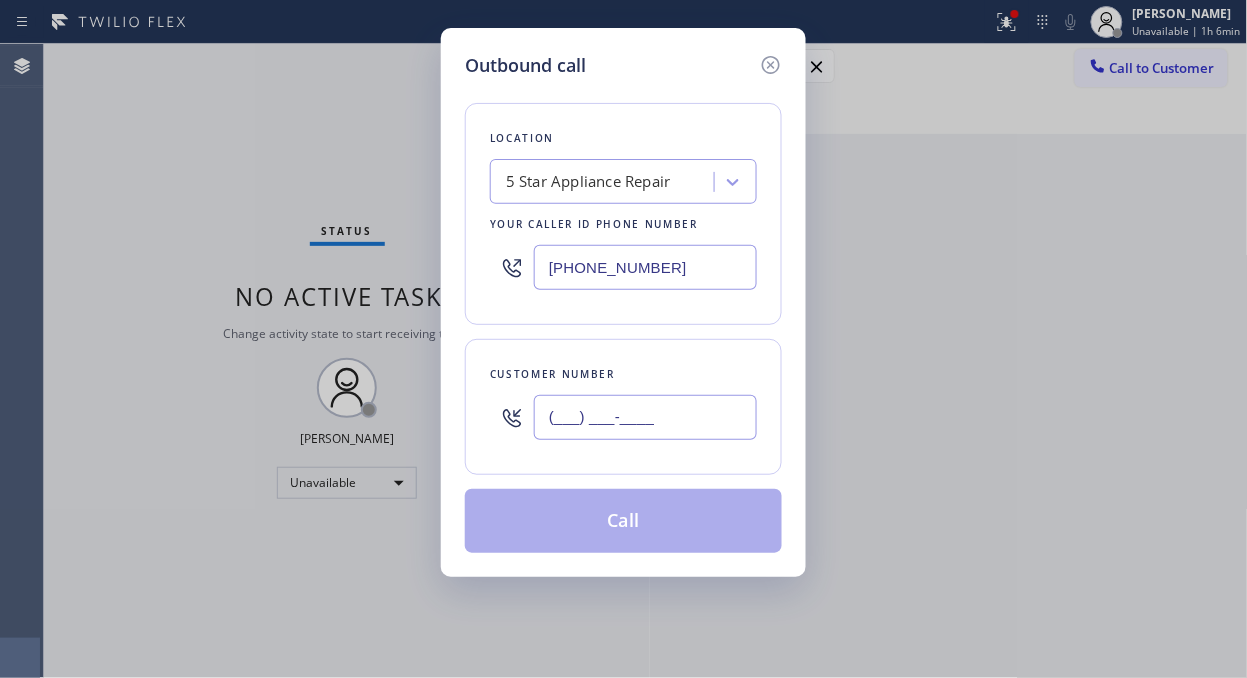 click on "(___) ___-____" at bounding box center (645, 417) 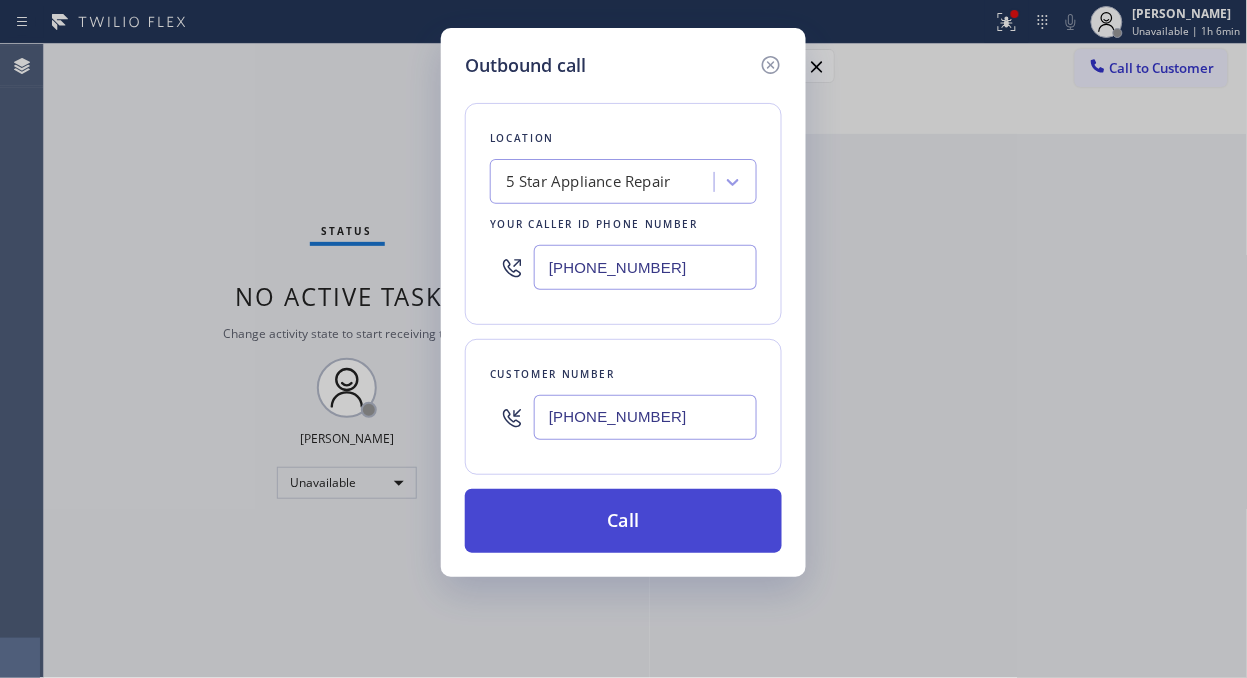 type on "[PHONE_NUMBER]" 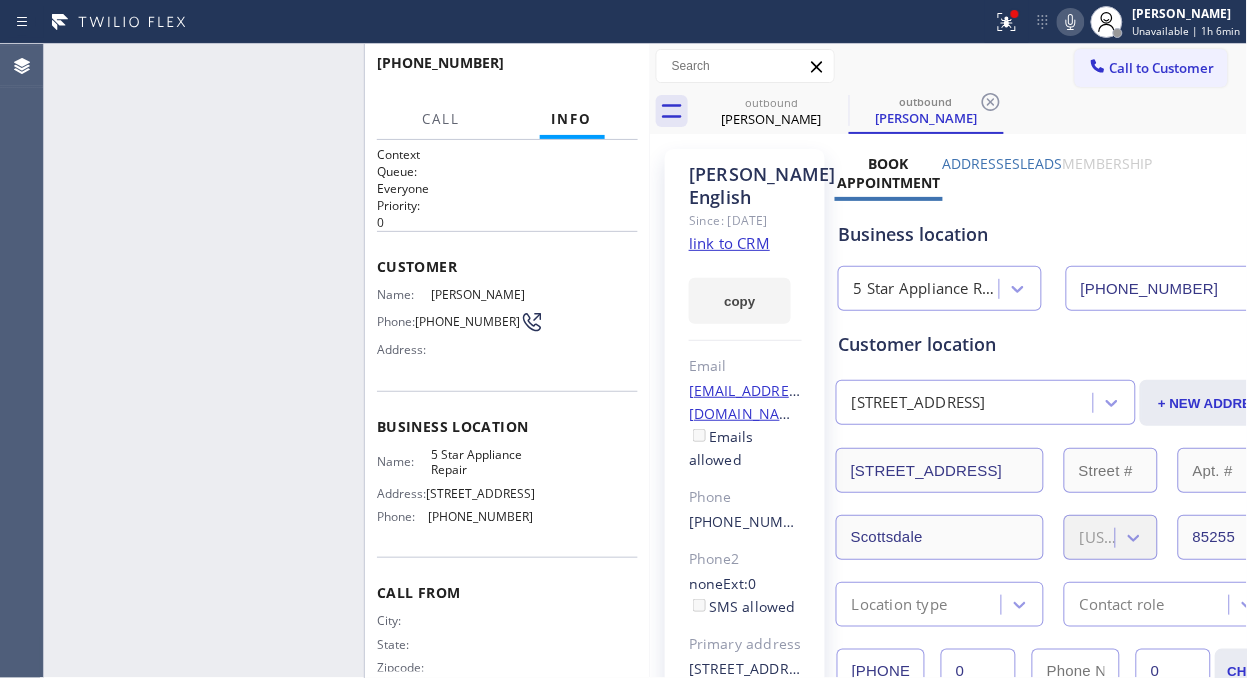 type on "[PHONE_NUMBER]" 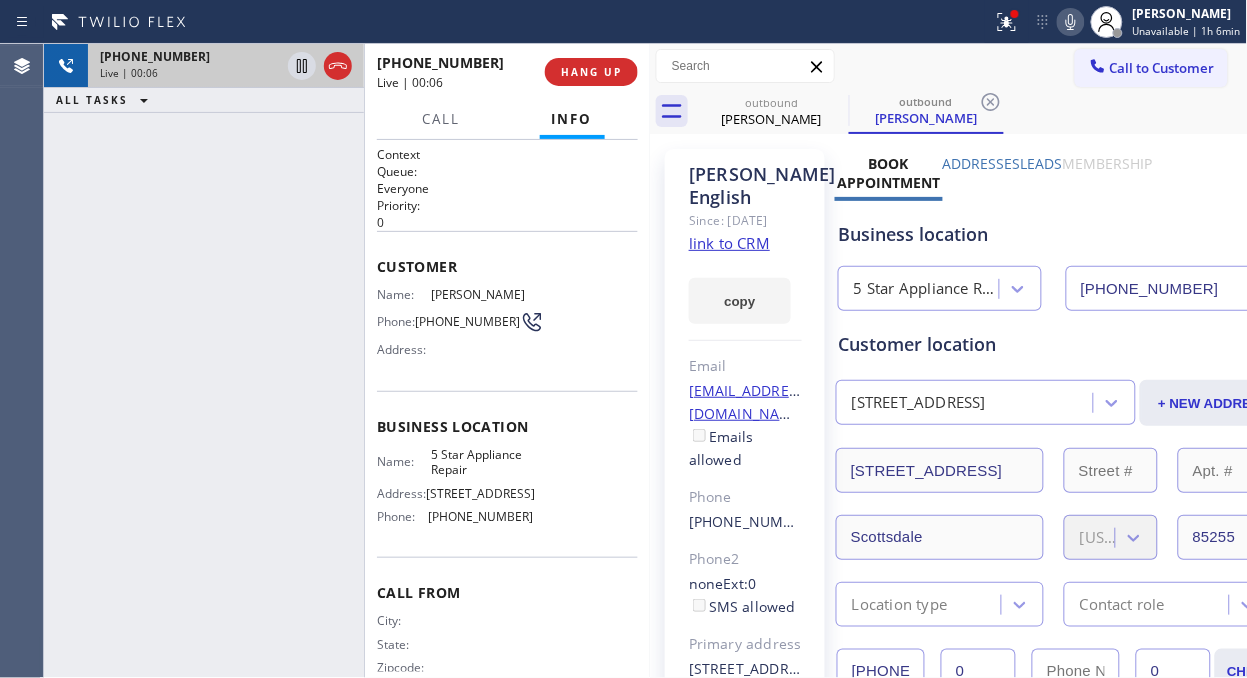 click on "[PHONE_NUMBER]" at bounding box center (190, 56) 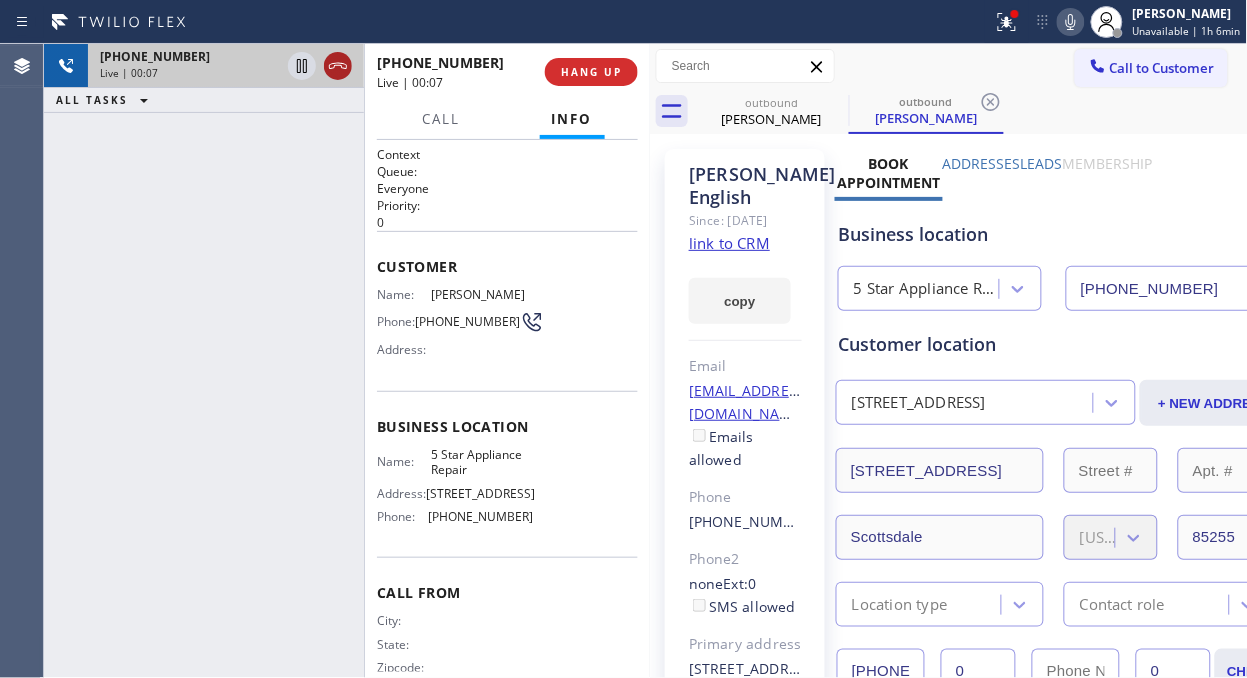 click 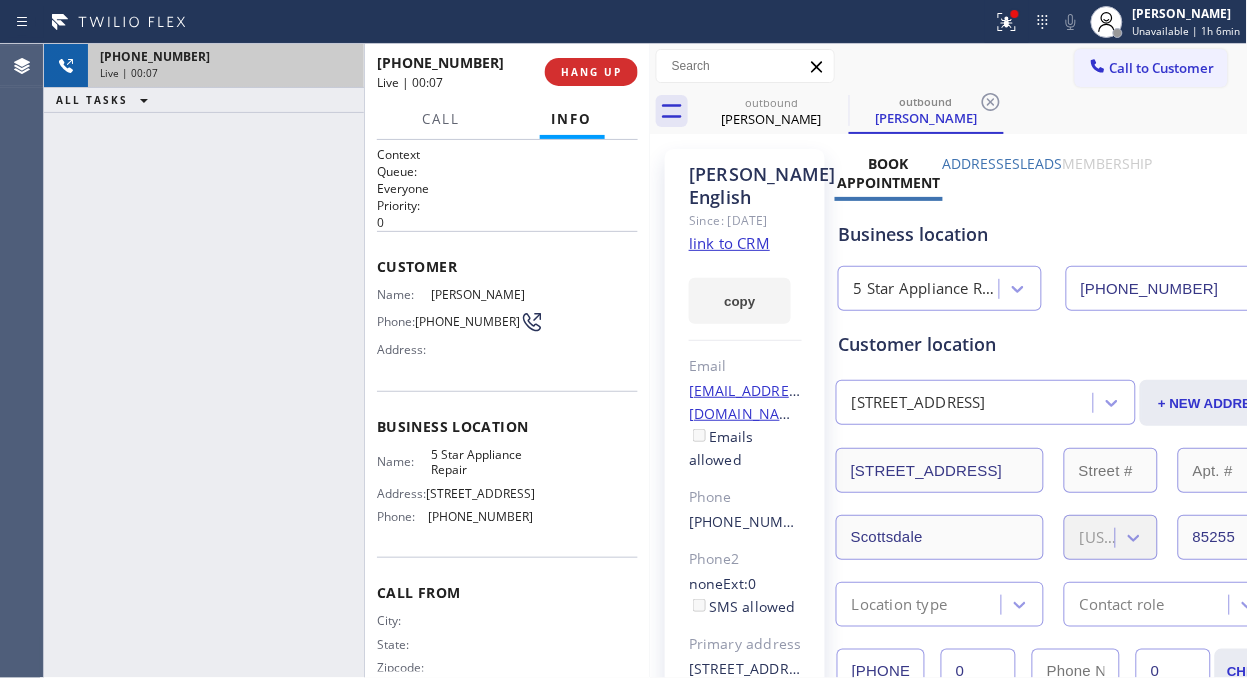 click on "[PHONE_NUMBER] Live | 00:07 HANG UP" at bounding box center [507, 72] 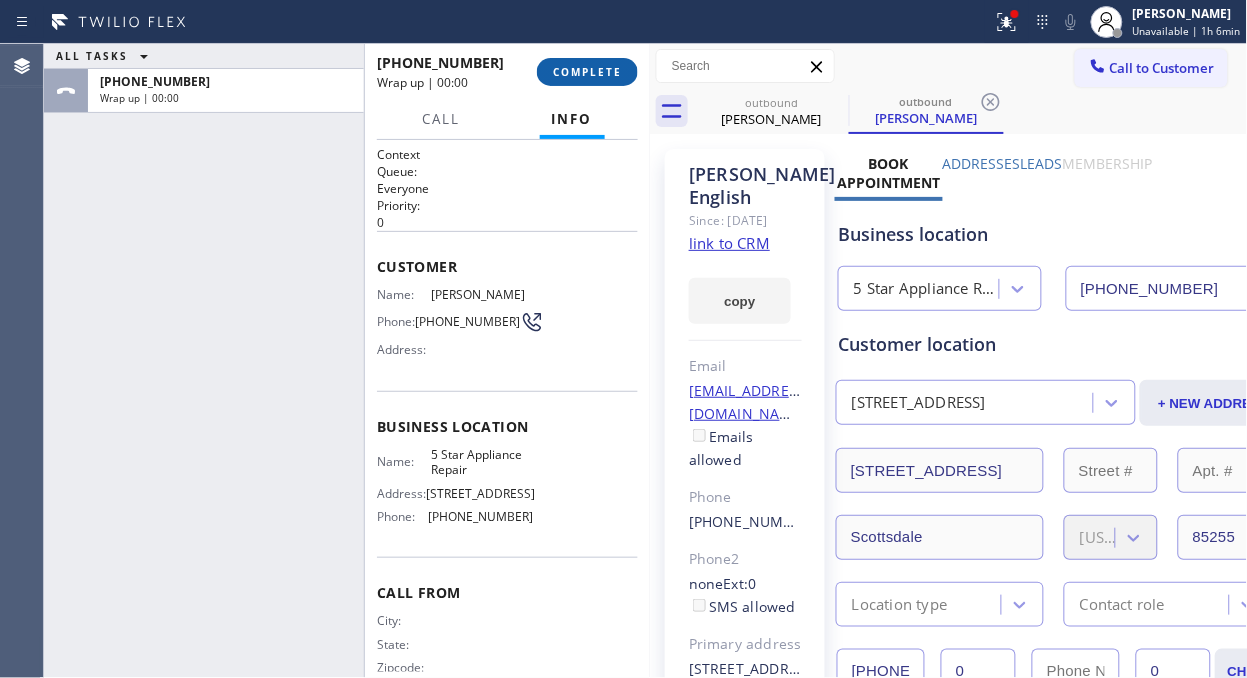 click on "COMPLETE" at bounding box center (587, 72) 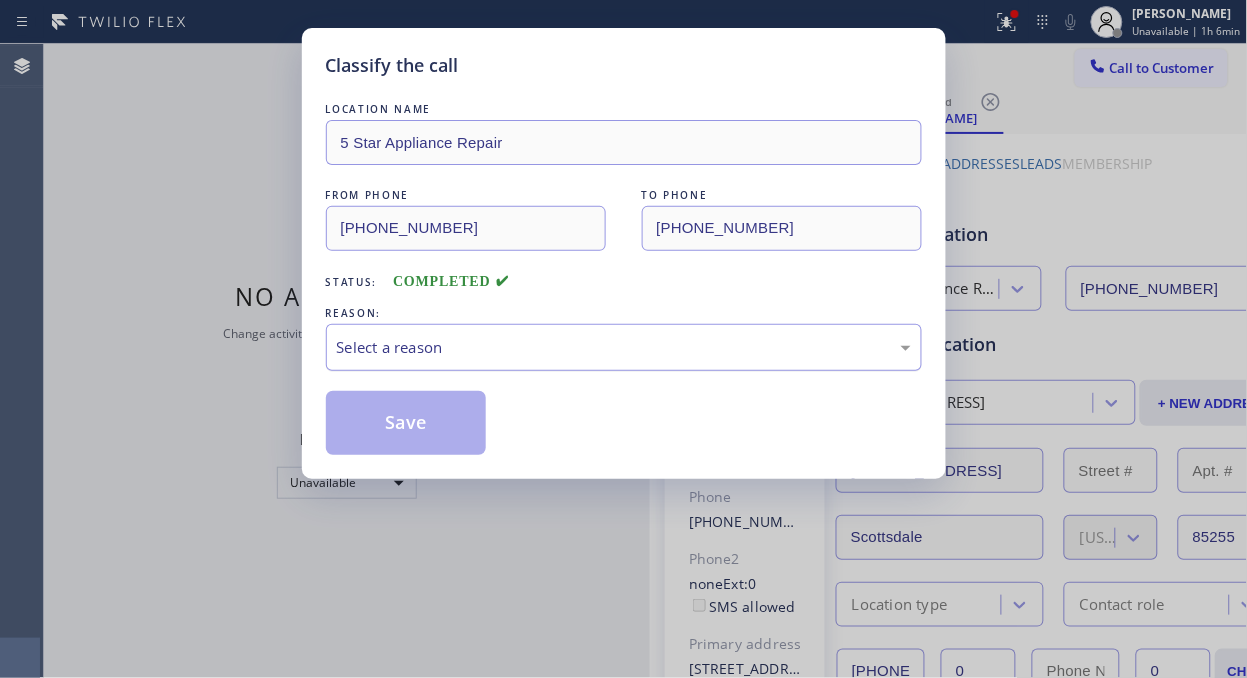 drag, startPoint x: 598, startPoint y: 352, endPoint x: 598, endPoint y: 368, distance: 16 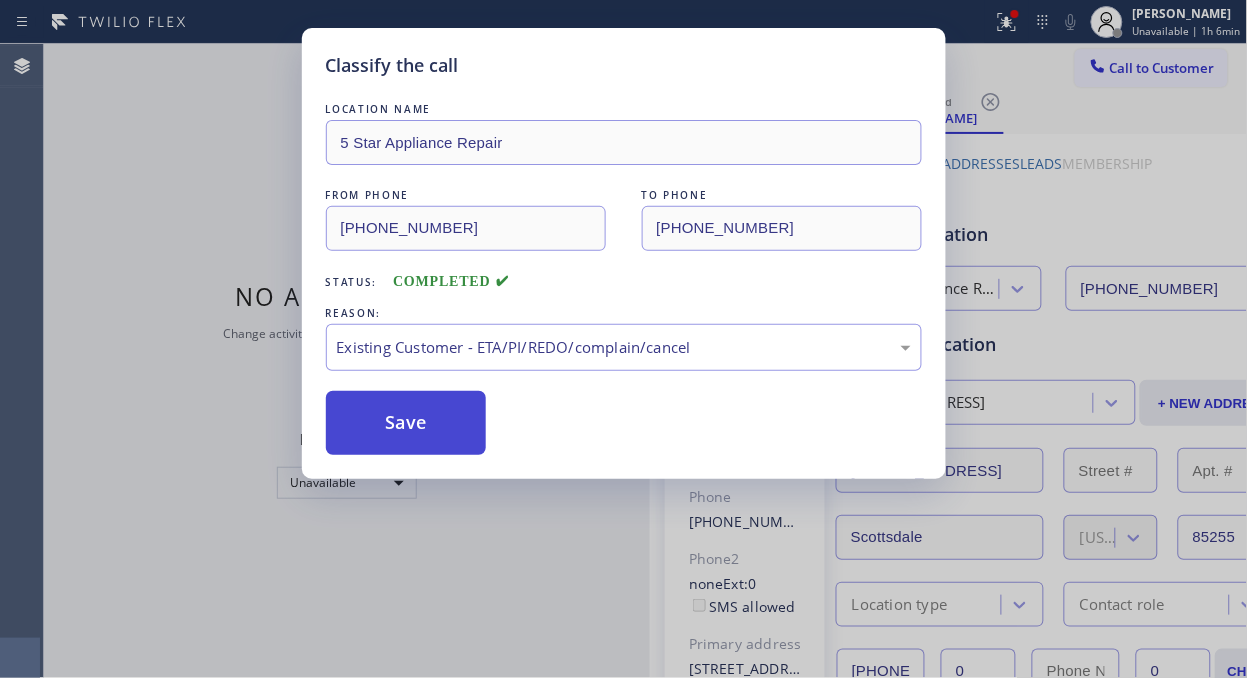 click on "Save" at bounding box center (406, 423) 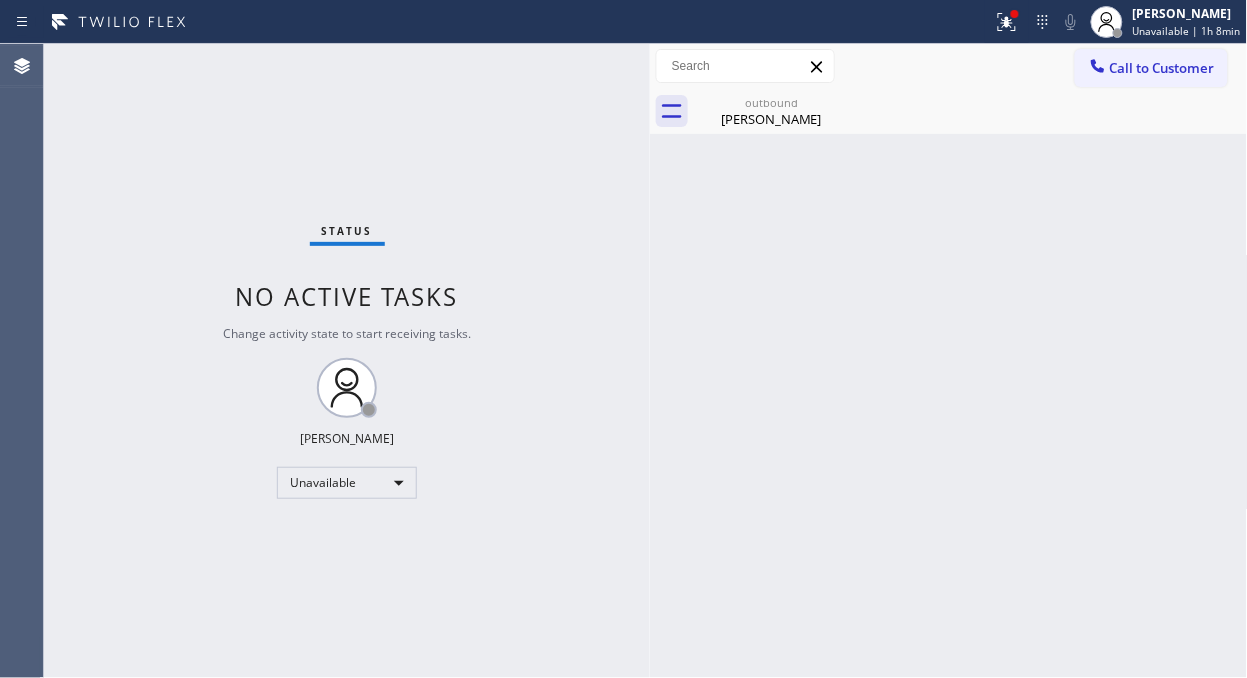 drag, startPoint x: 1151, startPoint y: 68, endPoint x: 974, endPoint y: 216, distance: 230.72278 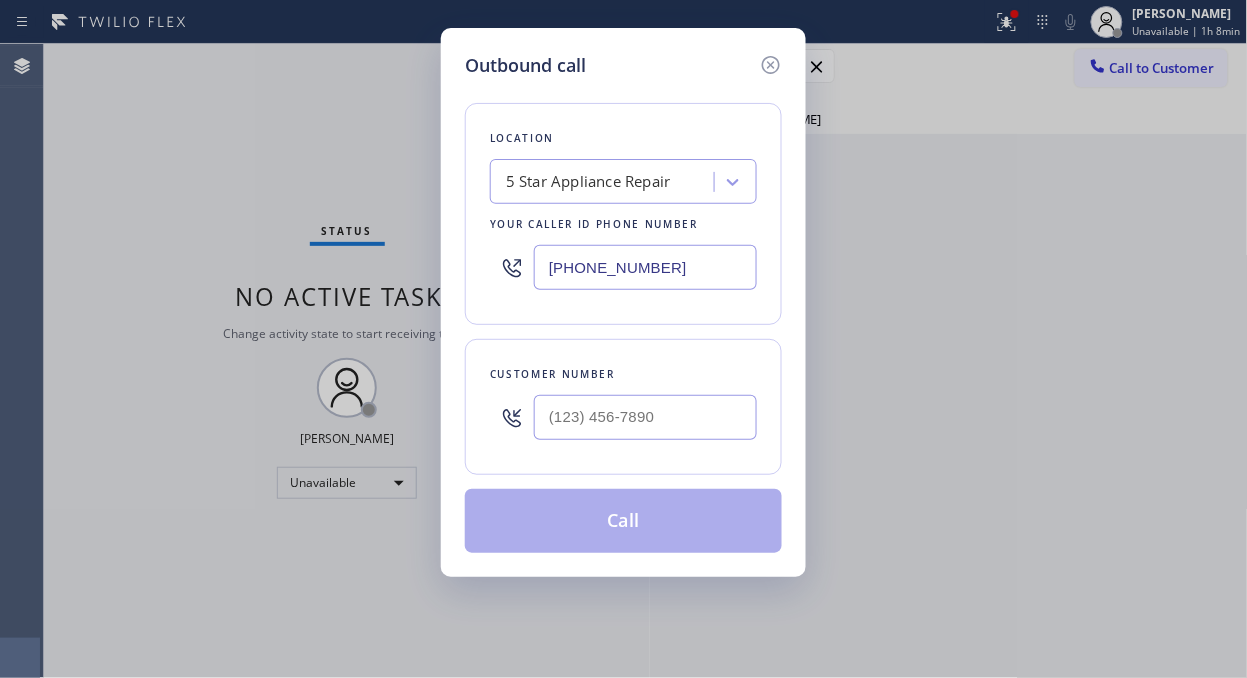 click at bounding box center (645, 417) 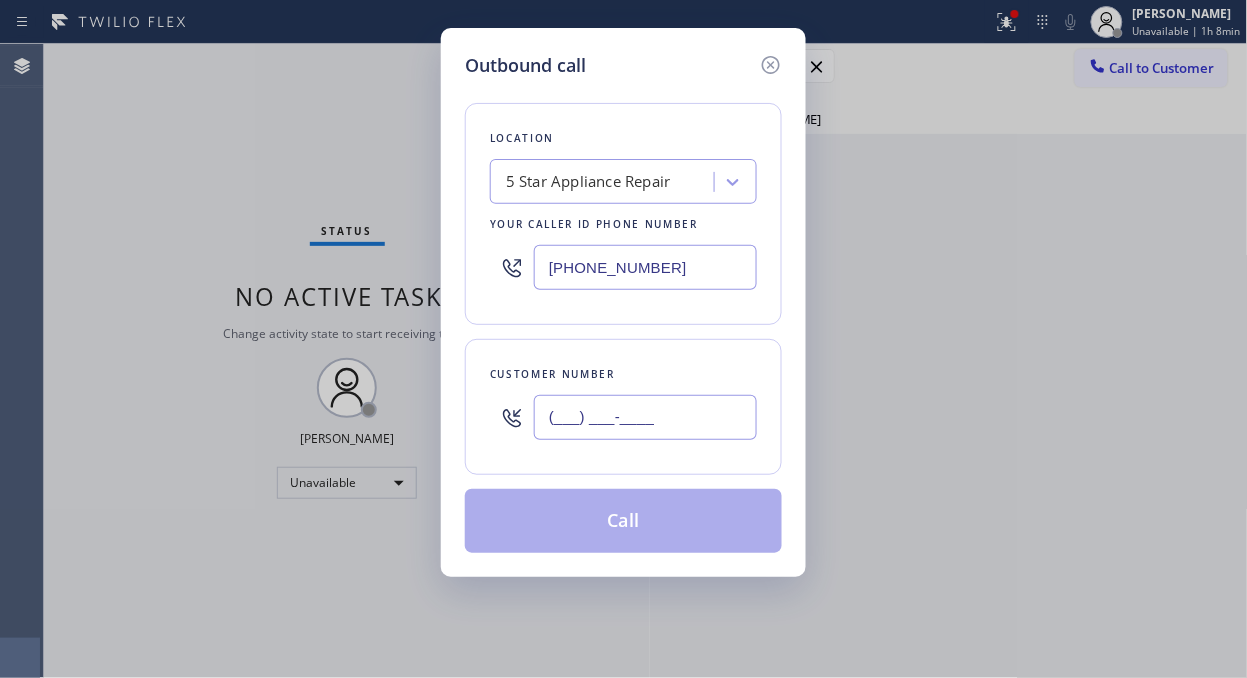 click on "(___) ___-____" at bounding box center [645, 417] 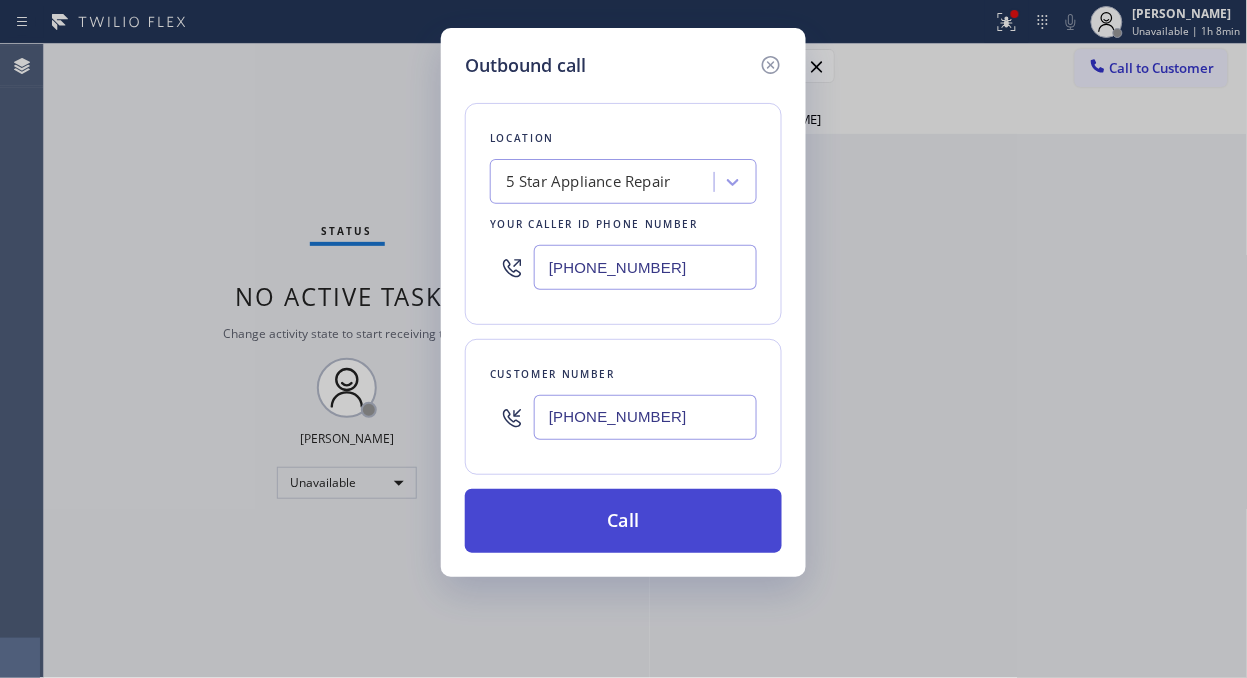 type on "[PHONE_NUMBER]" 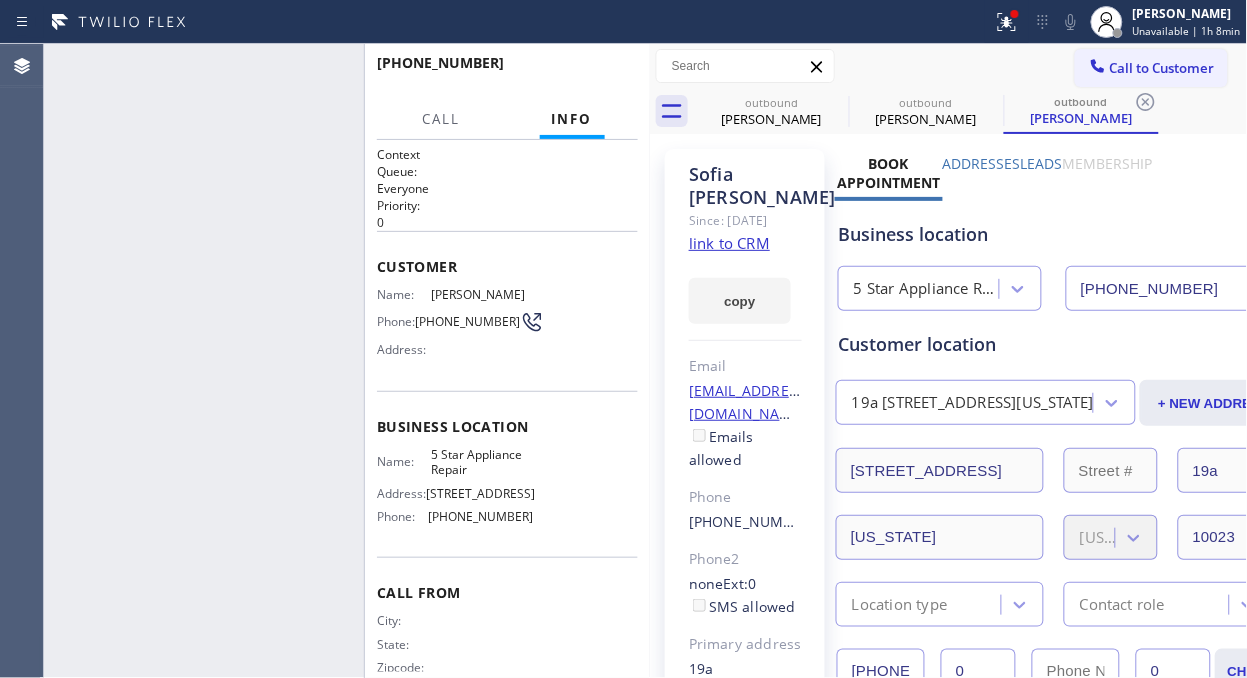 type on "[PHONE_NUMBER]" 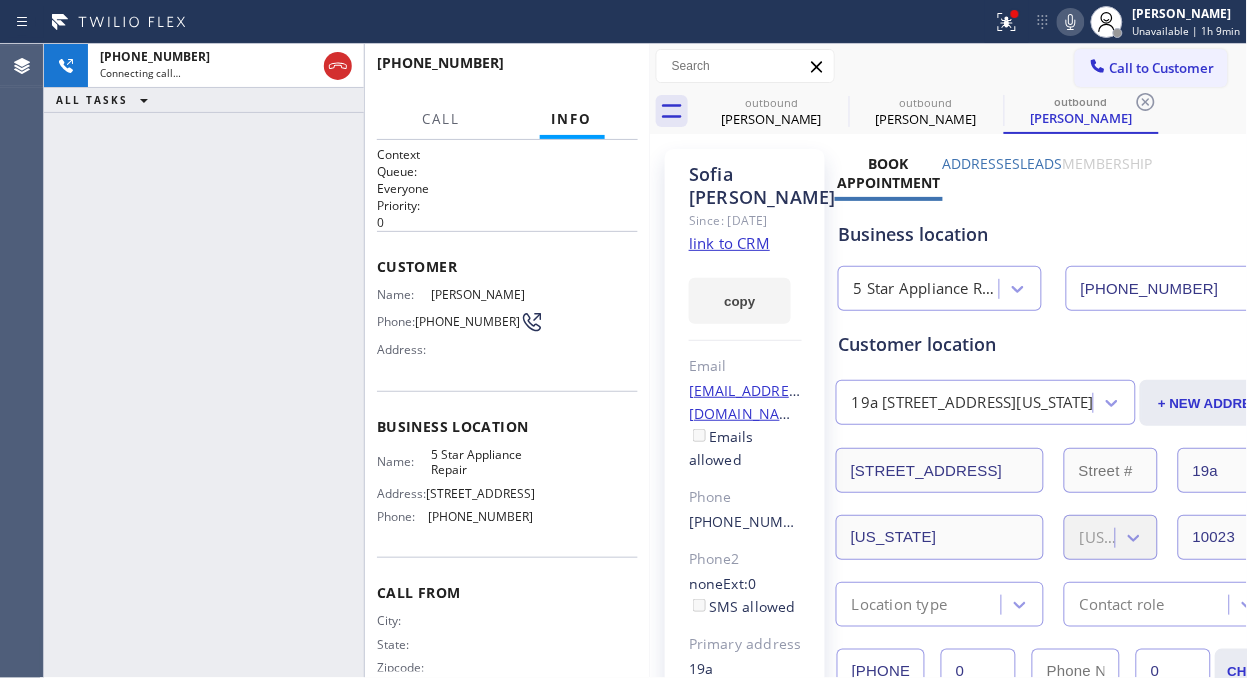 click on "[PHONE_NUMBER] Connecting call… ALL TASKS ALL TASKS ACTIVE TASKS TASKS IN WRAP UP" at bounding box center (204, 361) 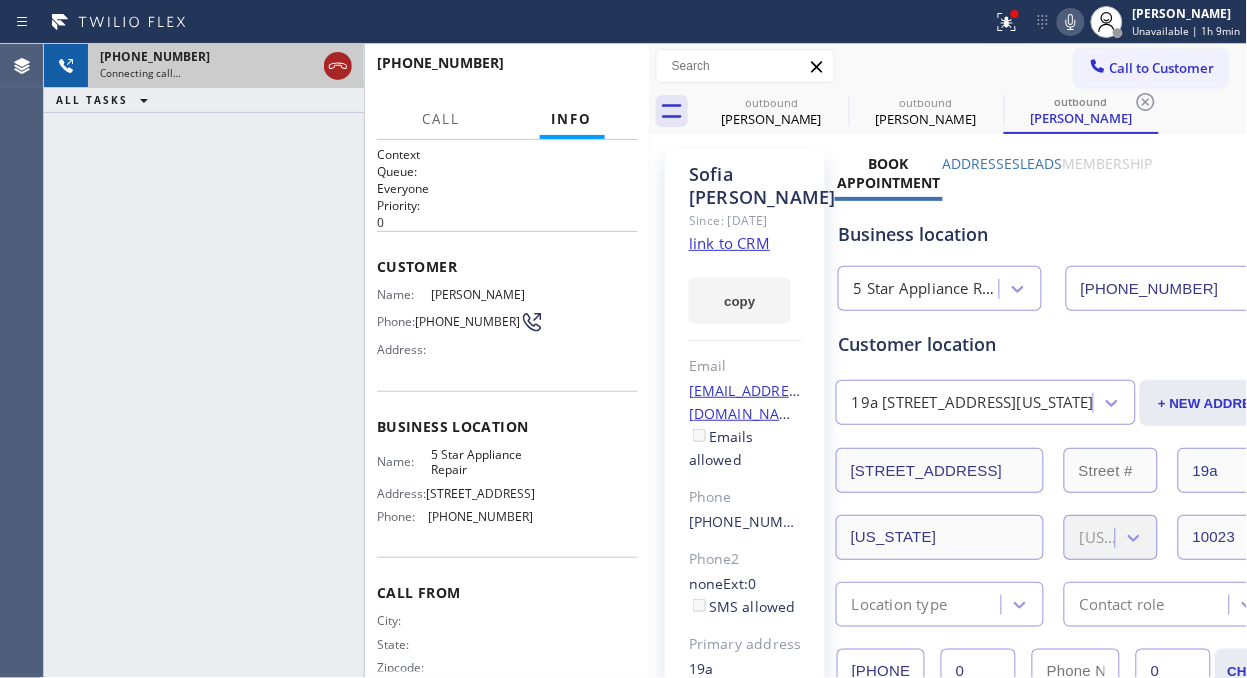 click 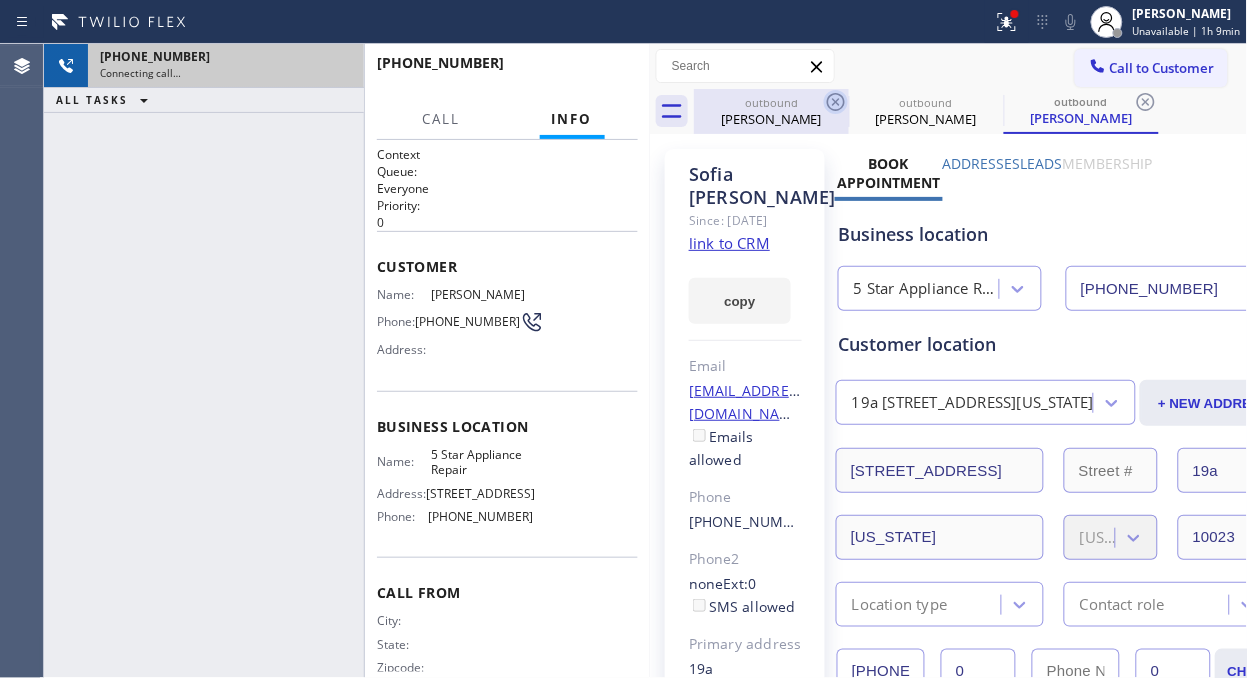 drag, startPoint x: 803, startPoint y: 114, endPoint x: 832, endPoint y: 97, distance: 33.61547 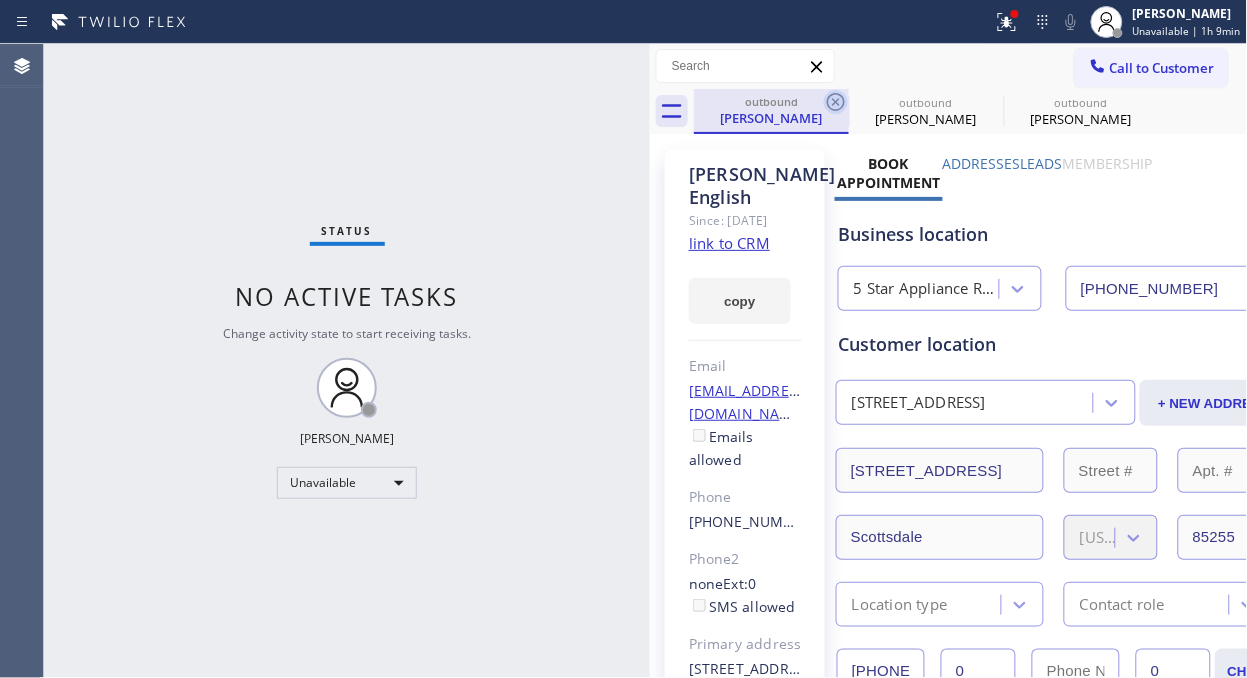 click 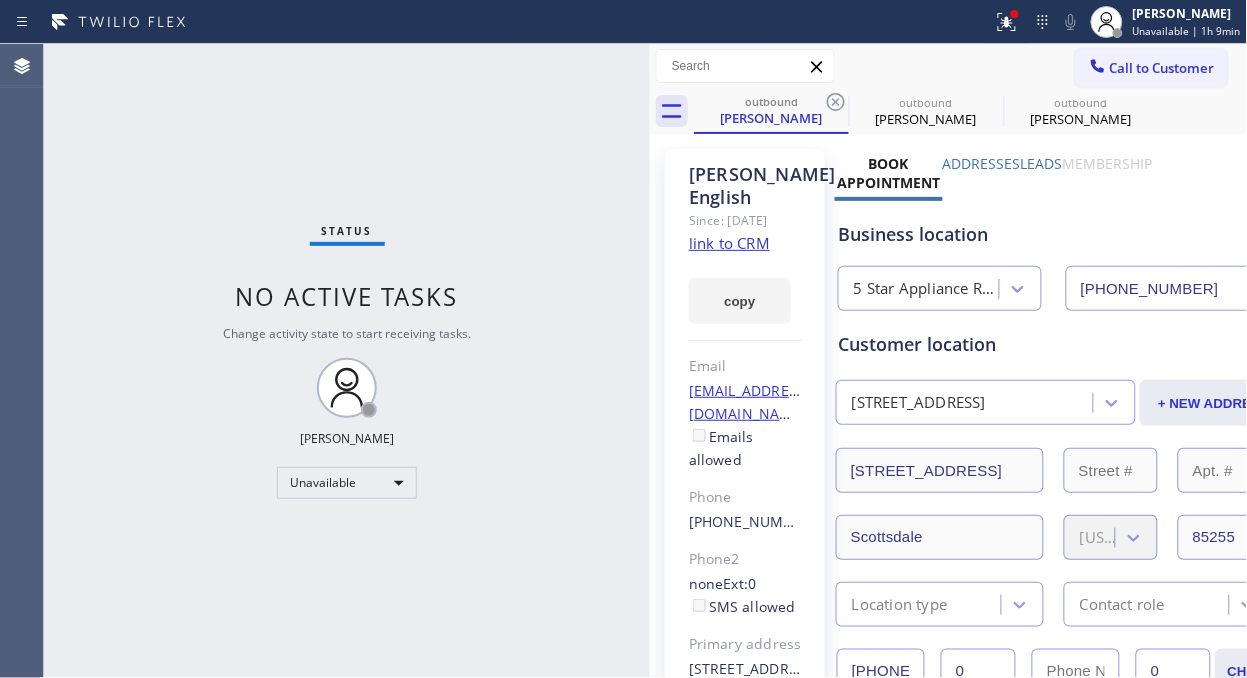 click 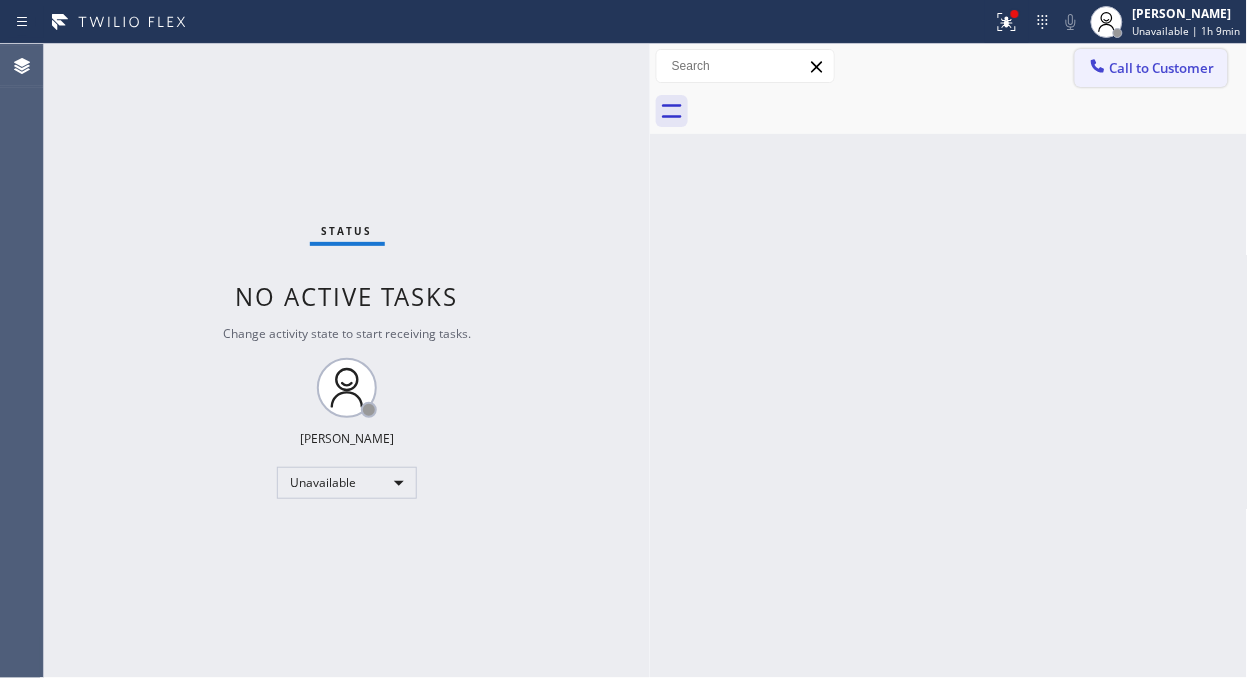 click on "Call to Customer" at bounding box center (1151, 68) 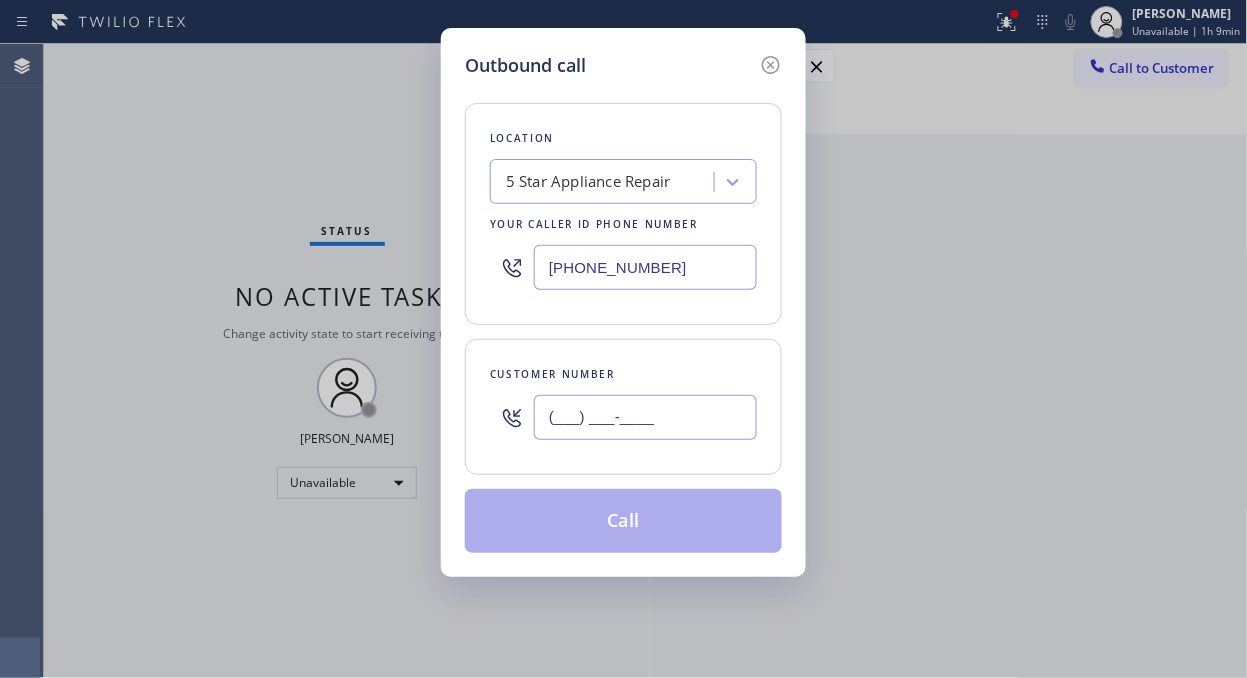 click on "(___) ___-____" at bounding box center (645, 417) 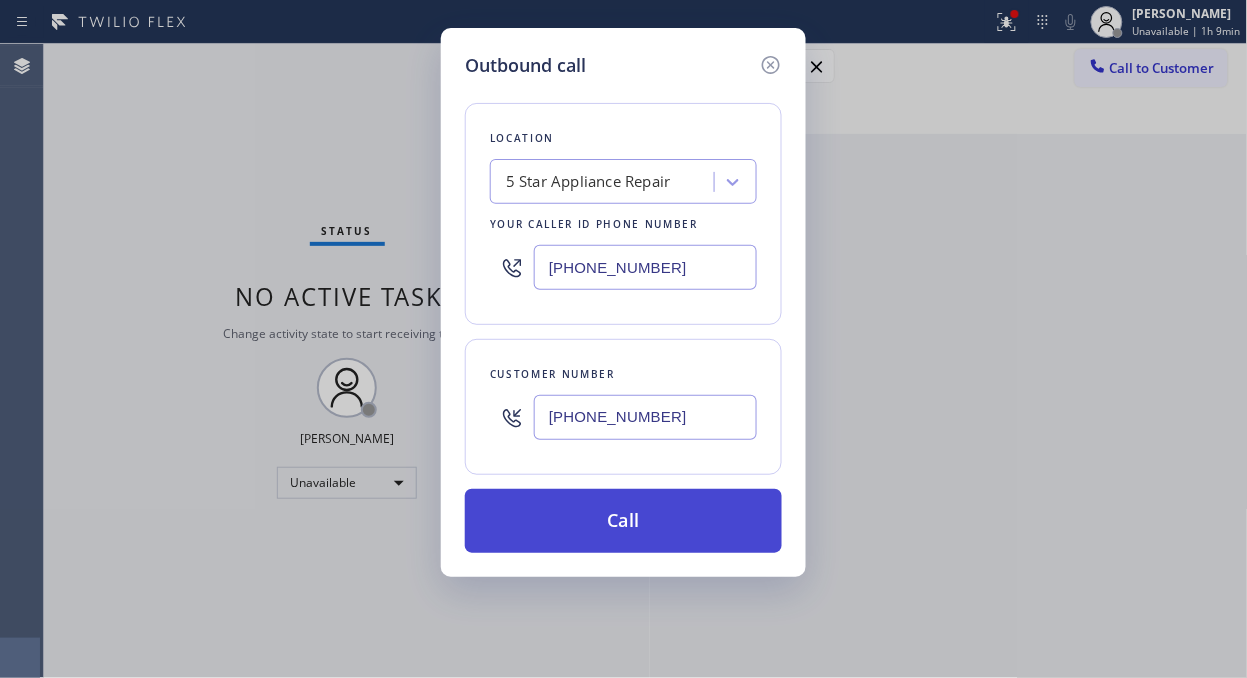 type on "[PHONE_NUMBER]" 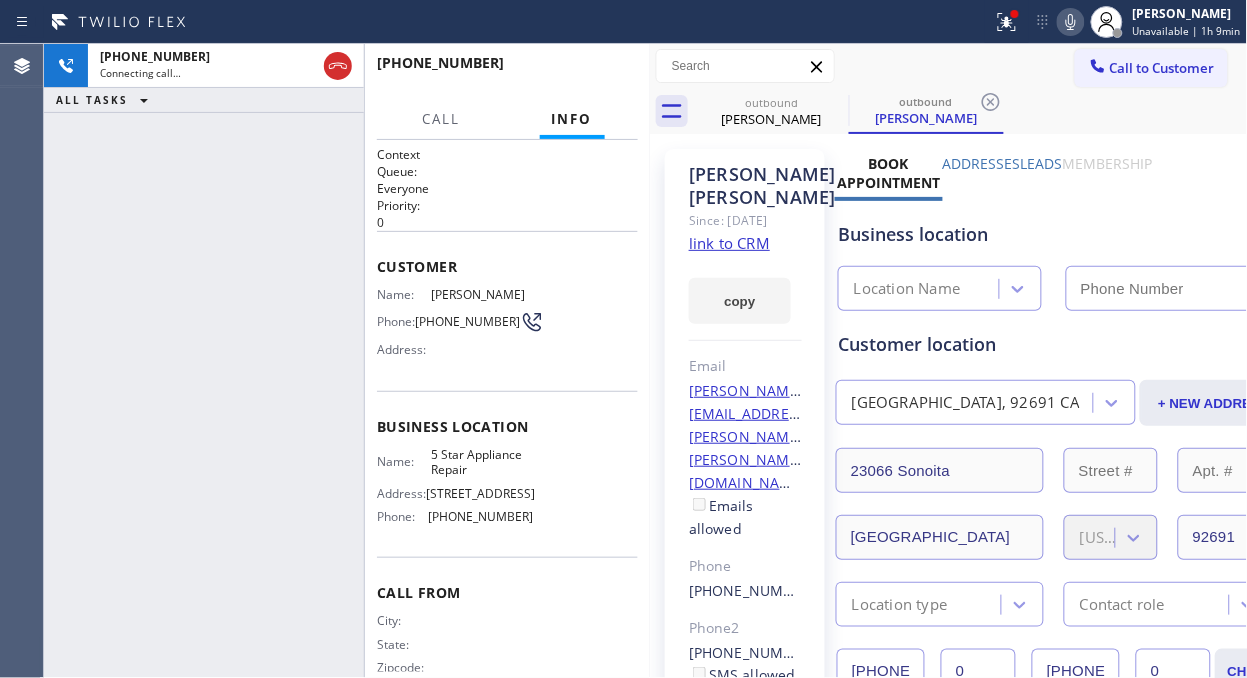 type on "[PHONE_NUMBER]" 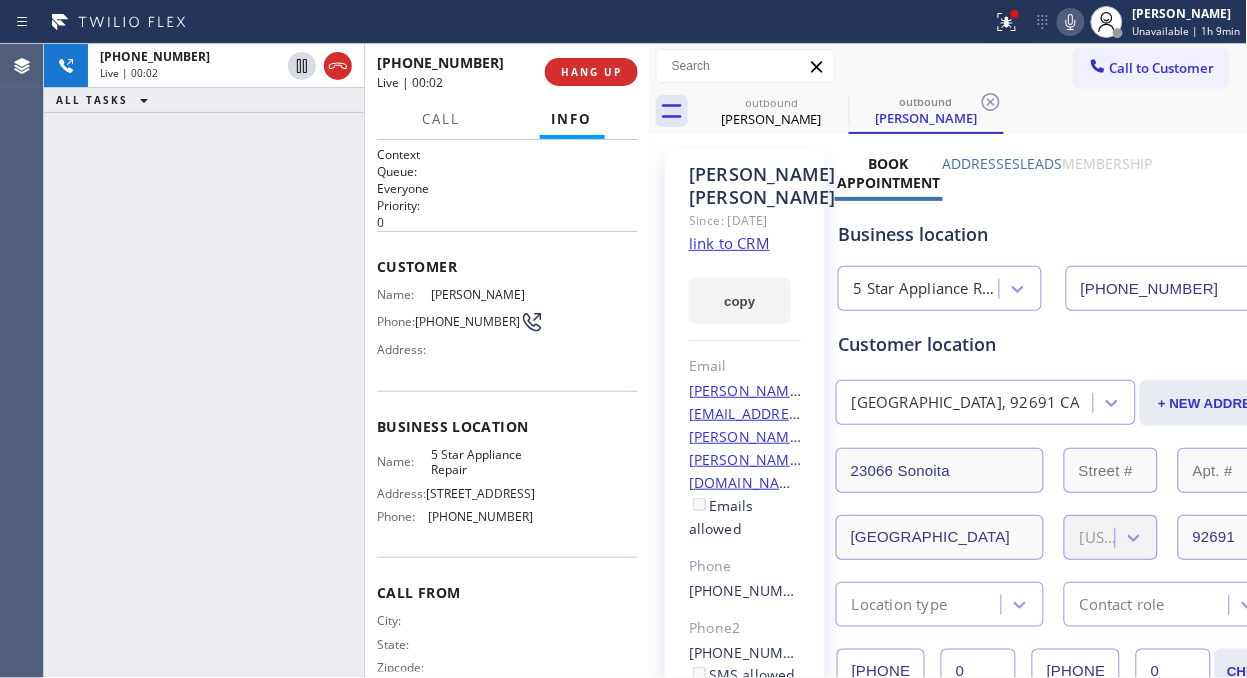 click on "[PHONE_NUMBER] Live | 00:02 ALL TASKS ALL TASKS ACTIVE TASKS TASKS IN WRAP UP" at bounding box center (204, 361) 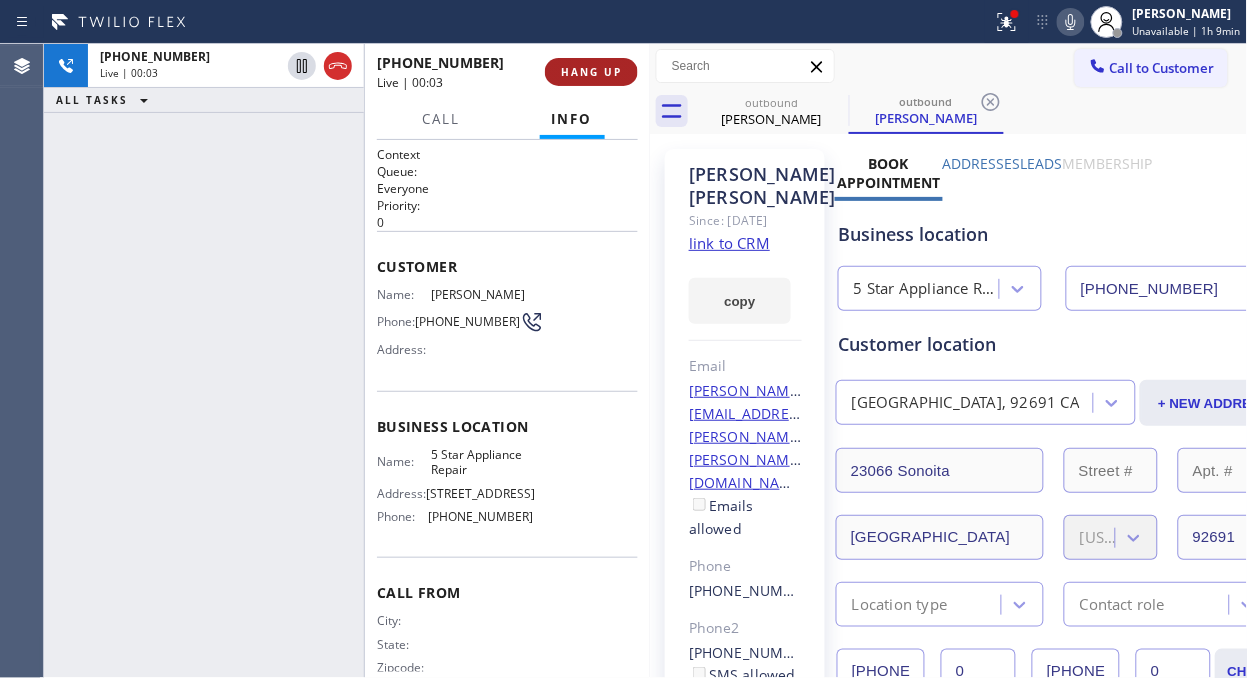 click on "HANG UP" at bounding box center (591, 72) 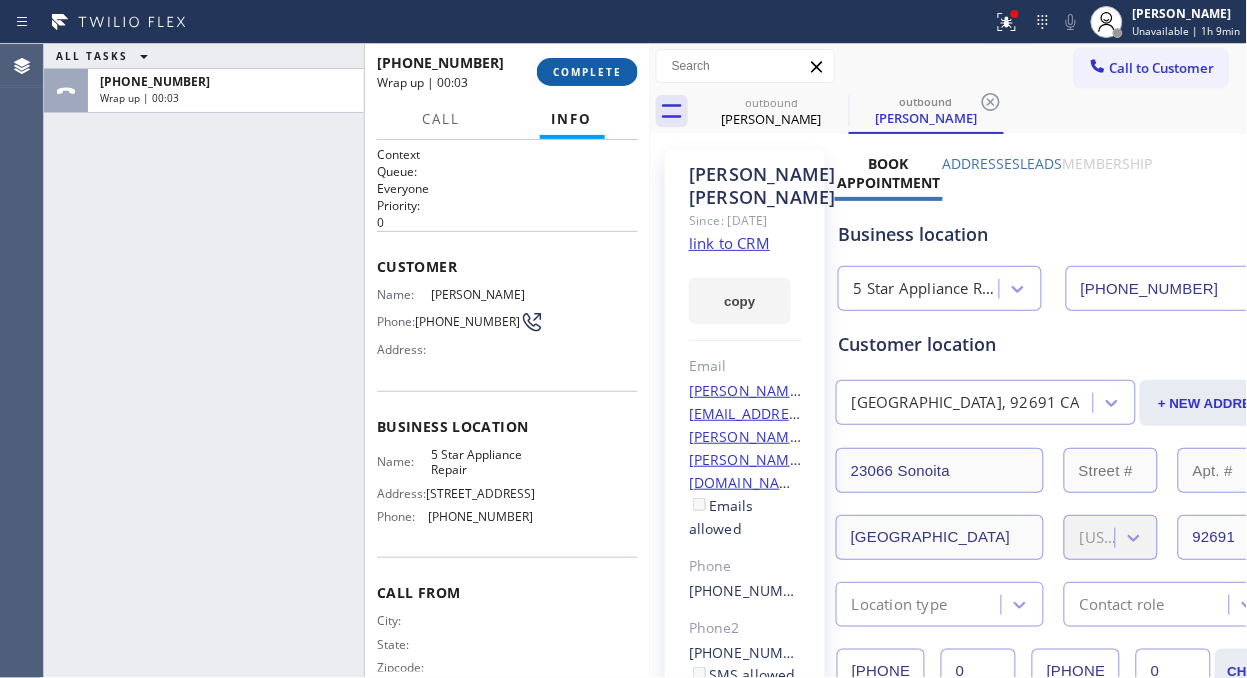 click on "COMPLETE" at bounding box center (587, 72) 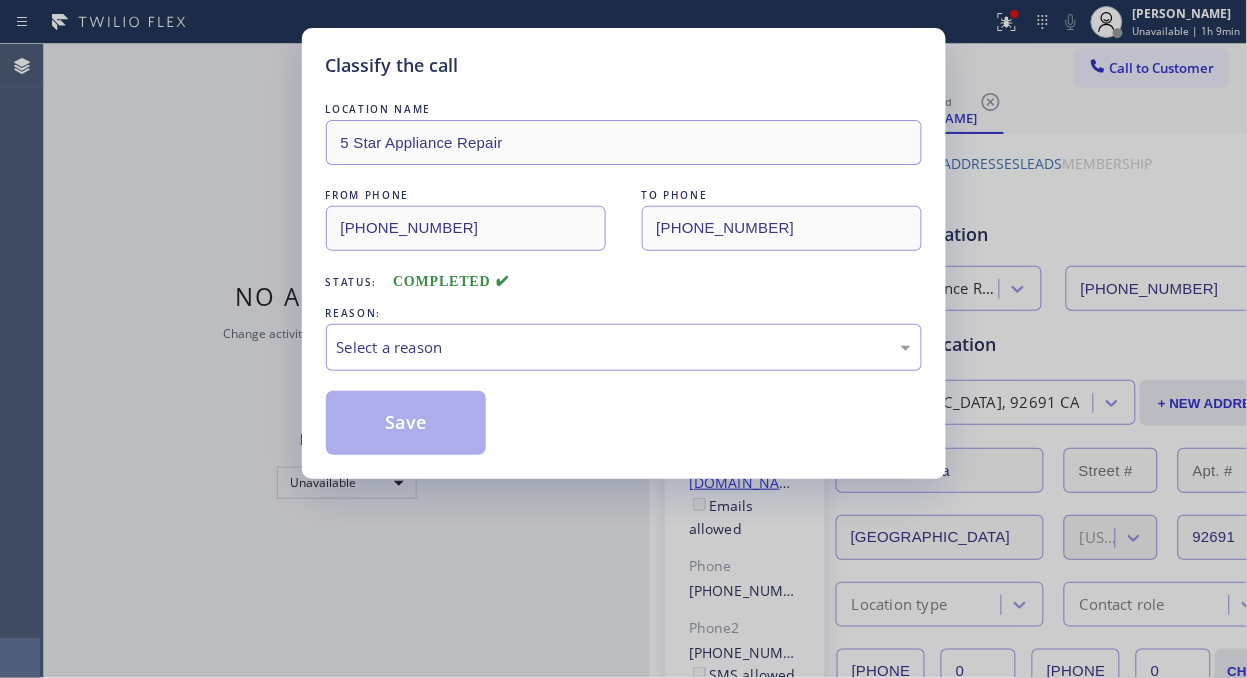 click on "LOCATION NAME 5 Star Appliance Repair FROM PHONE [PHONE_NUMBER] TO PHONE [PHONE_NUMBER] Status: COMPLETED REASON: Select a reason Save" at bounding box center [624, 277] 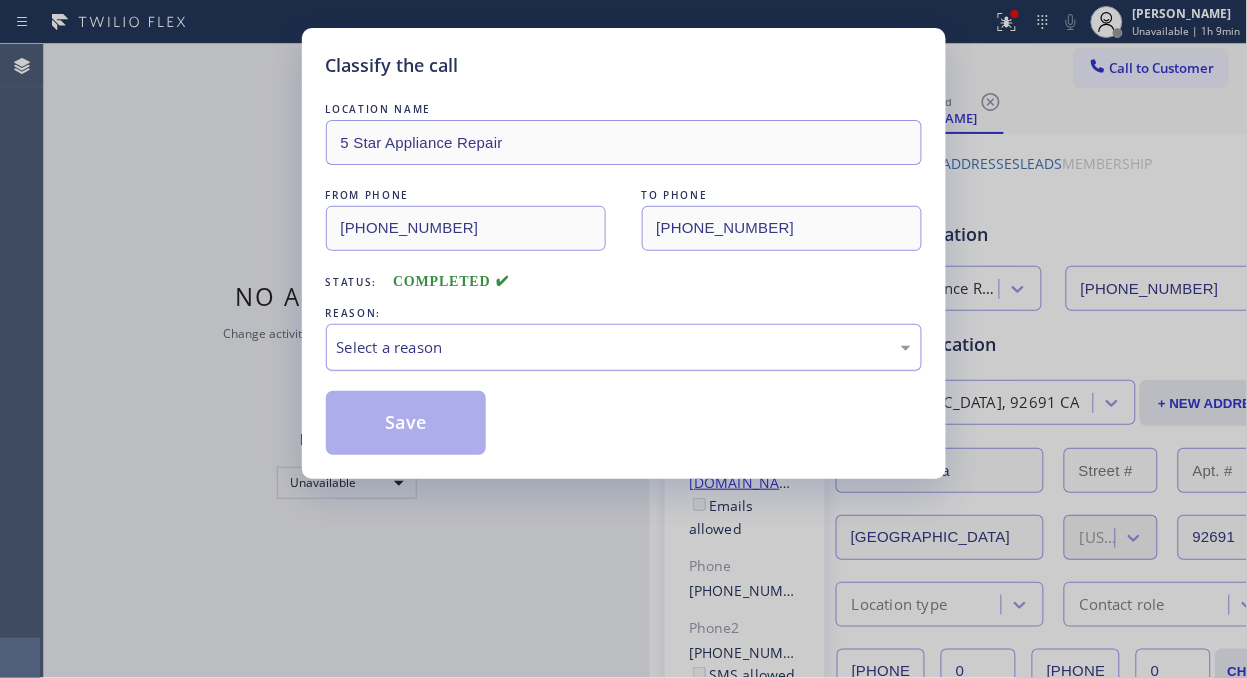 click on "Select a reason" at bounding box center [624, 347] 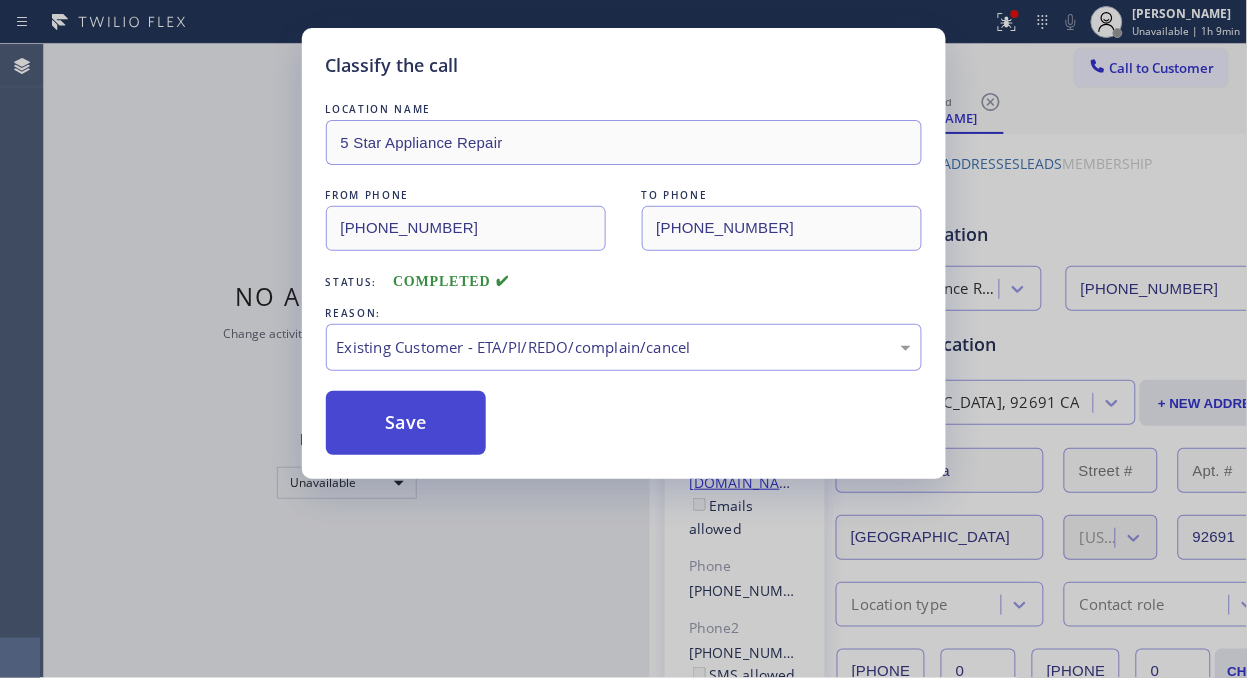 click on "Save" at bounding box center [406, 423] 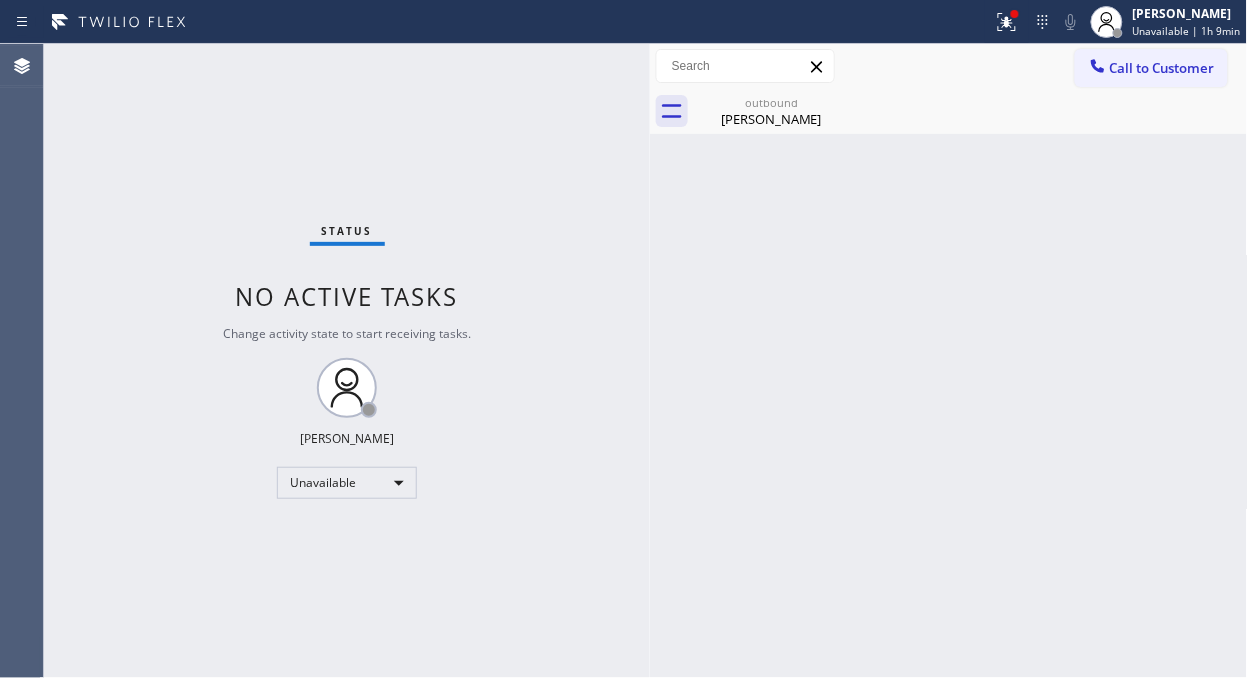 click 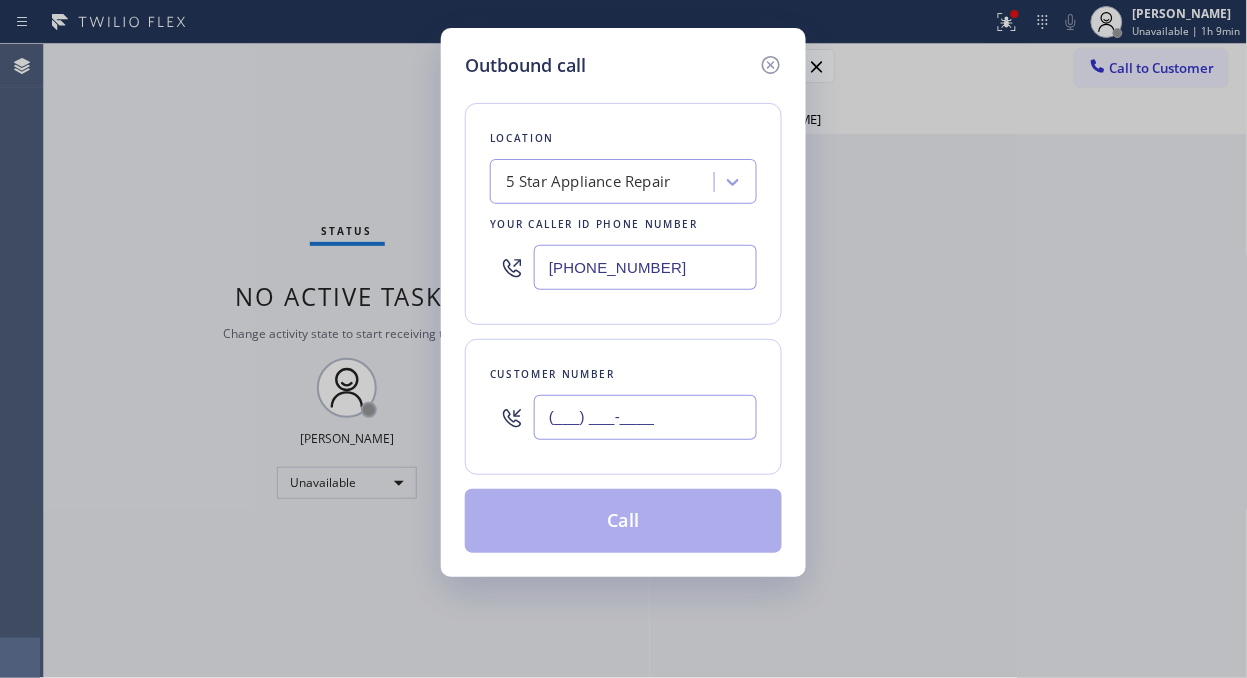 click on "(___) ___-____" at bounding box center [645, 417] 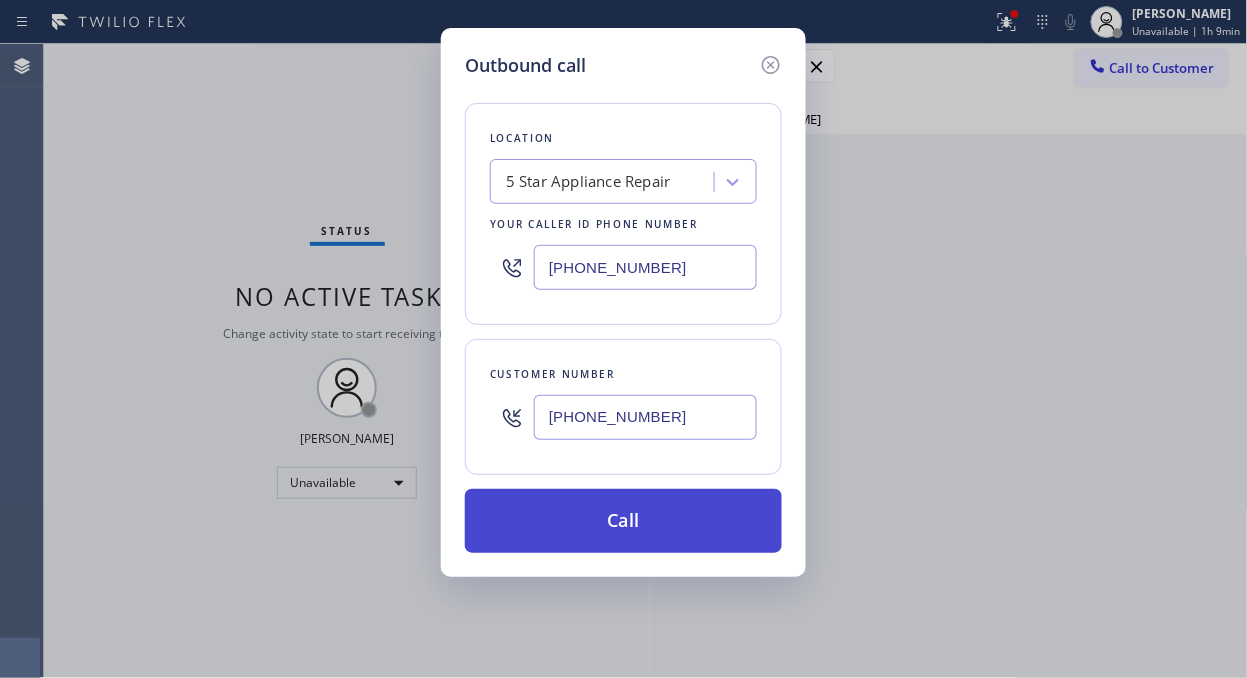 type on "[PHONE_NUMBER]" 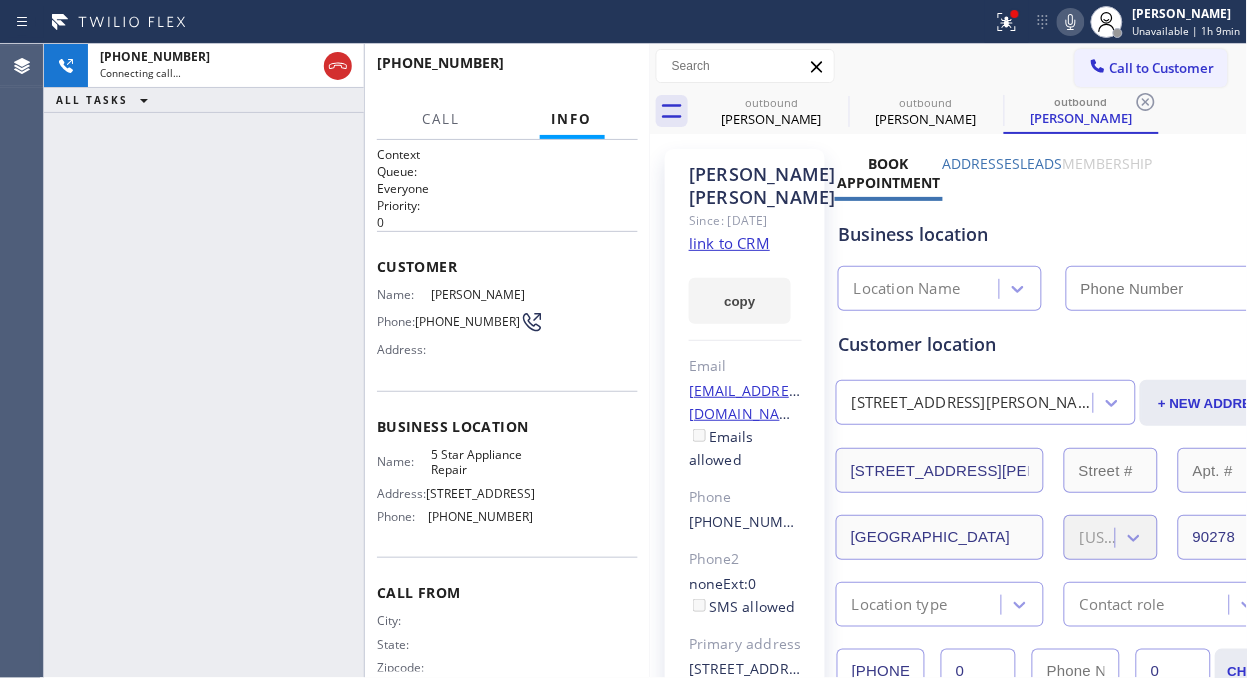 type on "[PHONE_NUMBER]" 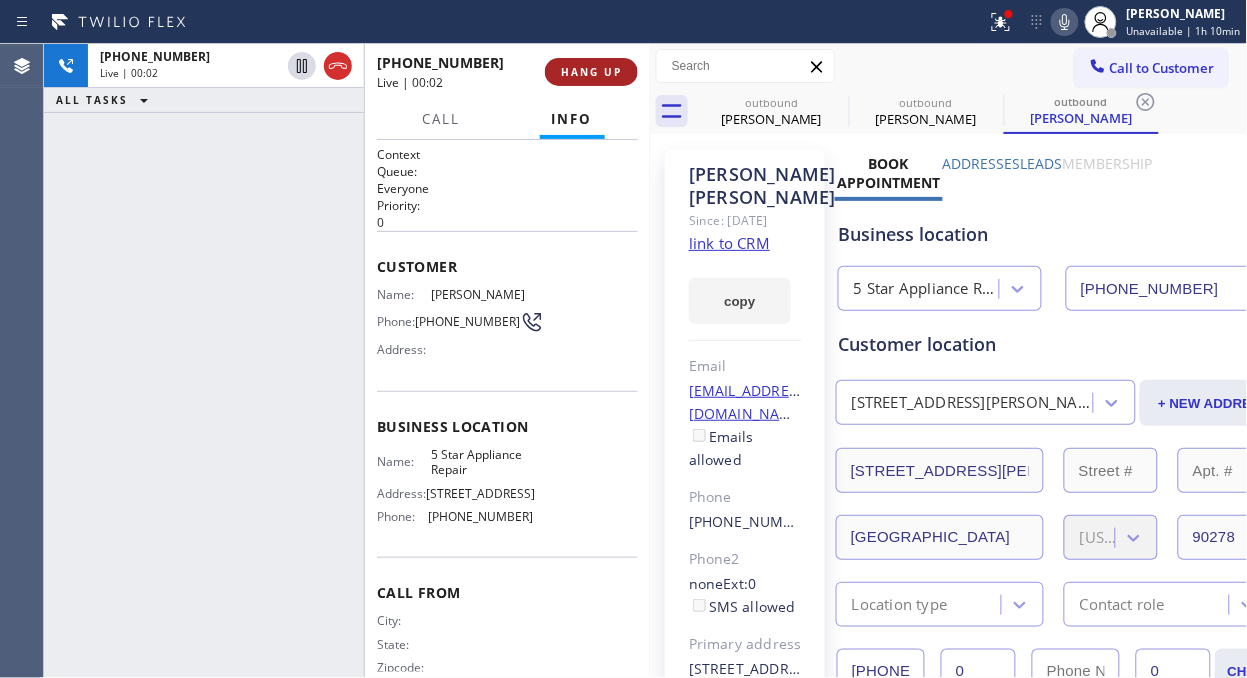 click on "HANG UP" at bounding box center [591, 72] 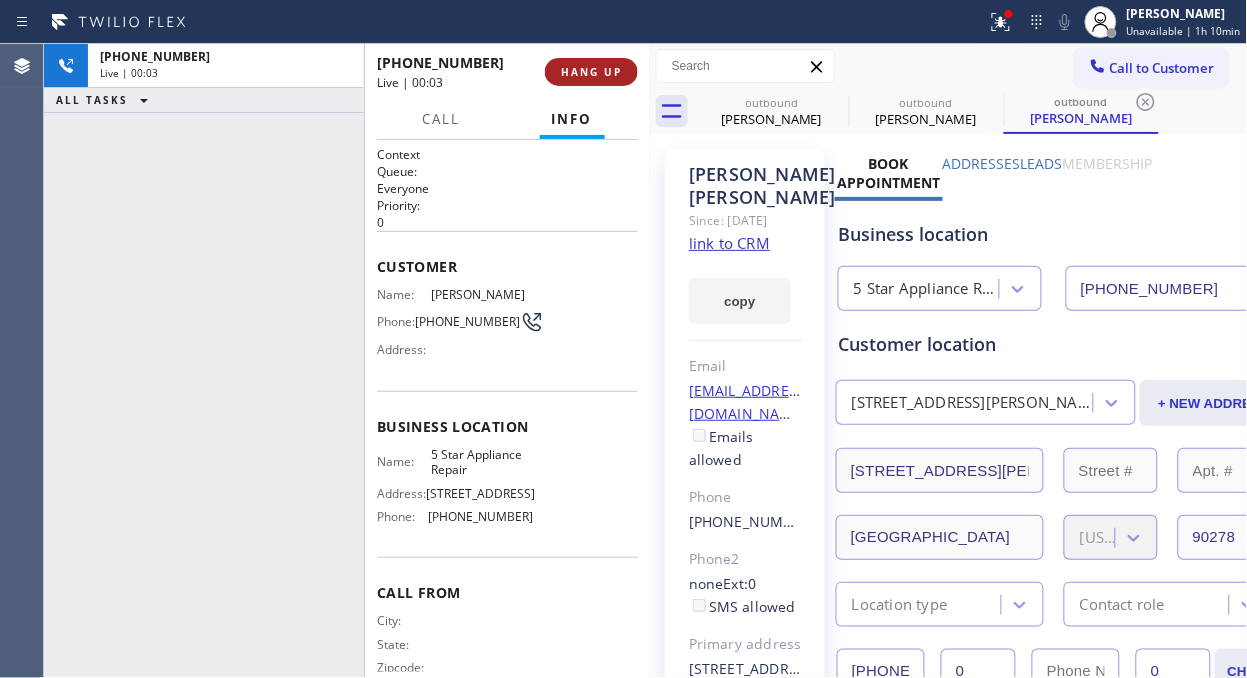 click on "HANG UP" at bounding box center (591, 72) 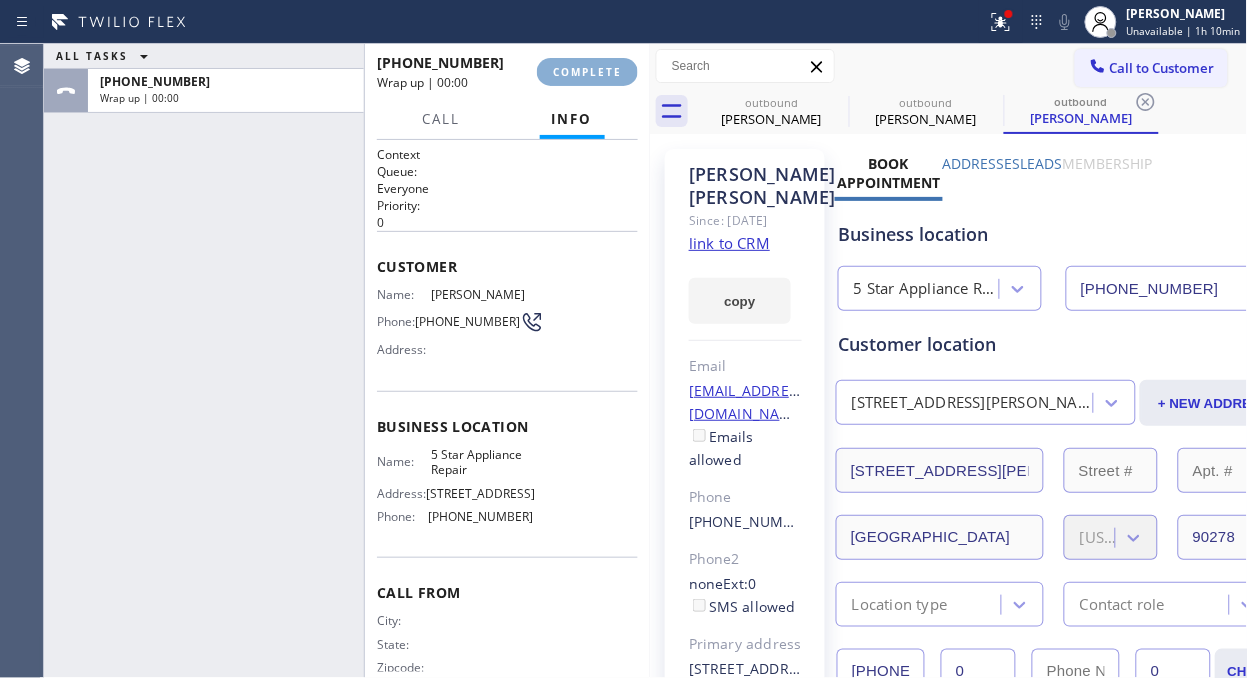 click on "COMPLETE" at bounding box center [587, 72] 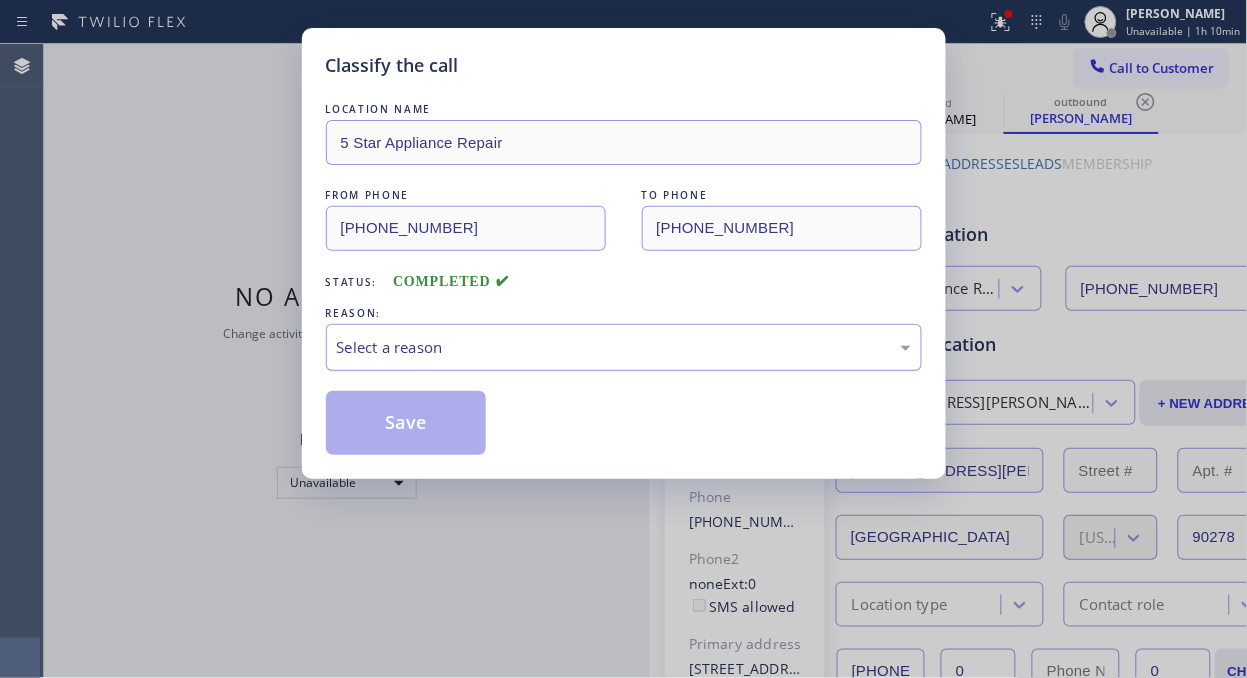drag, startPoint x: 573, startPoint y: 74, endPoint x: 525, endPoint y: 341, distance: 271.2803 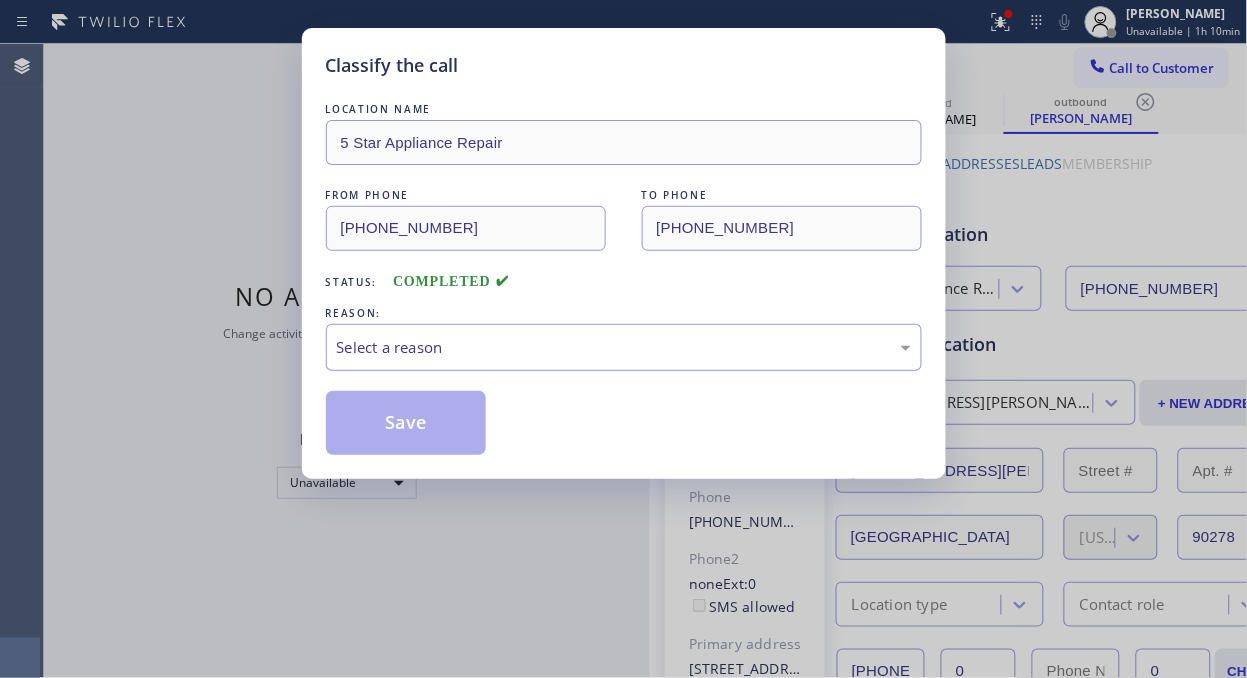 click on "Classify the call" at bounding box center (624, 65) 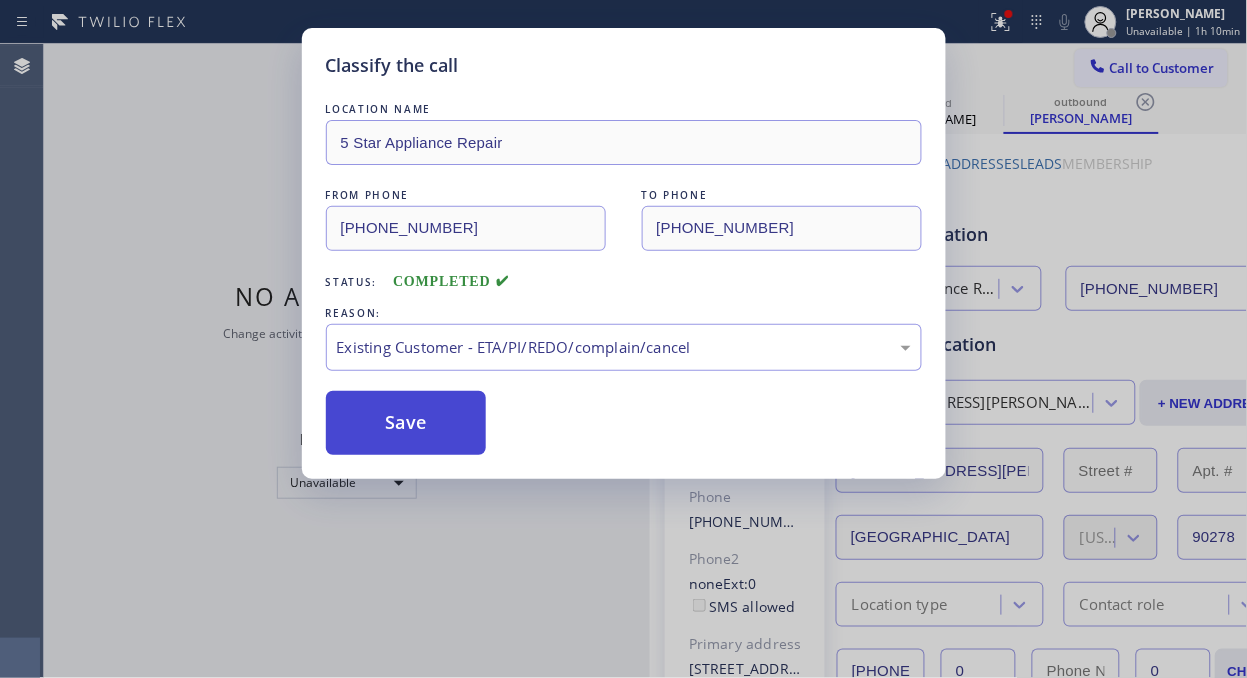click on "Save" at bounding box center (406, 423) 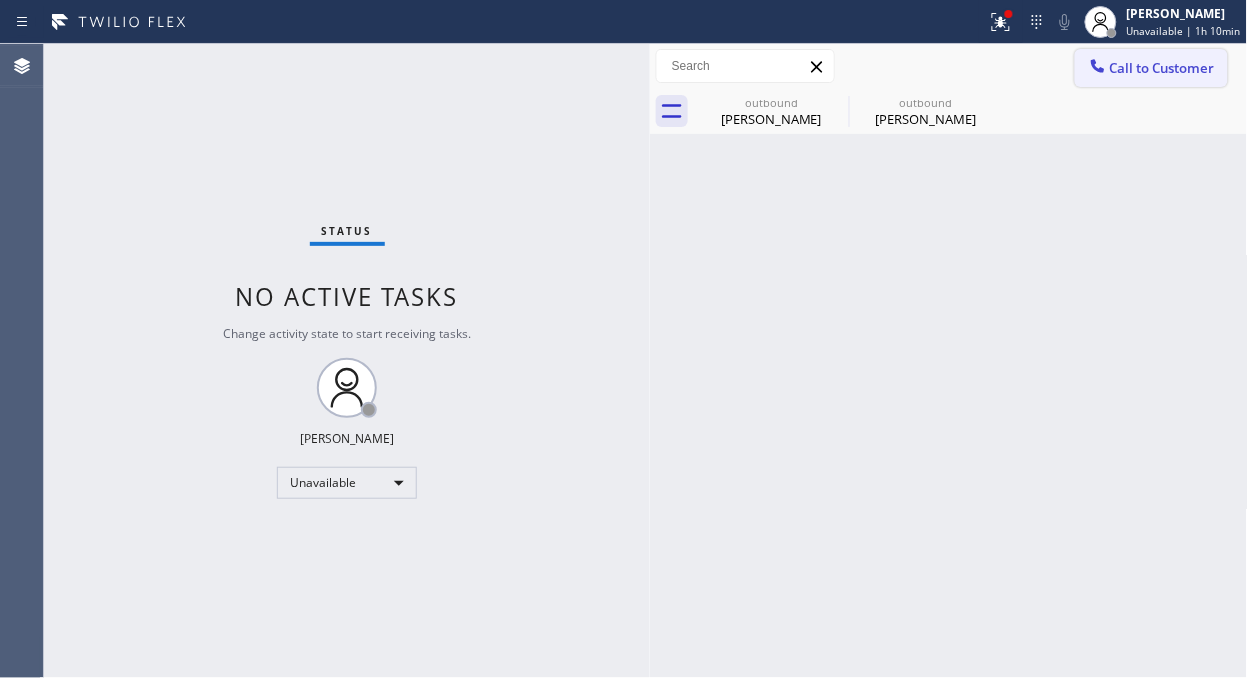 click on "Call to Customer" at bounding box center [1162, 68] 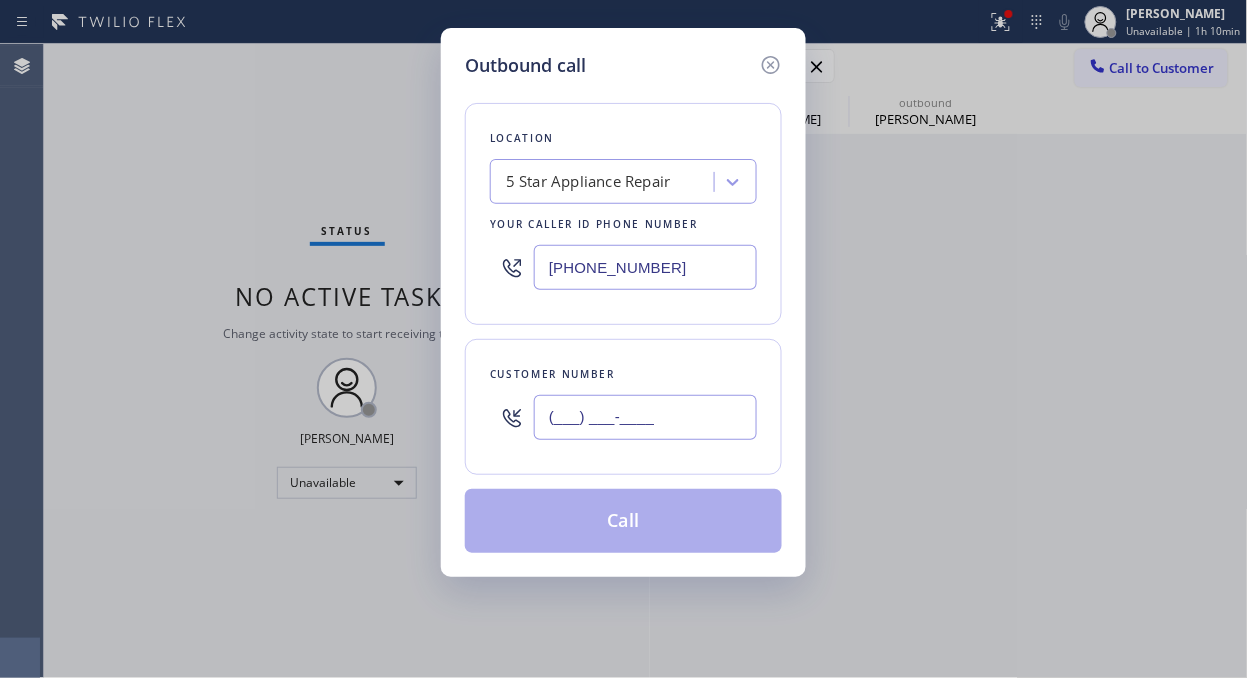 click on "(___) ___-____" at bounding box center (645, 417) 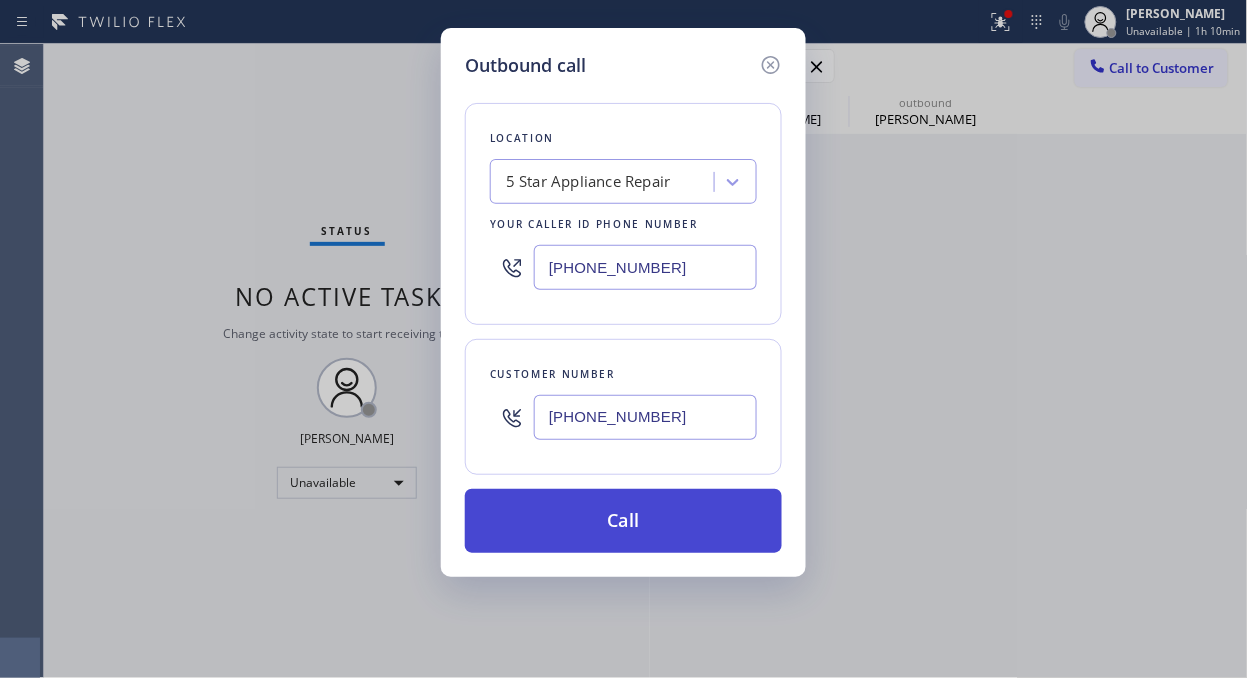 type on "[PHONE_NUMBER]" 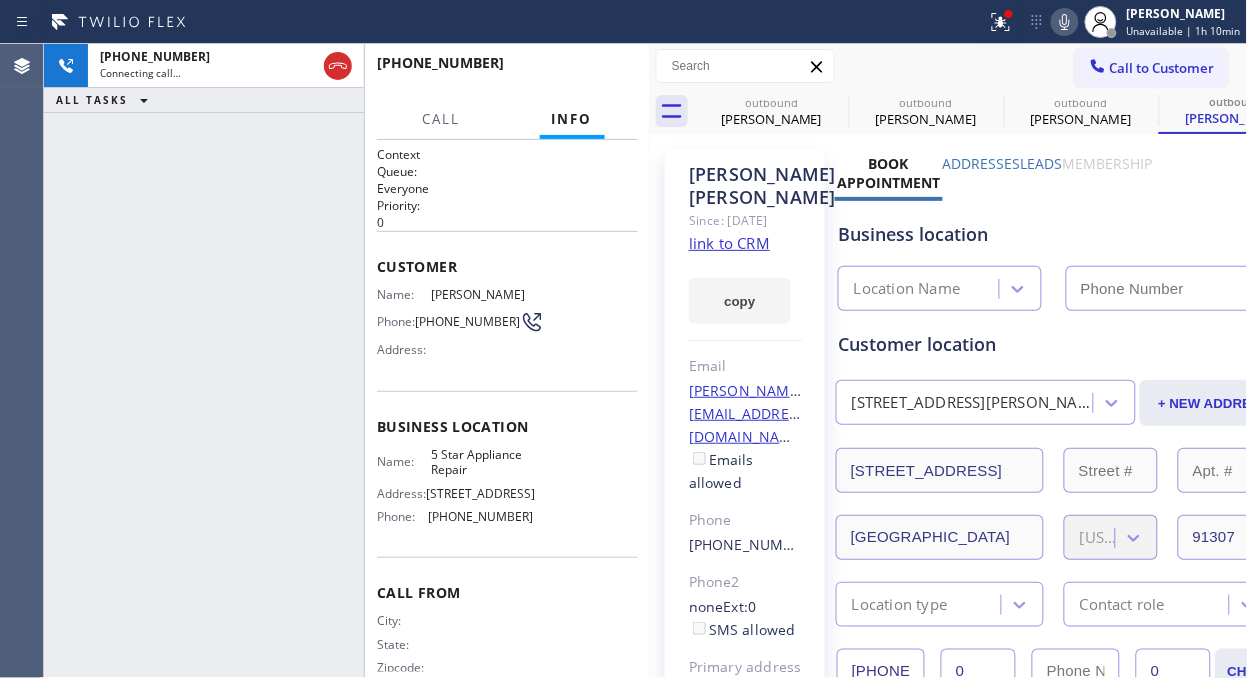 type on "[PHONE_NUMBER]" 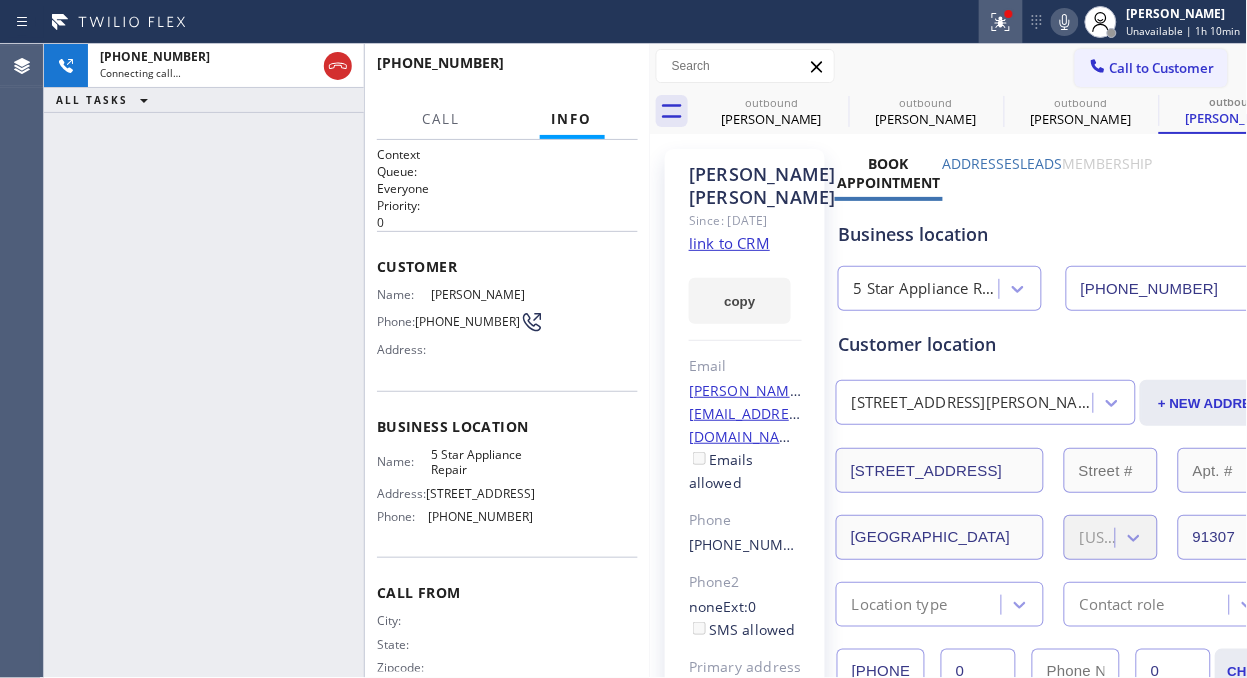 click 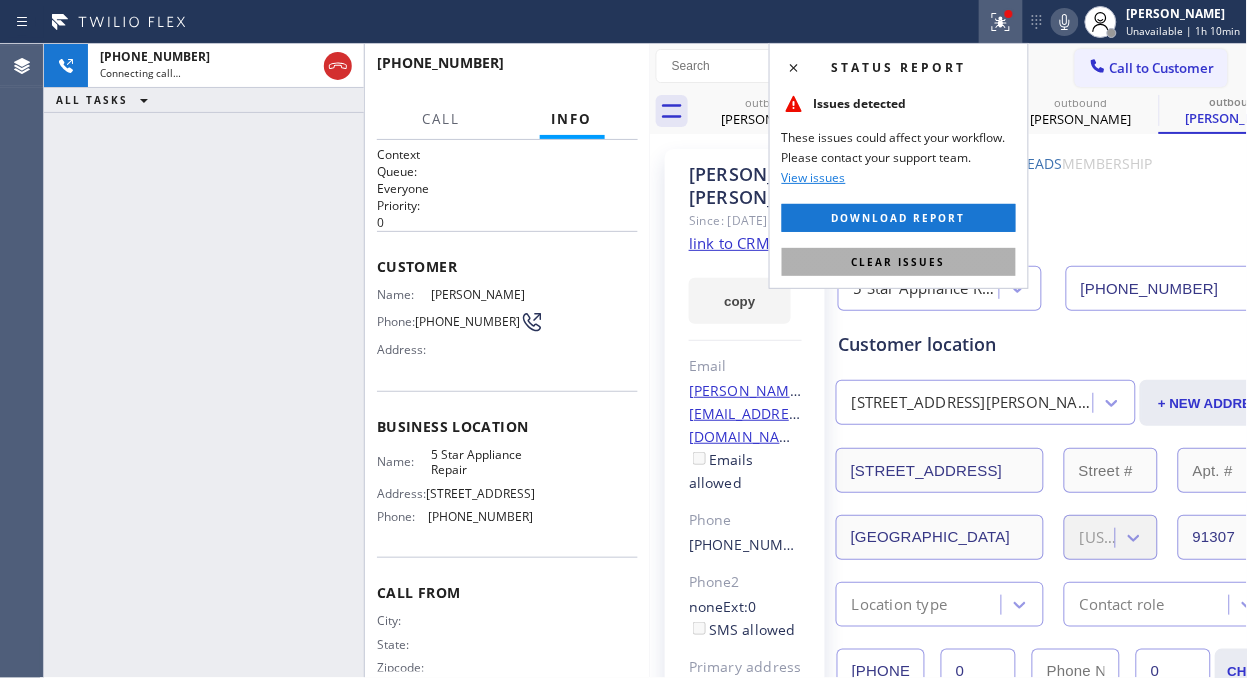 click on "Clear issues" at bounding box center (899, 262) 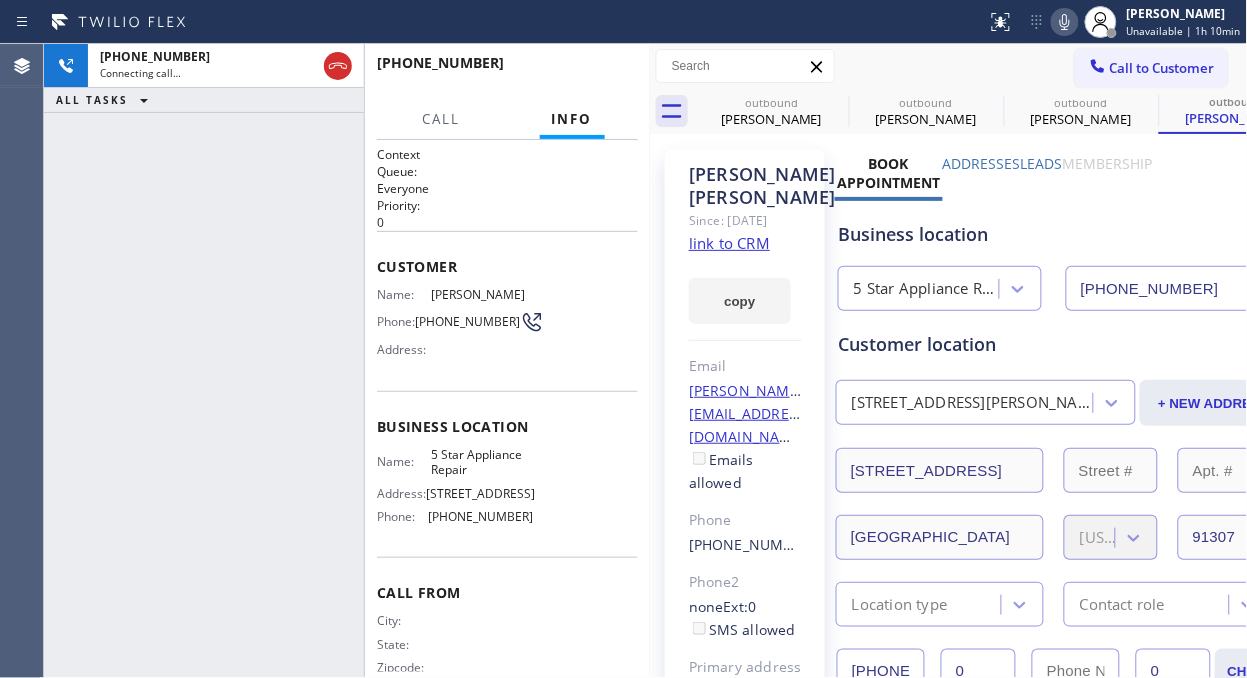 click 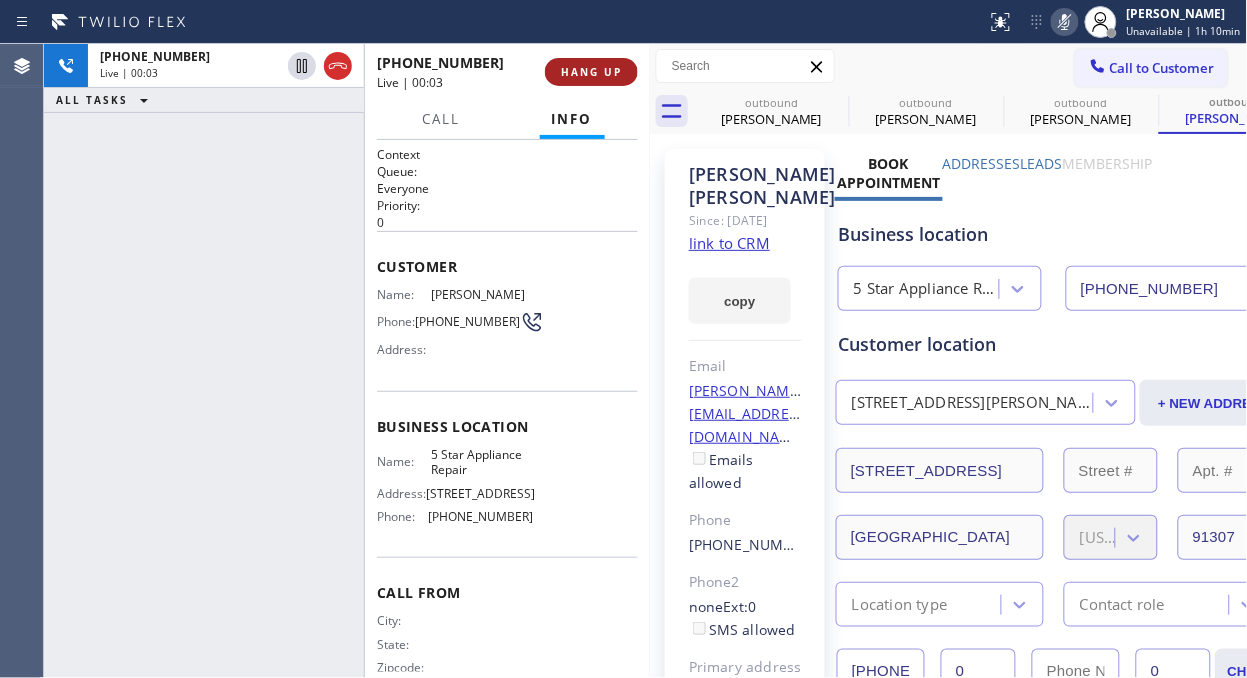 click on "HANG UP" at bounding box center (591, 72) 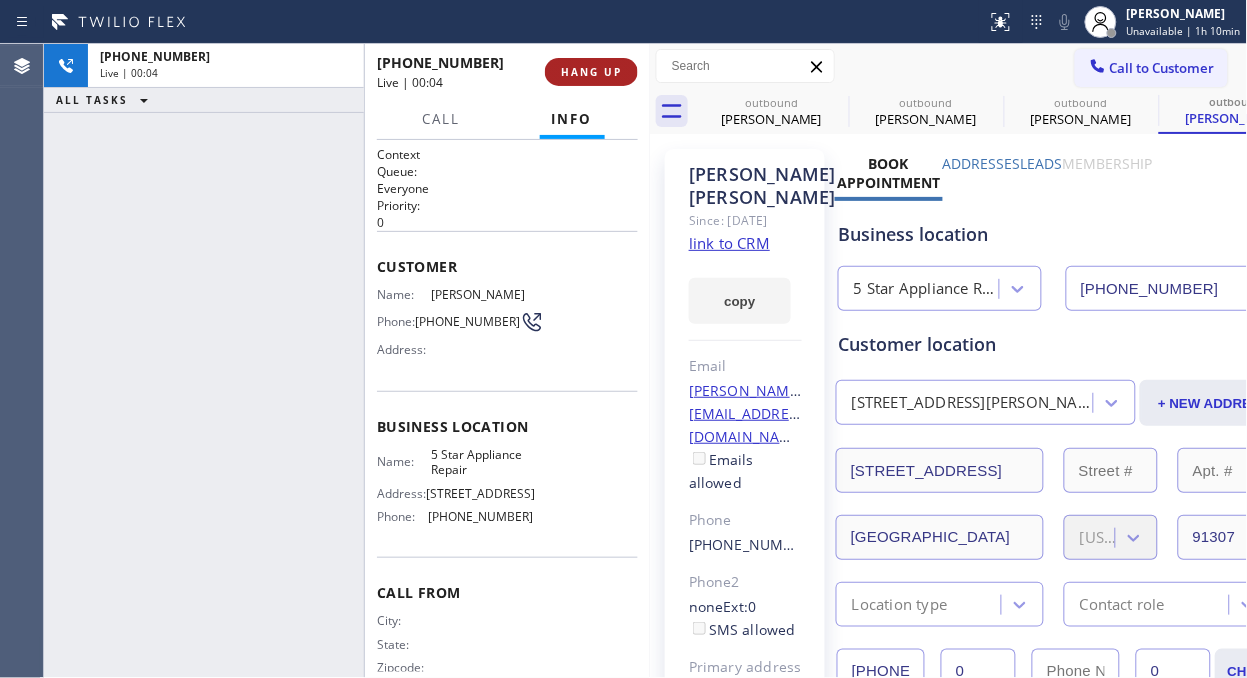 click on "HANG UP" at bounding box center [591, 72] 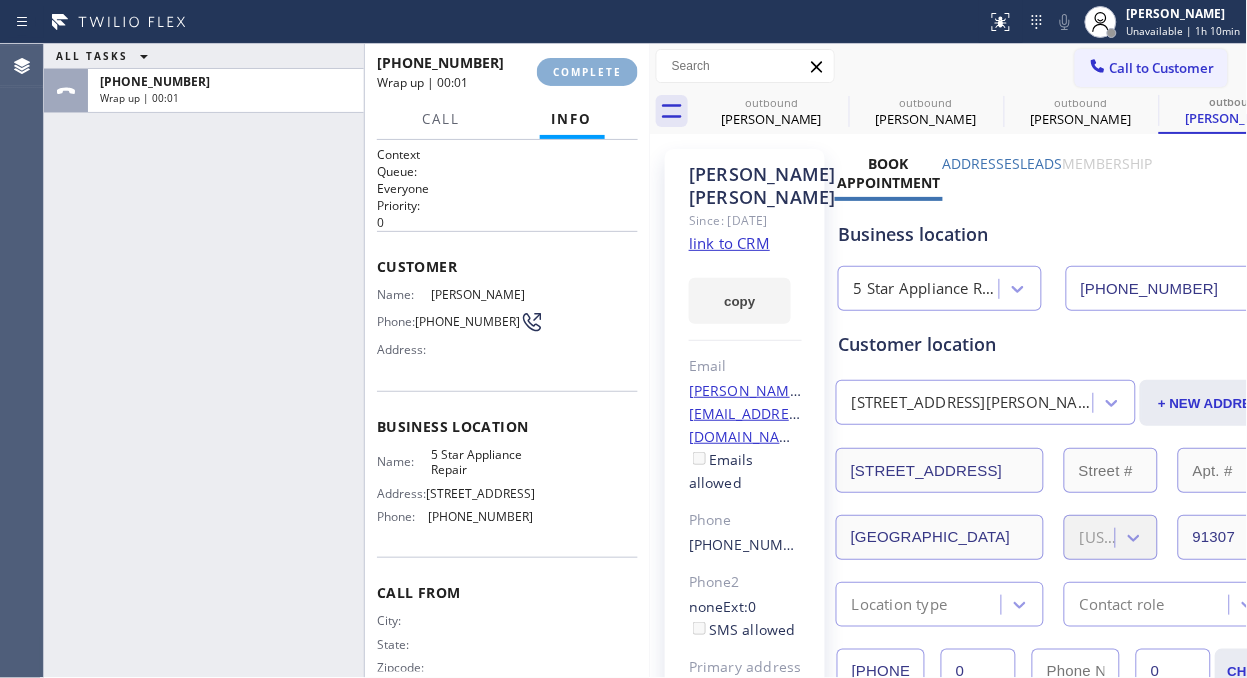 click on "COMPLETE" at bounding box center (587, 72) 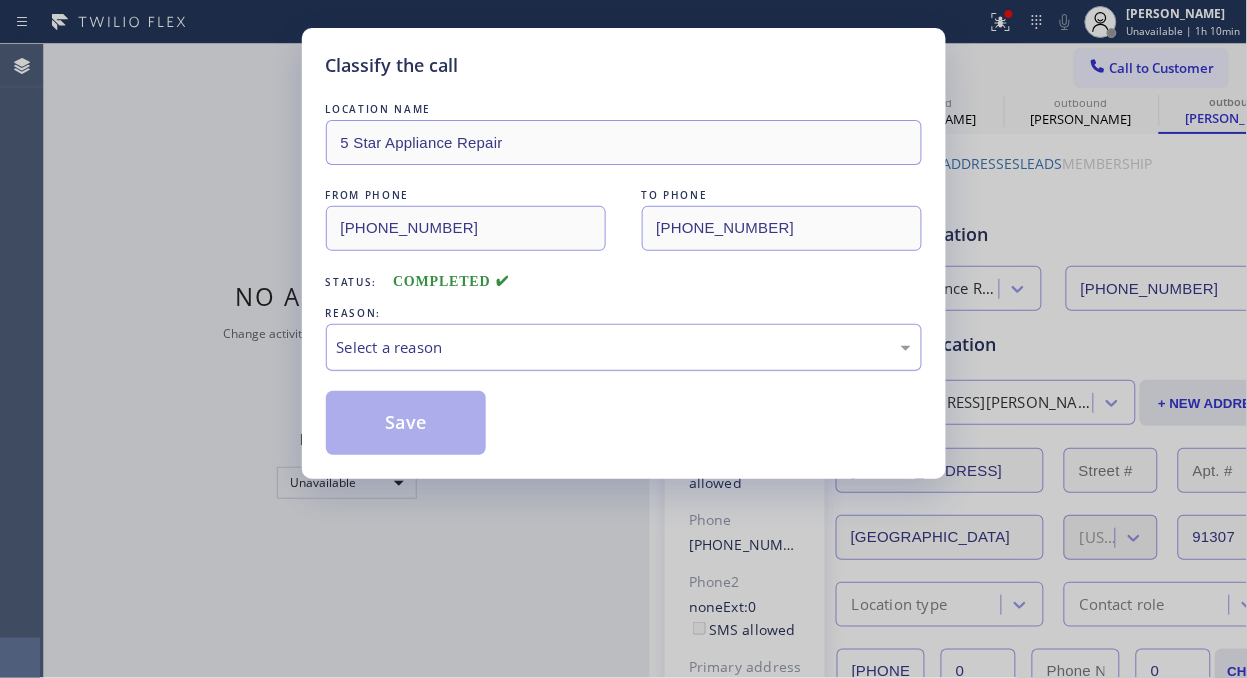 click on "Select a reason" at bounding box center (624, 347) 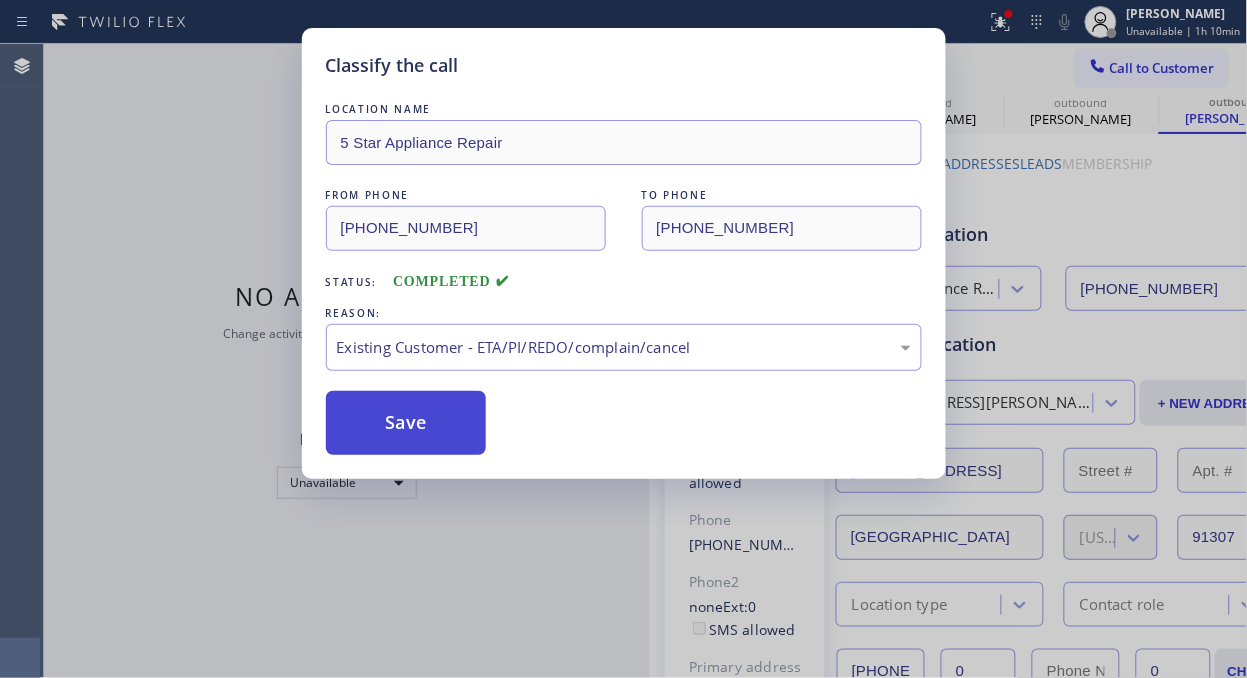 click on "Save" at bounding box center [406, 423] 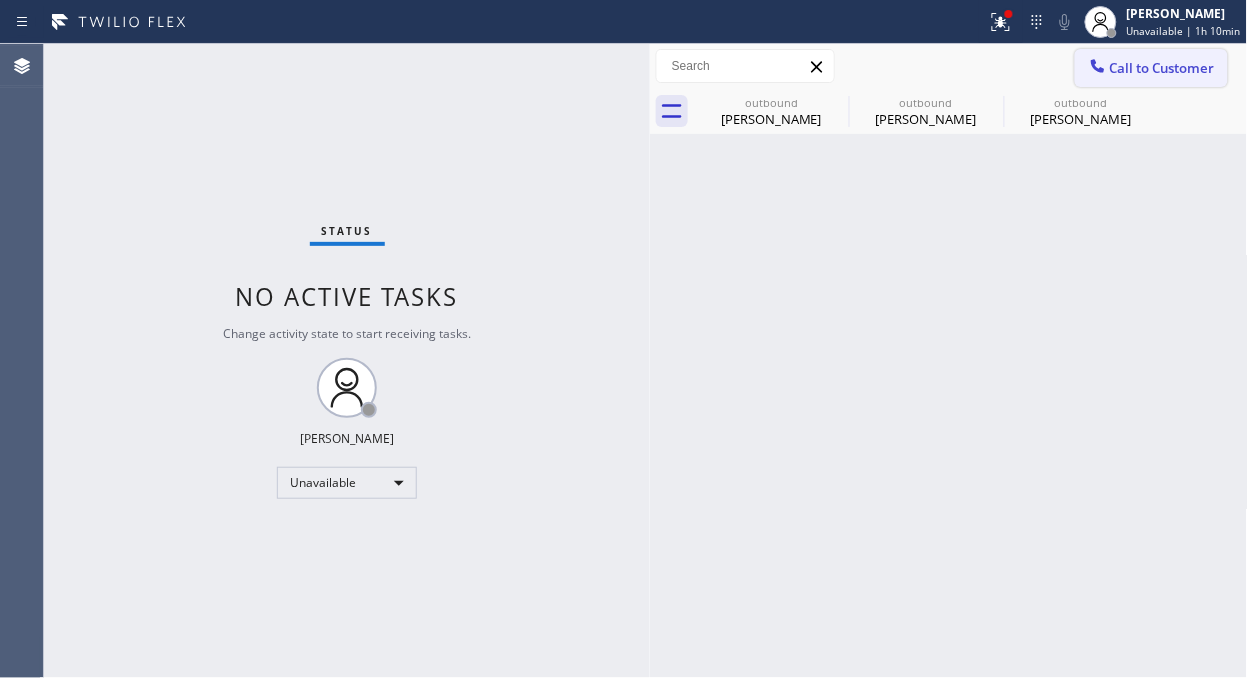 click on "Call to Customer" at bounding box center [1162, 68] 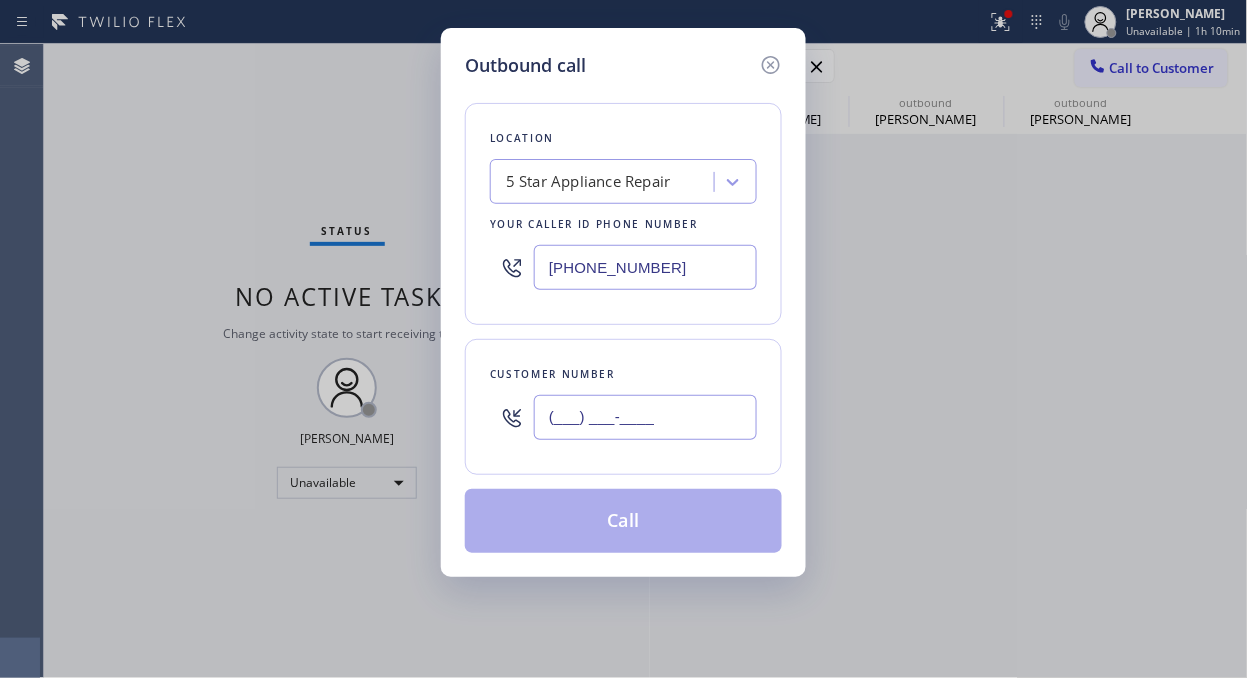 click on "(___) ___-____" at bounding box center (645, 417) 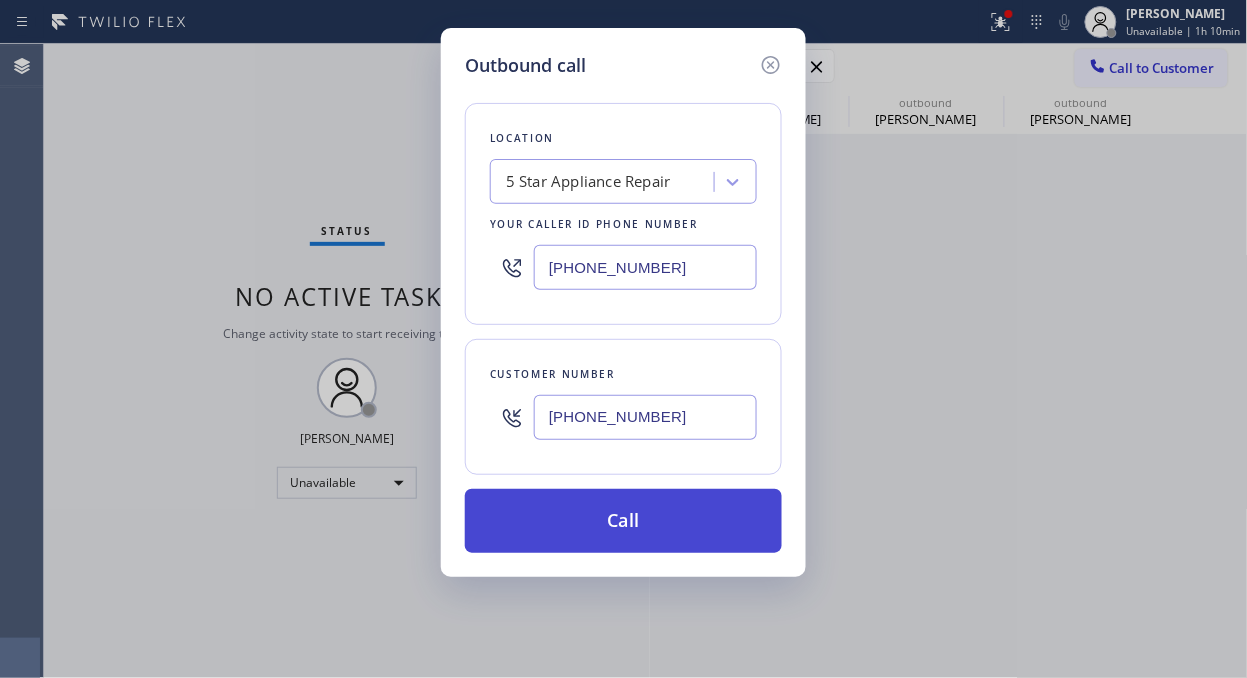 type on "[PHONE_NUMBER]" 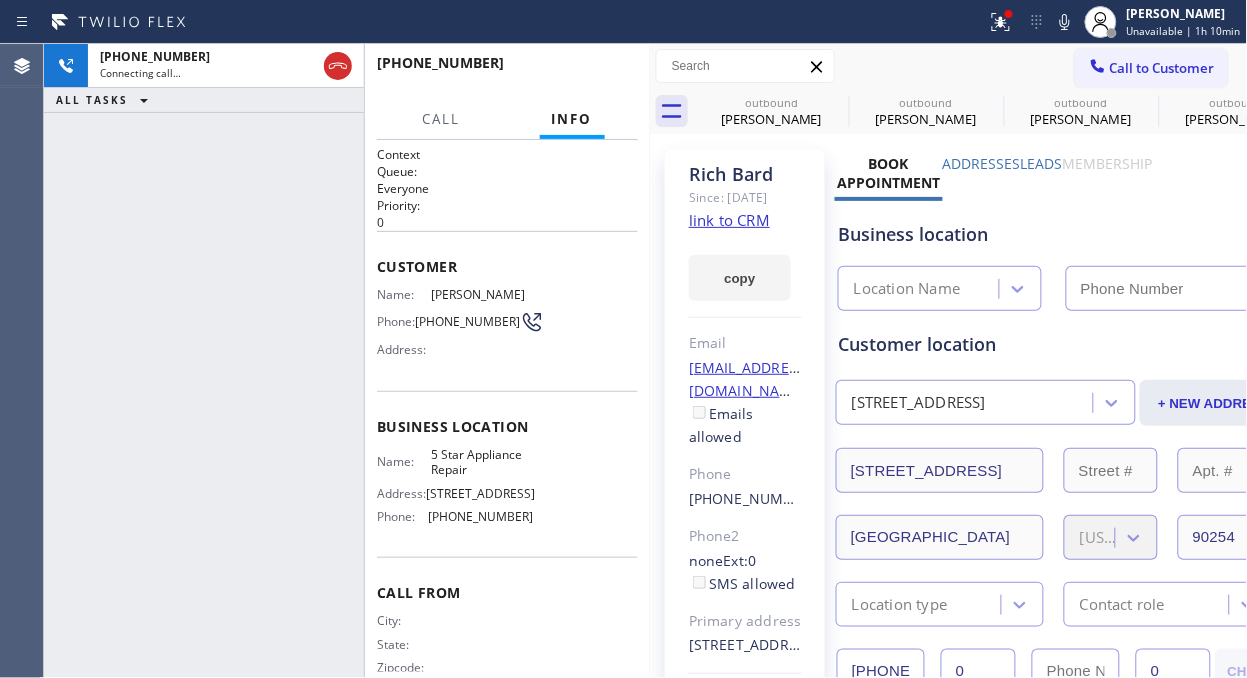 type on "[PHONE_NUMBER]" 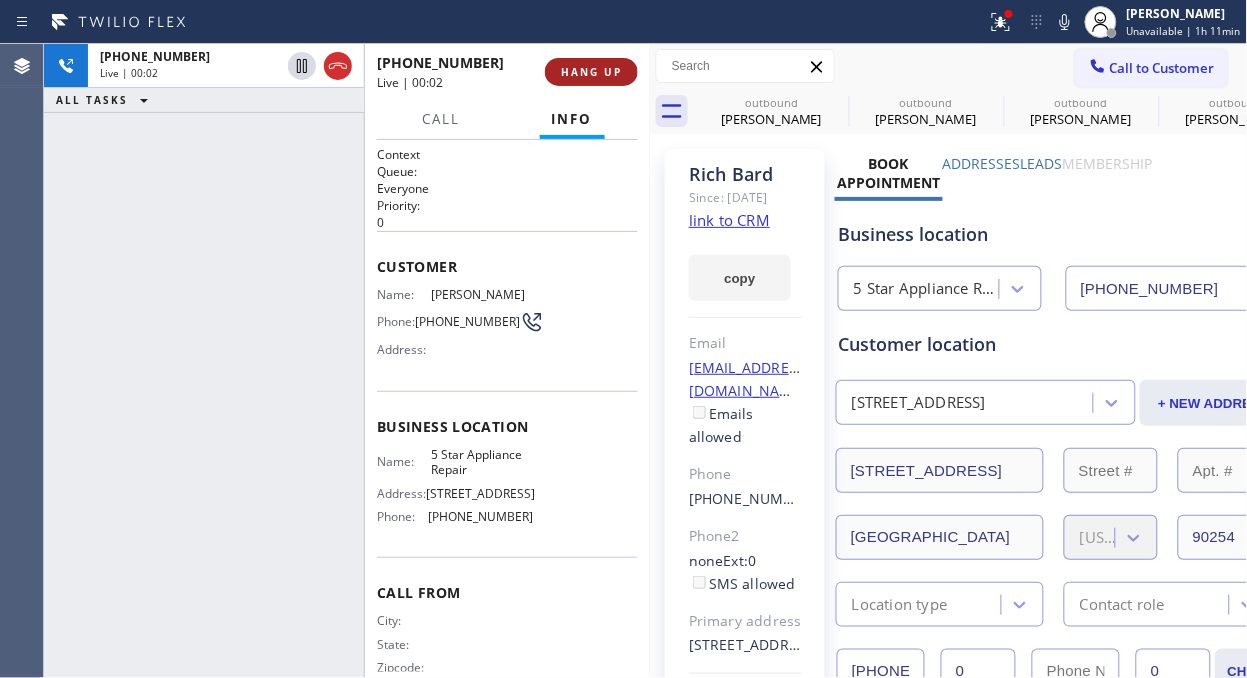click on "HANG UP" at bounding box center [591, 72] 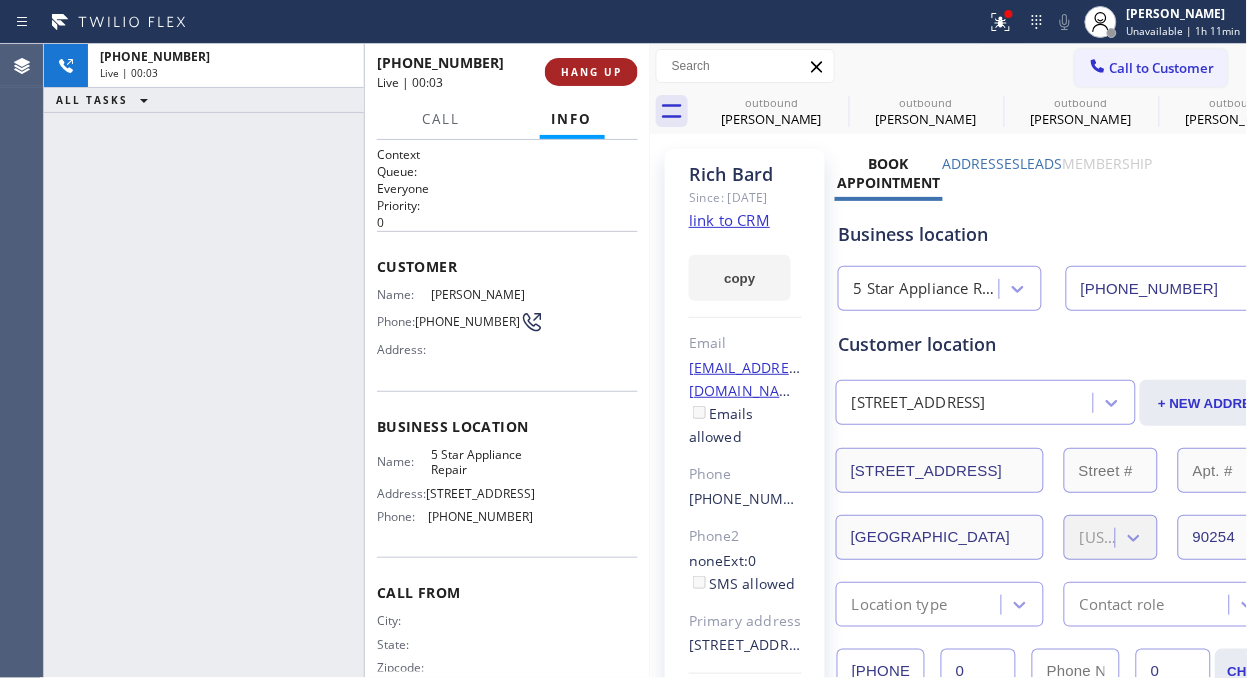 click on "HANG UP" at bounding box center [591, 72] 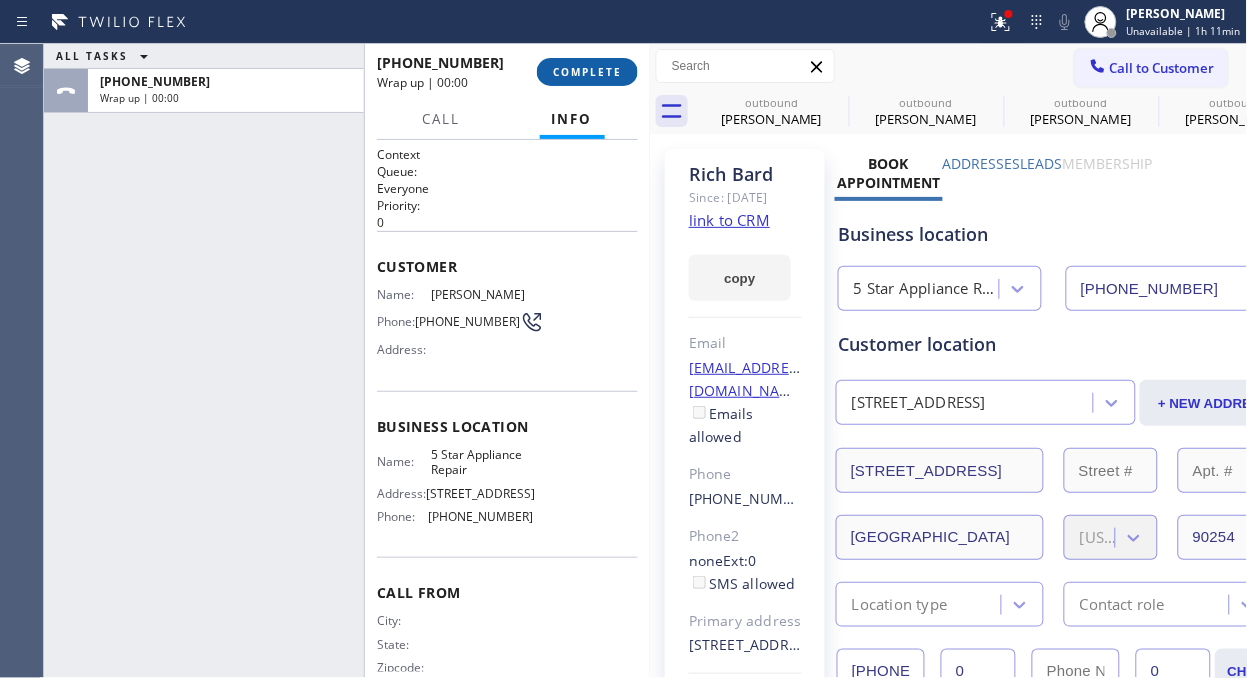 click on "COMPLETE" at bounding box center (587, 72) 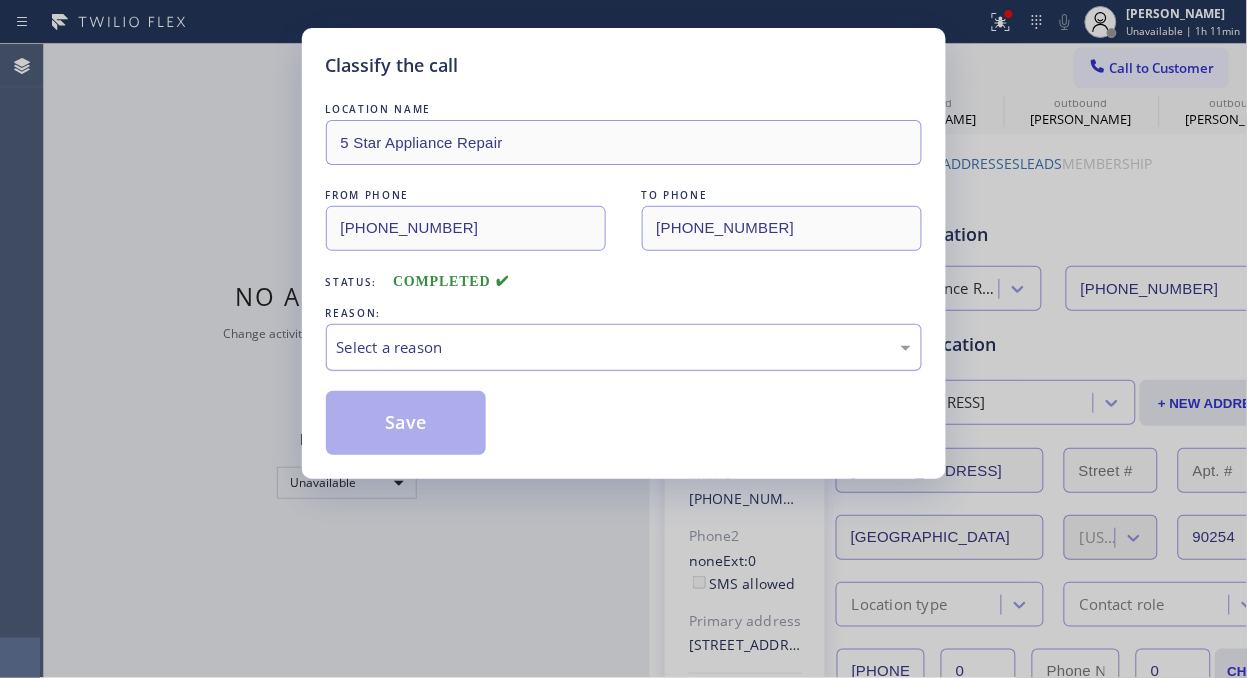 click on "Select a reason" at bounding box center [624, 347] 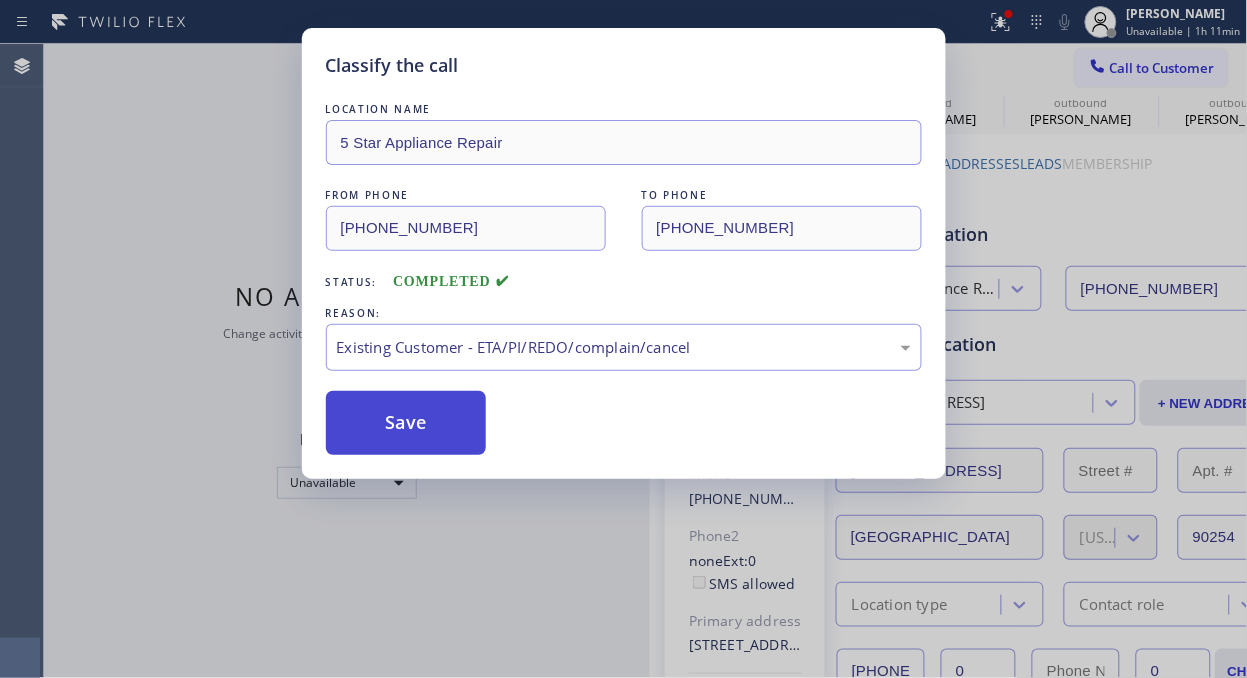 click on "Save" at bounding box center (406, 423) 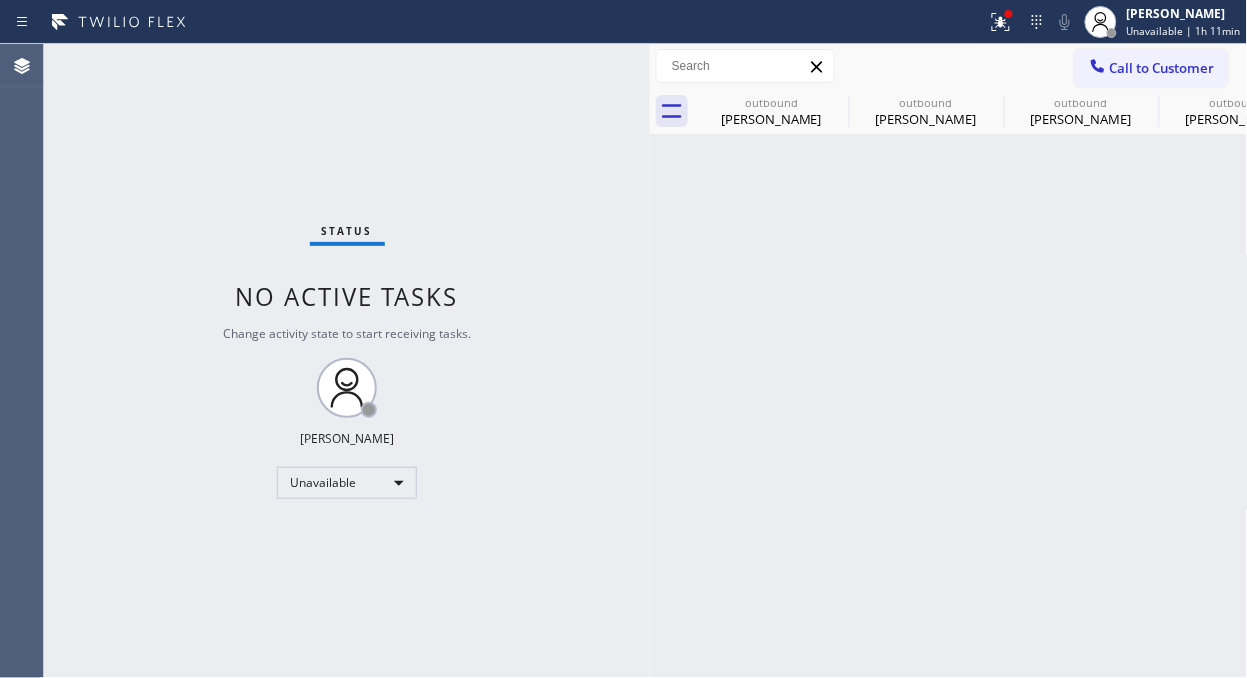 click on "Call to Customer" at bounding box center [1162, 68] 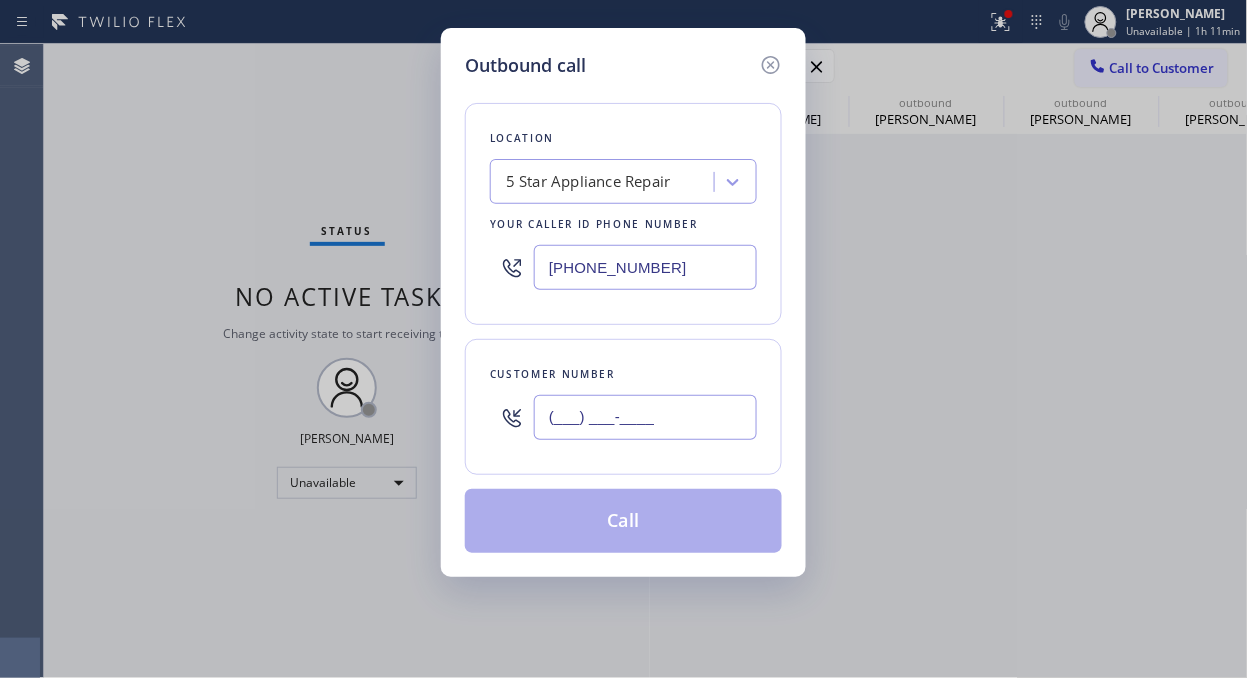 click on "(___) ___-____" at bounding box center [645, 417] 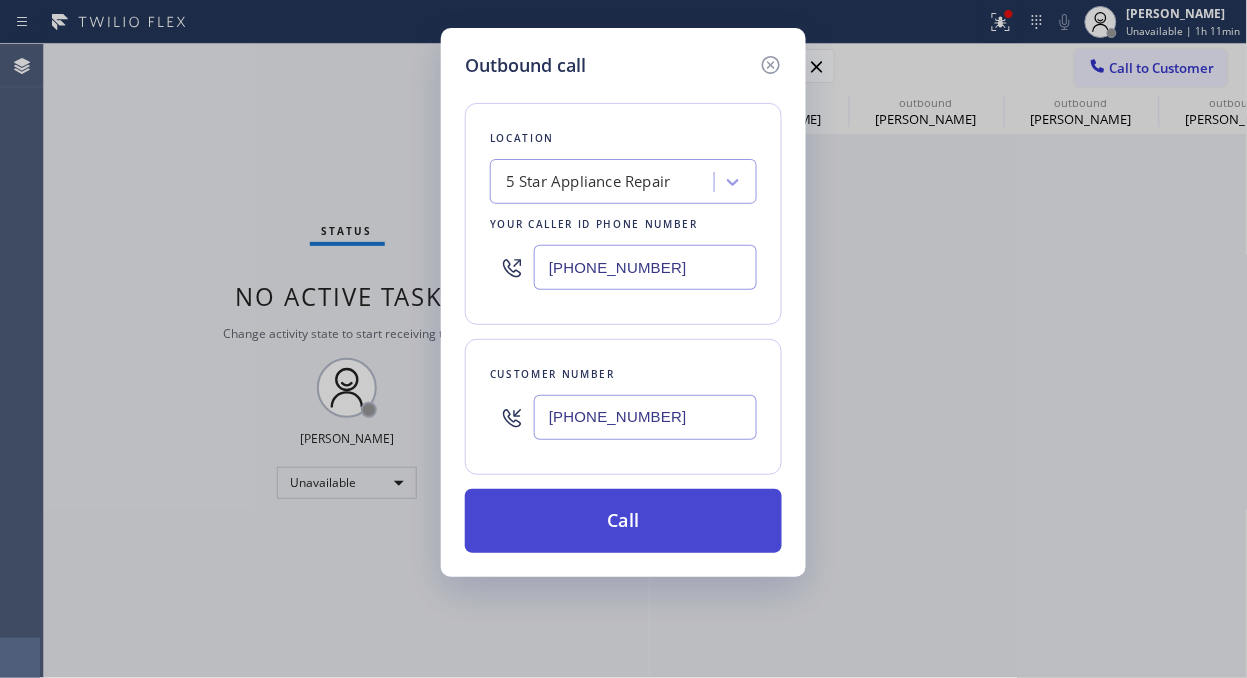type on "[PHONE_NUMBER]" 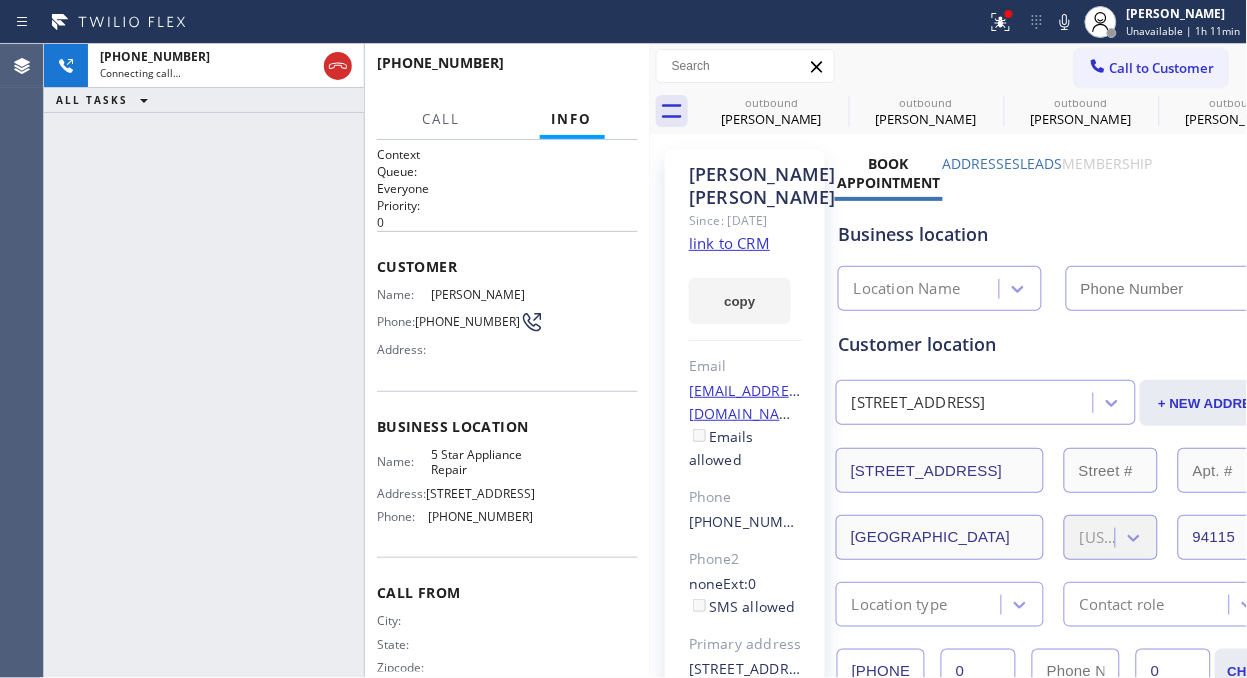 type on "[PHONE_NUMBER]" 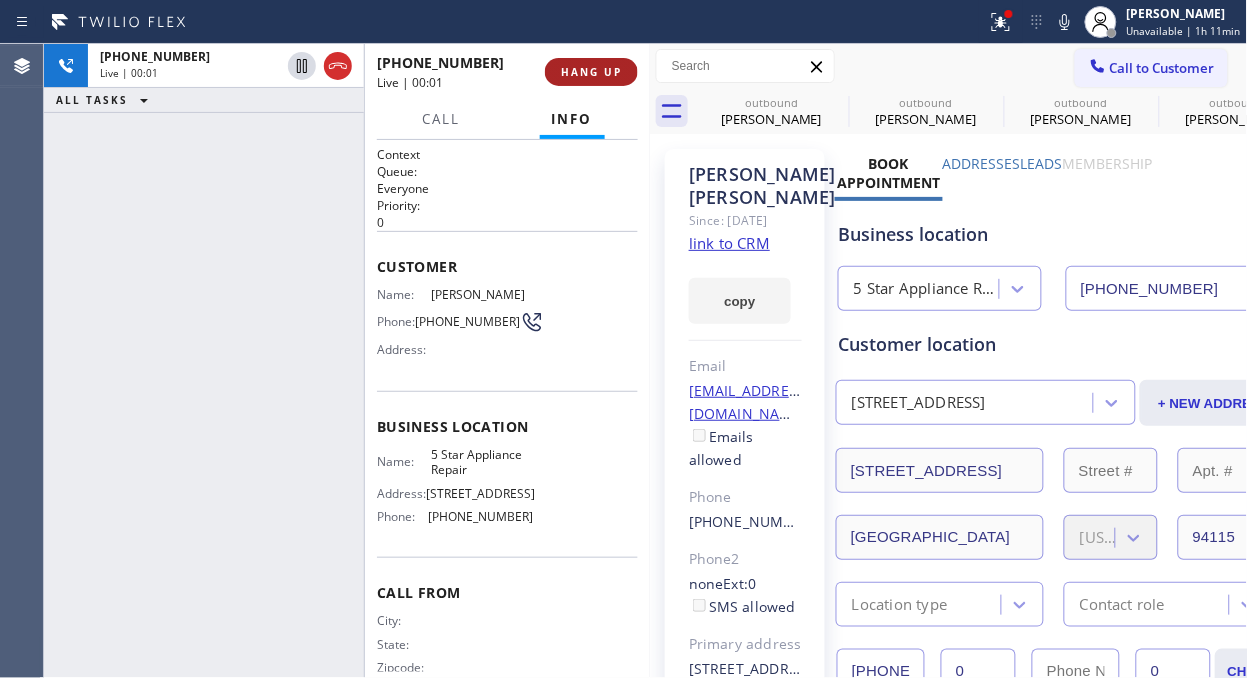 click on "HANG UP" at bounding box center [591, 72] 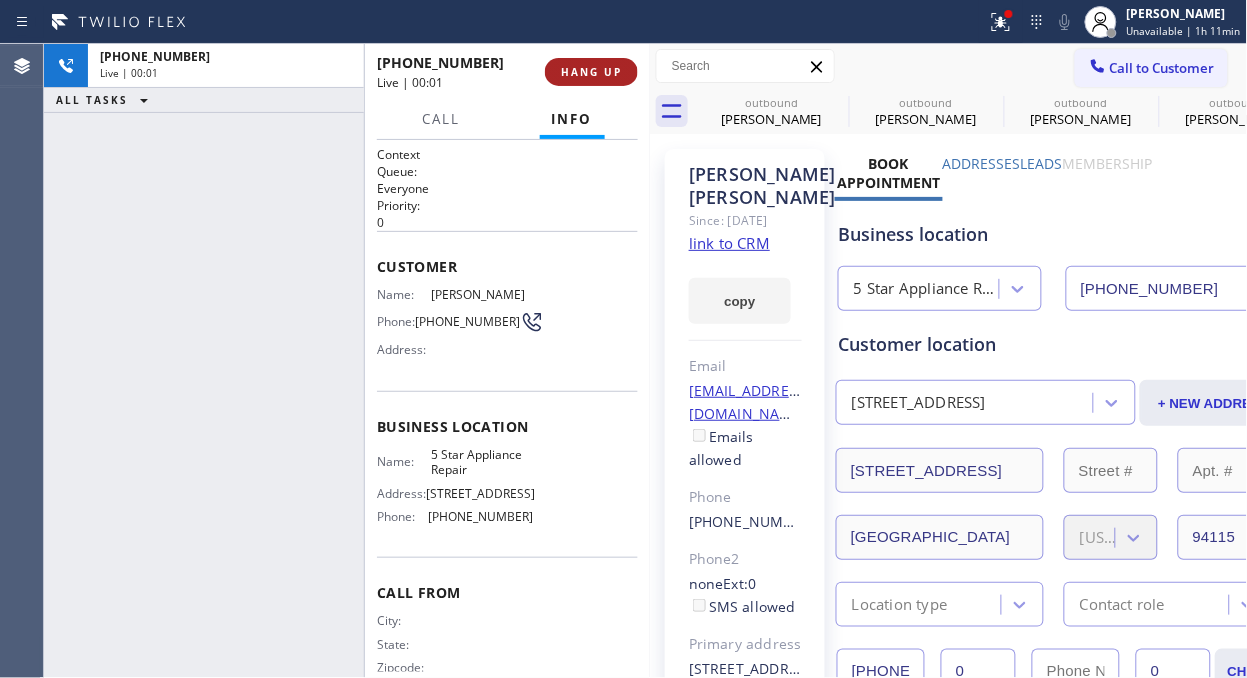 click on "HANG UP" at bounding box center (591, 72) 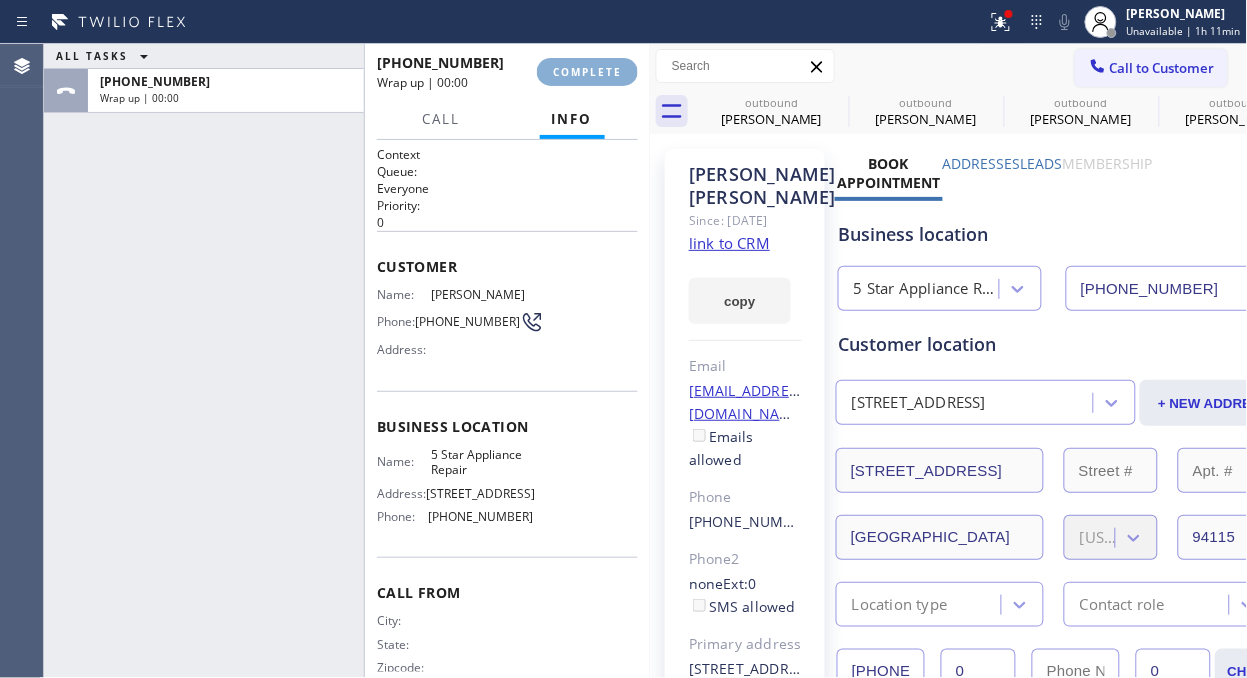click on "COMPLETE" at bounding box center [587, 72] 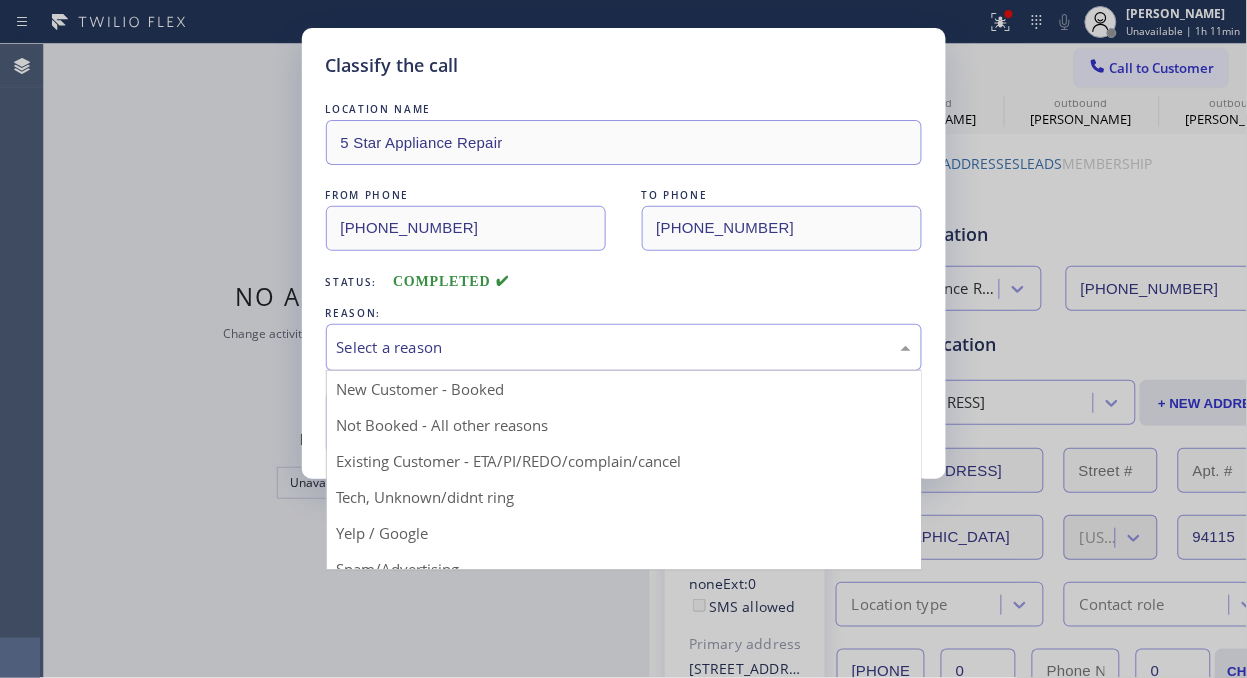 click on "Select a reason" at bounding box center [624, 347] 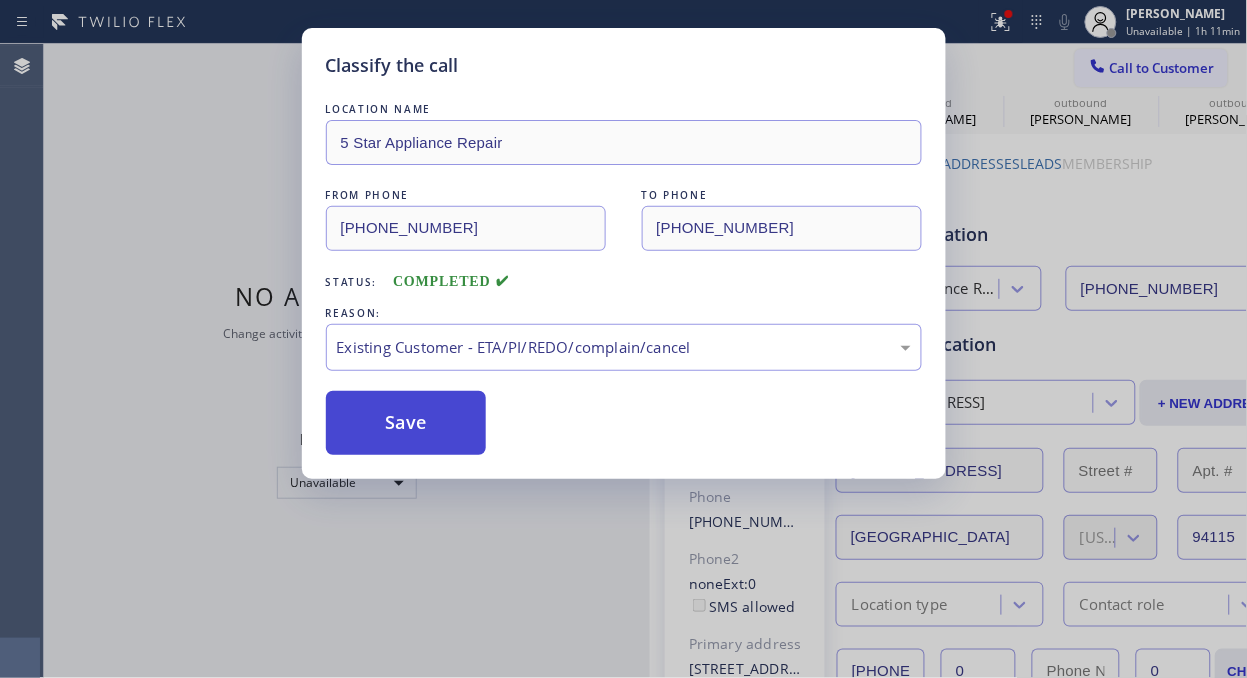 click on "Save" at bounding box center [406, 423] 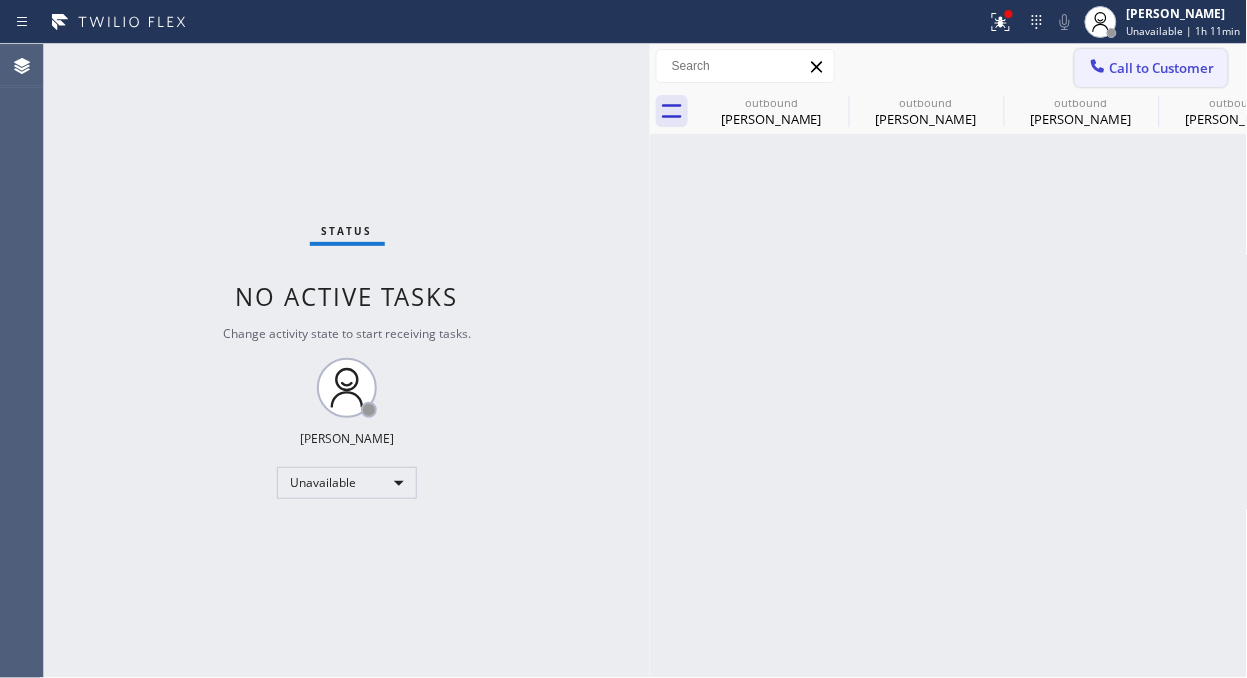 click at bounding box center [1098, 68] 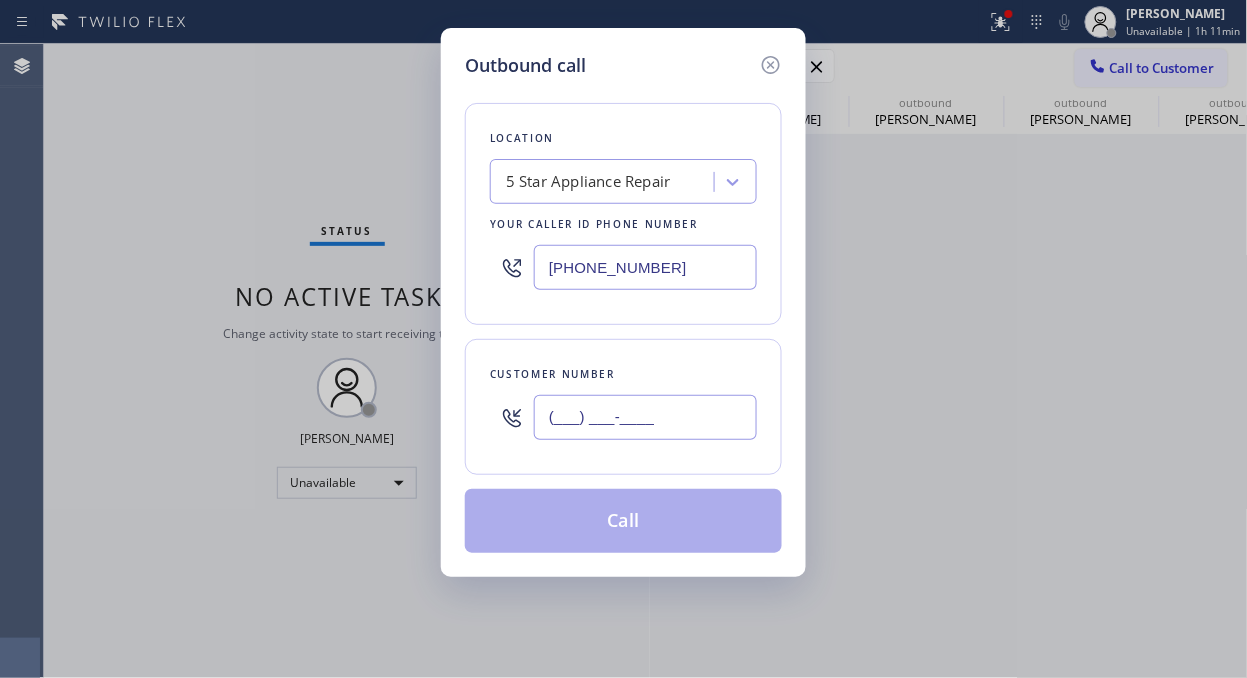 drag, startPoint x: 728, startPoint y: 432, endPoint x: 718, endPoint y: 421, distance: 14.866069 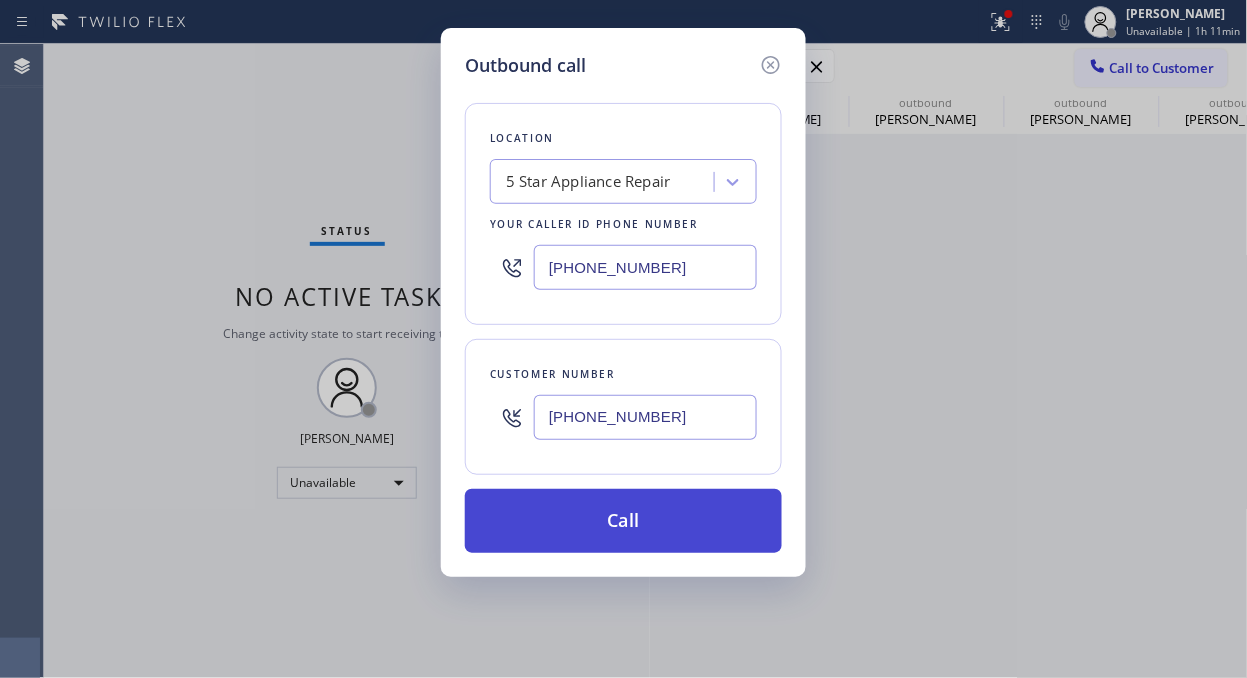 click on "Call" at bounding box center [623, 521] 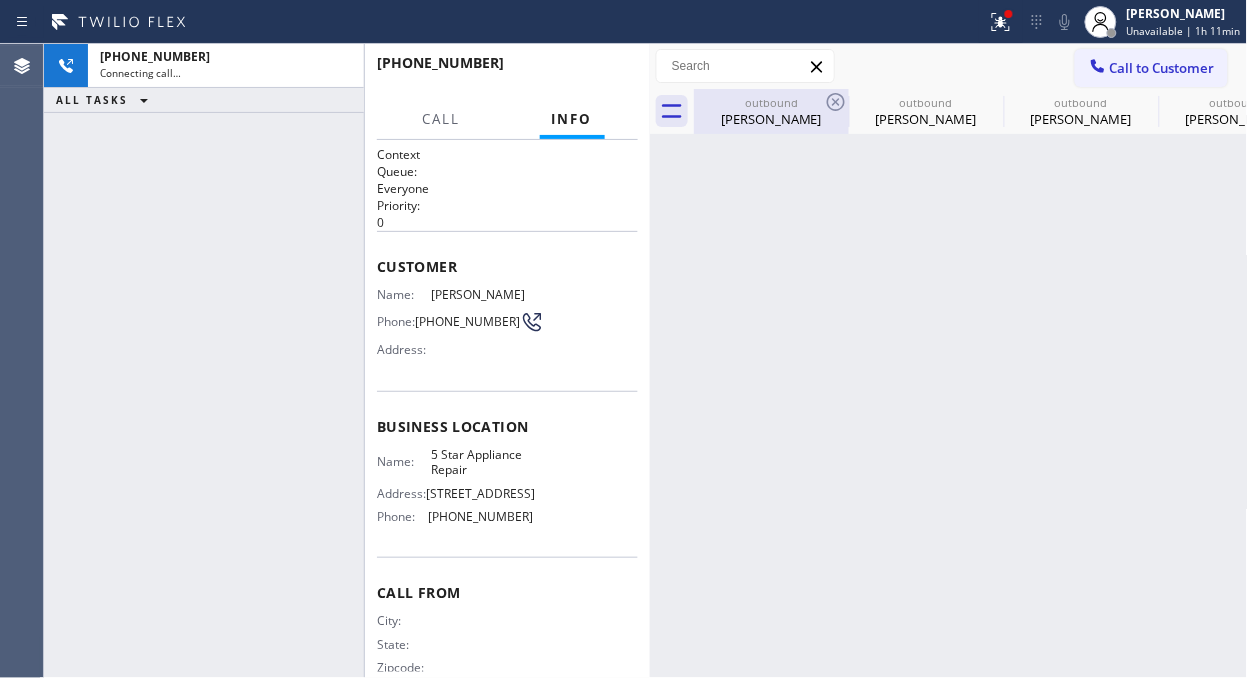 click 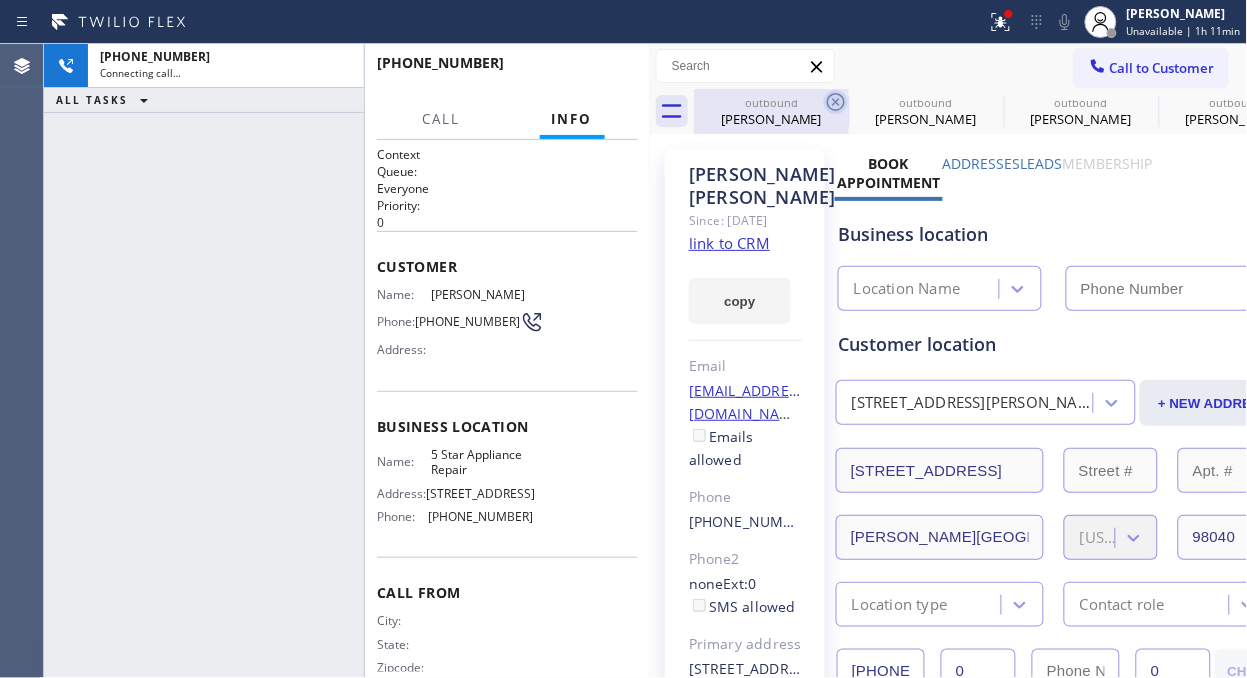 click 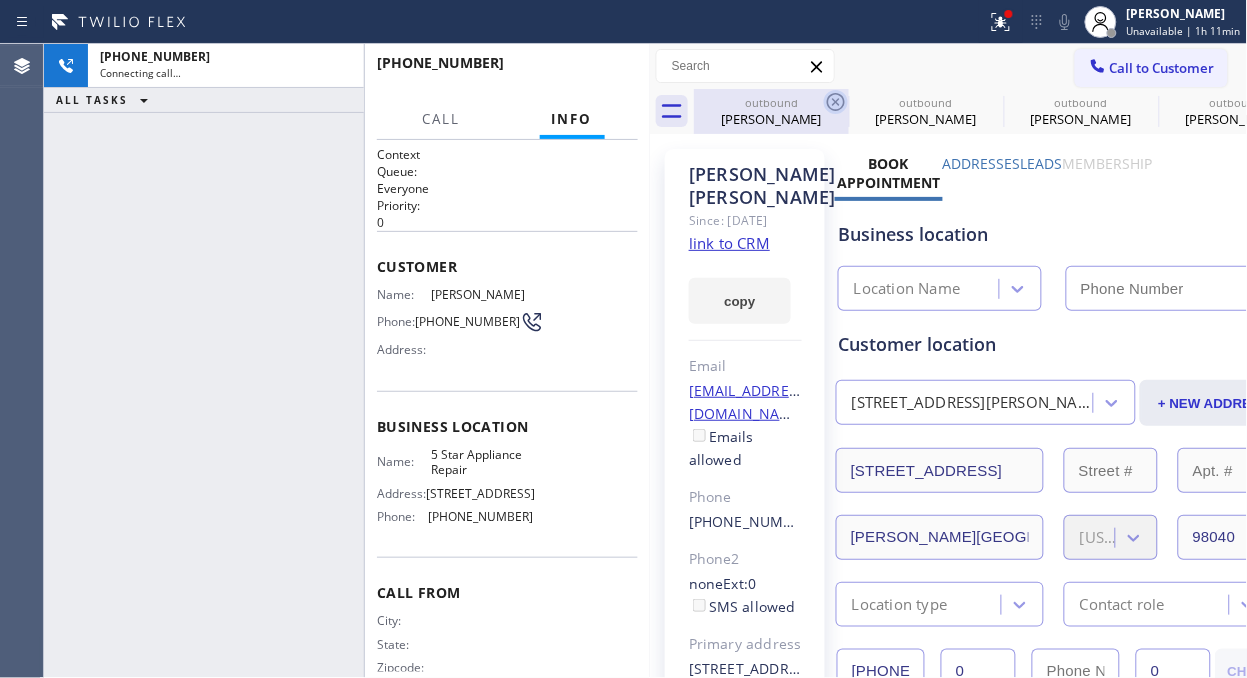 click 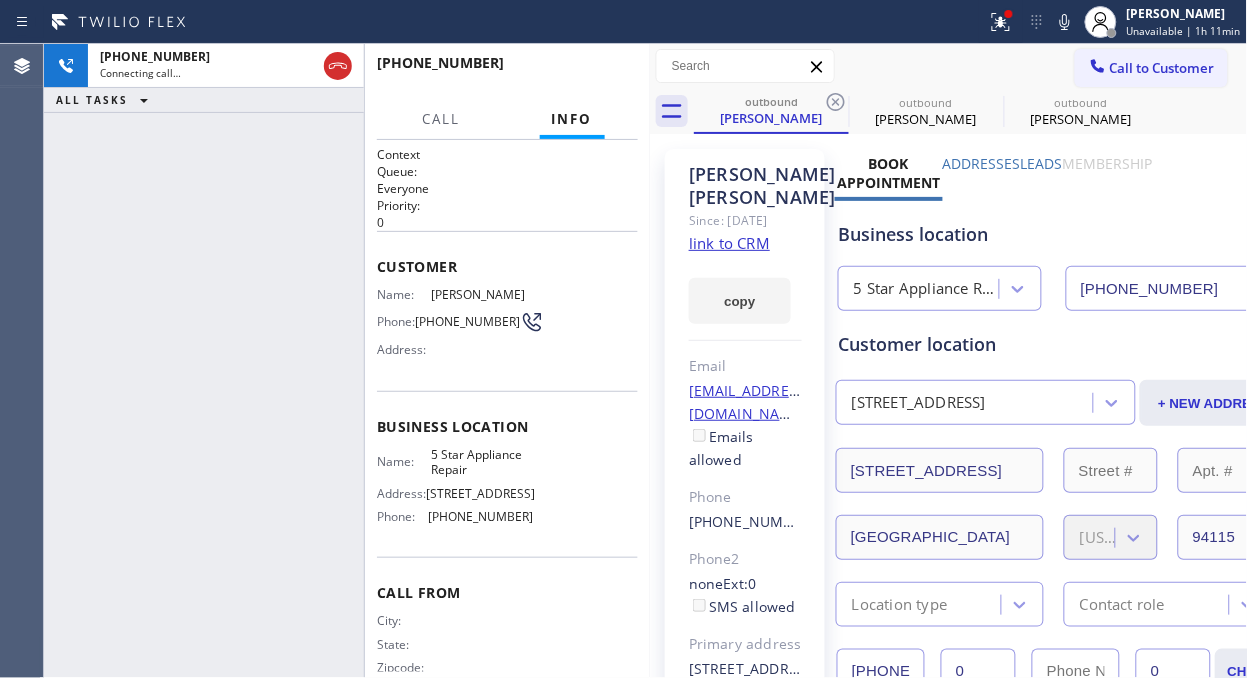 click 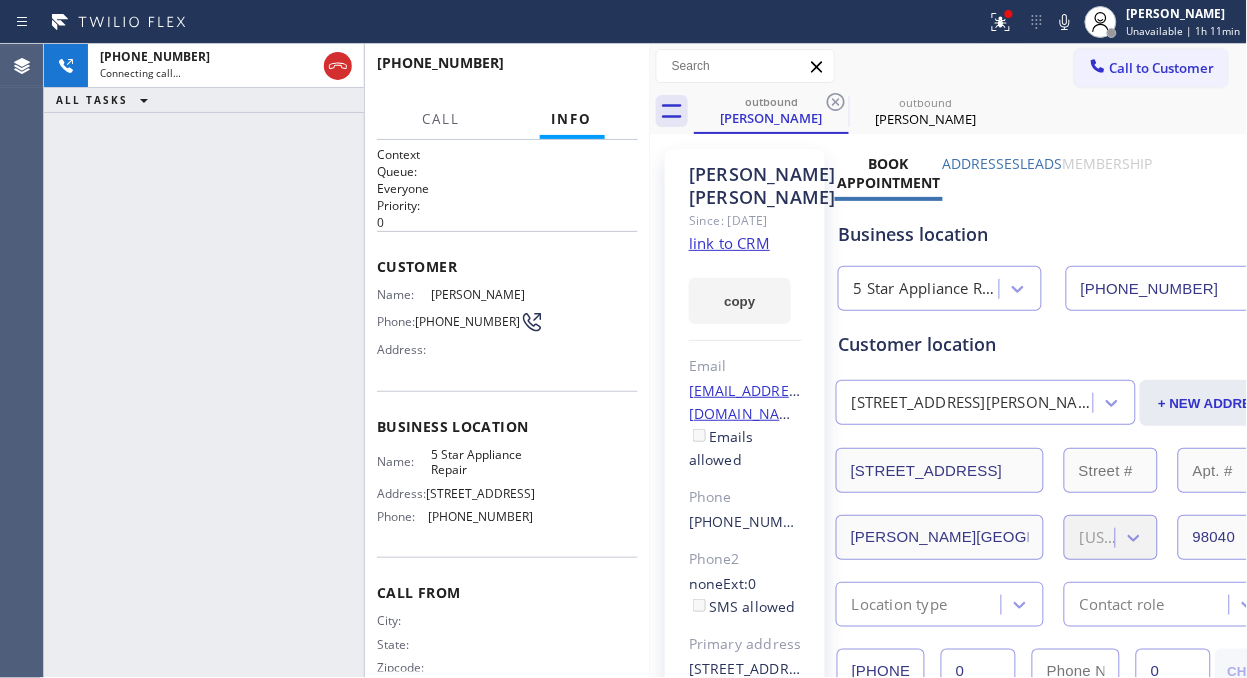 click 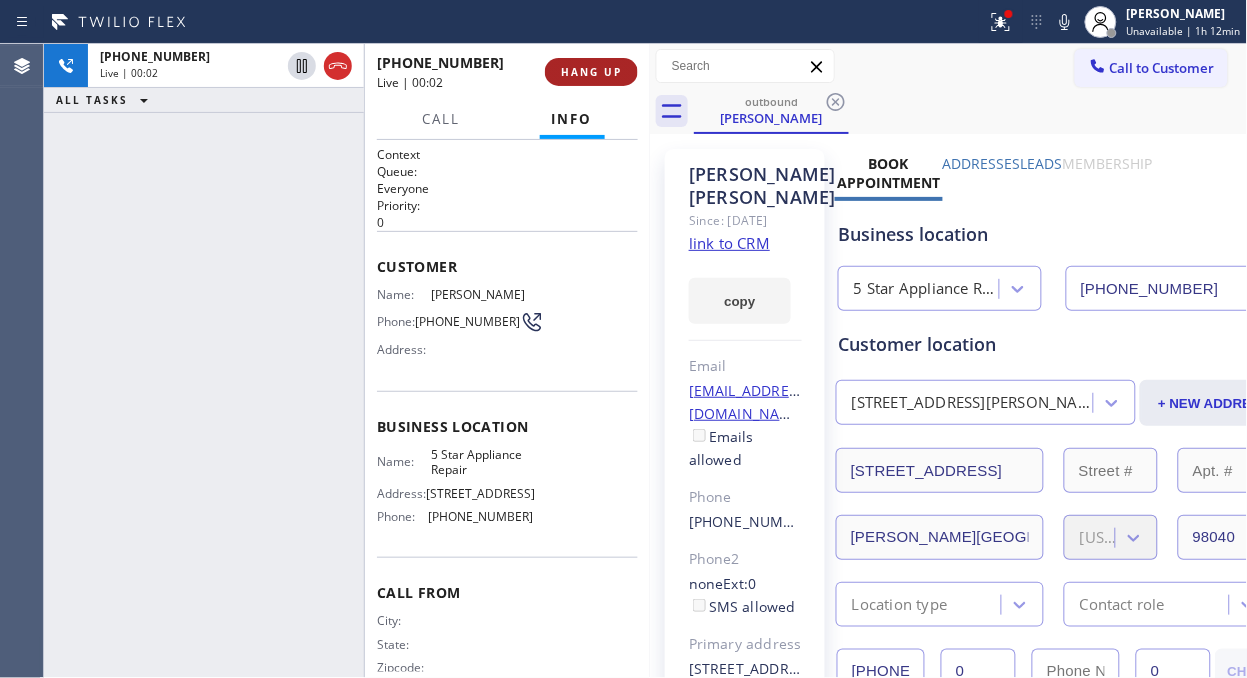 drag, startPoint x: 581, startPoint y: 60, endPoint x: 583, endPoint y: 74, distance: 14.142136 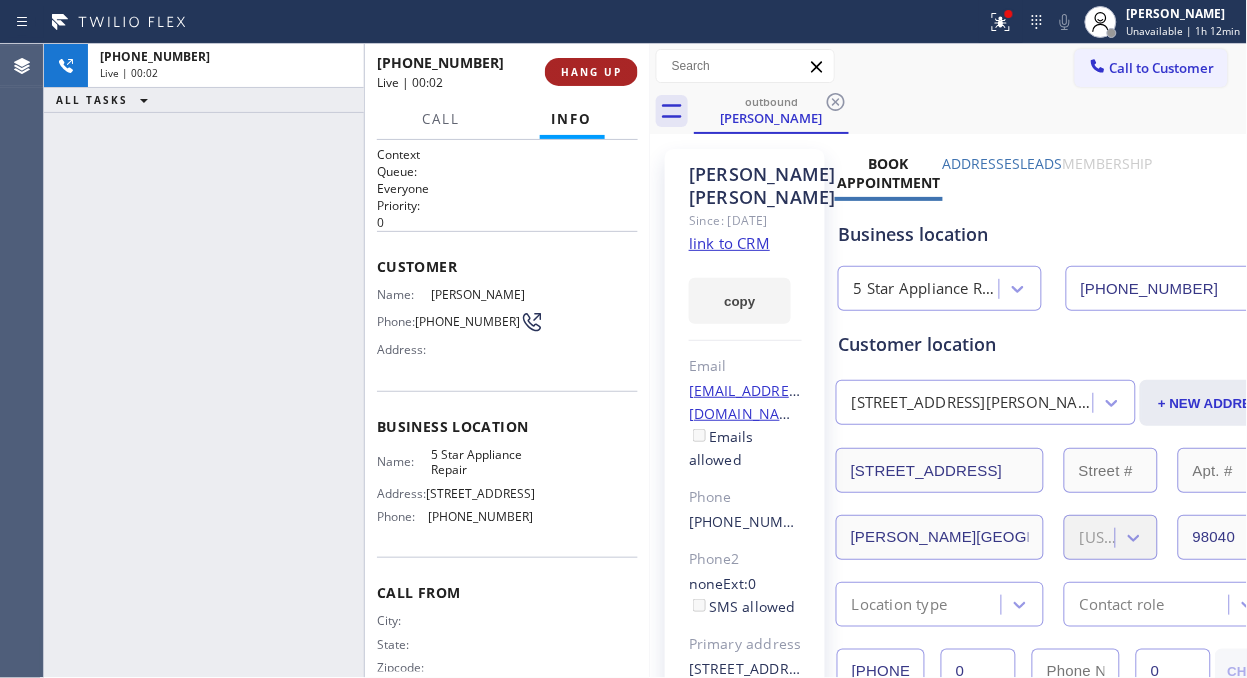 click on "HANG UP" at bounding box center (591, 72) 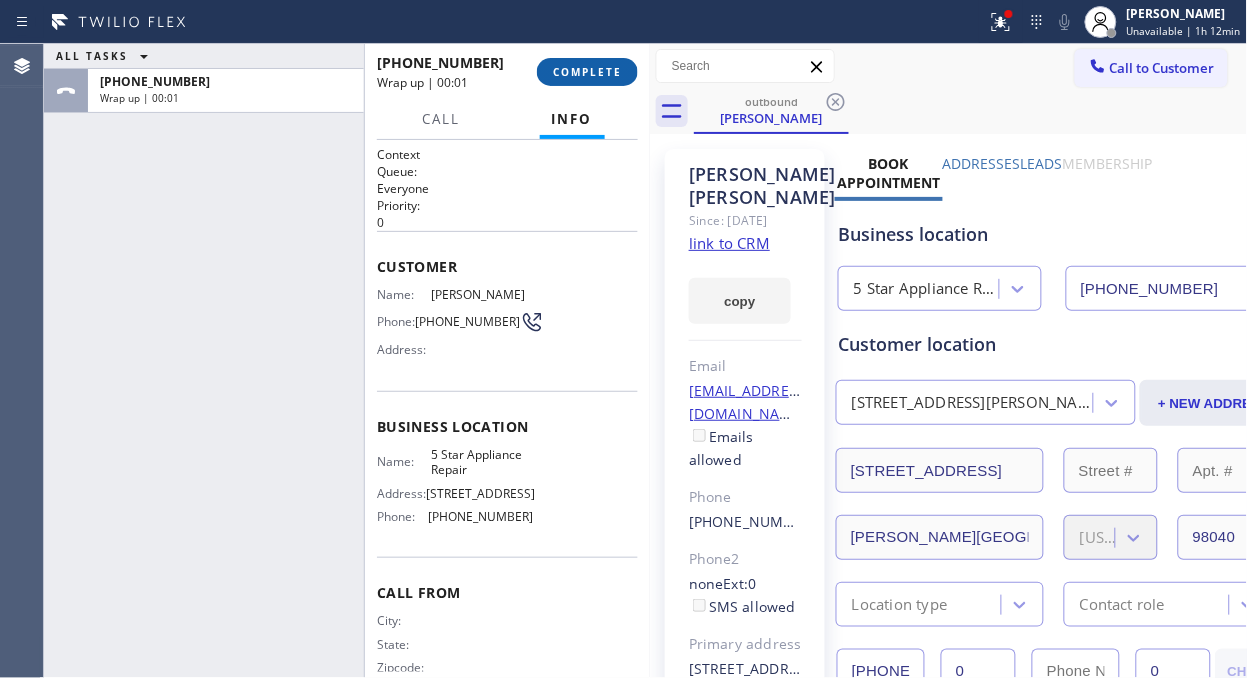 click on "COMPLETE" at bounding box center [587, 72] 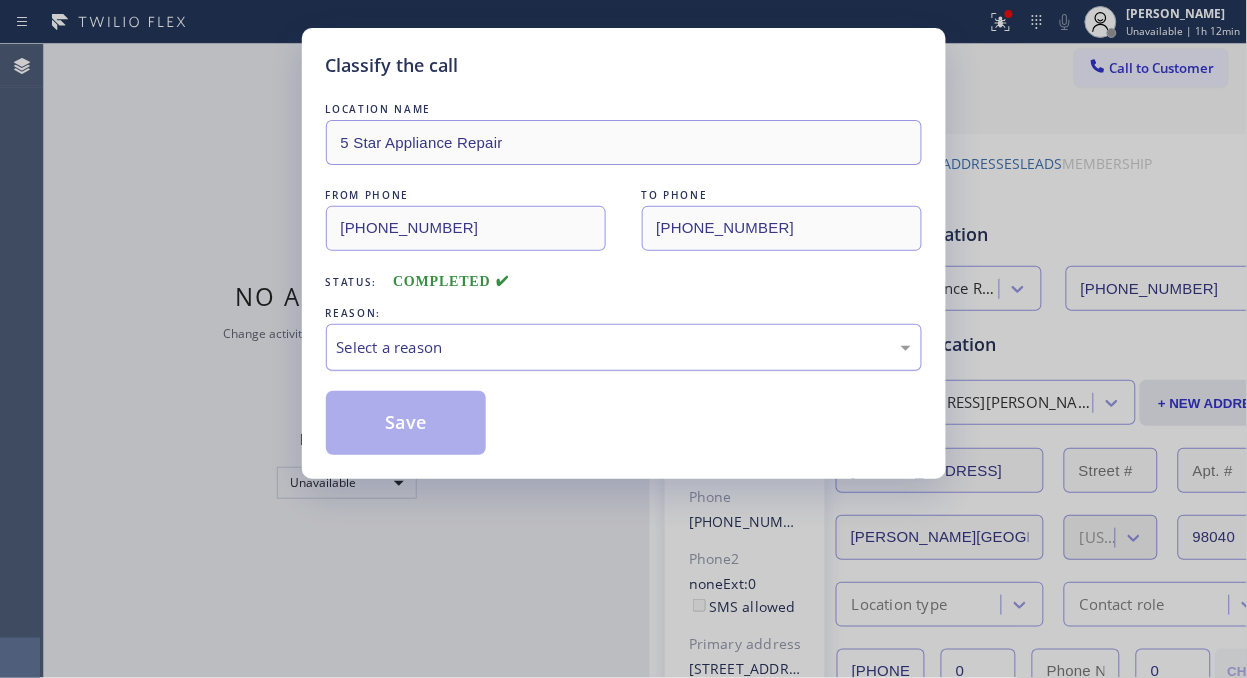 click on "Select a reason" at bounding box center [624, 347] 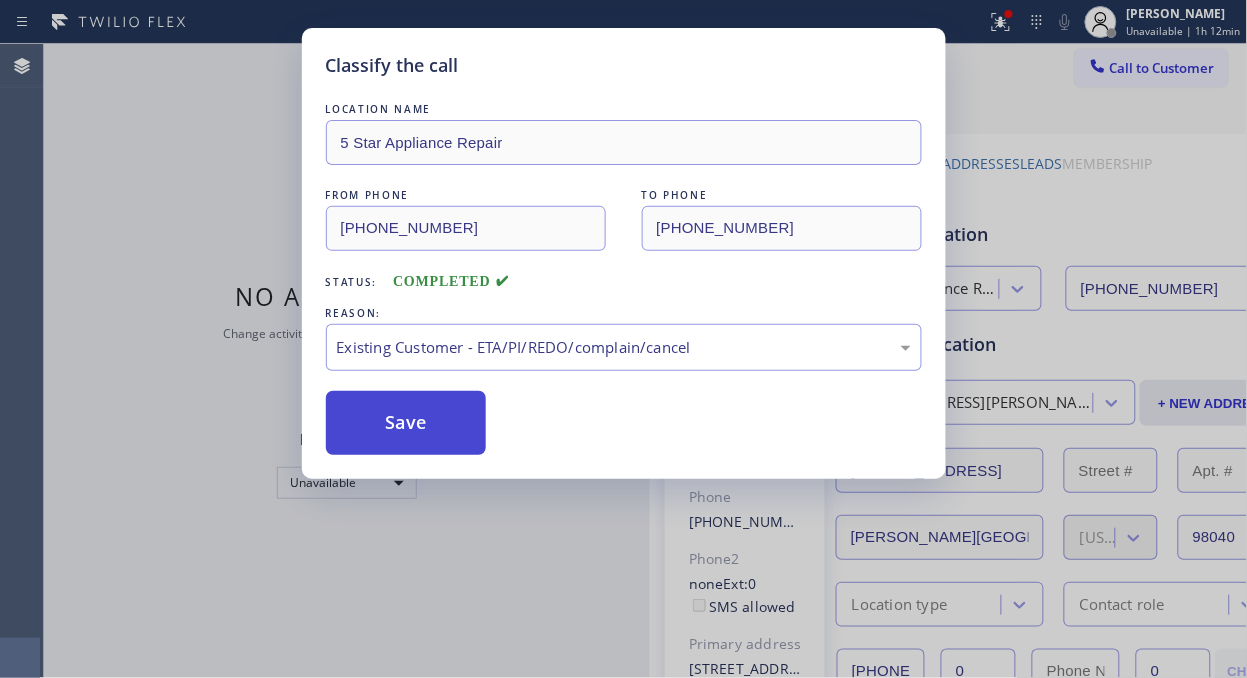 click on "Save" at bounding box center (406, 423) 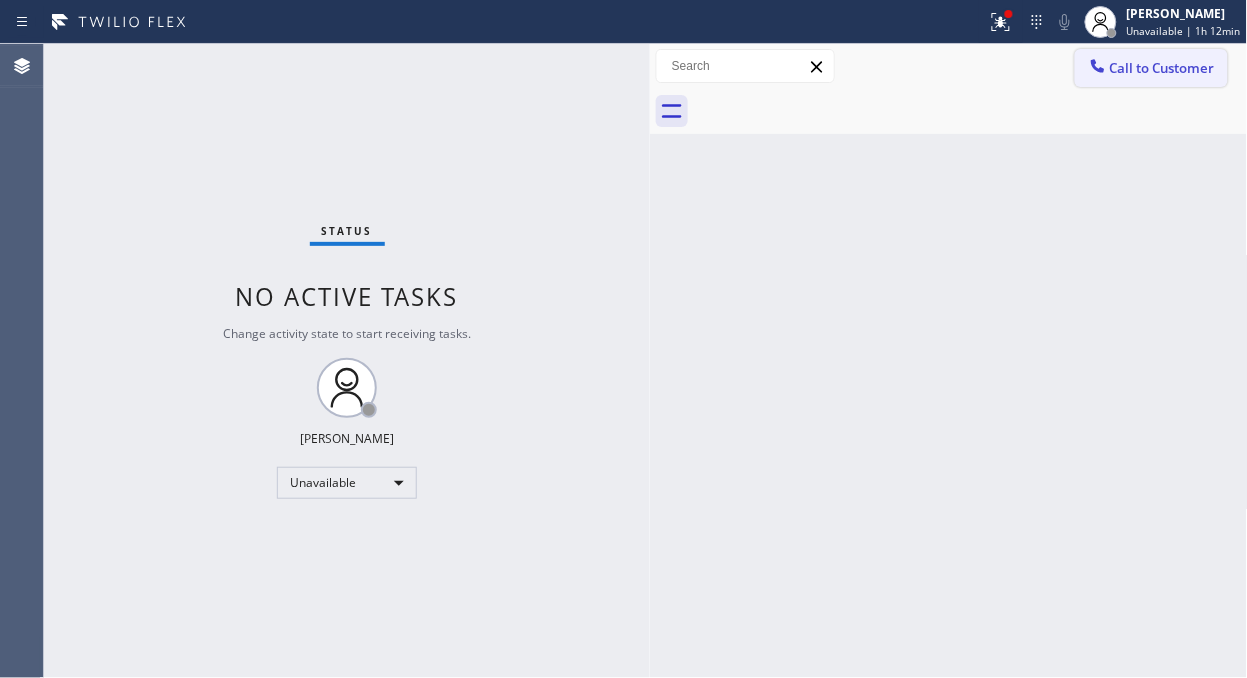 click on "Call to Customer" at bounding box center (1162, 68) 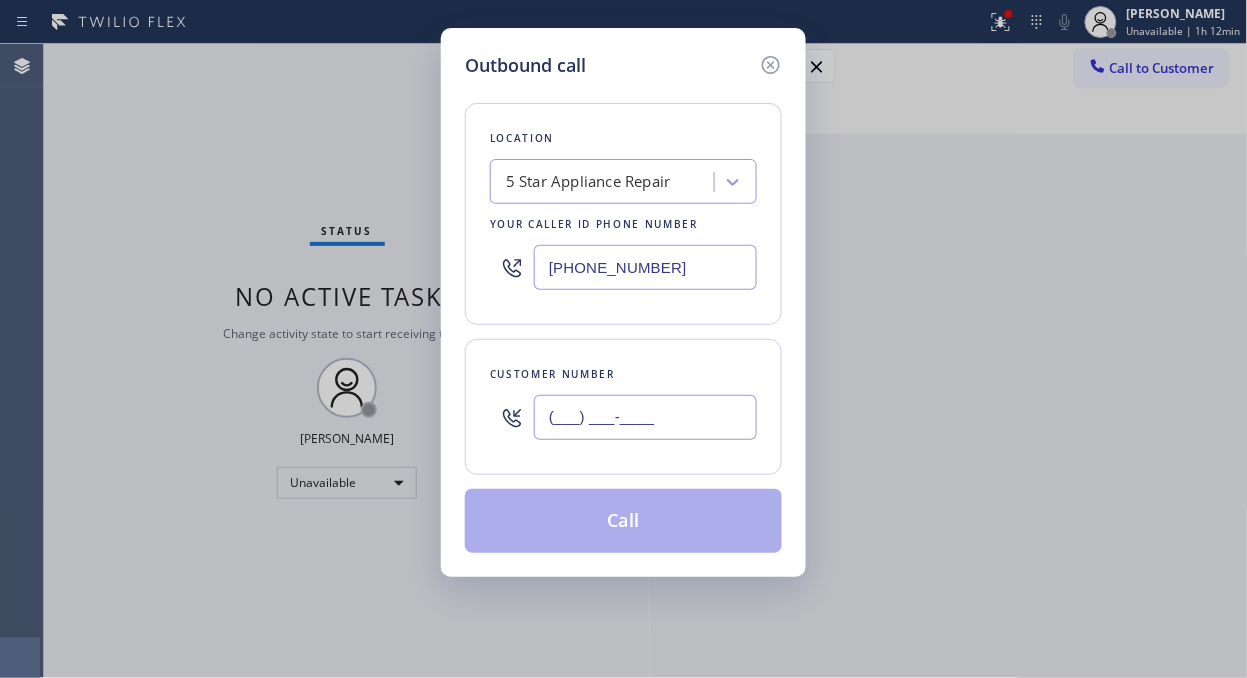 click on "(___) ___-____" at bounding box center (645, 417) 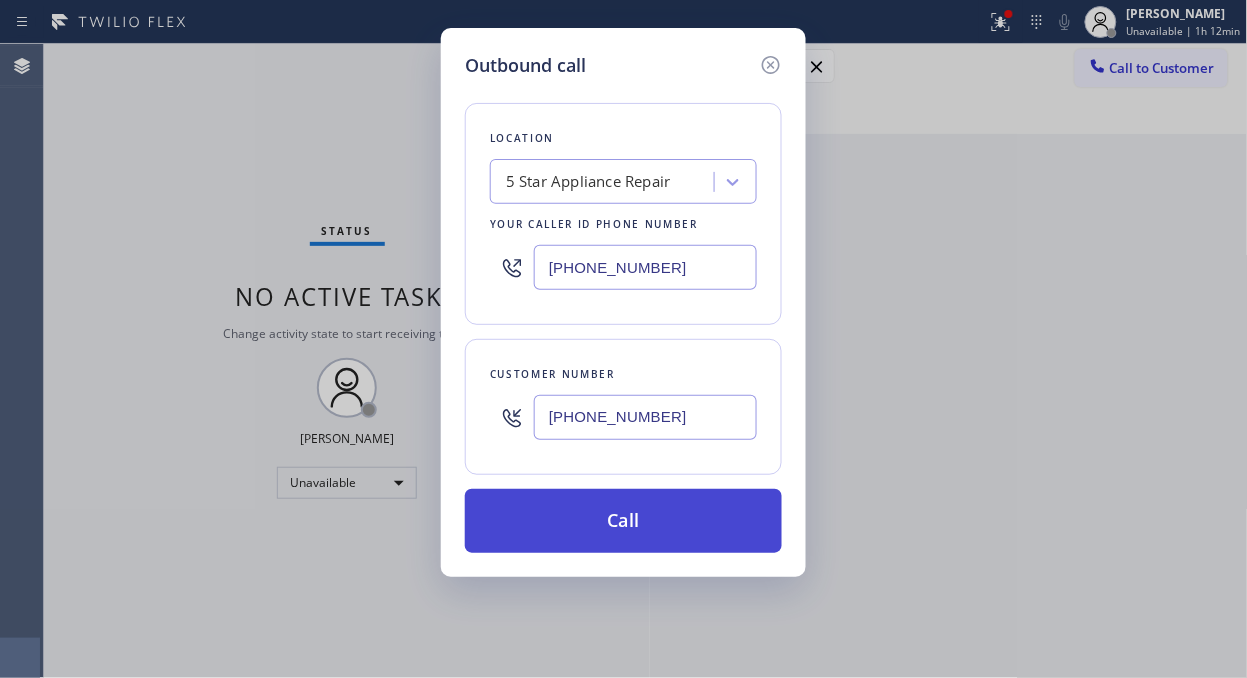 type on "[PHONE_NUMBER]" 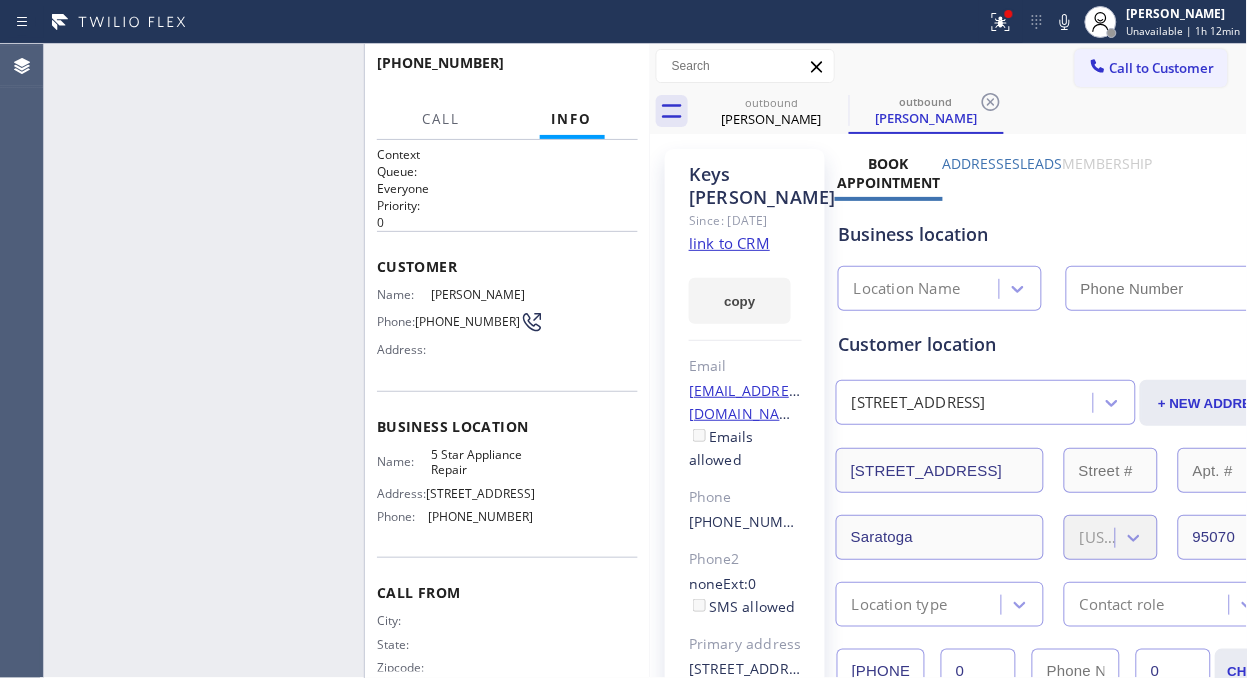type on "[PHONE_NUMBER]" 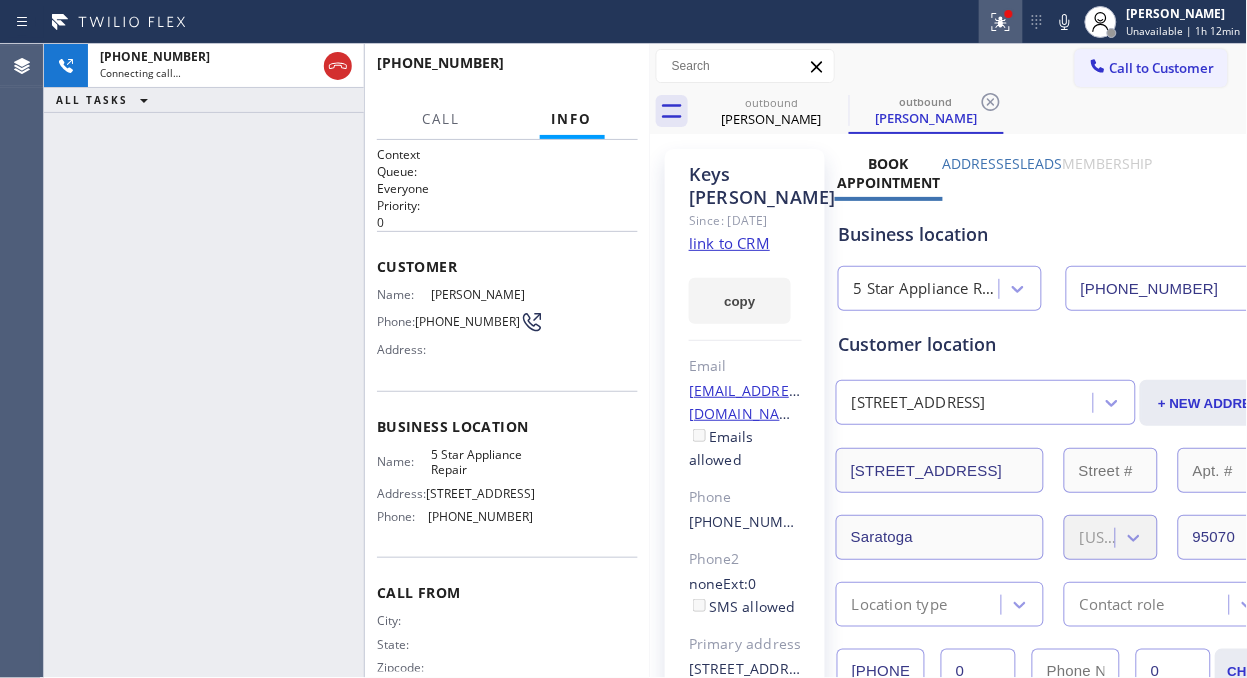 click 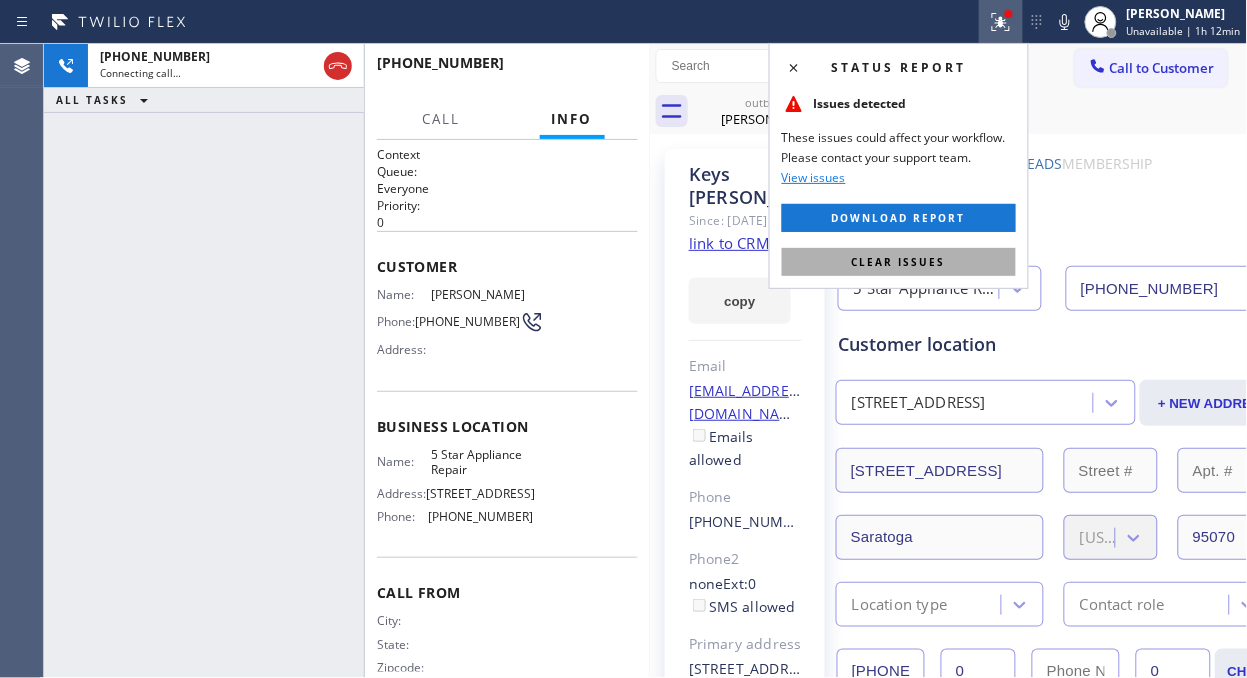 click on "Clear issues" at bounding box center (899, 262) 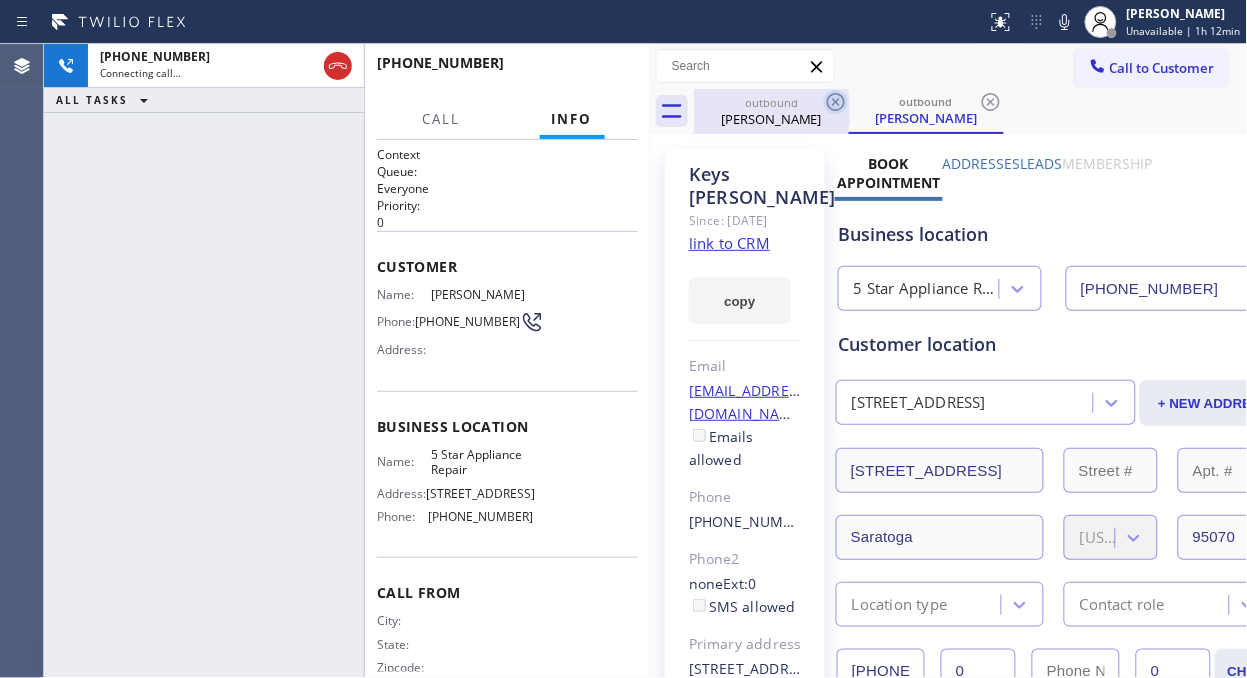 click 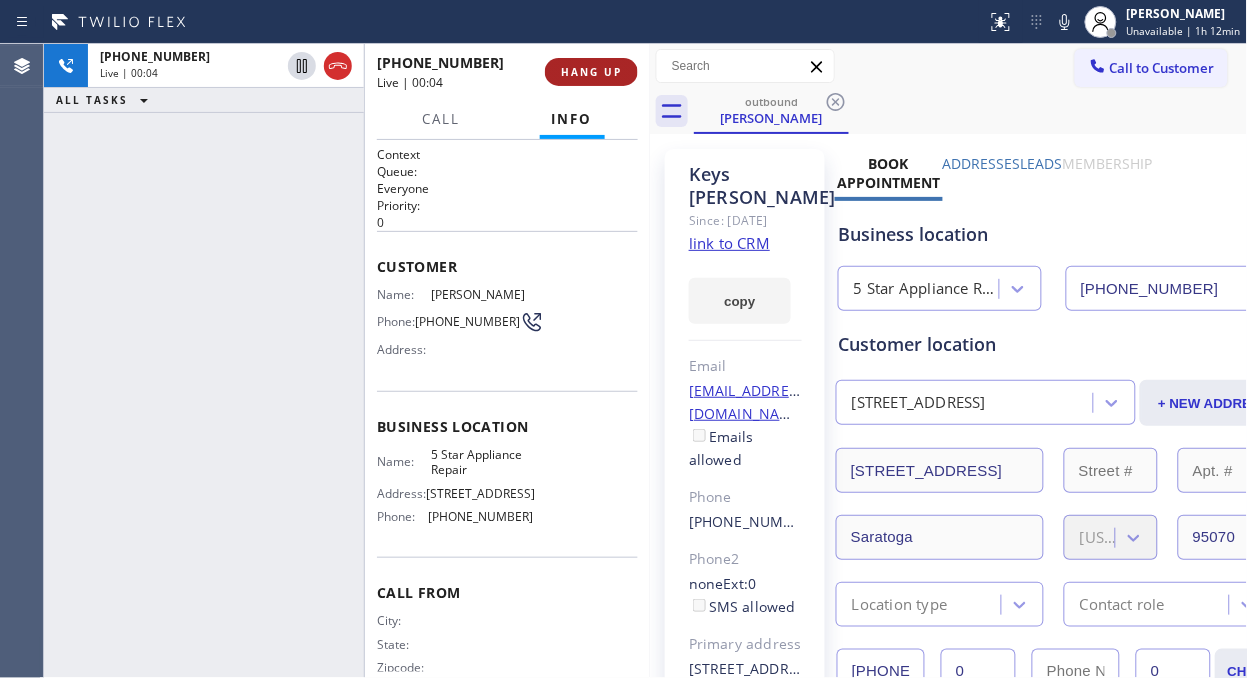click on "HANG UP" at bounding box center (591, 72) 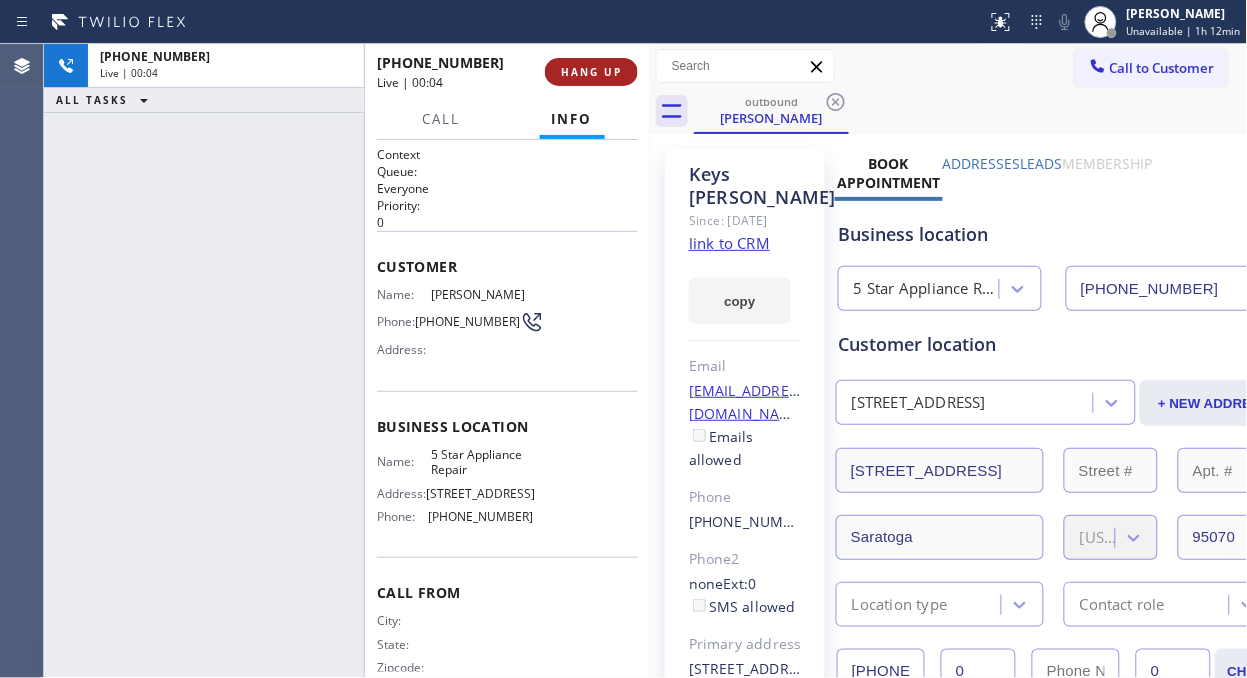 click on "HANG UP" at bounding box center [591, 72] 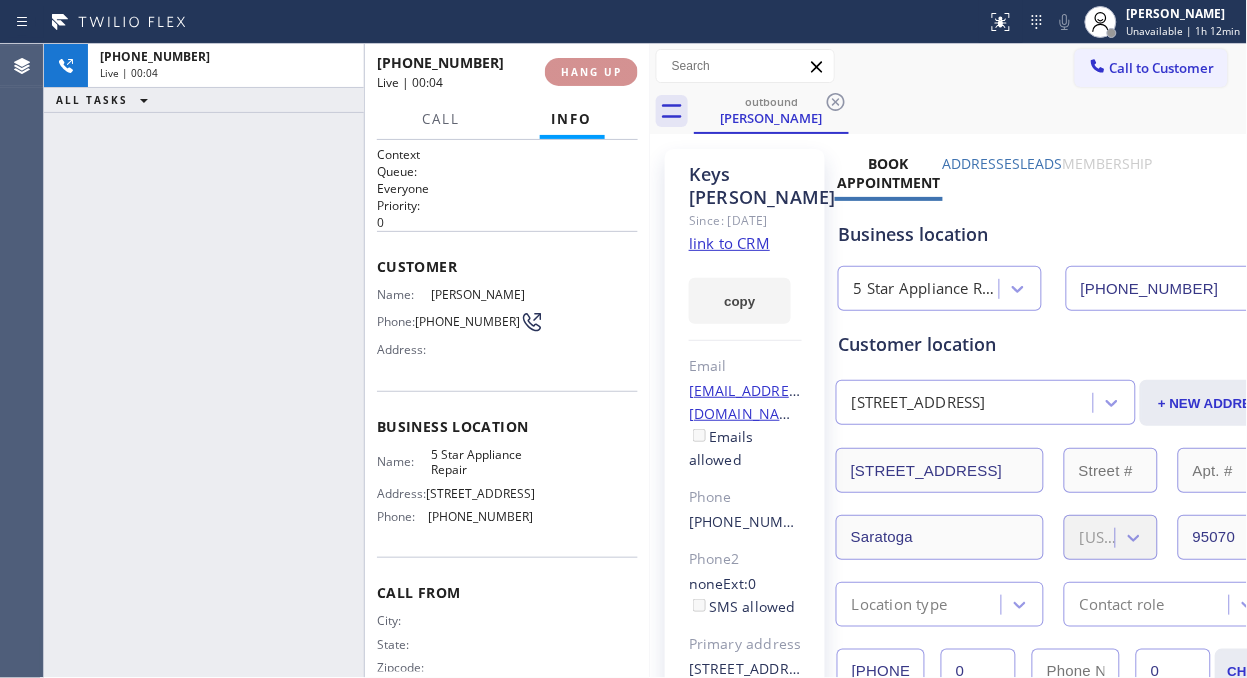 click on "HANG UP" at bounding box center (591, 72) 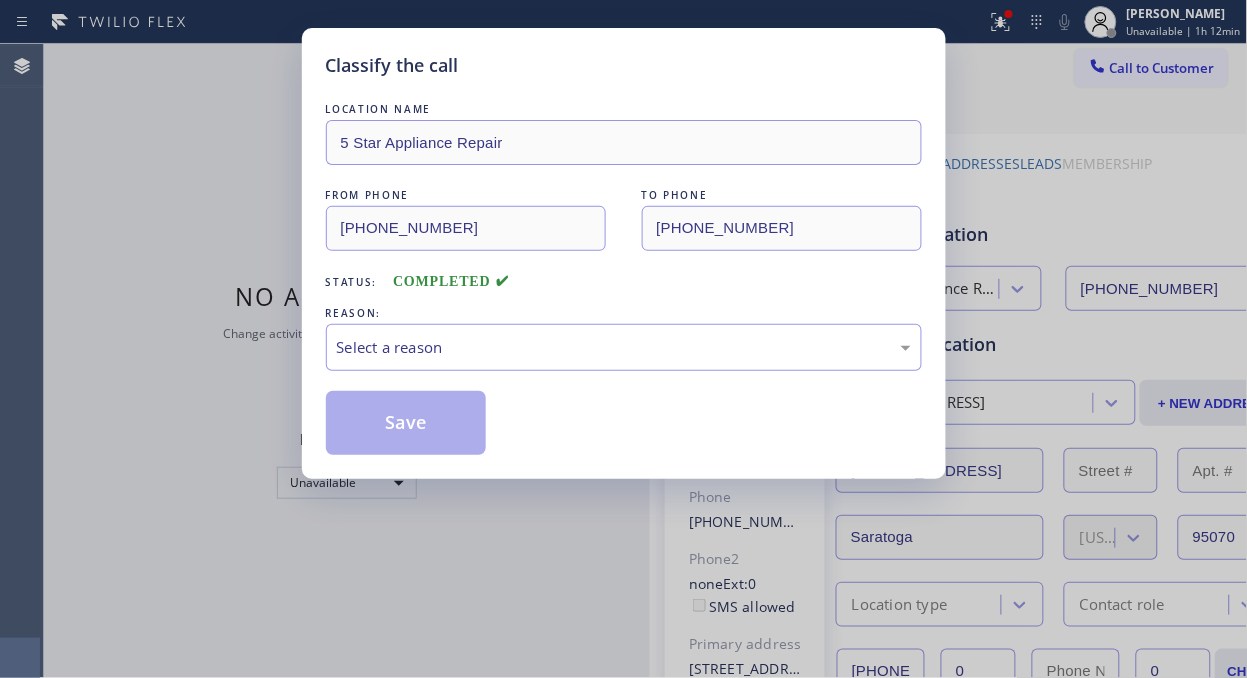 click on "Classify the call" at bounding box center (624, 65) 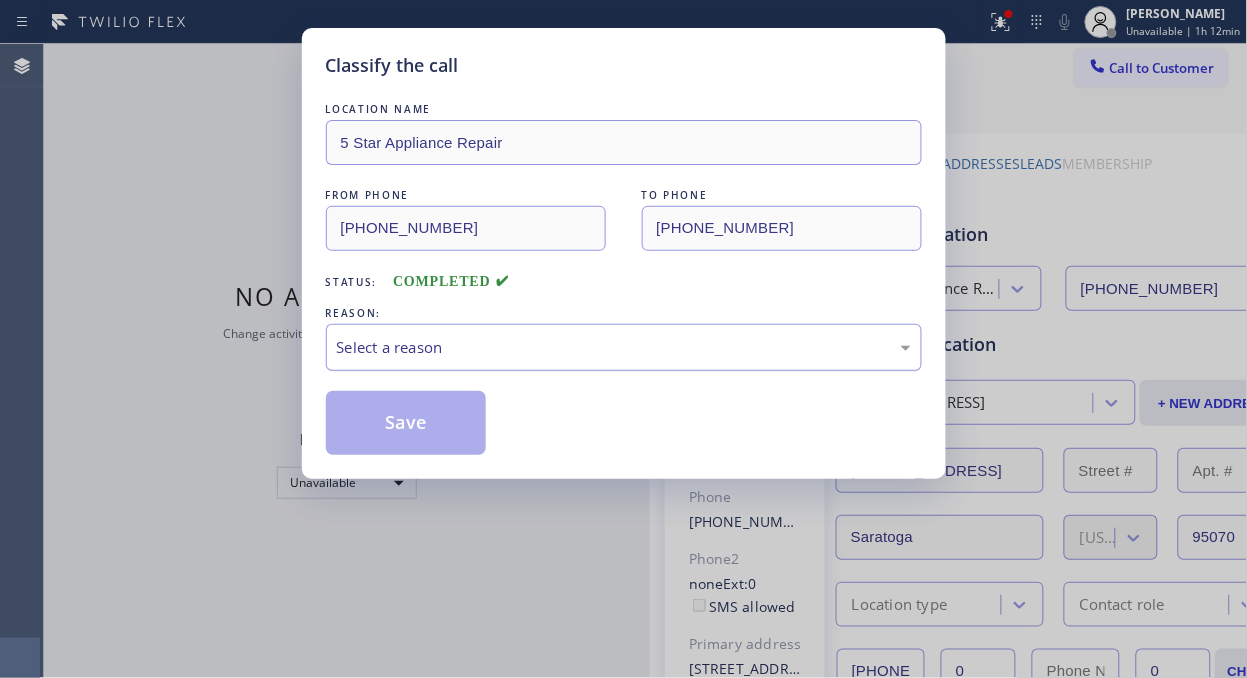 click on "Select a reason" at bounding box center (624, 347) 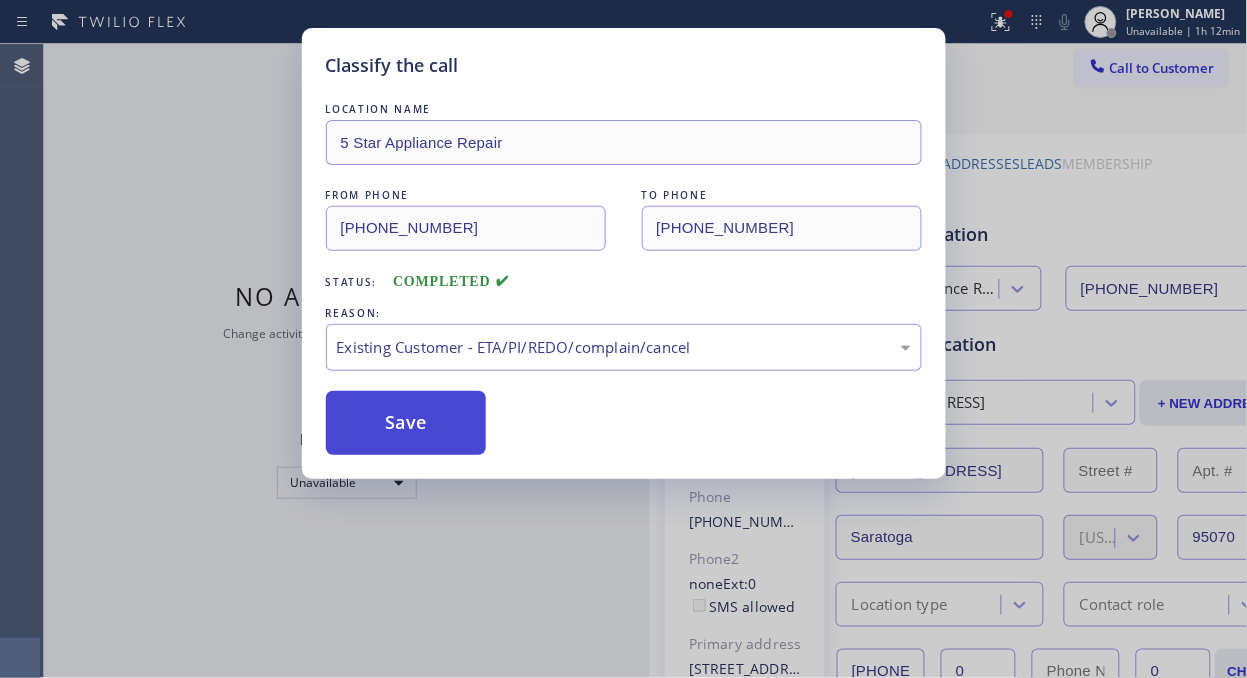 click on "Save" at bounding box center [406, 423] 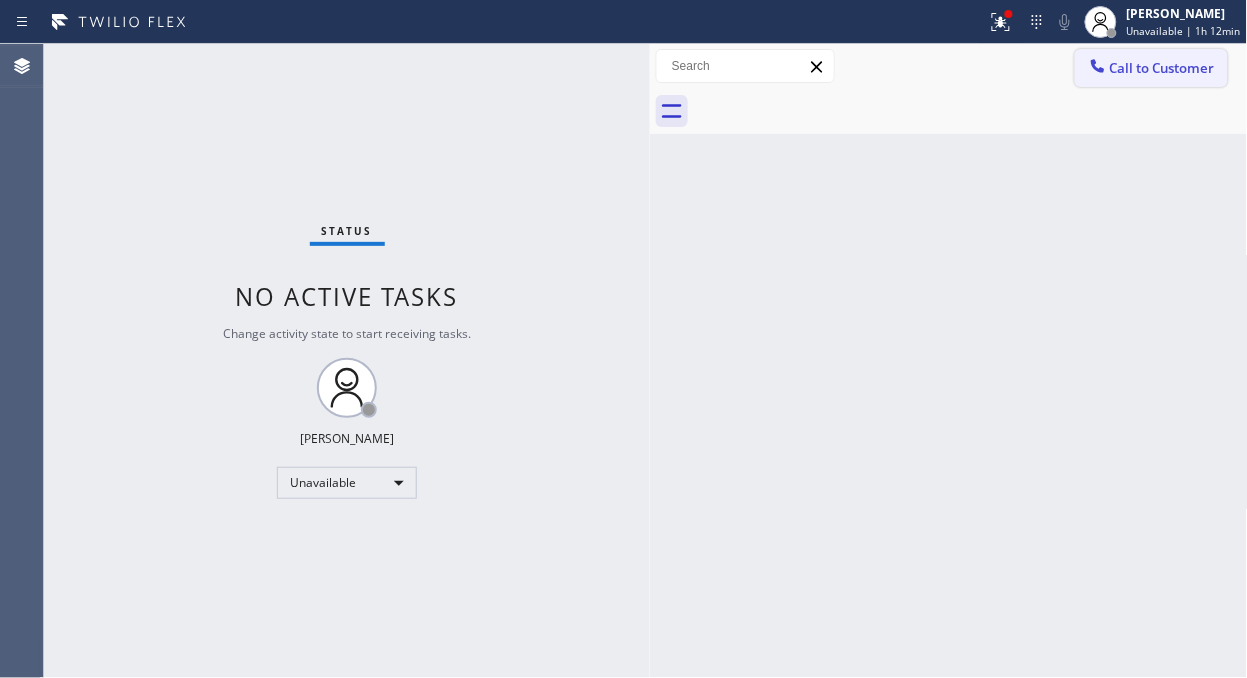 click on "Call to Customer" at bounding box center (1162, 68) 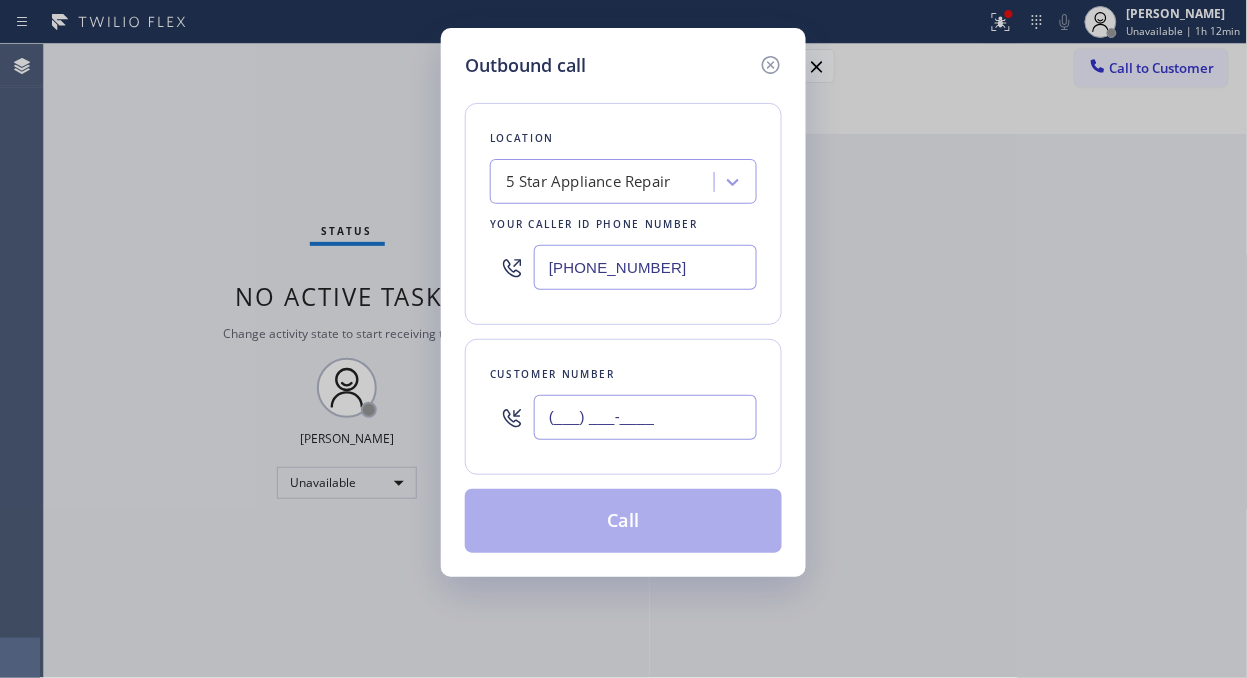click on "(___) ___-____" at bounding box center (645, 417) 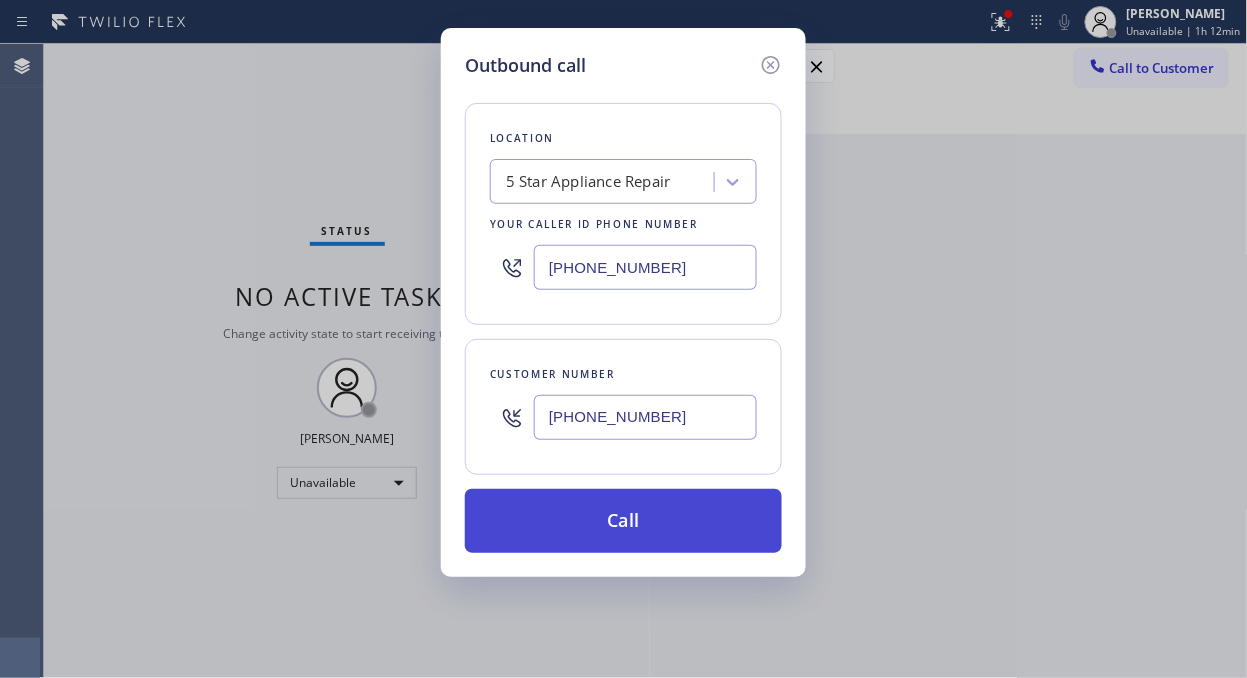 type on "[PHONE_NUMBER]" 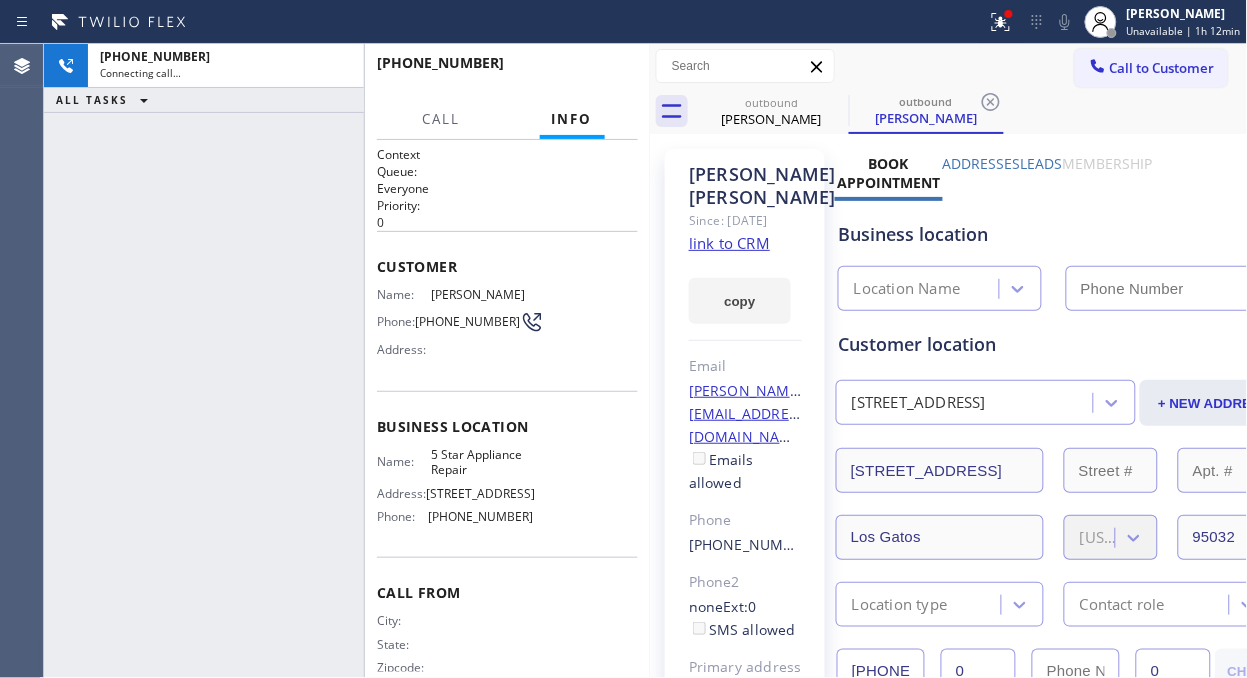 type on "[PHONE_NUMBER]" 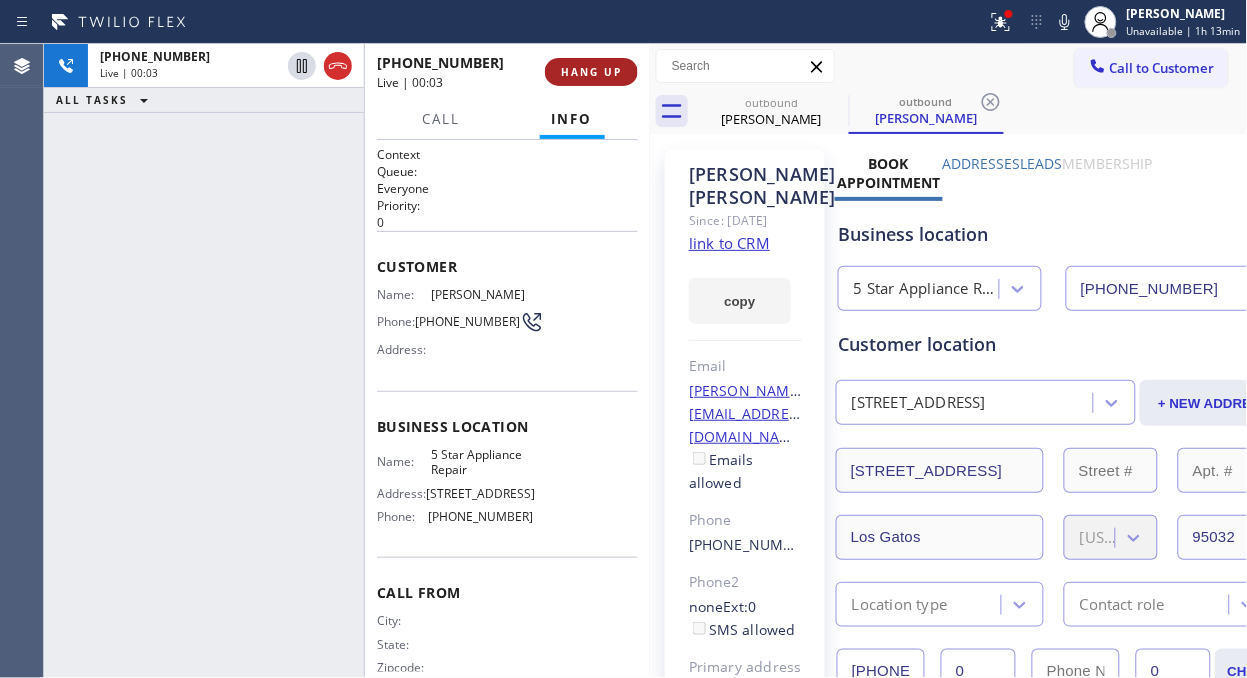 click on "HANG UP" at bounding box center (591, 72) 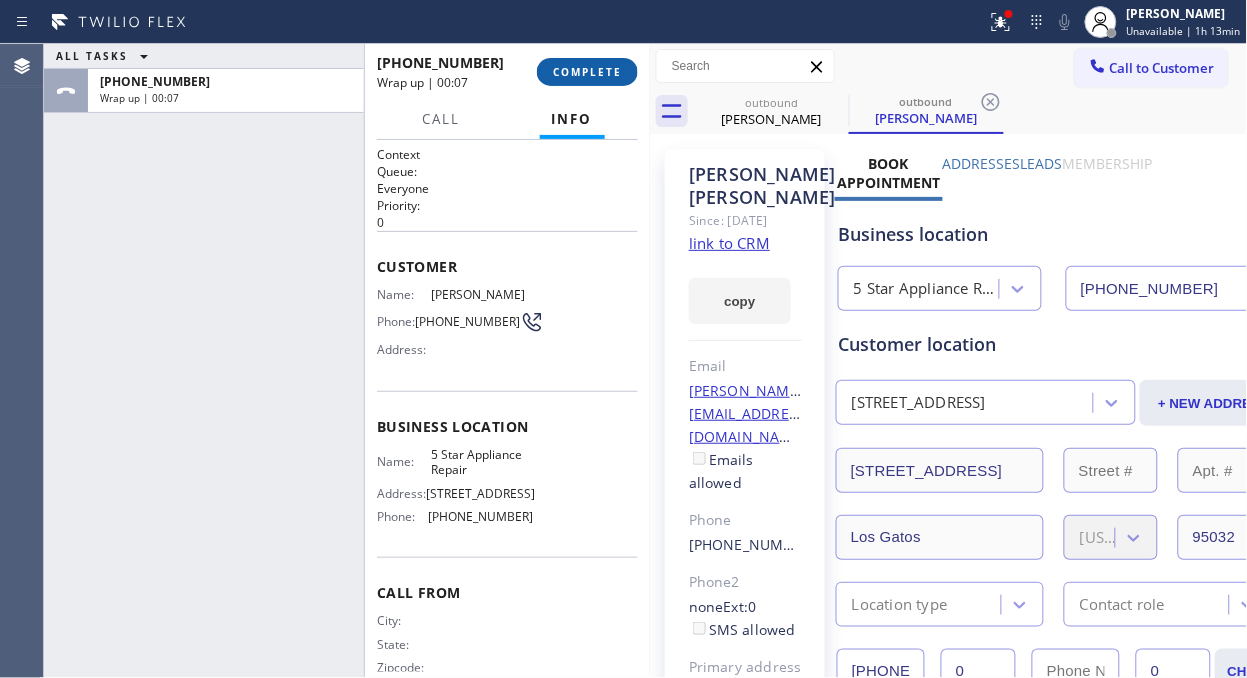 click on "COMPLETE" at bounding box center (587, 72) 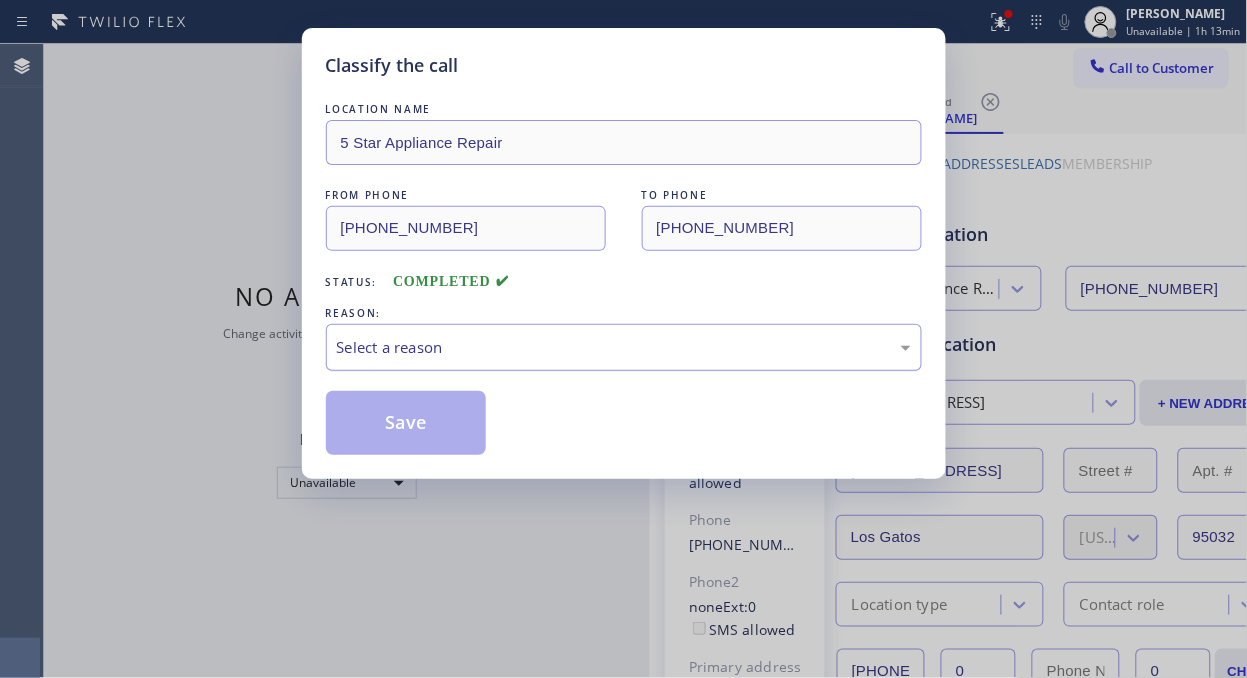 click on "Select a reason" at bounding box center [624, 347] 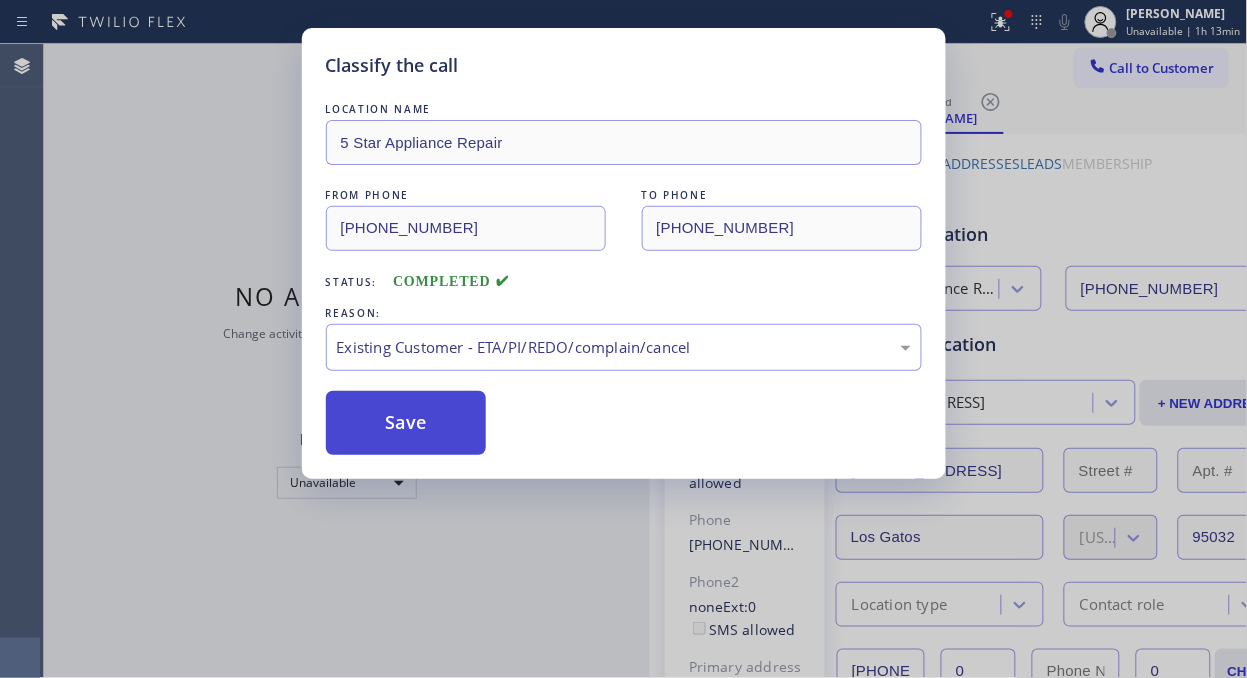 click on "Save" at bounding box center (406, 423) 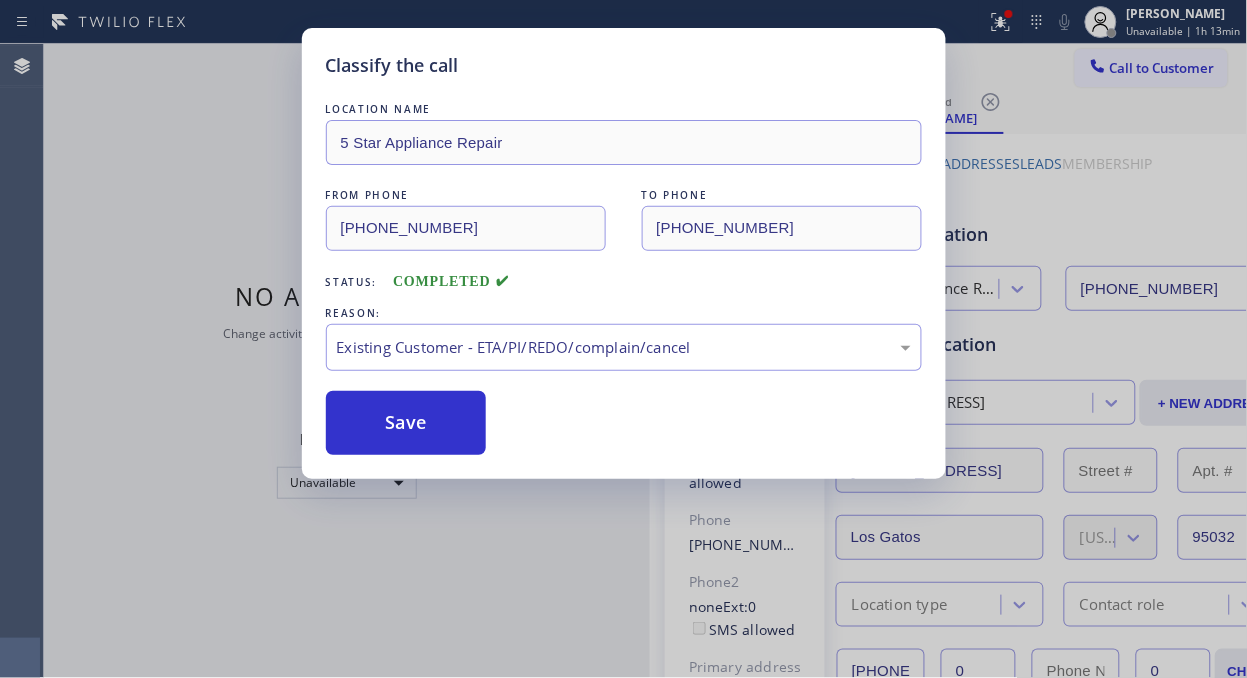 click on "Call to Customer" at bounding box center [1162, 68] 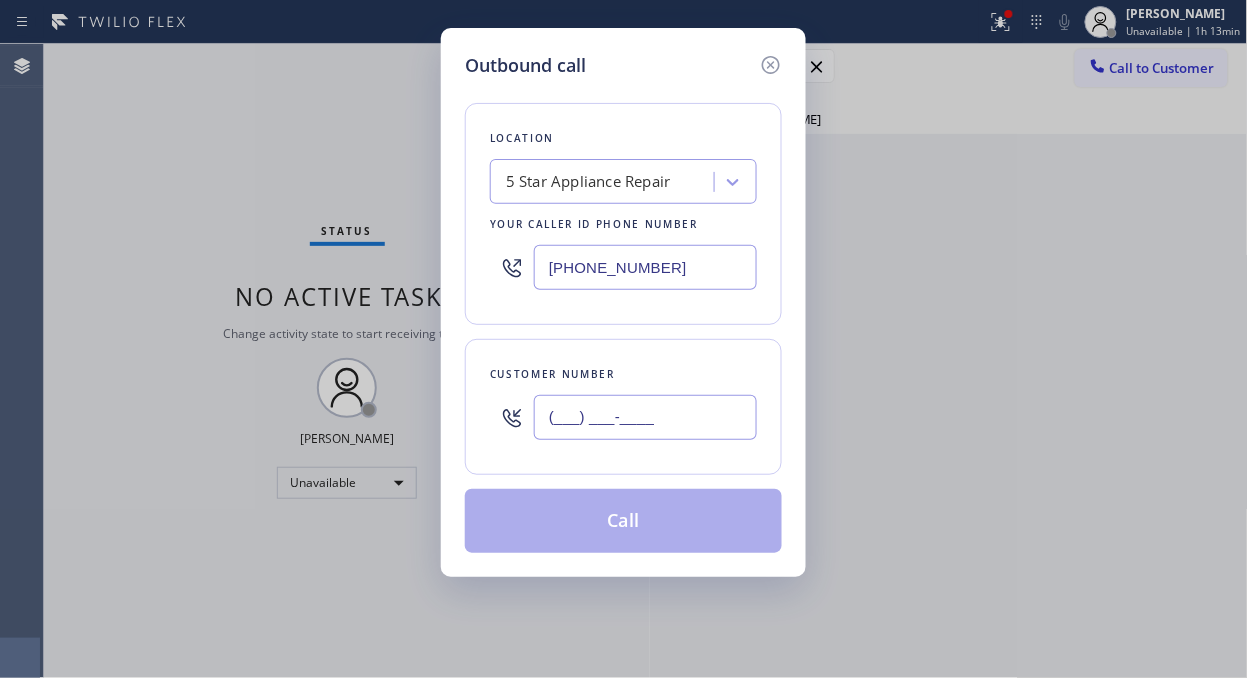 click on "(___) ___-____" at bounding box center (645, 417) 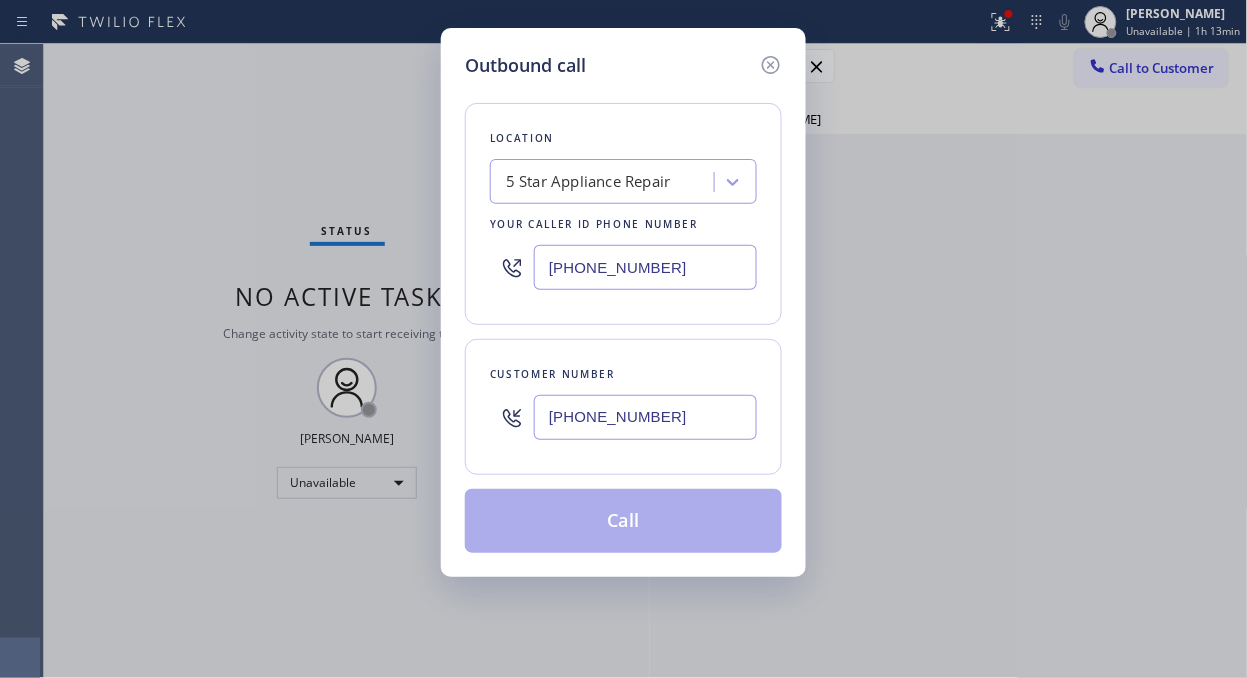type on "[PHONE_NUMBER]" 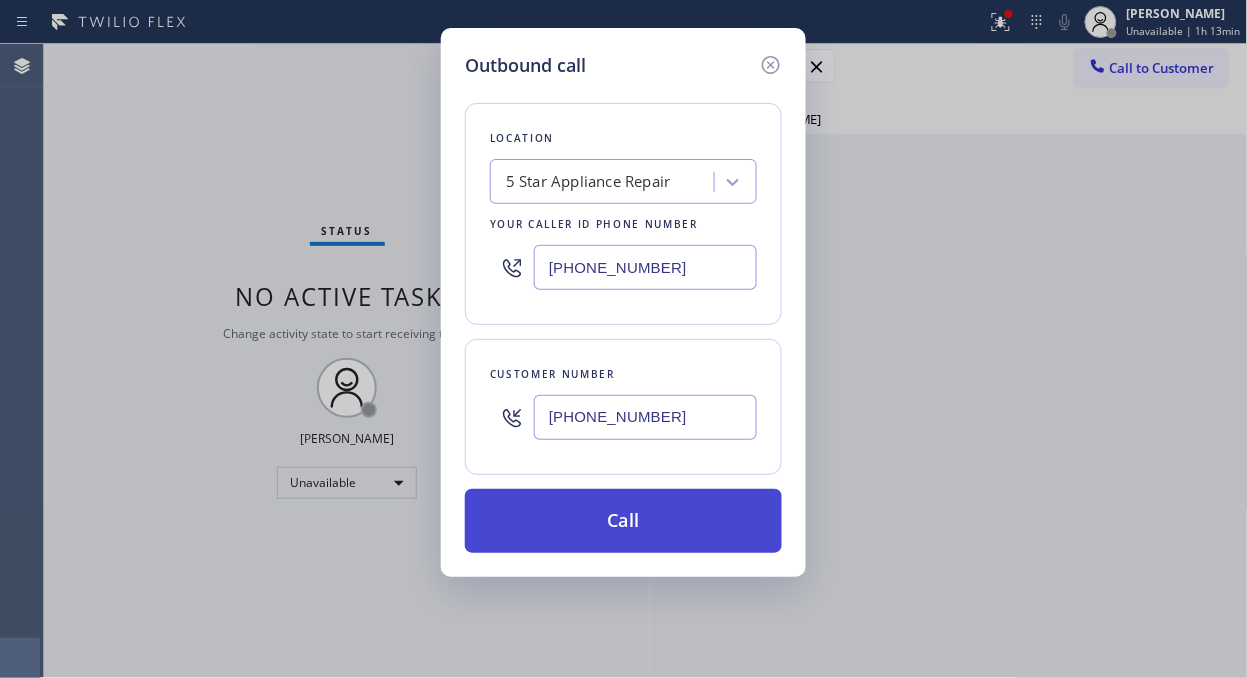 click on "Call" at bounding box center (623, 521) 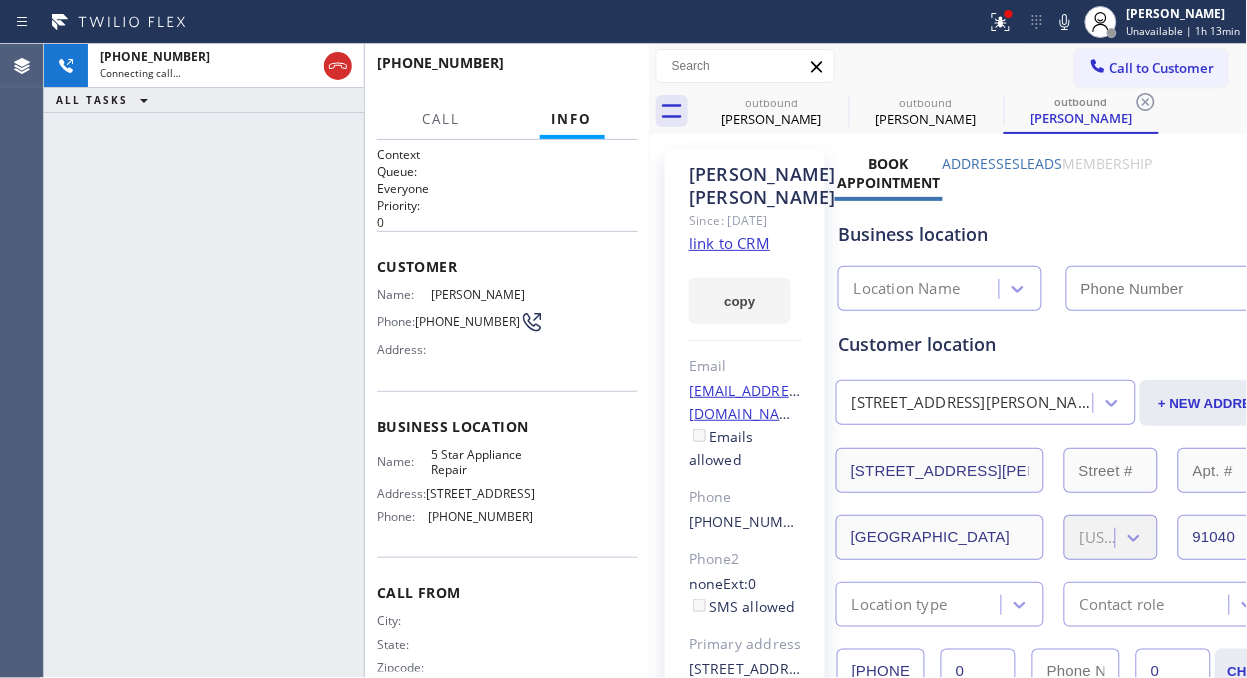 type on "[PHONE_NUMBER]" 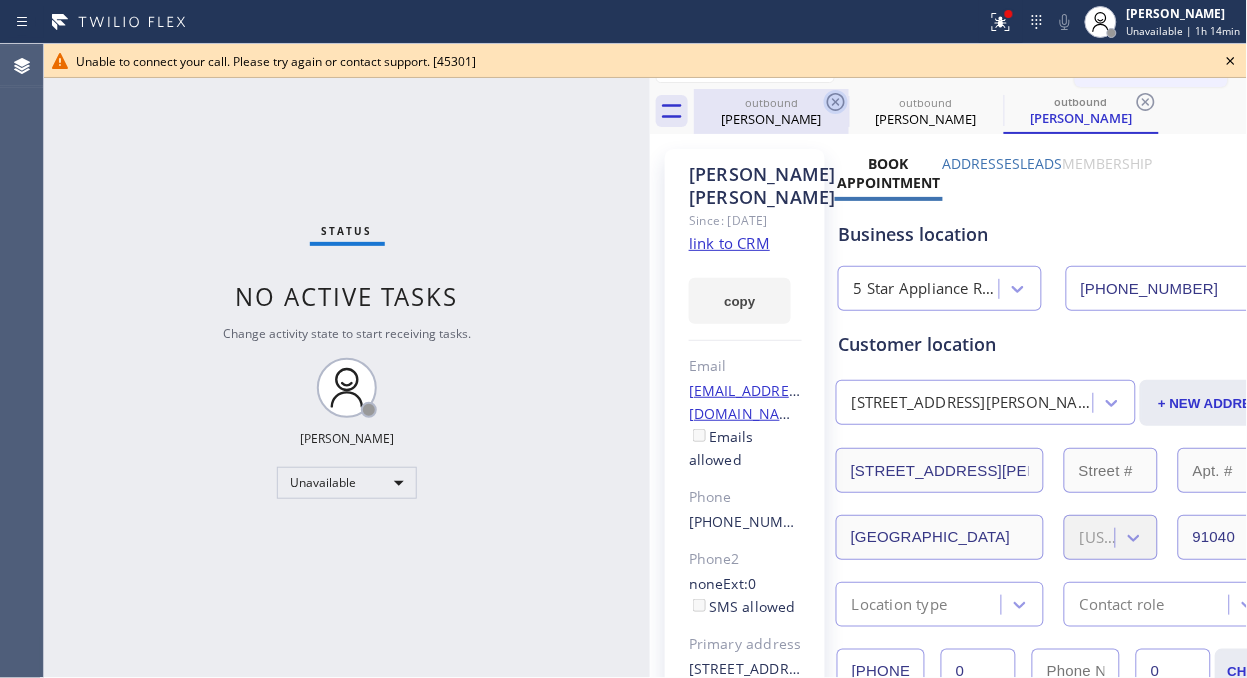 click 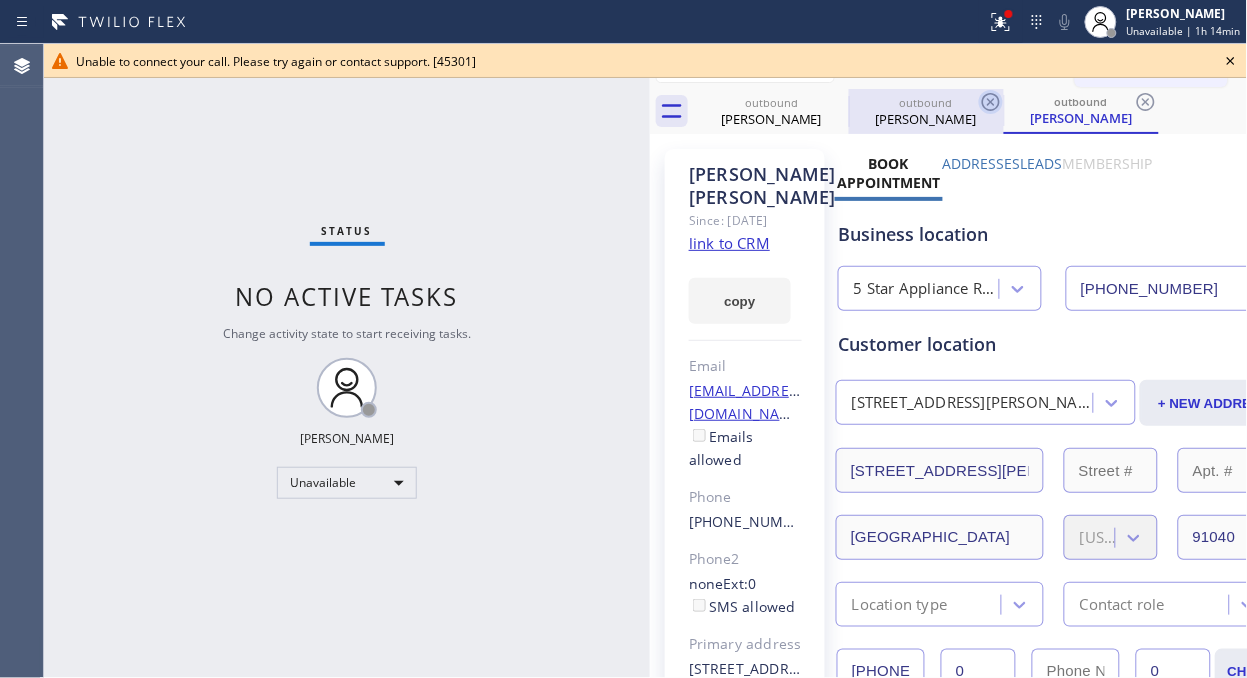 click 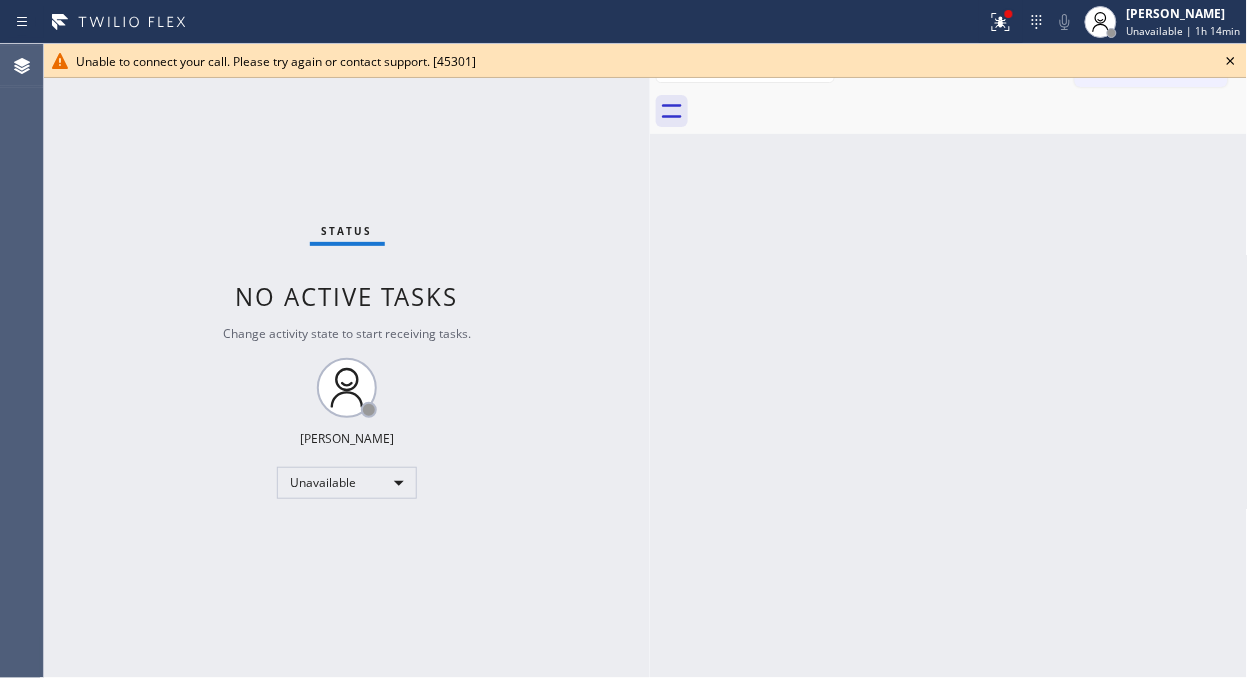 click at bounding box center [971, 111] 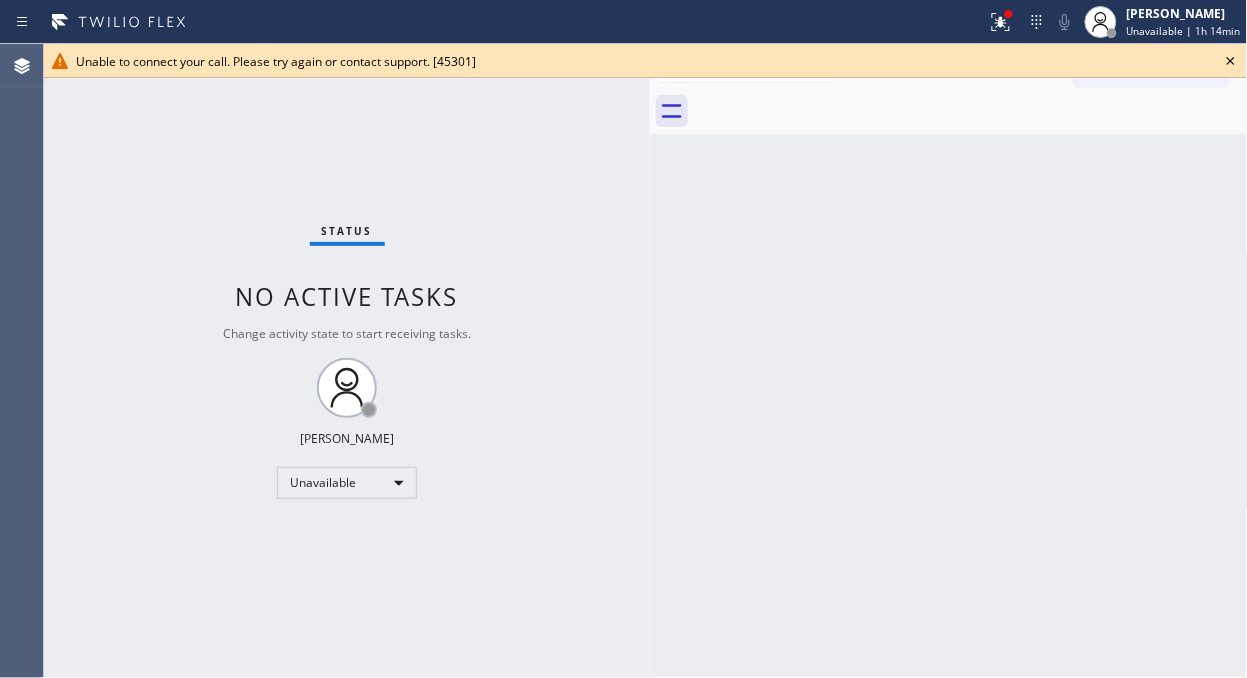 click 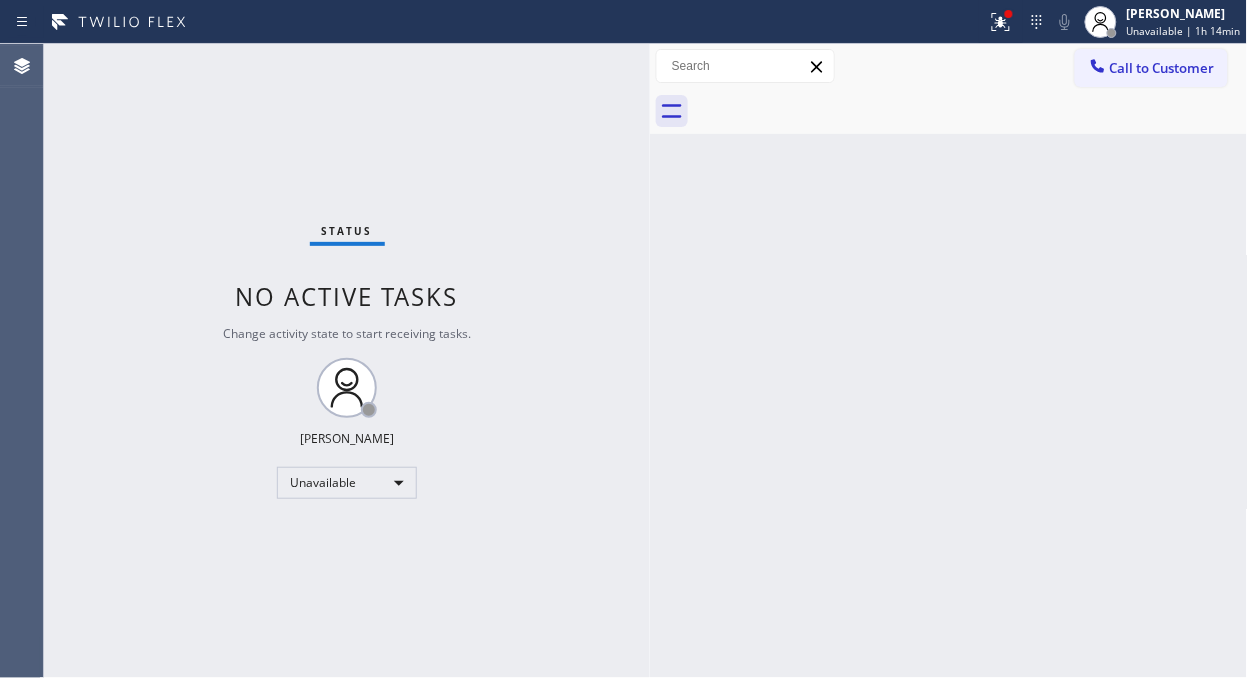 drag, startPoint x: 1163, startPoint y: 62, endPoint x: 1154, endPoint y: 72, distance: 13.453624 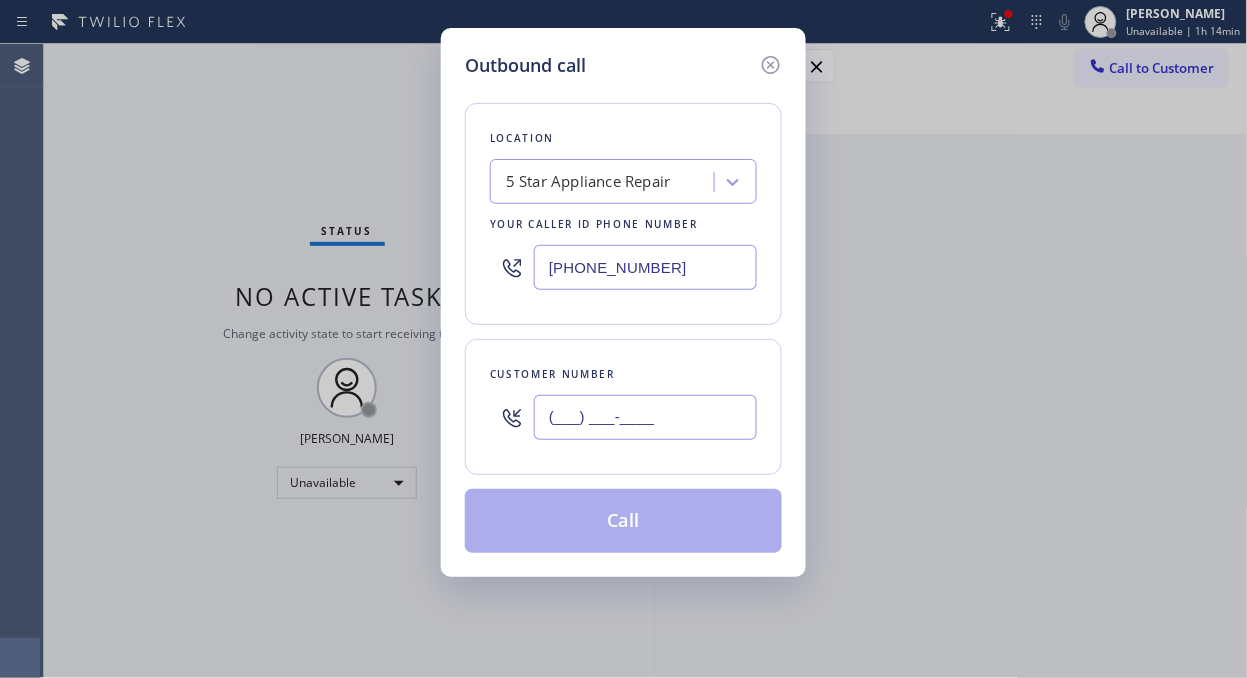 click on "(___) ___-____" at bounding box center [645, 417] 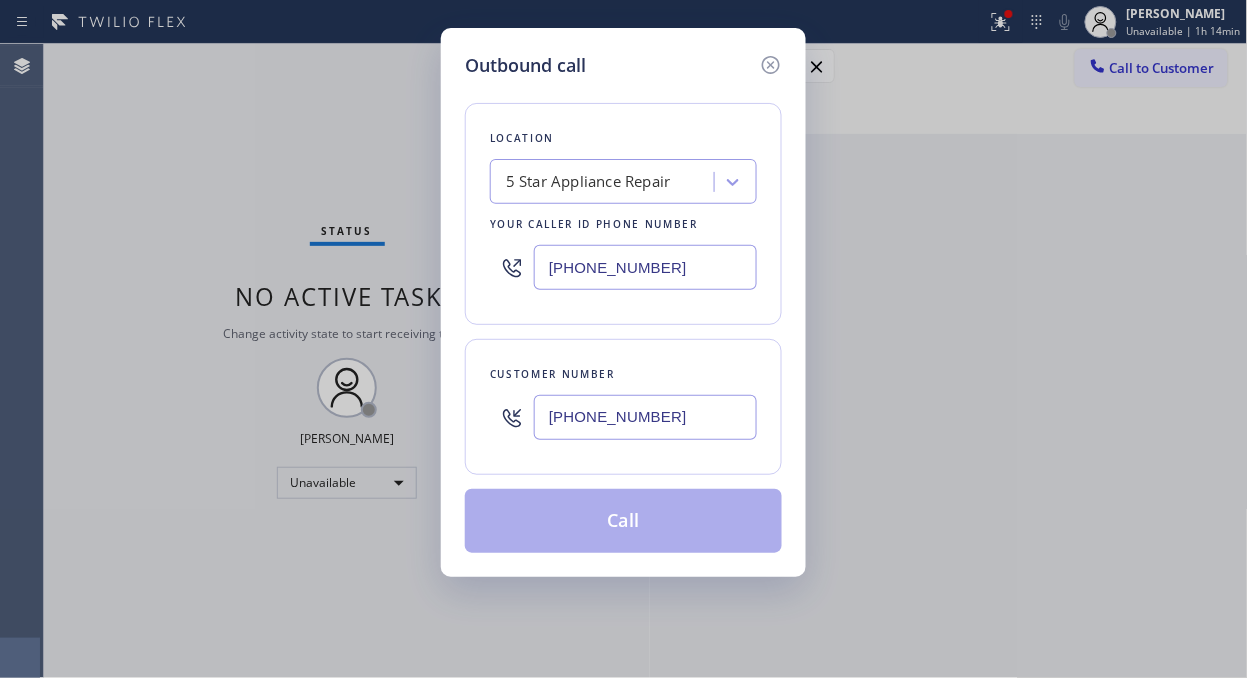 type on "[PHONE_NUMBER]" 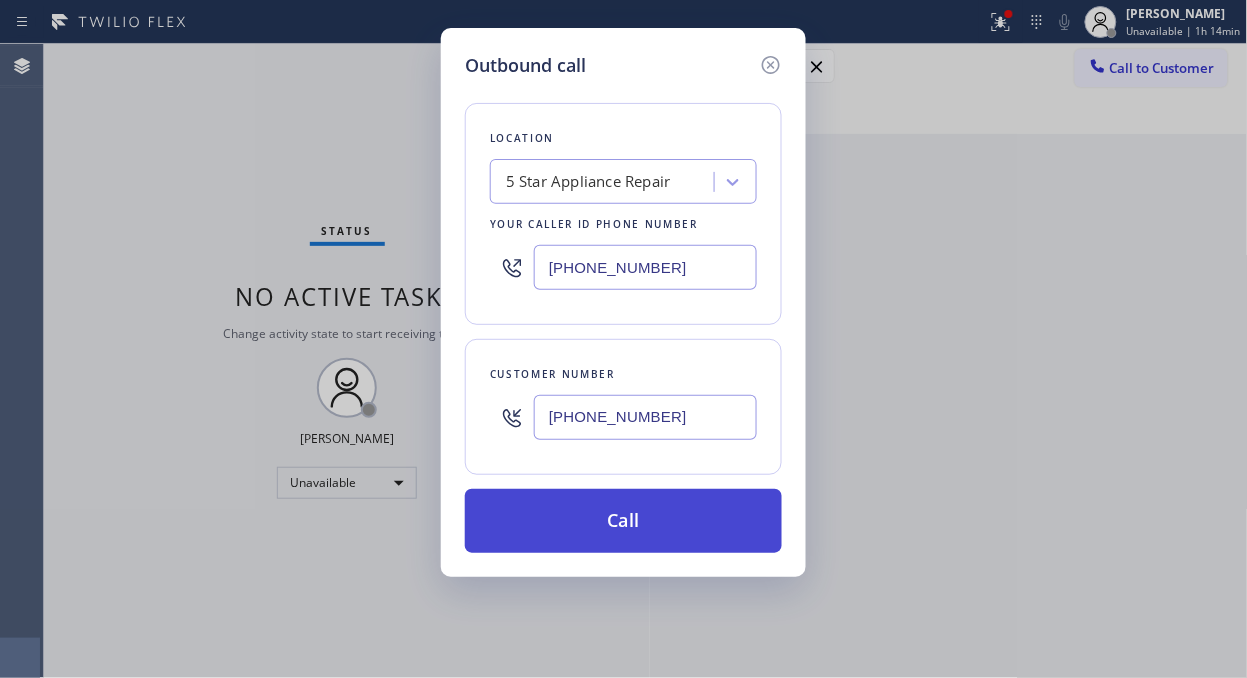 click on "Call" at bounding box center [623, 521] 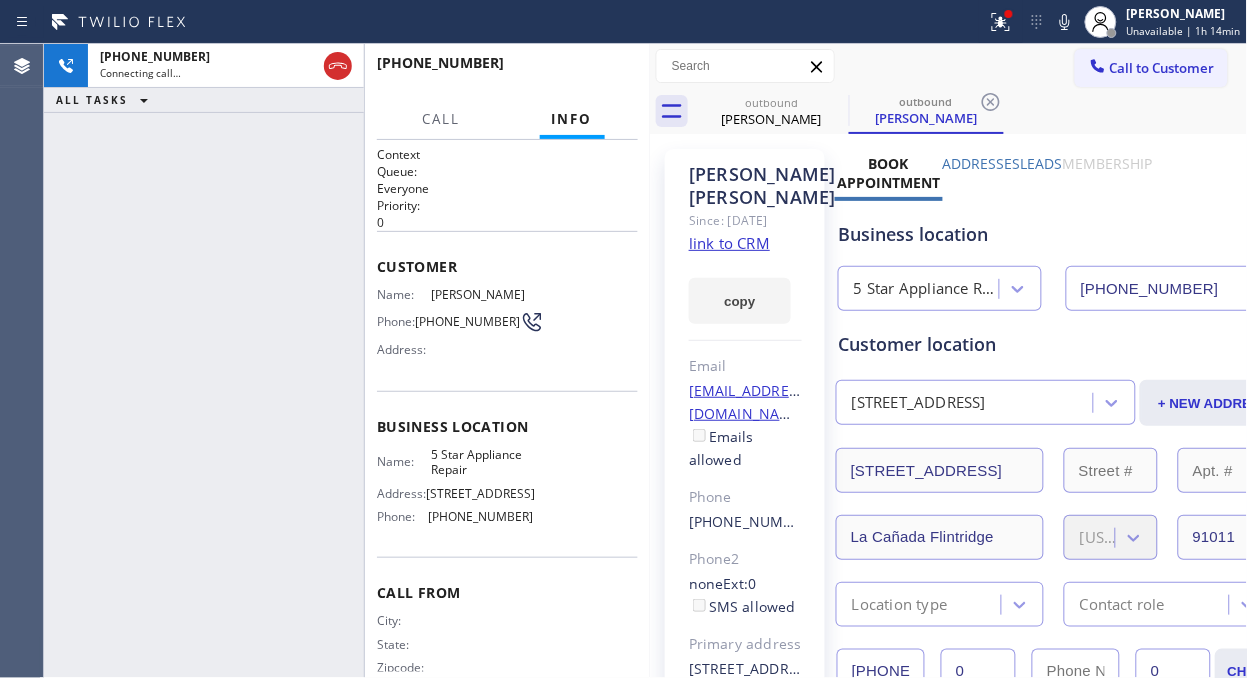 type on "[PHONE_NUMBER]" 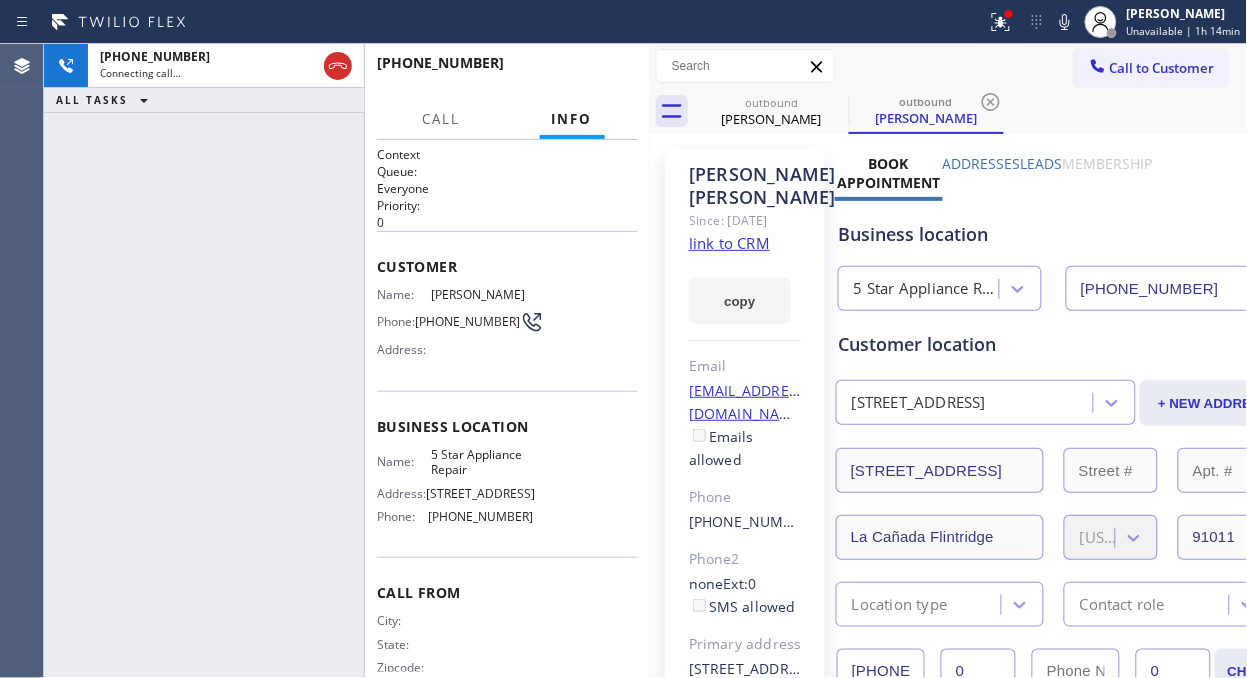 click on "[PHONE_NUMBER] Connecting call… ALL TASKS ALL TASKS ACTIVE TASKS TASKS IN WRAP UP" at bounding box center (204, 361) 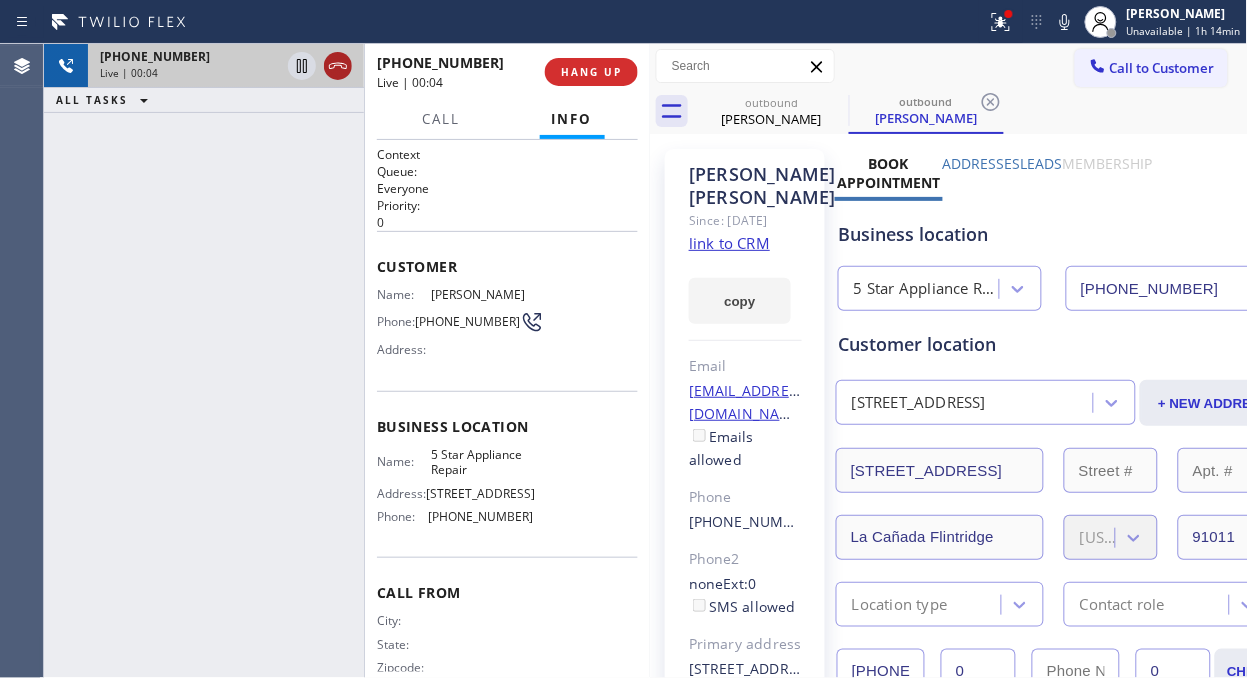 click 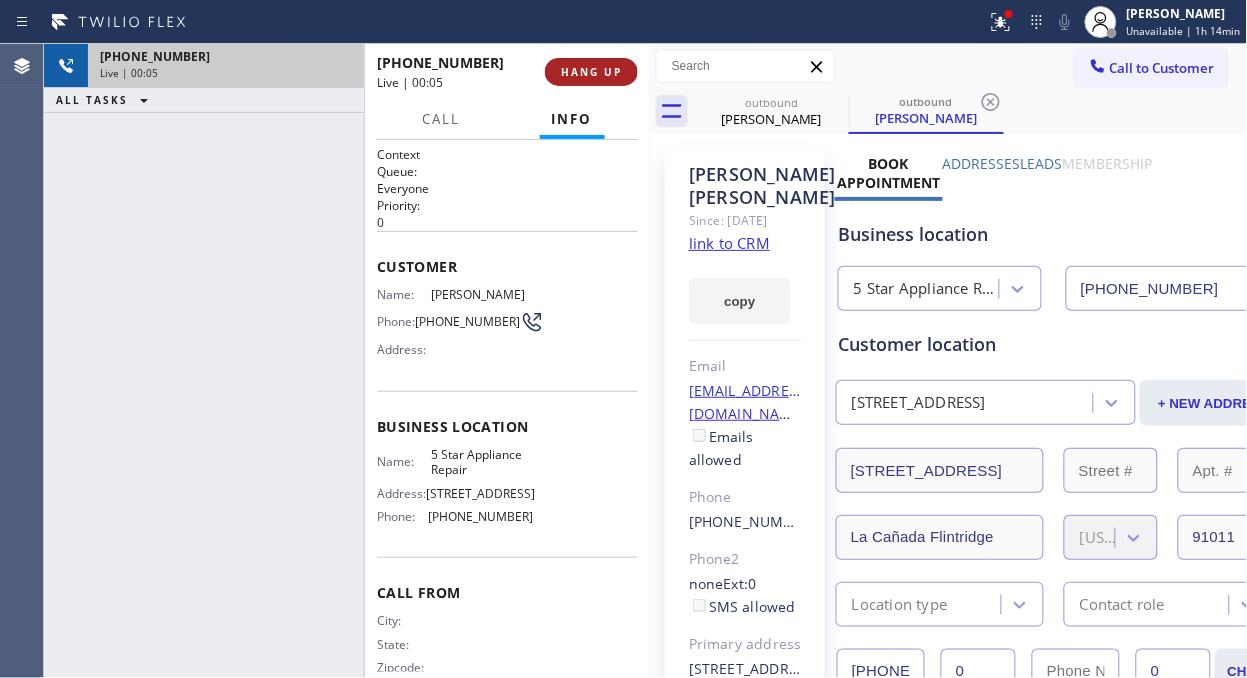drag, startPoint x: 541, startPoint y: 57, endPoint x: 575, endPoint y: 62, distance: 34.36568 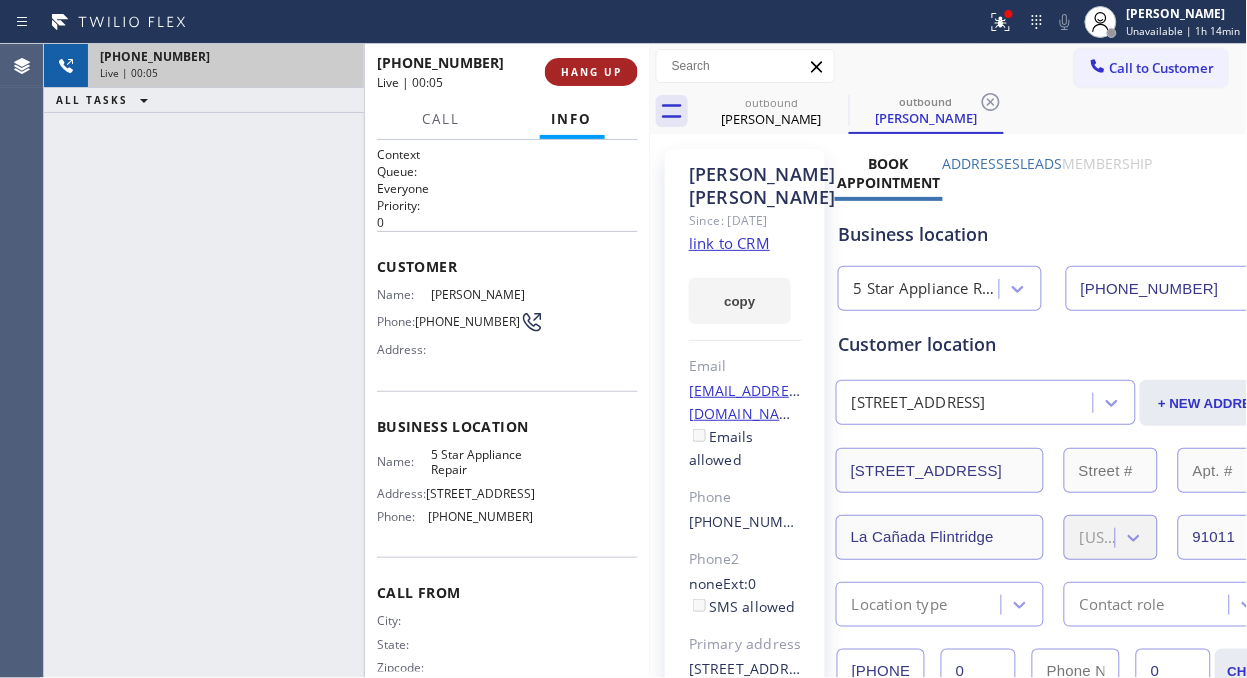 click on "[PHONE_NUMBER] Live | 00:05 HANG UP" at bounding box center (507, 72) 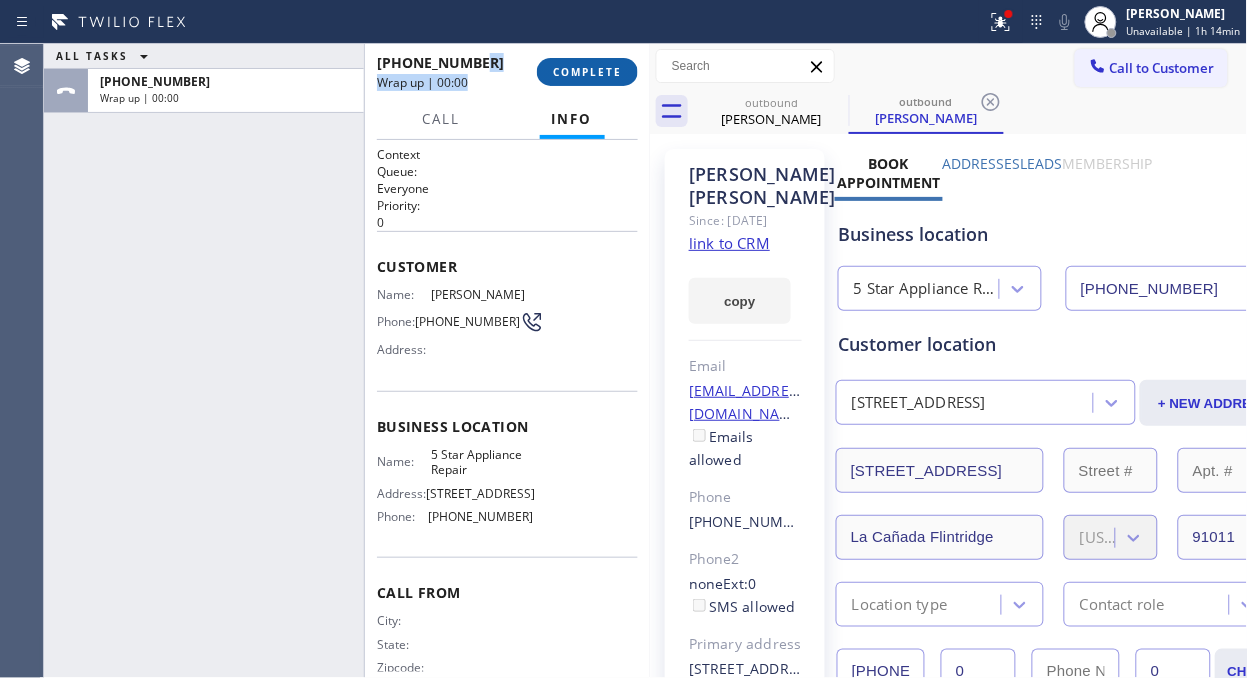 click on "COMPLETE" at bounding box center [587, 72] 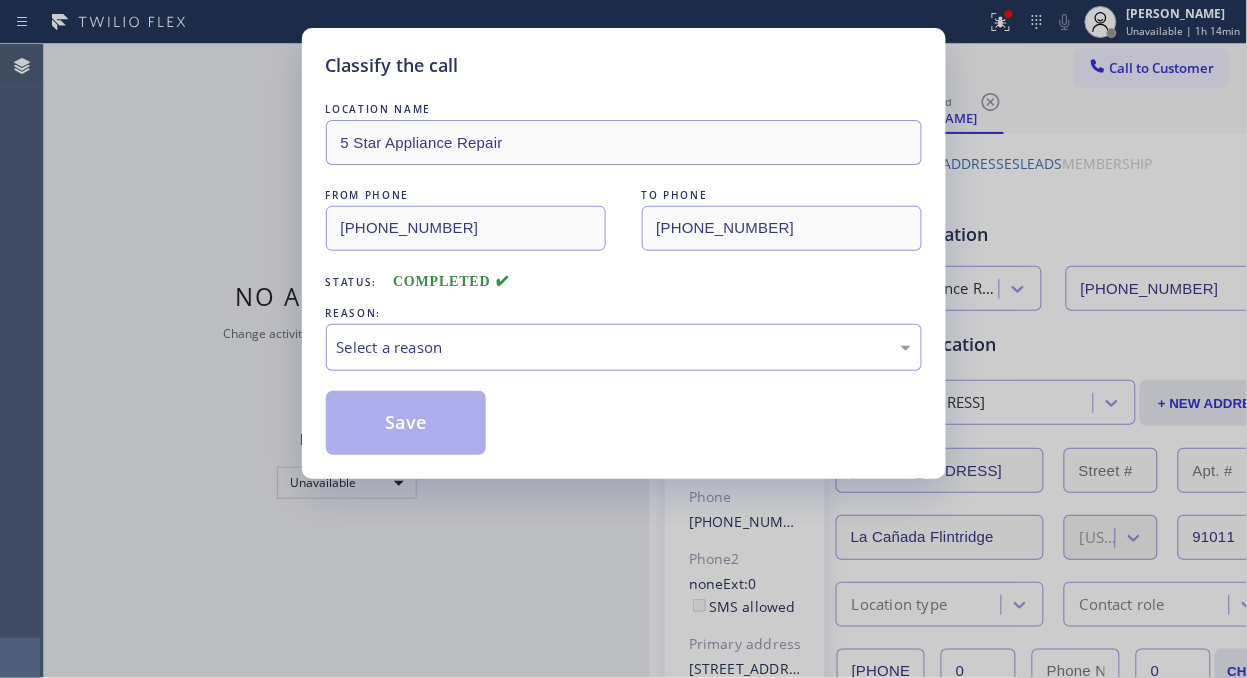 drag, startPoint x: 580, startPoint y: 68, endPoint x: 544, endPoint y: 477, distance: 410.5813 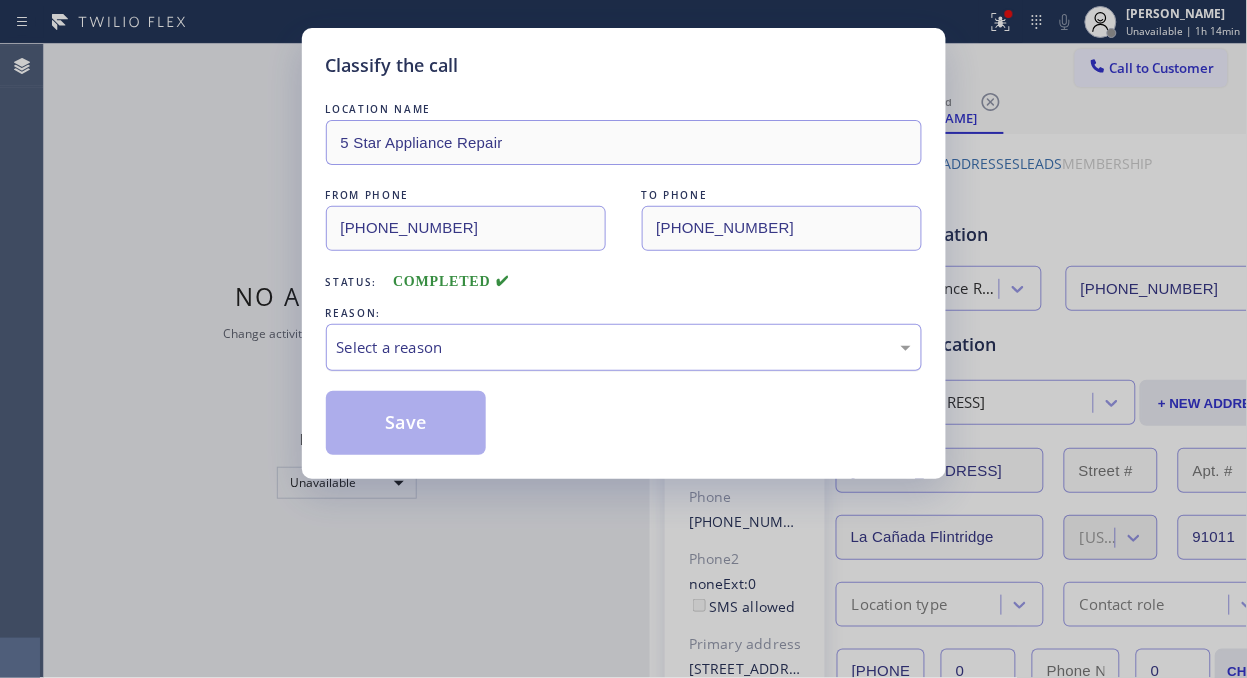 click on "Select a reason" at bounding box center (624, 347) 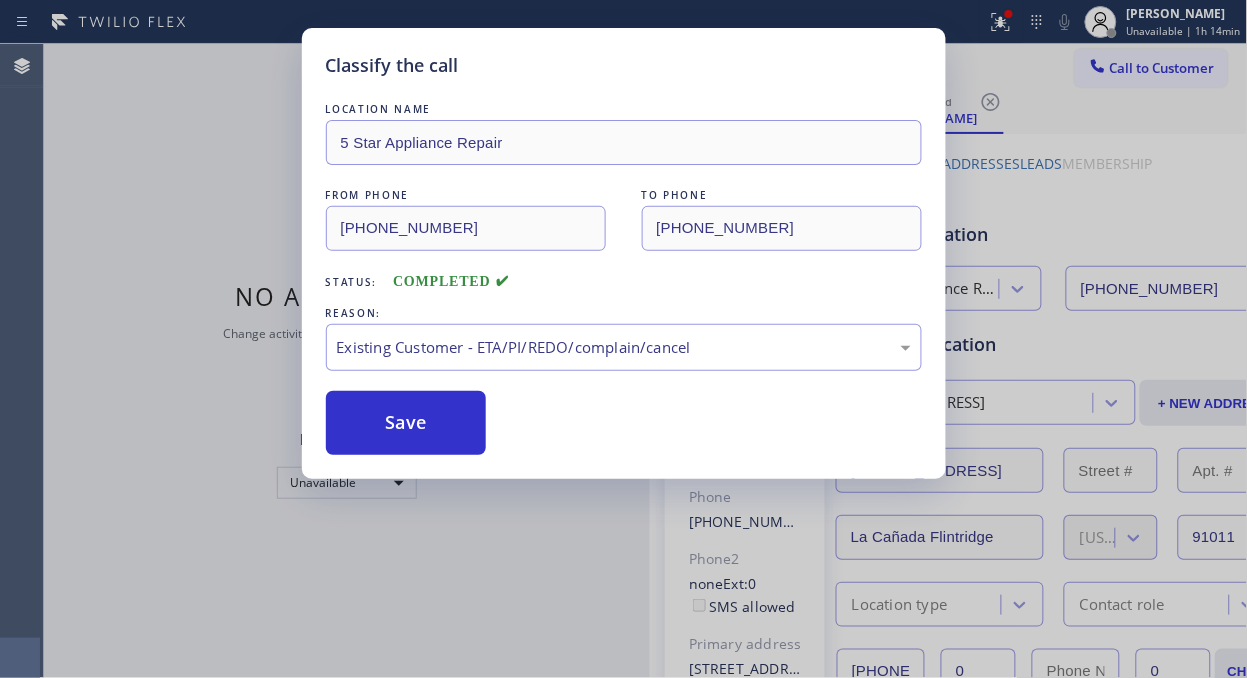 drag, startPoint x: 470, startPoint y: 428, endPoint x: 751, endPoint y: 270, distance: 322.374 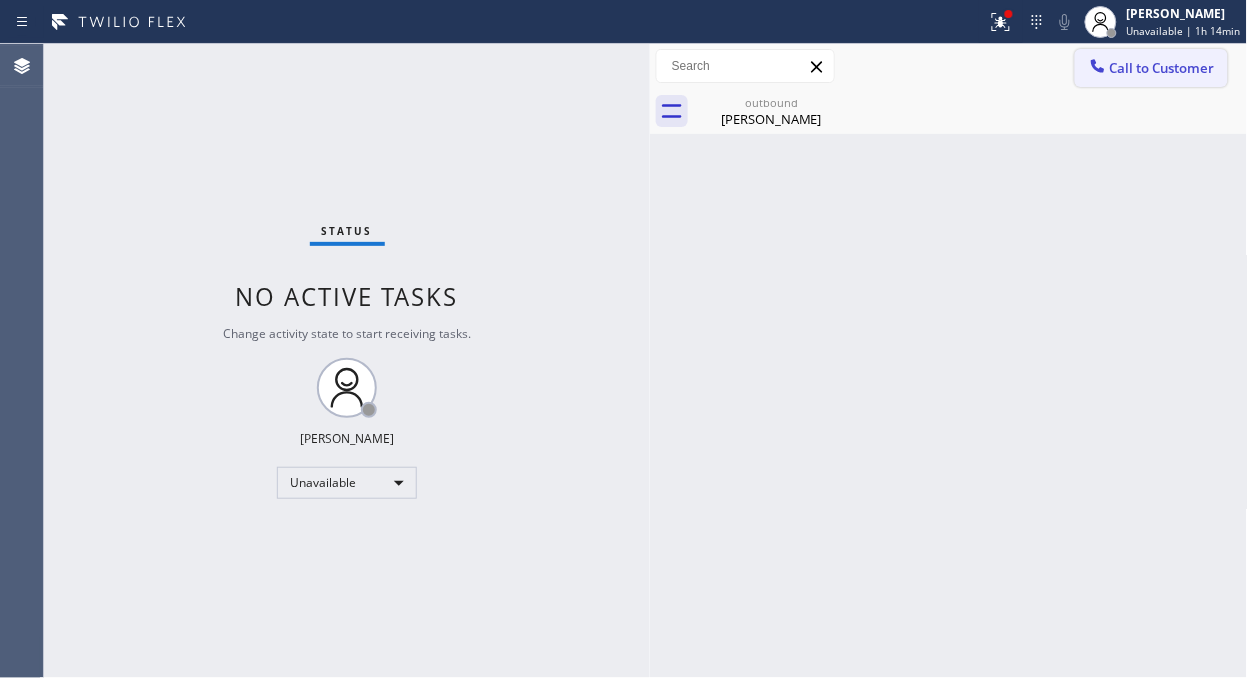 click on "Call to Customer" at bounding box center (1162, 68) 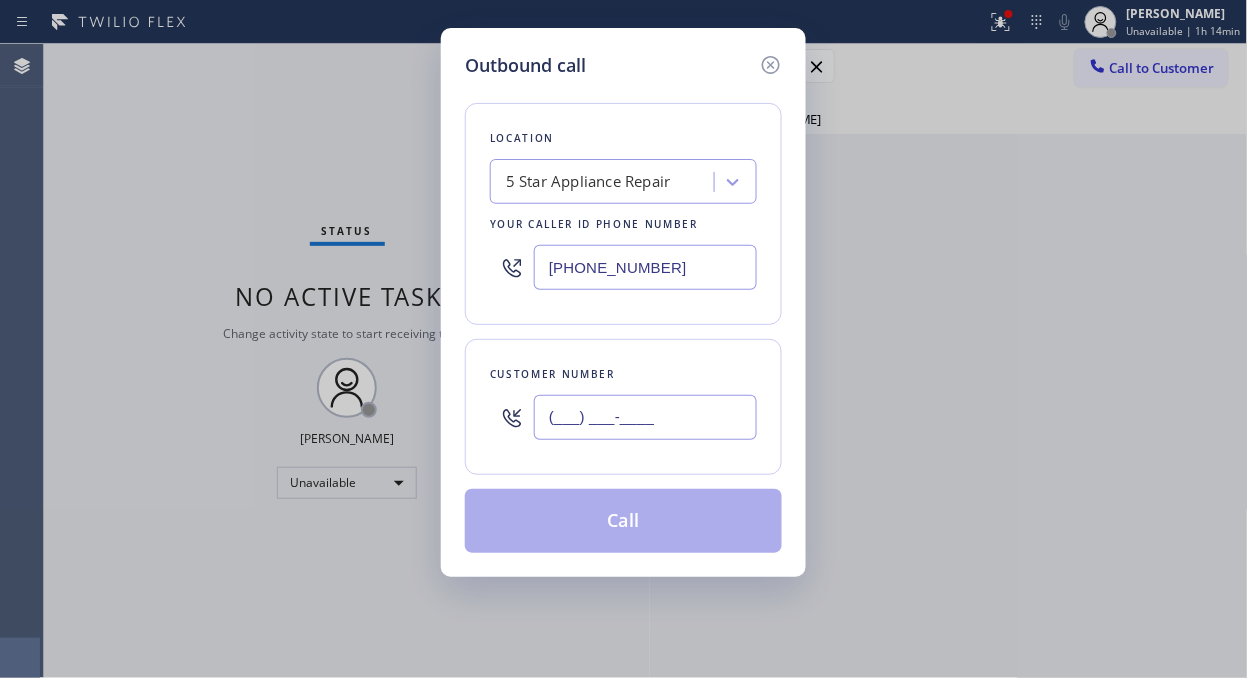 click on "(___) ___-____" at bounding box center (645, 417) 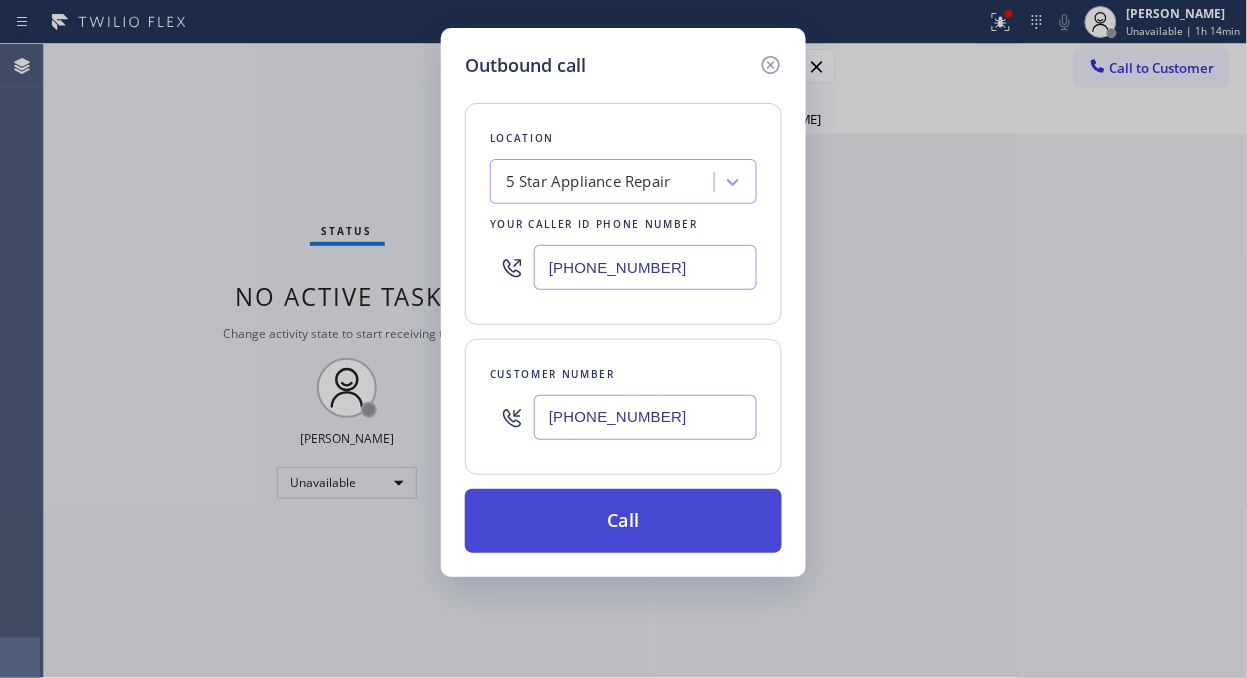 type on "[PHONE_NUMBER]" 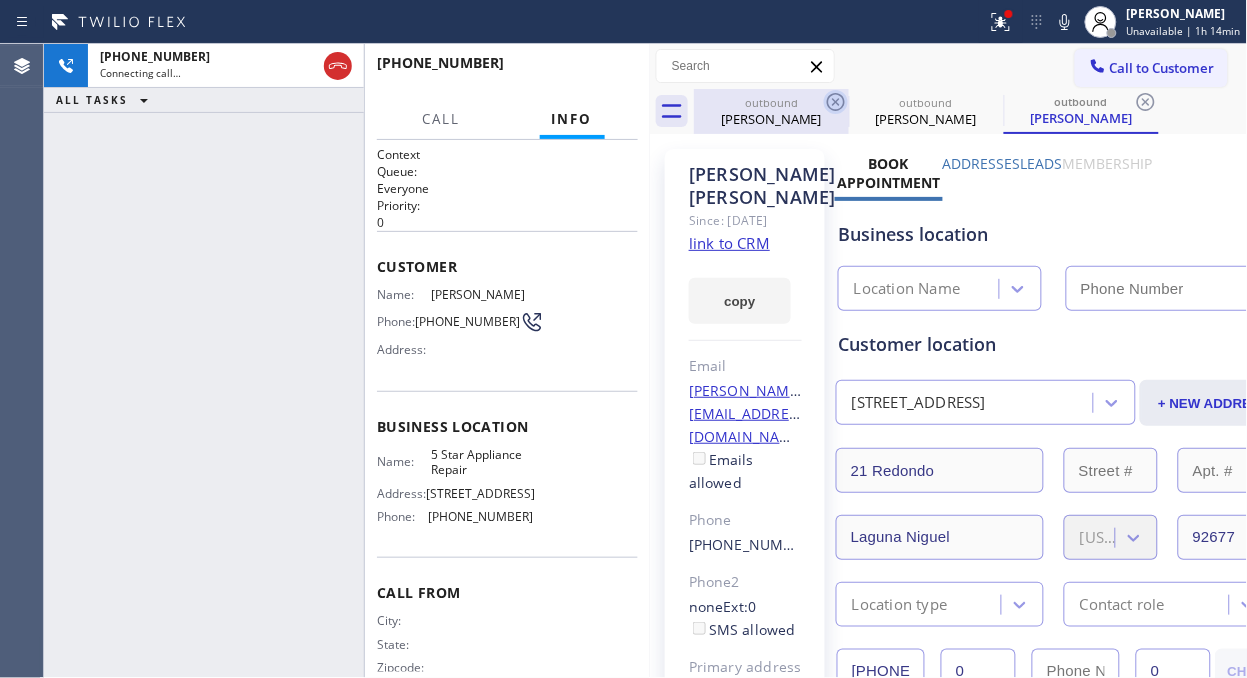 click 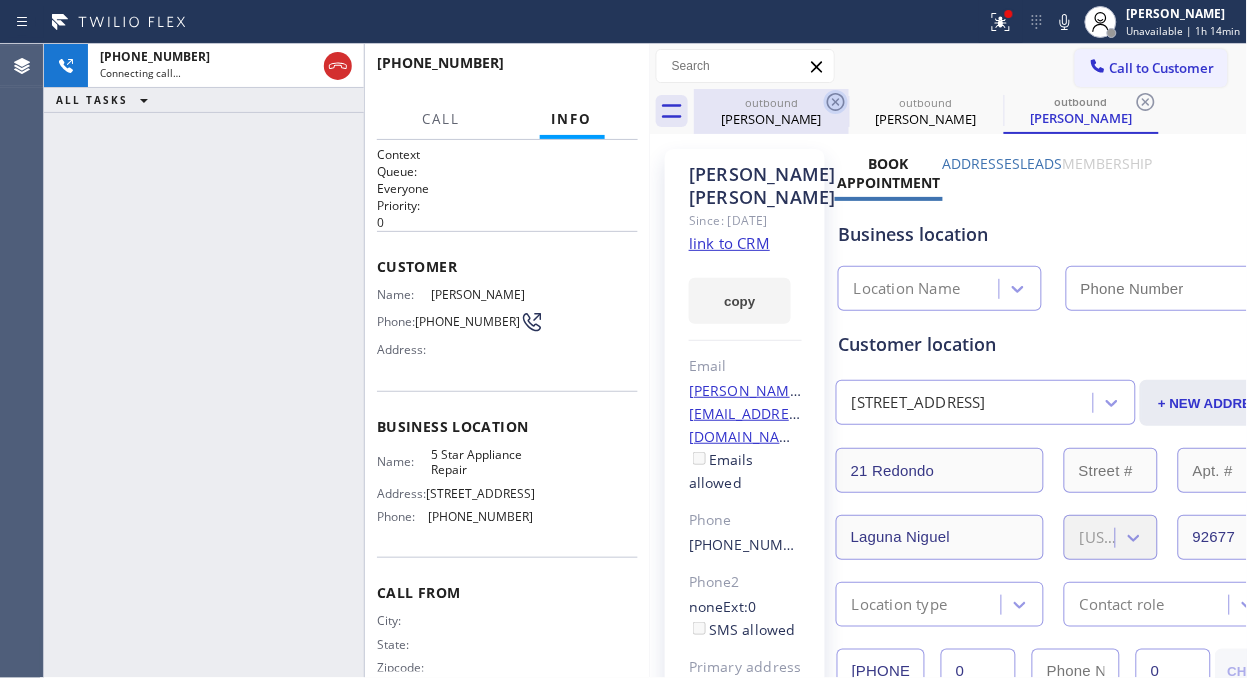 click 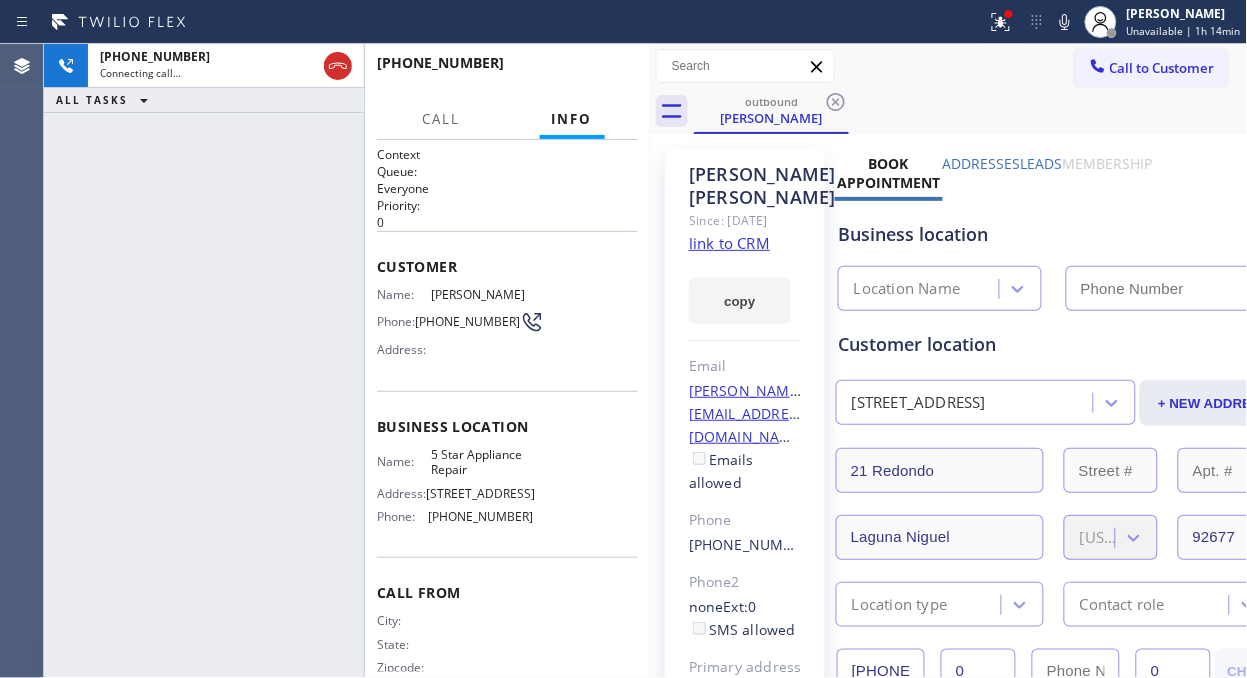 click 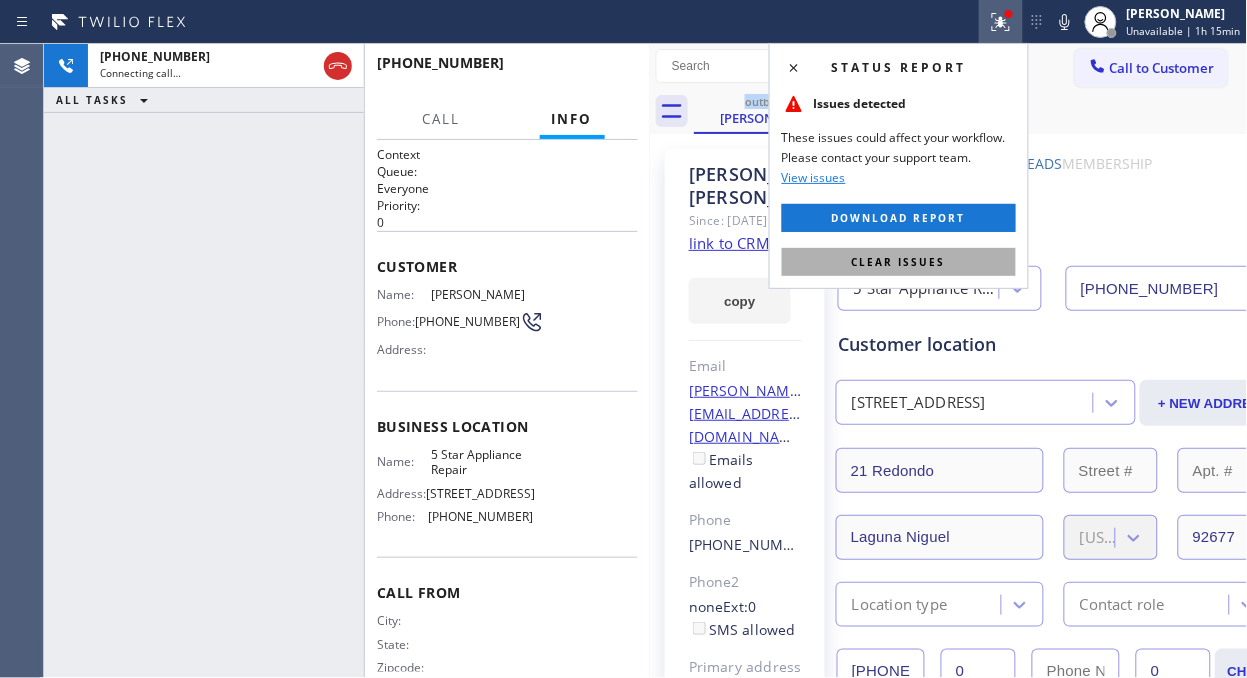 click on "Clear issues" at bounding box center [899, 262] 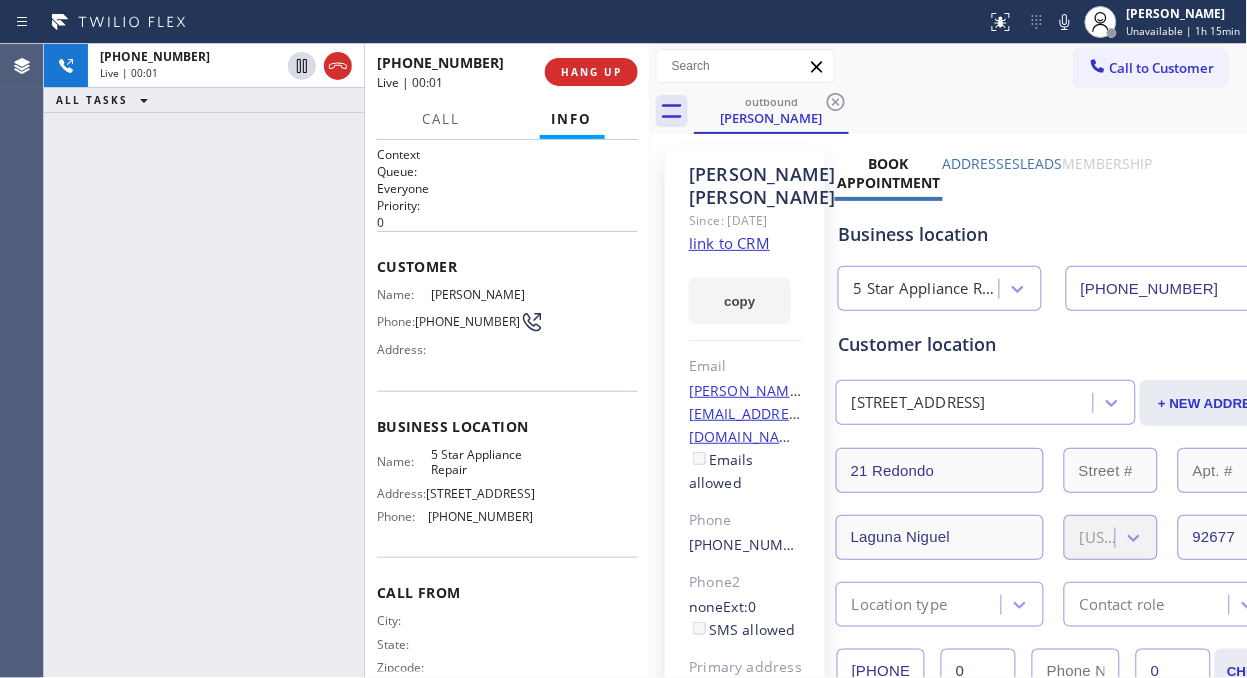 click on "[PHONE_NUMBER] Live | 00:01 ALL TASKS ALL TASKS ACTIVE TASKS TASKS IN WRAP UP" at bounding box center (204, 361) 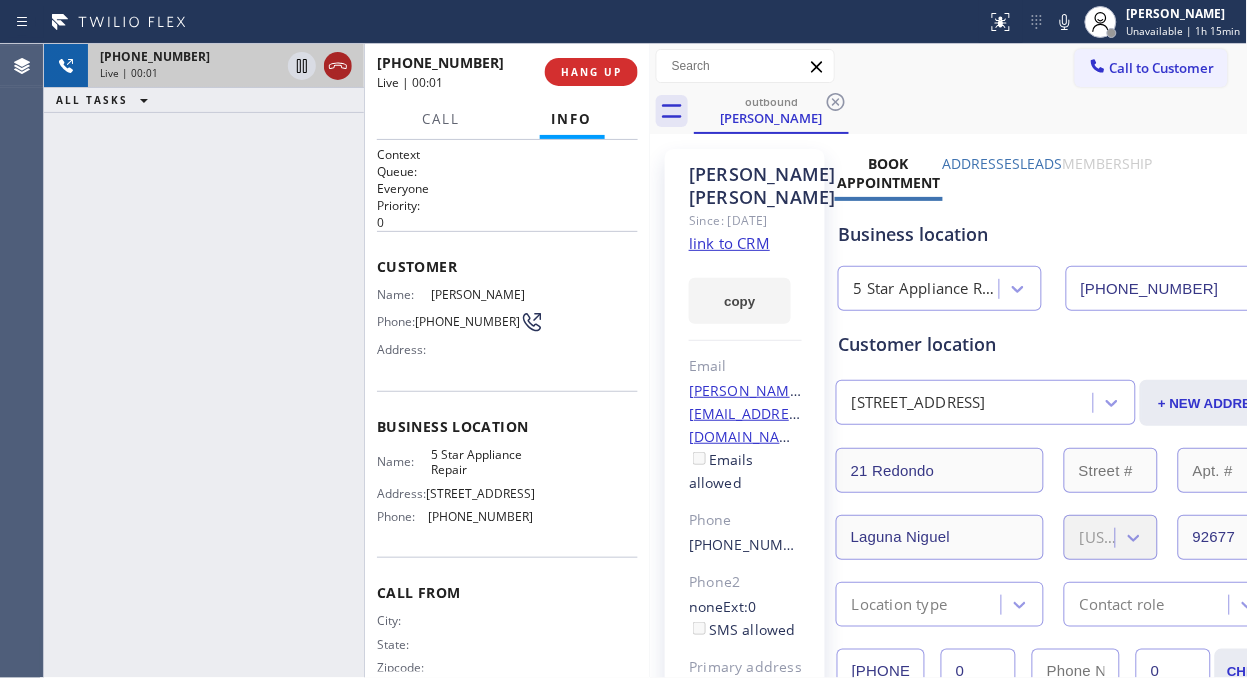 click 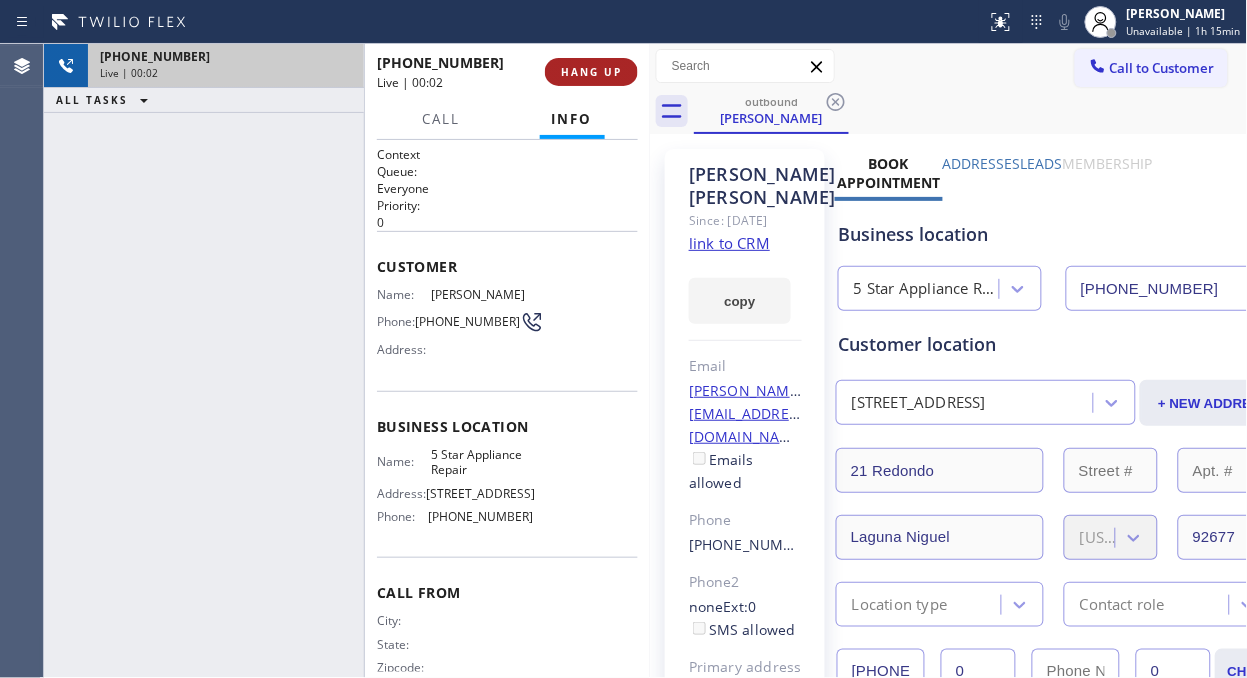 drag, startPoint x: 573, startPoint y: 85, endPoint x: 584, endPoint y: 85, distance: 11 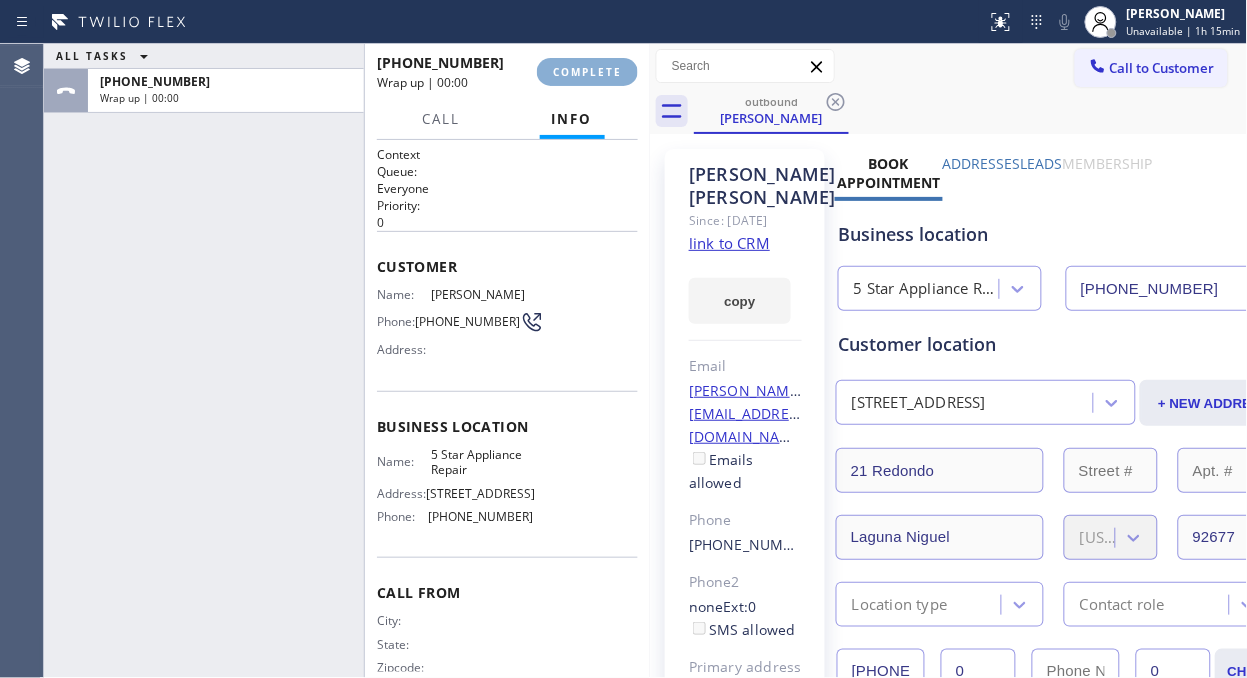 click on "COMPLETE" at bounding box center (587, 72) 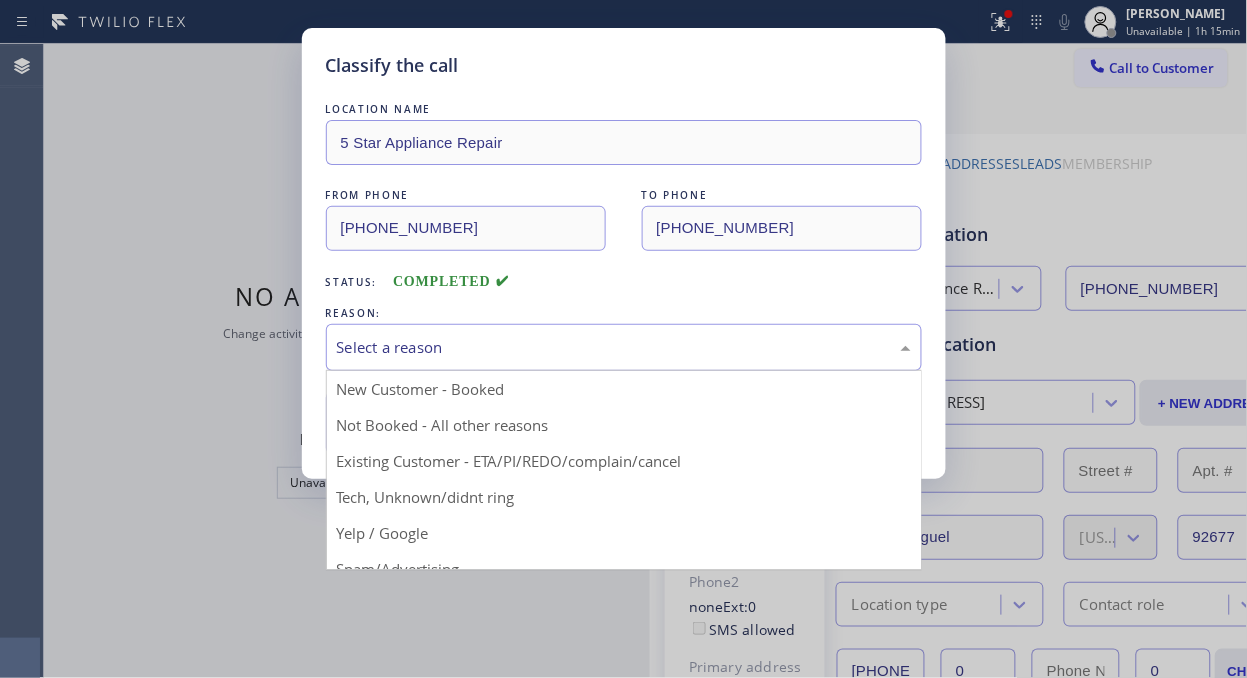 click on "Select a reason" at bounding box center [624, 347] 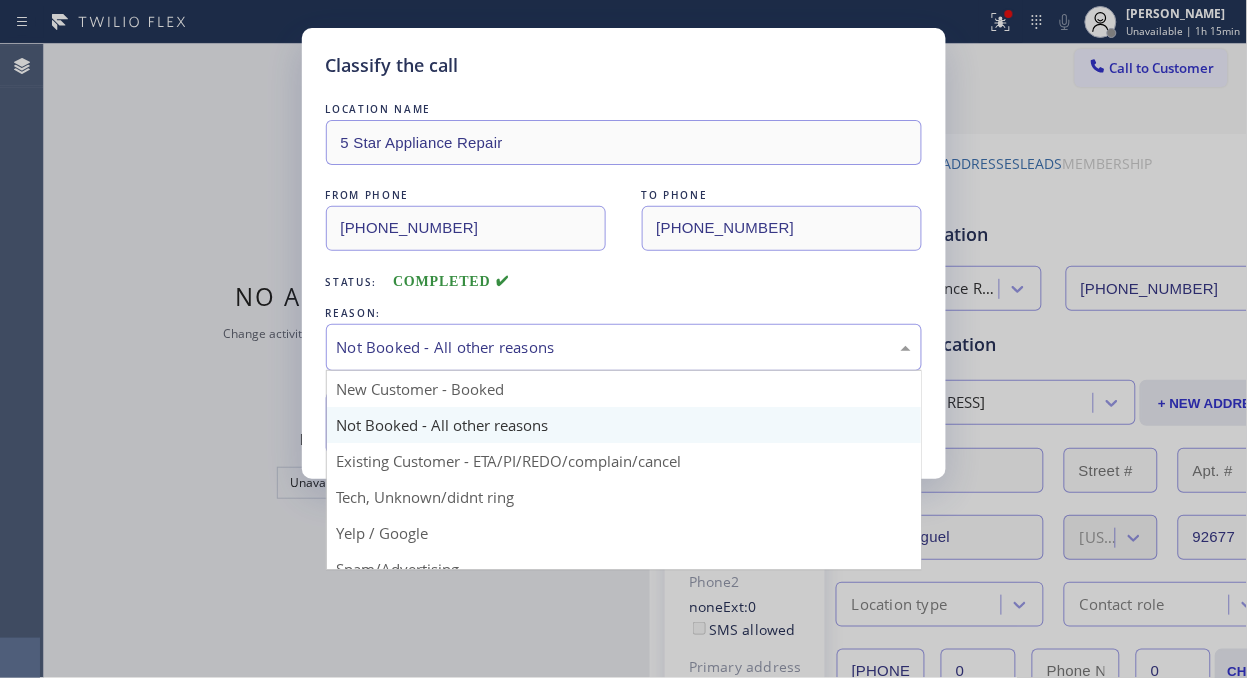 click on "Not Booked - All other reasons" at bounding box center (624, 347) 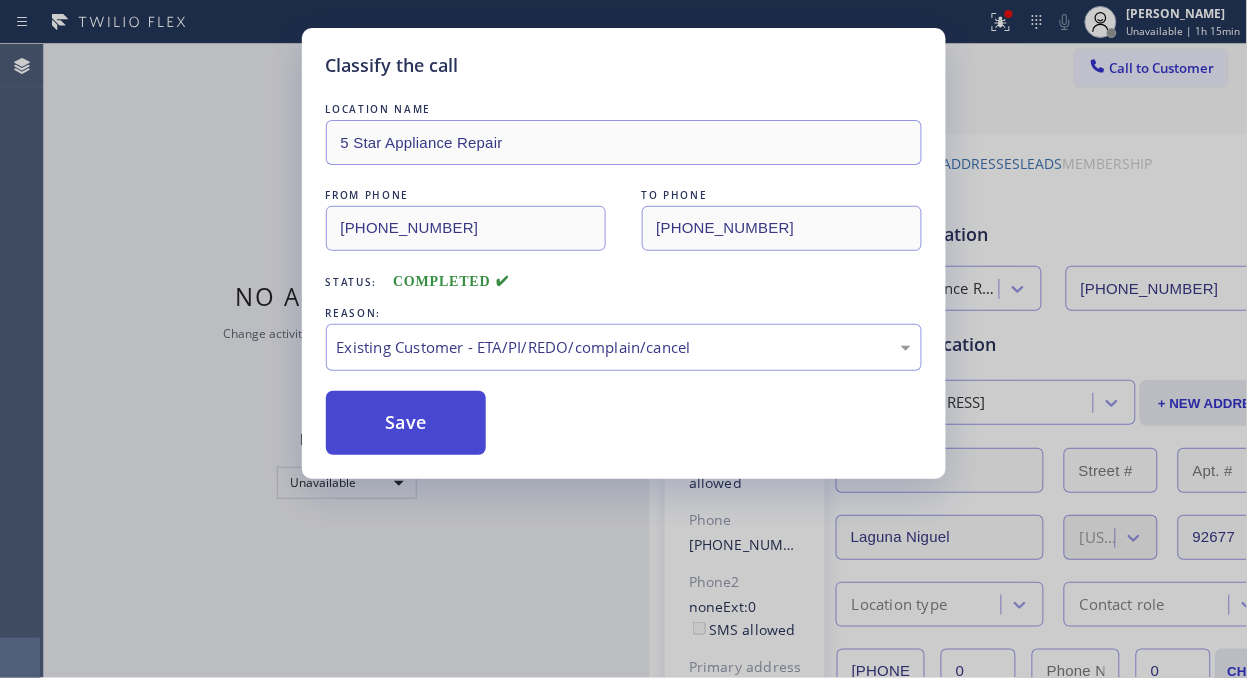 click on "Save" at bounding box center (406, 423) 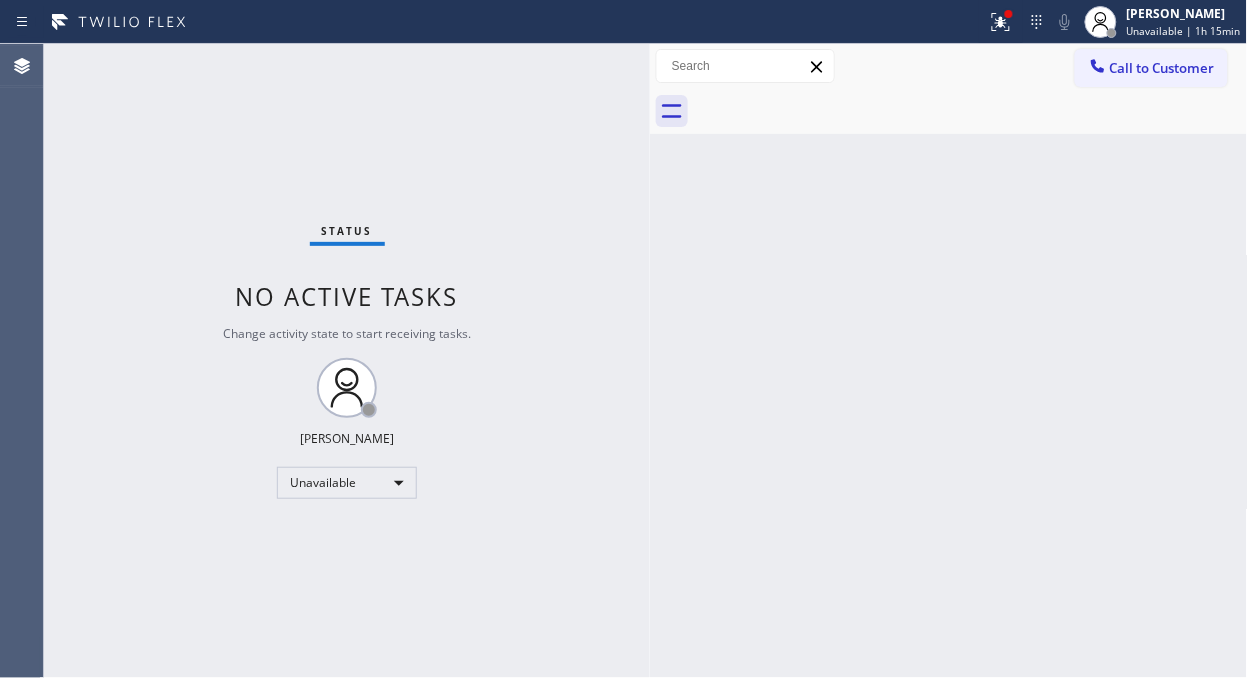 click on "Call to Customer" at bounding box center [1162, 68] 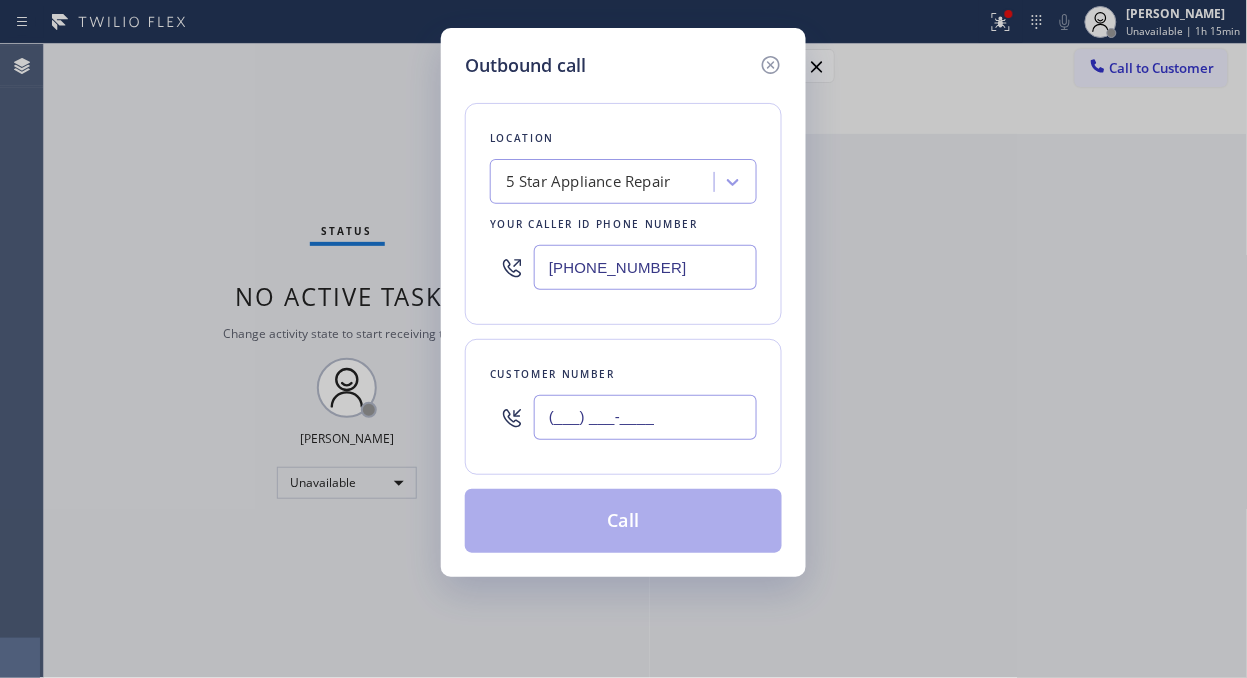 drag, startPoint x: 612, startPoint y: 441, endPoint x: 610, endPoint y: 425, distance: 16.124516 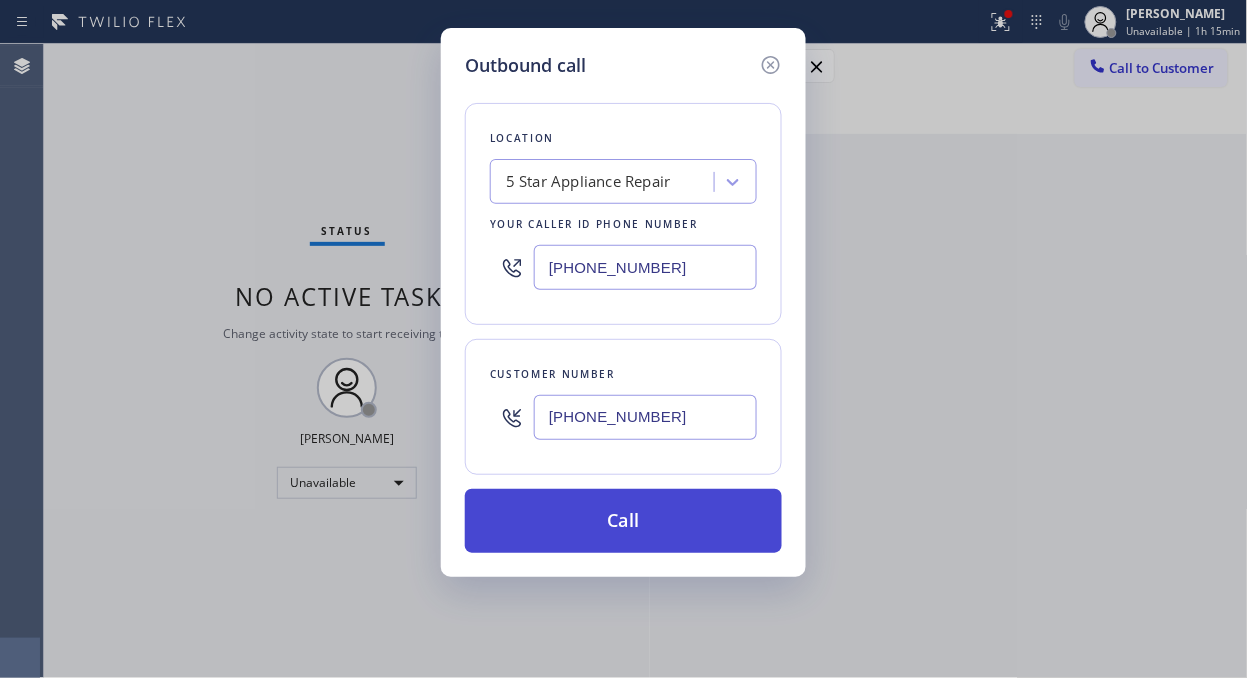 type on "[PHONE_NUMBER]" 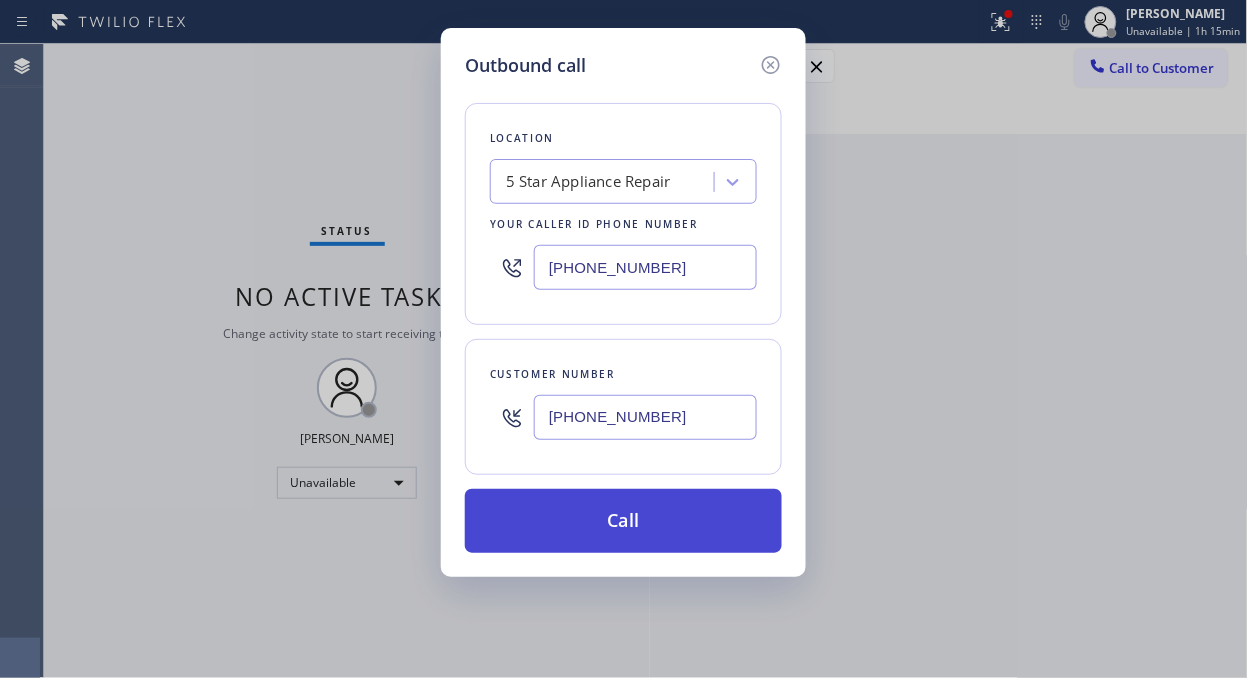 click on "Call" at bounding box center [623, 521] 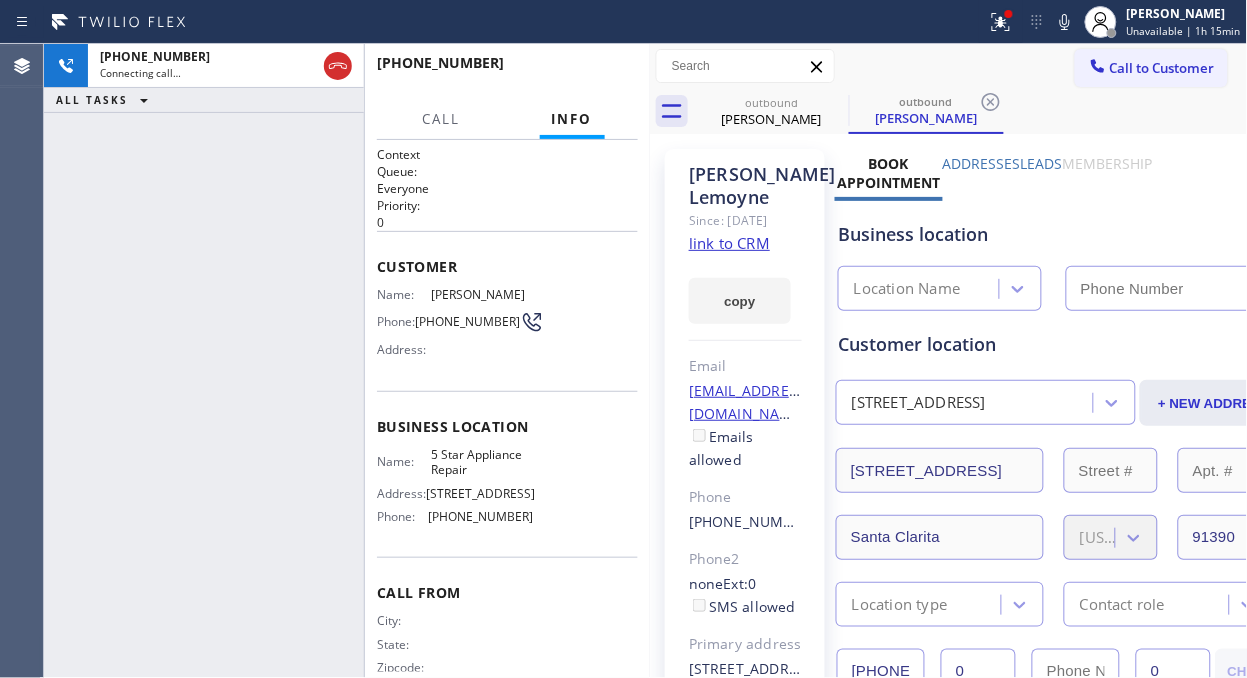 type on "[PHONE_NUMBER]" 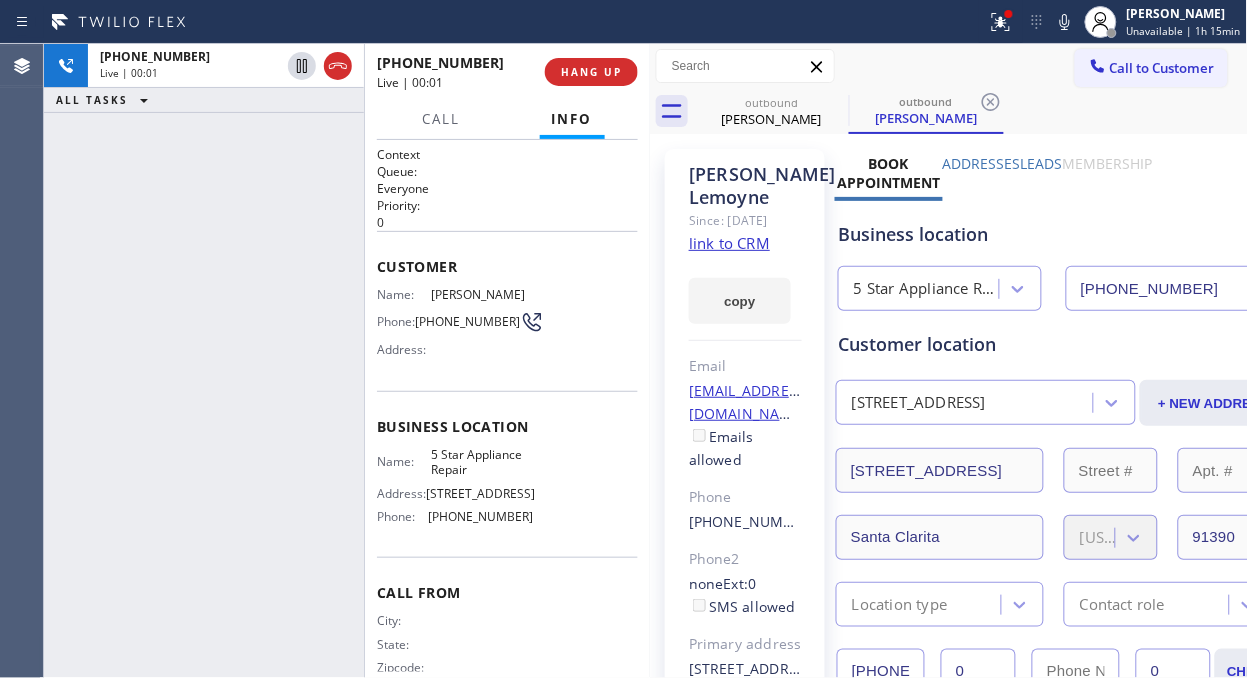 click on "[PHONE_NUMBER] Live | 00:01 ALL TASKS ALL TASKS ACTIVE TASKS TASKS IN WRAP UP" at bounding box center (204, 361) 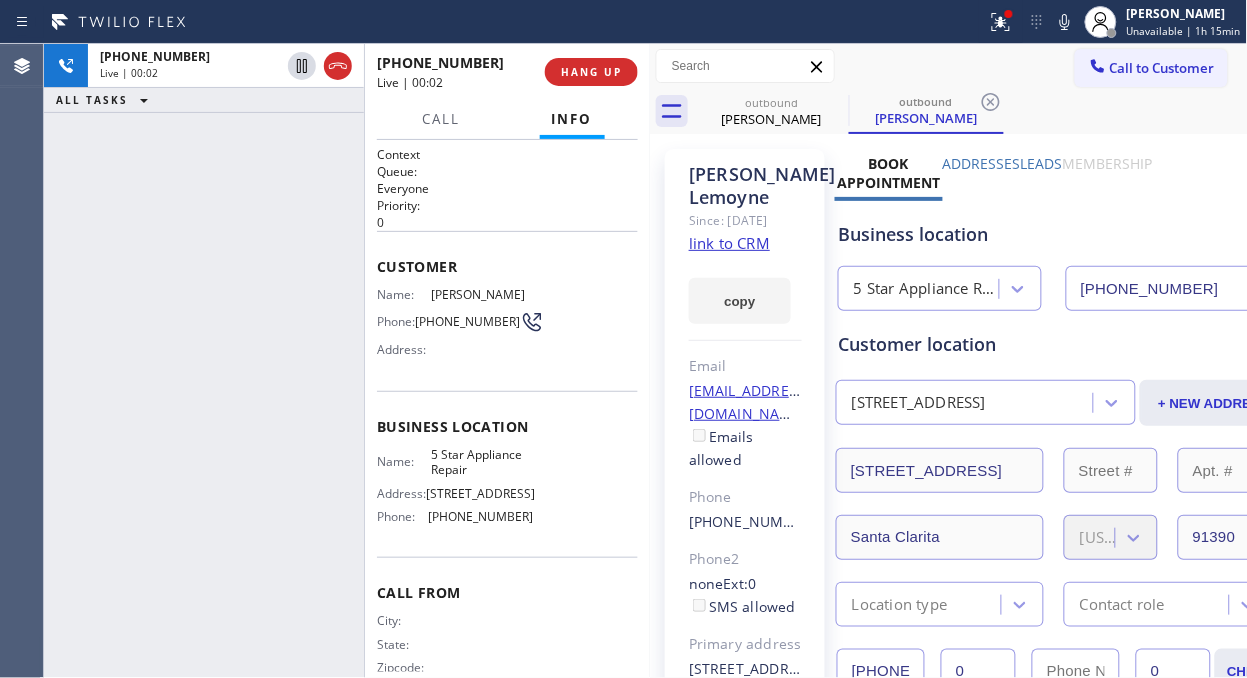 drag, startPoint x: 336, startPoint y: 74, endPoint x: 503, endPoint y: 64, distance: 167.29913 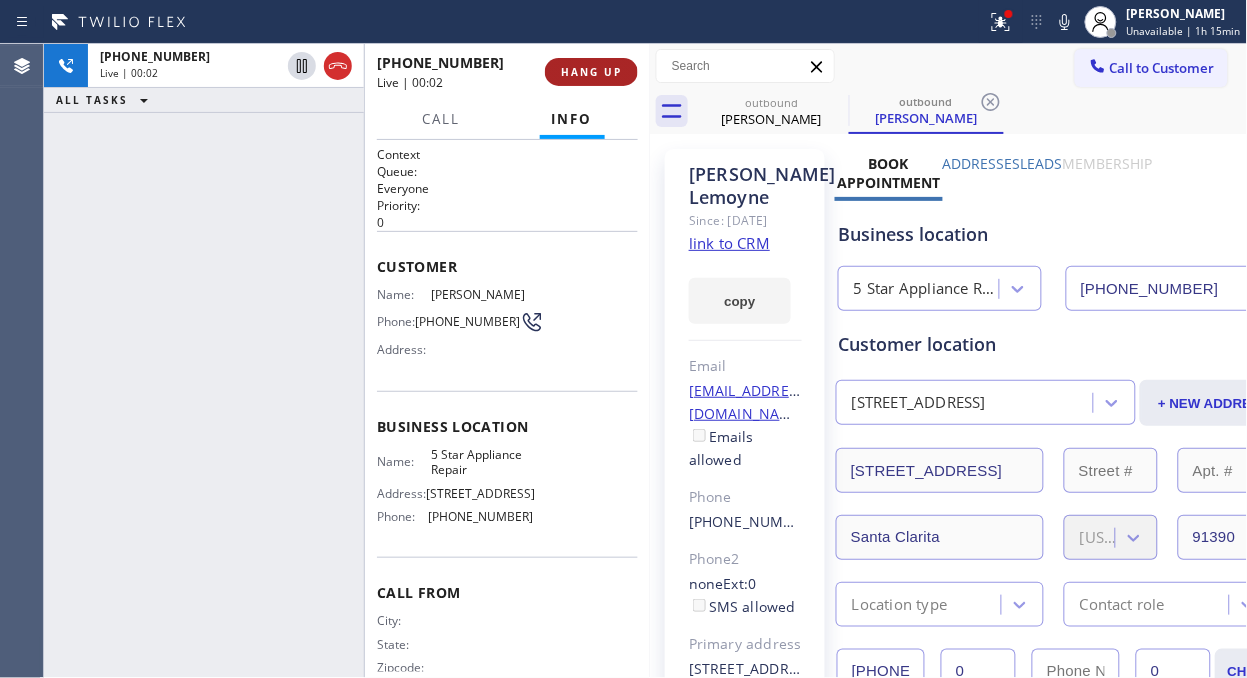 drag, startPoint x: 637, startPoint y: 72, endPoint x: 608, endPoint y: 75, distance: 29.15476 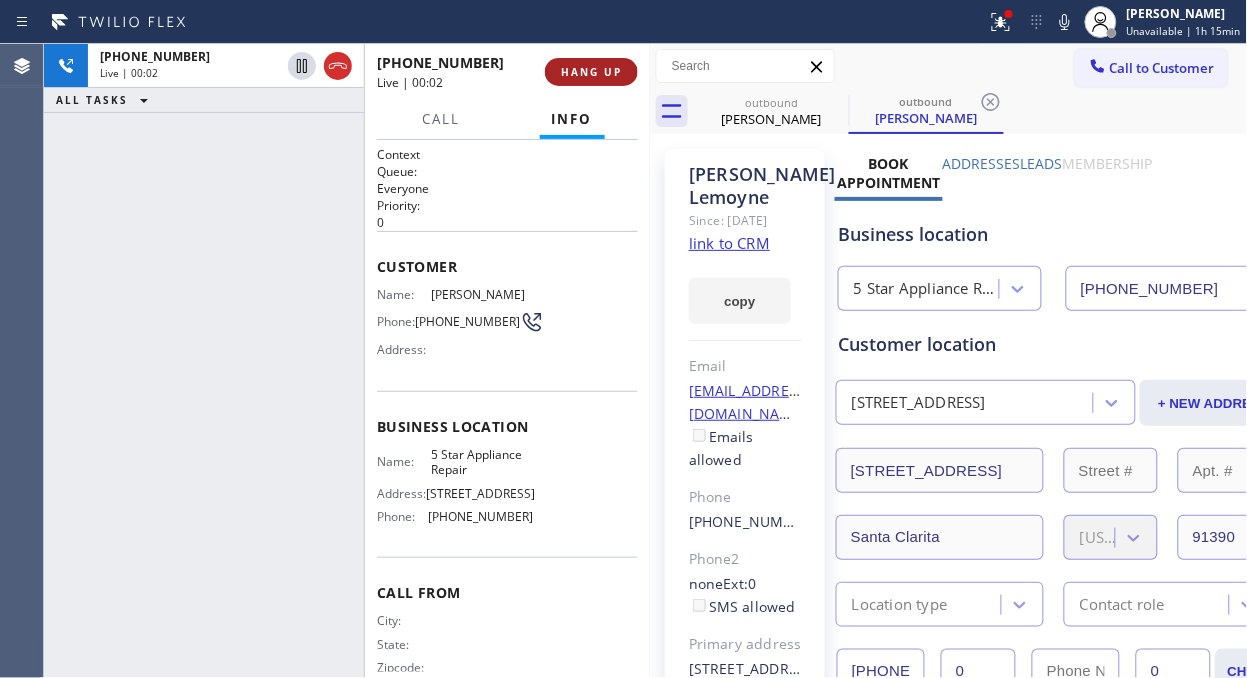 click on "[PHONE_NUMBER] Live | 00:02 HANG UP" at bounding box center [507, 72] 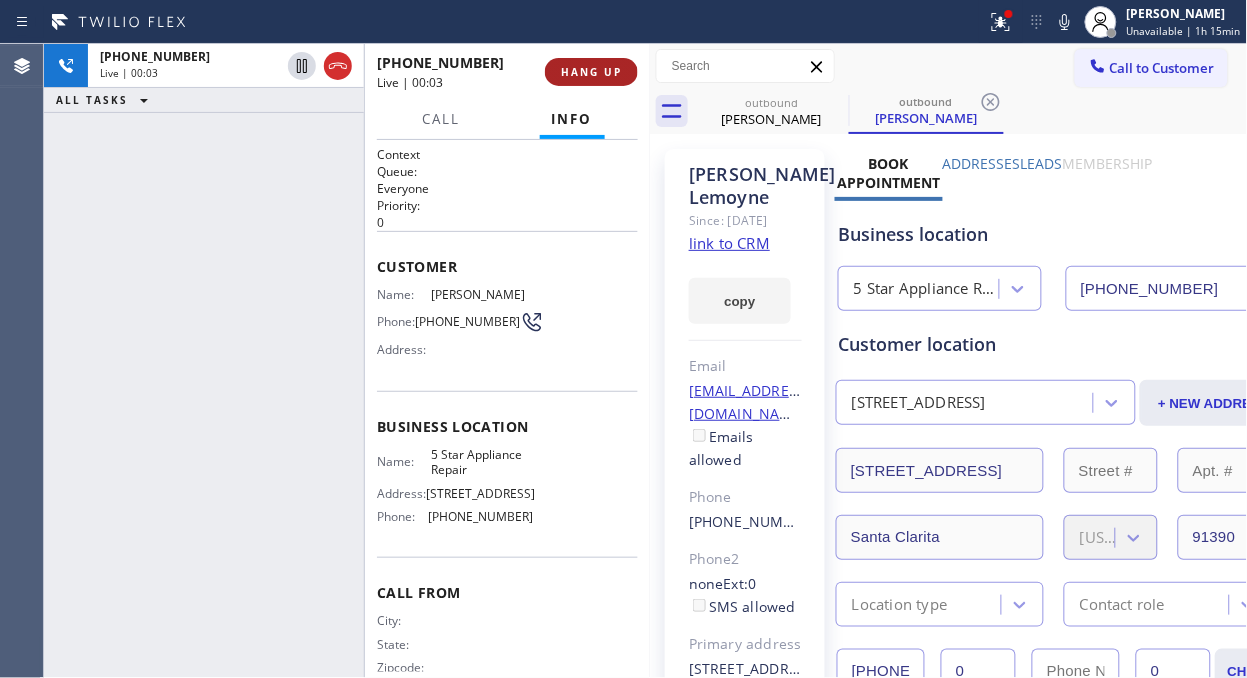 click on "HANG UP" at bounding box center [591, 72] 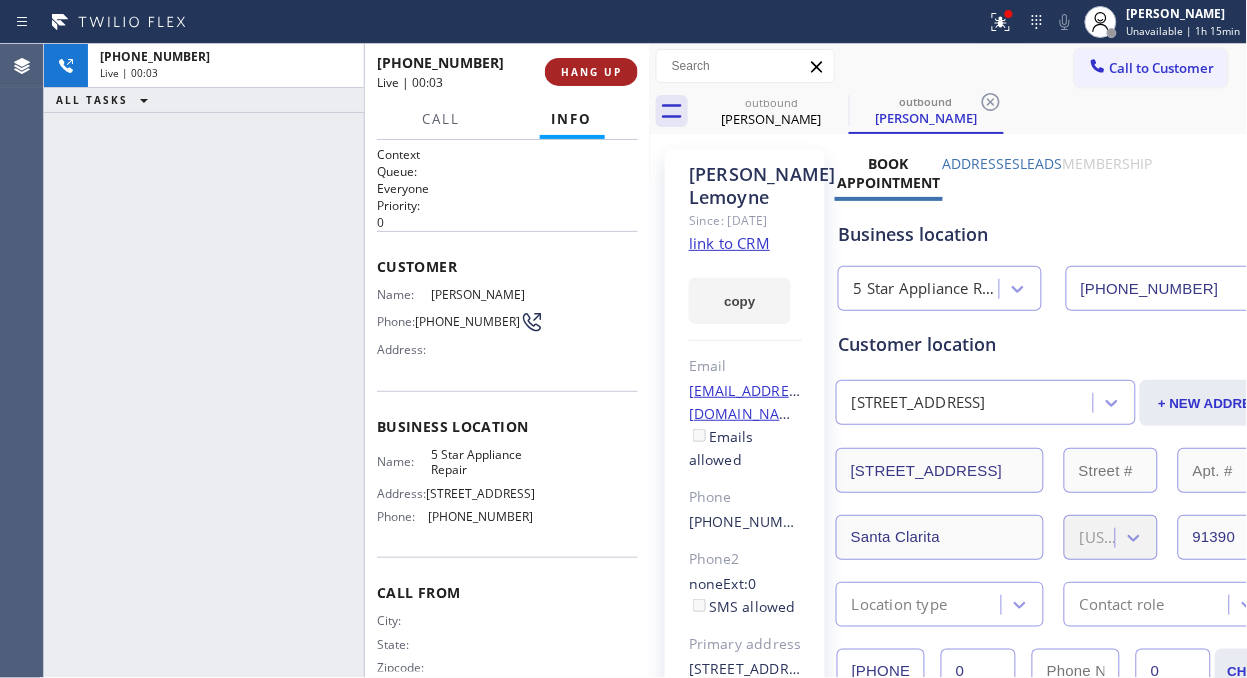 click on "HANG UP" at bounding box center [591, 72] 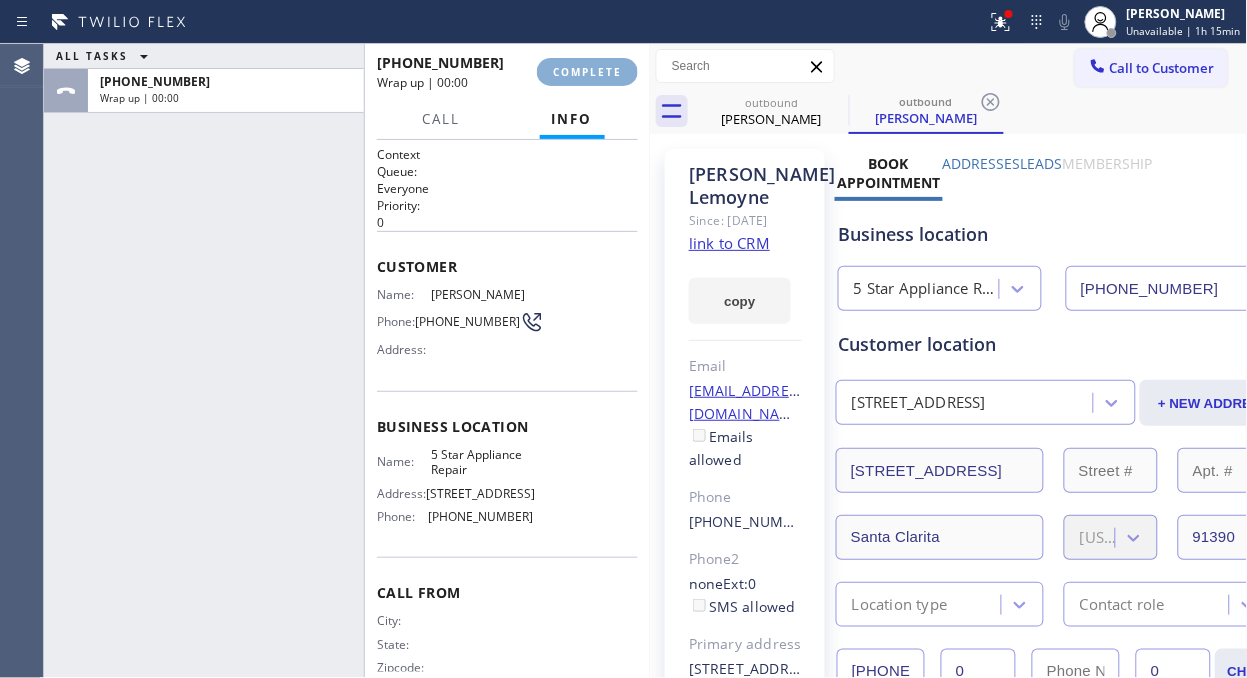 click on "COMPLETE" at bounding box center (587, 72) 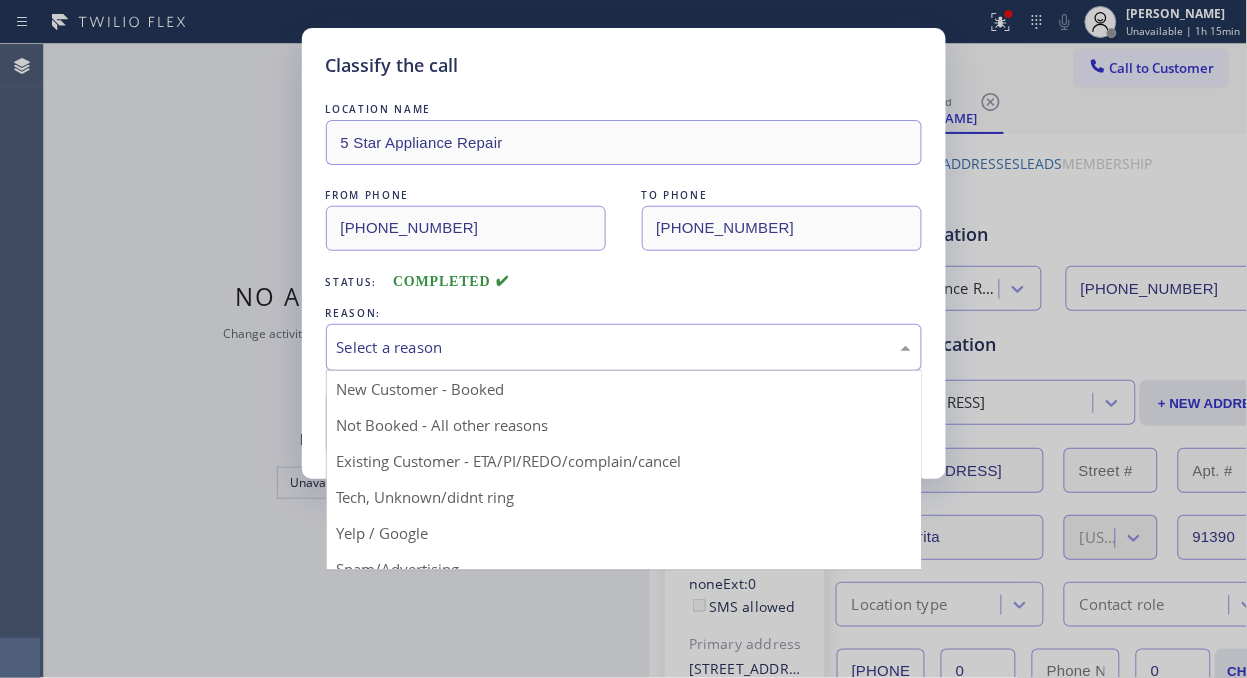 click on "Select a reason" at bounding box center (624, 347) 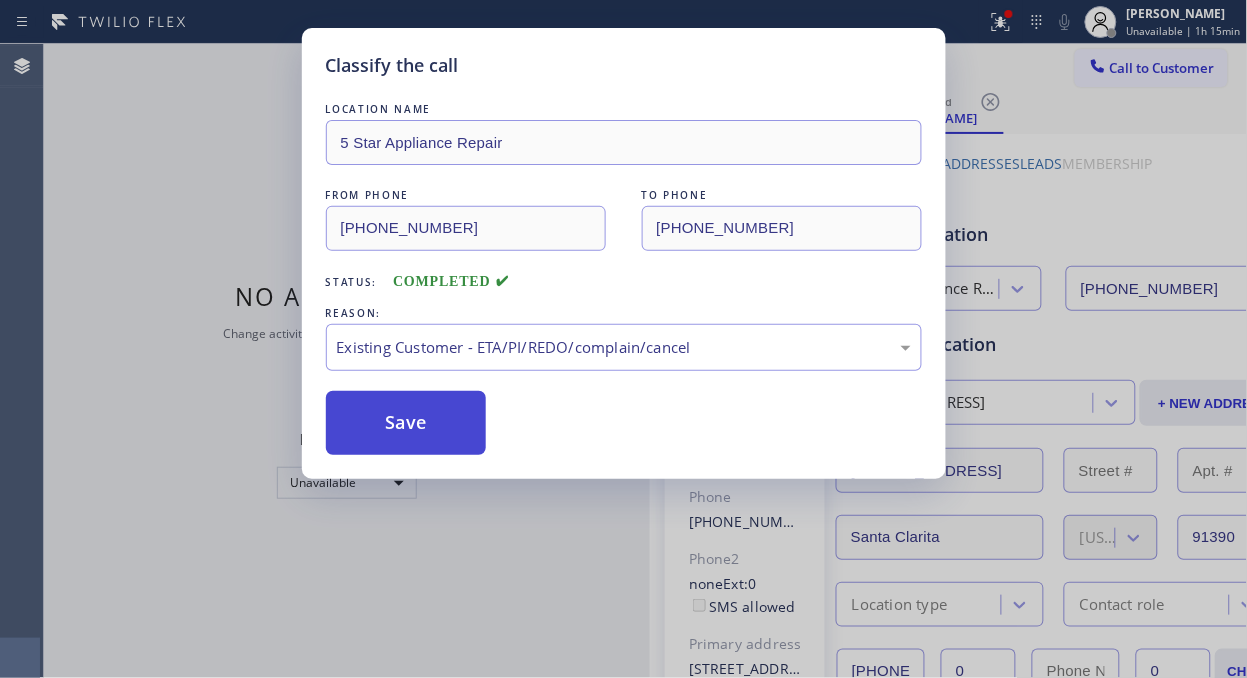 drag, startPoint x: 594, startPoint y: 460, endPoint x: 427, endPoint y: 416, distance: 172.69916 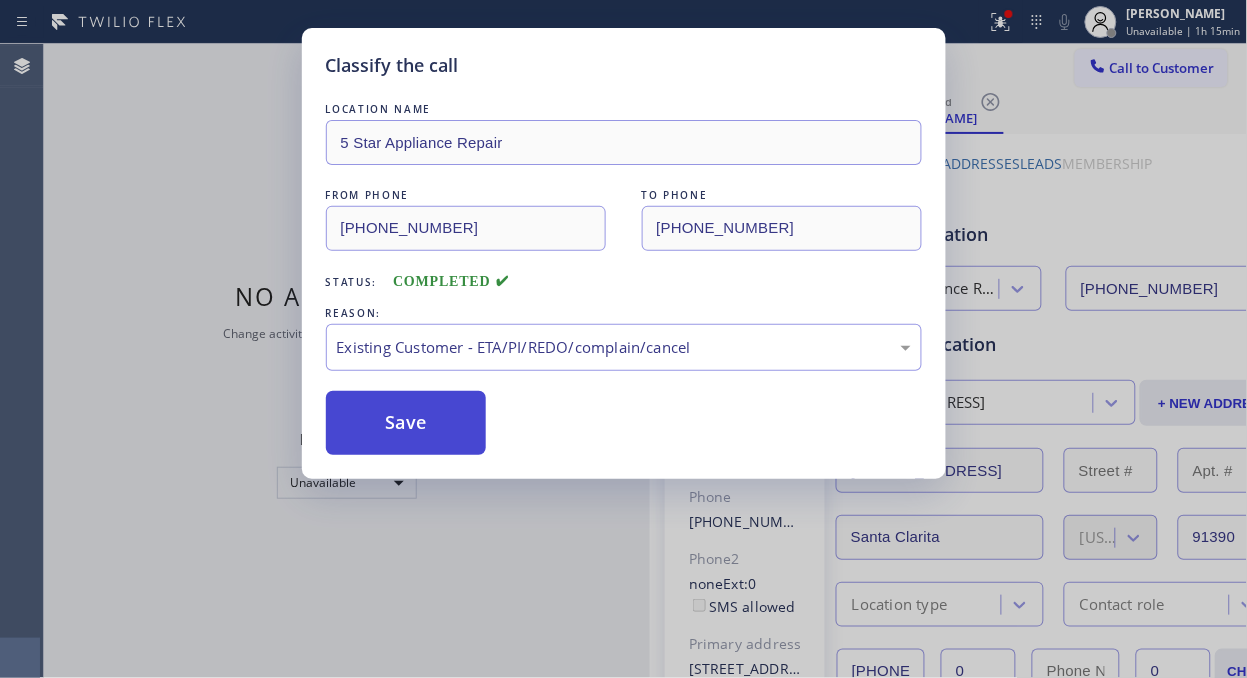 click on "Save" at bounding box center [406, 423] 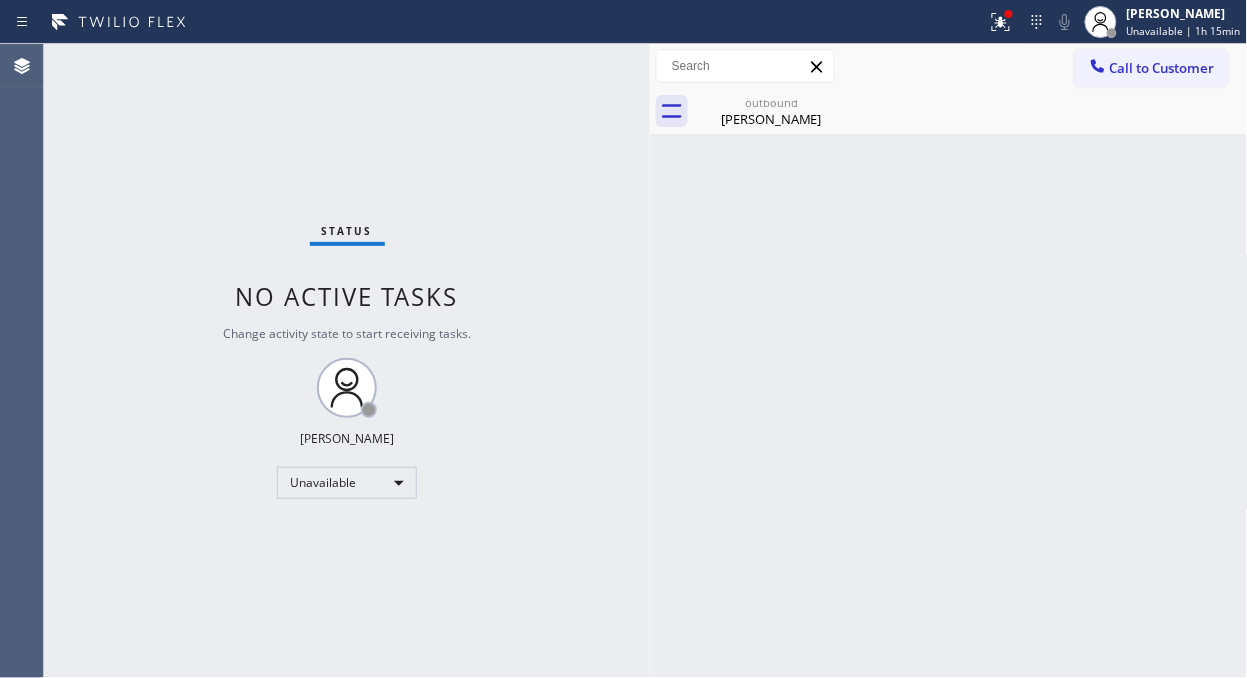 click 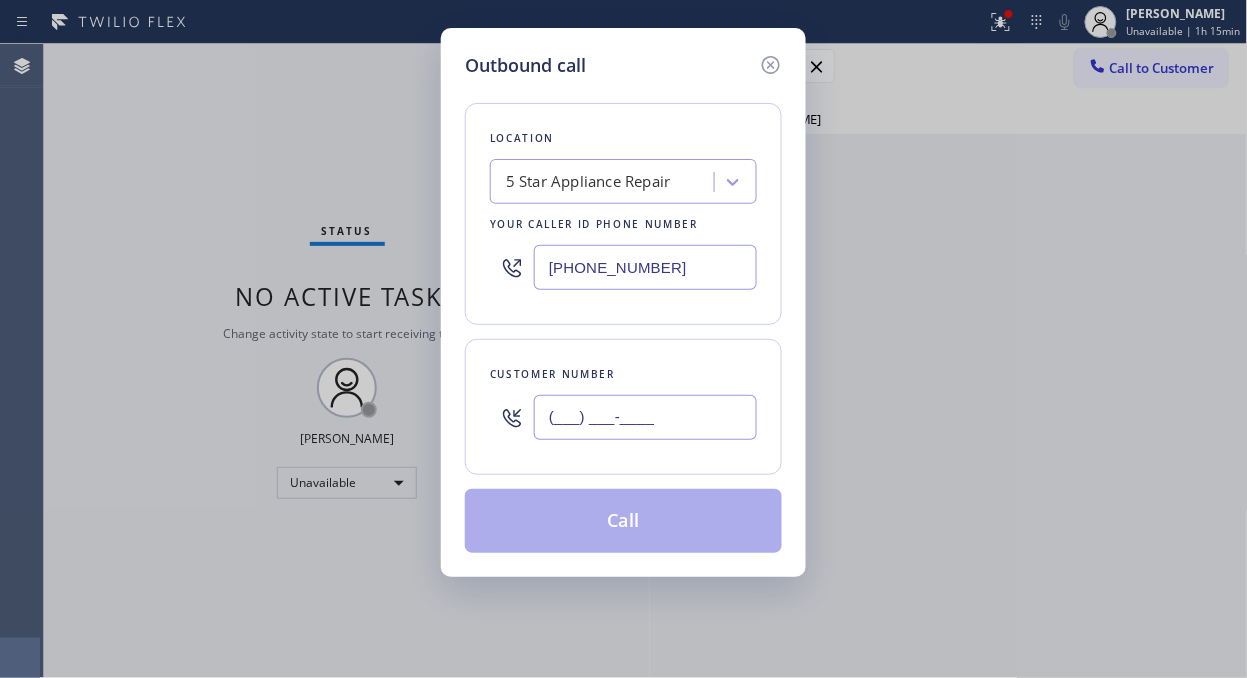 click on "(___) ___-____" at bounding box center [645, 417] 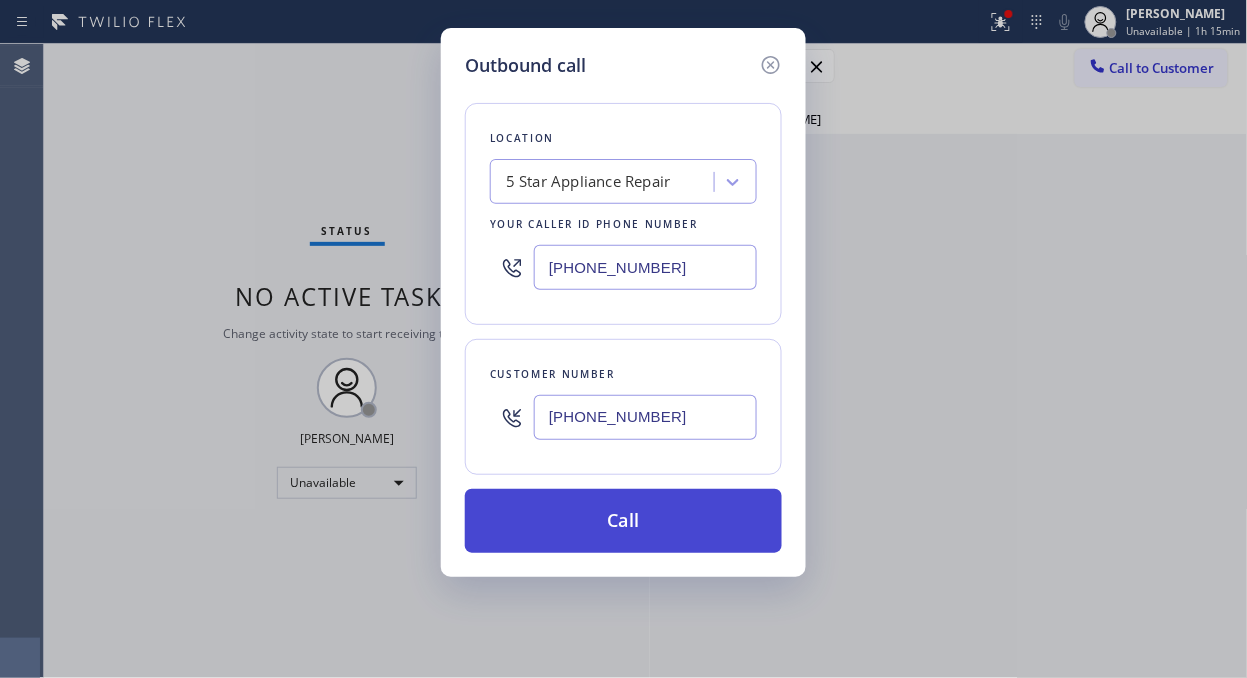 type on "[PHONE_NUMBER]" 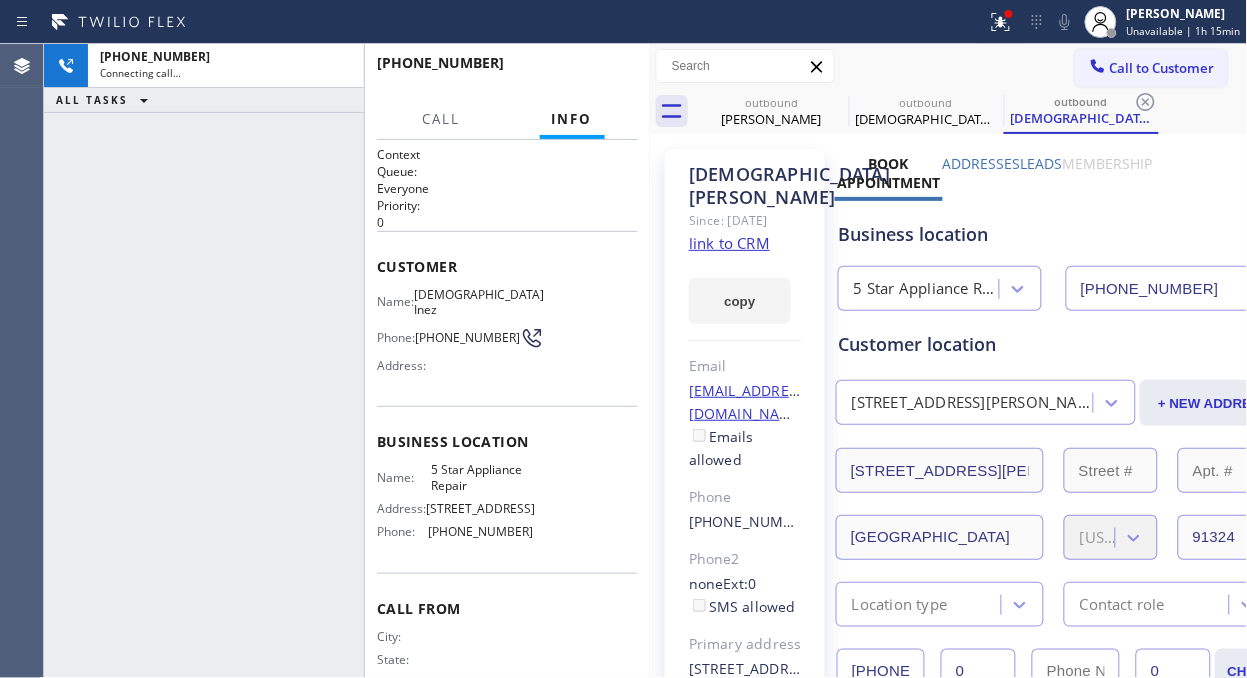 type on "[PHONE_NUMBER]" 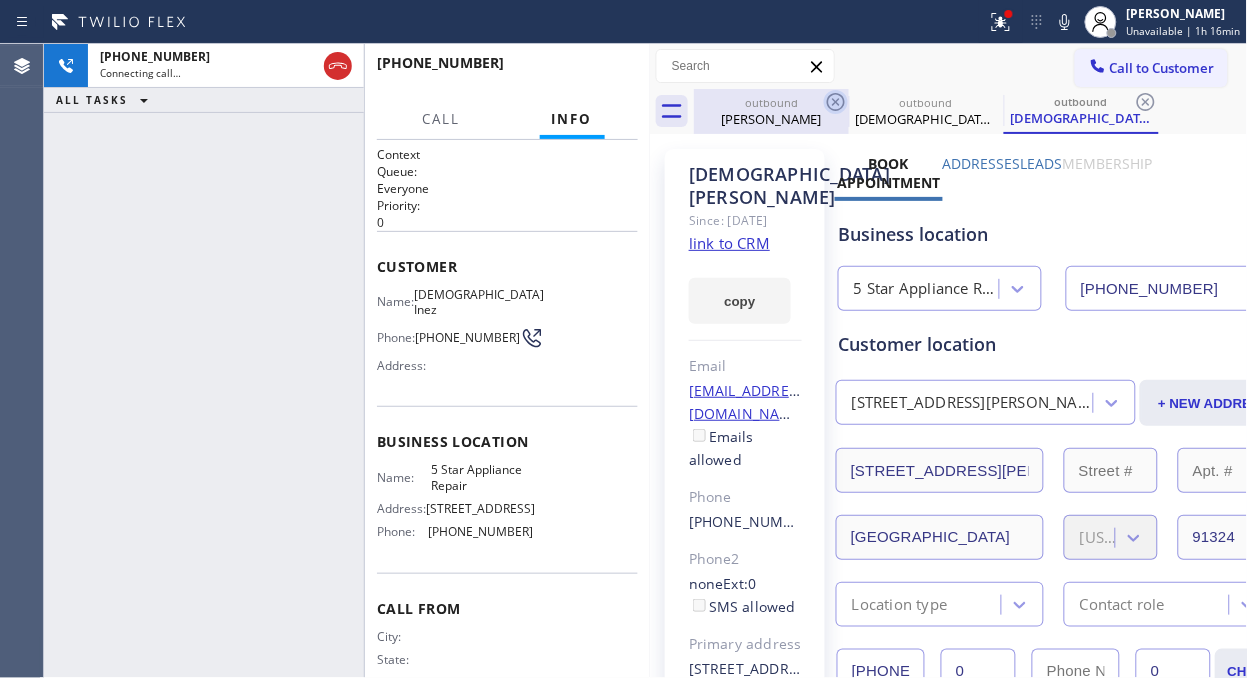 click 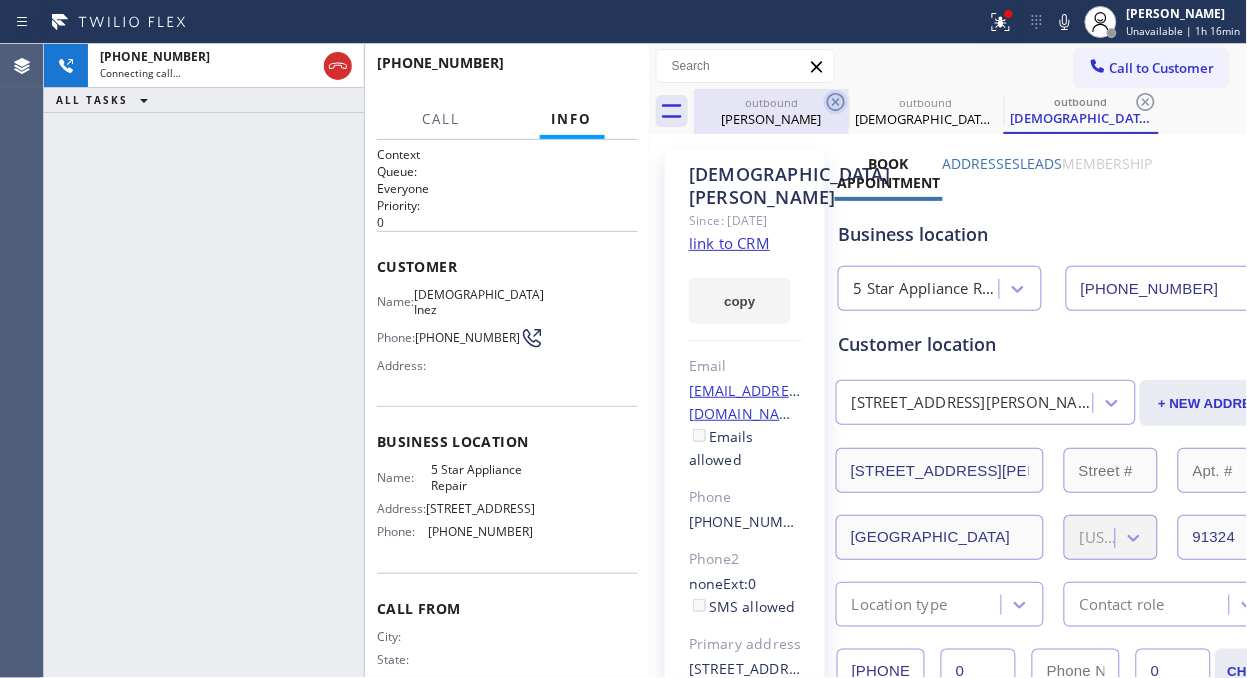 click 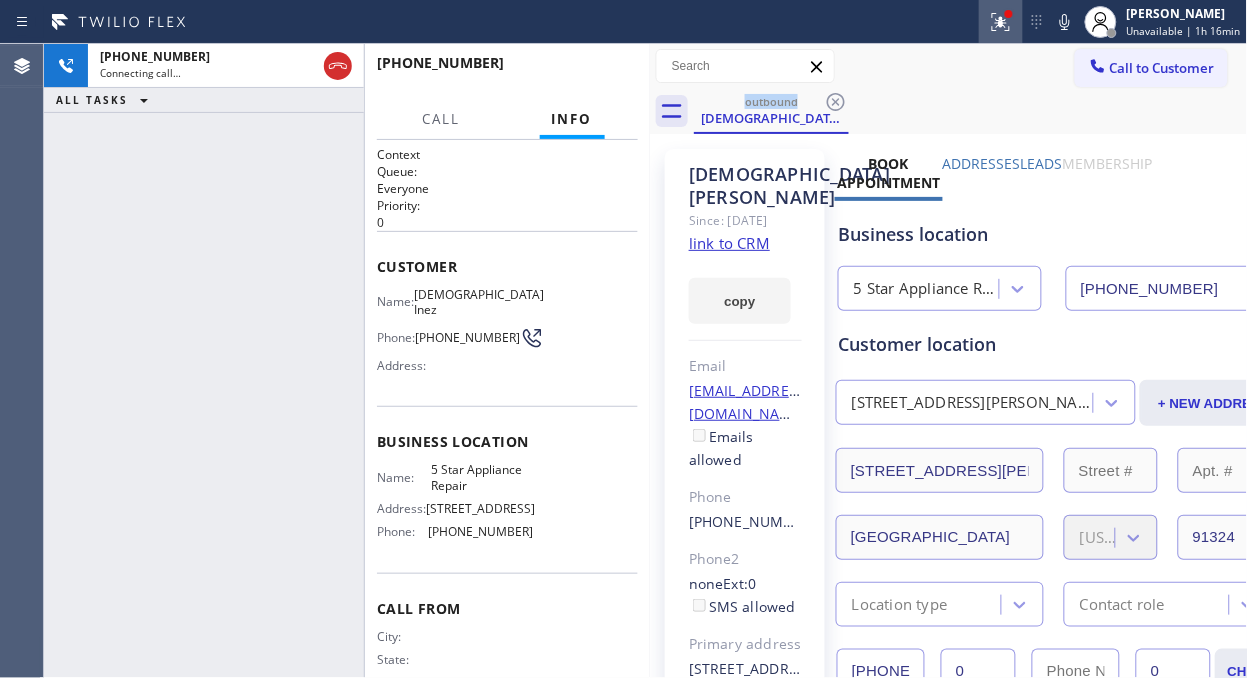 click 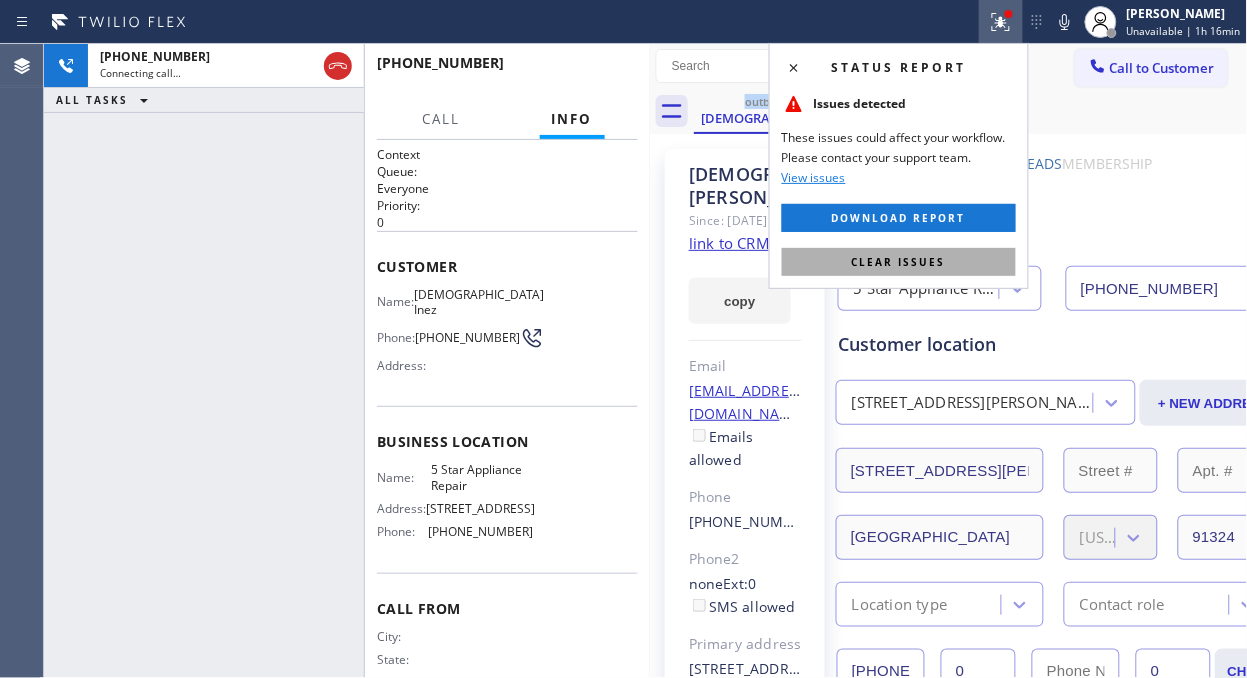 click on "Clear issues" at bounding box center (899, 262) 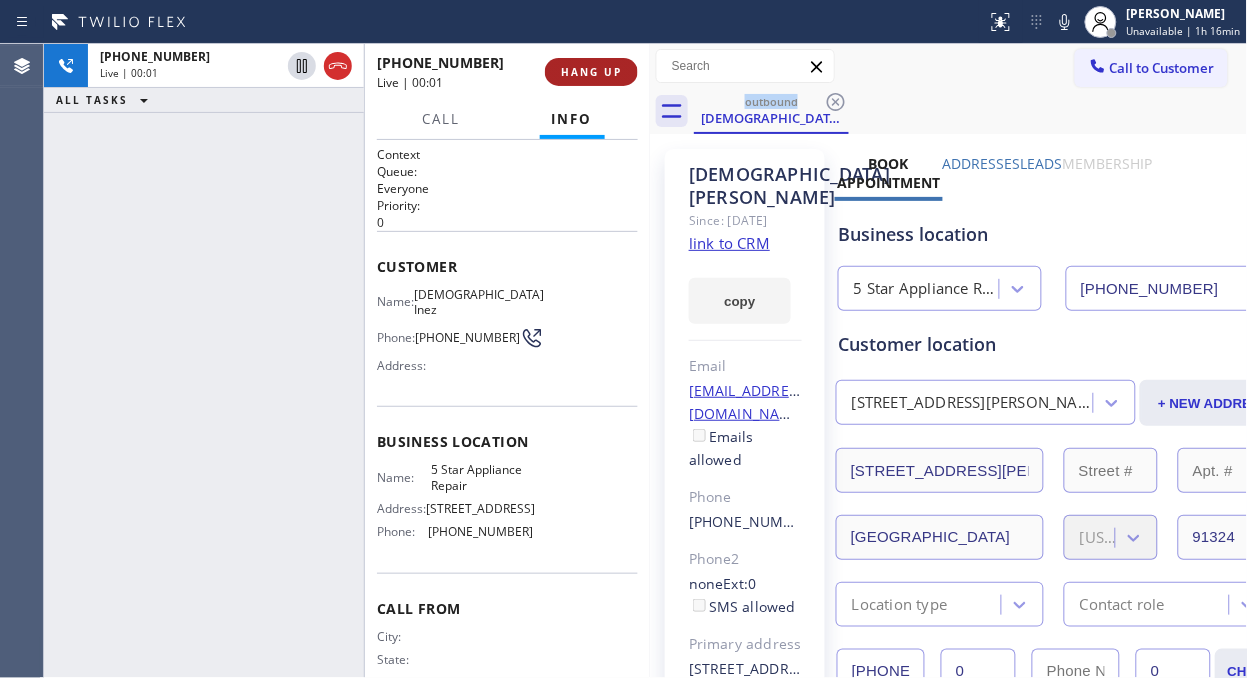 click on "HANG UP" at bounding box center (591, 72) 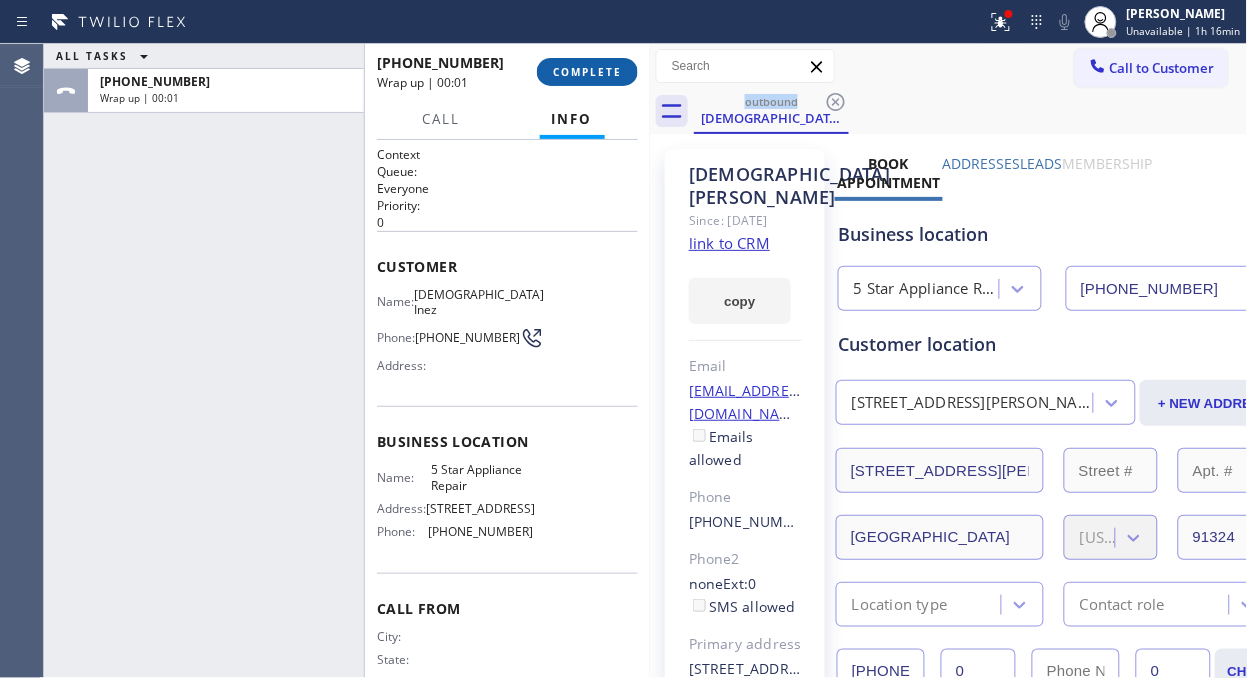 click on "COMPLETE" at bounding box center (587, 72) 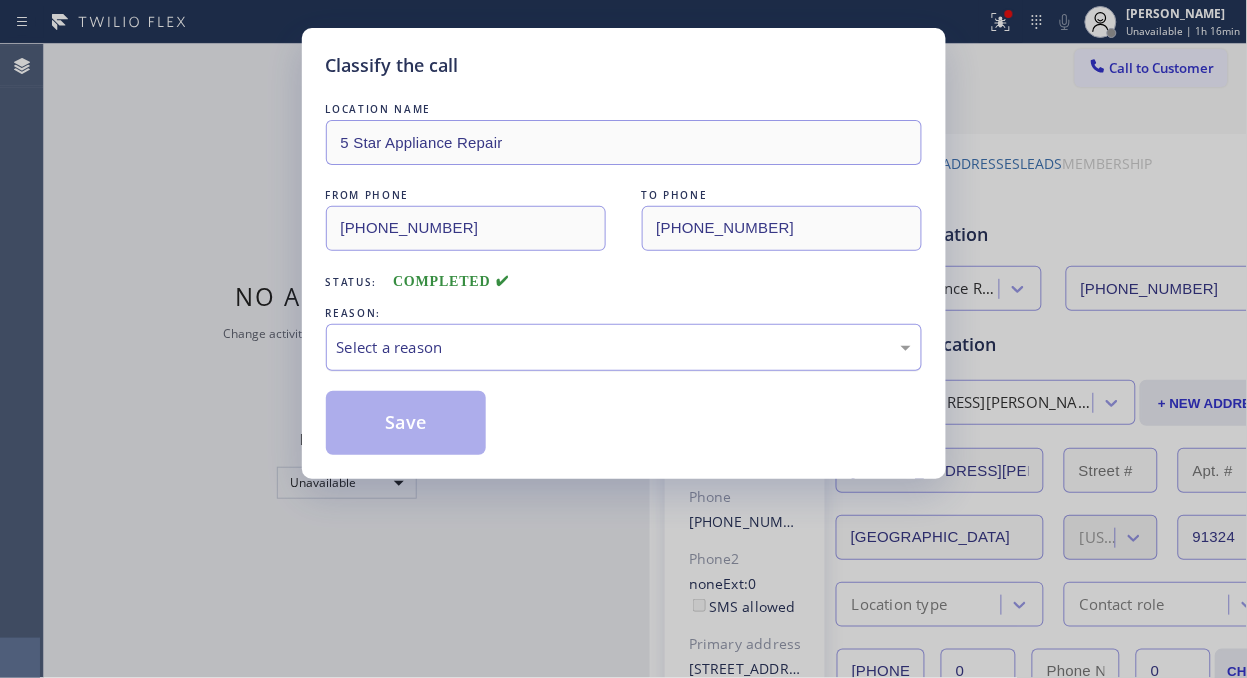 drag, startPoint x: 608, startPoint y: 336, endPoint x: 601, endPoint y: 363, distance: 27.89265 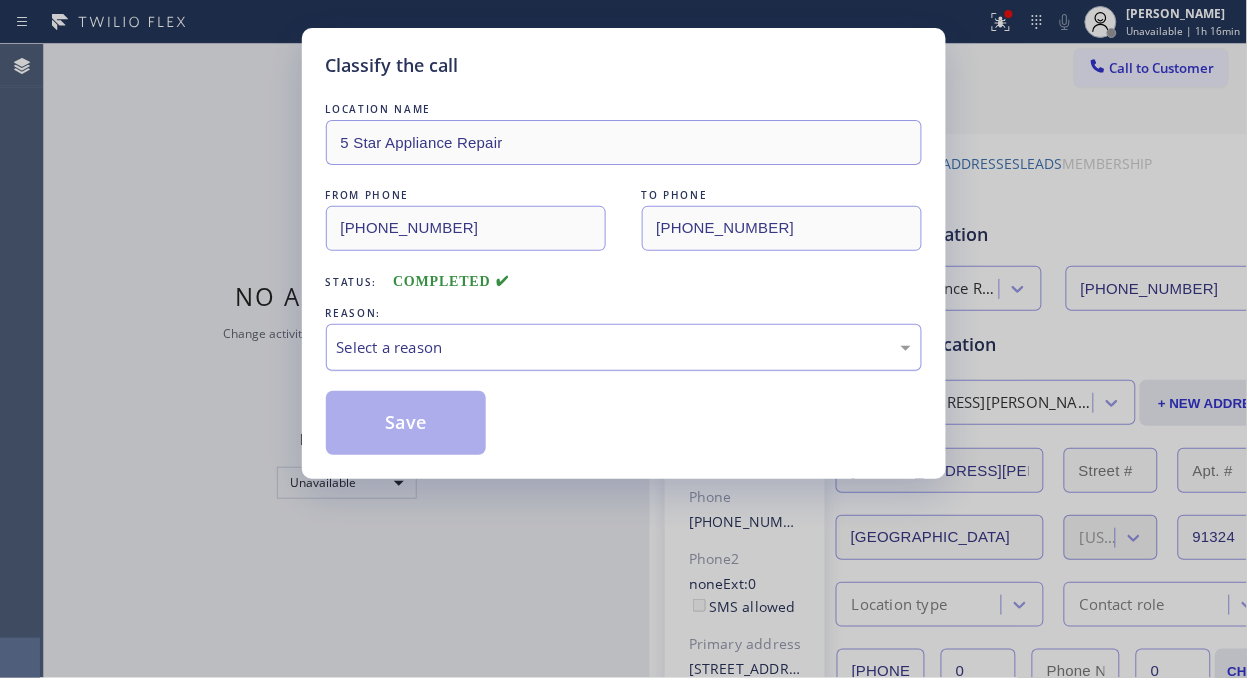 click on "Select a reason" at bounding box center [624, 347] 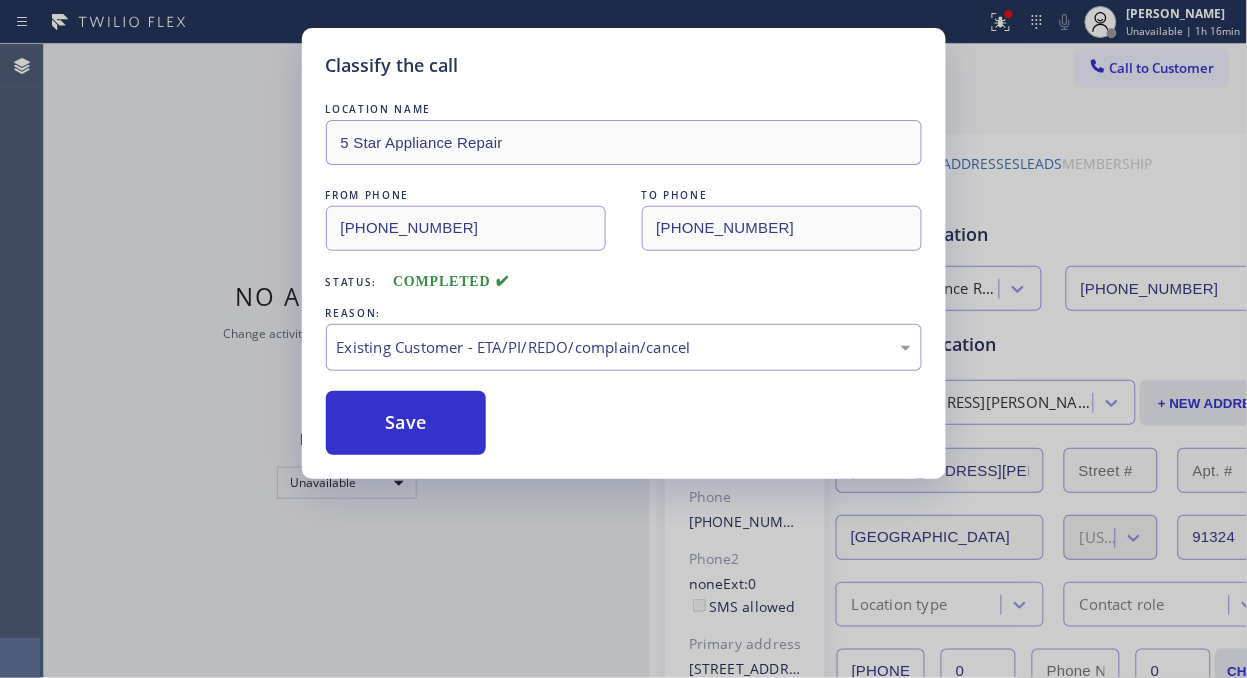 drag, startPoint x: 445, startPoint y: 441, endPoint x: 568, endPoint y: 394, distance: 131.67384 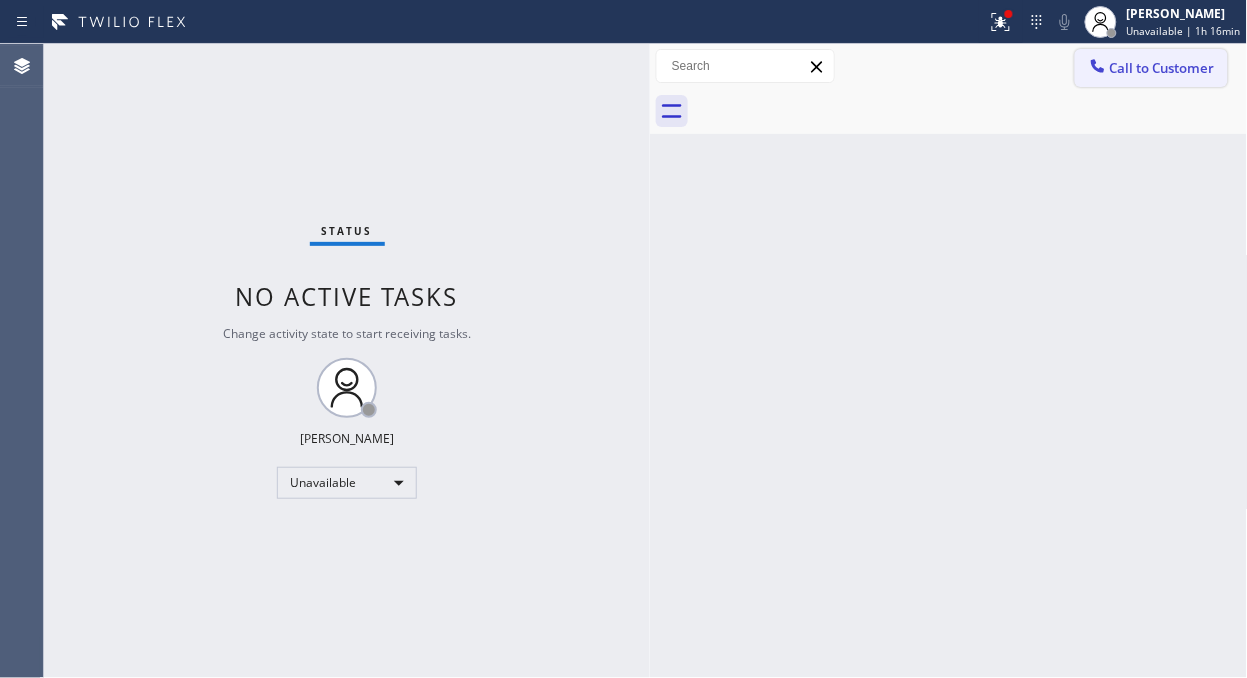 click on "Call to Customer" at bounding box center [1151, 68] 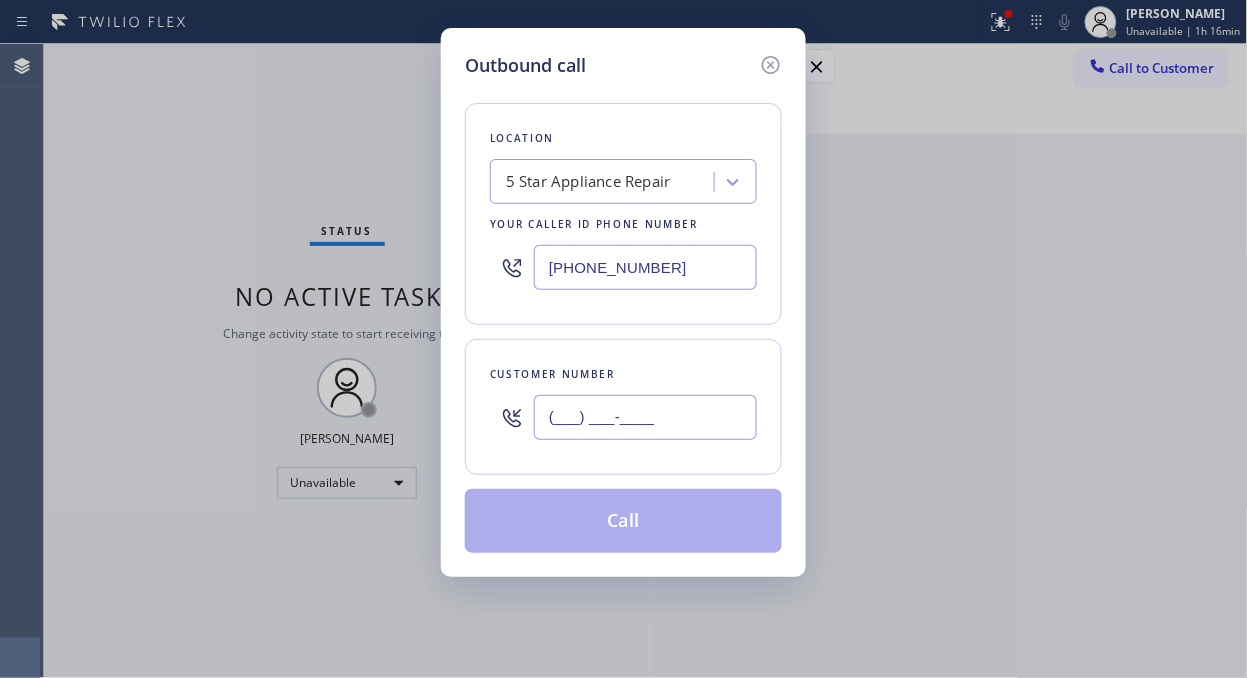 click on "(___) ___-____" at bounding box center [645, 417] 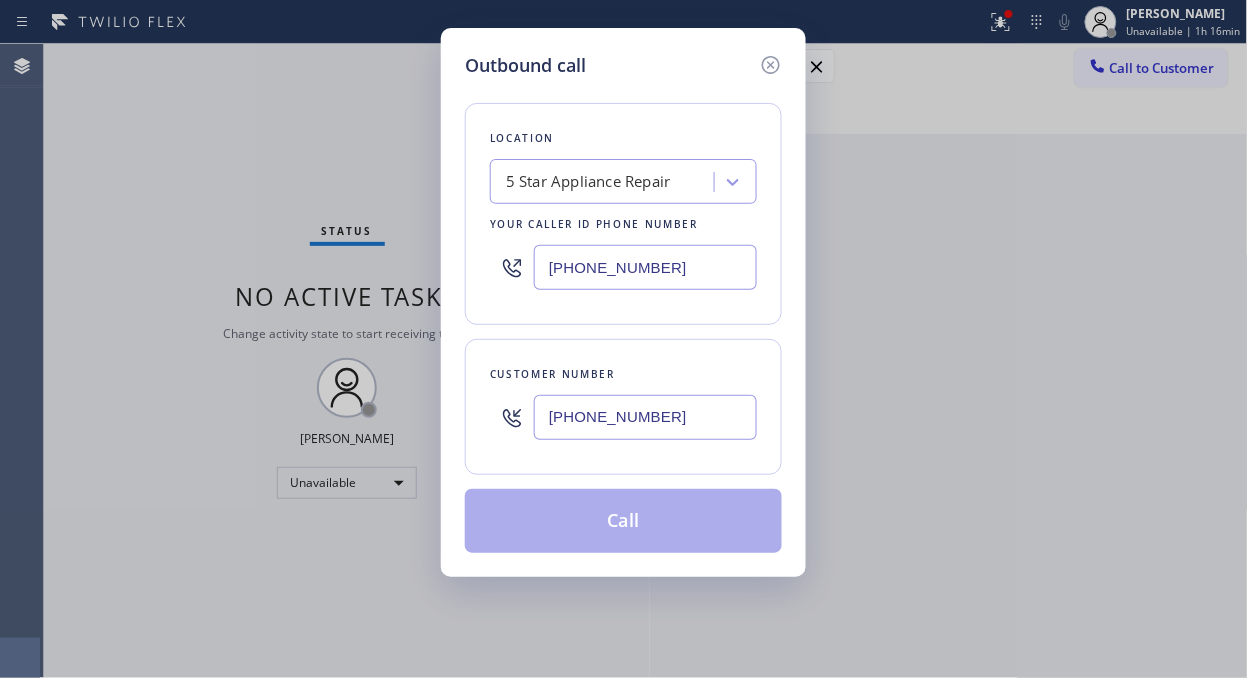 type on "[PHONE_NUMBER]" 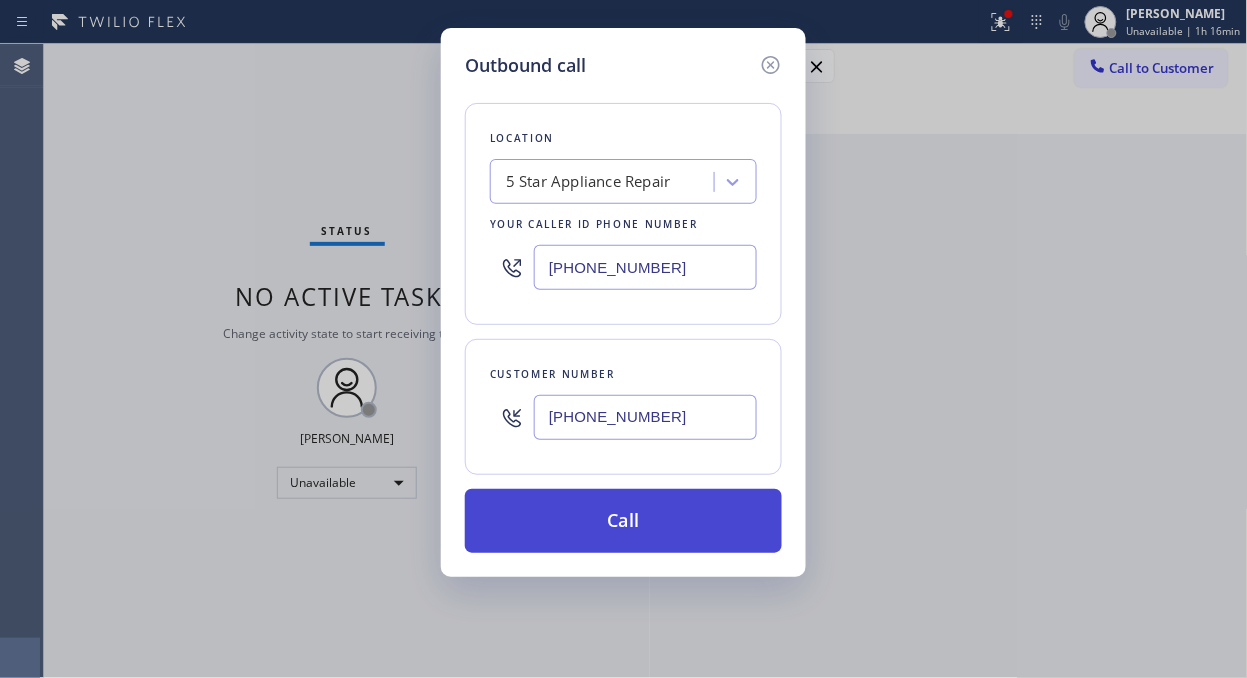 click on "Call" at bounding box center (623, 521) 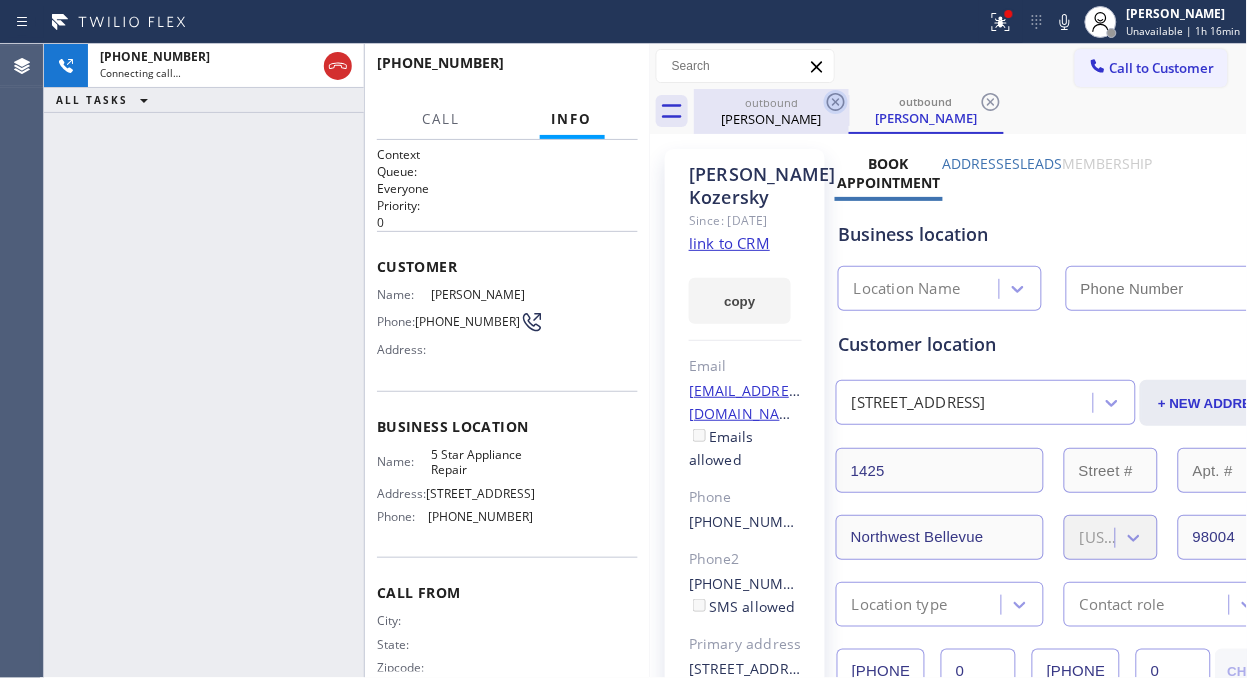 type on "[PHONE_NUMBER]" 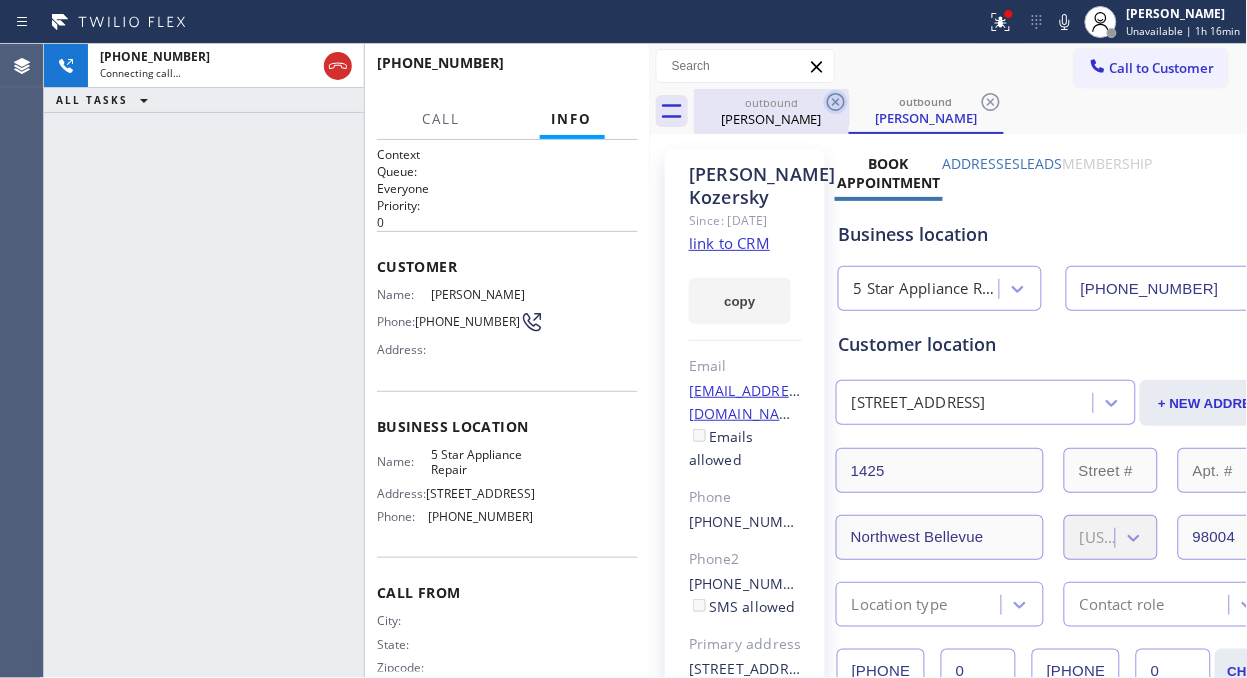 click 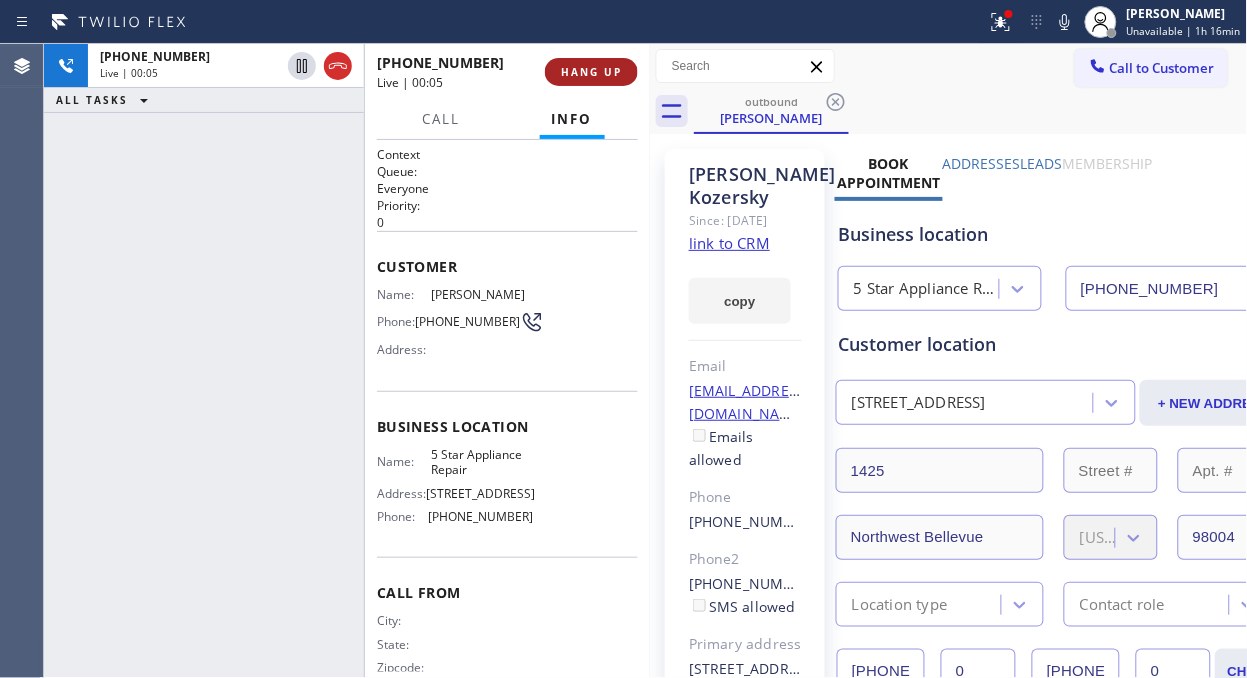 click on "HANG UP" at bounding box center (591, 72) 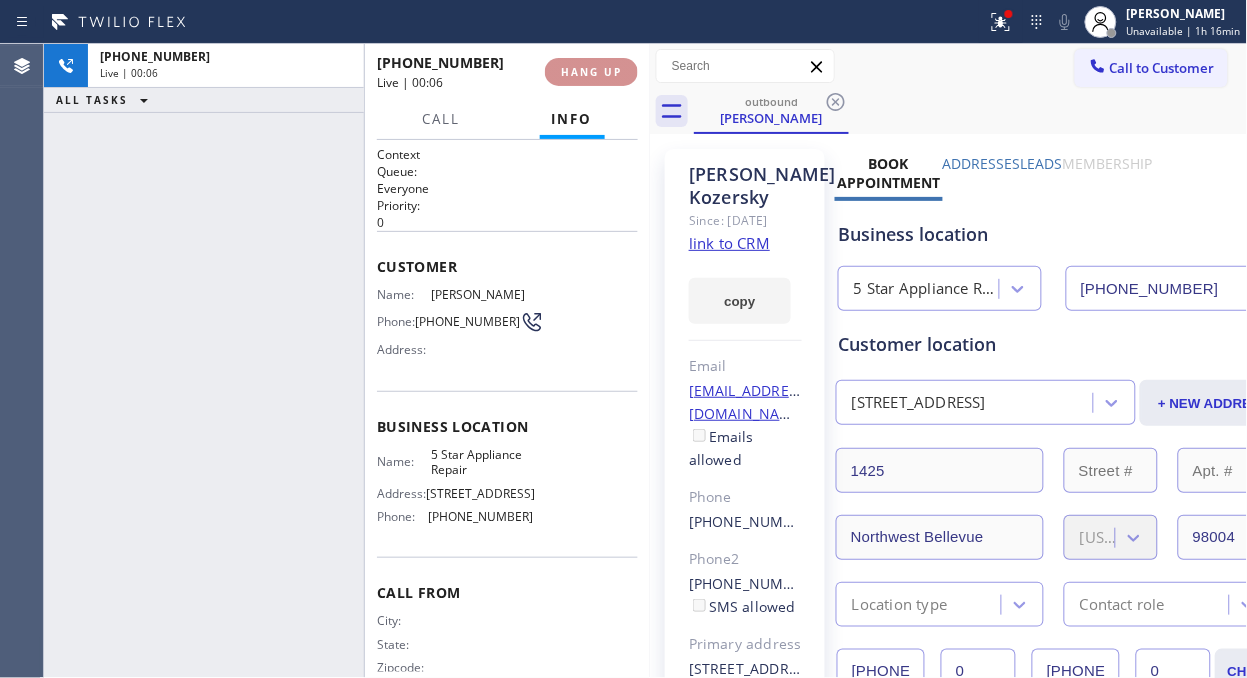 click on "HANG UP" at bounding box center [591, 72] 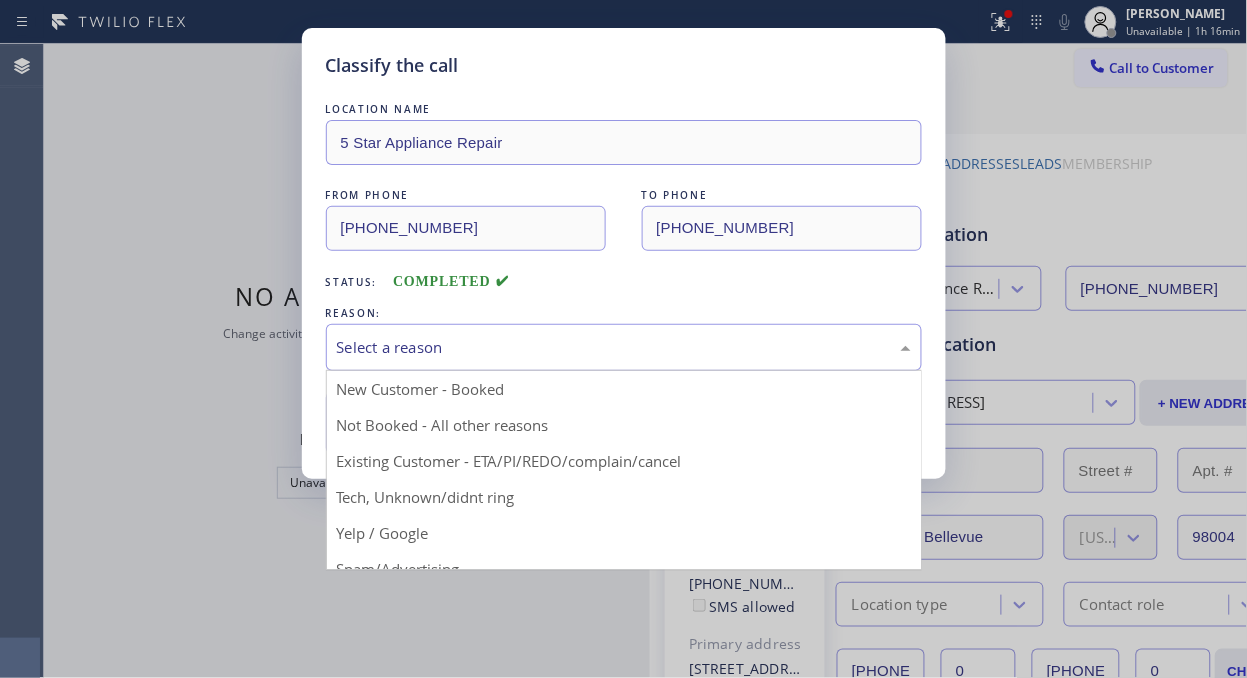 click on "Select a reason" at bounding box center [624, 347] 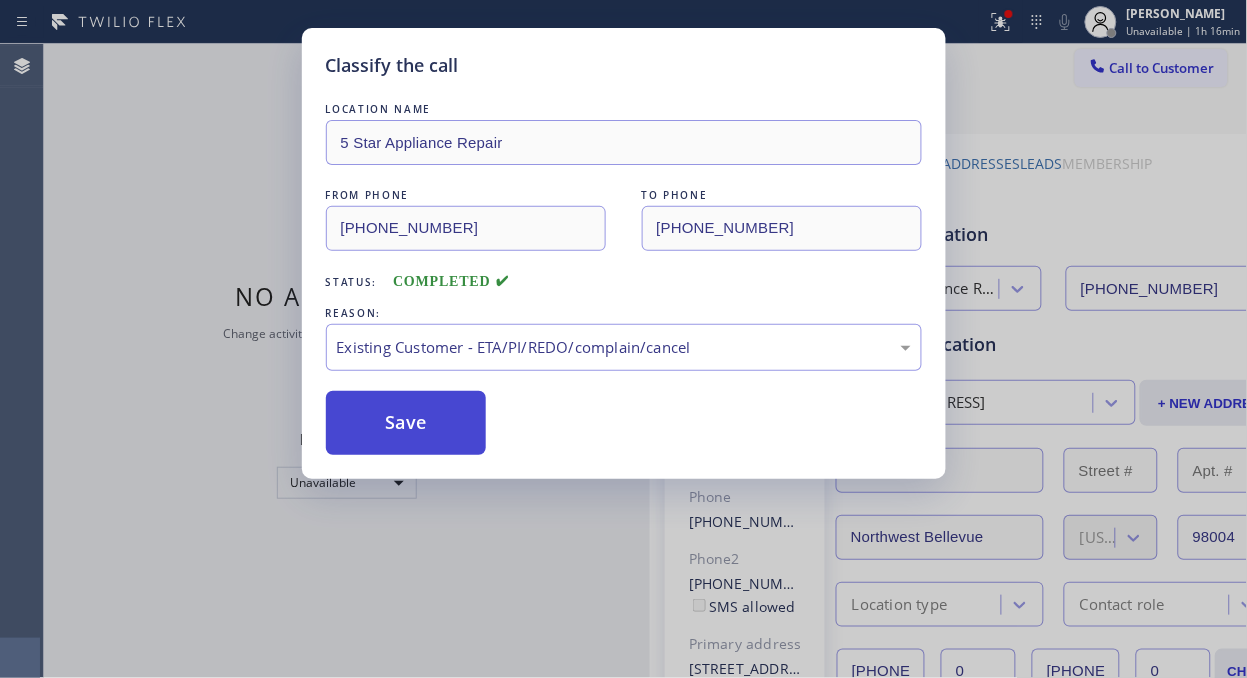 click on "Save" at bounding box center [406, 423] 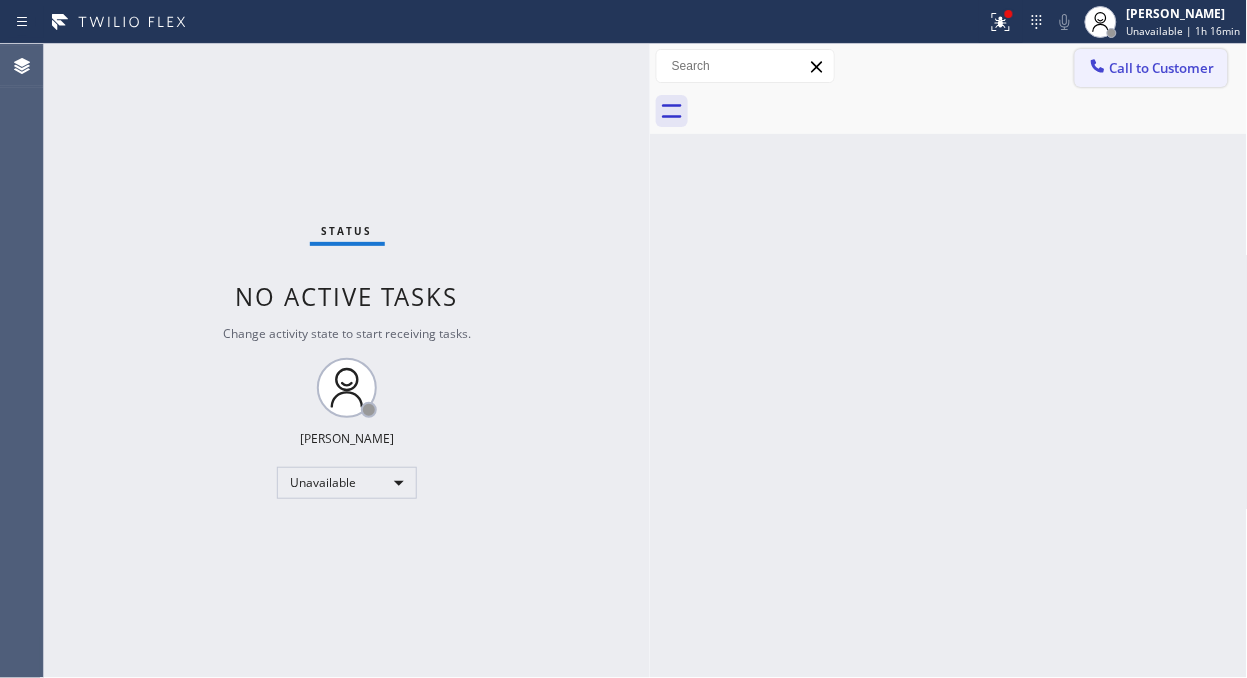 click on "Call to Customer" at bounding box center [1151, 68] 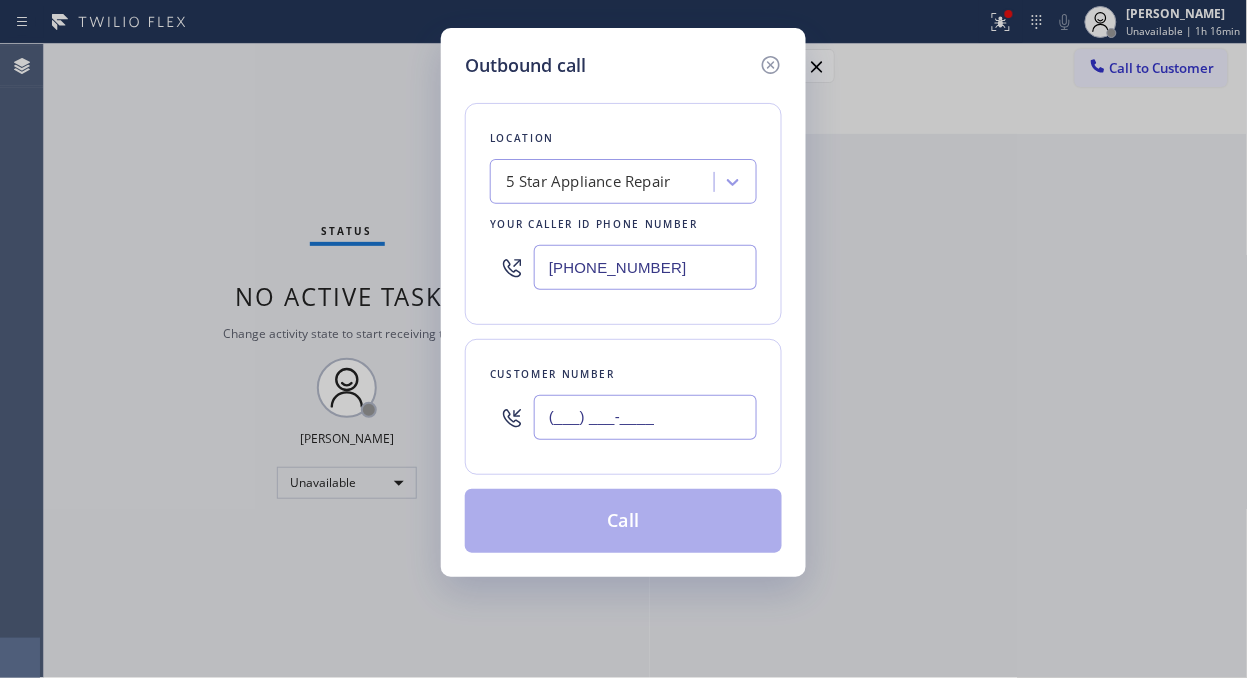 click on "(___) ___-____" at bounding box center [645, 417] 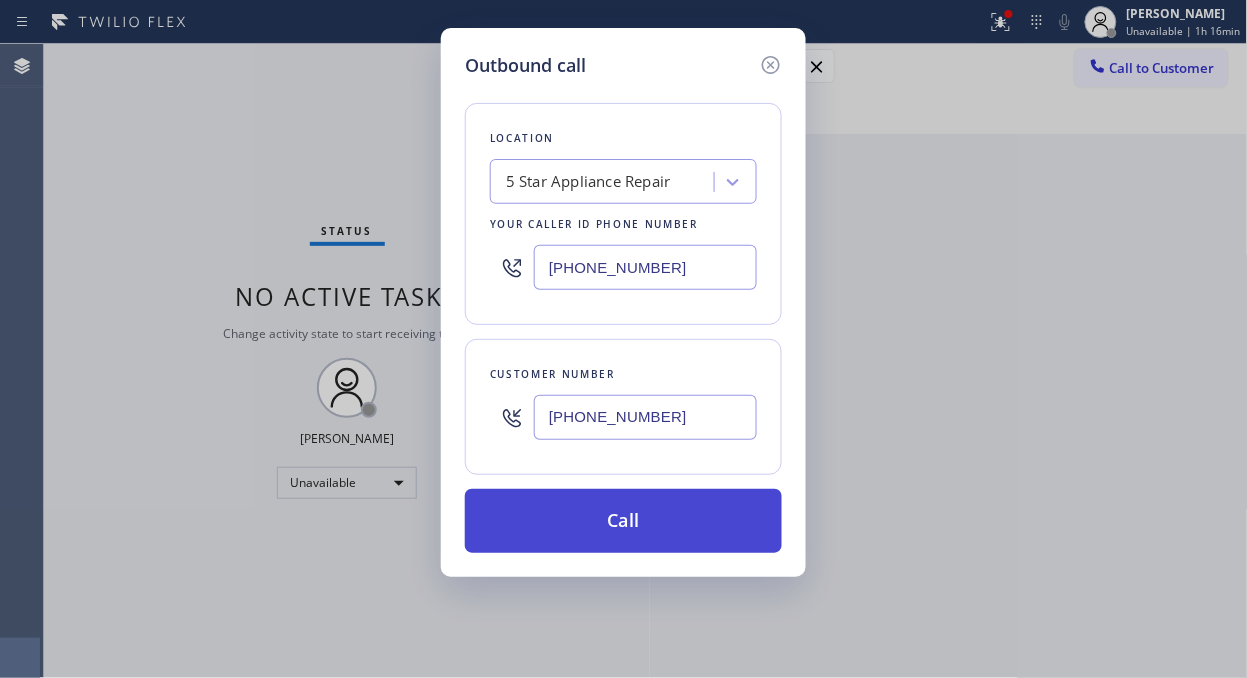 type on "[PHONE_NUMBER]" 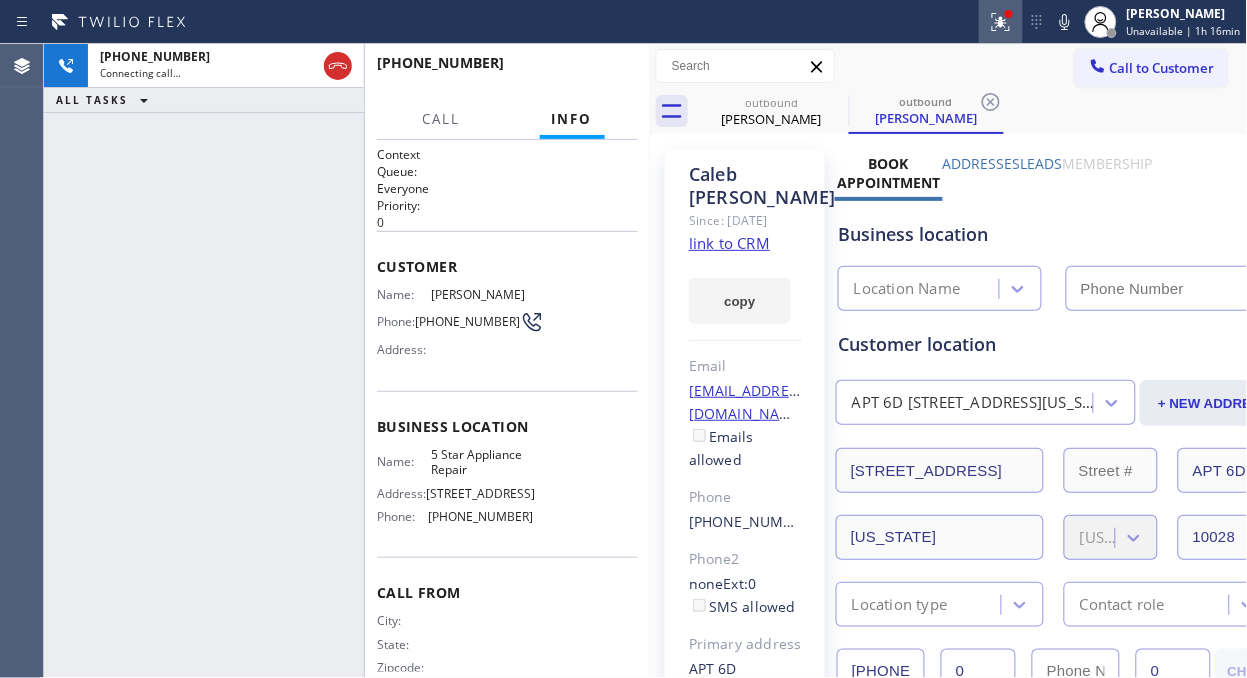 click 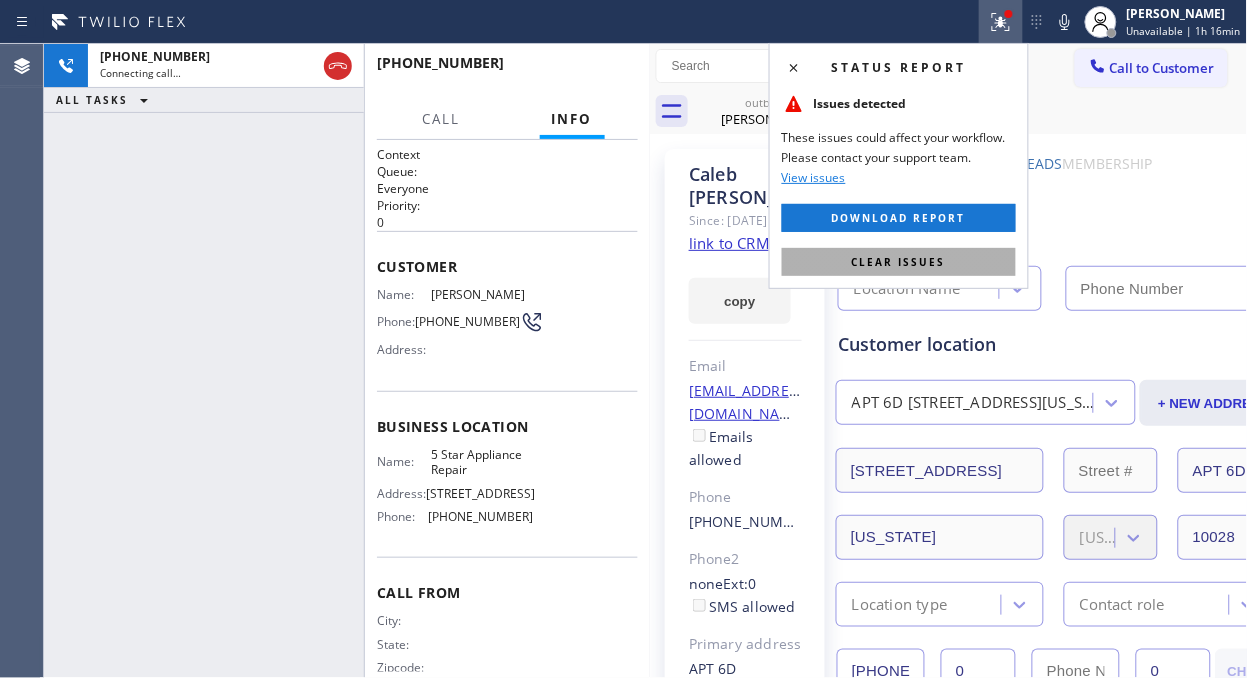 click on "Clear issues" at bounding box center [899, 262] 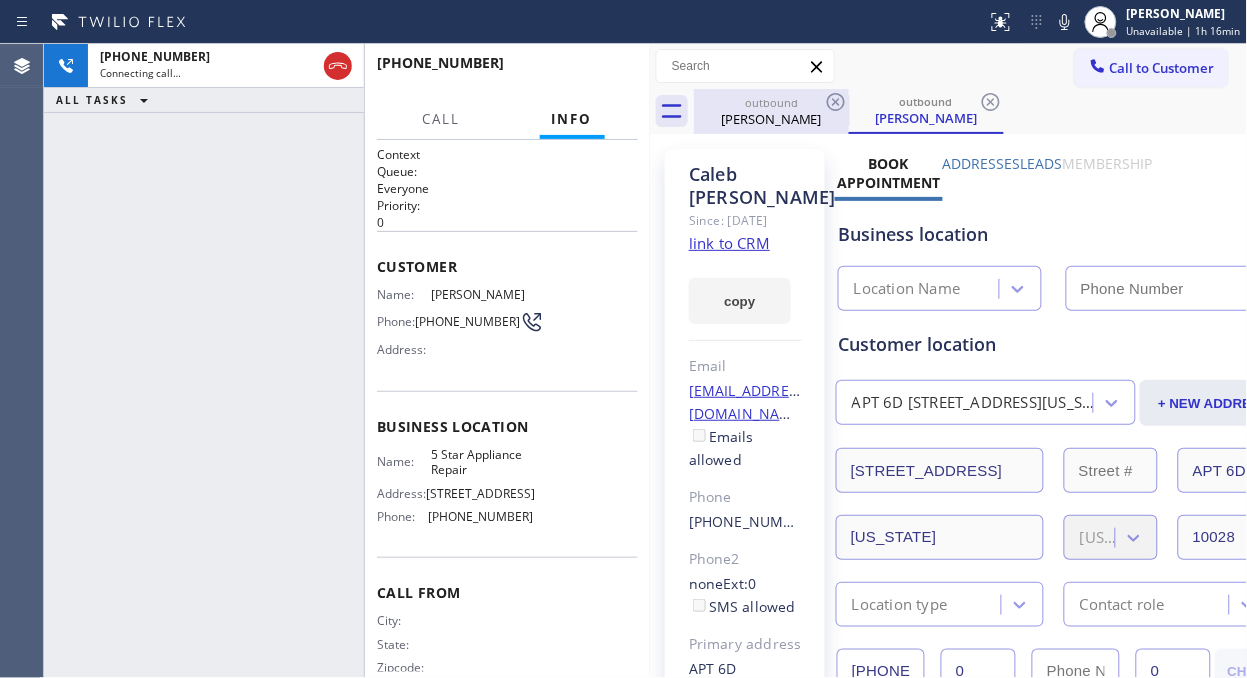 type on "[PHONE_NUMBER]" 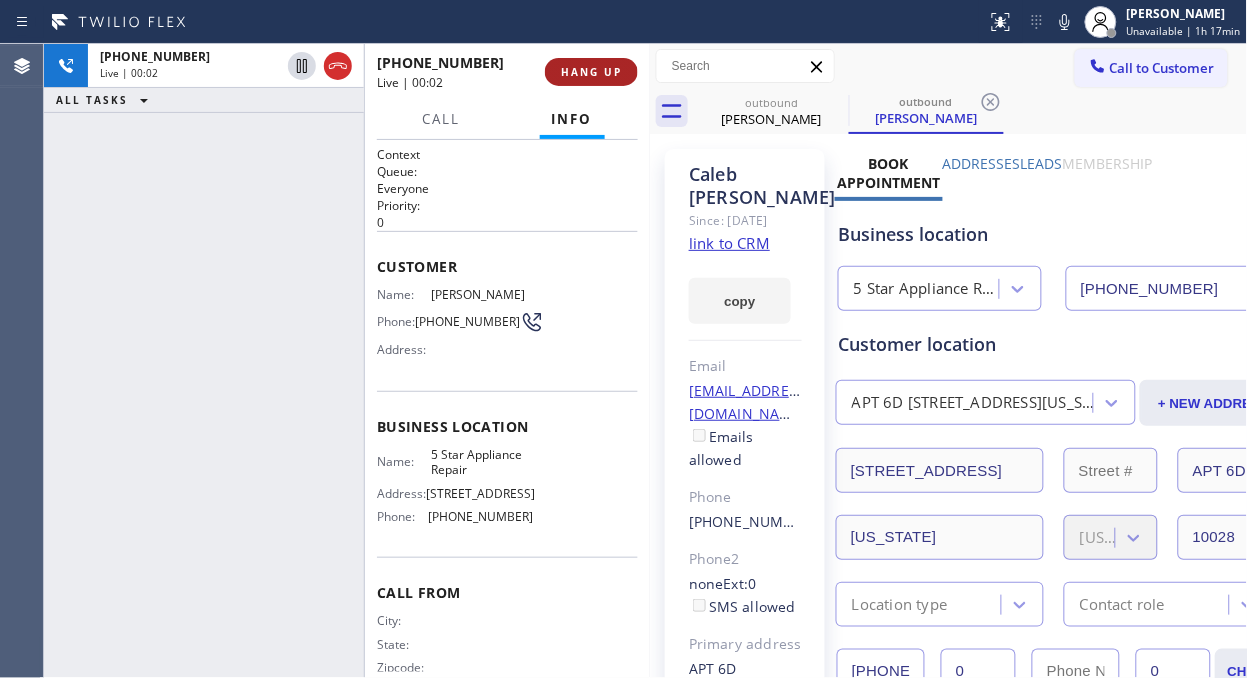 click on "HANG UP" at bounding box center (591, 72) 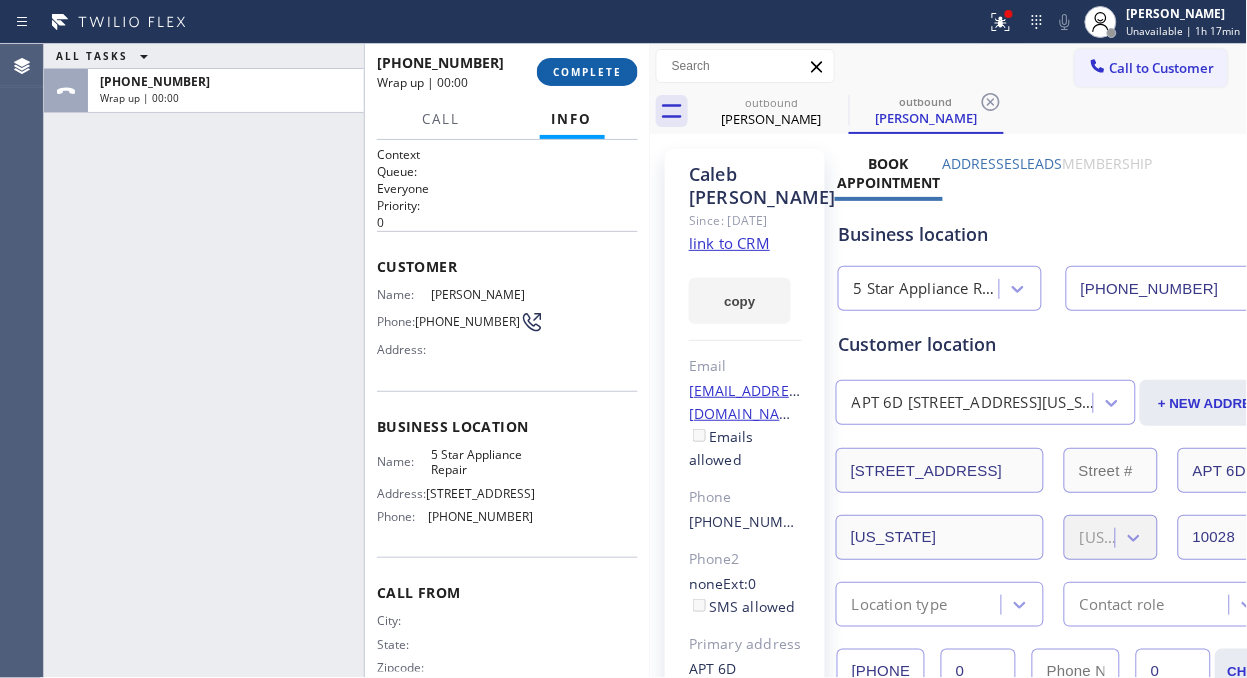click on "COMPLETE" at bounding box center [587, 72] 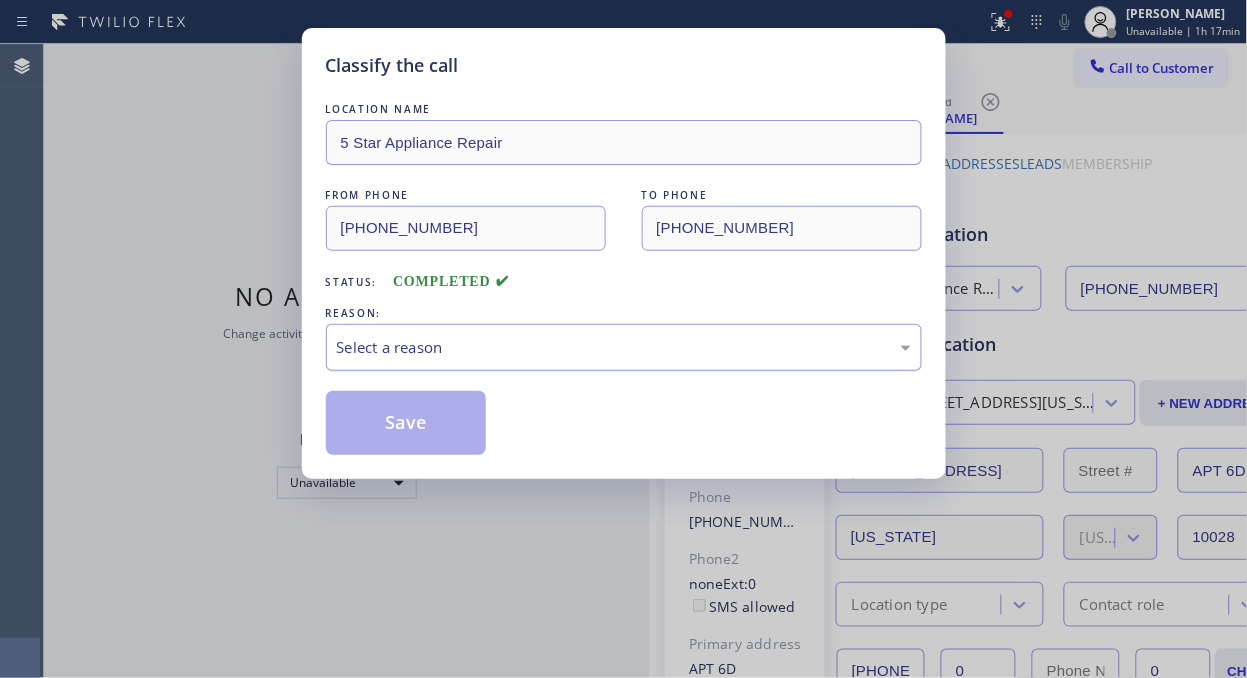 click on "Select a reason" at bounding box center [624, 347] 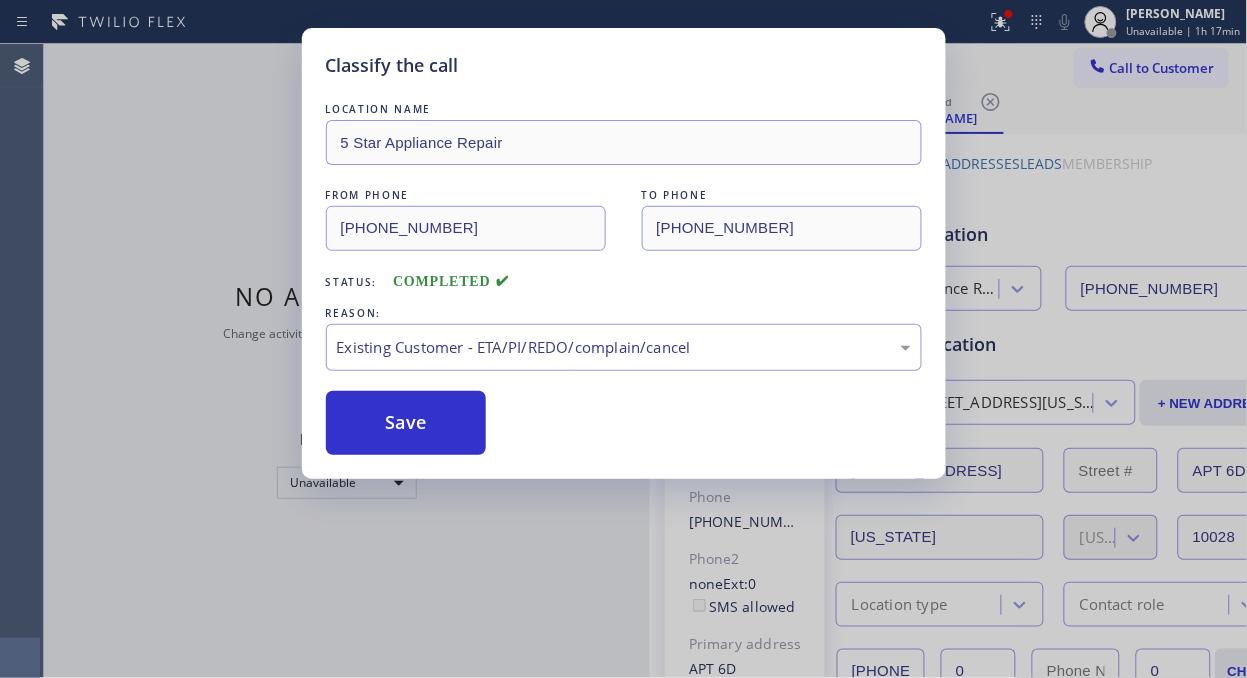 drag, startPoint x: 471, startPoint y: 435, endPoint x: 945, endPoint y: 171, distance: 542.5606 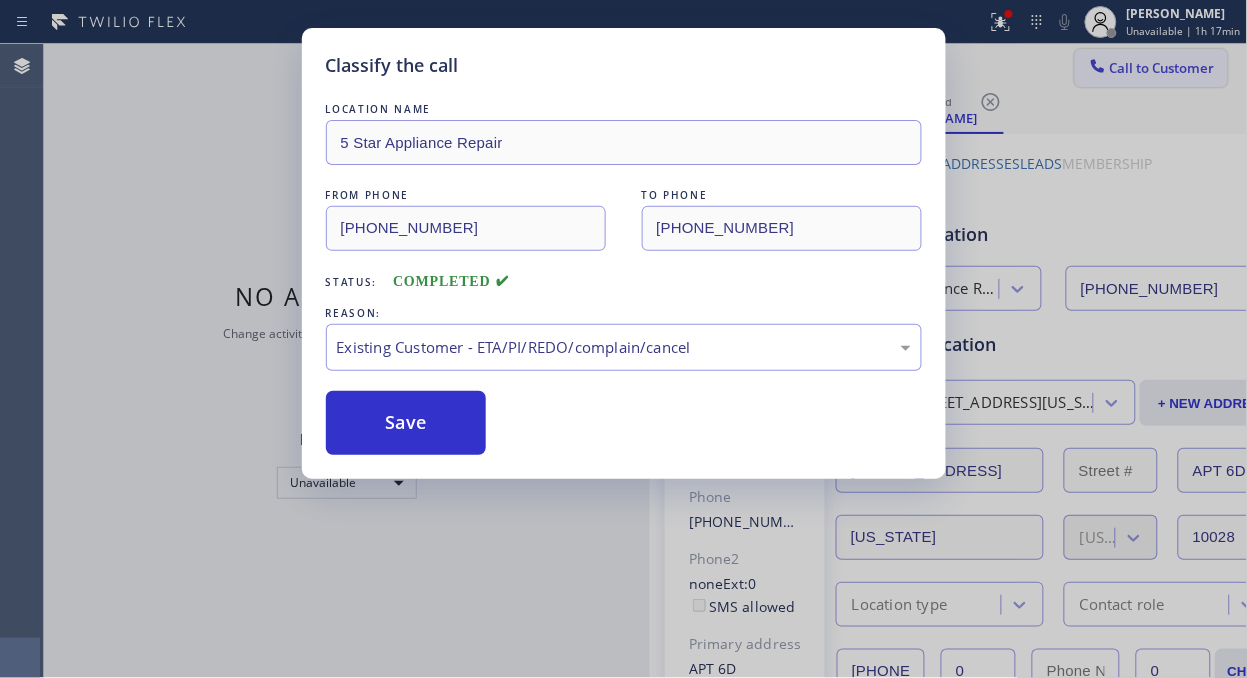click on "Call to Customer" at bounding box center (1162, 68) 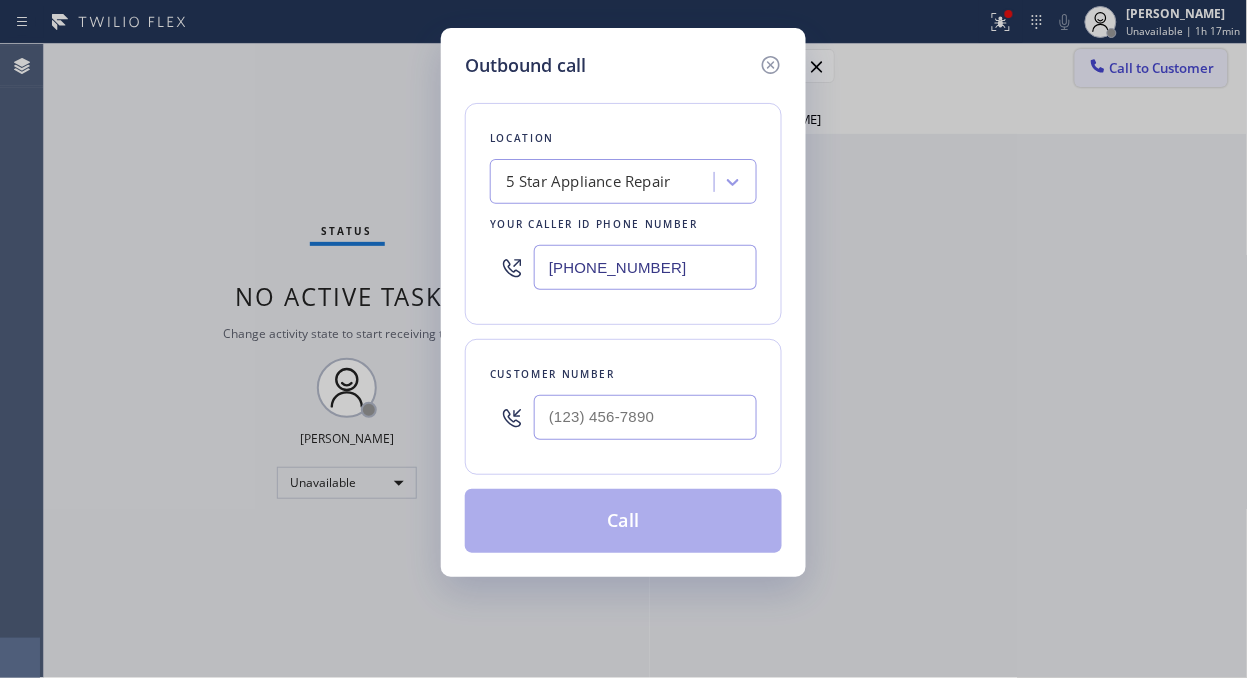 click on "Outbound call Location 5 Star Appliance Repair Your caller id phone number [PHONE_NUMBER] Customer number Call" at bounding box center (623, 339) 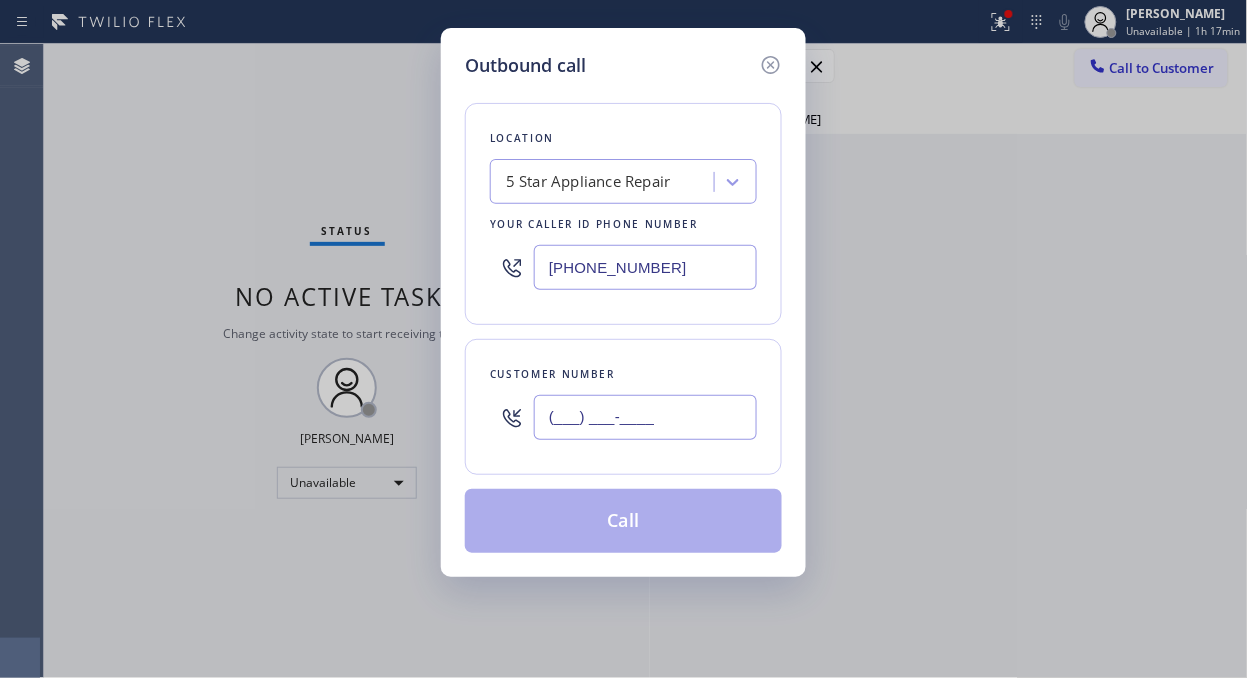 click on "(___) ___-____" at bounding box center (645, 417) 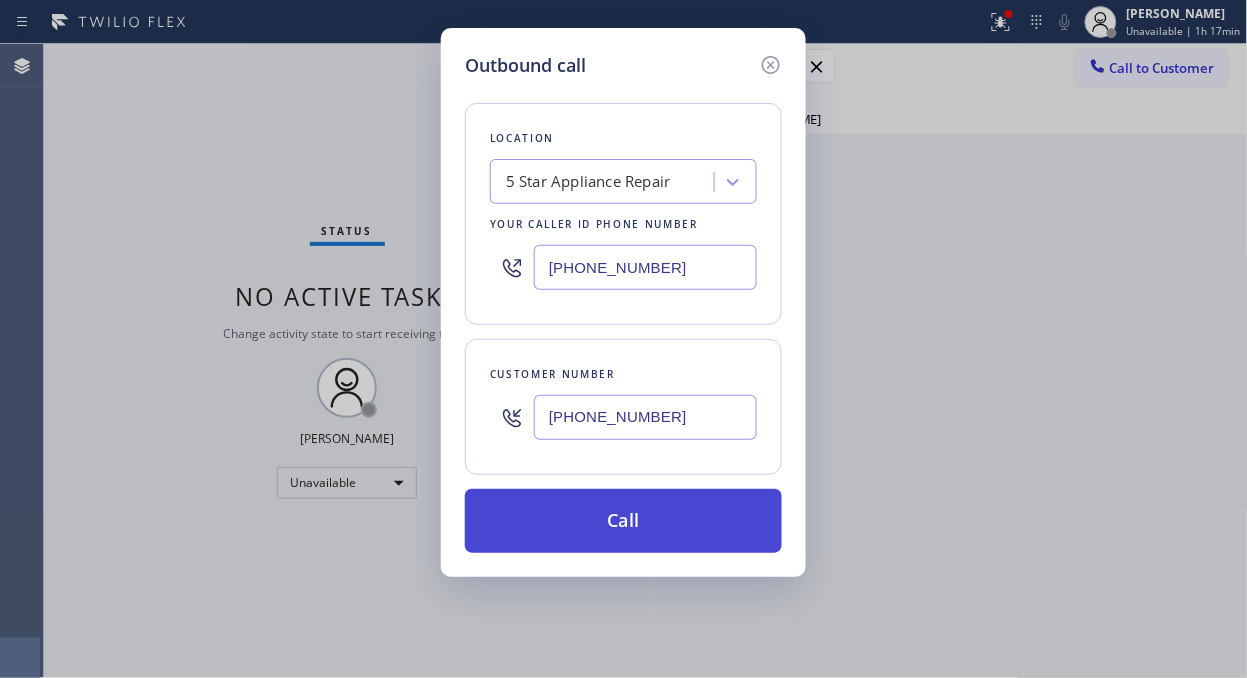 type on "[PHONE_NUMBER]" 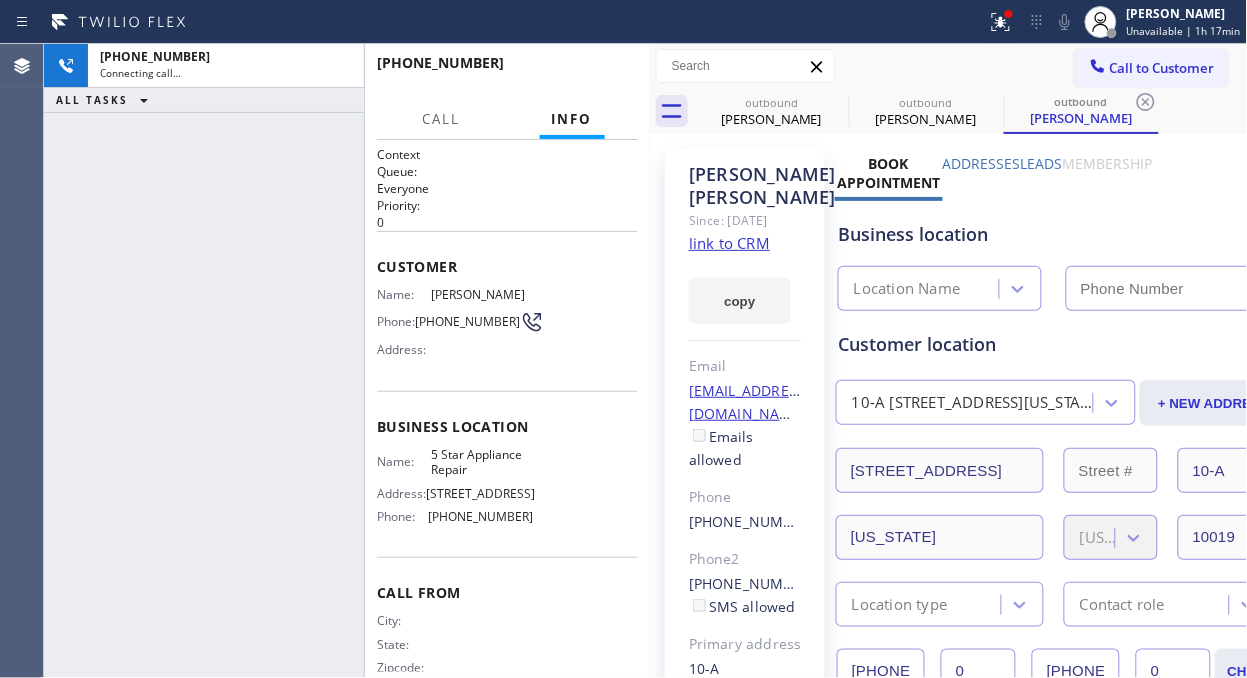 type on "[PHONE_NUMBER]" 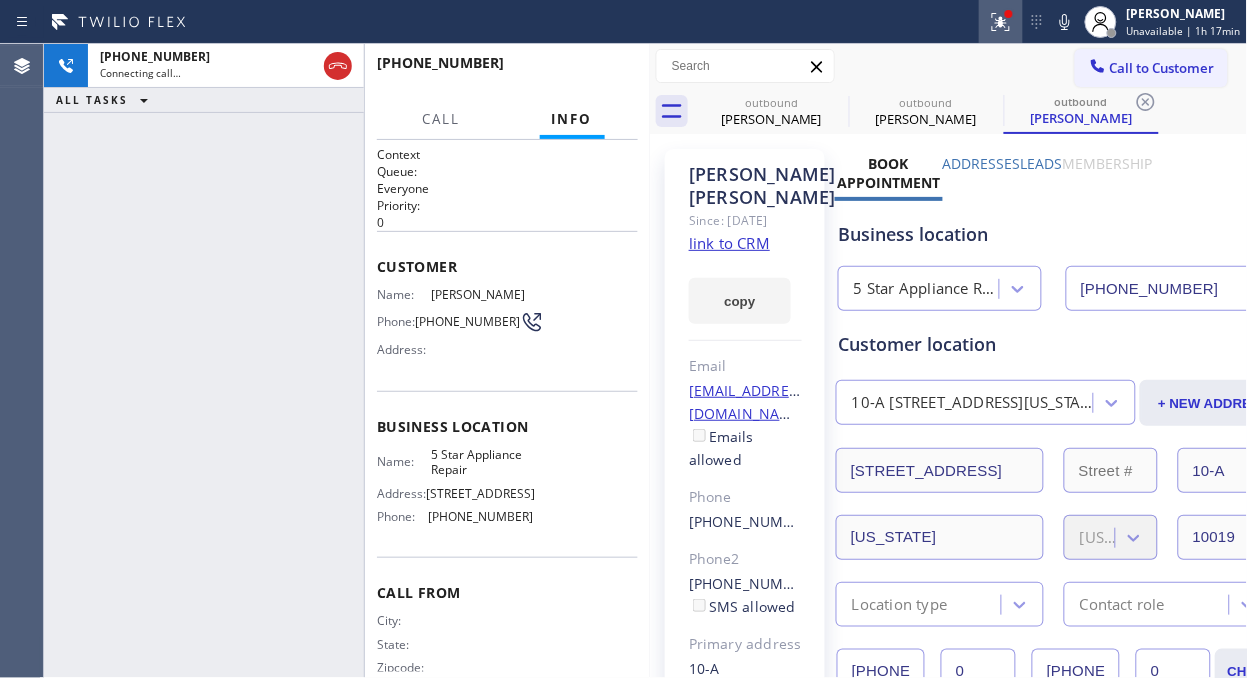 click 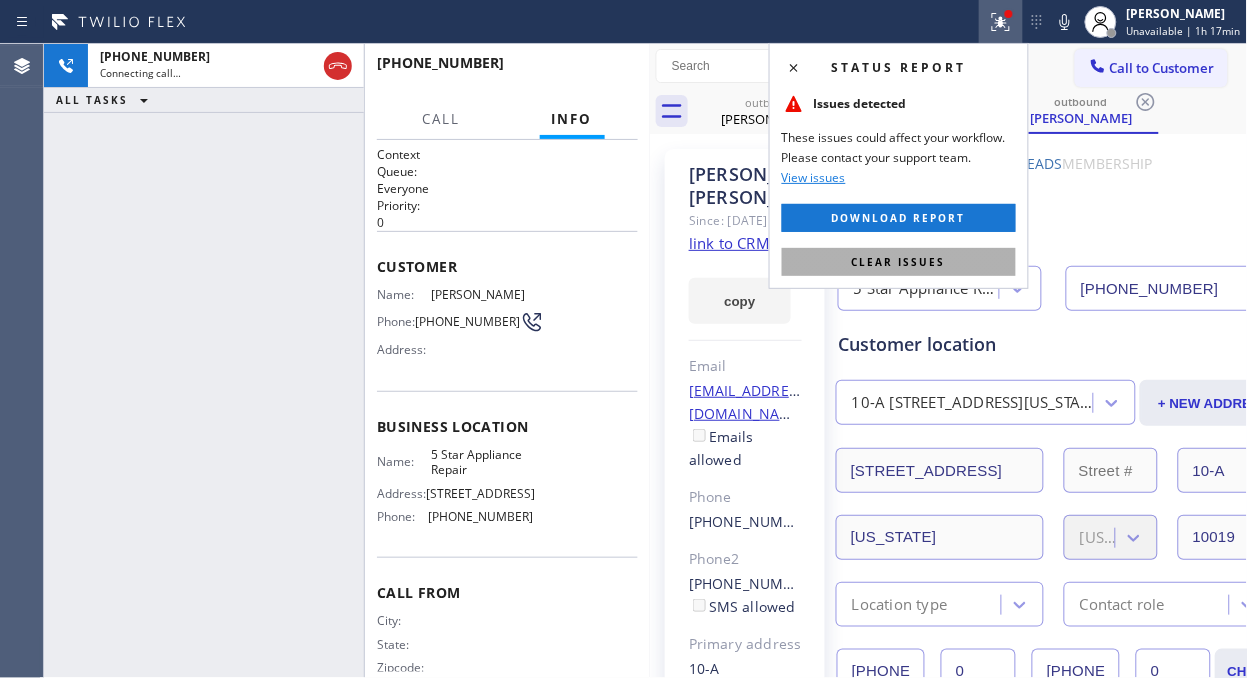 click on "Clear issues" at bounding box center [899, 262] 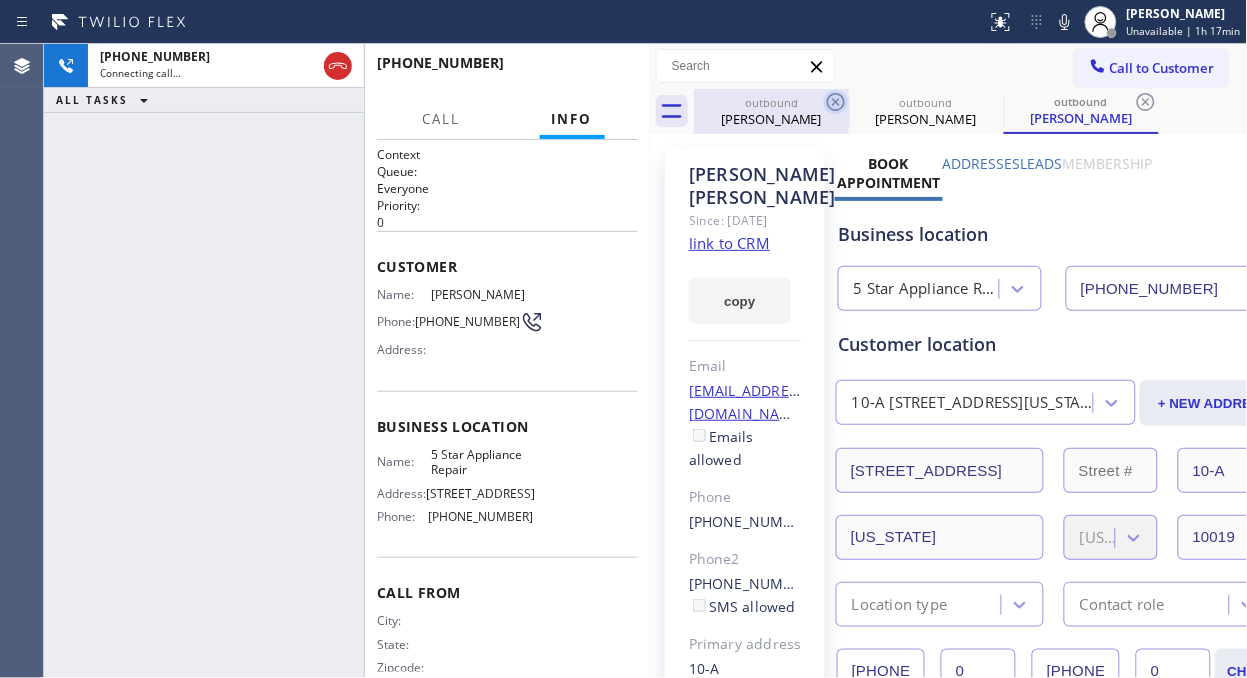 click 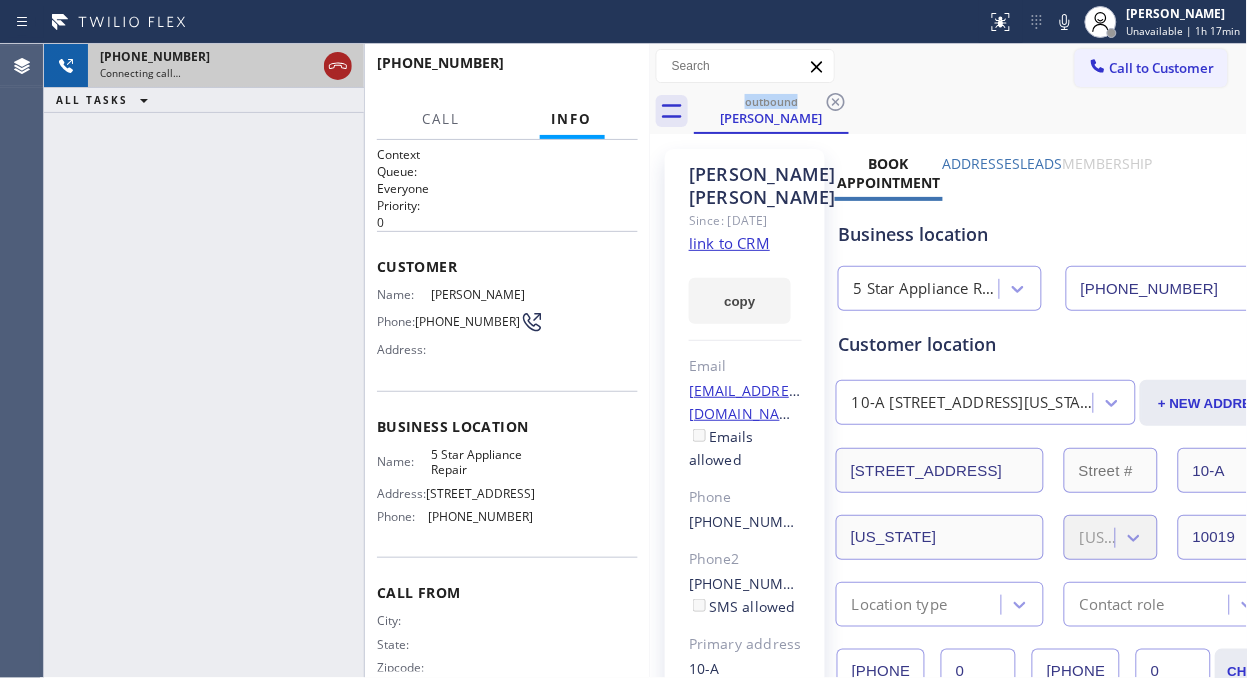 click 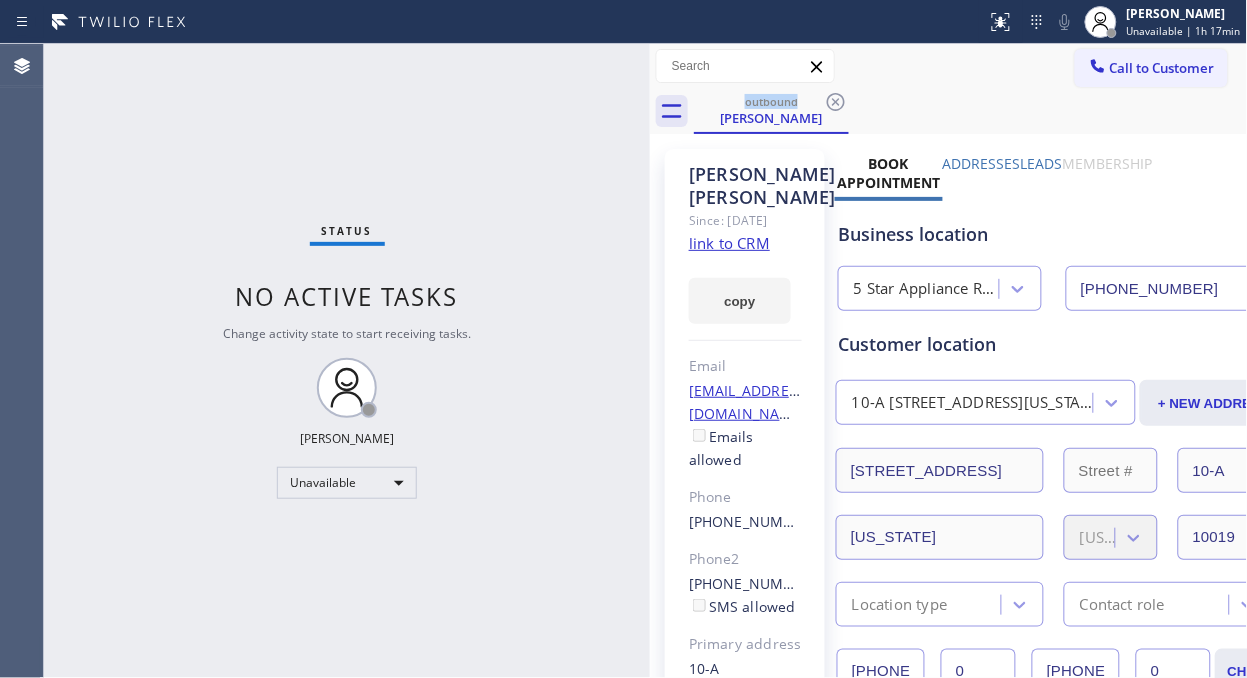 drag, startPoint x: 1083, startPoint y: 65, endPoint x: 581, endPoint y: 350, distance: 577.2599 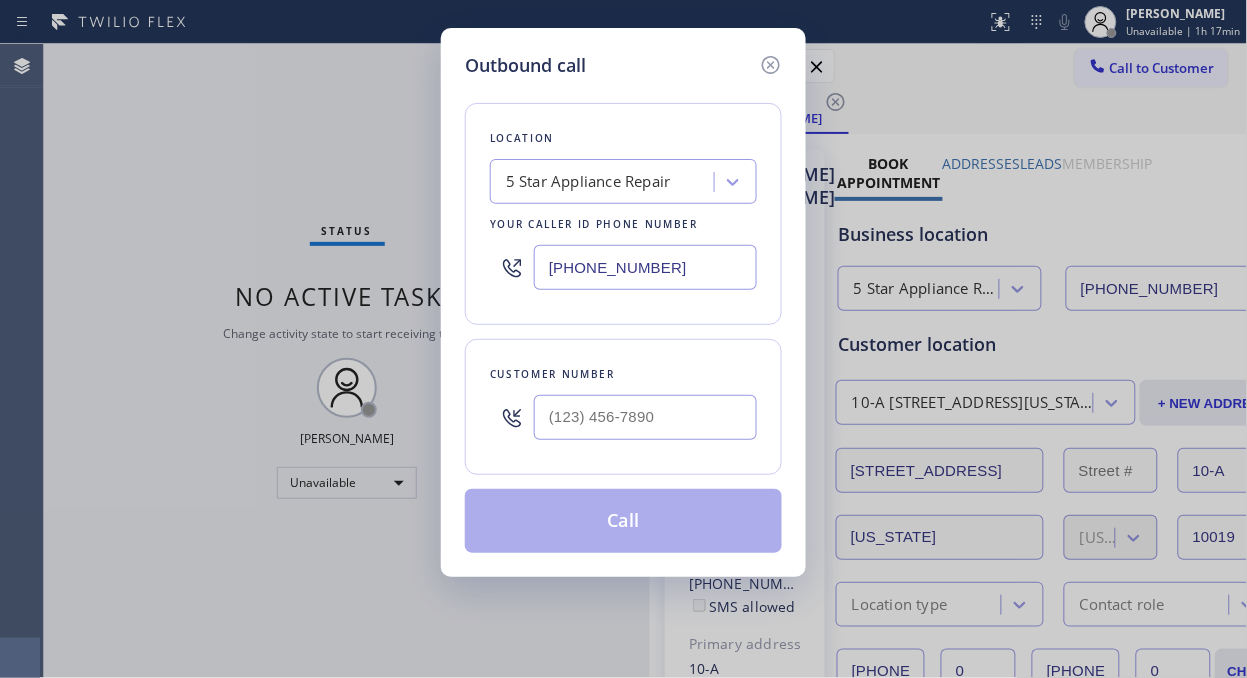 type 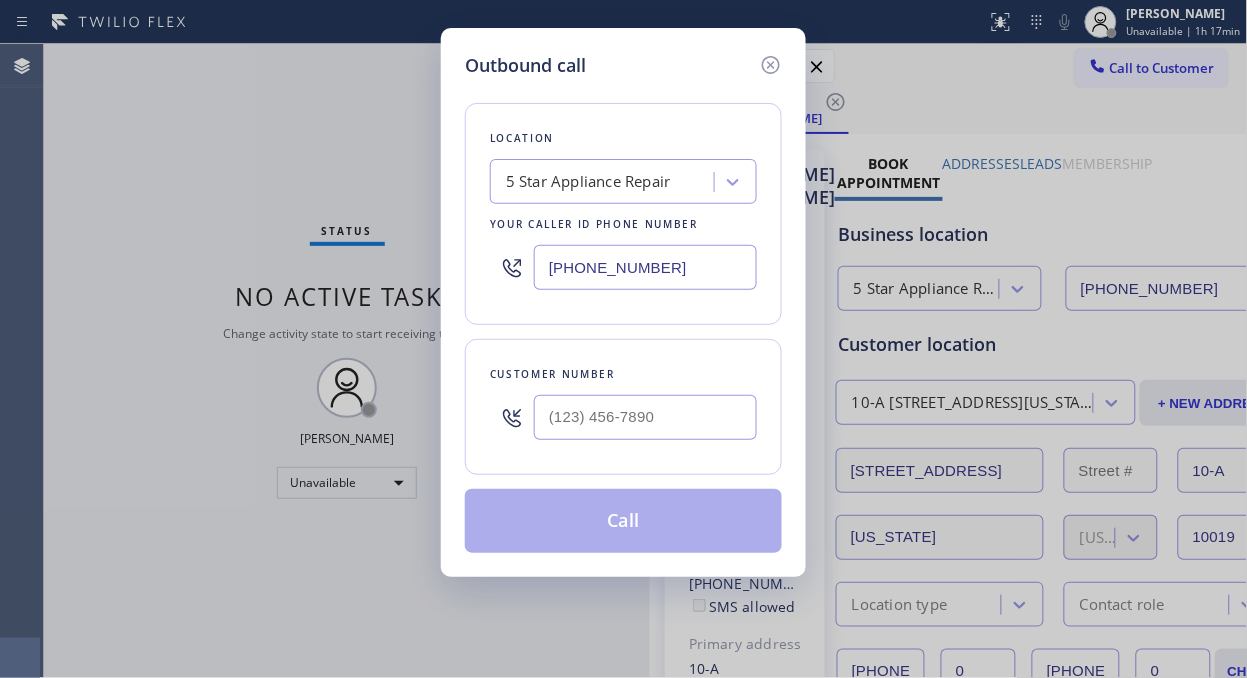 click at bounding box center [645, 417] 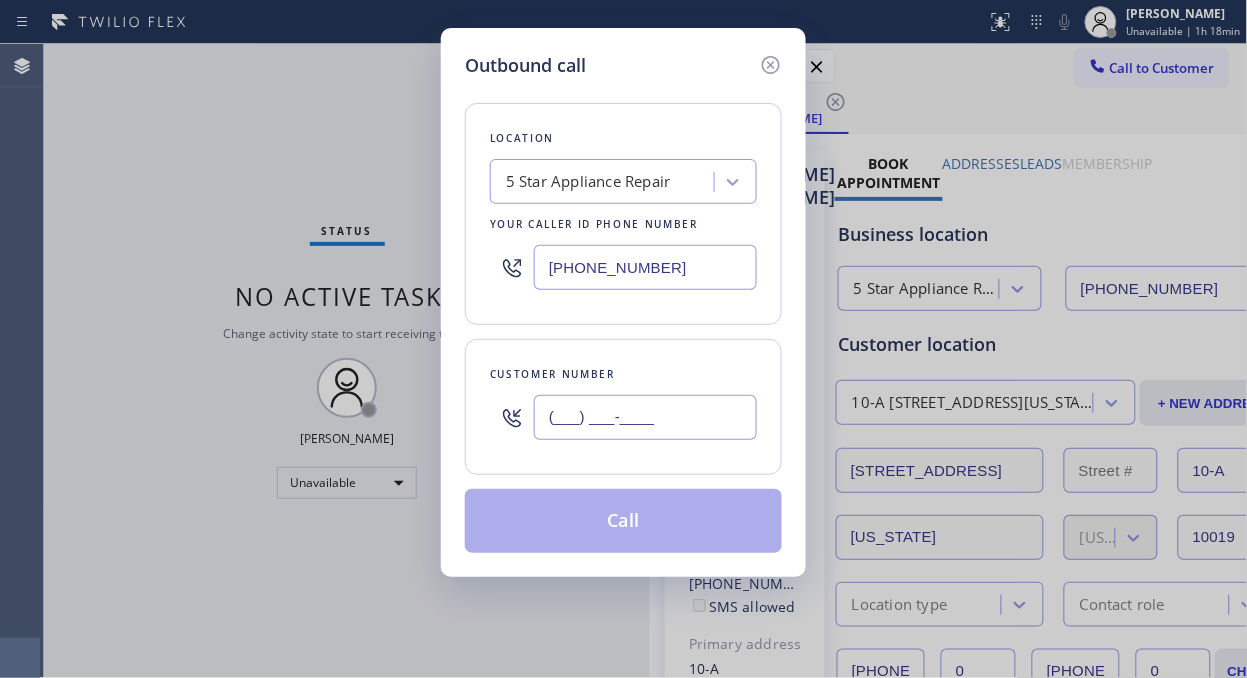 click on "(___) ___-____" at bounding box center [645, 417] 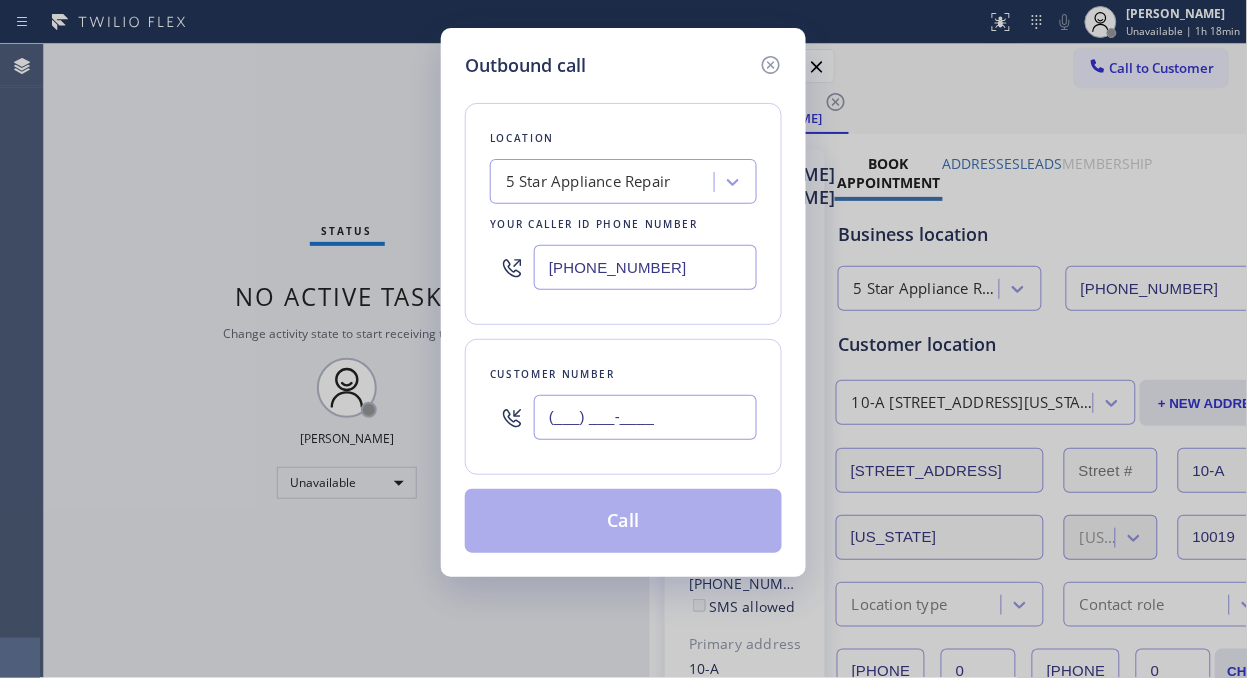 paste on "917) 414-7089" 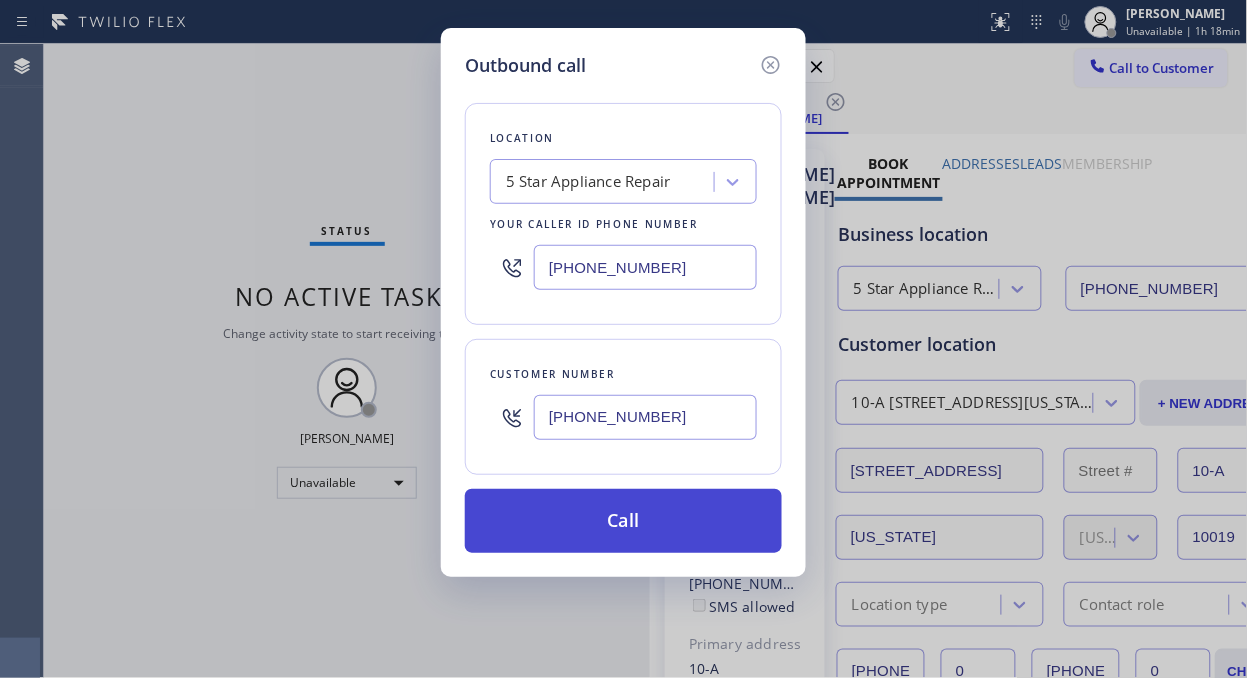 type on "[PHONE_NUMBER]" 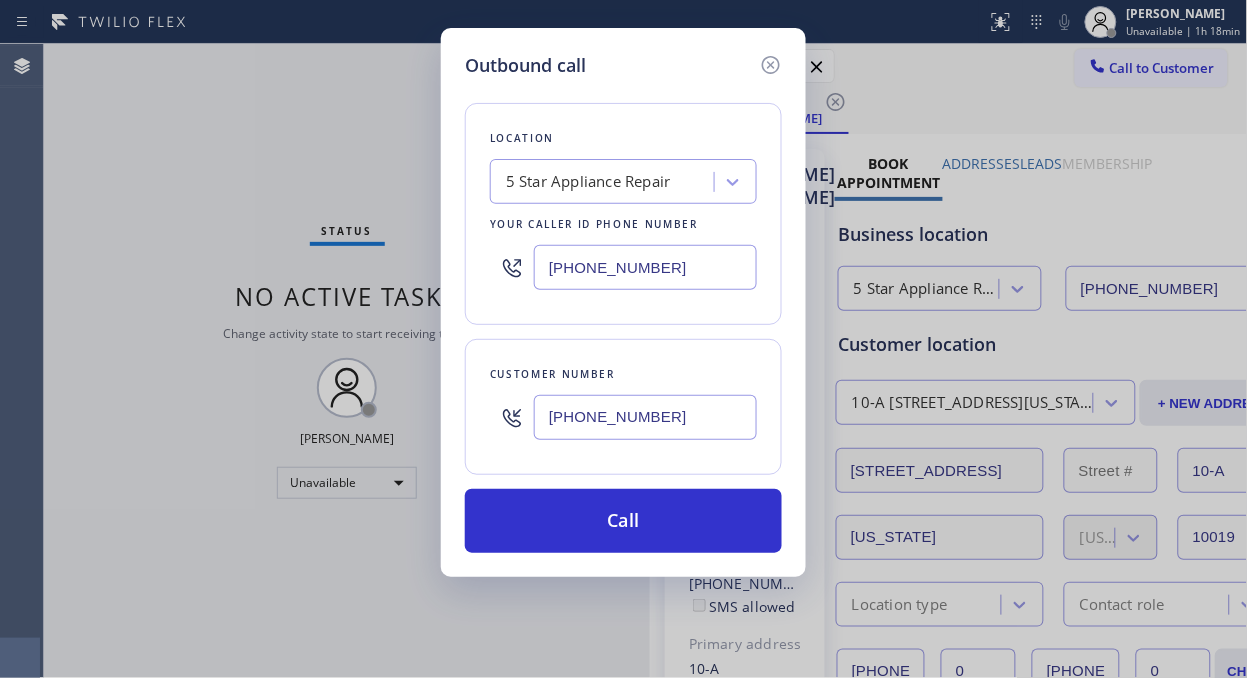 drag, startPoint x: 655, startPoint y: 511, endPoint x: 808, endPoint y: 158, distance: 384.73108 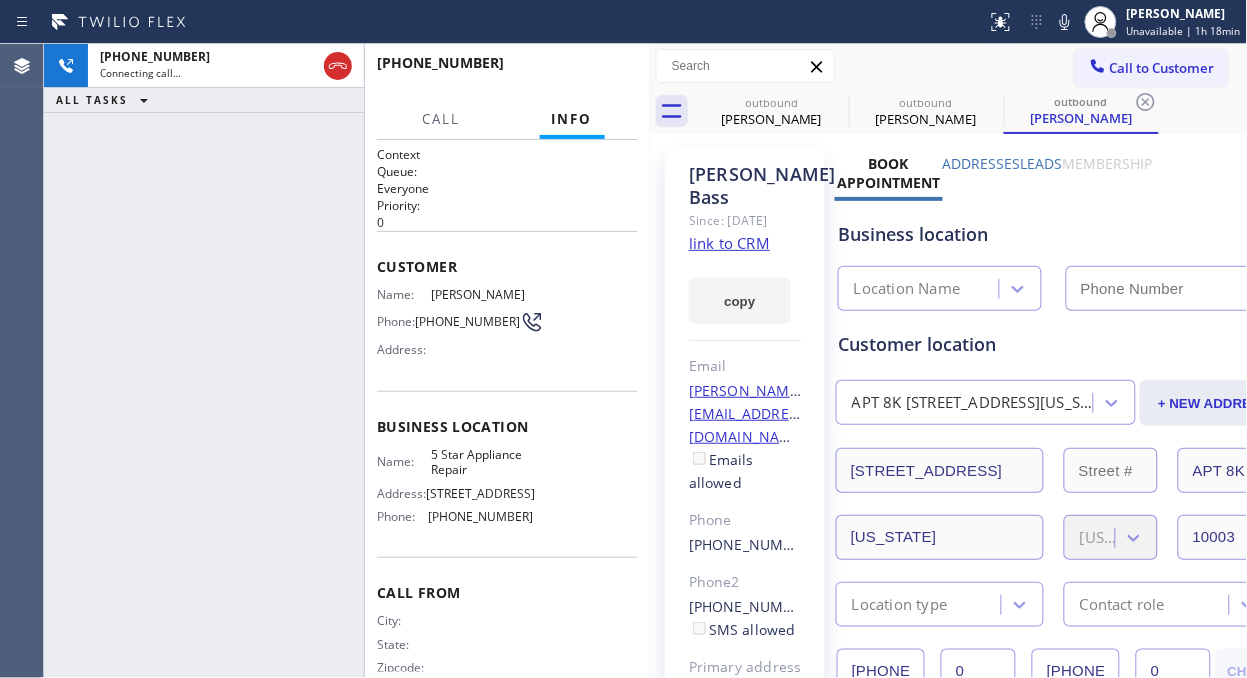 type on "[PHONE_NUMBER]" 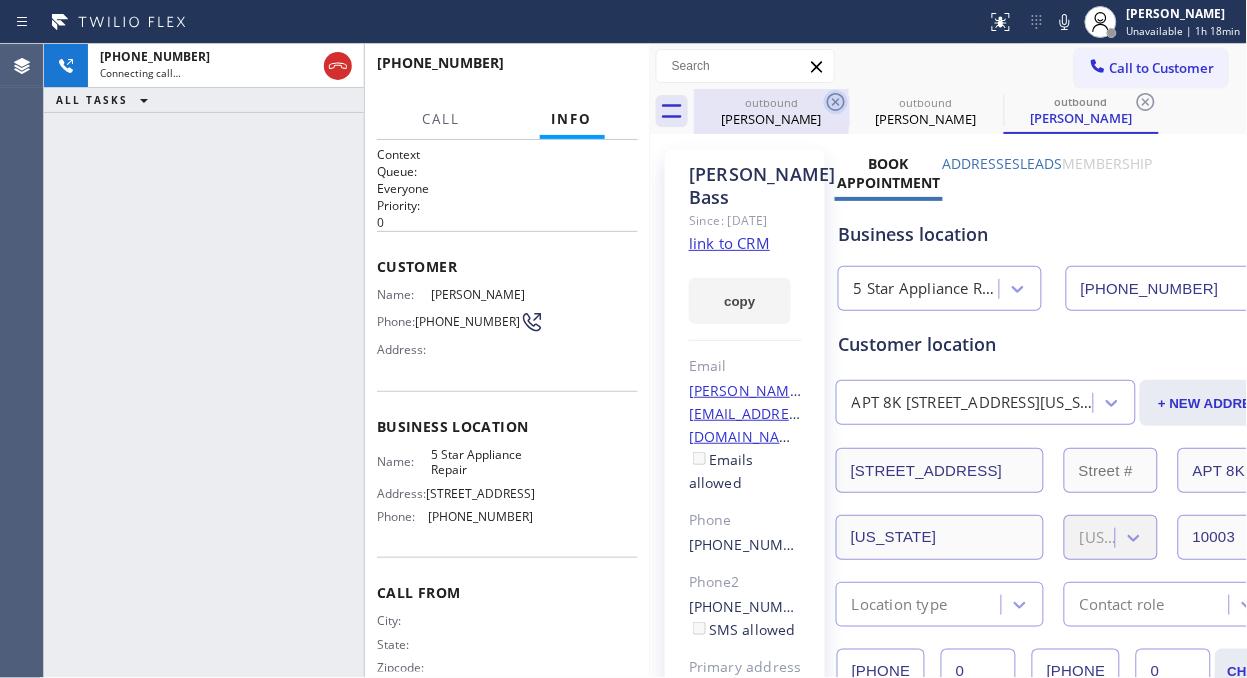 click 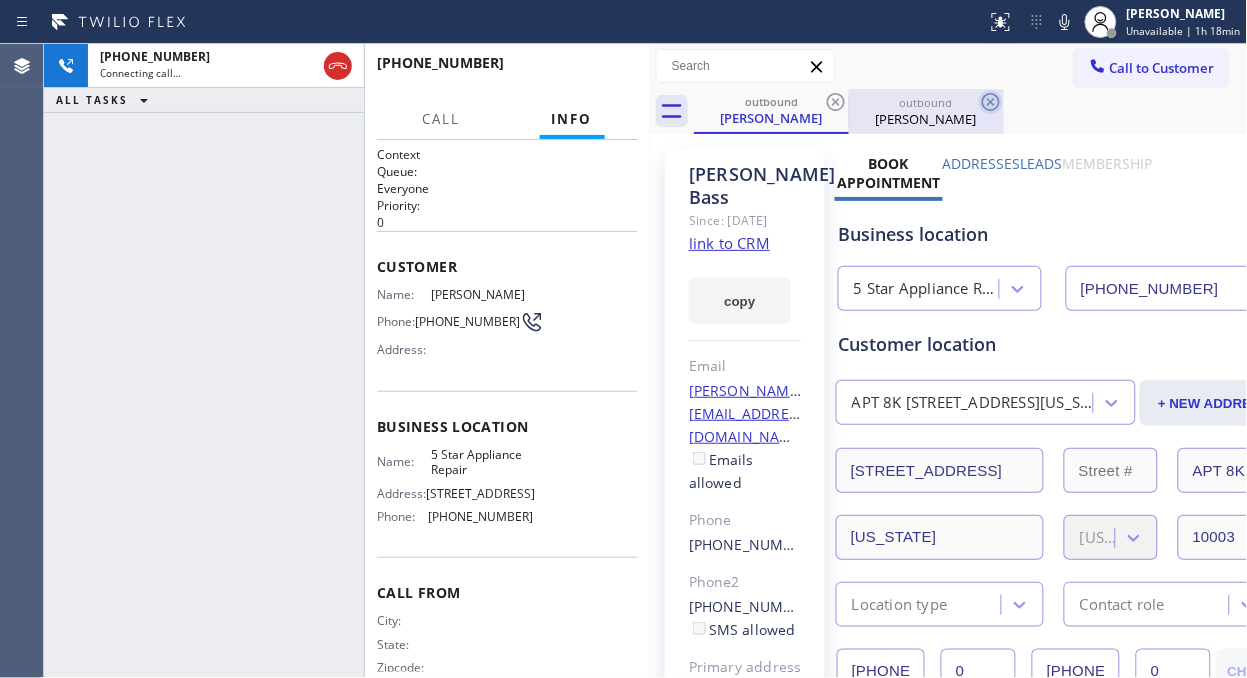 click 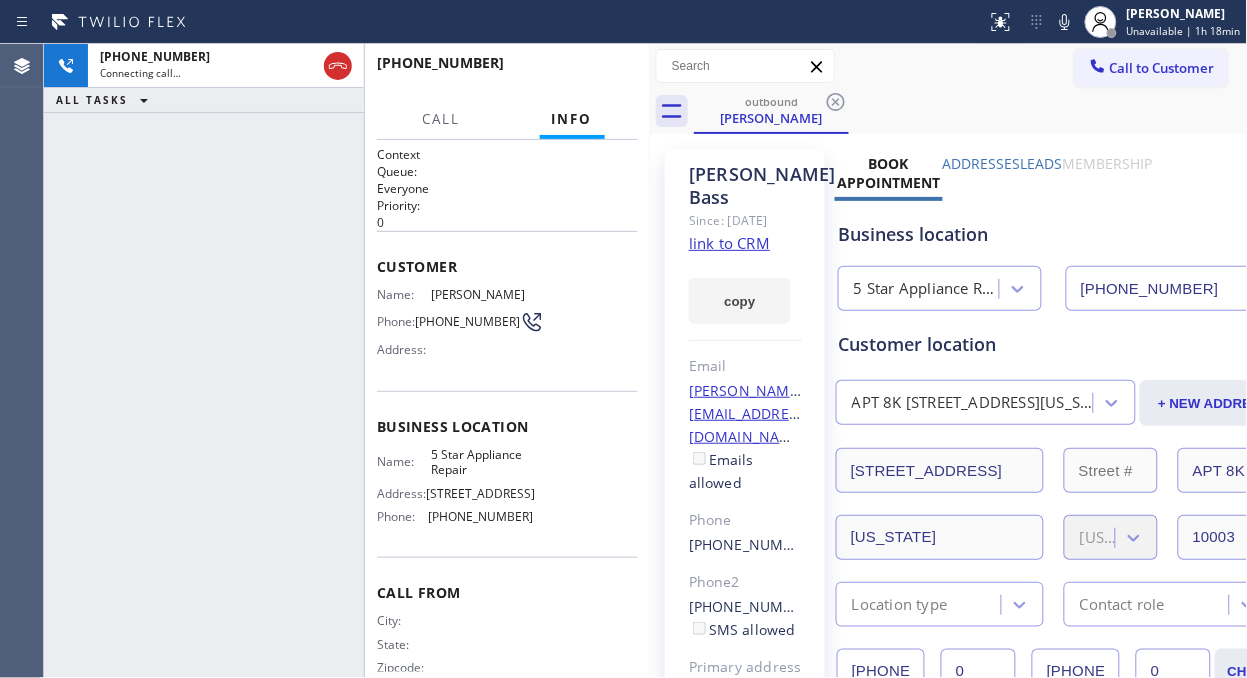 drag, startPoint x: 166, startPoint y: 225, endPoint x: 182, endPoint y: 205, distance: 25.612497 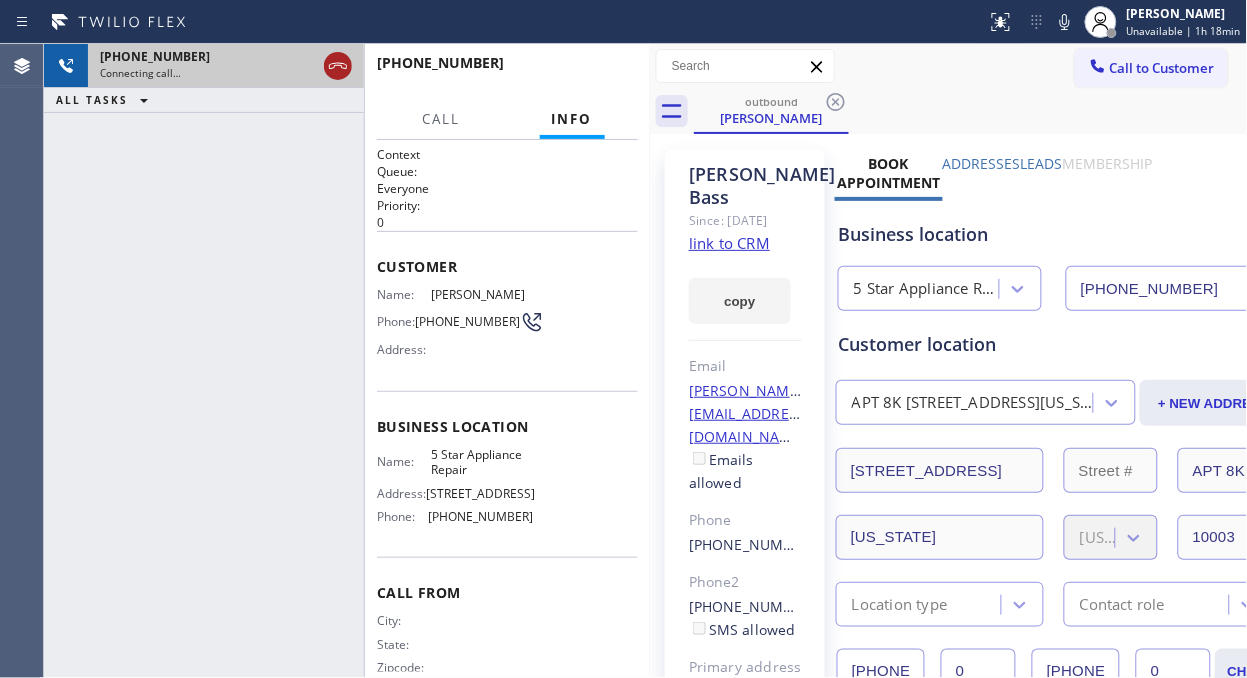 click 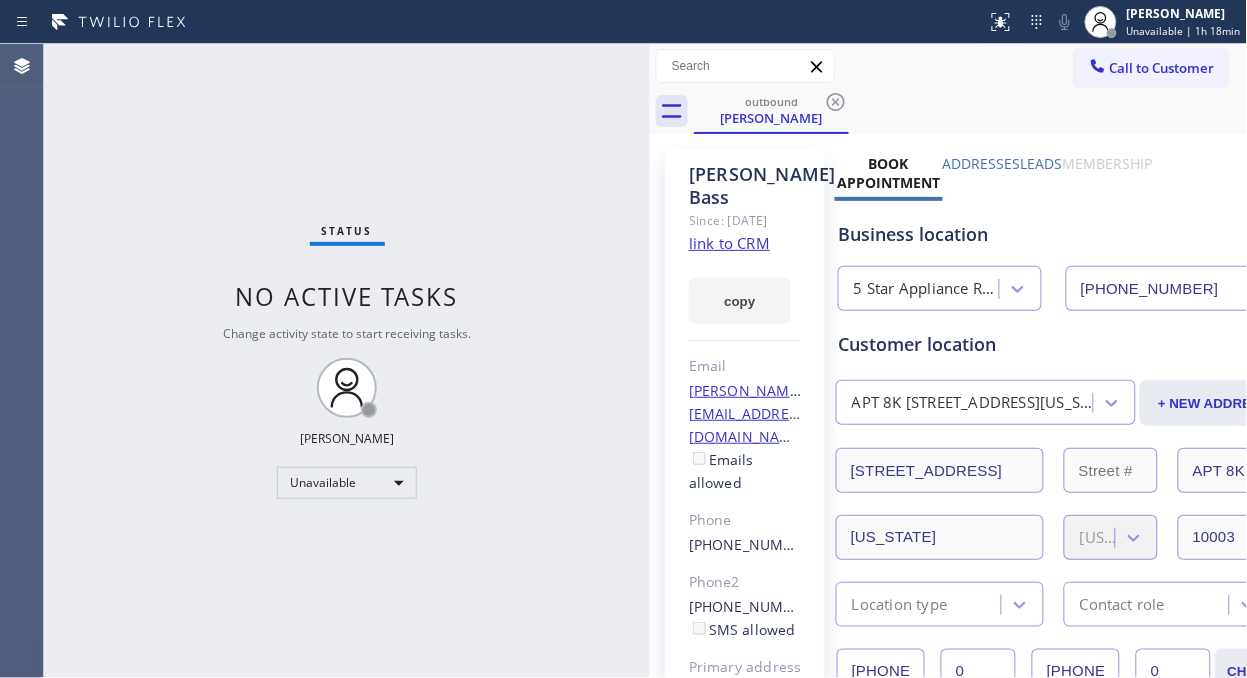 drag, startPoint x: 826, startPoint y: 108, endPoint x: 886, endPoint y: 86, distance: 63.90618 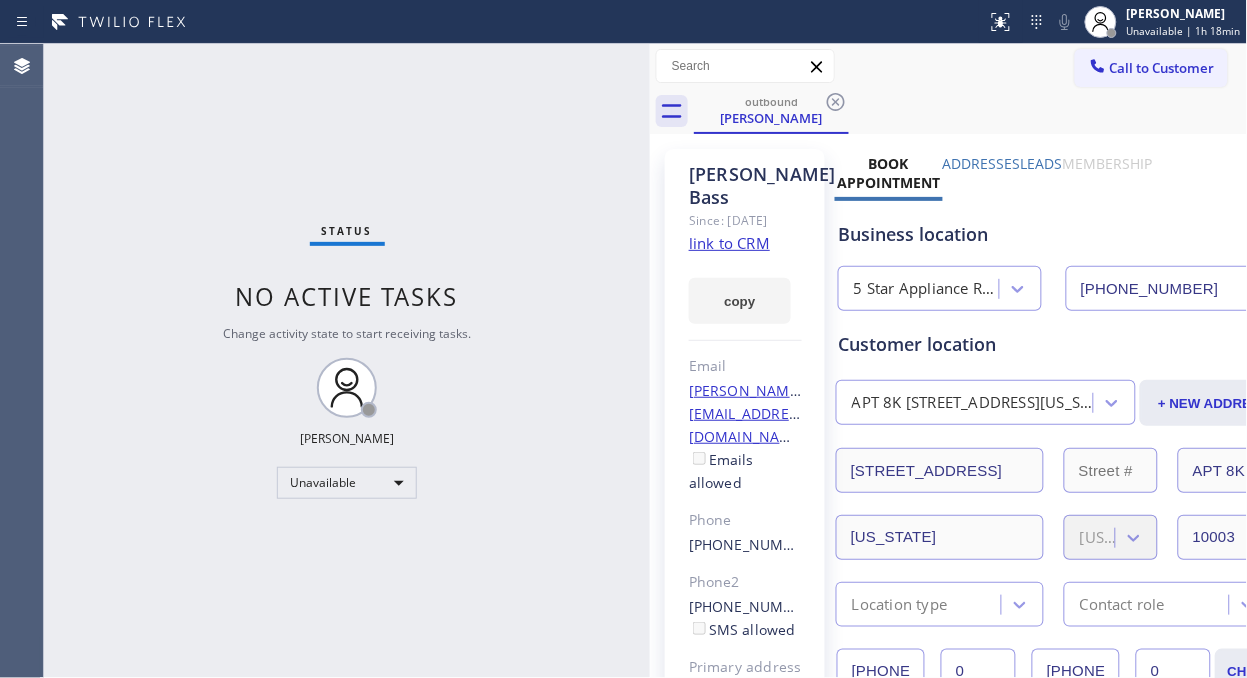 click 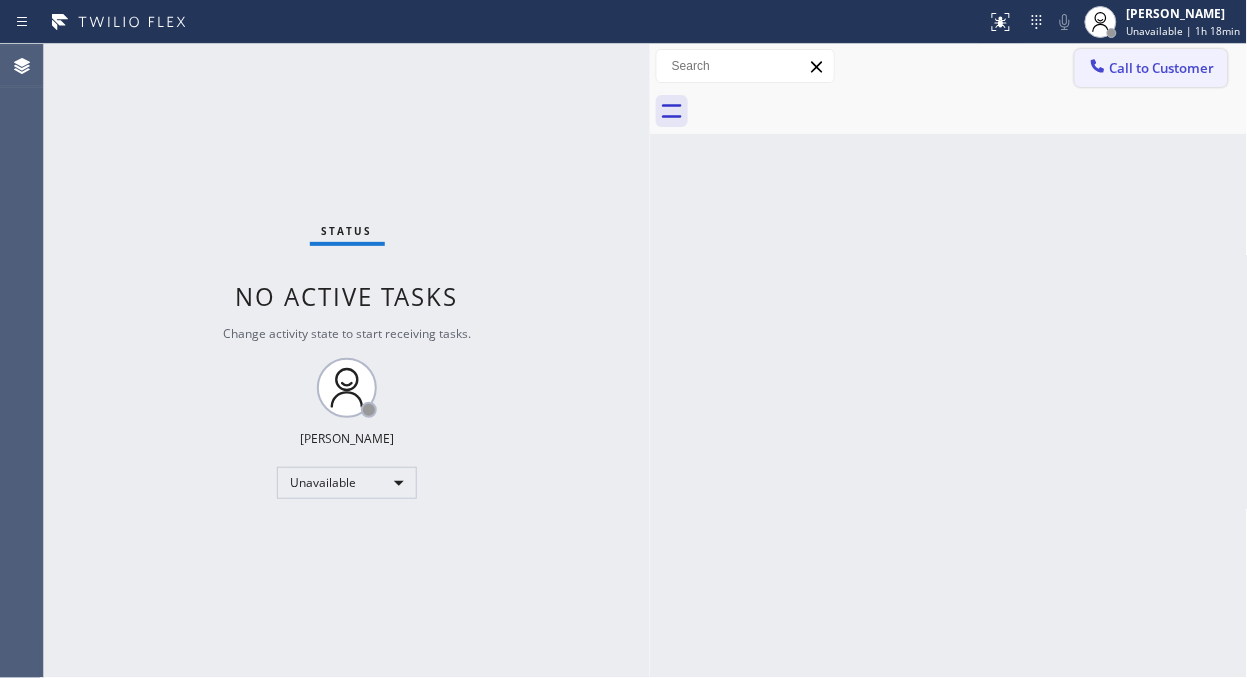 click on "Call to Customer" at bounding box center (1162, 68) 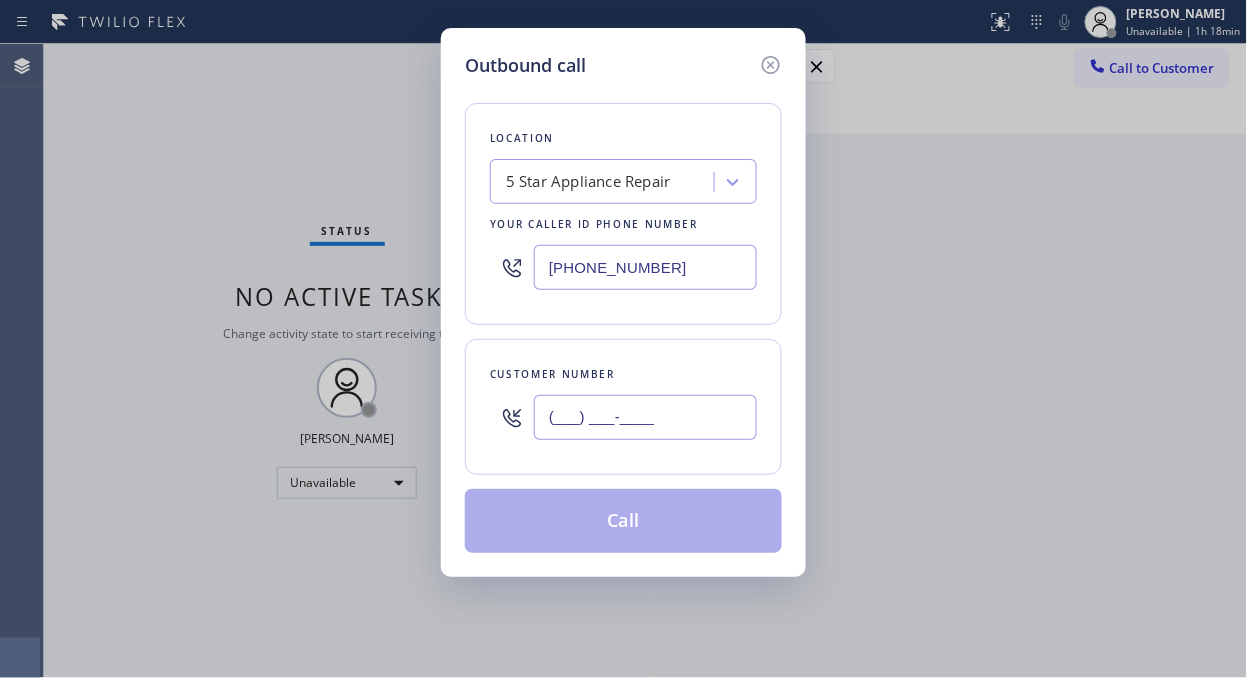 click on "(___) ___-____" at bounding box center (645, 417) 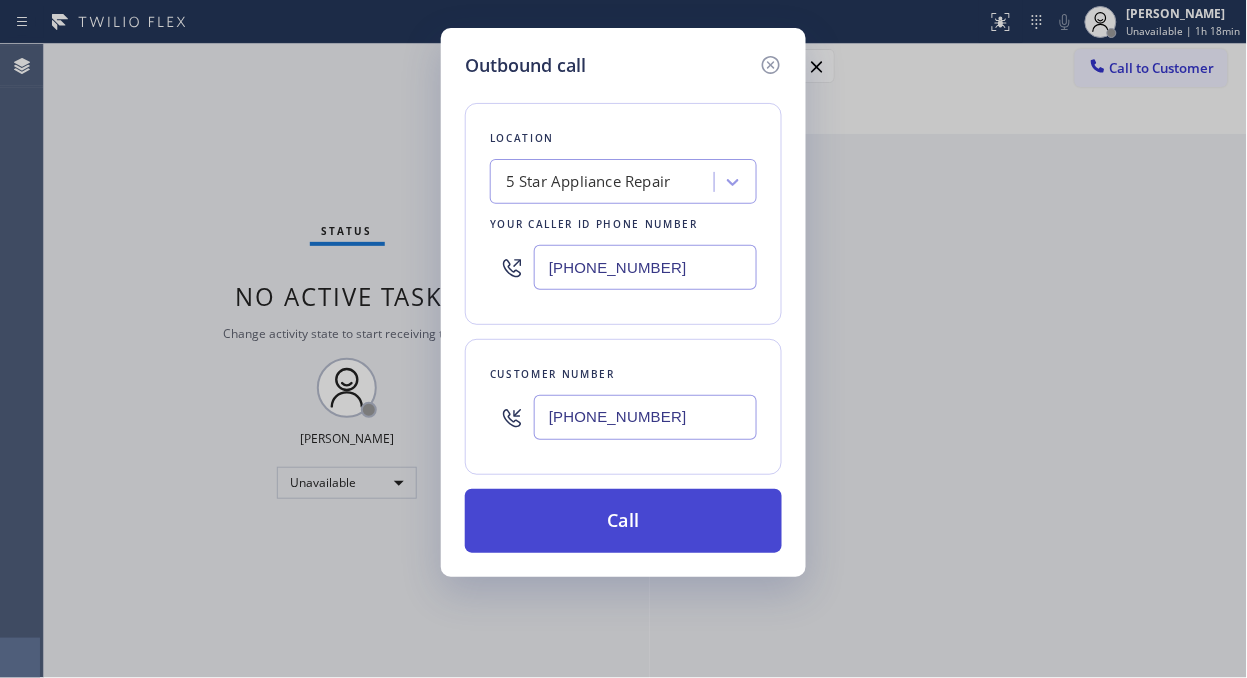 type on "[PHONE_NUMBER]" 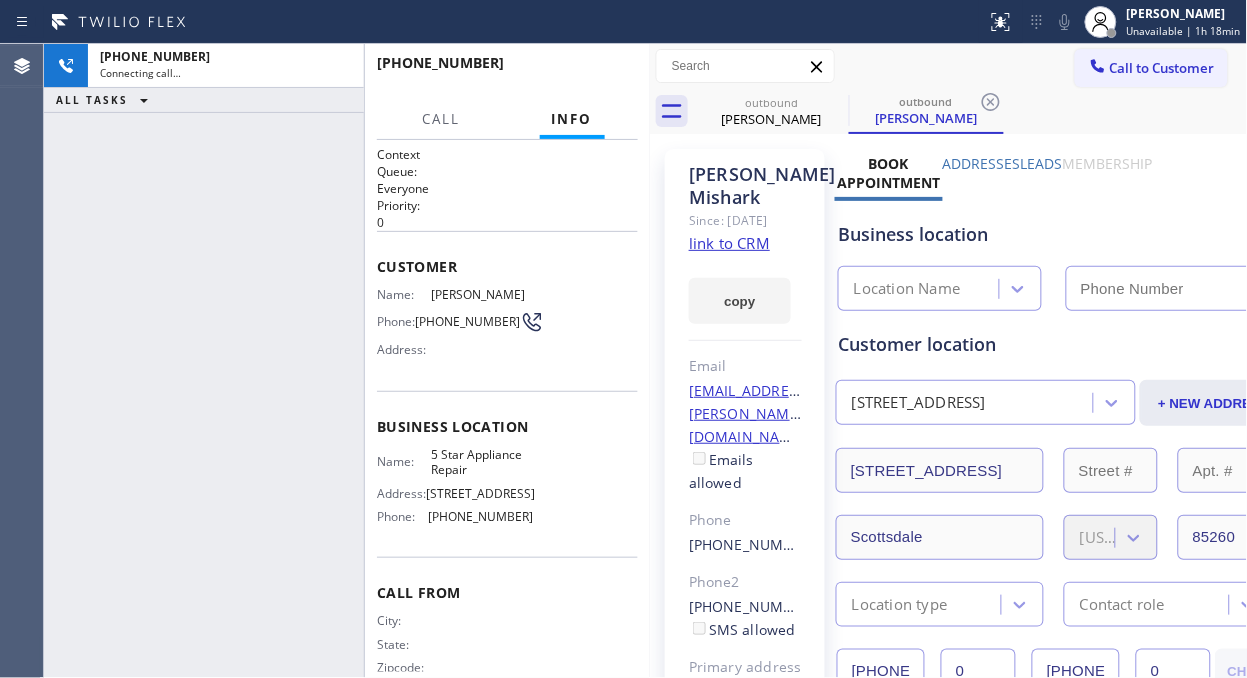 type on "[PHONE_NUMBER]" 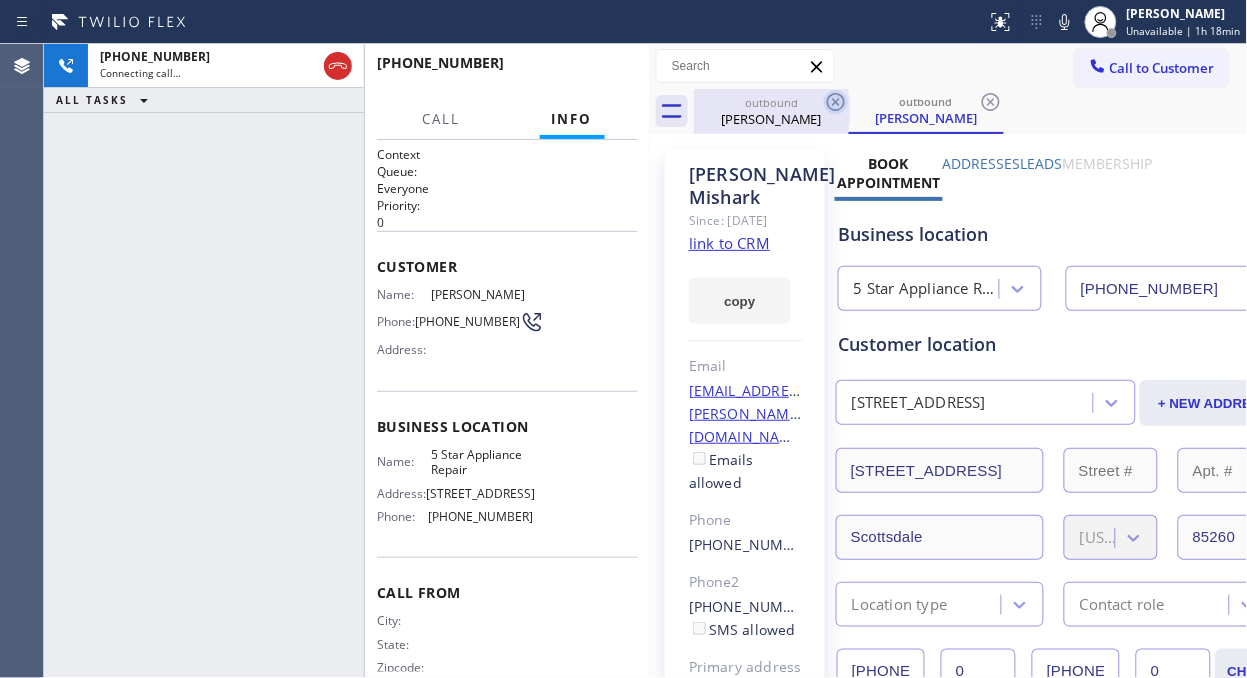 click 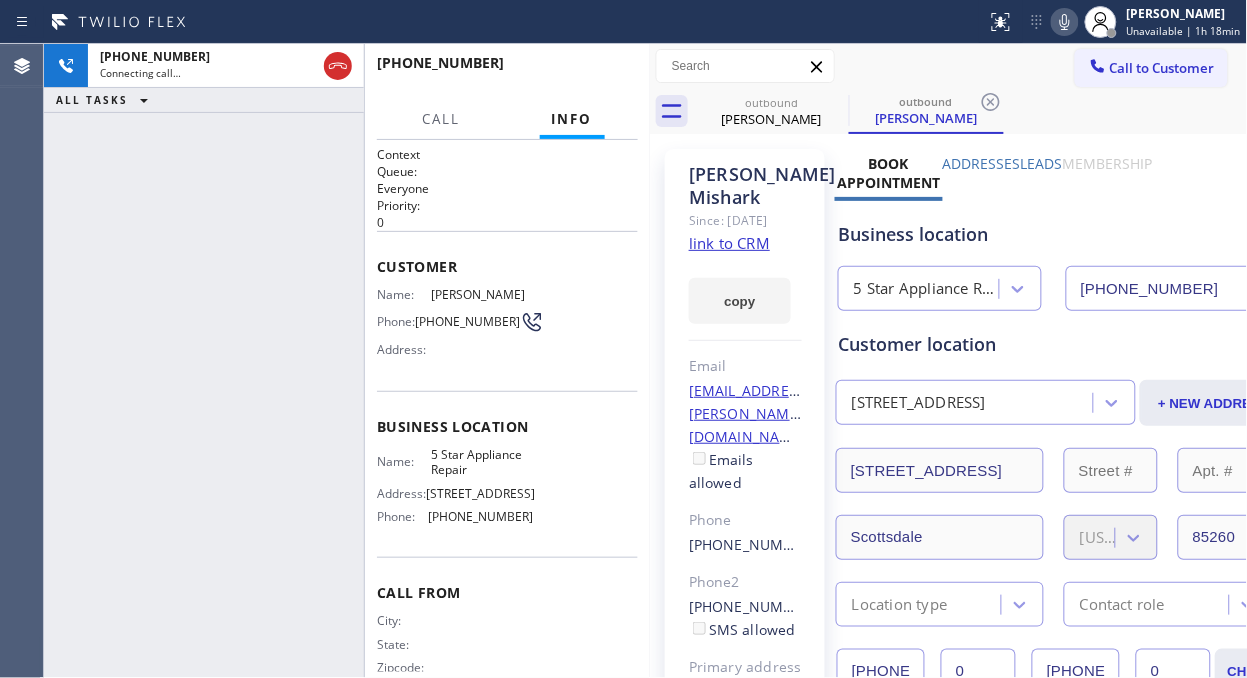 click 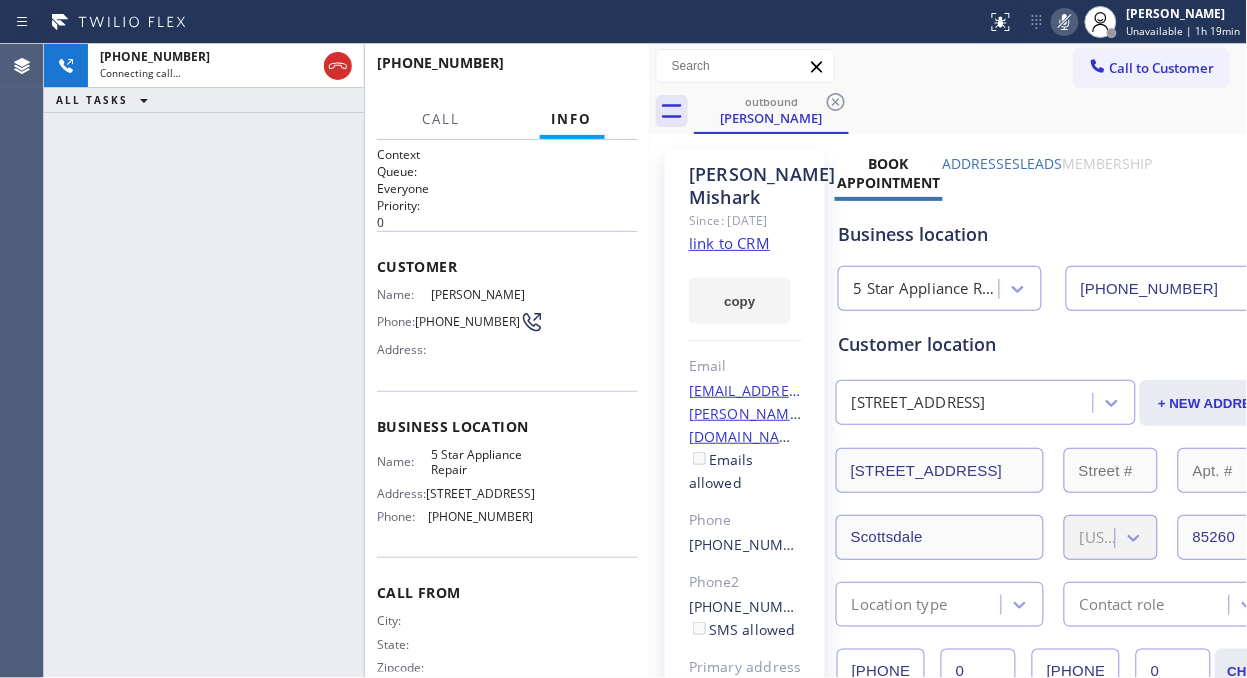 click 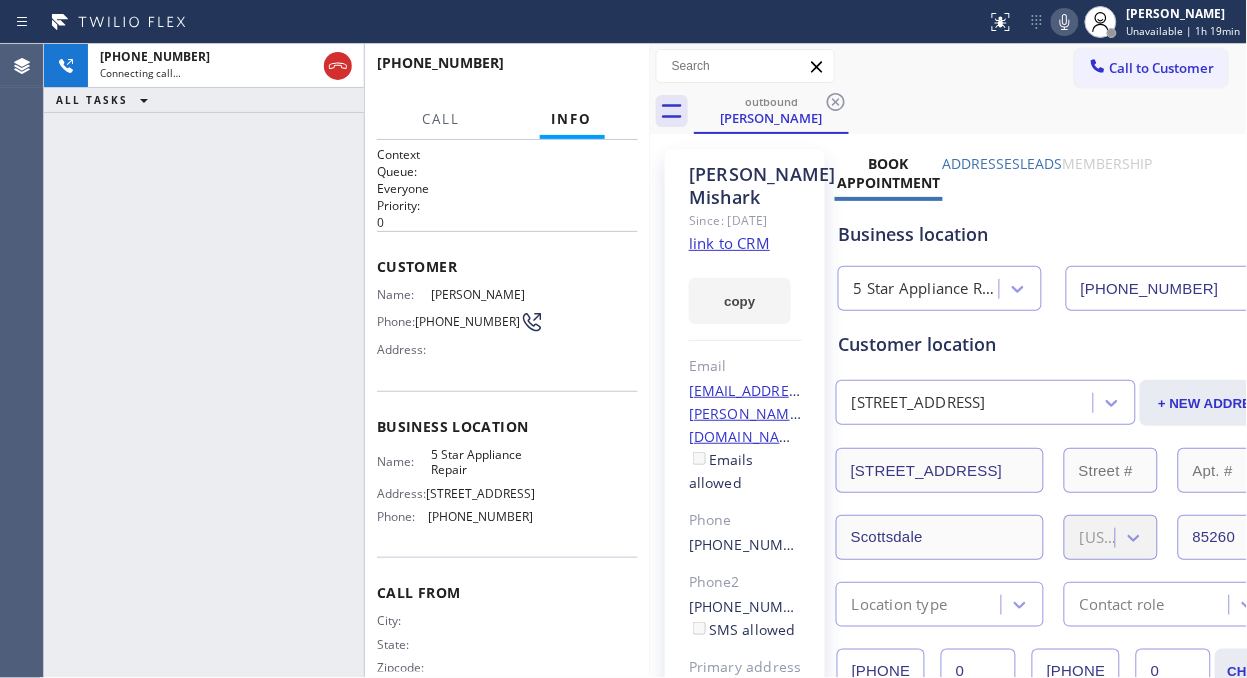 click 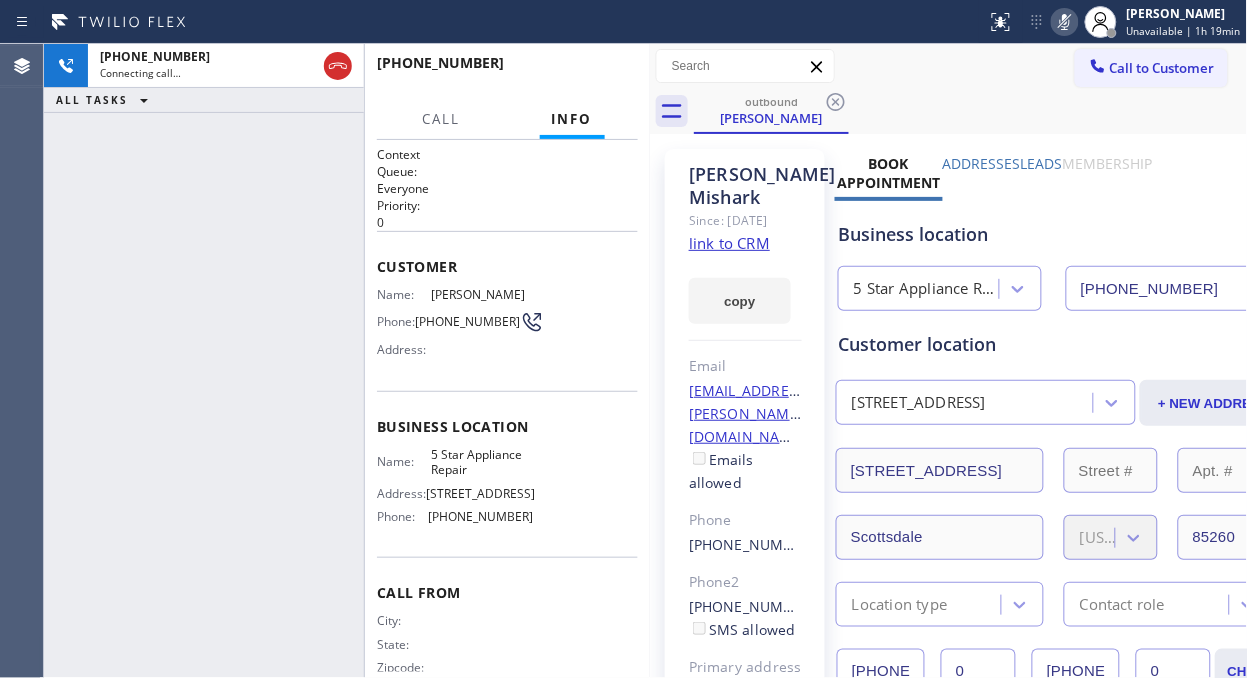 click 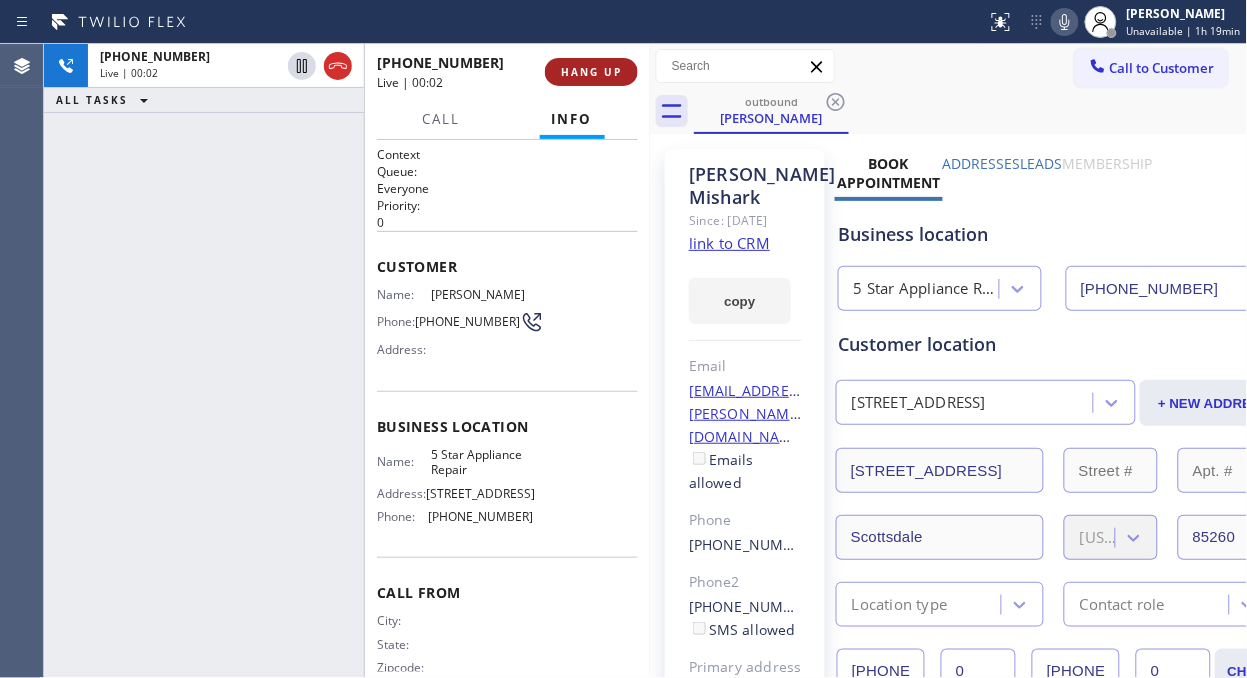 click on "HANG UP" at bounding box center [591, 72] 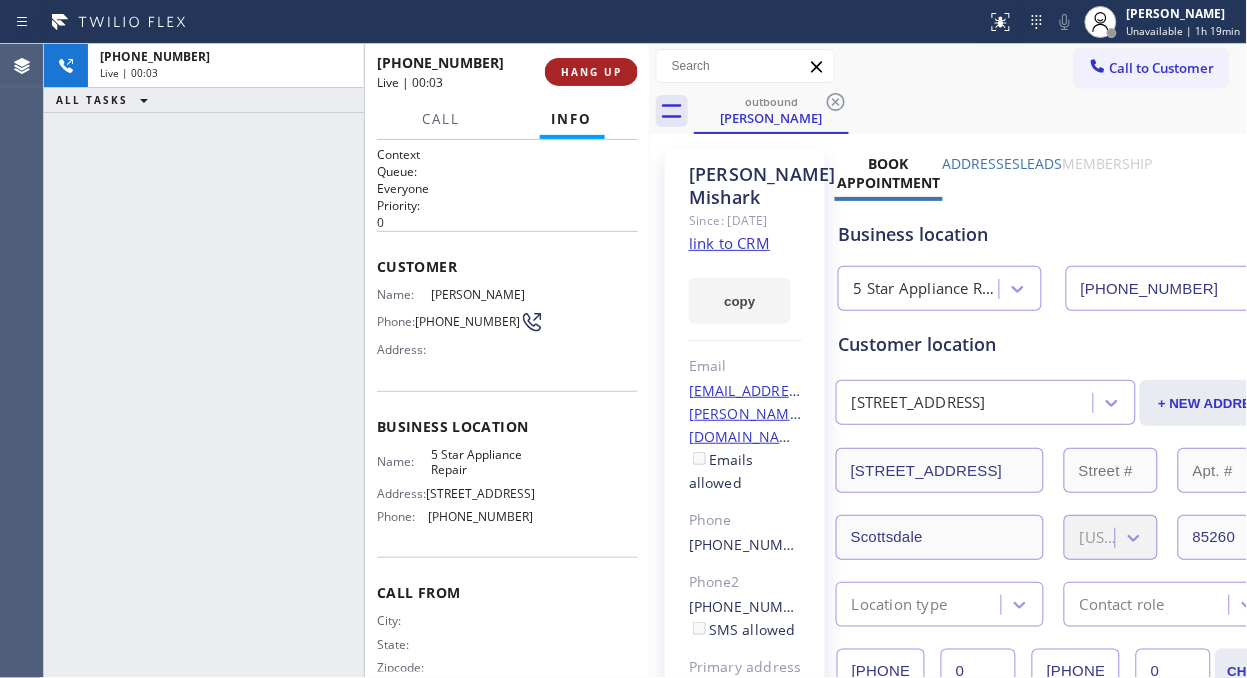 click on "HANG UP" at bounding box center [591, 72] 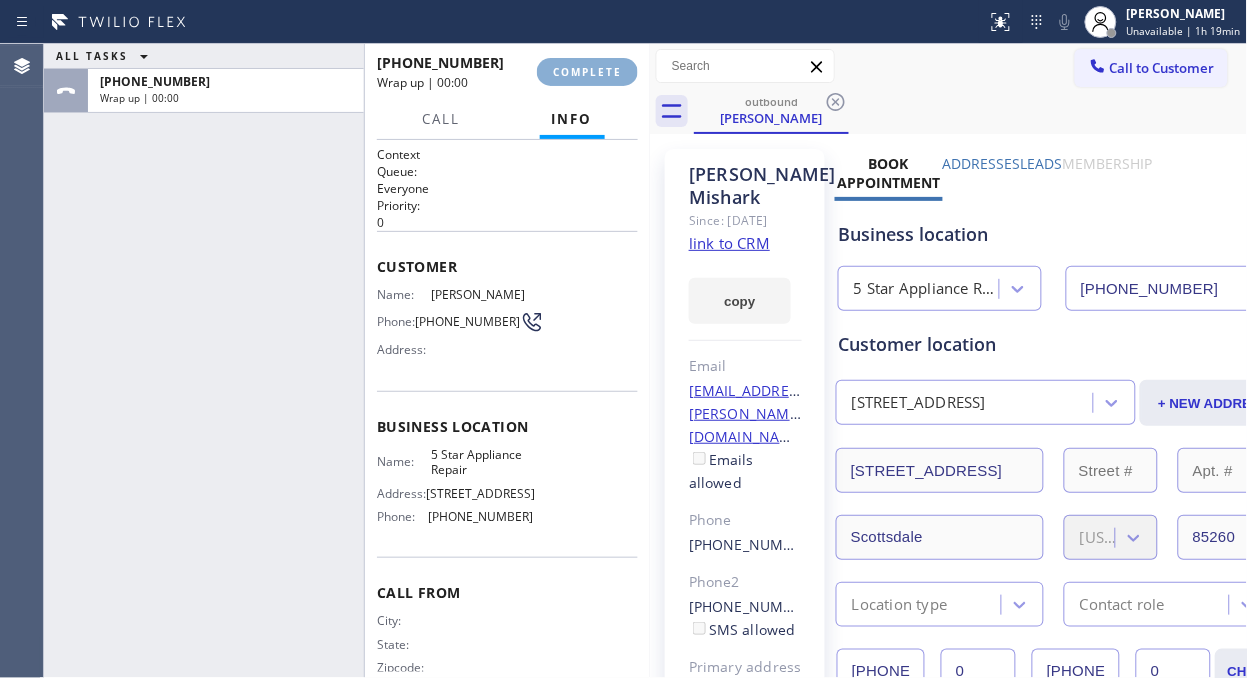 click on "COMPLETE" at bounding box center (587, 72) 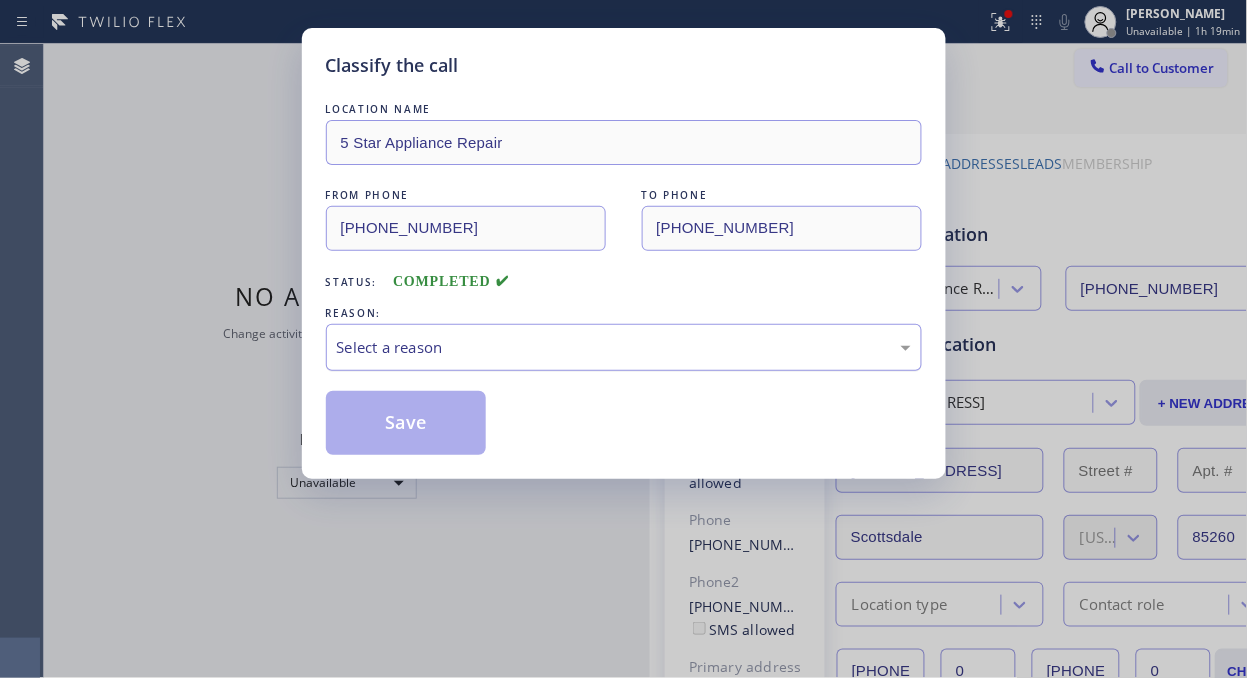 click on "Select a reason" at bounding box center (624, 347) 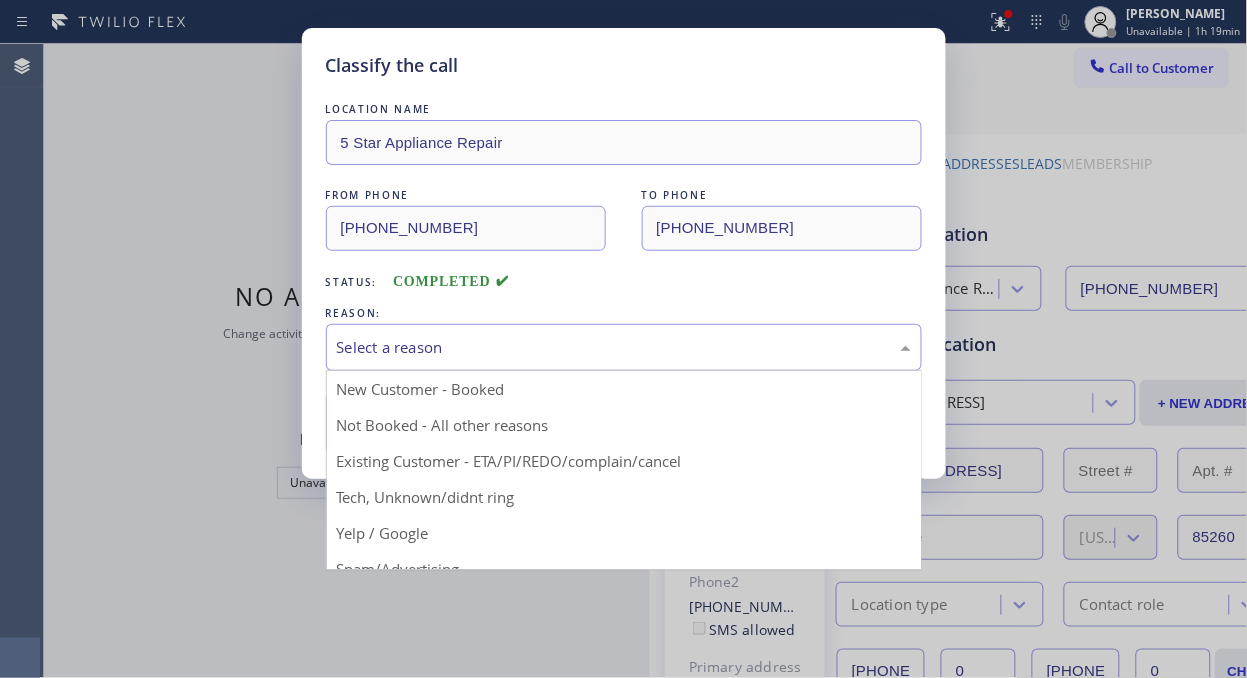 drag, startPoint x: 578, startPoint y: 453, endPoint x: 516, endPoint y: 443, distance: 62.801273 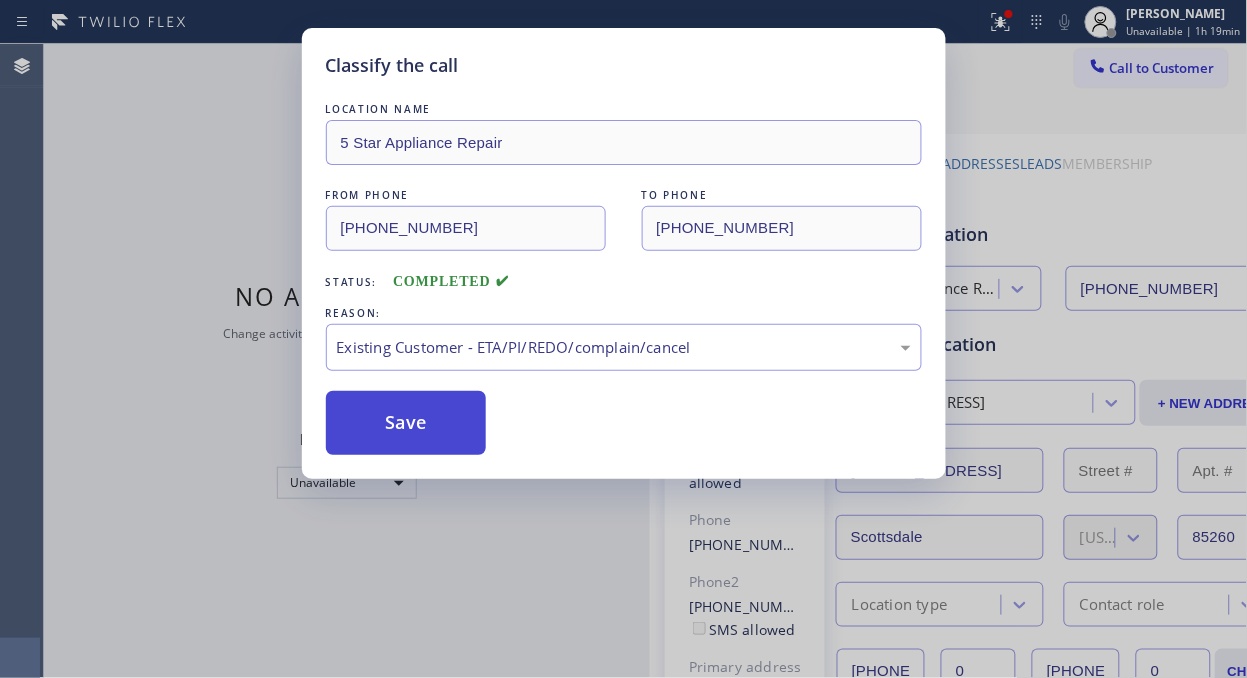 click on "Save" at bounding box center (406, 423) 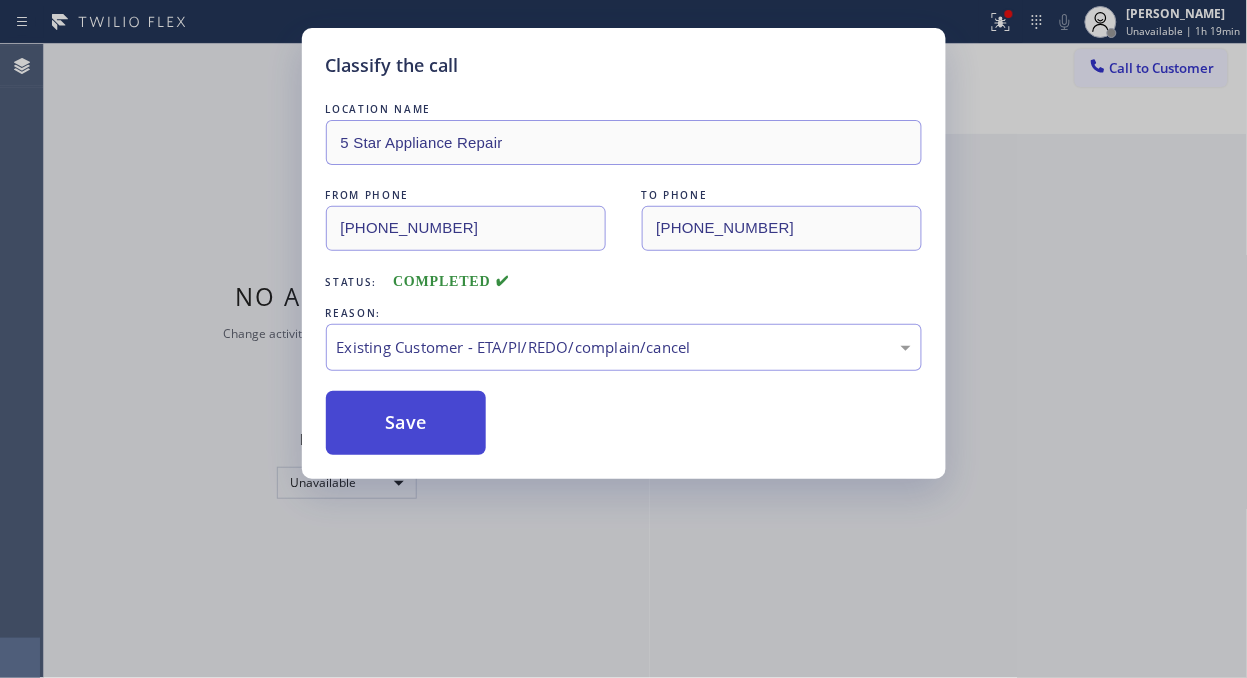 drag, startPoint x: 394, startPoint y: 432, endPoint x: 467, endPoint y: 383, distance: 87.92042 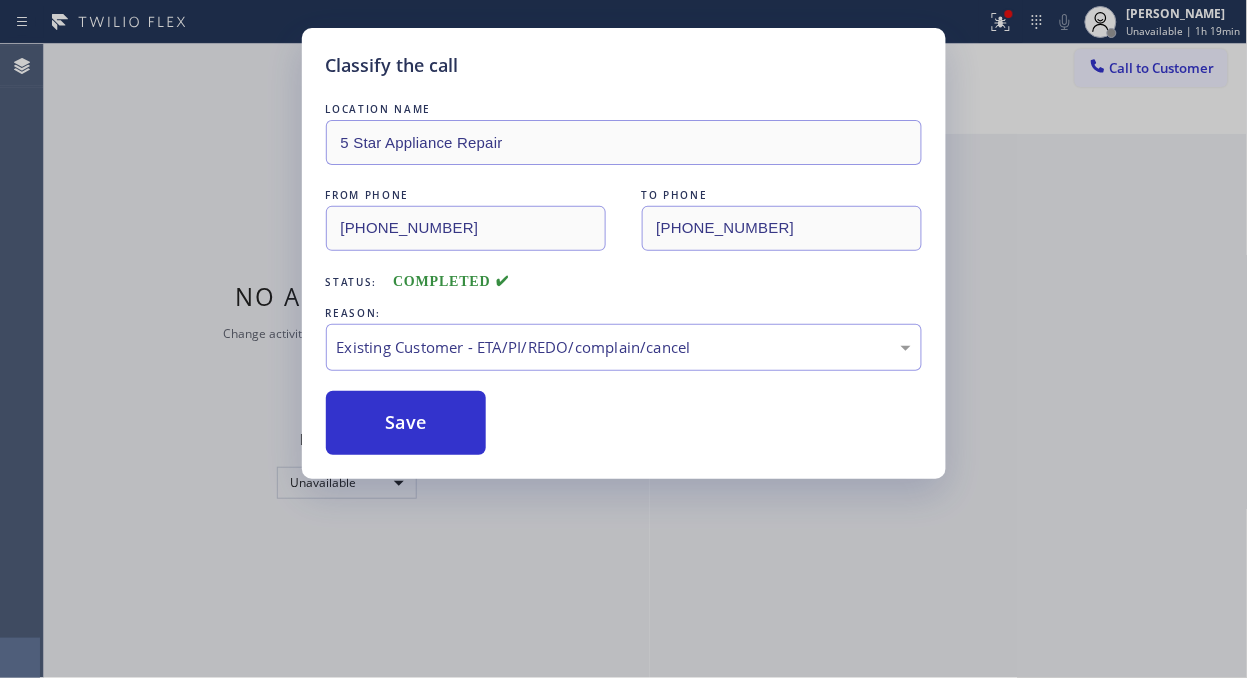 click on "Save" at bounding box center [406, 423] 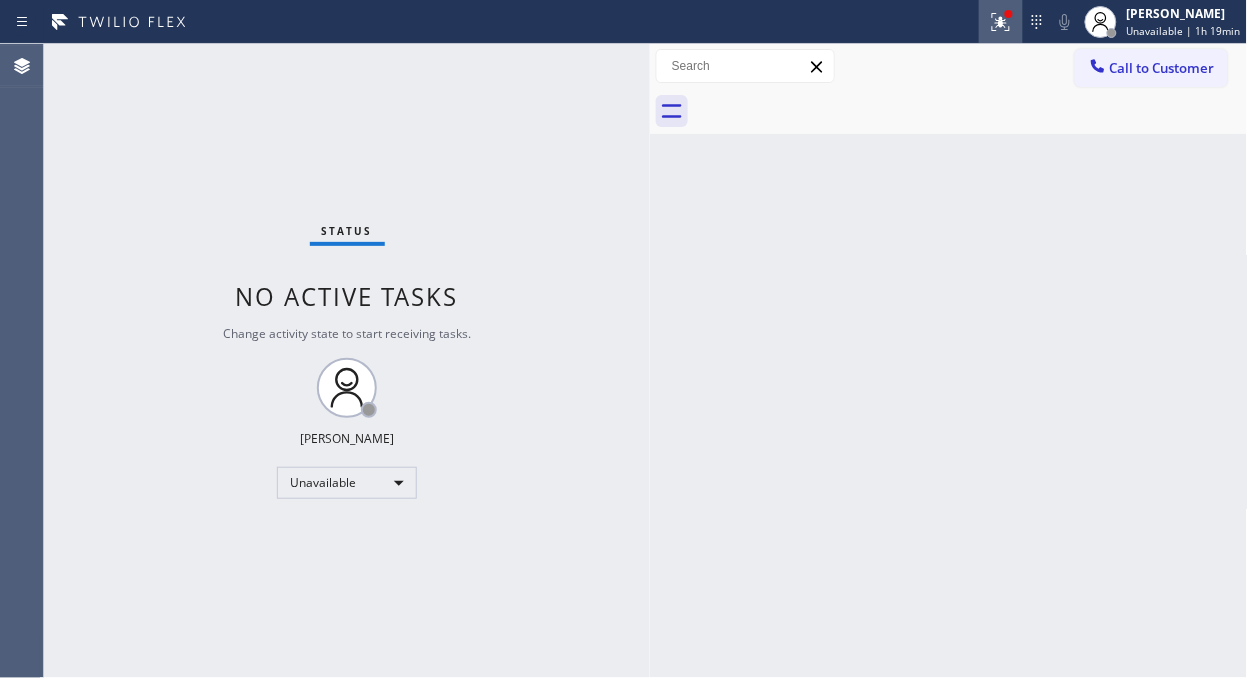 click 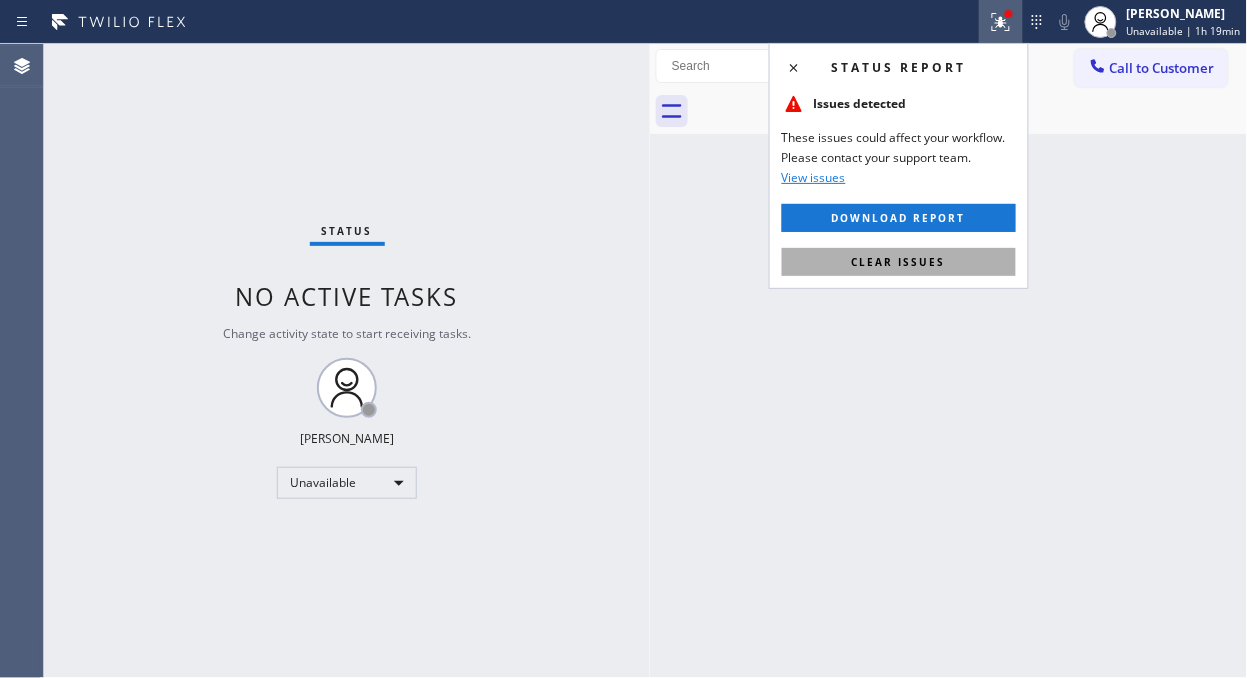drag, startPoint x: 883, startPoint y: 266, endPoint x: 917, endPoint y: 7, distance: 261.22214 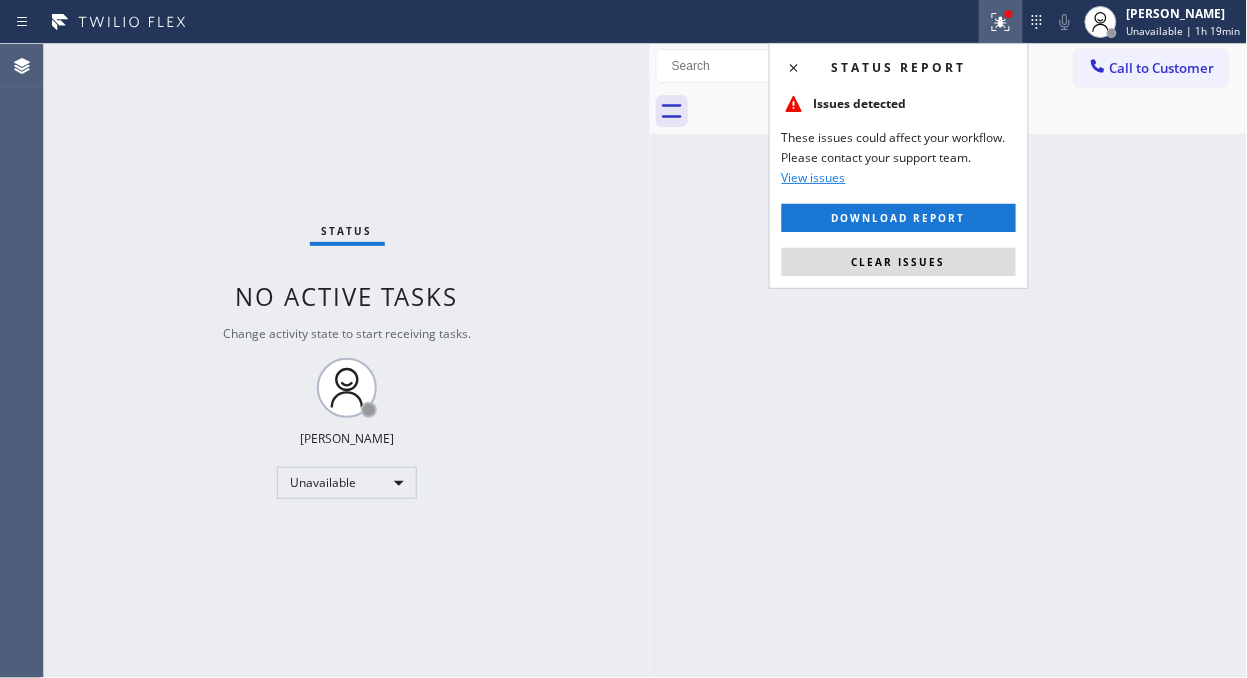 click on "Clear issues" at bounding box center [899, 262] 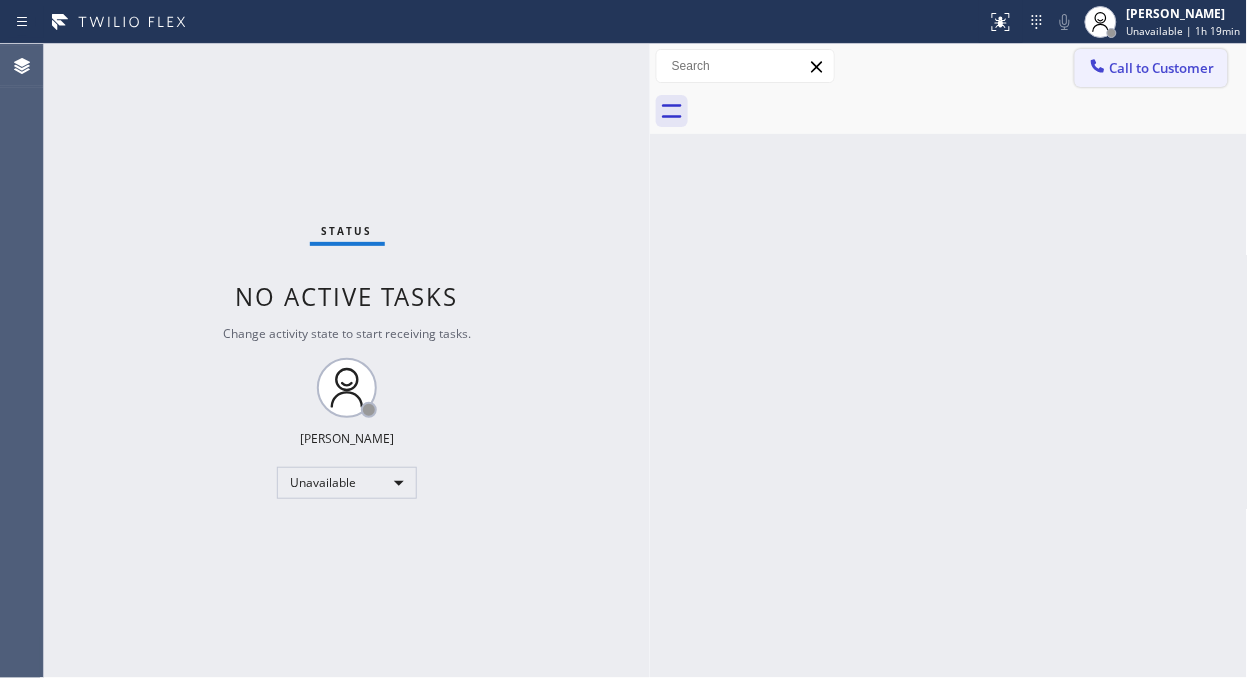drag, startPoint x: 1193, startPoint y: 75, endPoint x: 801, endPoint y: 348, distance: 477.6955 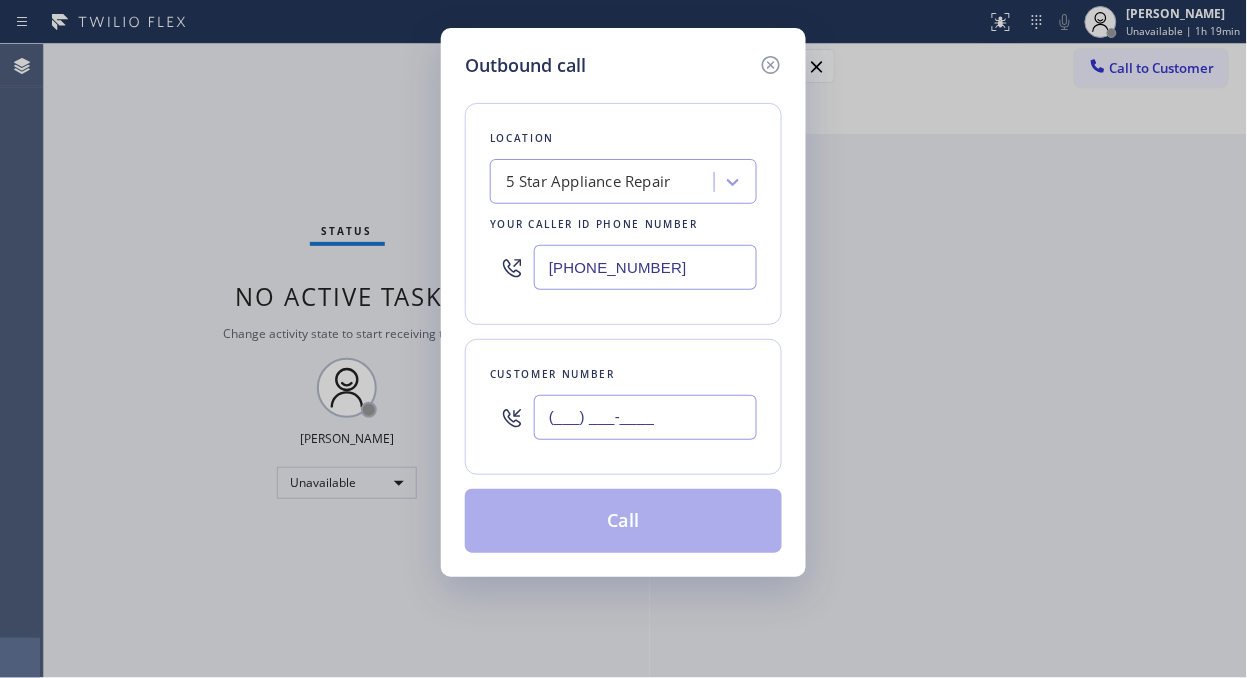 click on "(___) ___-____" at bounding box center (645, 417) 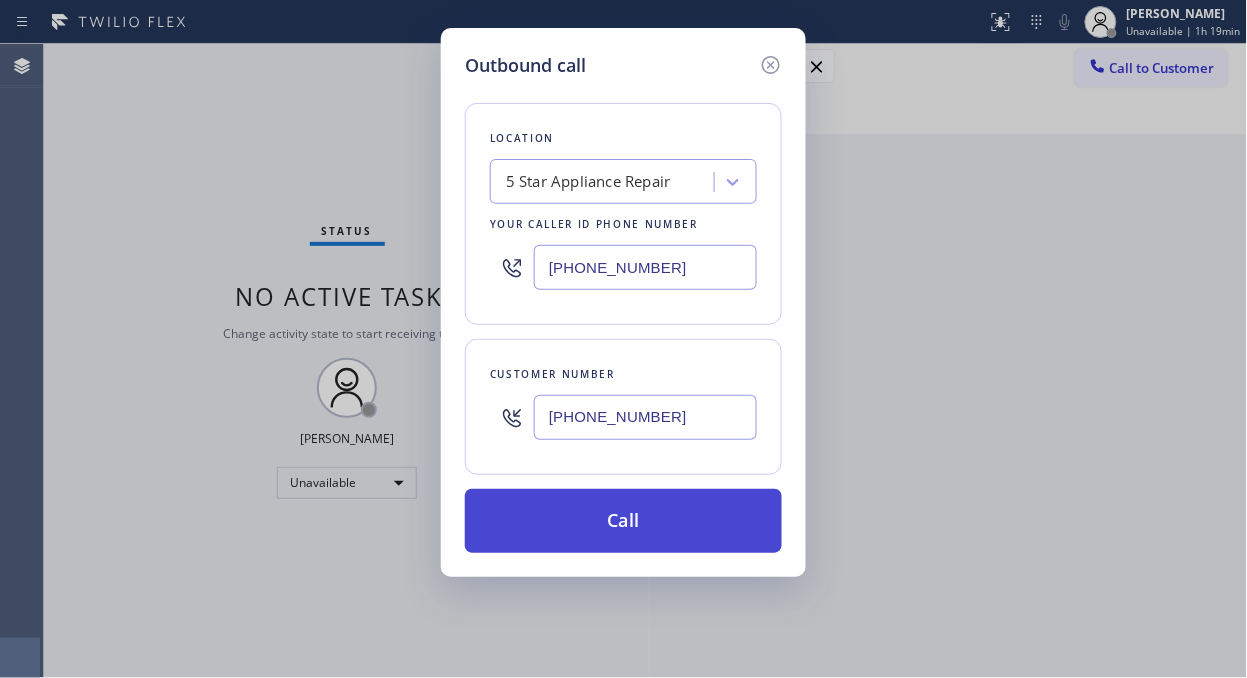 type on "[PHONE_NUMBER]" 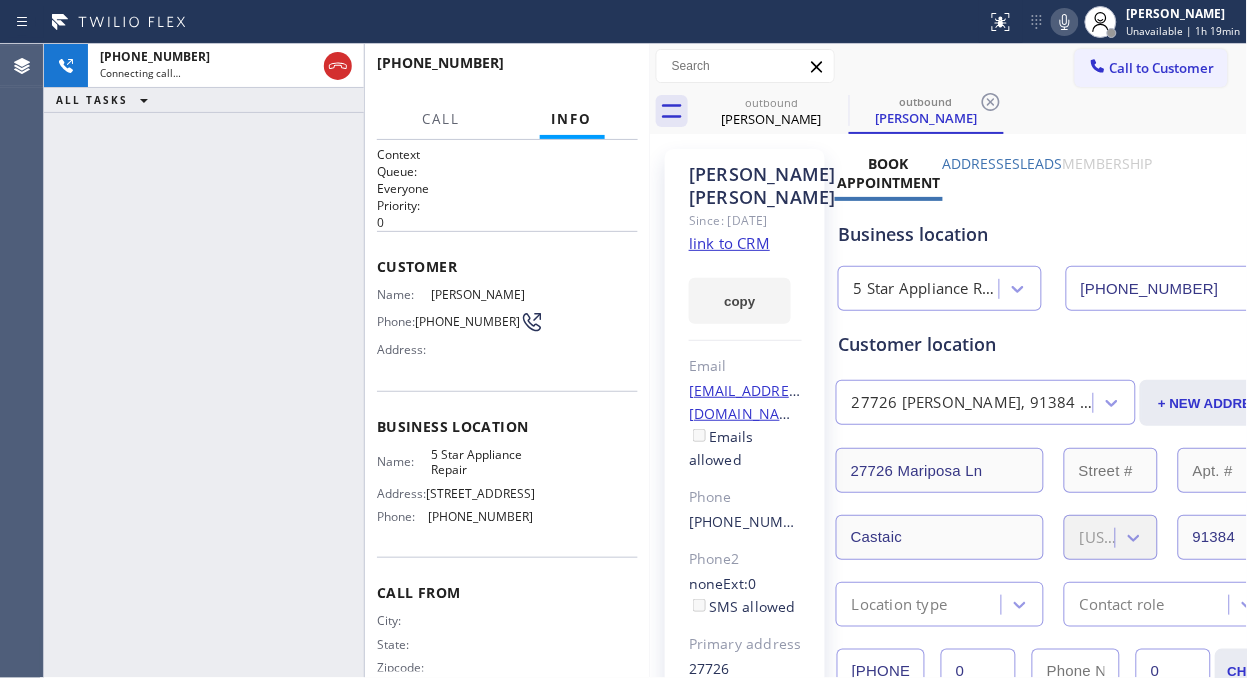 type on "[PHONE_NUMBER]" 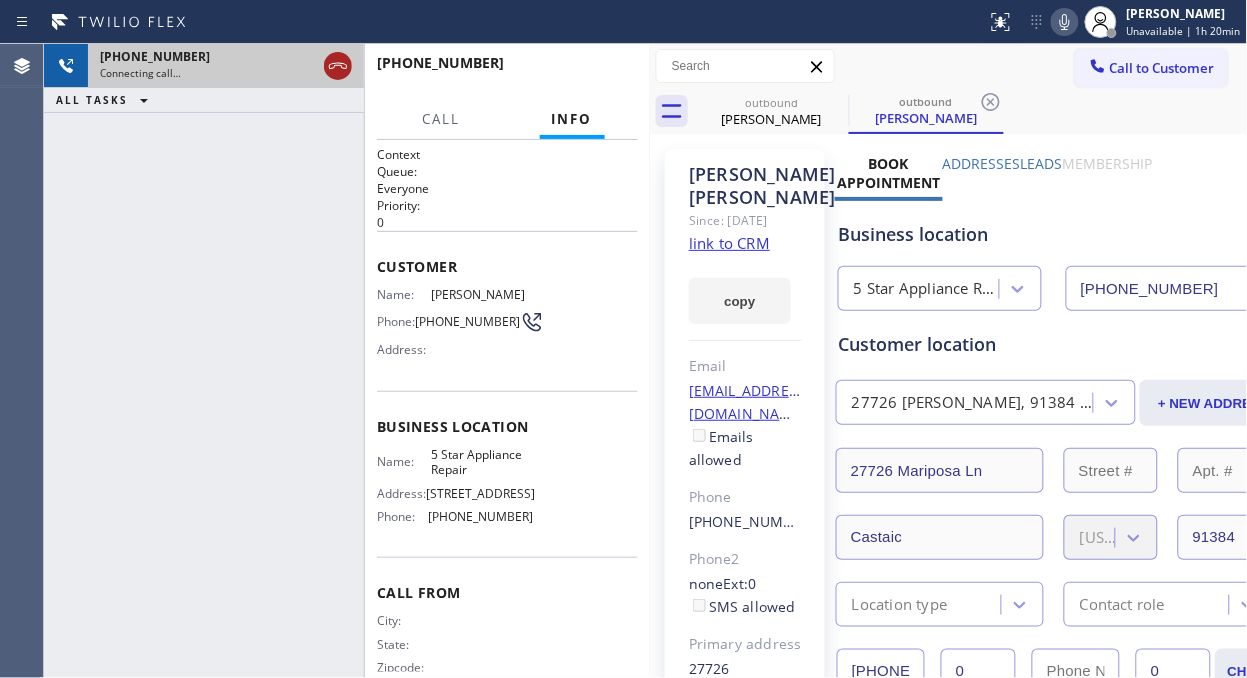 click 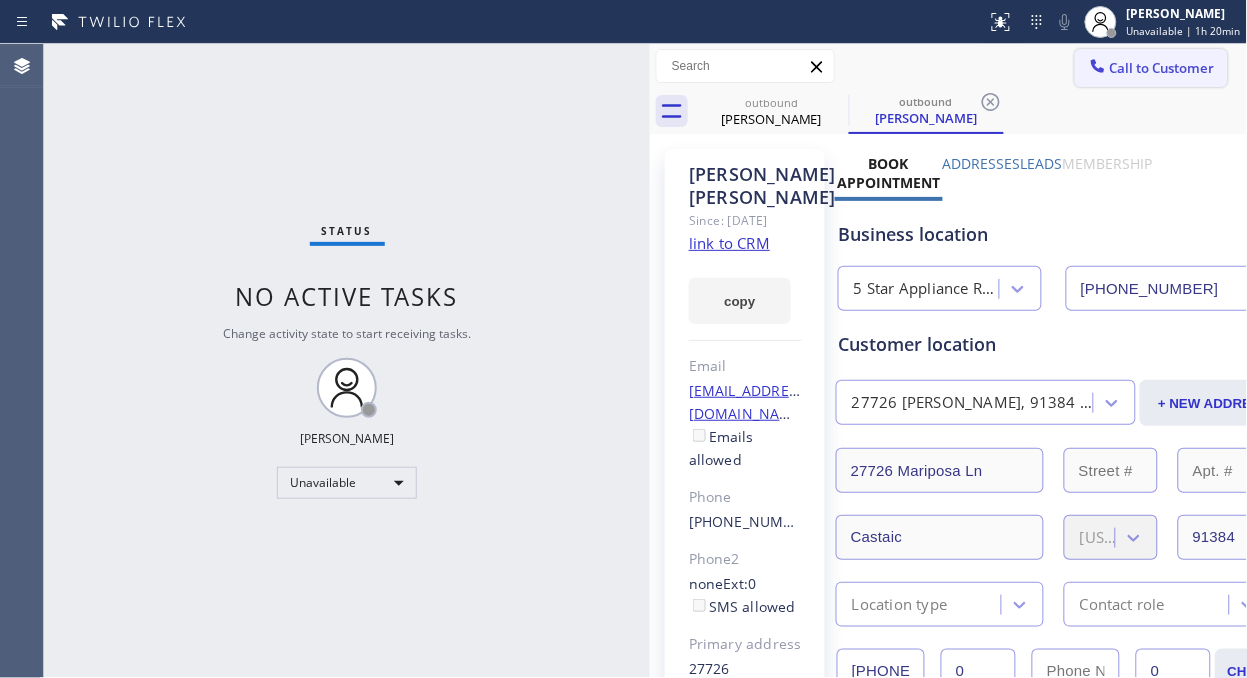 click 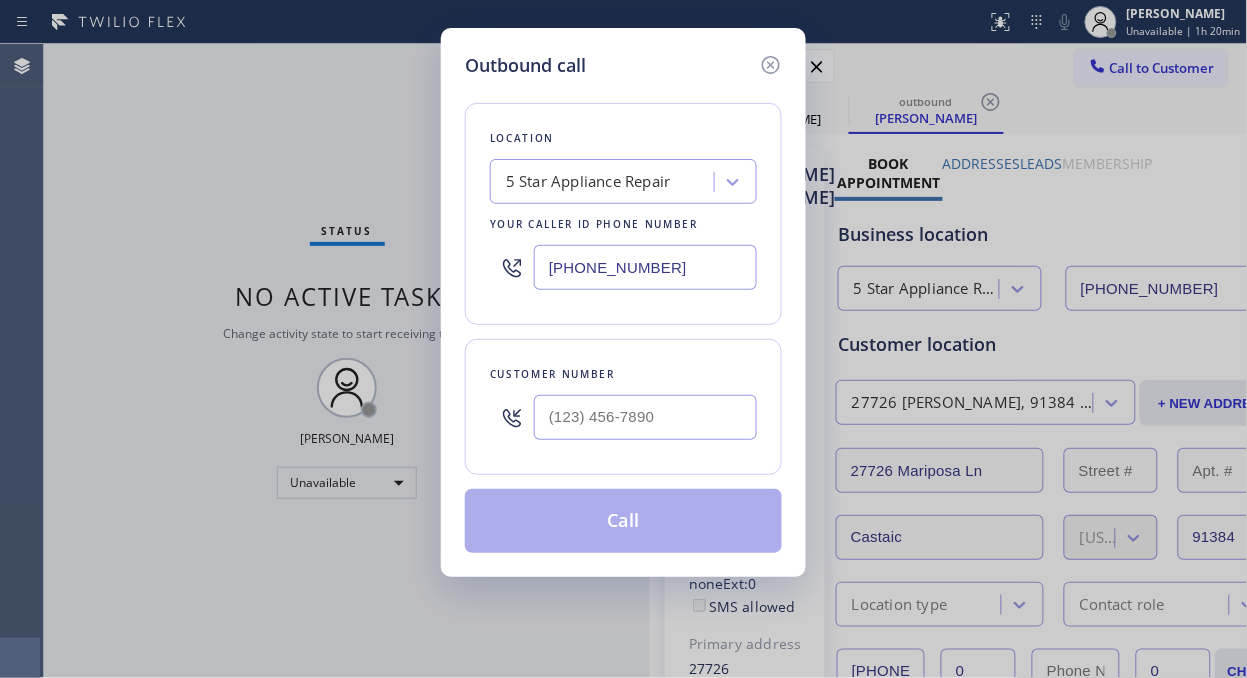 click at bounding box center [645, 417] 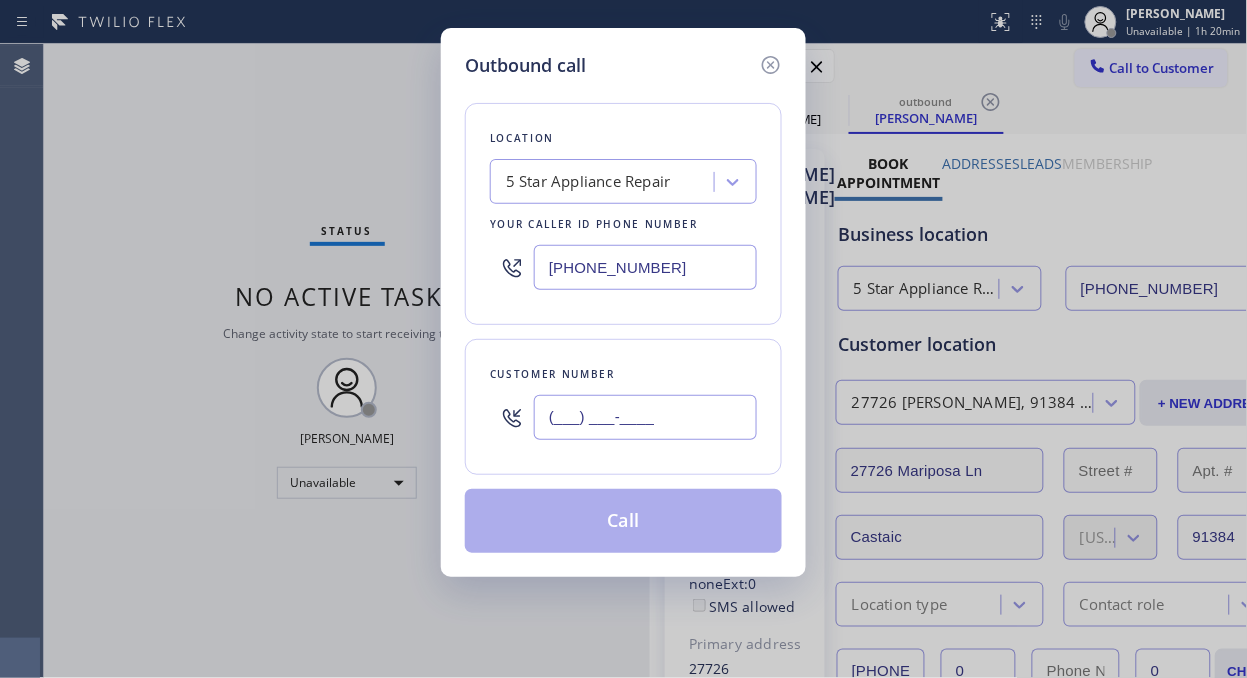 click on "(___) ___-____" at bounding box center [645, 417] 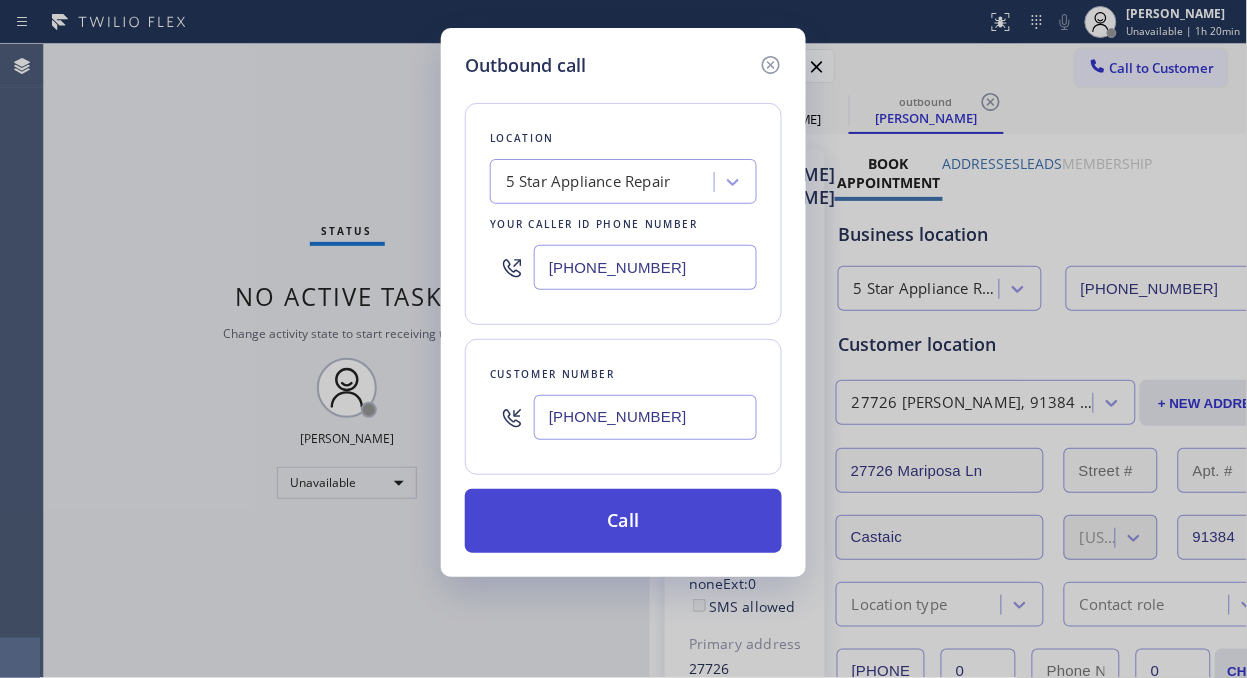 type on "[PHONE_NUMBER]" 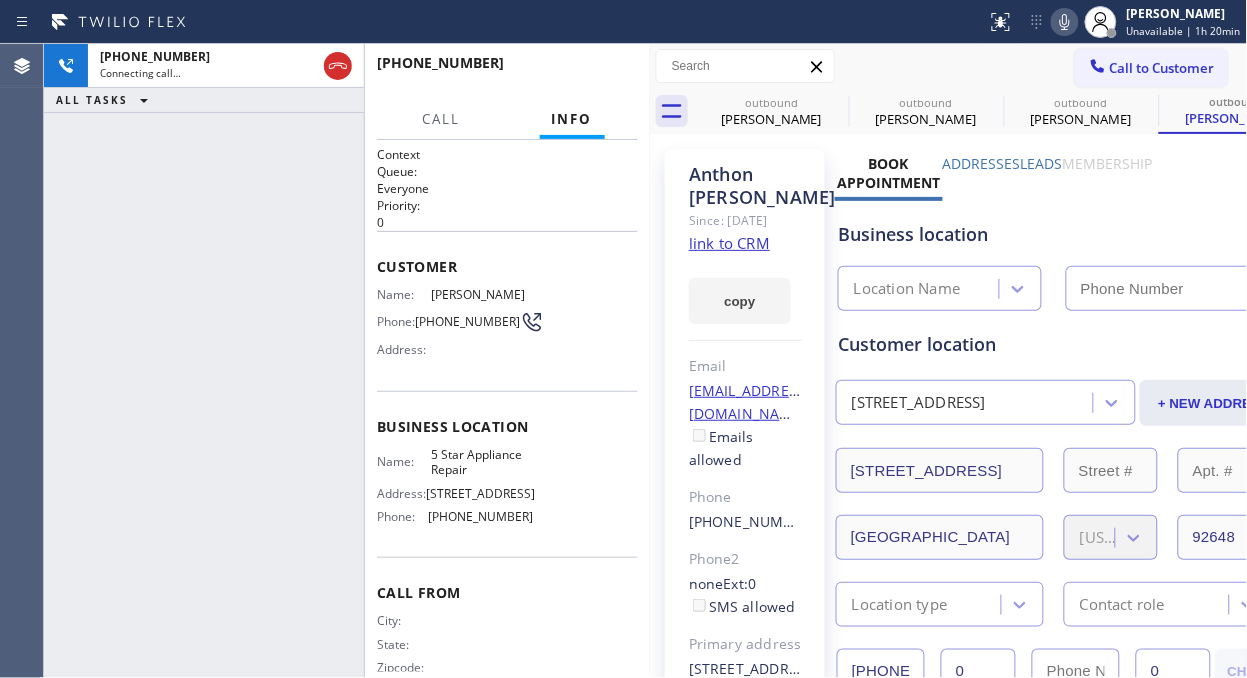 type on "[PHONE_NUMBER]" 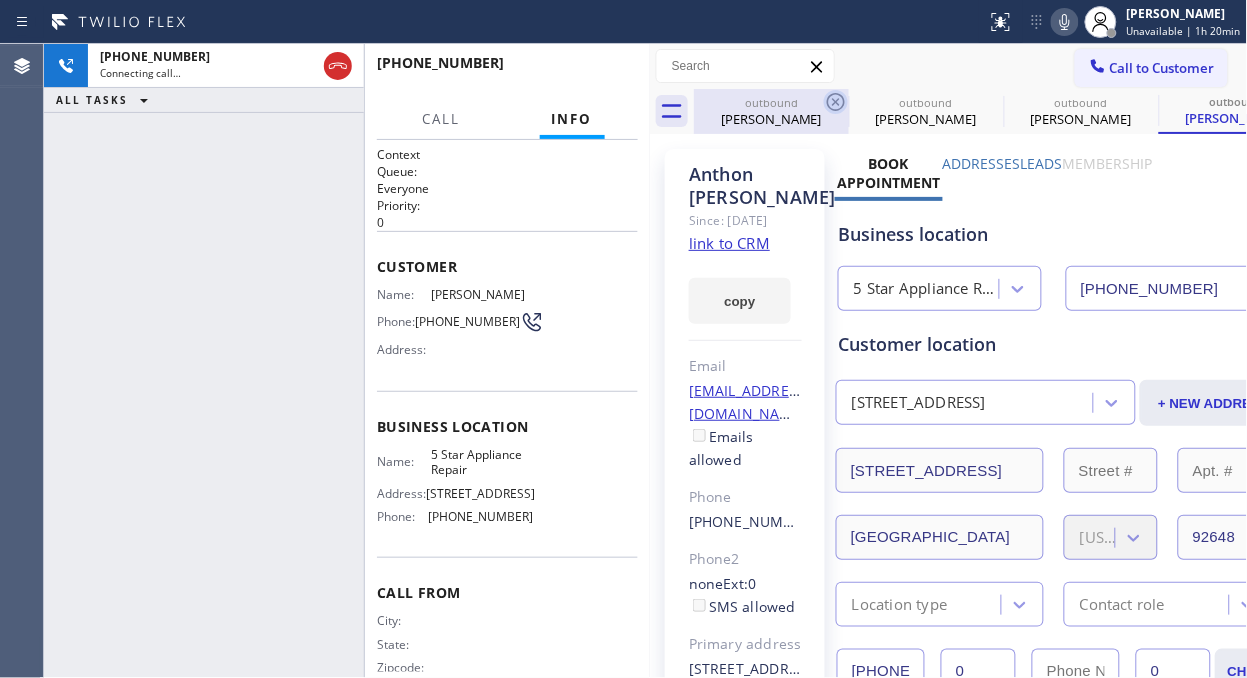 click 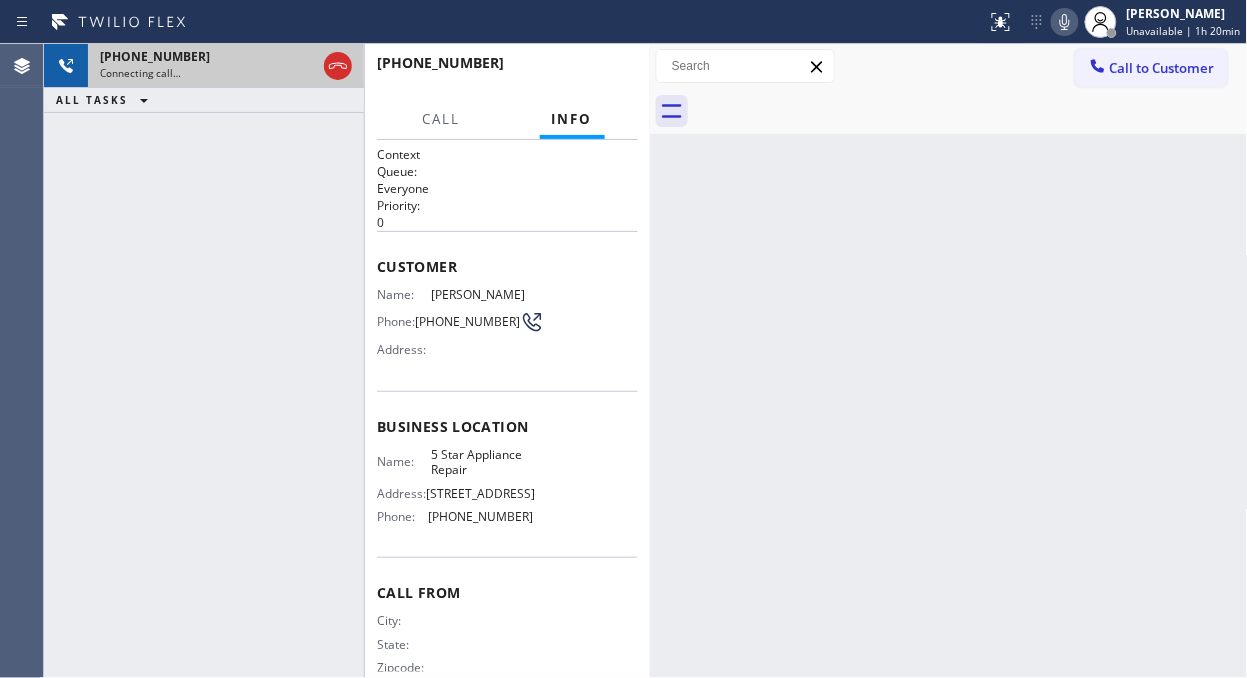 click on "[PHONE_NUMBER]" at bounding box center [208, 56] 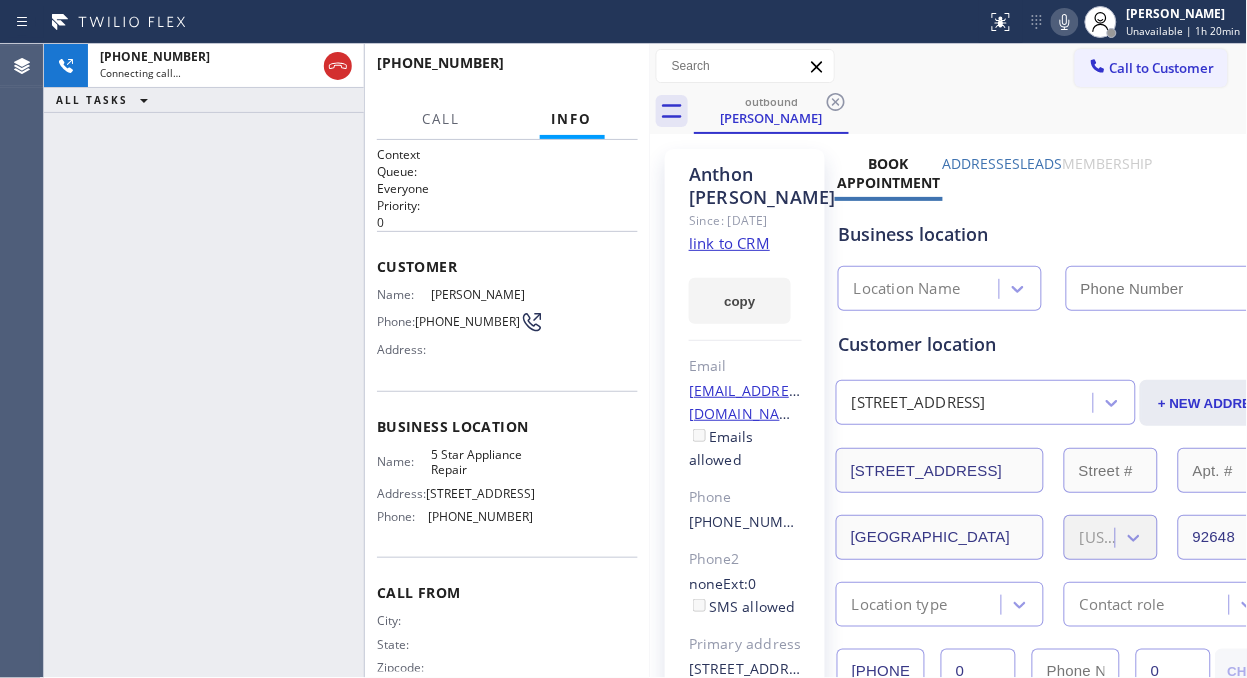 type on "[PHONE_NUMBER]" 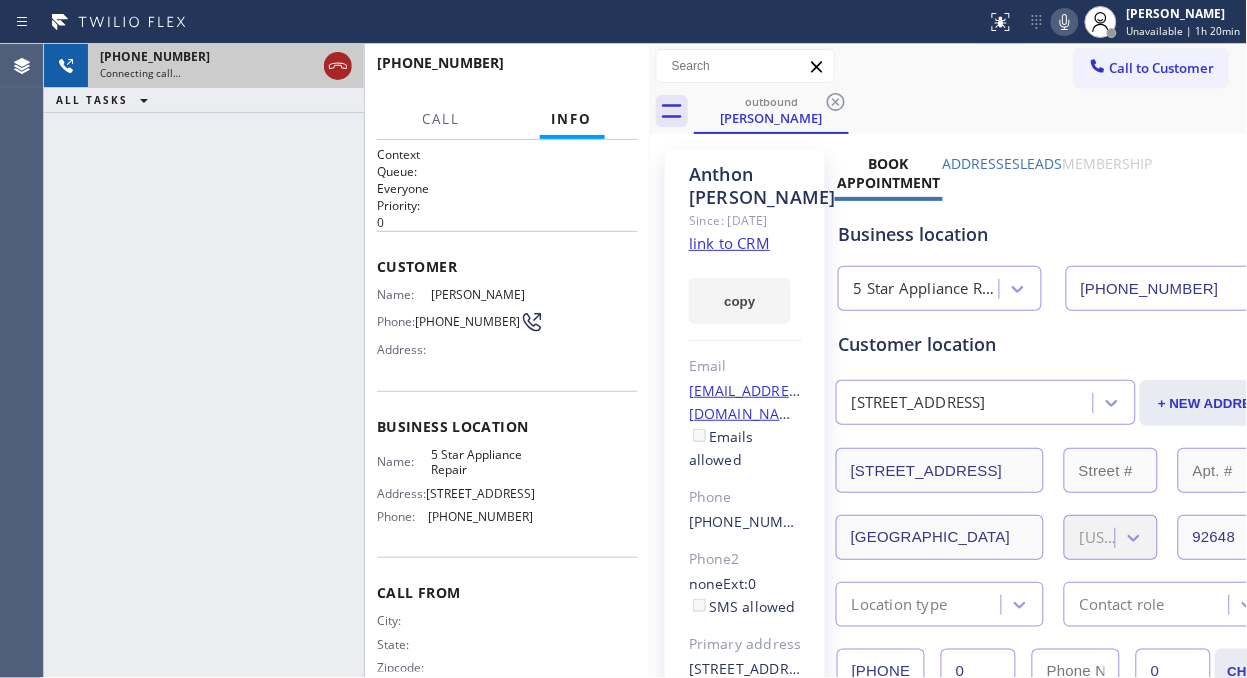 click 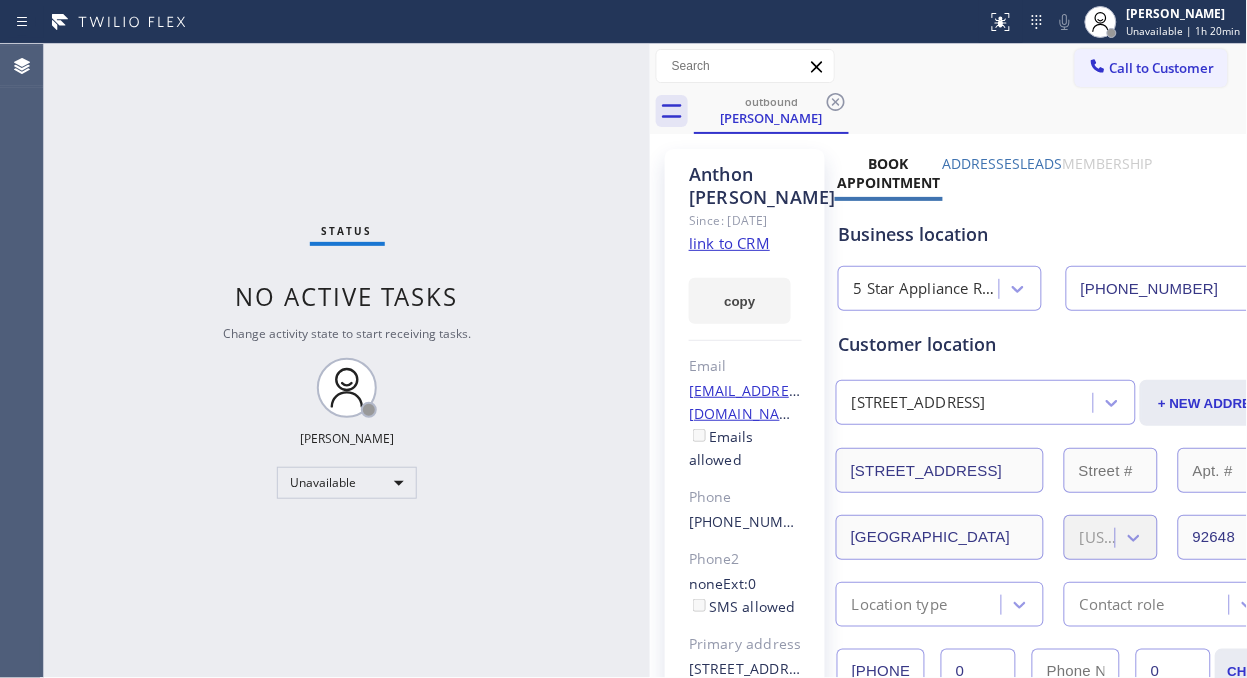 drag, startPoint x: 1123, startPoint y: 83, endPoint x: 822, endPoint y: 282, distance: 360.83514 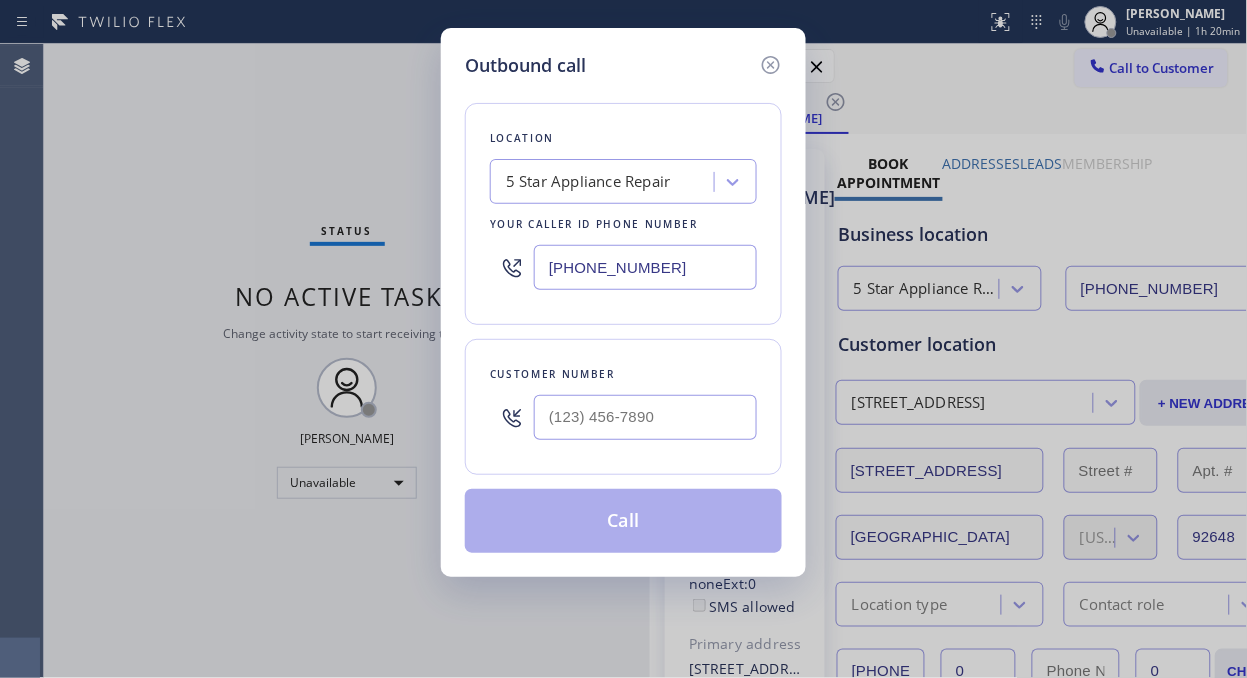 type on "(___) ___-____" 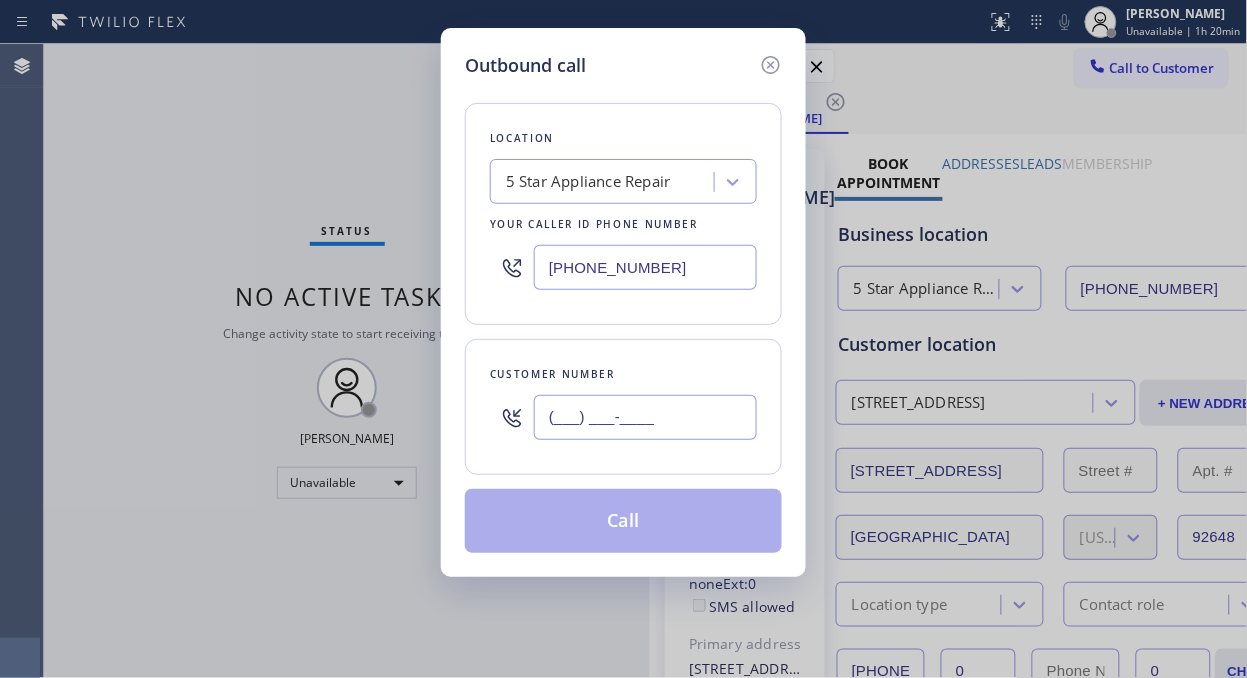 click on "(___) ___-____" at bounding box center [645, 417] 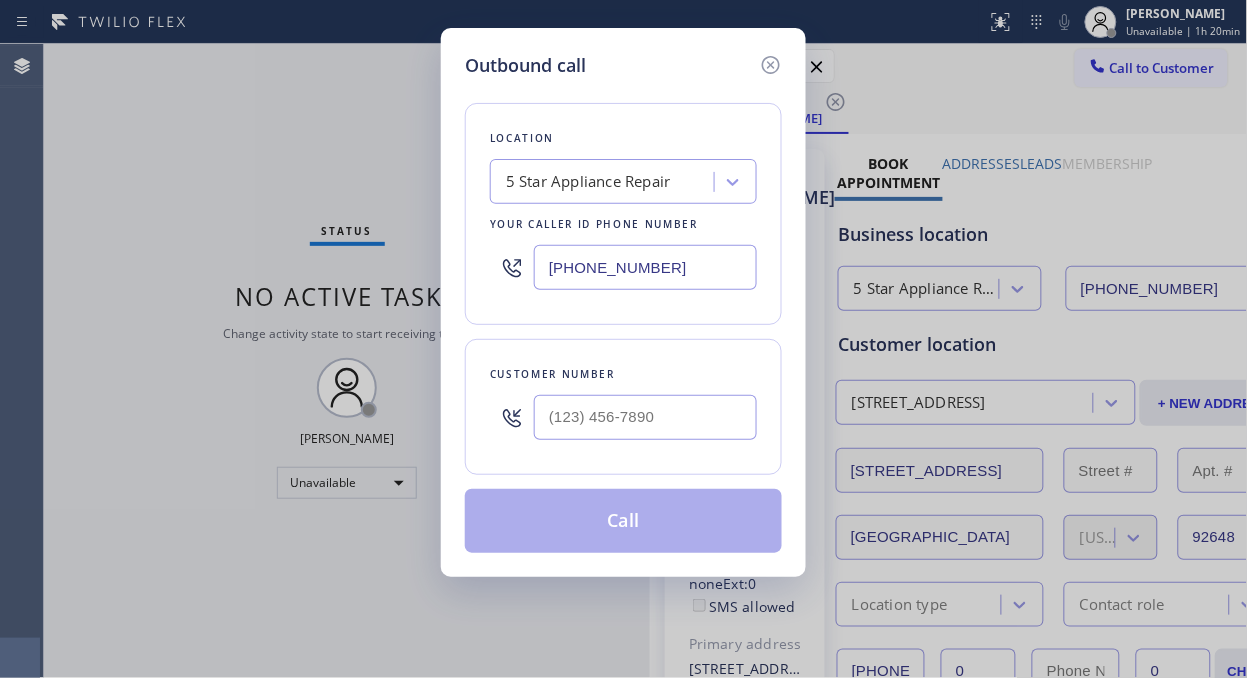 click at bounding box center [645, 417] 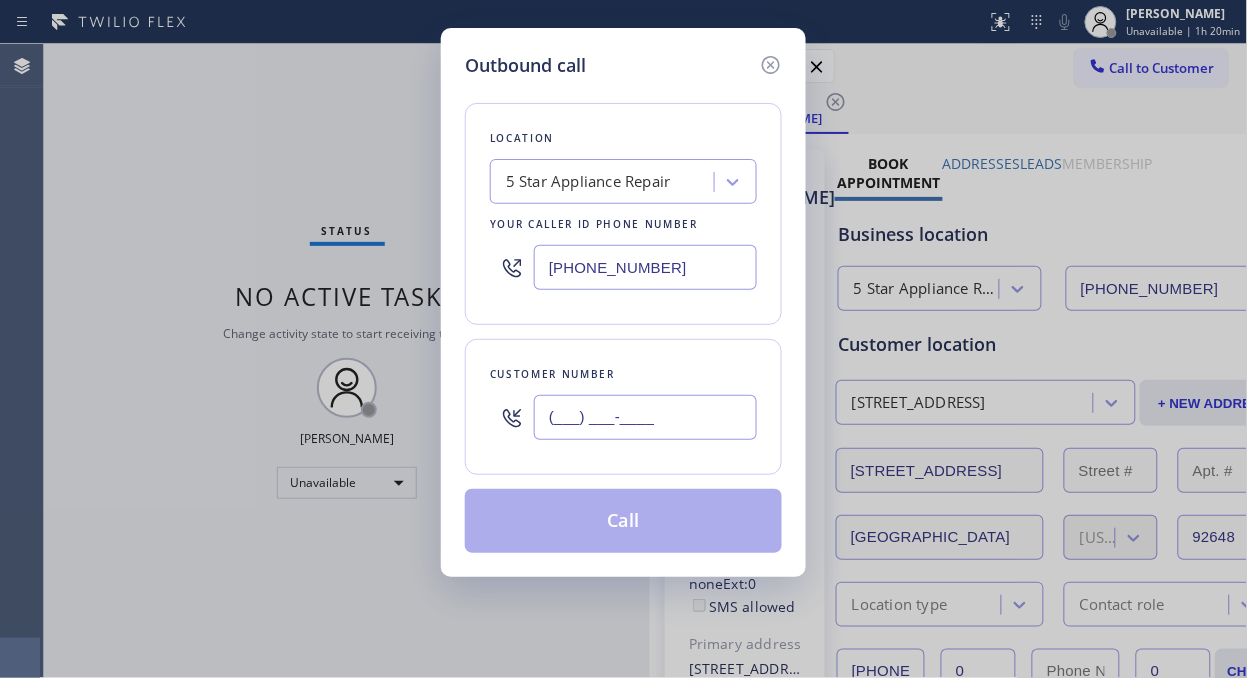click on "(___) ___-____" at bounding box center (645, 417) 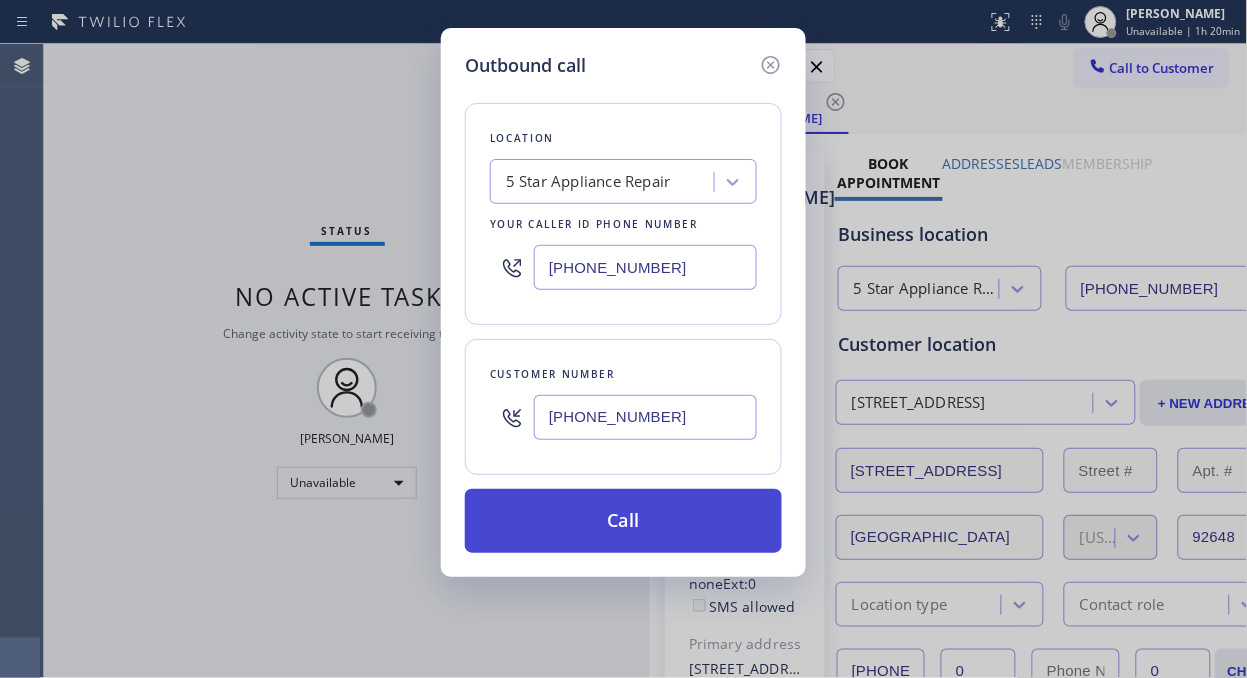 type on "[PHONE_NUMBER]" 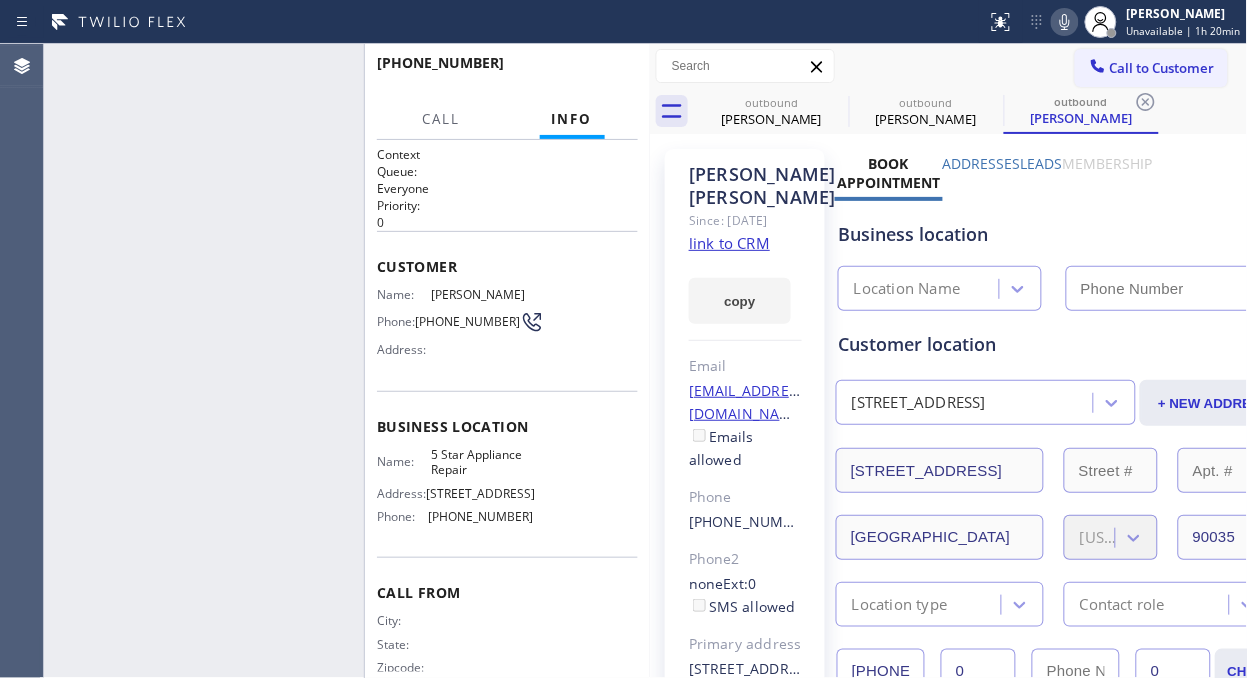 type on "[PHONE_NUMBER]" 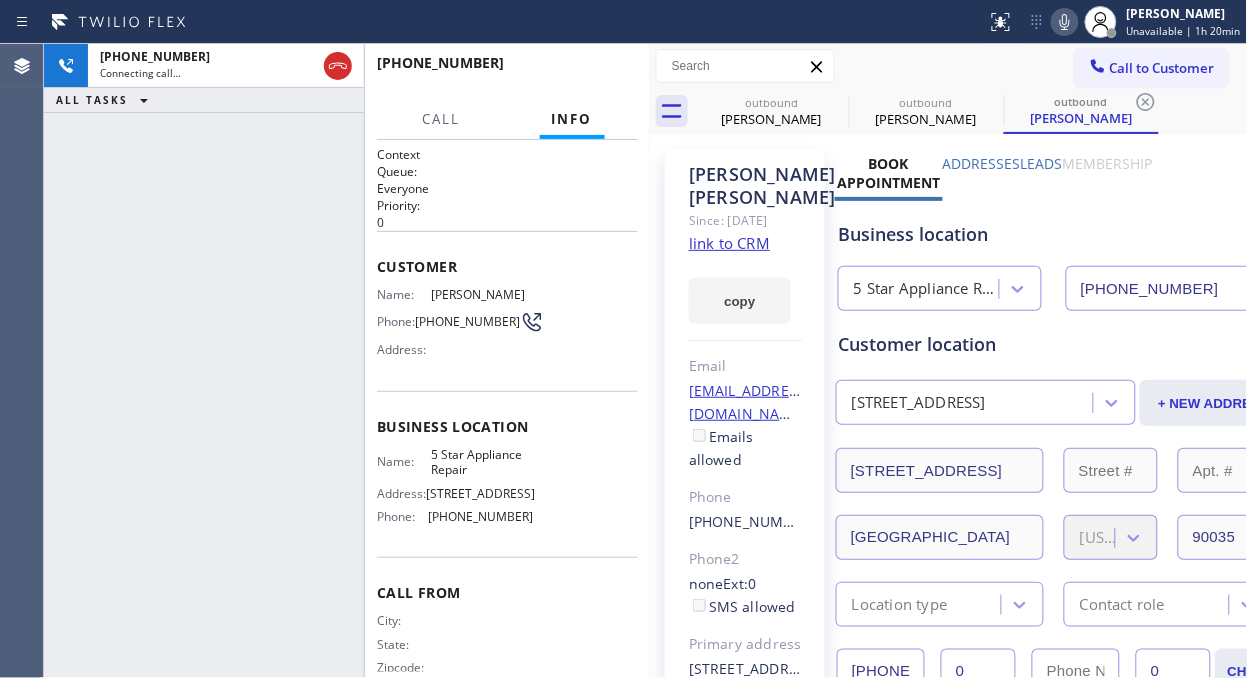 click 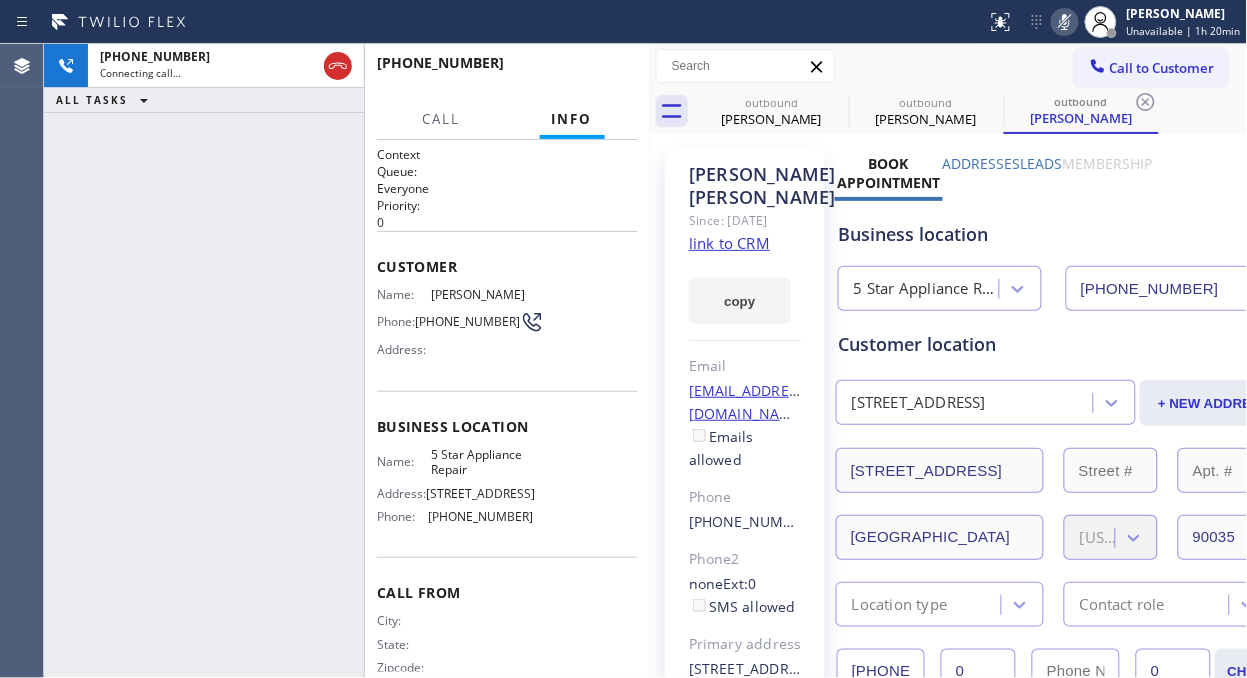 click 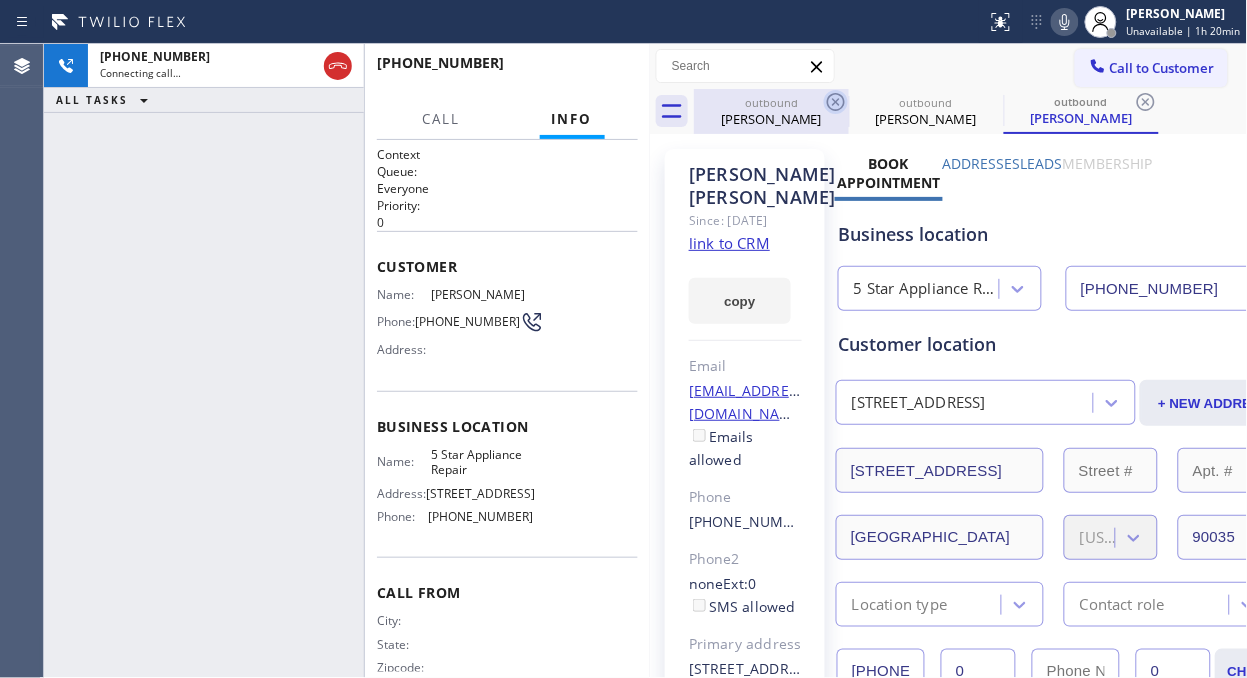 click 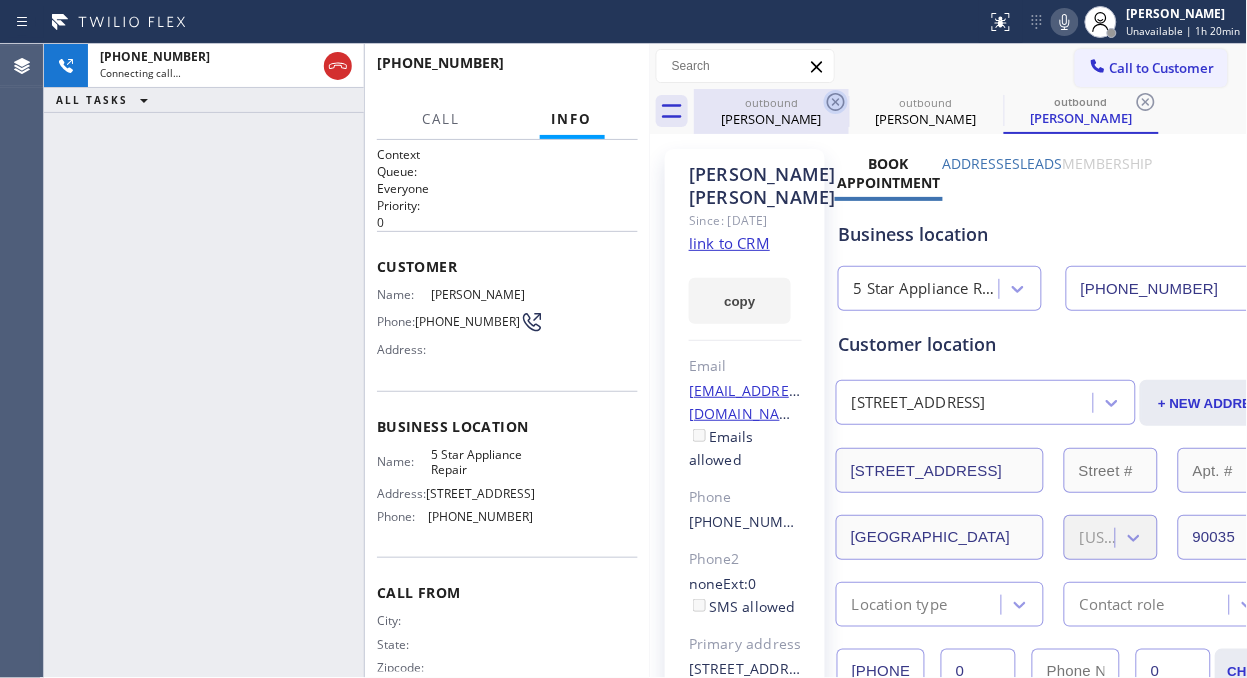 click 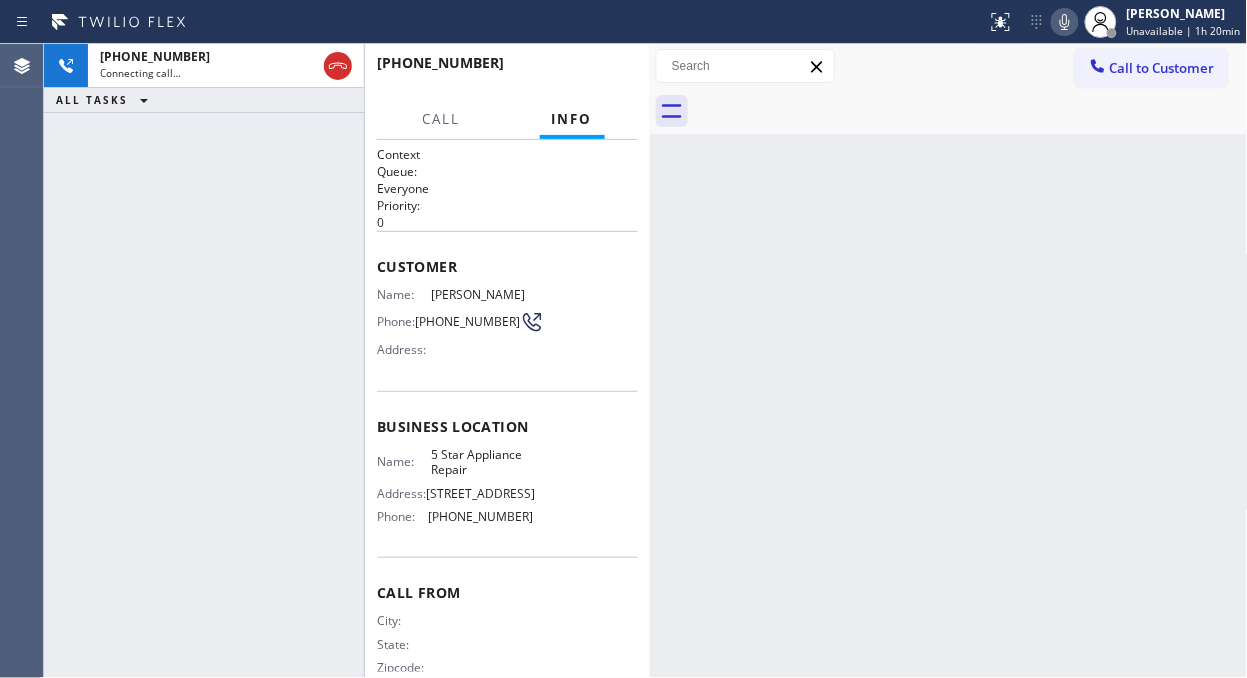 drag, startPoint x: 227, startPoint y: 66, endPoint x: 532, endPoint y: 38, distance: 306.28256 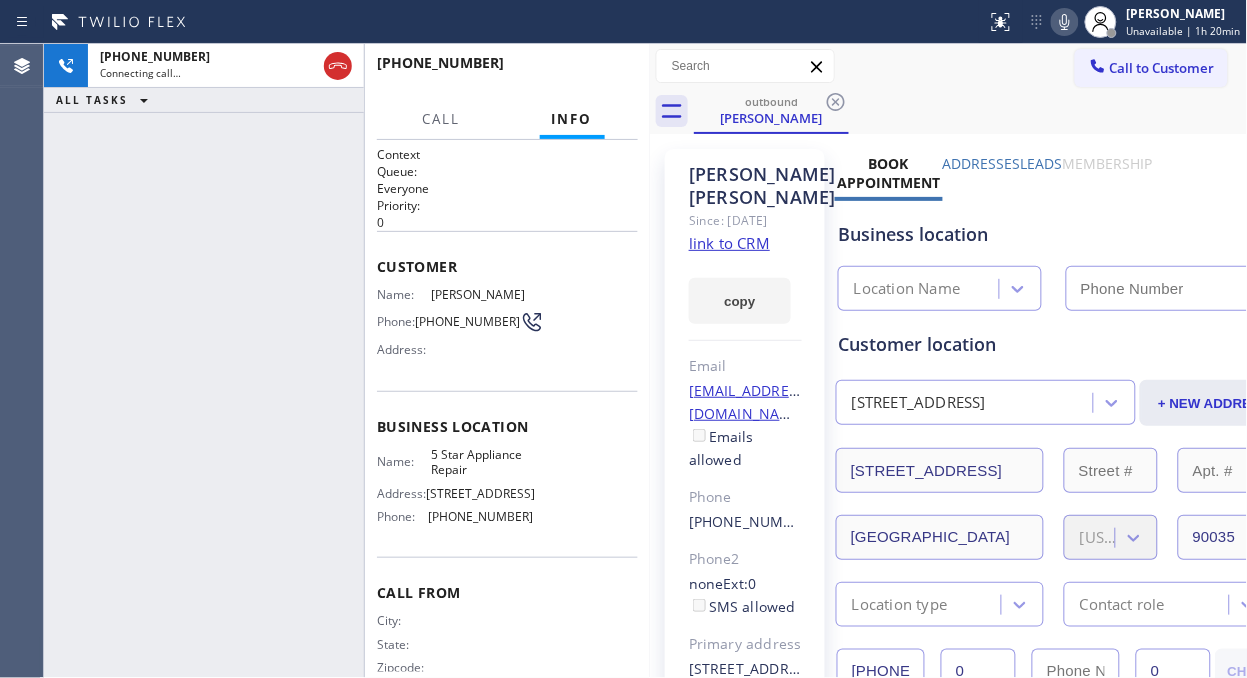 click 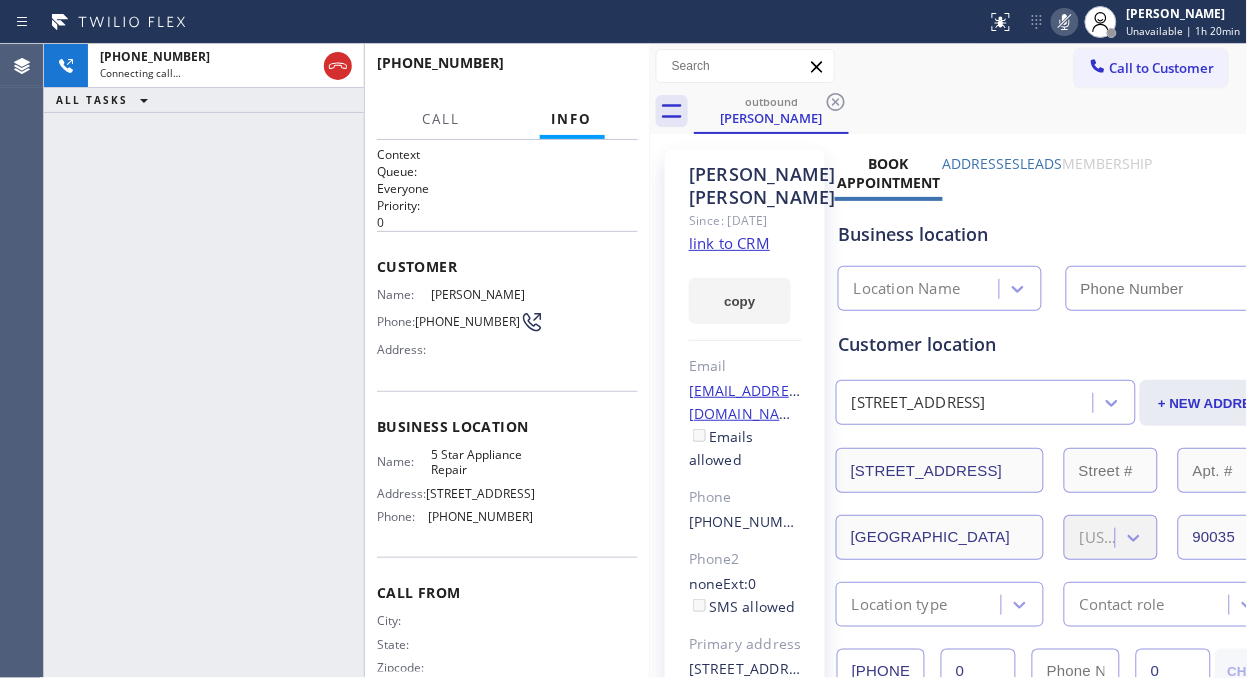 type on "[PHONE_NUMBER]" 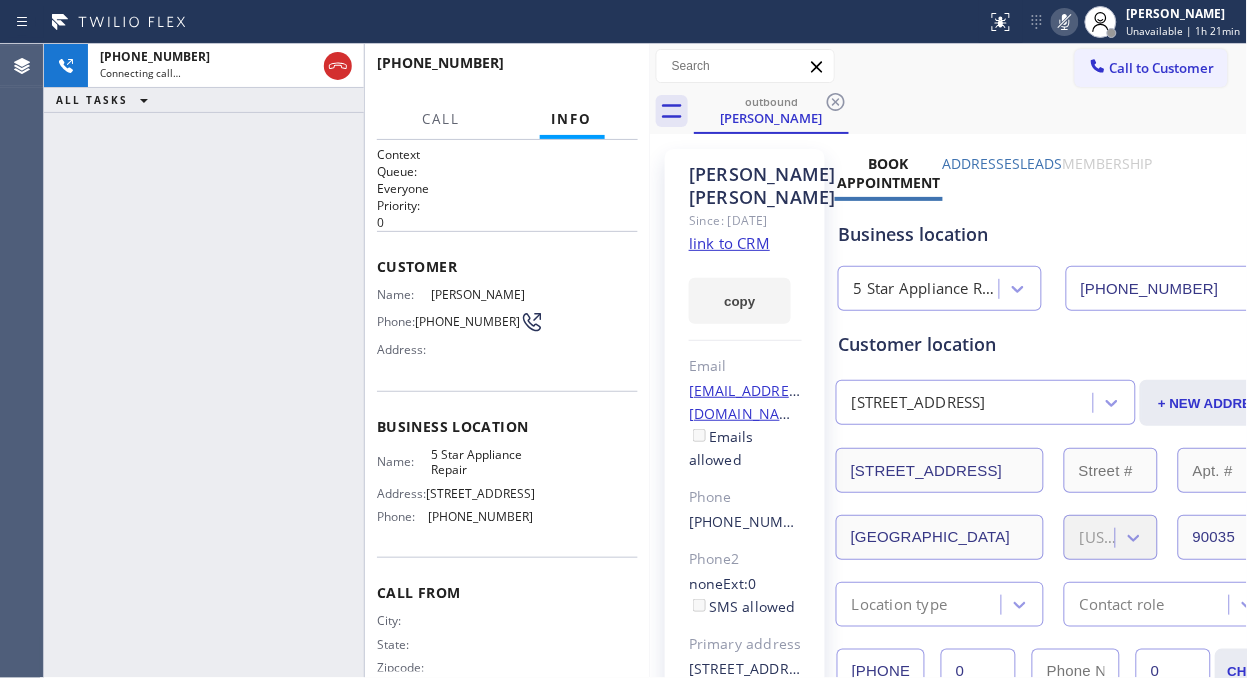 click 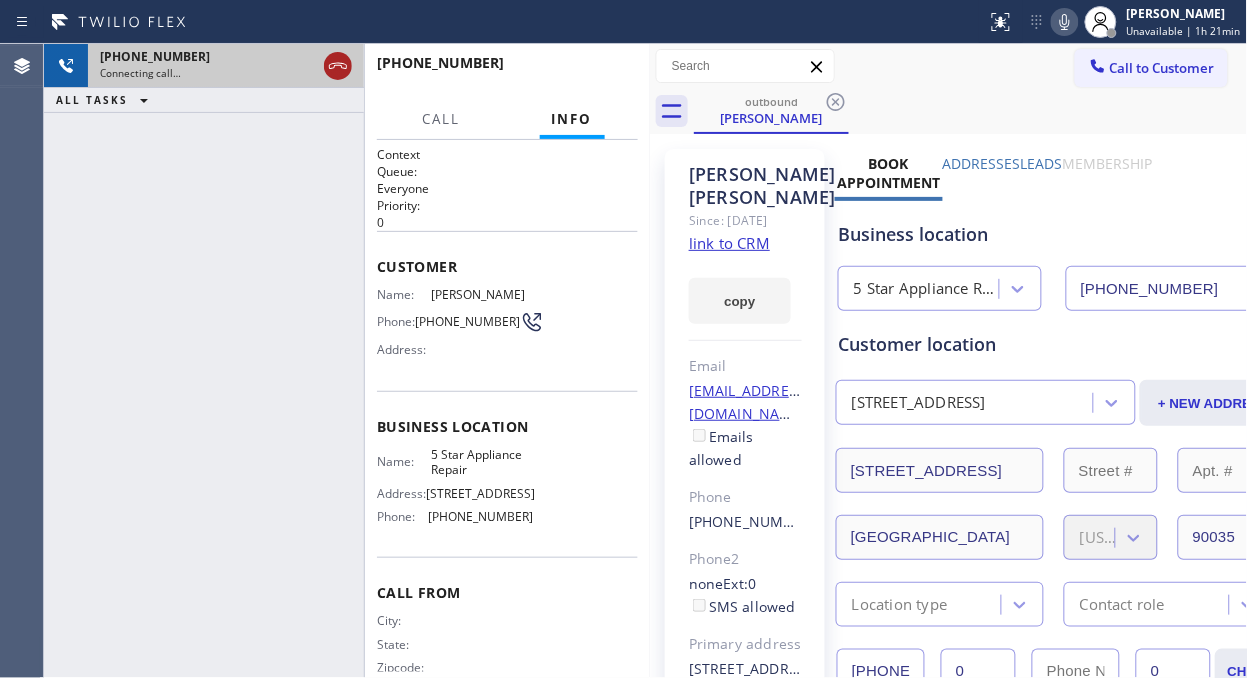 click 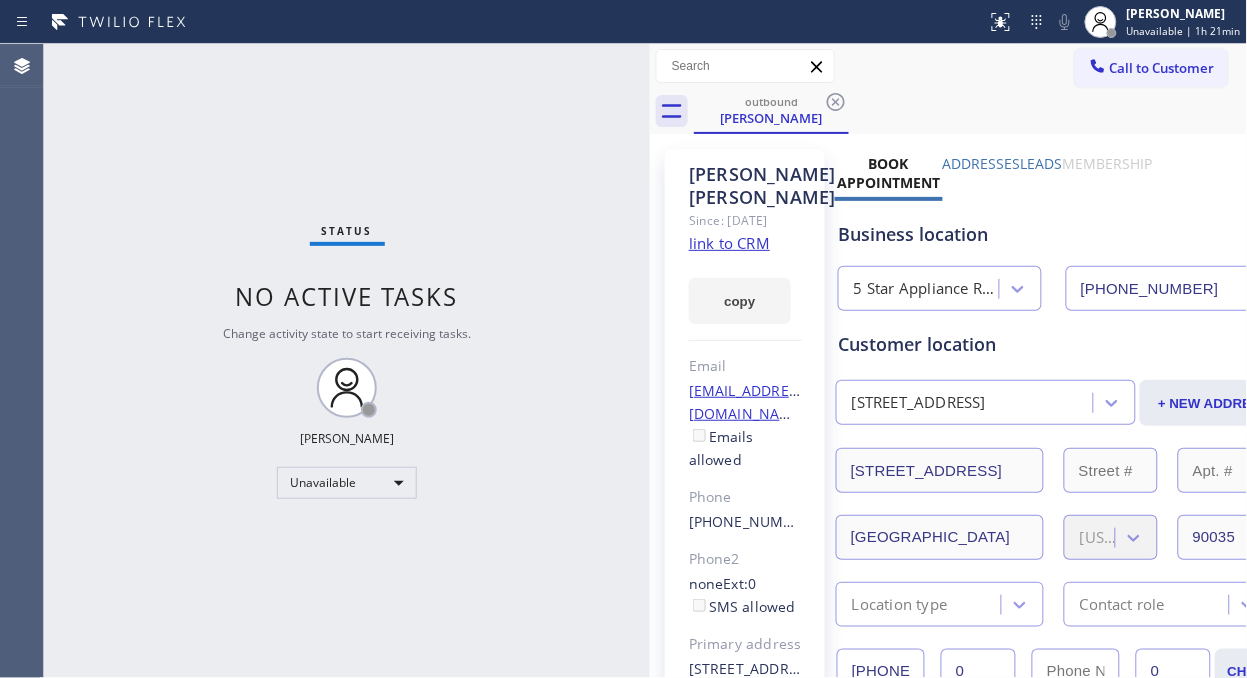 drag, startPoint x: 1106, startPoint y: 53, endPoint x: 985, endPoint y: 231, distance: 215.23244 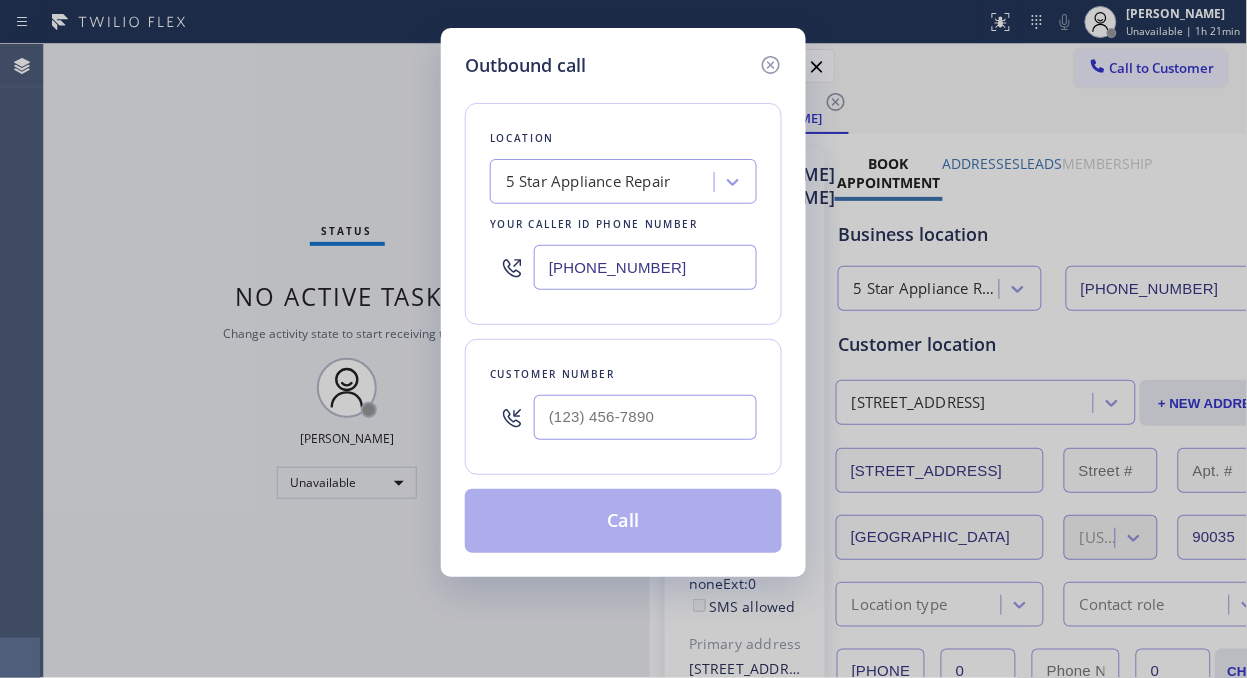 click at bounding box center (645, 417) 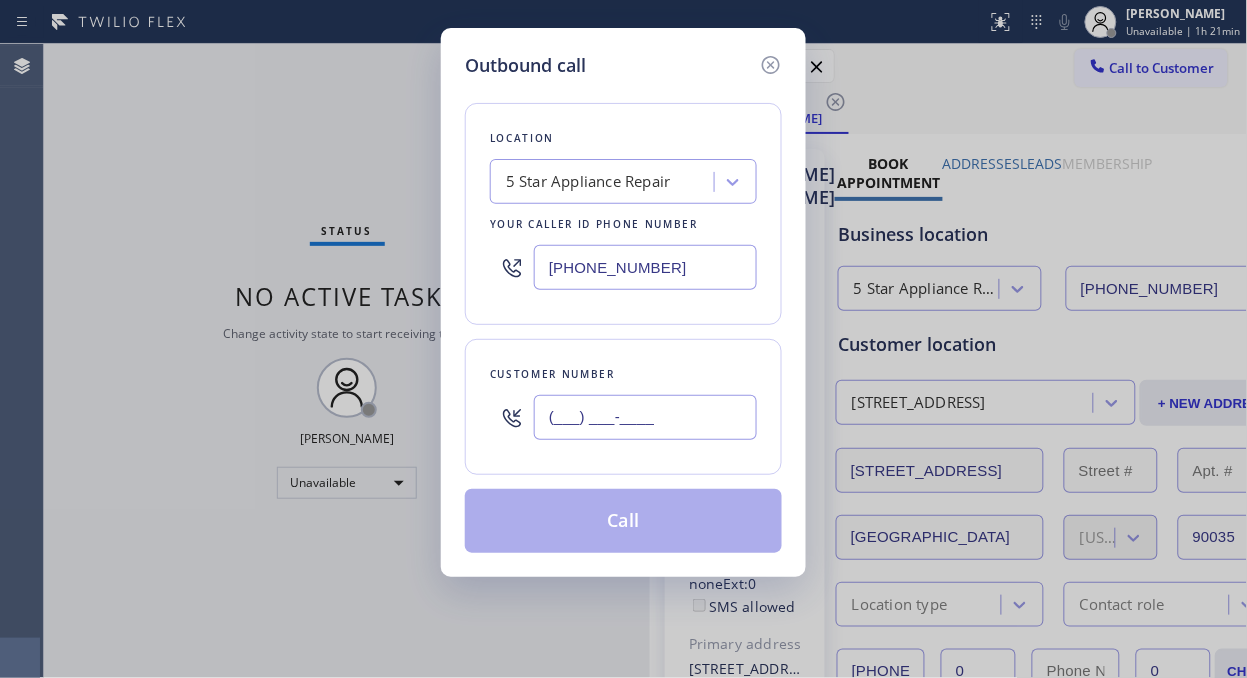 click on "(___) ___-____" at bounding box center (645, 417) 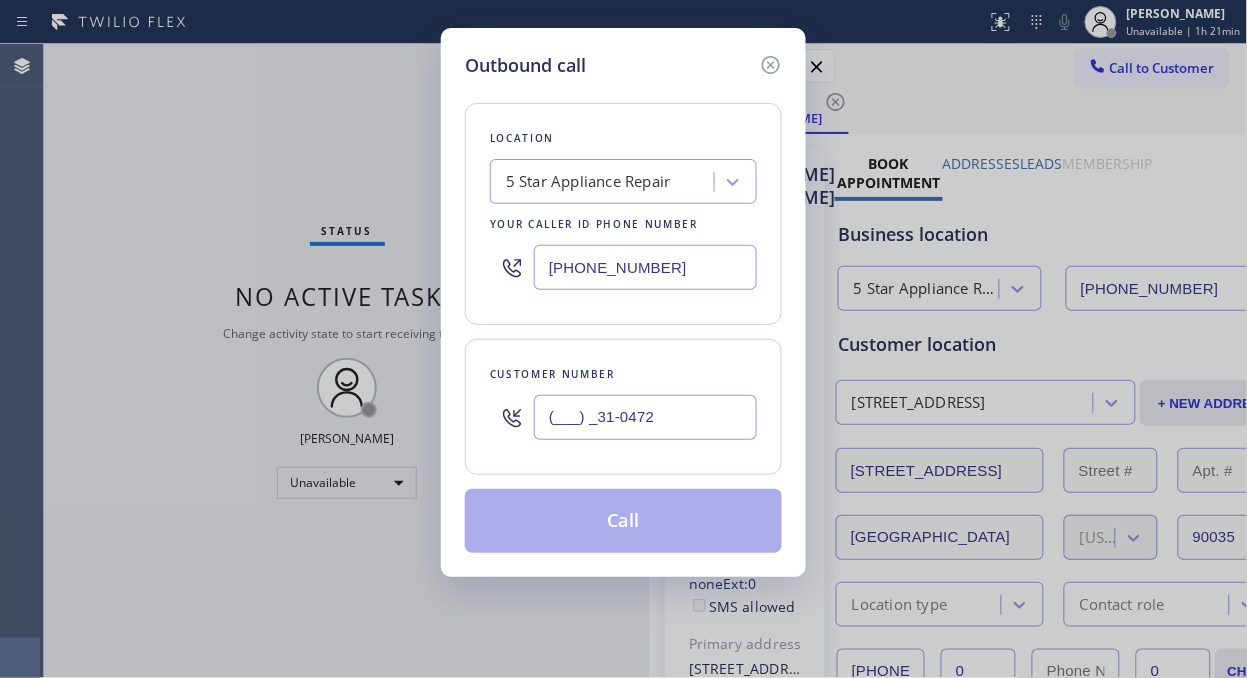 click on "(___) _31-0472" at bounding box center [645, 417] 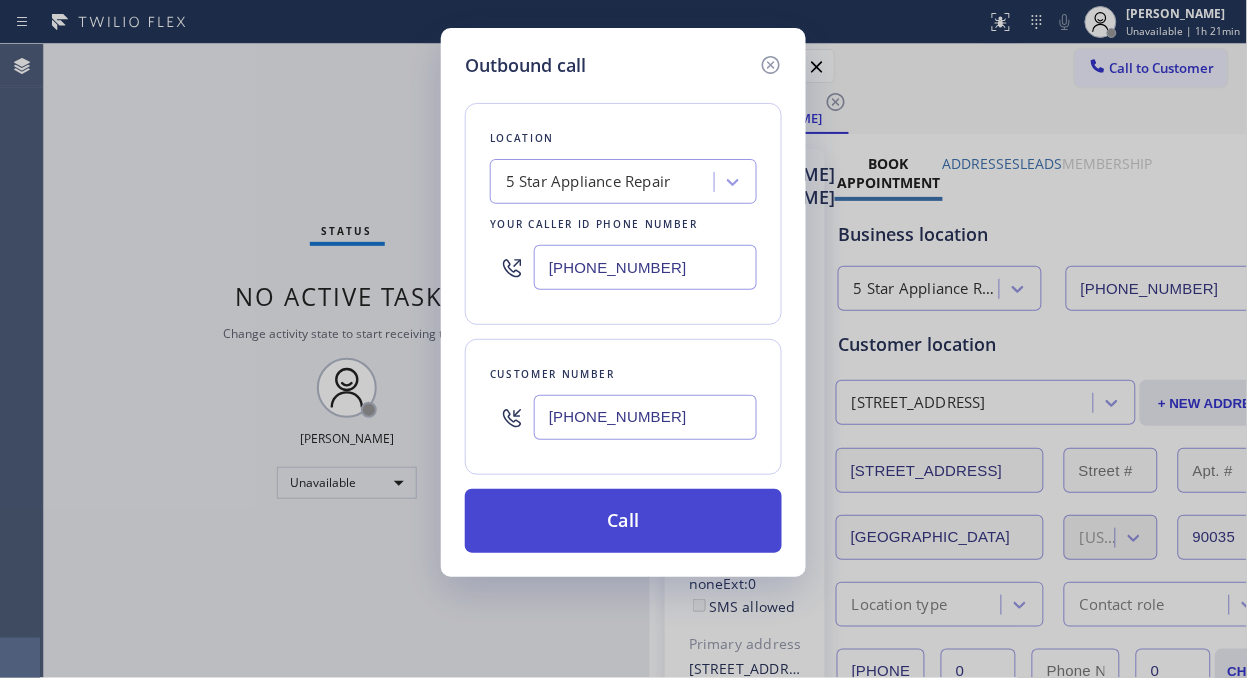 type on "[PHONE_NUMBER]" 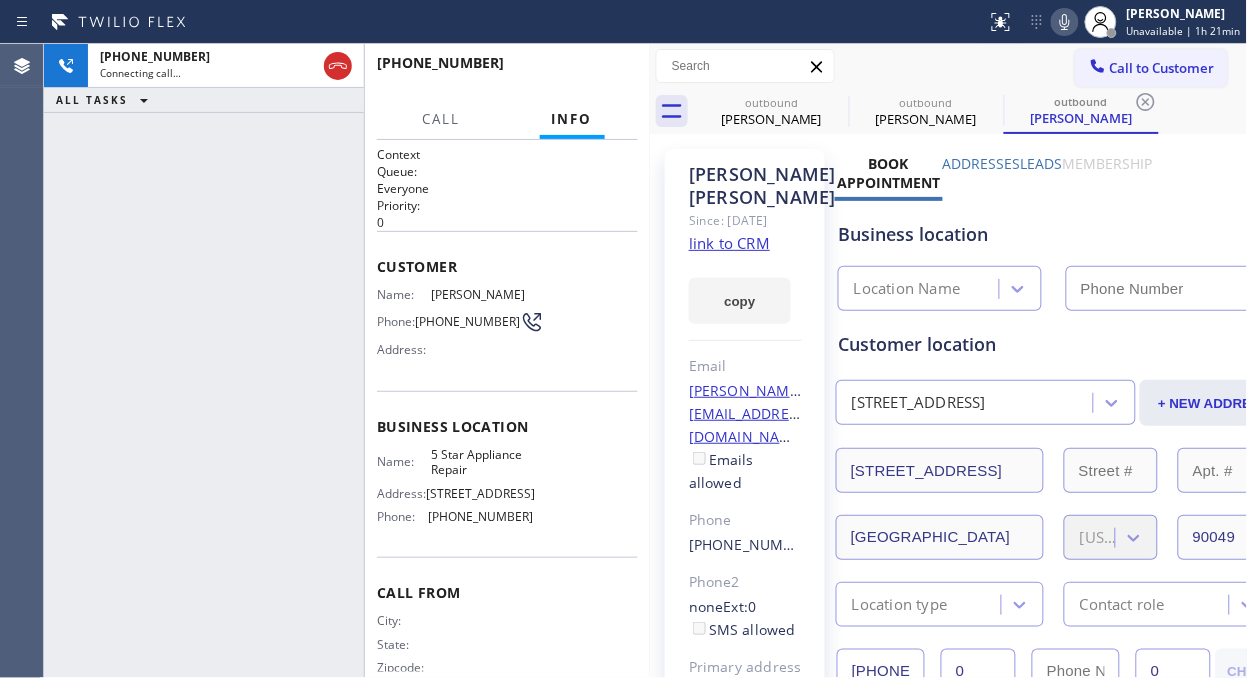 type on "[PHONE_NUMBER]" 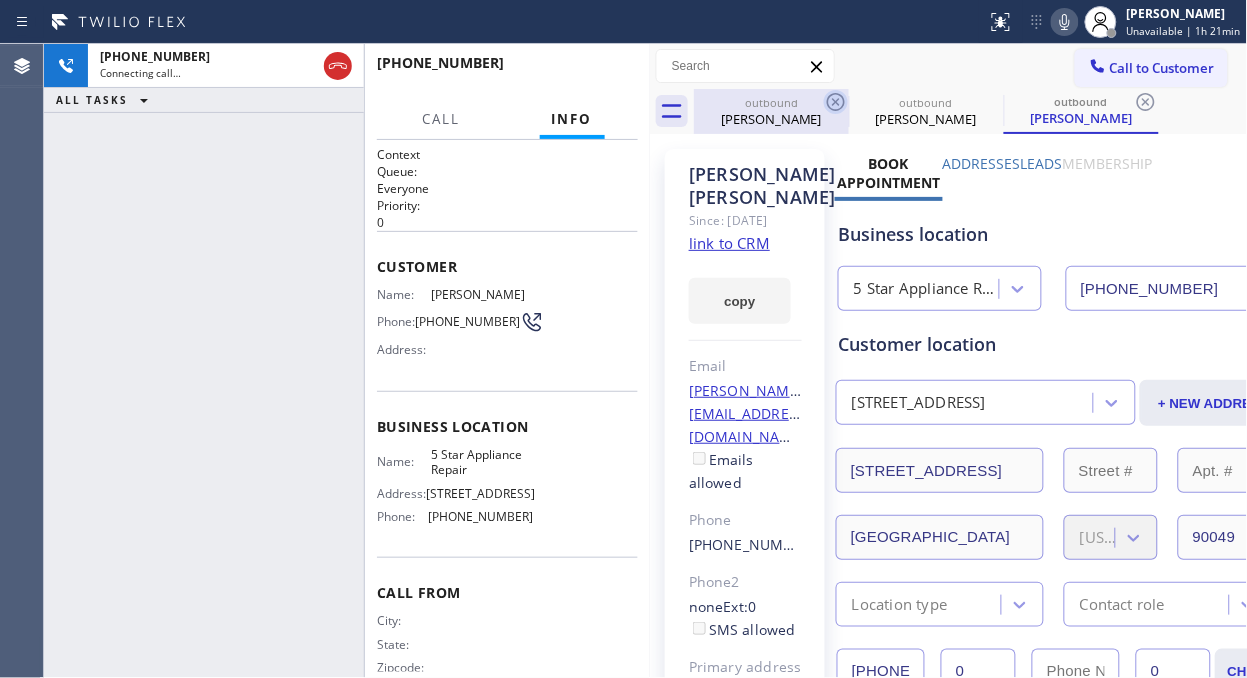 click 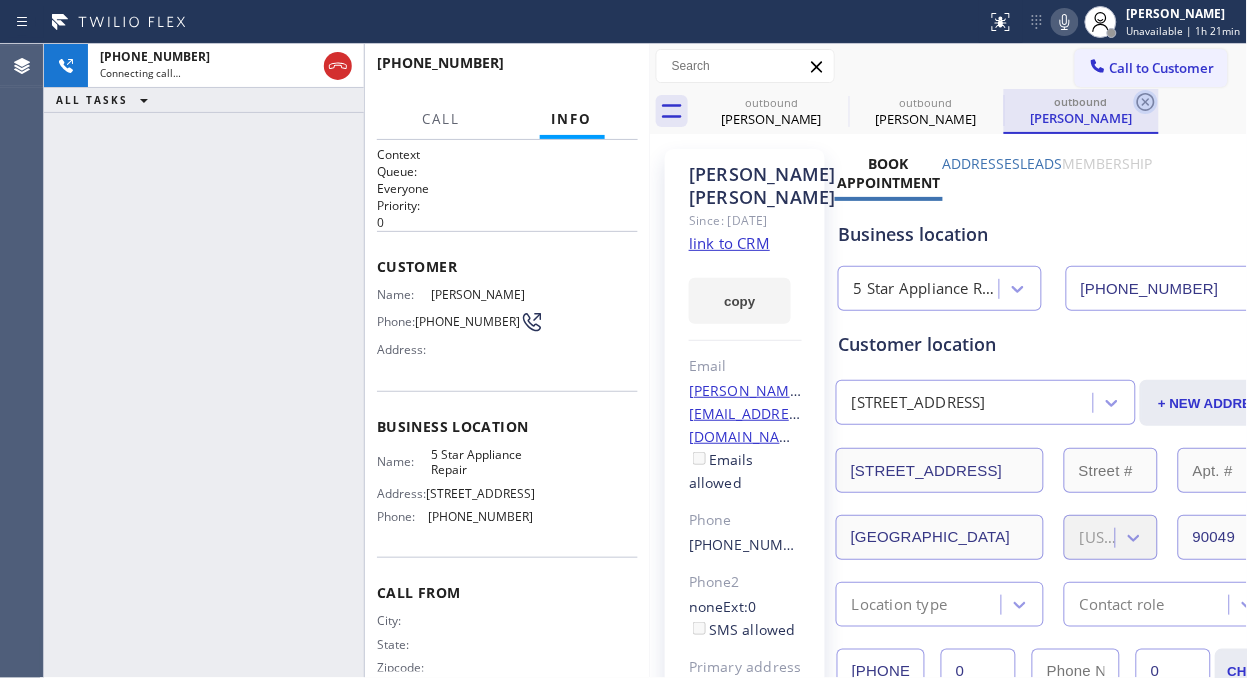 click 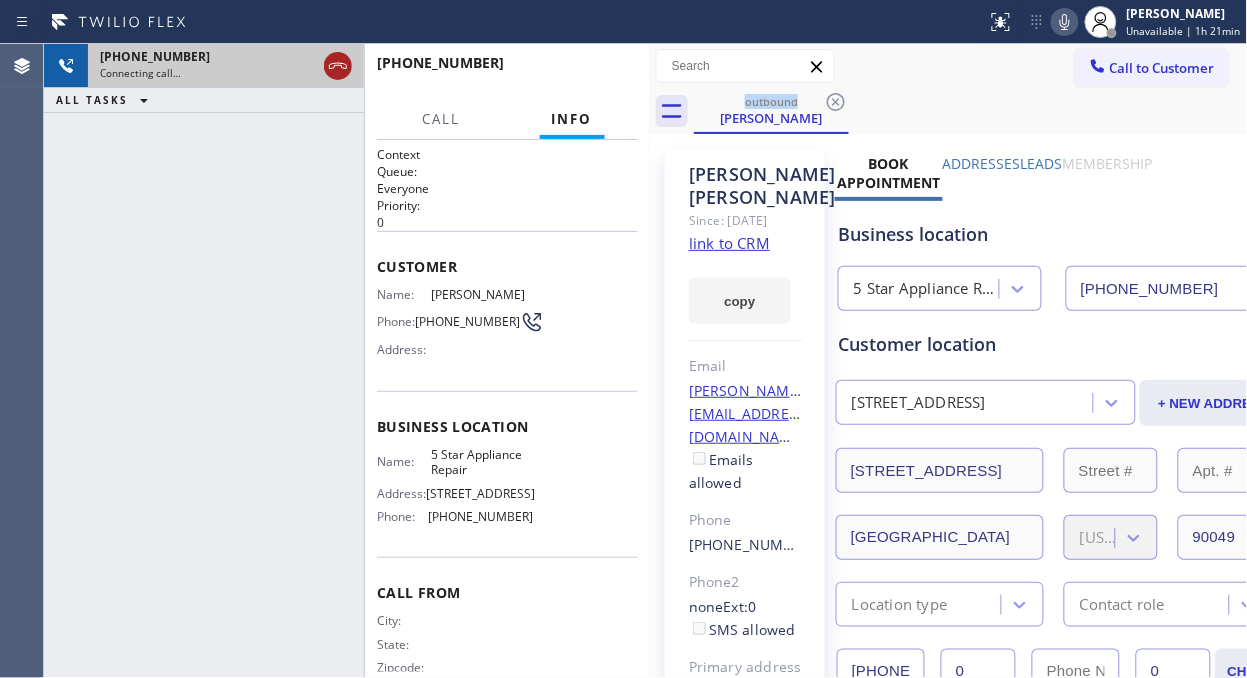 click 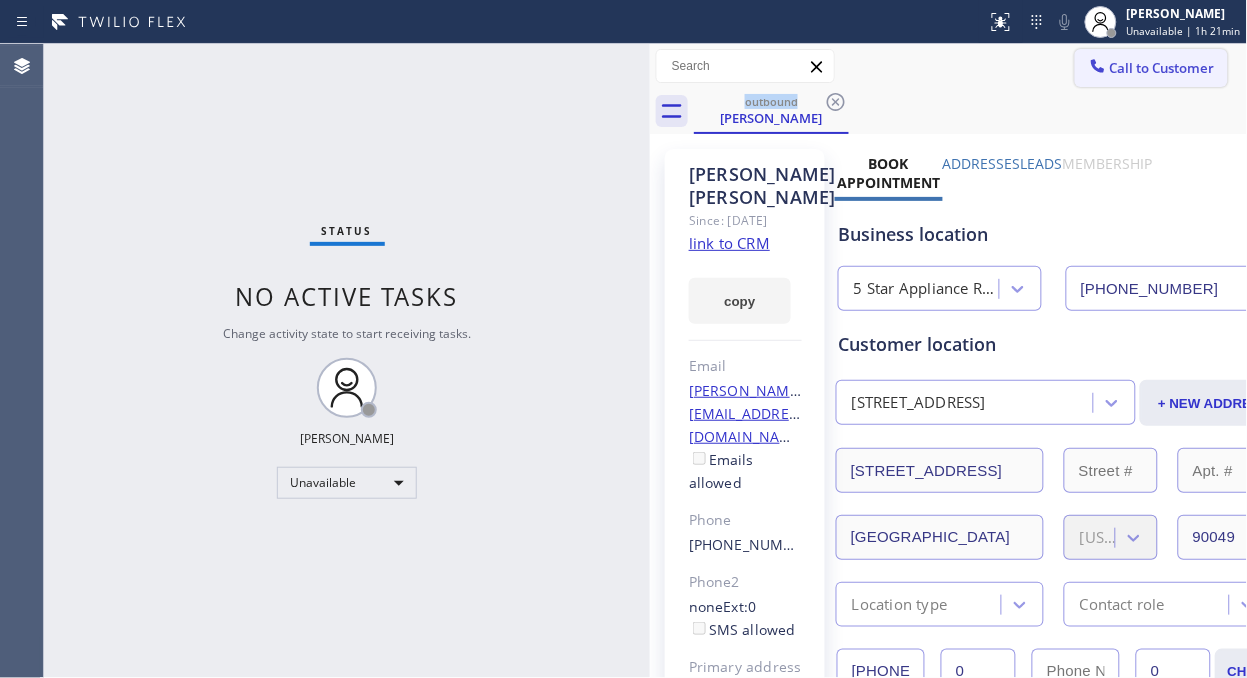 click on "Call to Customer" at bounding box center (1162, 68) 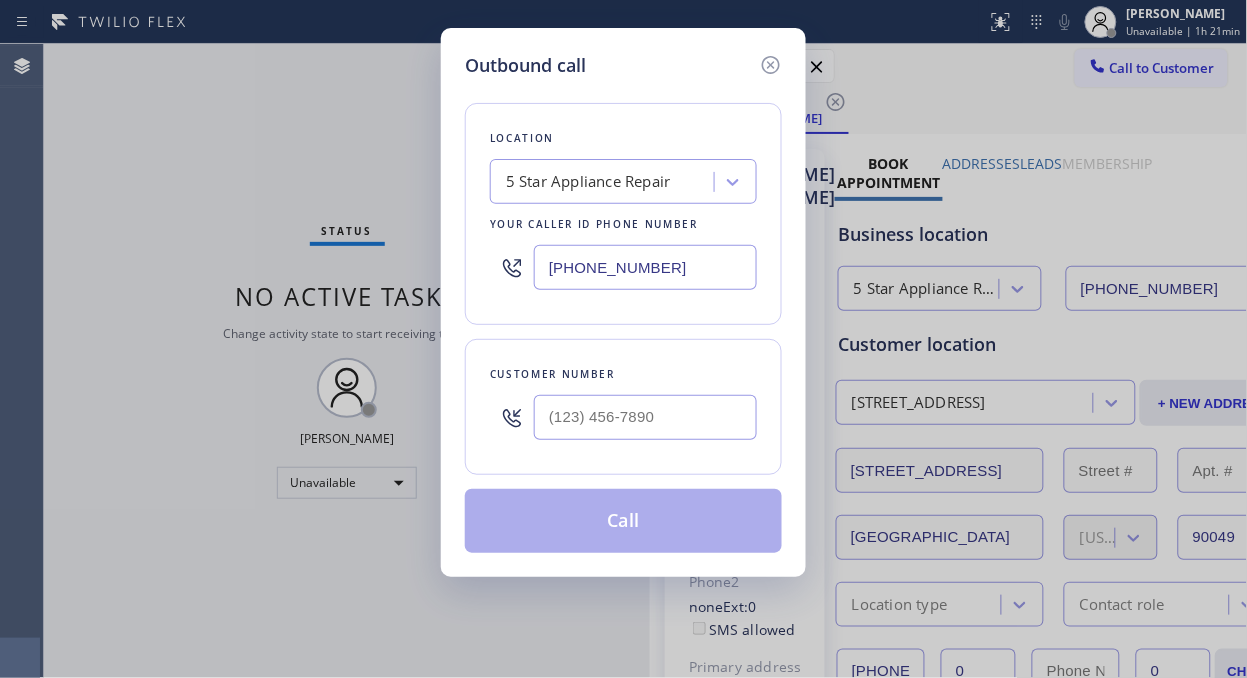 click at bounding box center (645, 417) 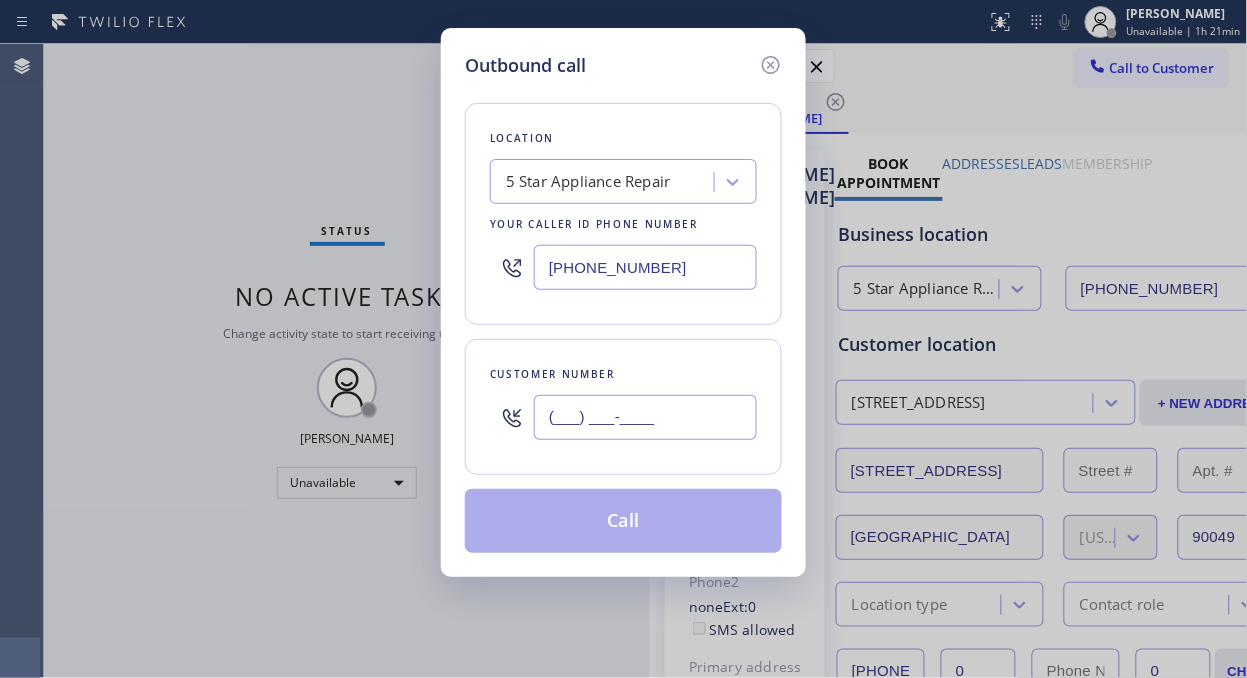 click on "(___) ___-____" at bounding box center [645, 417] 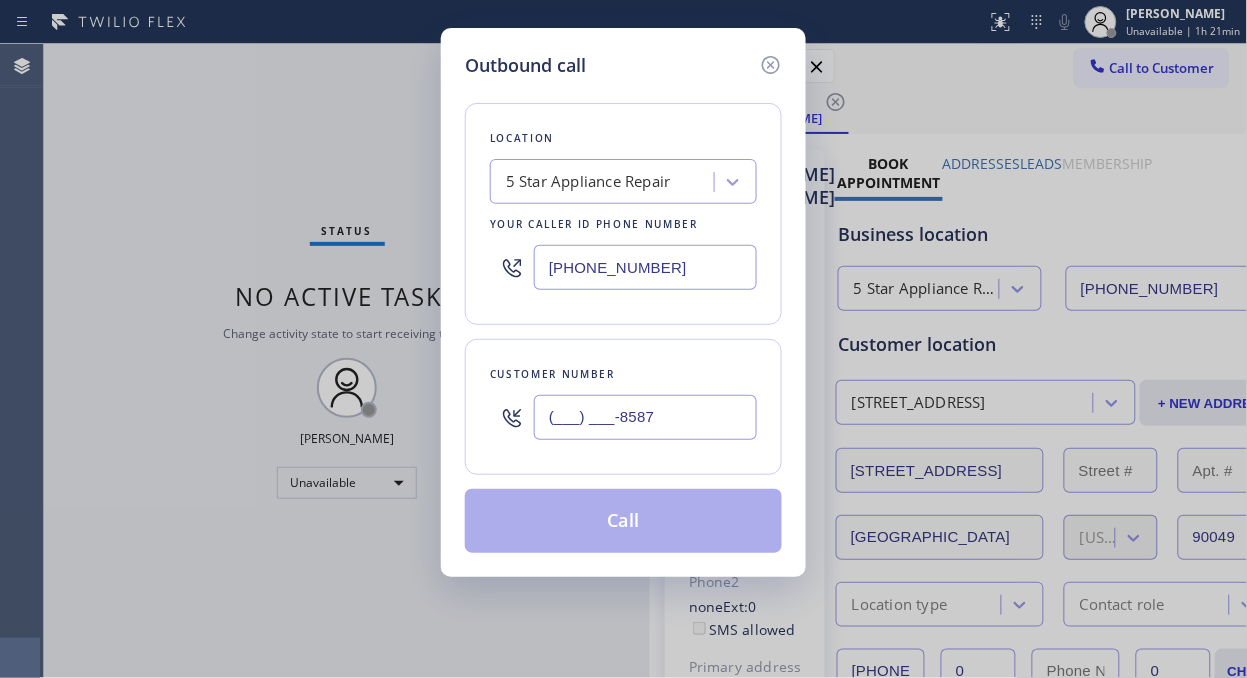 click on "(___) ___-8587" at bounding box center [645, 417] 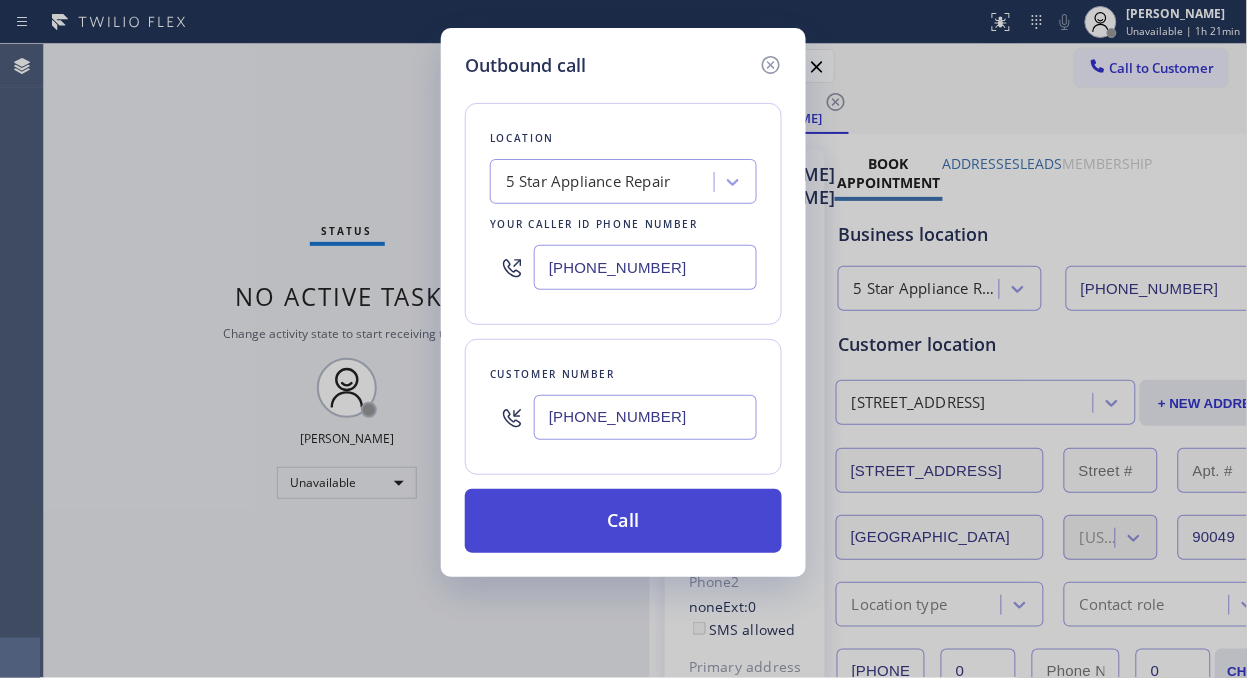 type on "[PHONE_NUMBER]" 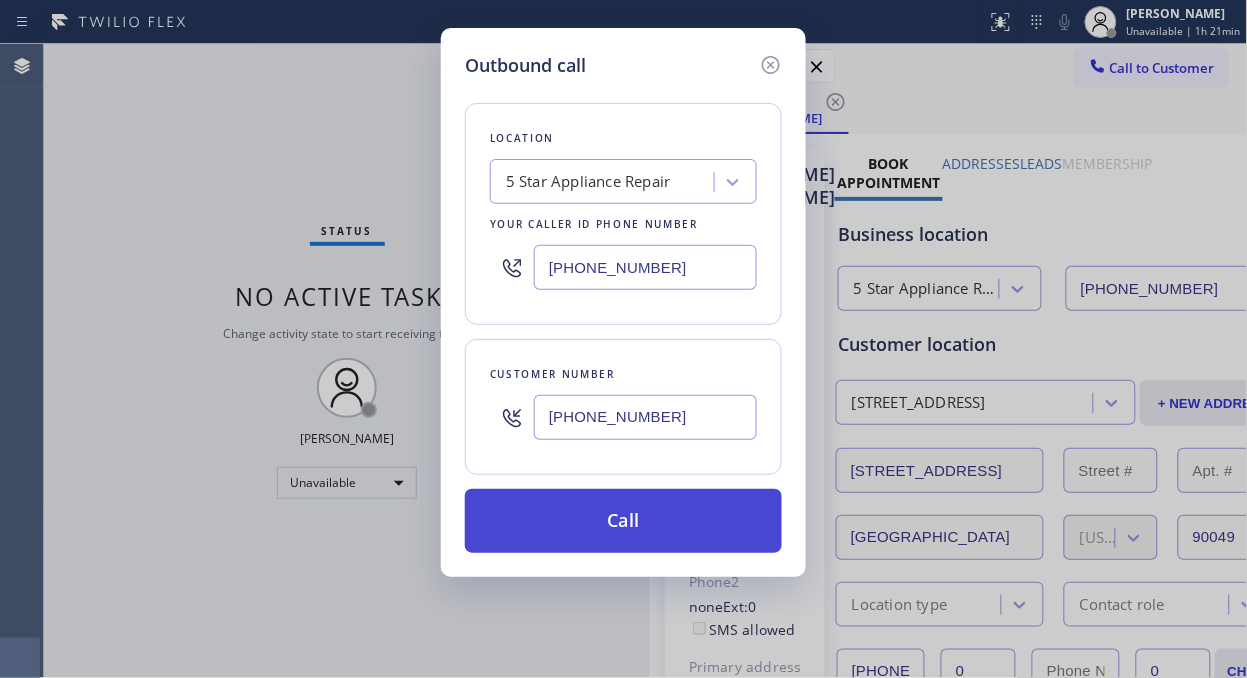 click on "Call" at bounding box center [623, 521] 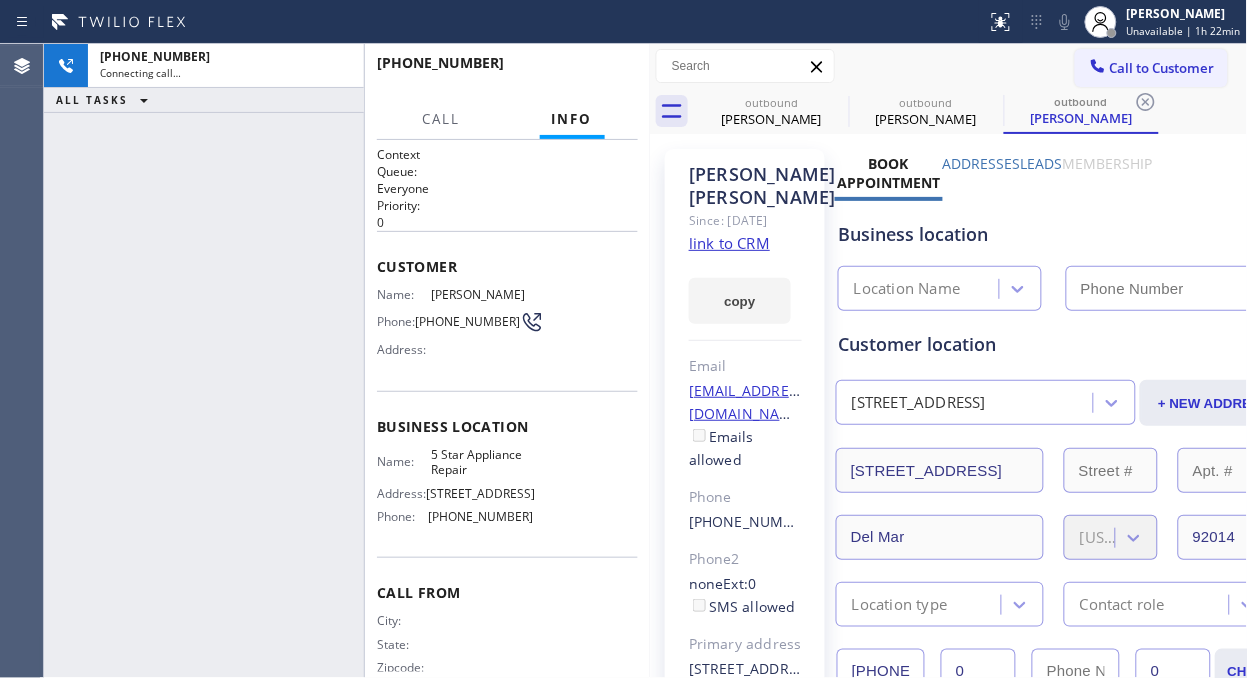 type on "[PHONE_NUMBER]" 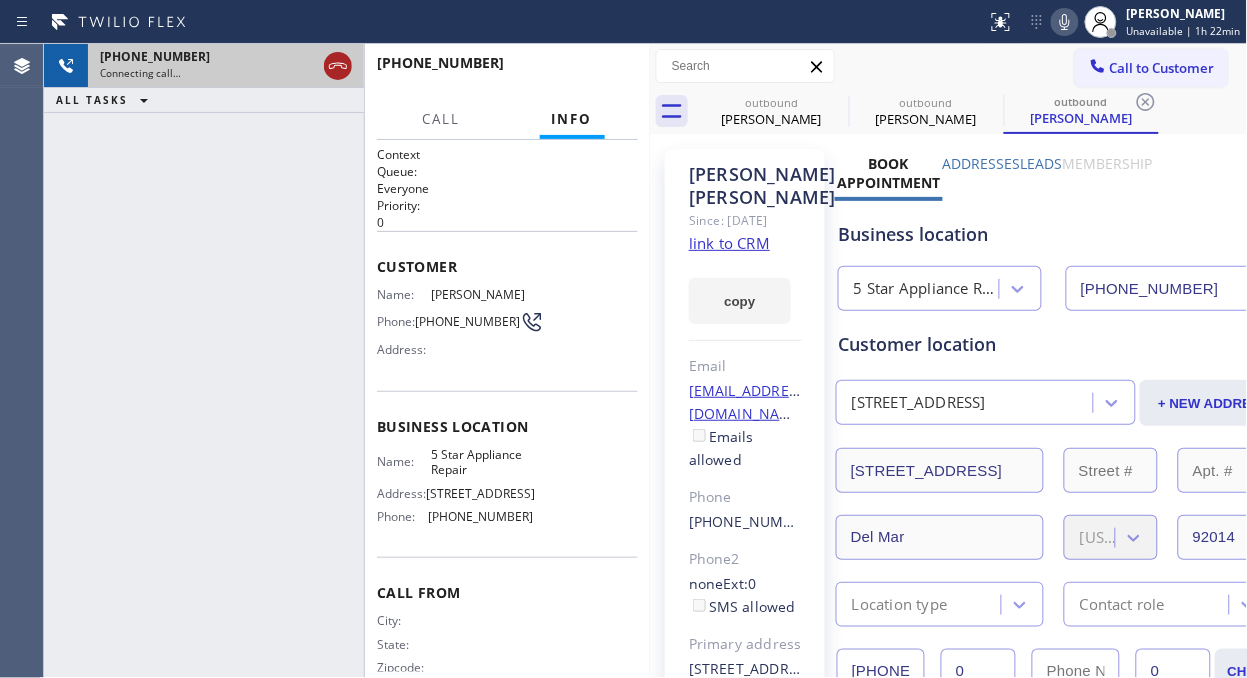 click 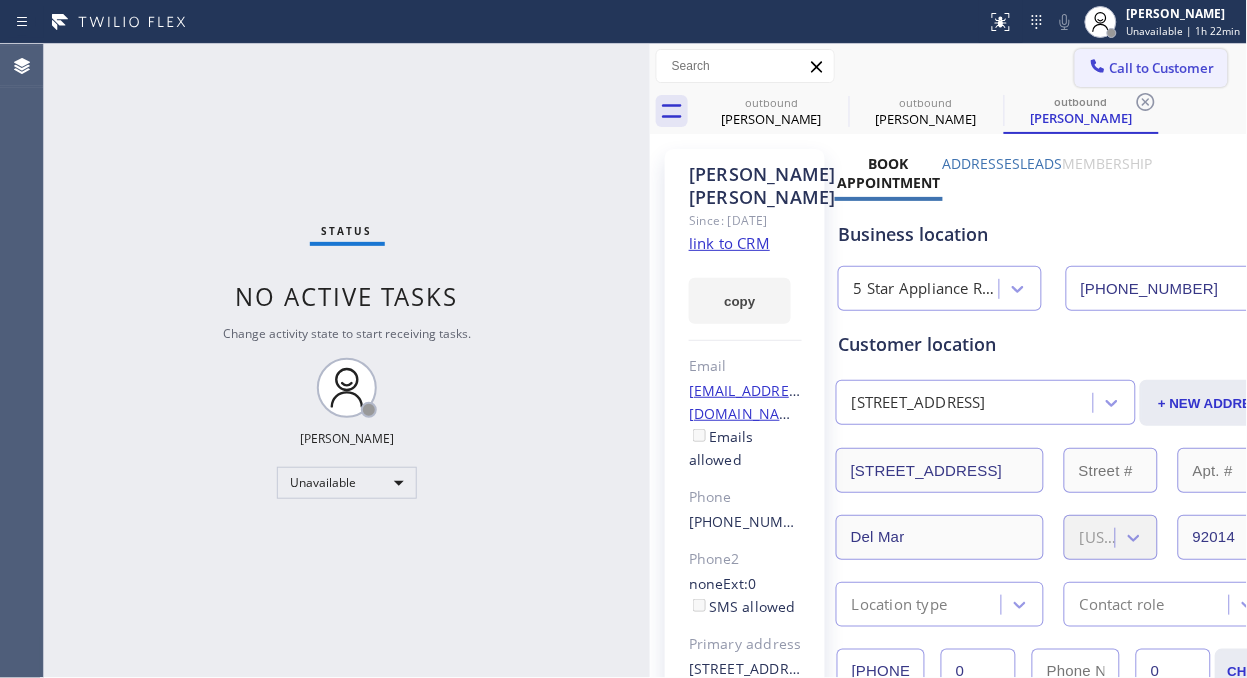 click on "Call to Customer" at bounding box center (1162, 68) 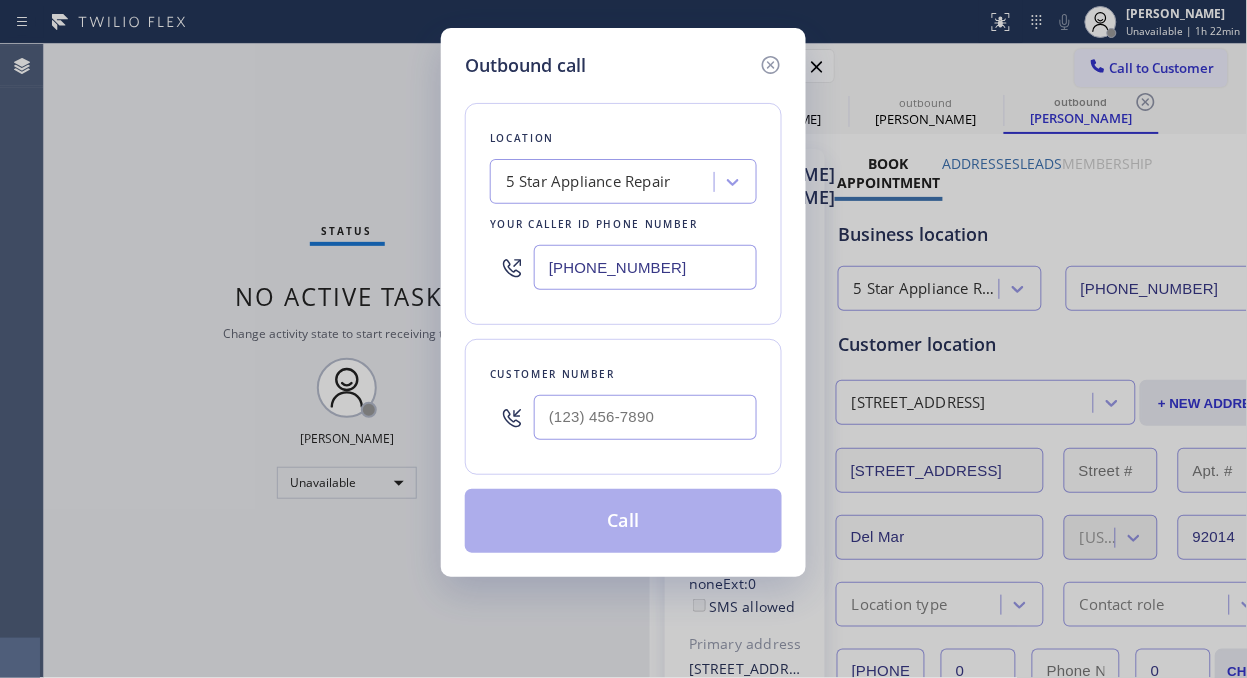 drag, startPoint x: 622, startPoint y: 442, endPoint x: 540, endPoint y: 404, distance: 90.37699 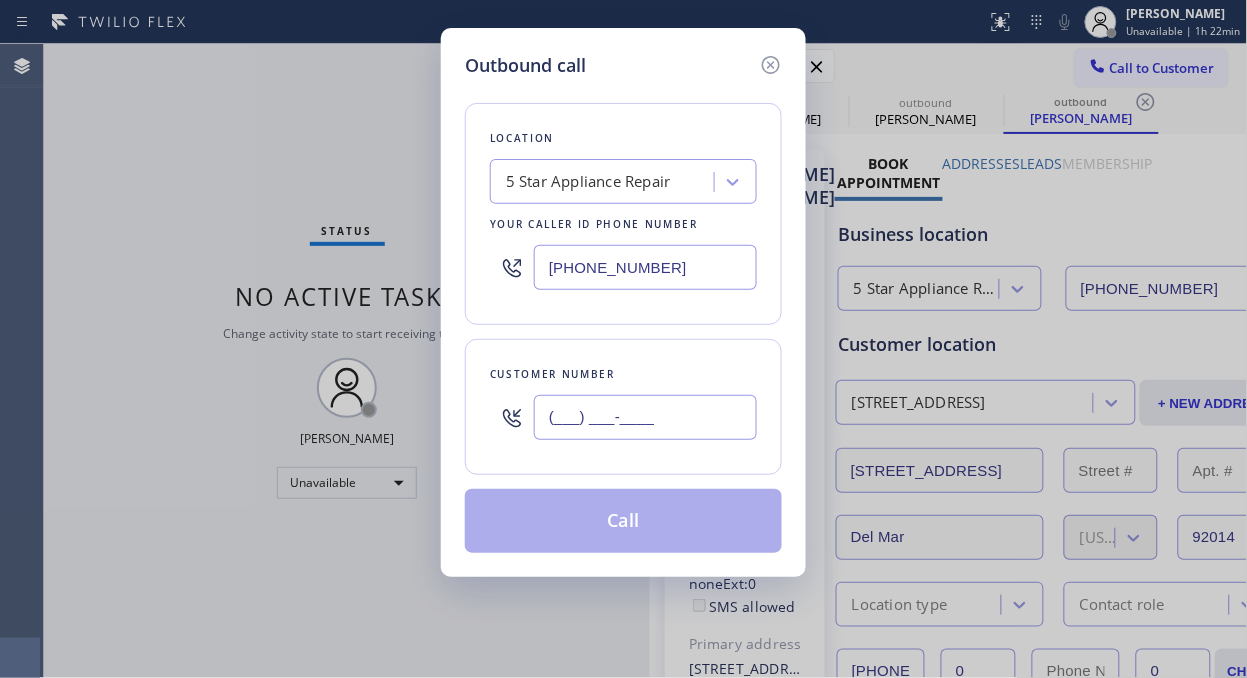 click on "(___) ___-____" at bounding box center (645, 417) 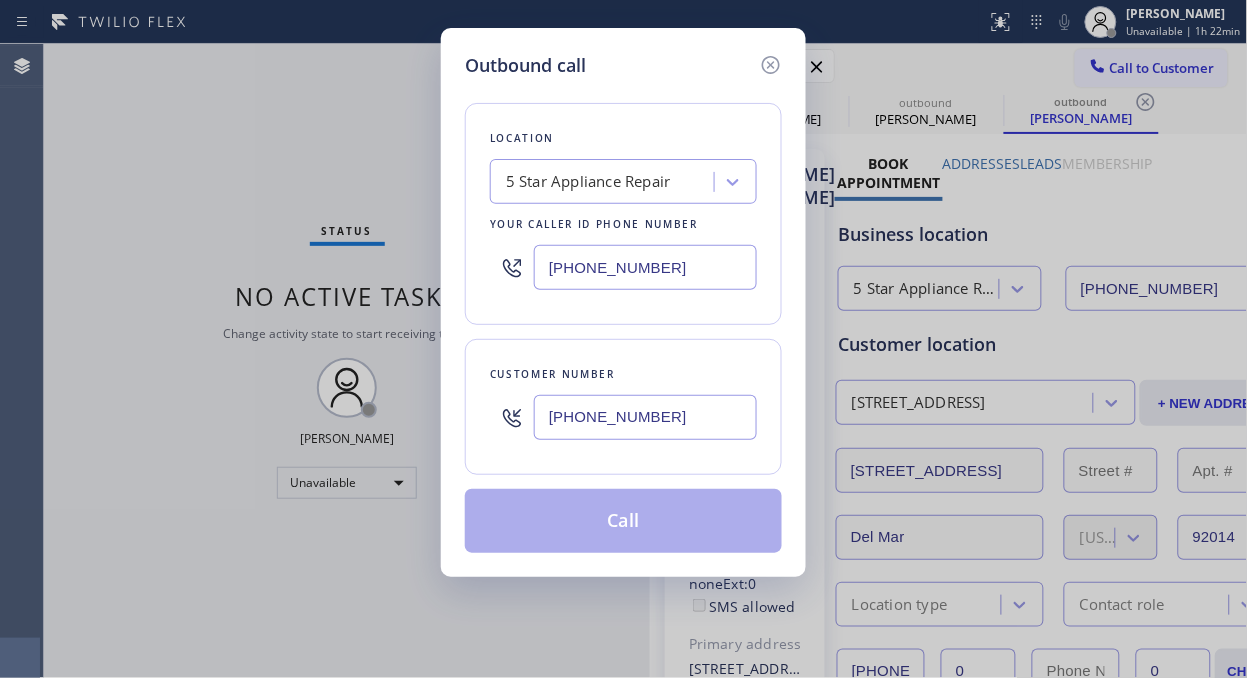 type on "[PHONE_NUMBER]" 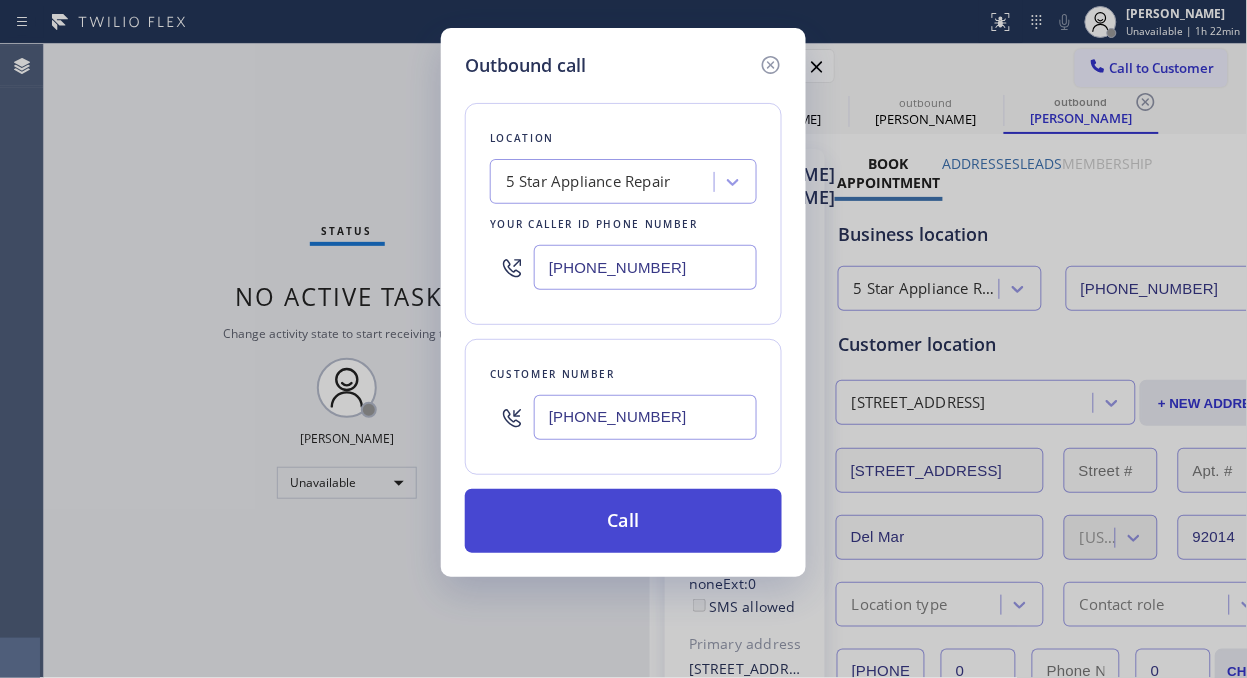 click on "Call" at bounding box center (623, 521) 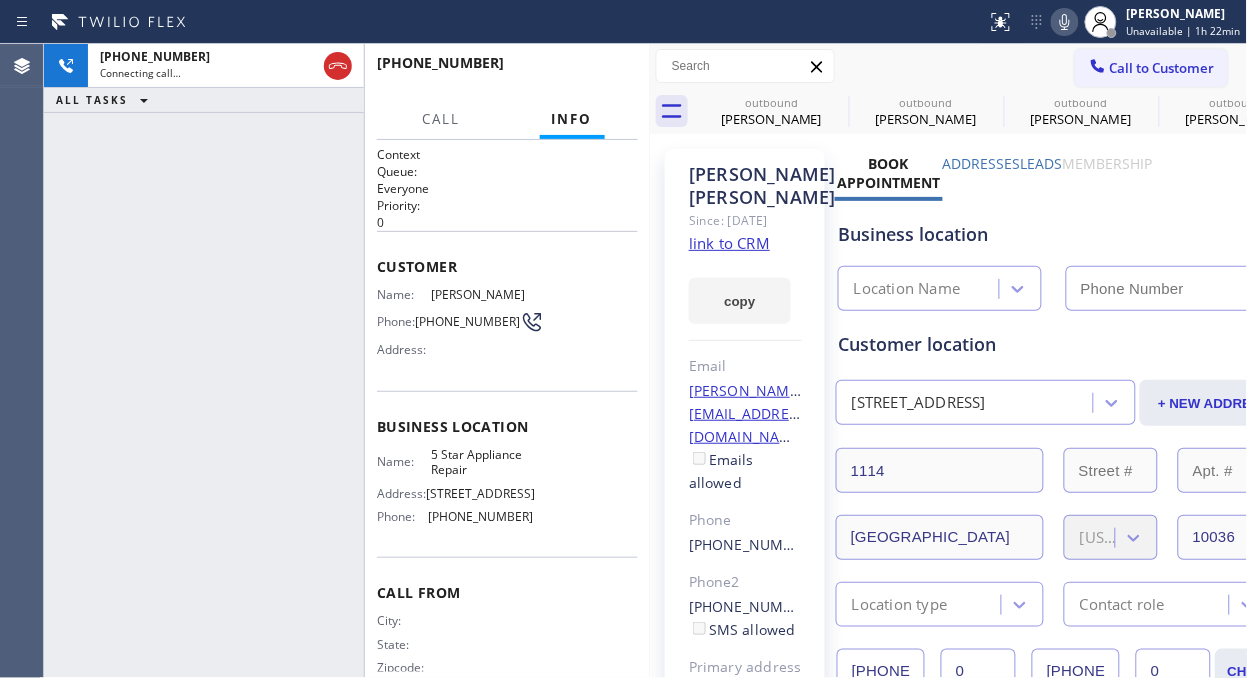 type on "[PHONE_NUMBER]" 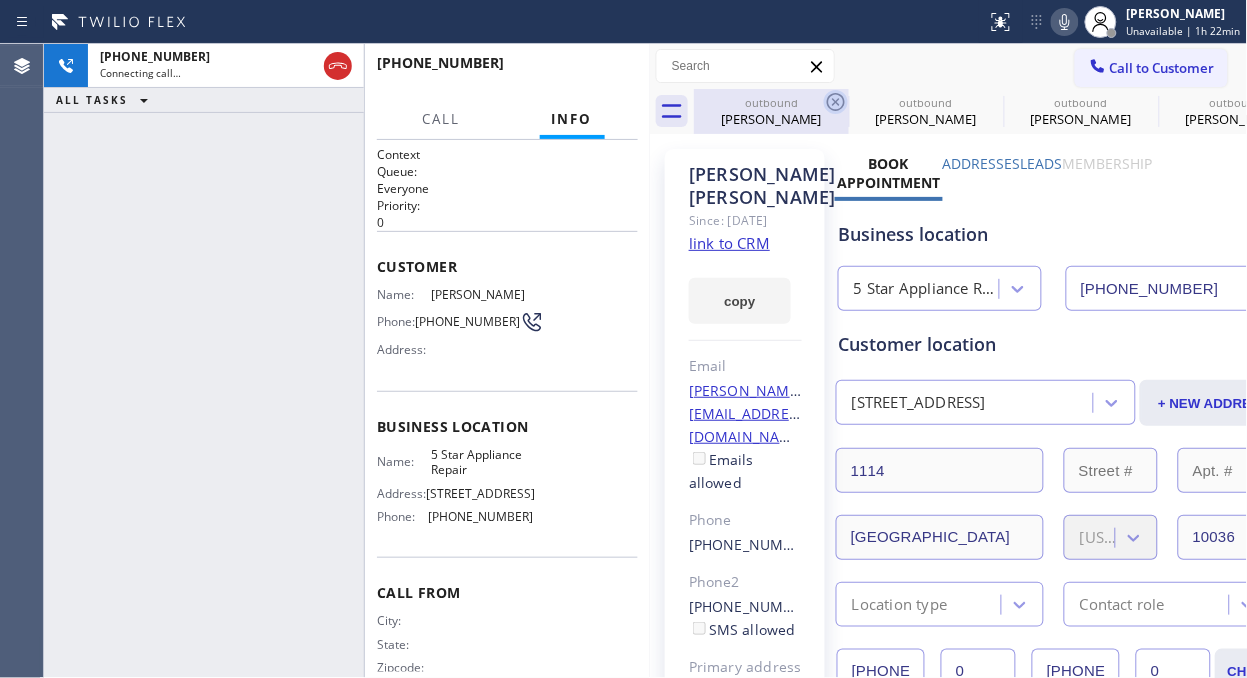 click 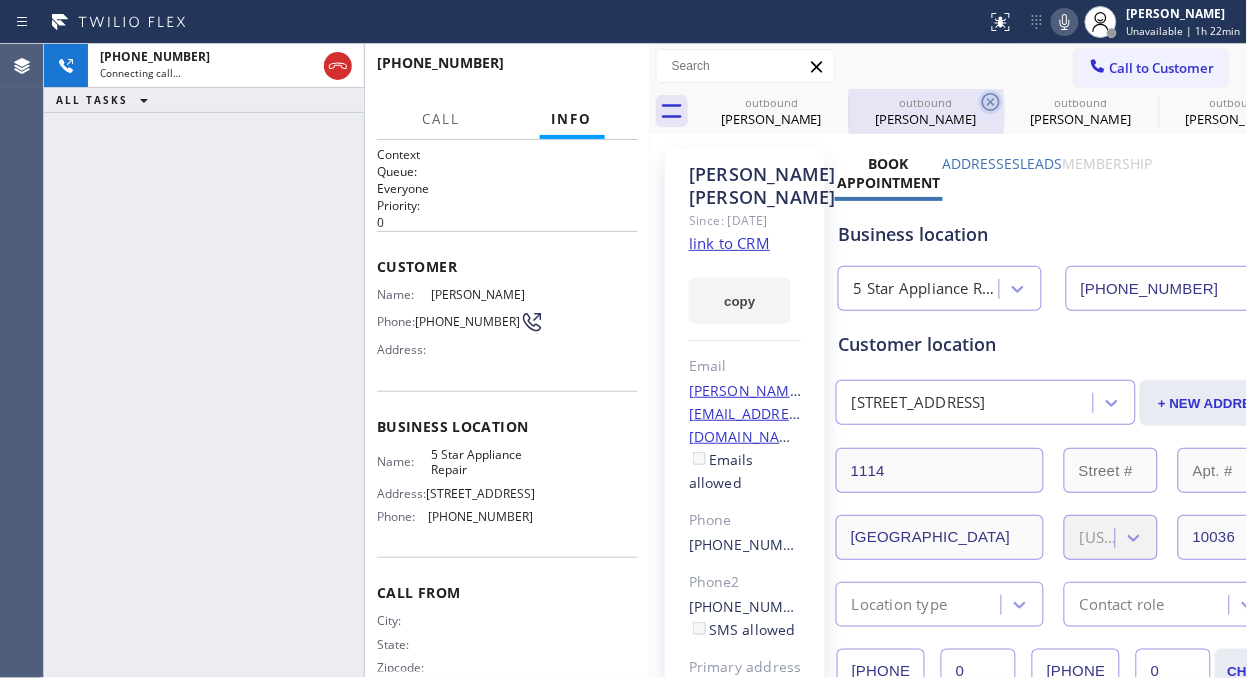 click 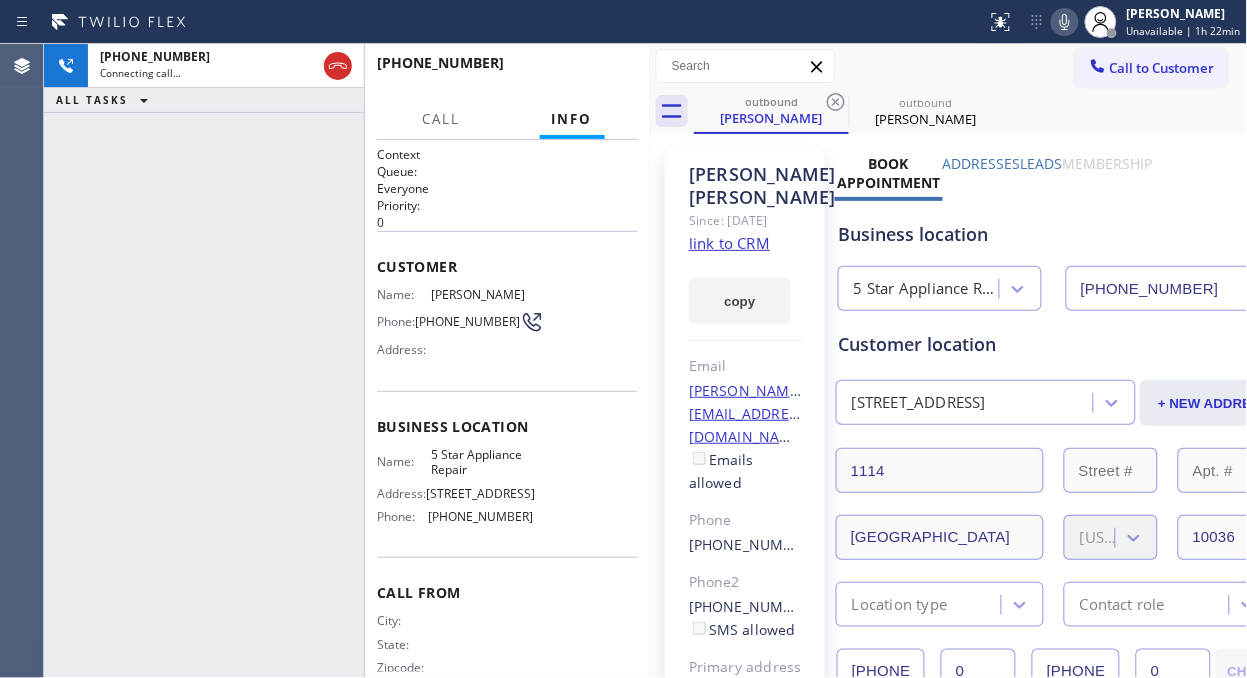 click 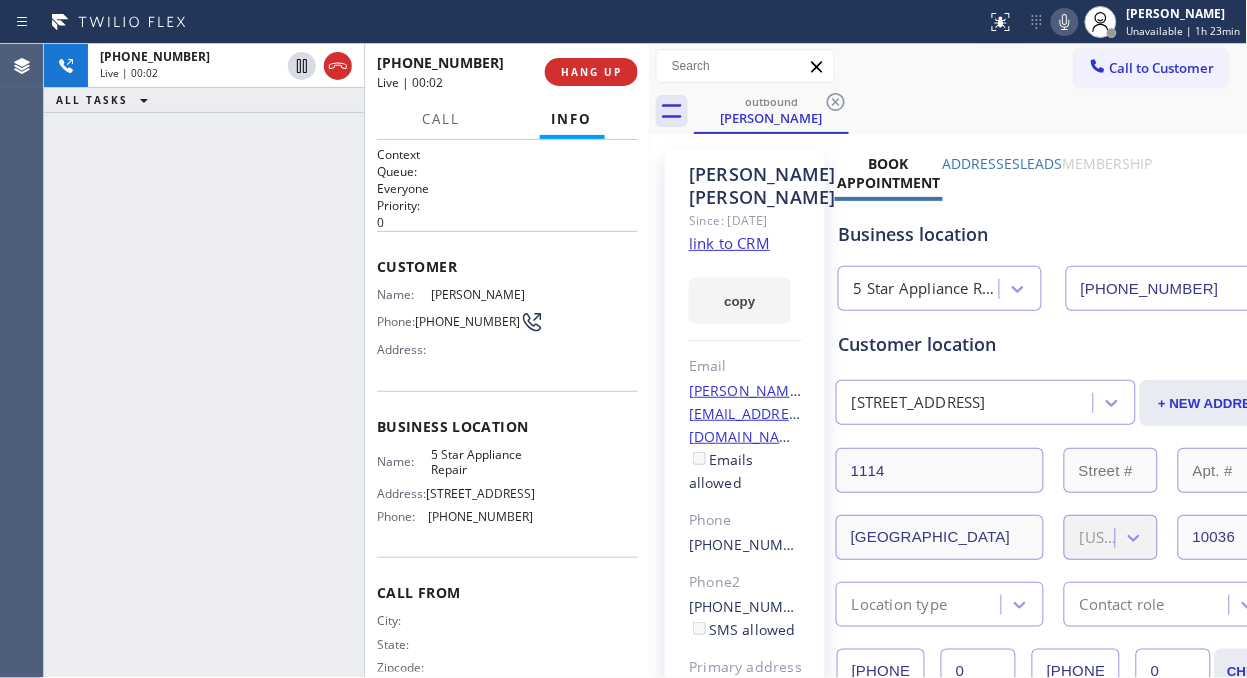 click on "[PHONE_NUMBER] Live | 00:02 ALL TASKS ALL TASKS ACTIVE TASKS TASKS IN WRAP UP" at bounding box center (204, 361) 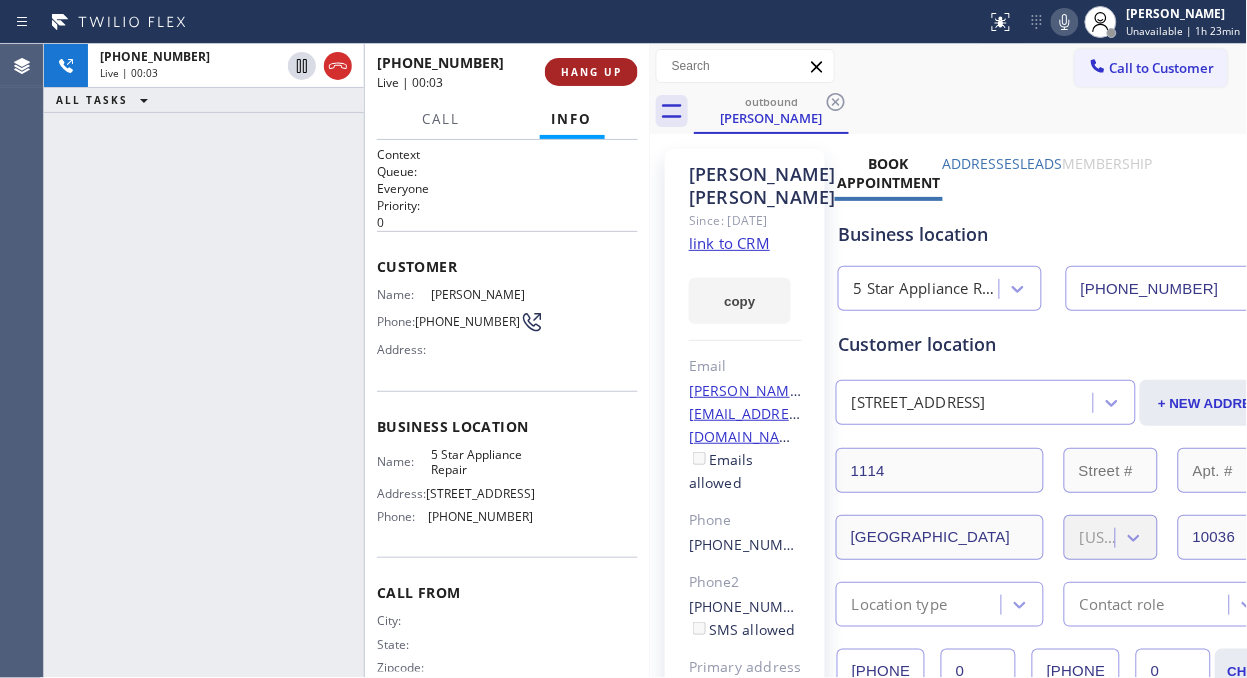 click on "HANG UP" at bounding box center [591, 72] 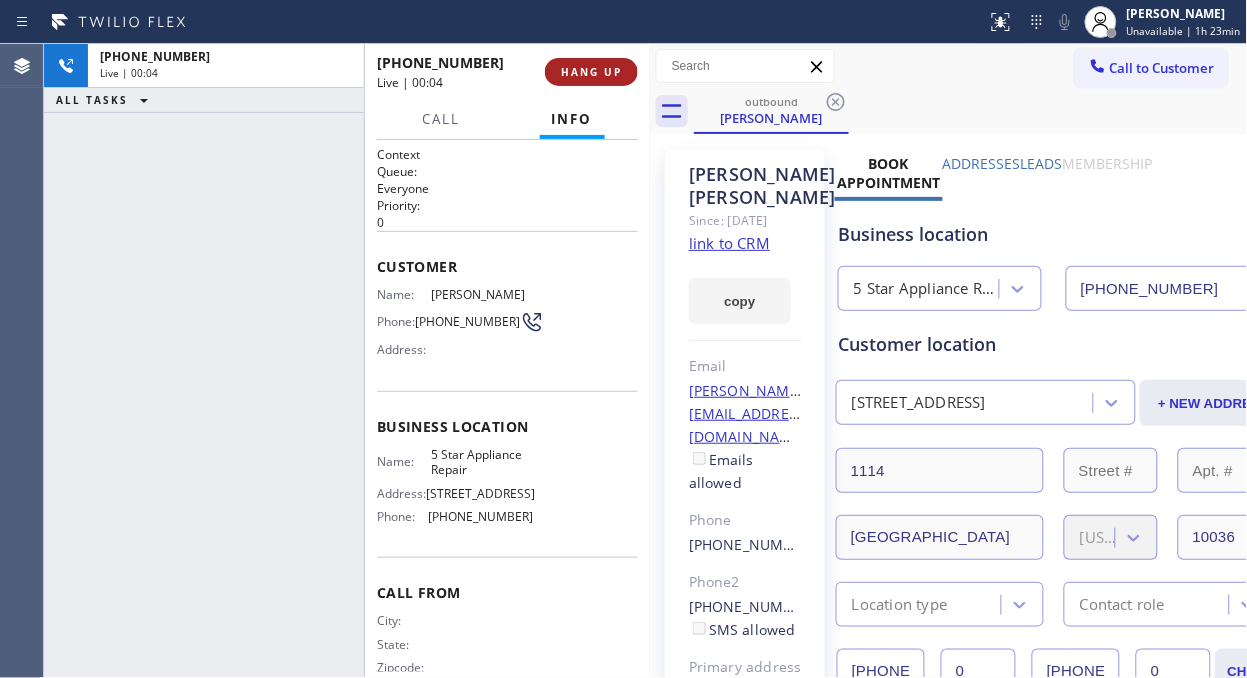 click on "HANG UP" at bounding box center (591, 72) 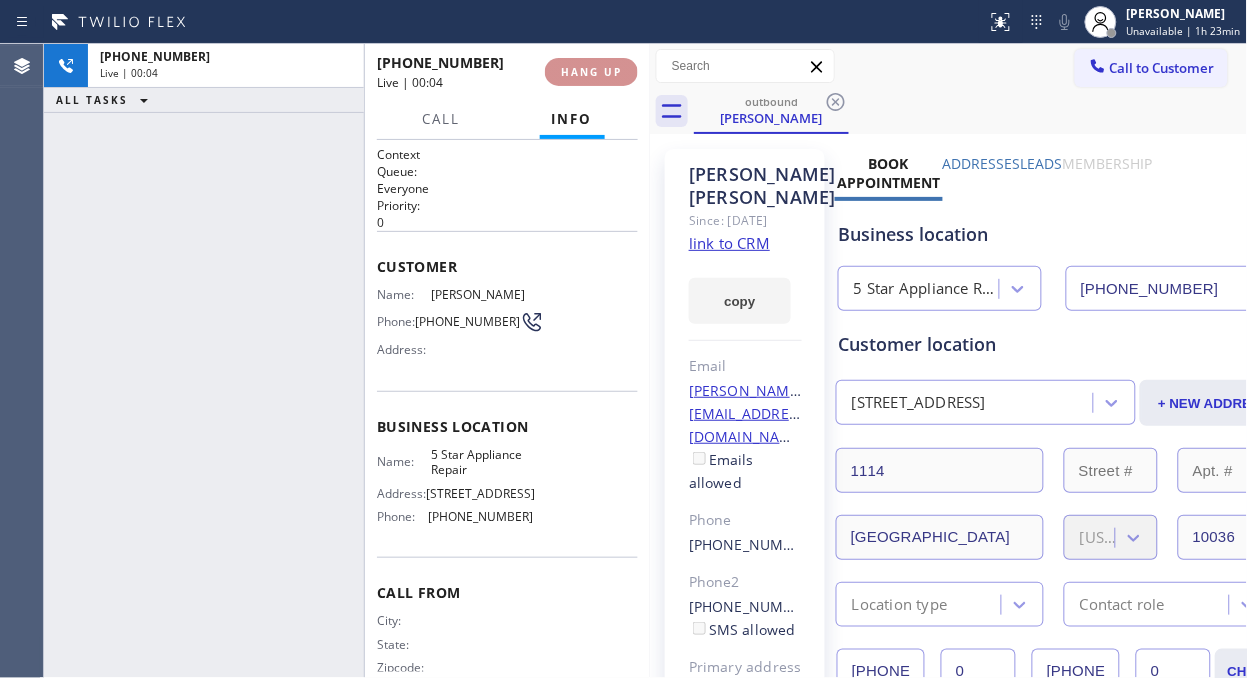 click on "HANG UP" at bounding box center (591, 72) 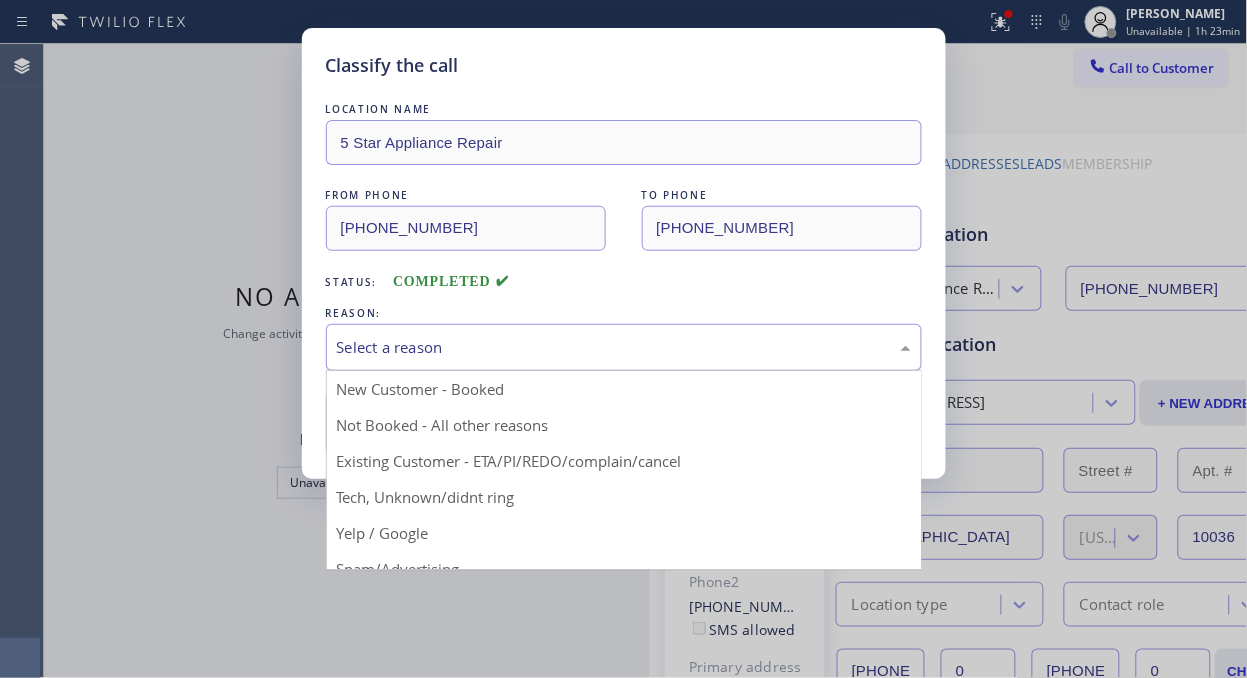 click on "Select a reason" at bounding box center [624, 347] 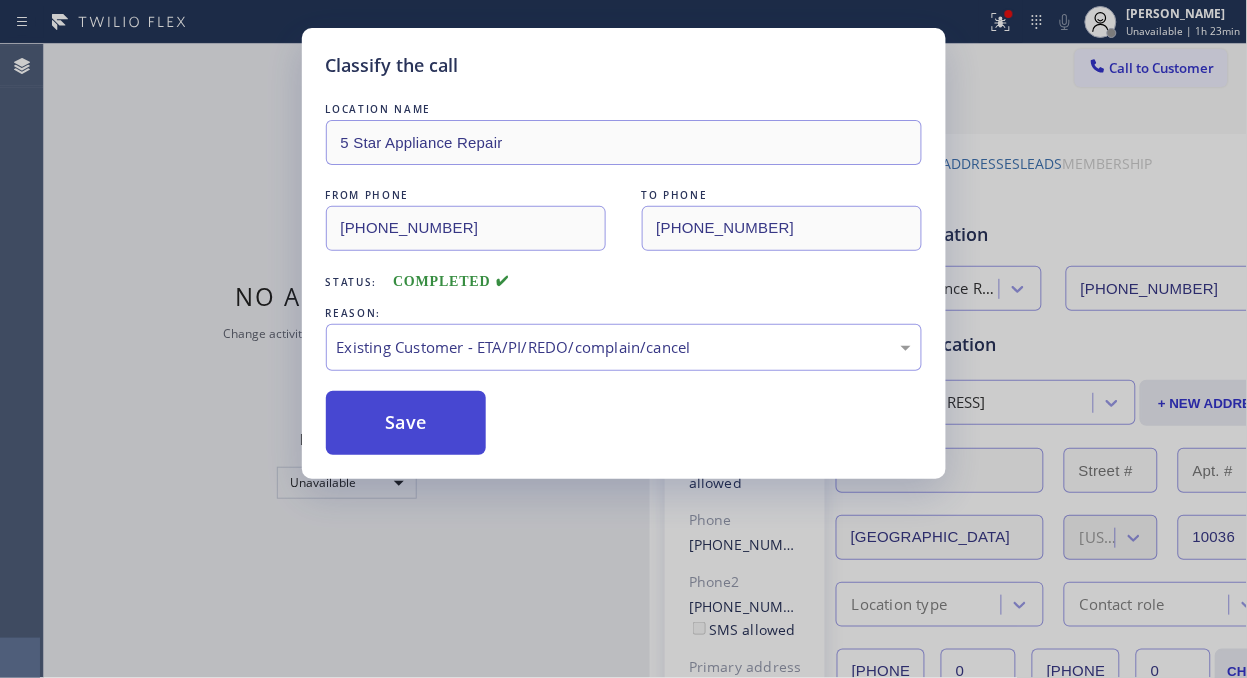click on "Save" at bounding box center [406, 423] 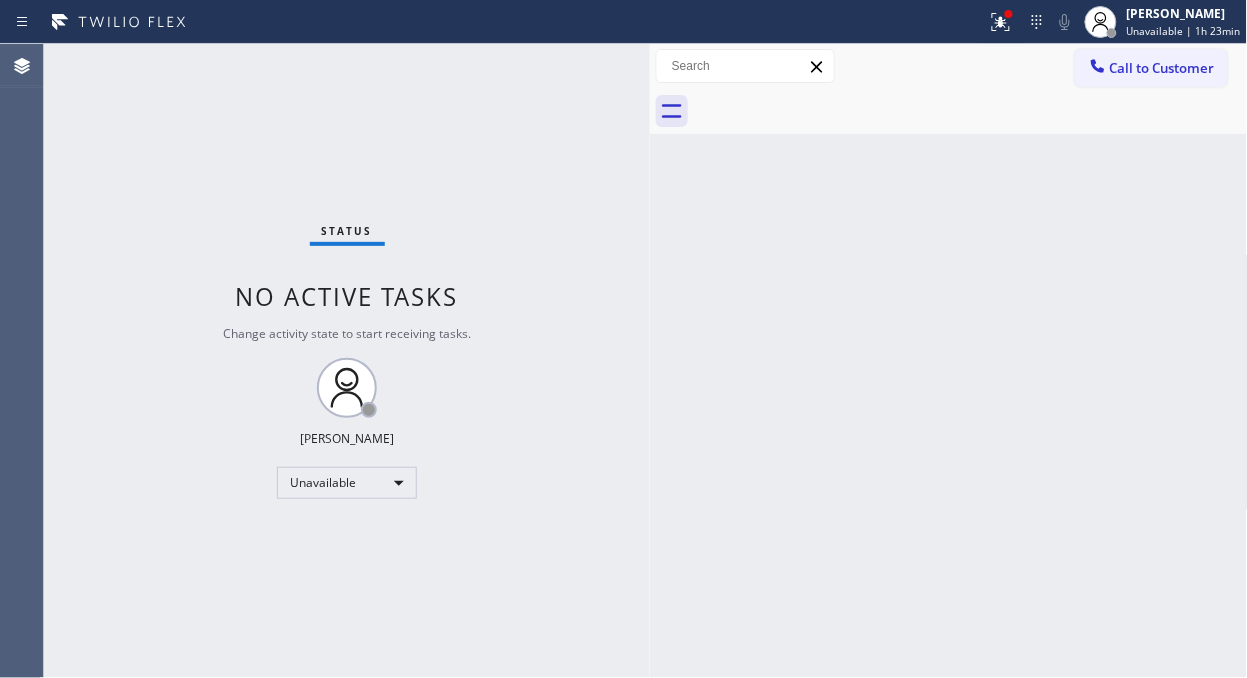 click on "Call to Customer" at bounding box center (1162, 68) 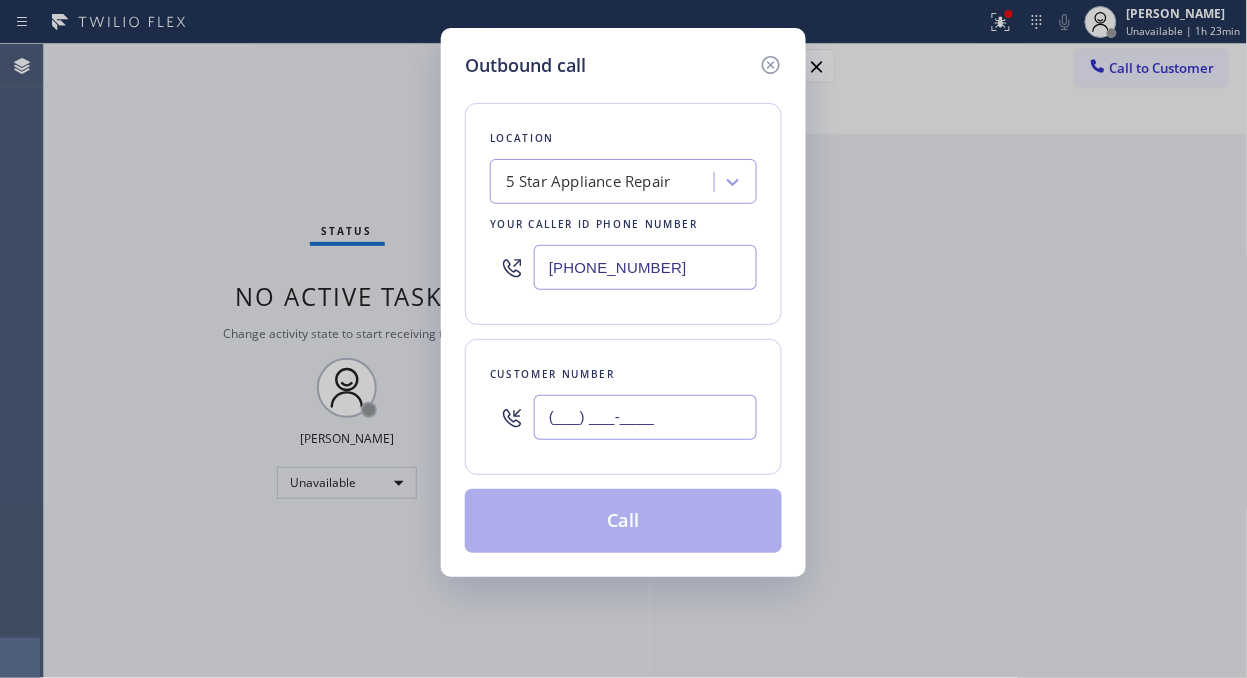 click on "(___) ___-____" at bounding box center [645, 417] 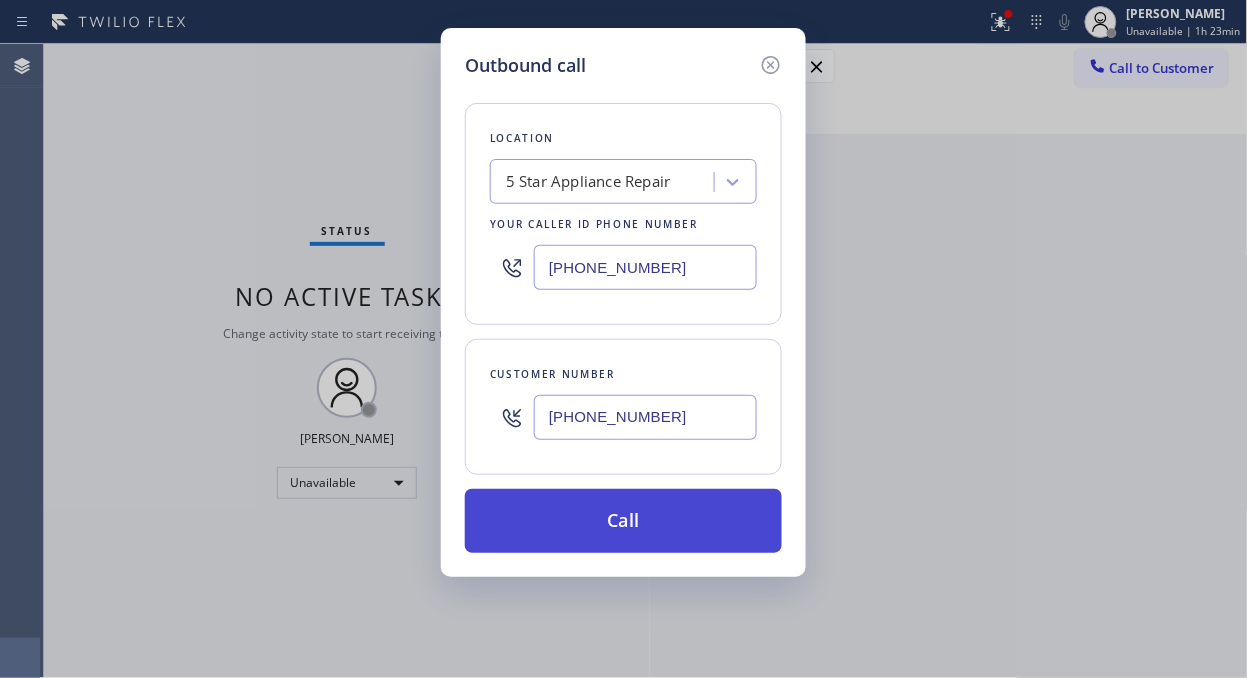 type on "[PHONE_NUMBER]" 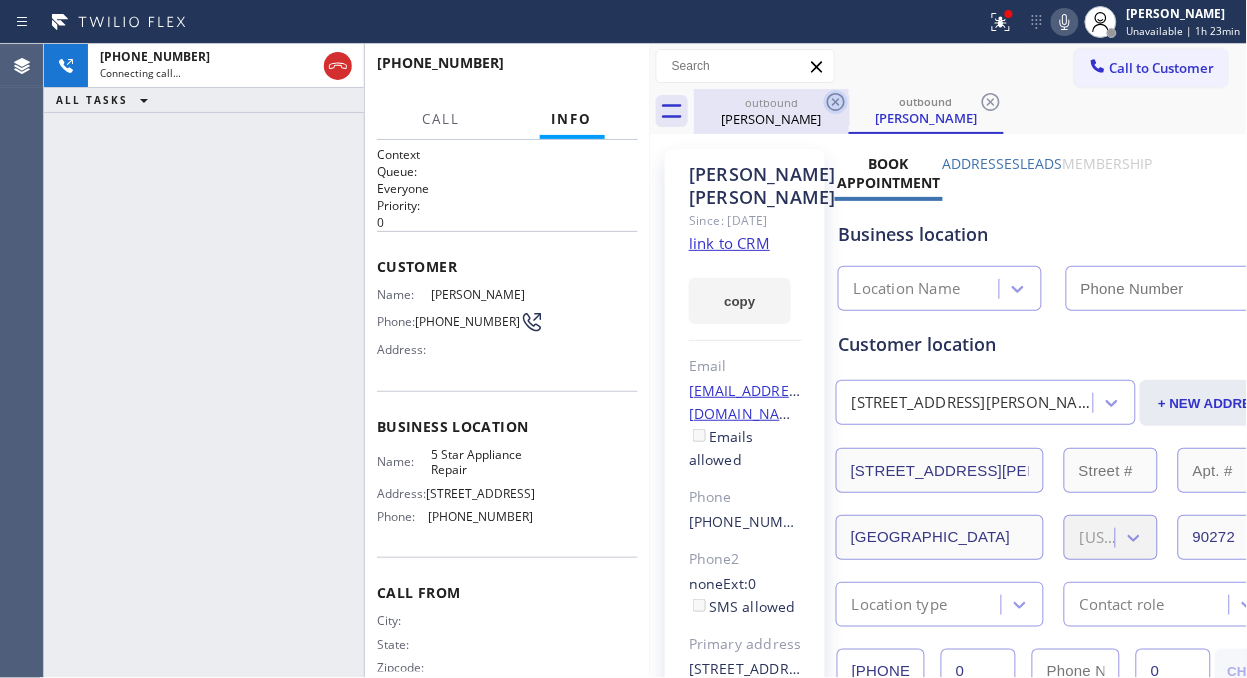 click 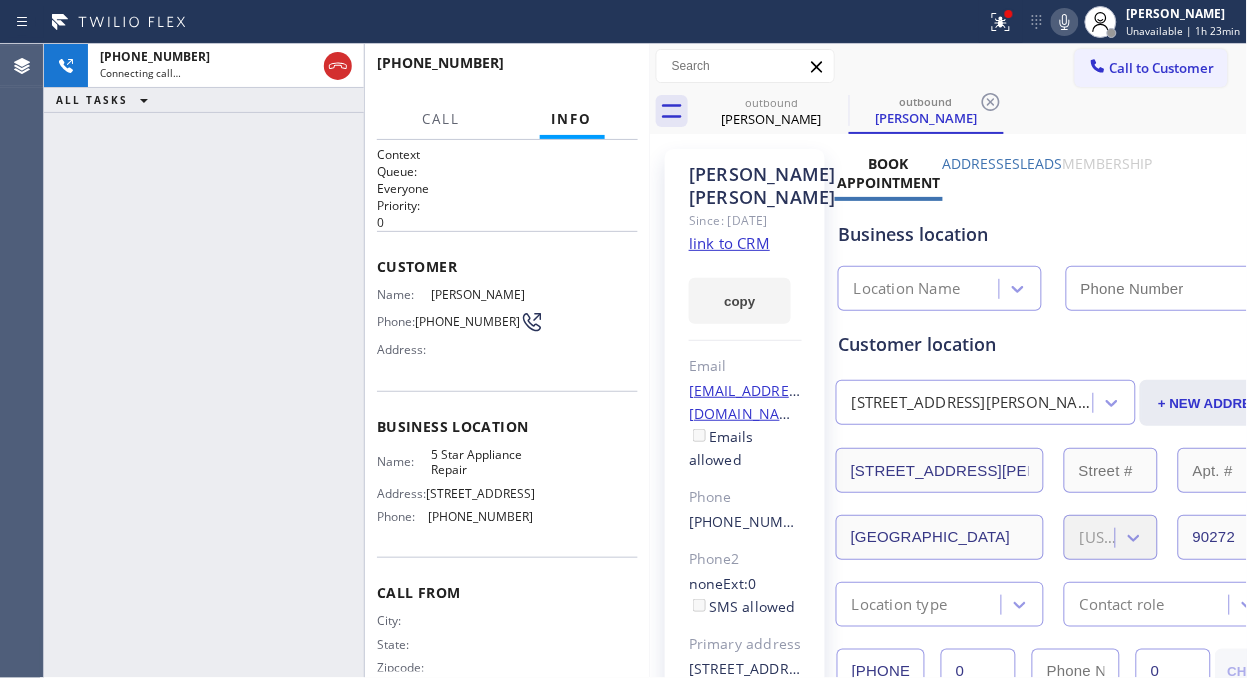 type on "[PHONE_NUMBER]" 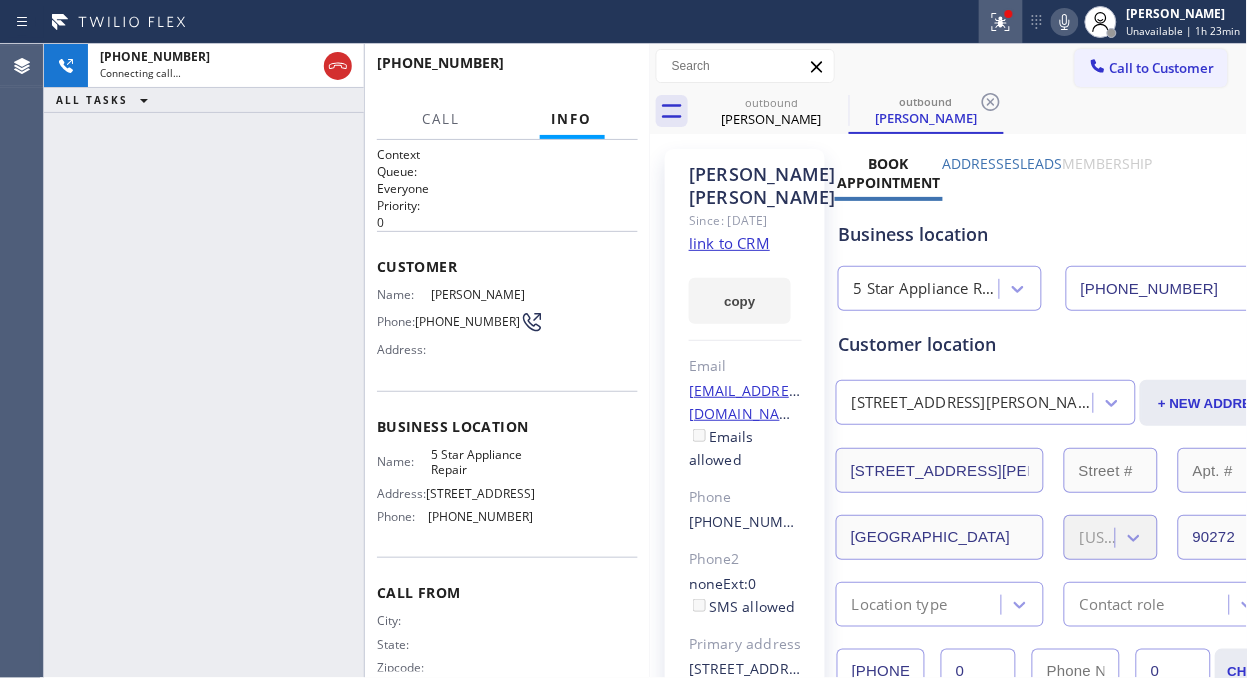 drag, startPoint x: 1005, startPoint y: 18, endPoint x: 967, endPoint y: 200, distance: 185.92471 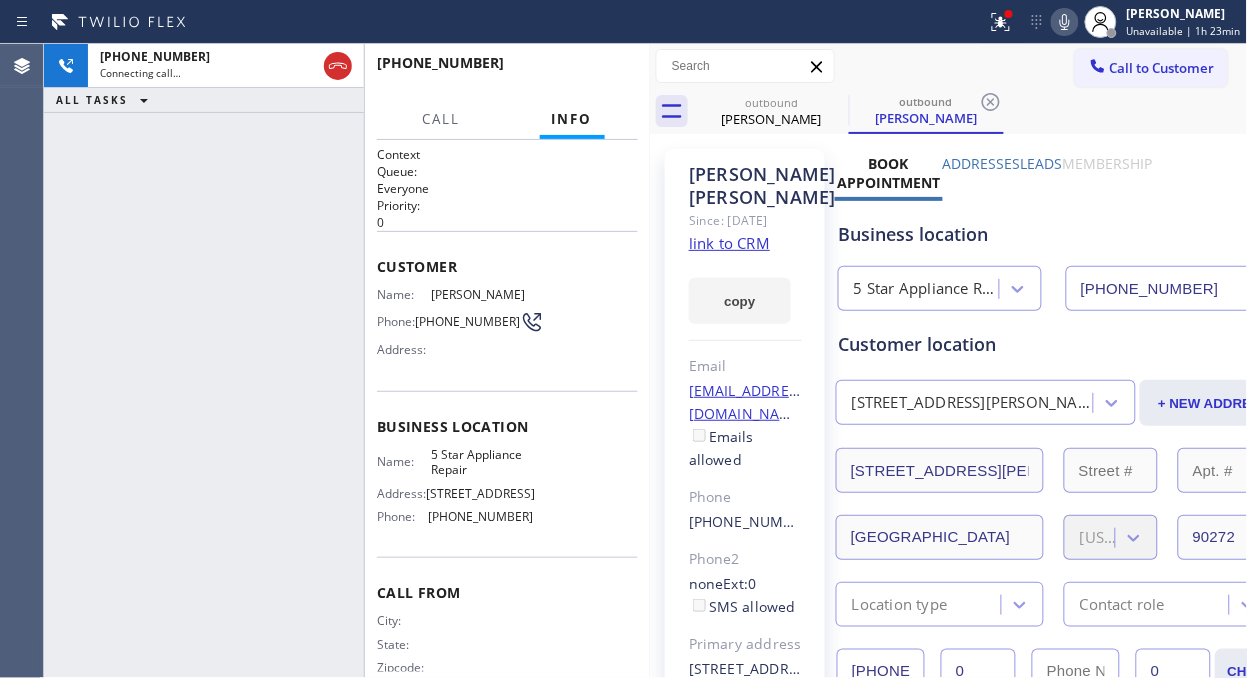 click 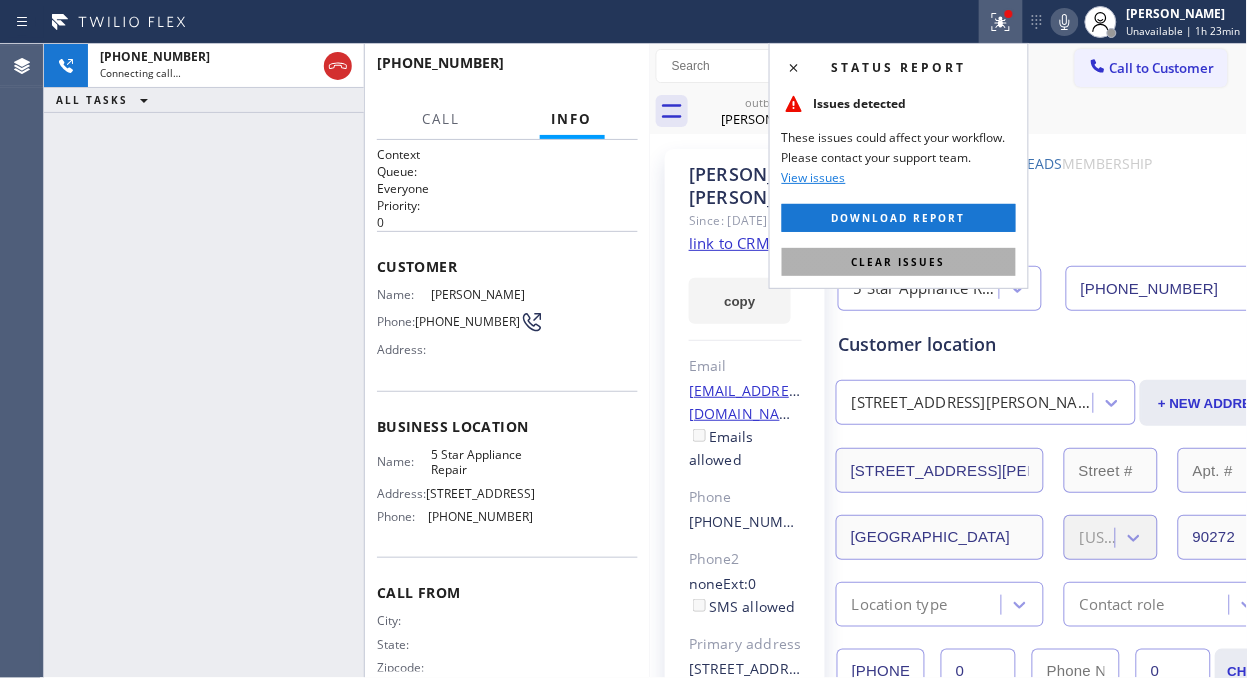 click on "Clear issues" at bounding box center (899, 262) 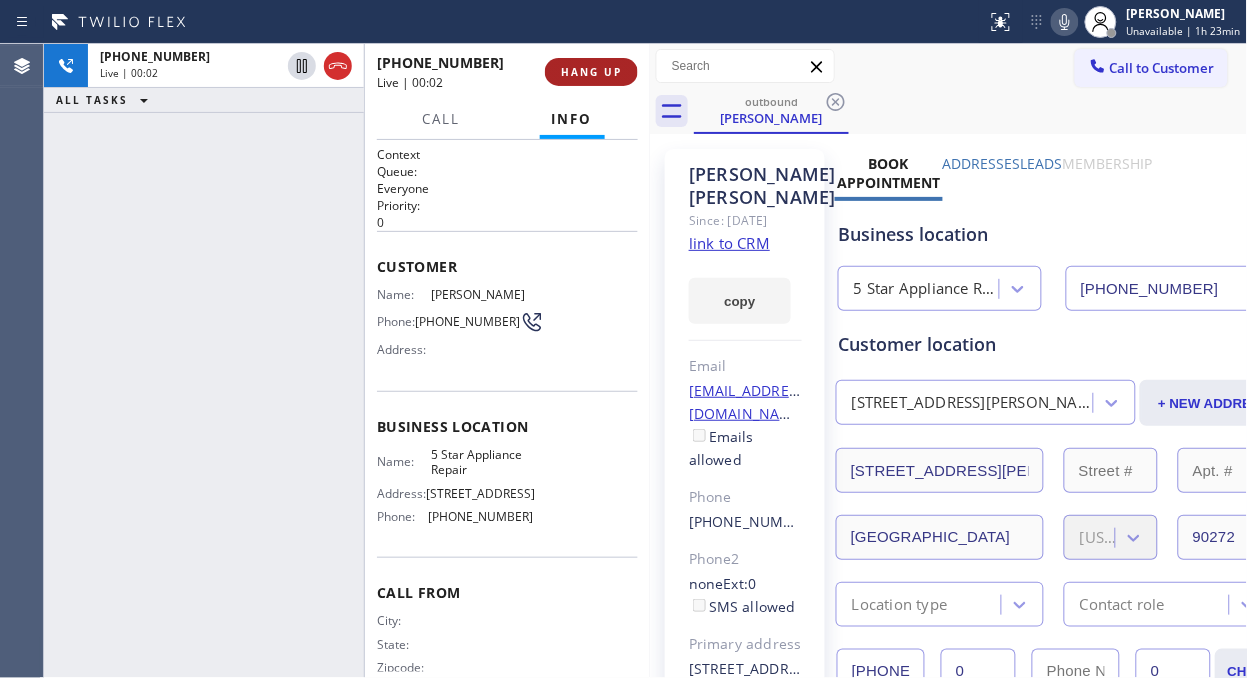 click on "HANG UP" at bounding box center [591, 72] 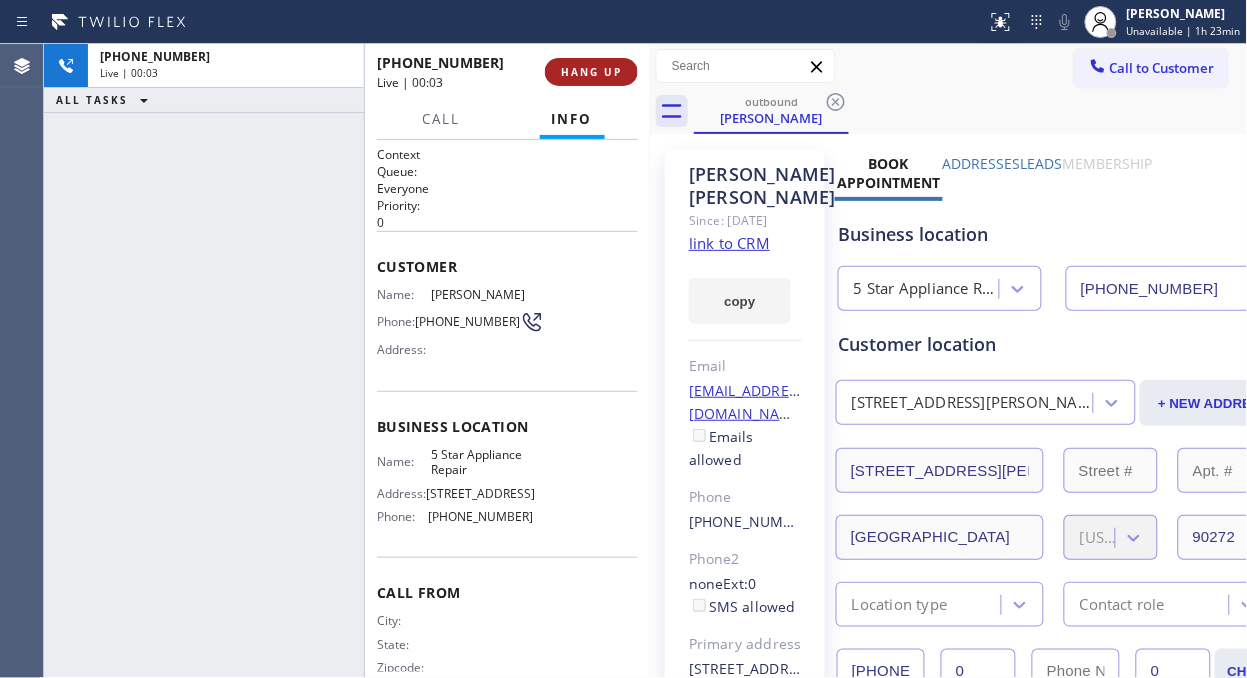 click on "HANG UP" at bounding box center (591, 72) 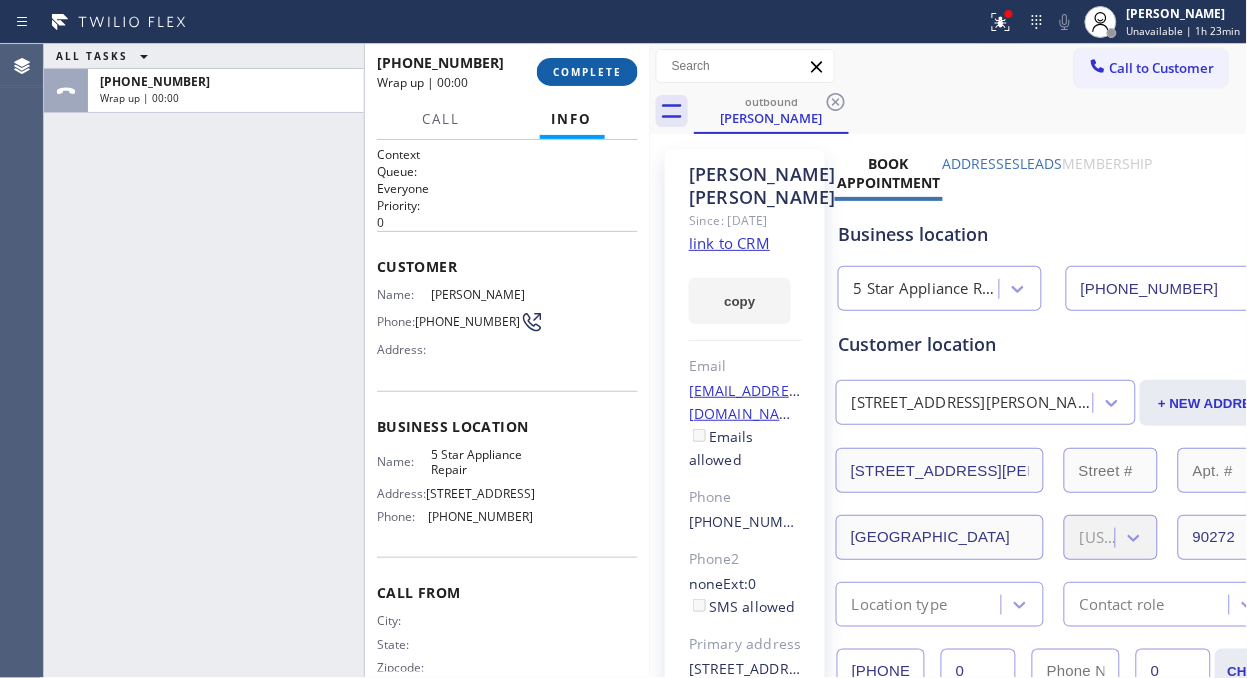 click on "COMPLETE" at bounding box center [587, 72] 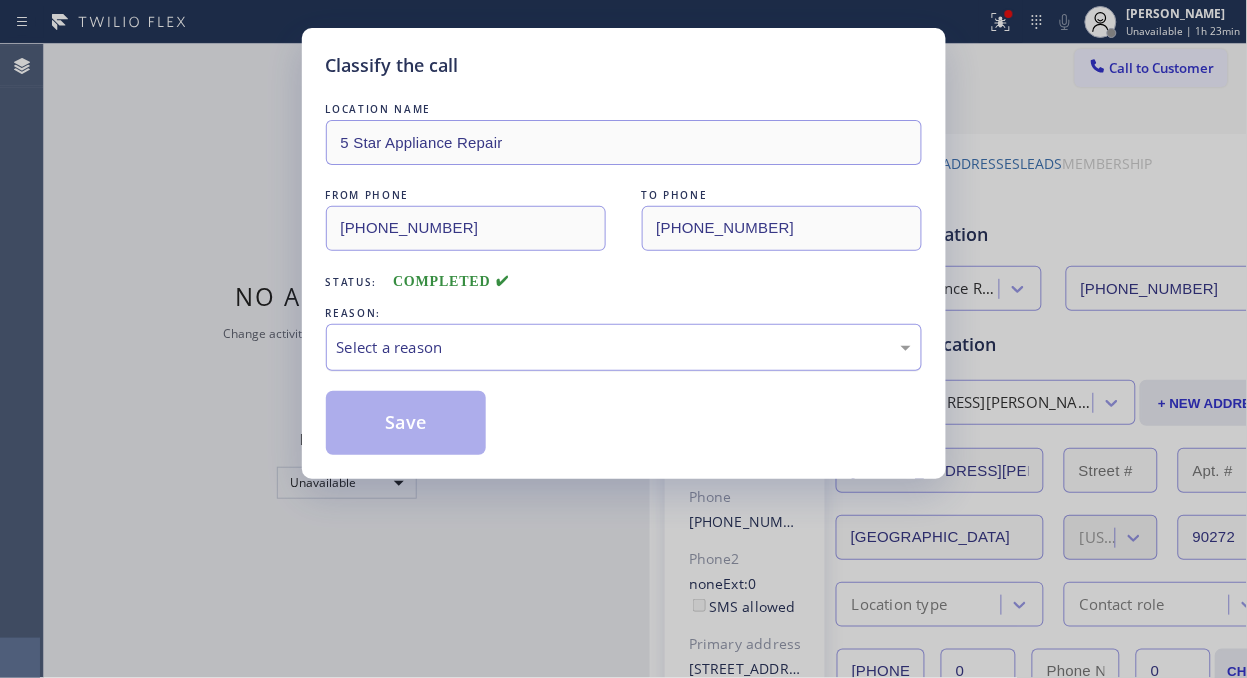 click on "Select a reason" at bounding box center [624, 347] 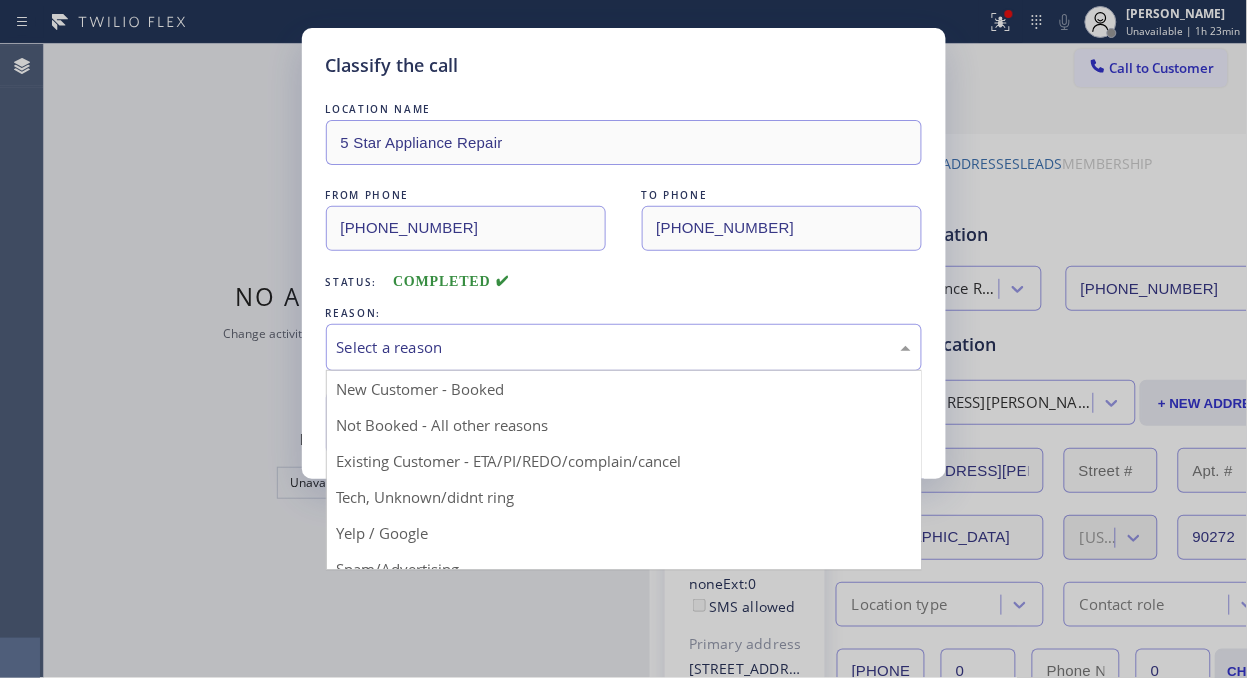 drag, startPoint x: 561, startPoint y: 451, endPoint x: 511, endPoint y: 453, distance: 50.039986 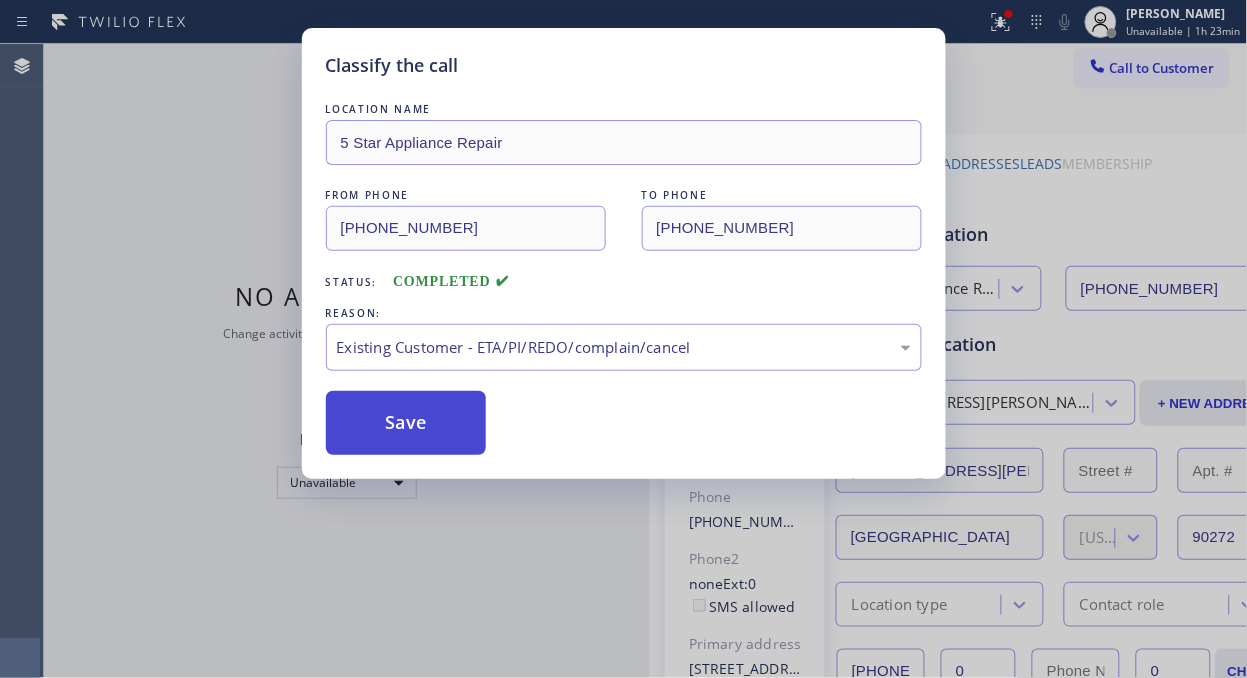 click on "Save" at bounding box center (406, 423) 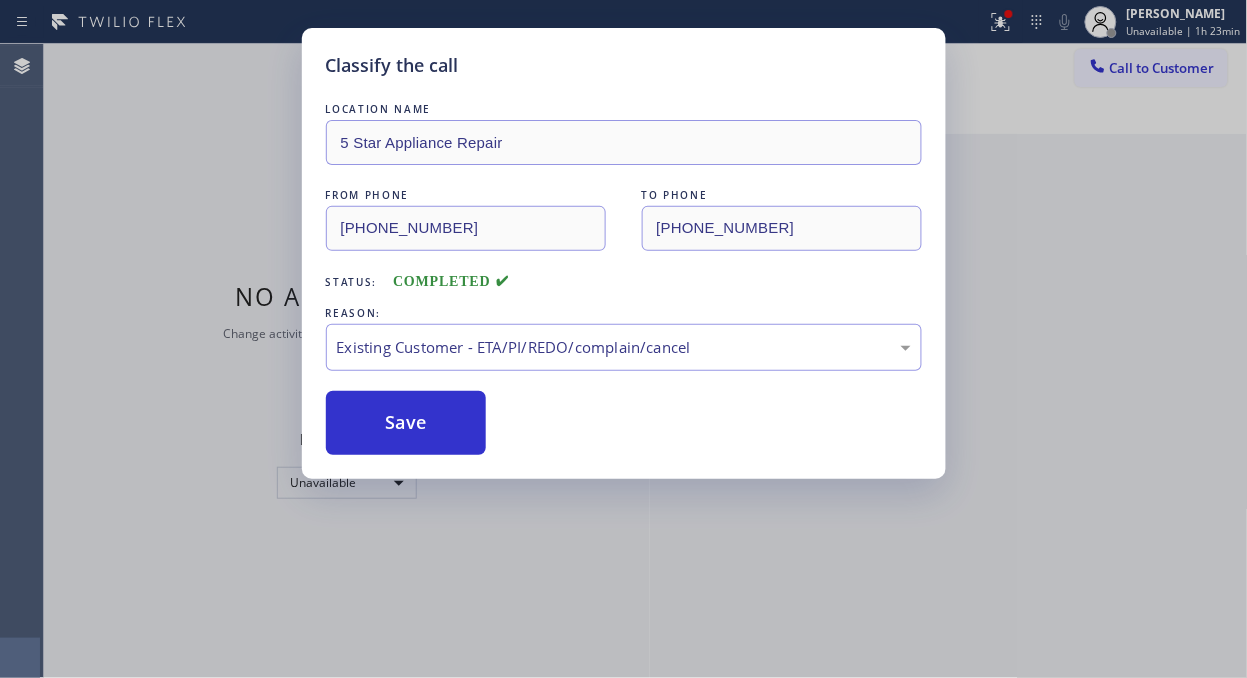 click on "Classify the call LOCATION NAME 5 Star Appliance Repair FROM PHONE [PHONE_NUMBER] TO PHONE [PHONE_NUMBER] Status: COMPLETED REASON: Existing Customer - ETA/PI/REDO/complain/cancel Save" at bounding box center [623, 339] 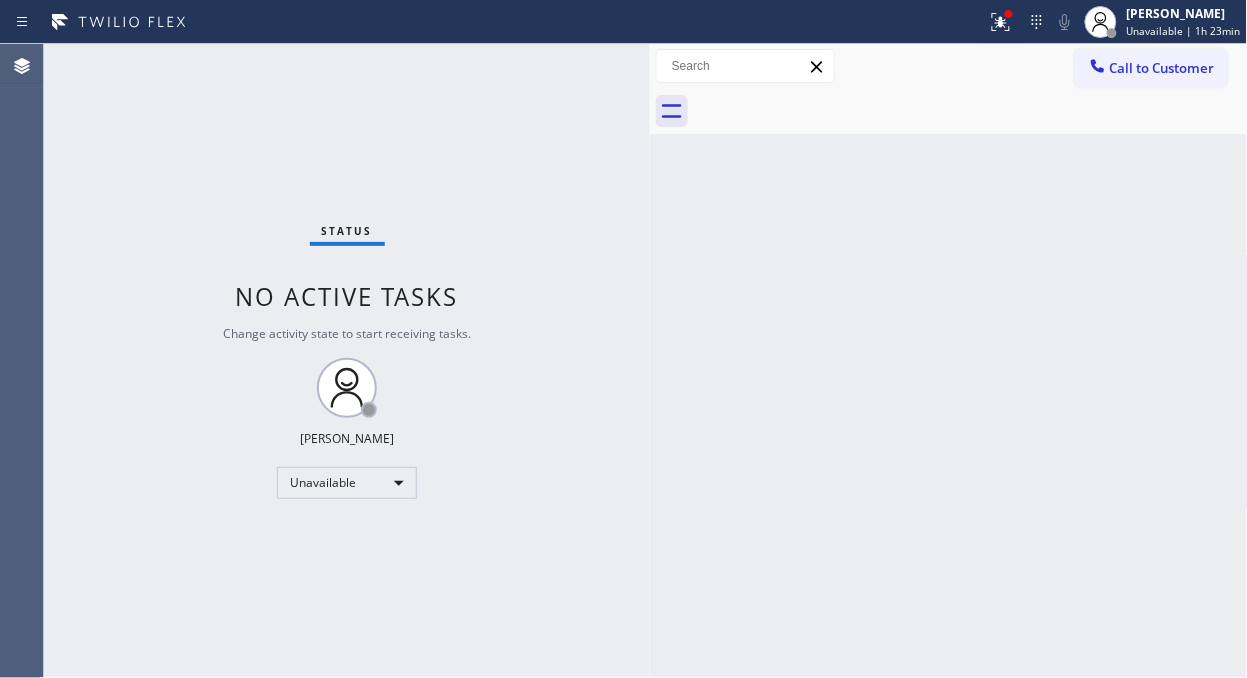 click on "Call to Customer" at bounding box center (1162, 68) 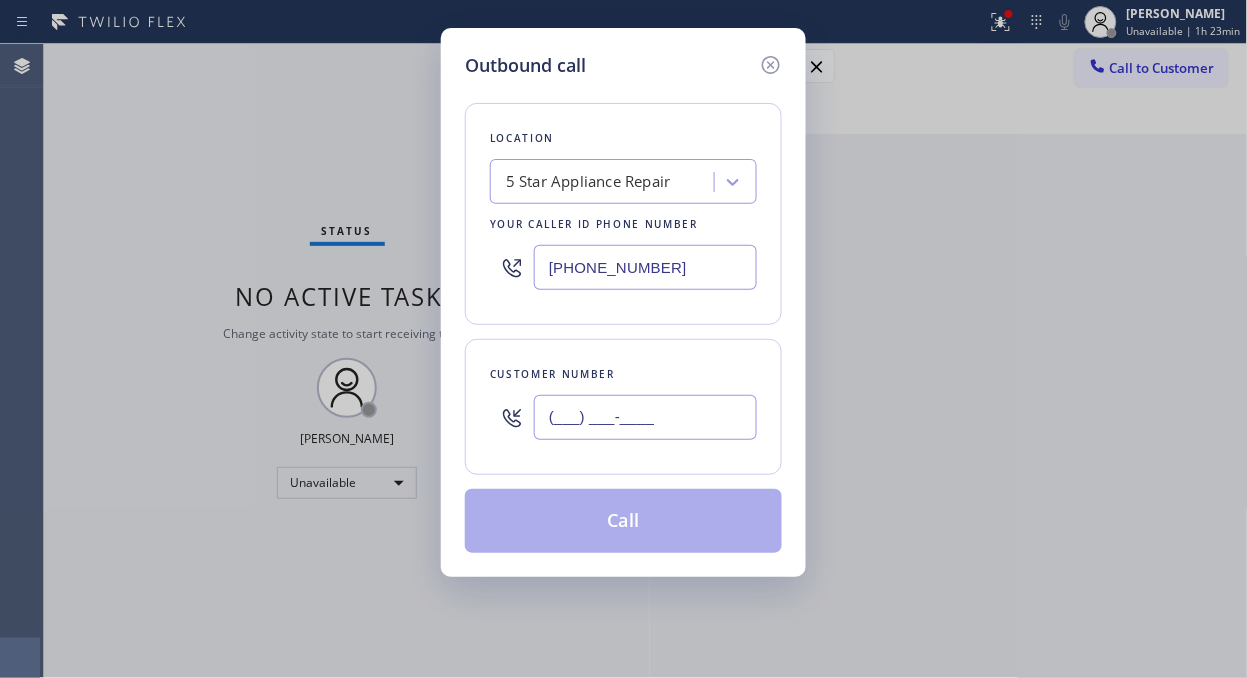 click on "(___) ___-____" at bounding box center [645, 417] 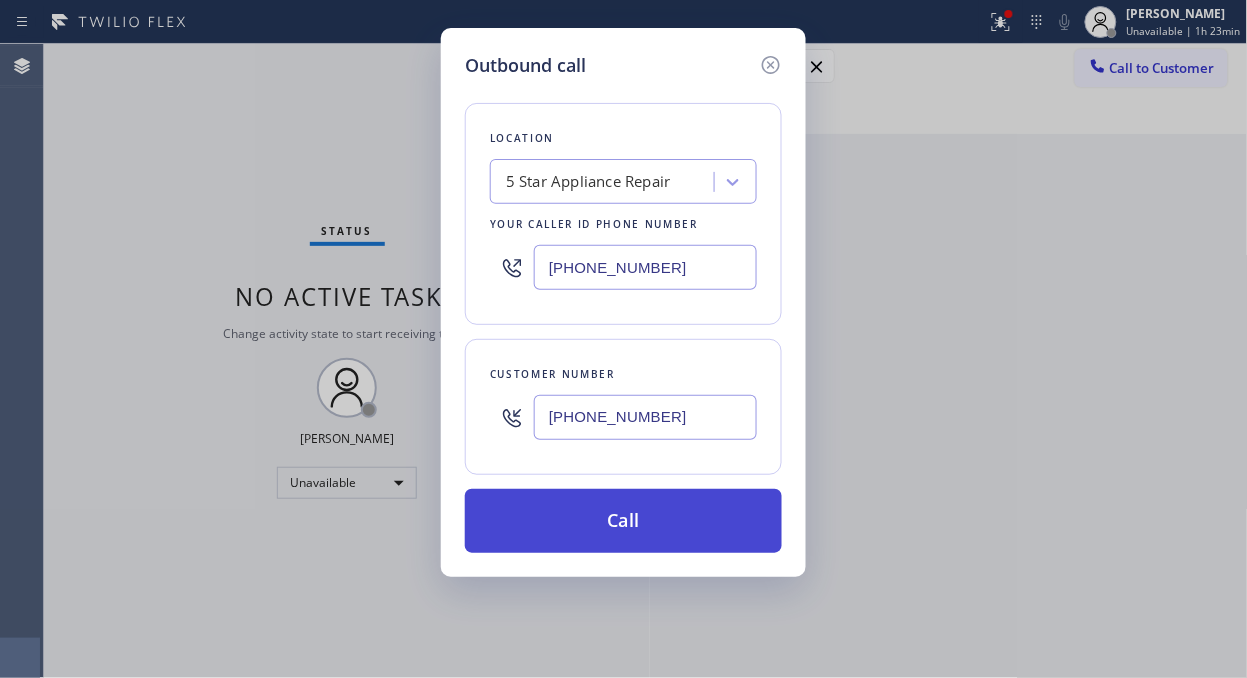 type on "[PHONE_NUMBER]" 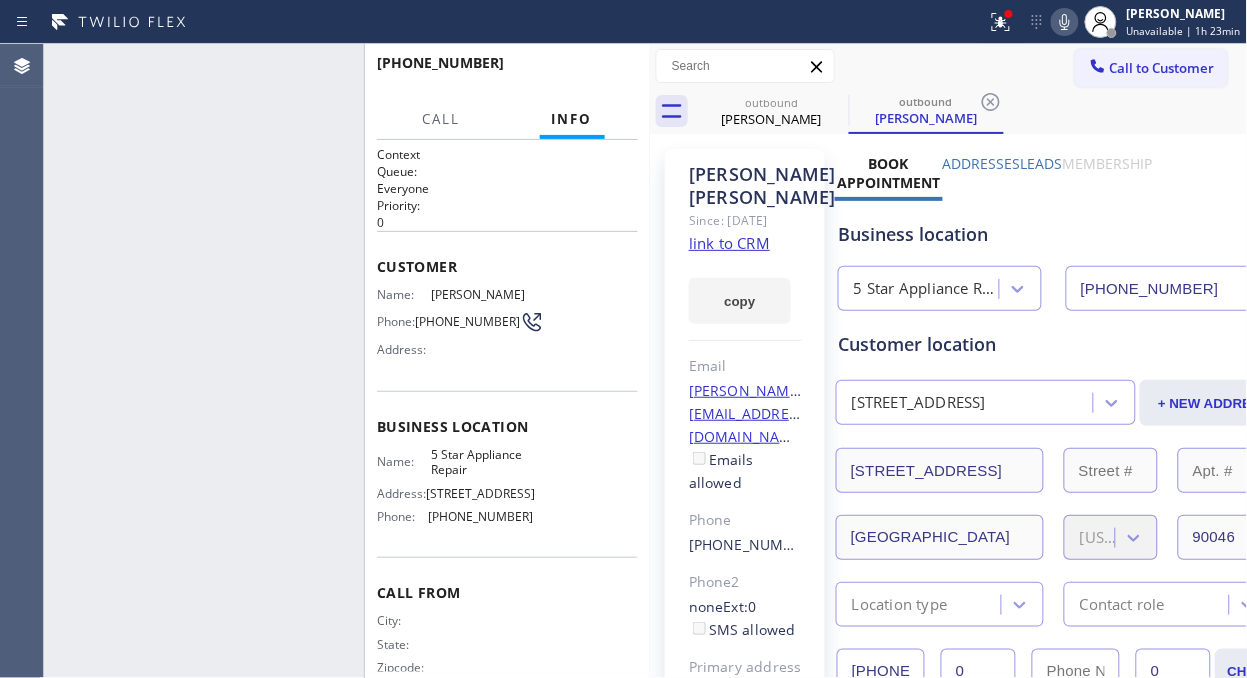 type on "[PHONE_NUMBER]" 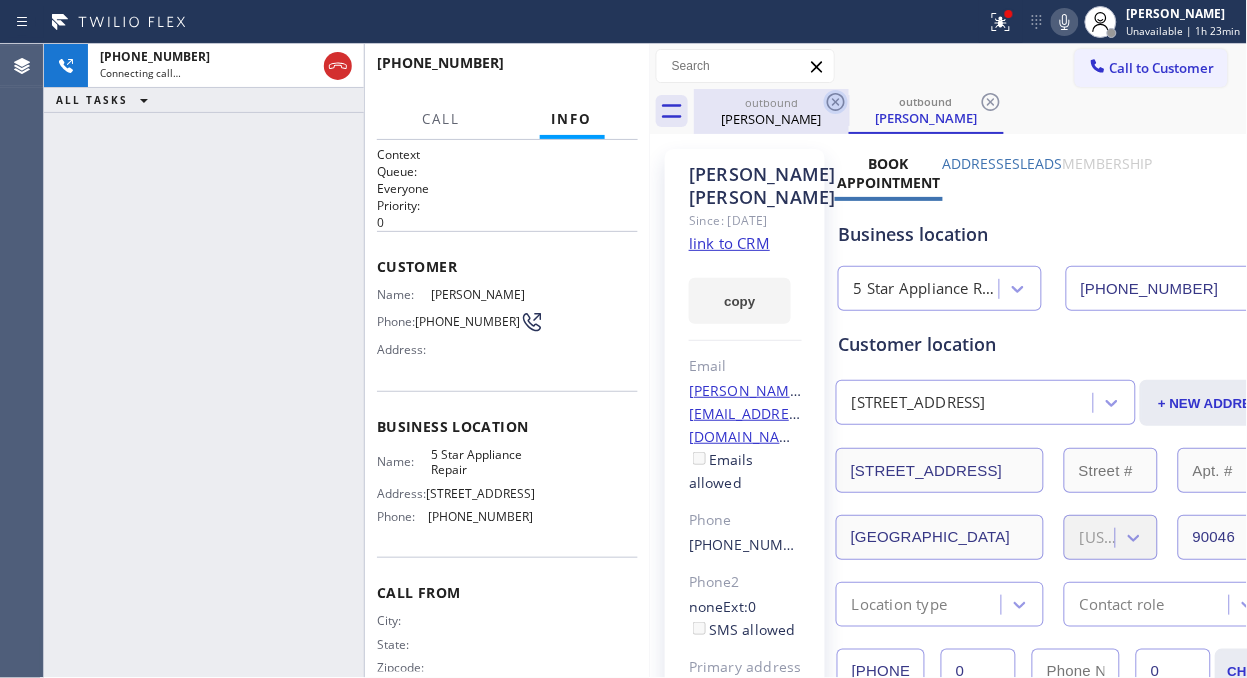 click 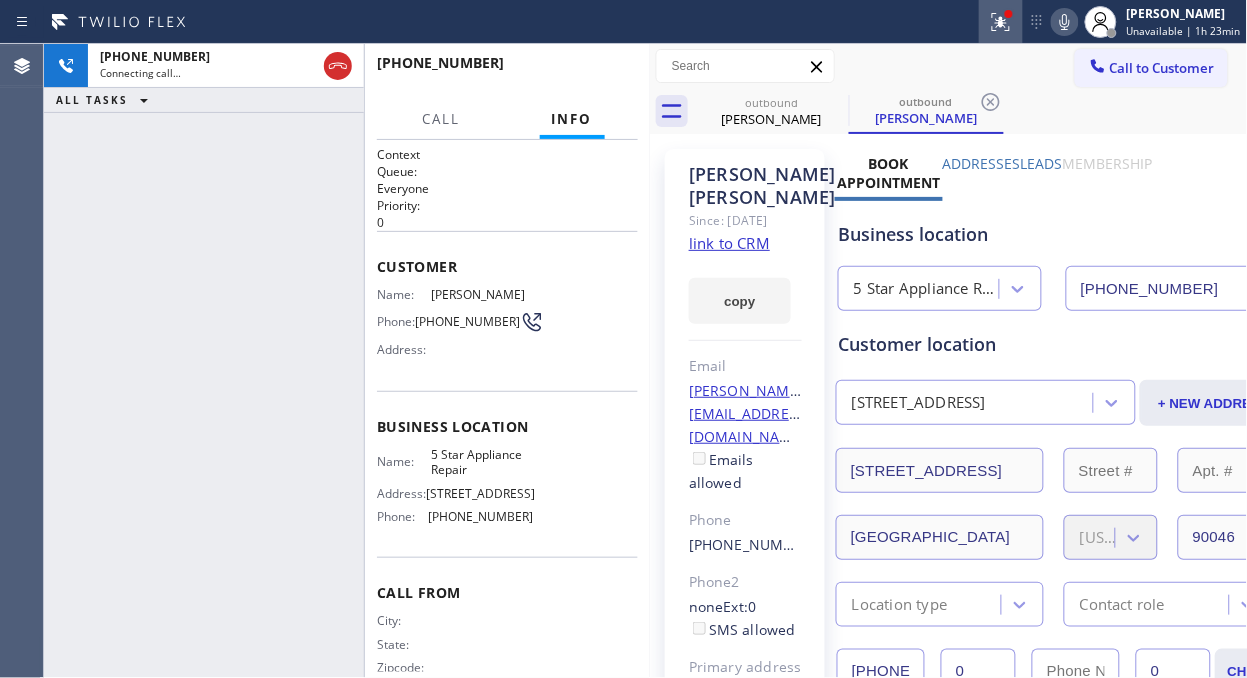 click at bounding box center (1001, 22) 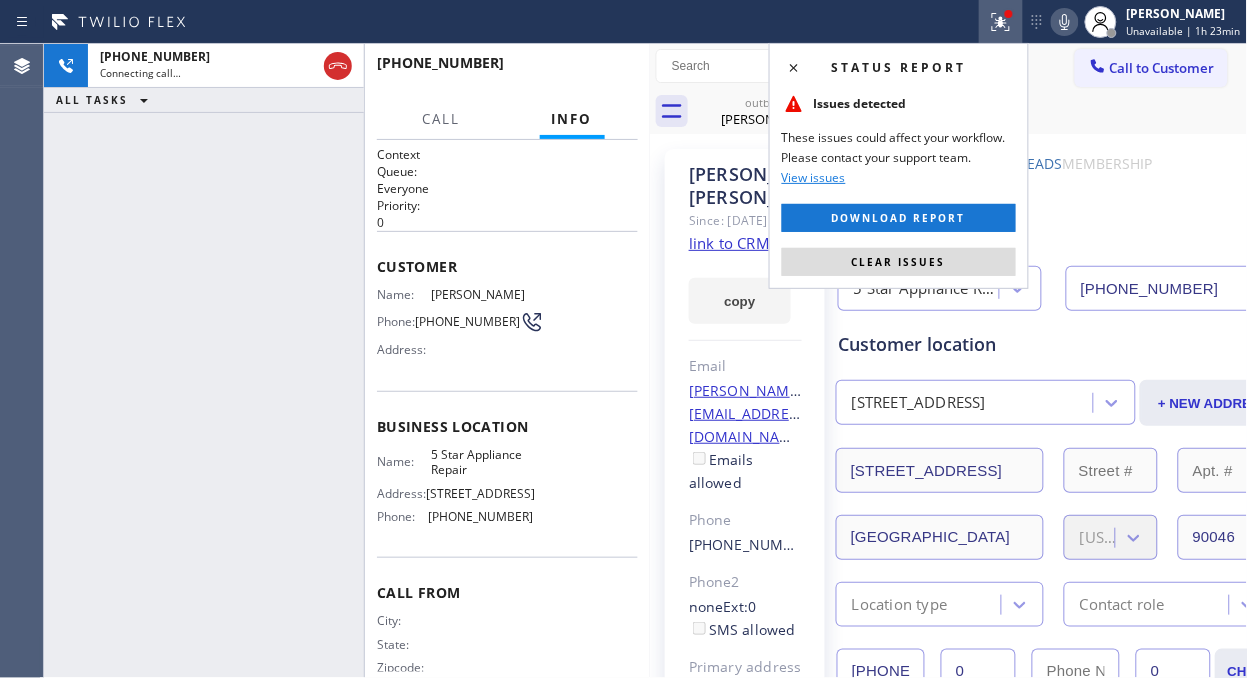 click on "Status report Issues detected These issues could affect your workflow. Please contact your support team. View issues Download report Clear issues" at bounding box center (899, 166) 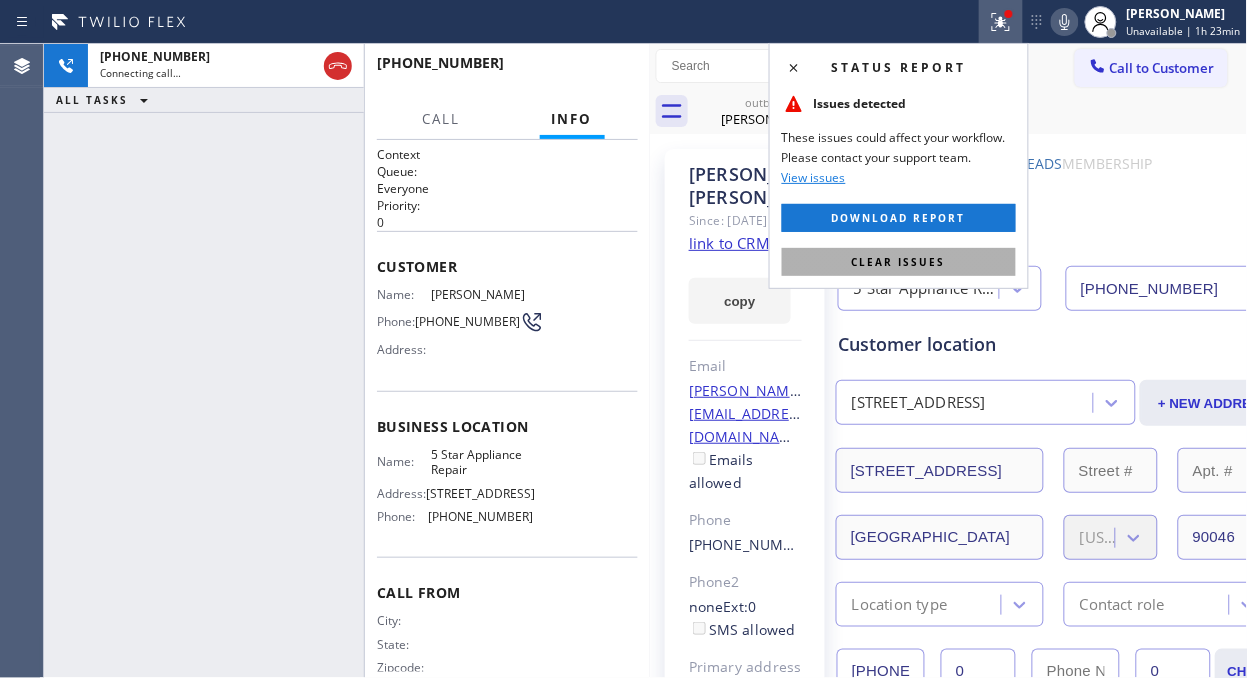 click on "Clear issues" at bounding box center (899, 262) 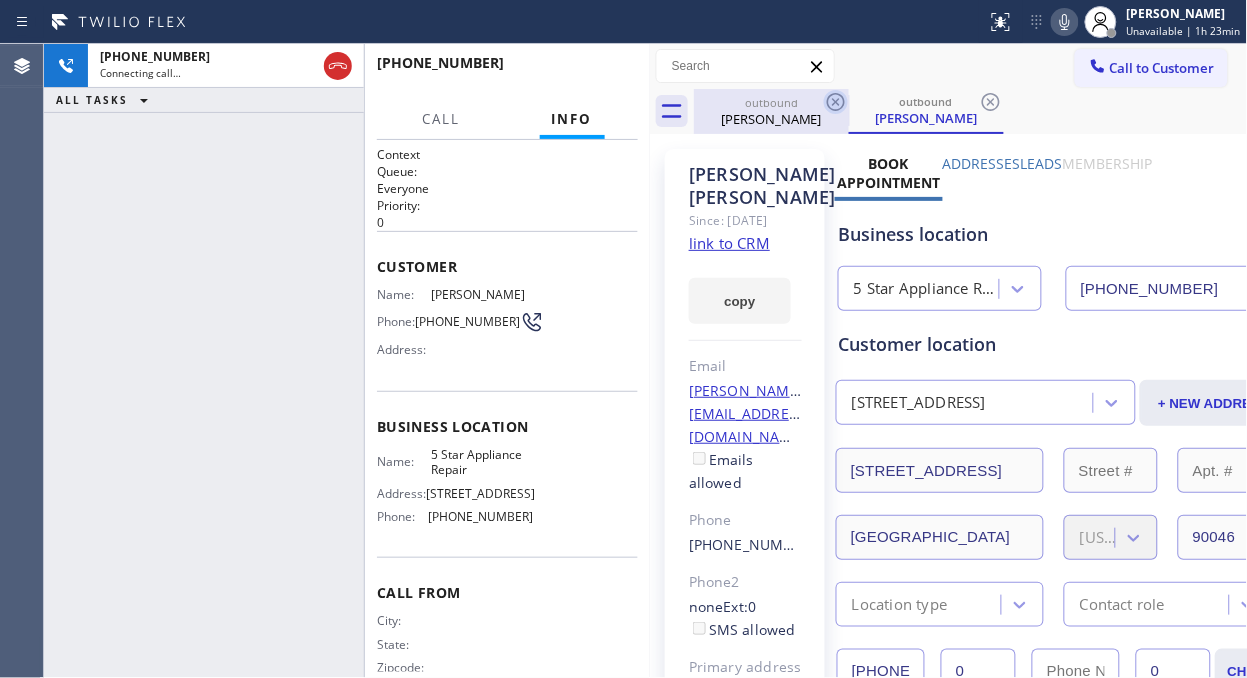 click 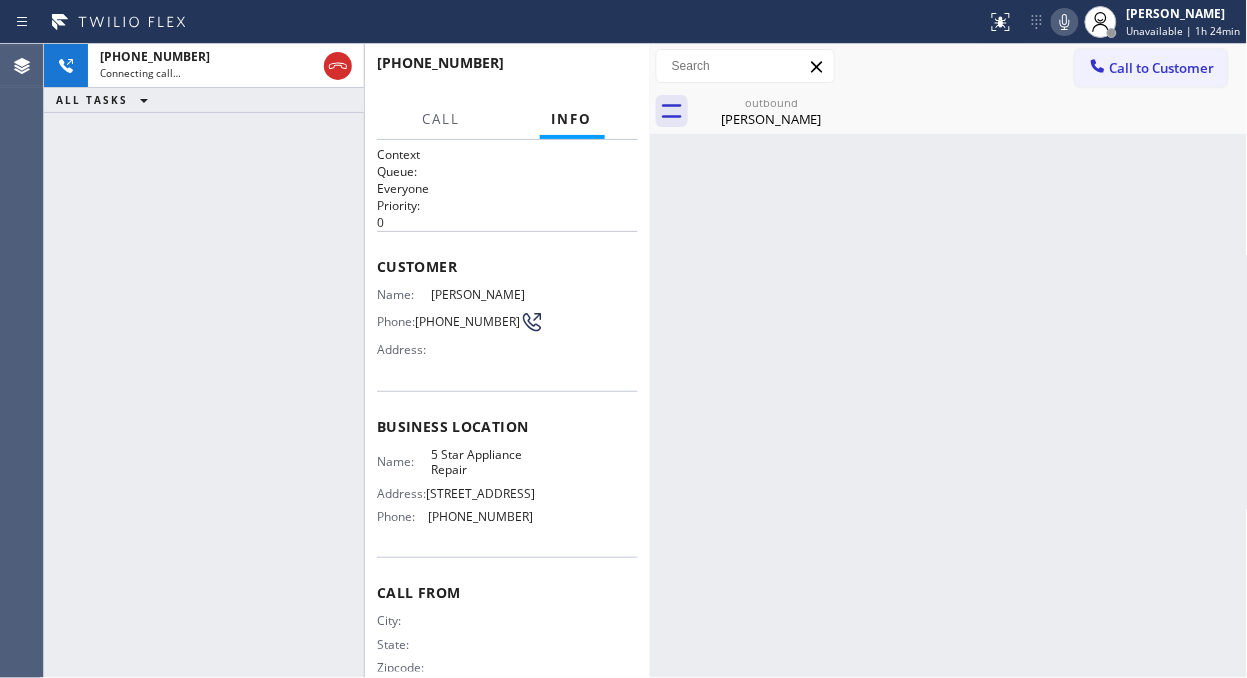 click on "[PHONE_NUMBER] Connecting call… ALL TASKS ALL TASKS ACTIVE TASKS TASKS IN WRAP UP" at bounding box center (204, 361) 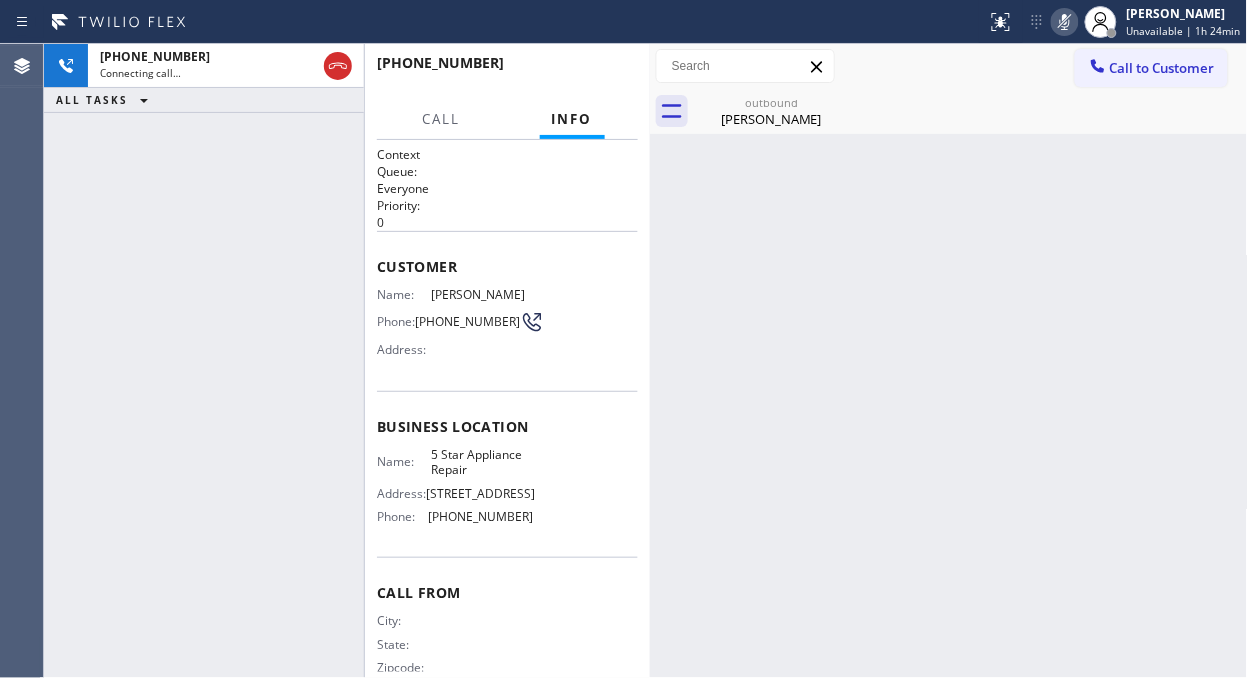 click 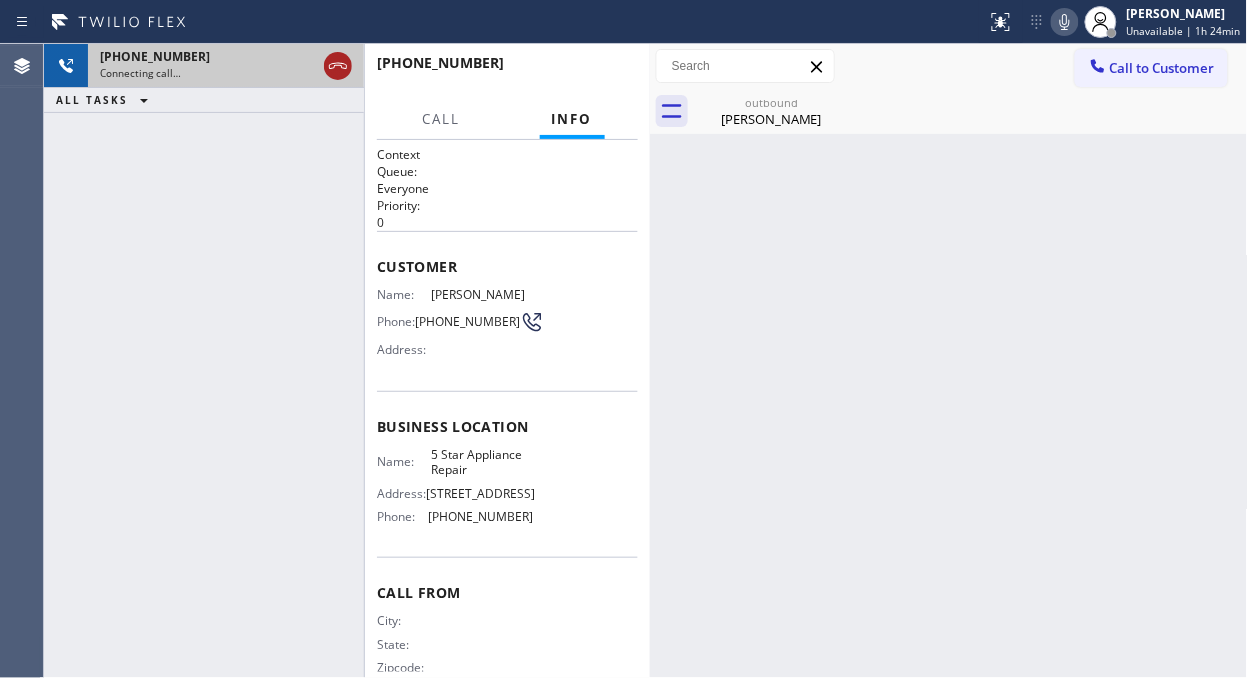 click 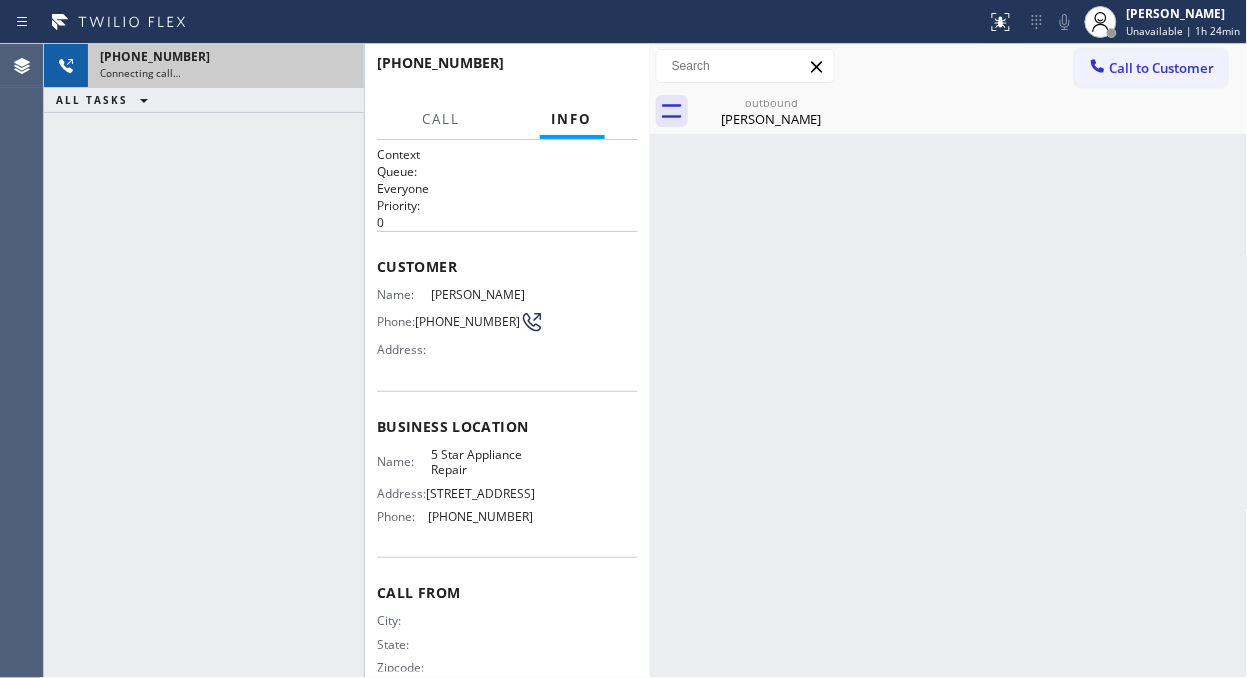 click on "Call to Customer" at bounding box center [1162, 68] 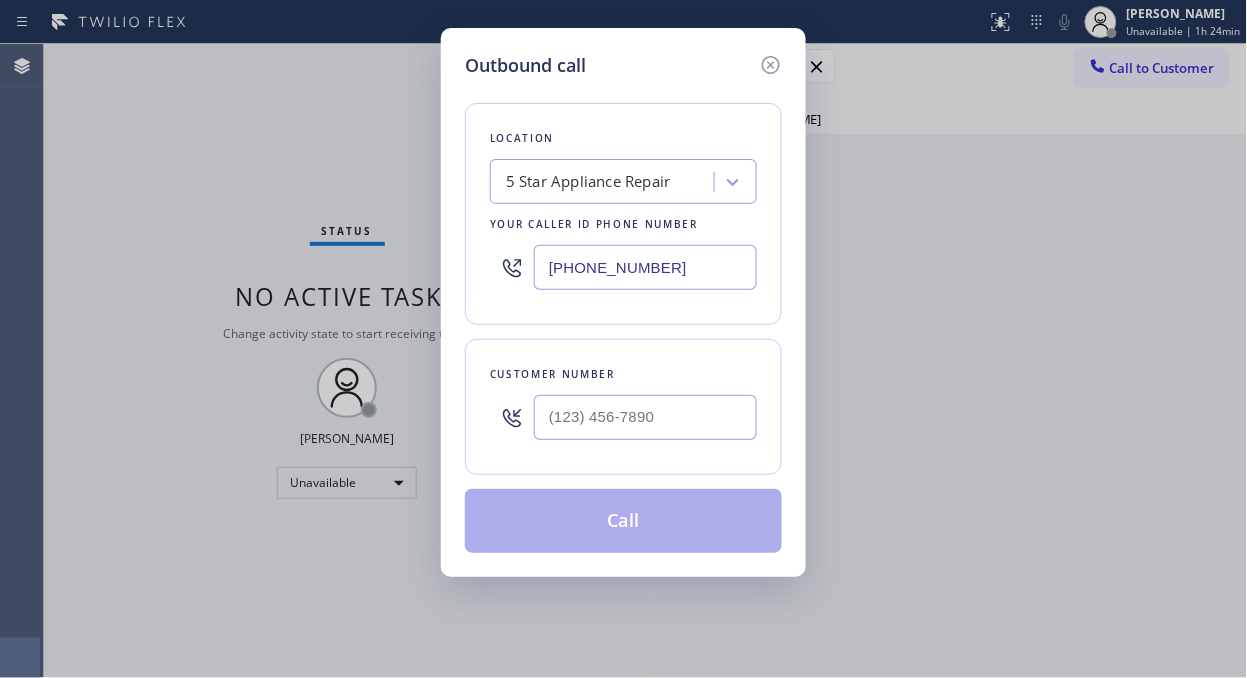 click at bounding box center (645, 417) 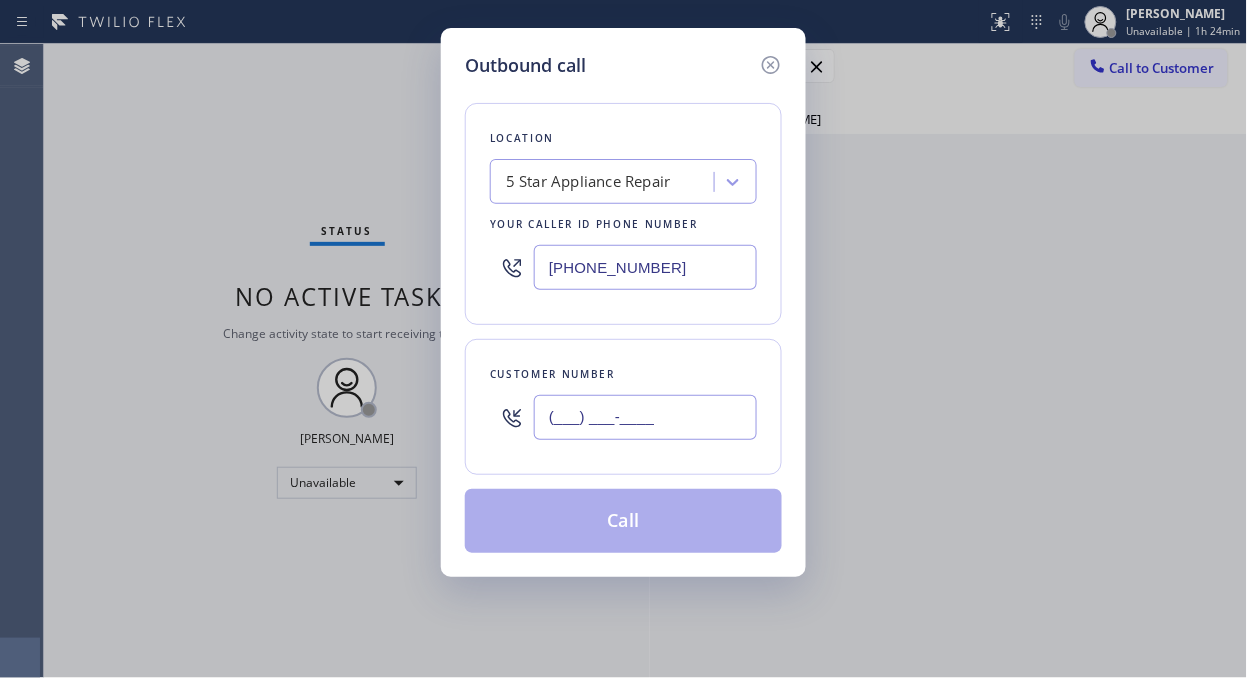 click on "(___) ___-____" at bounding box center (645, 417) 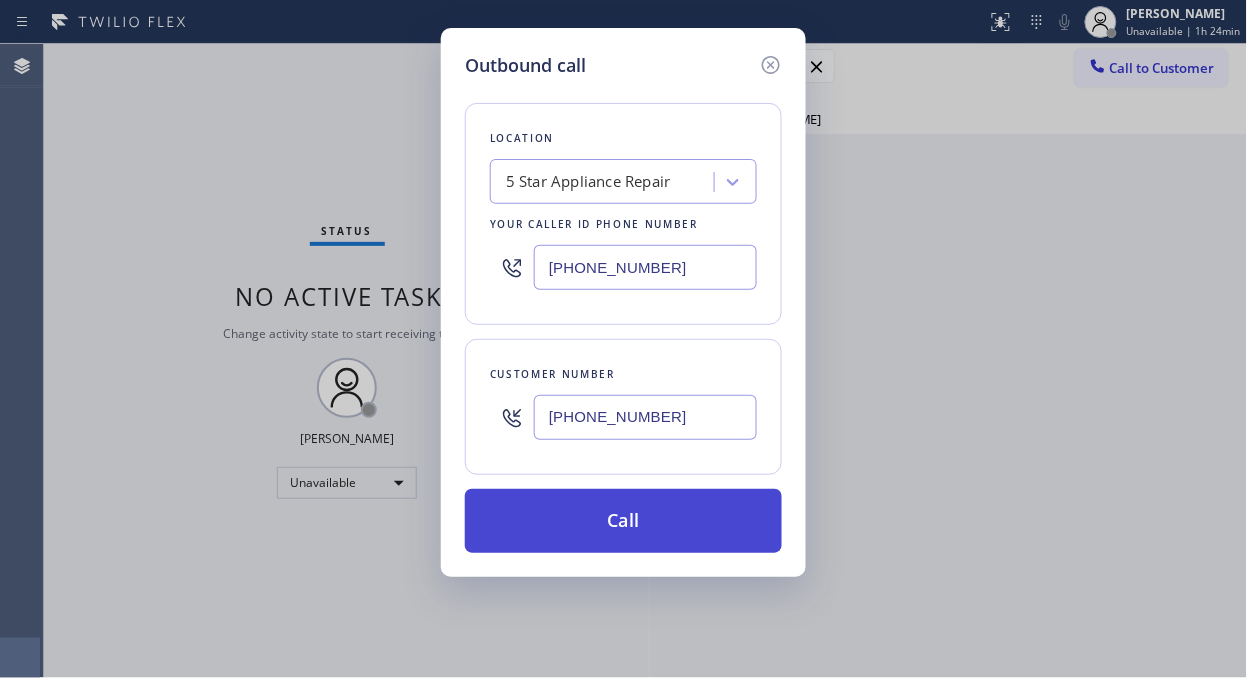 type on "[PHONE_NUMBER]" 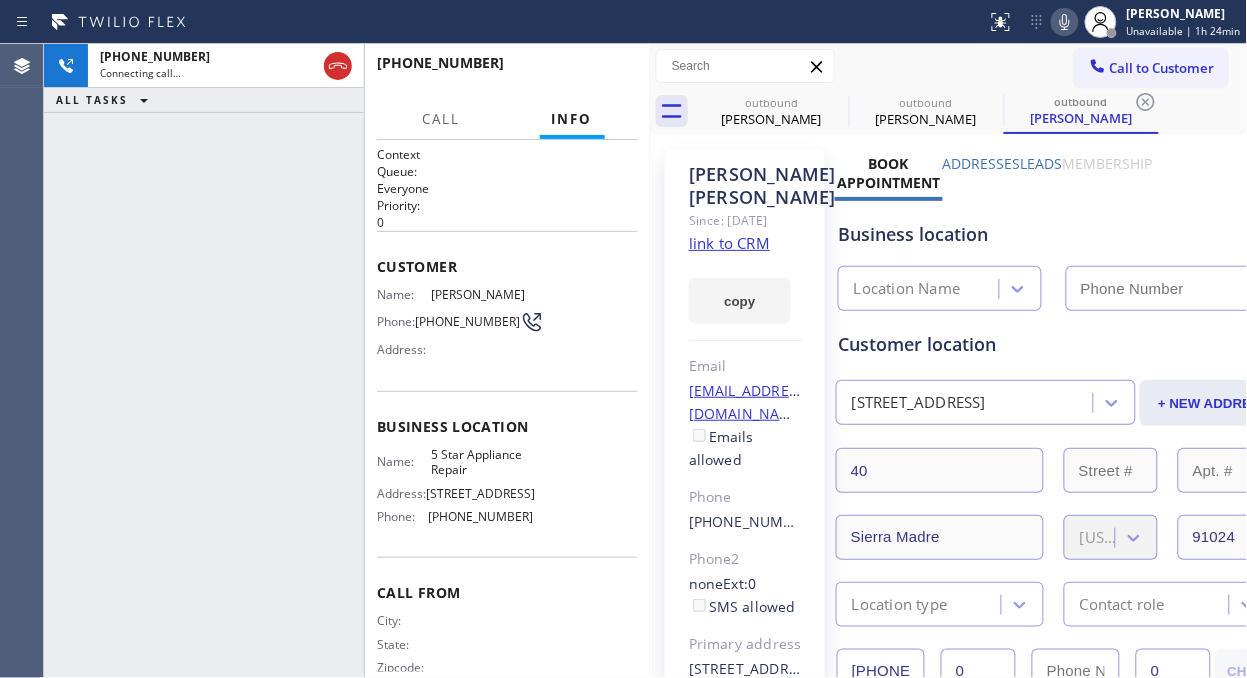 type on "[PHONE_NUMBER]" 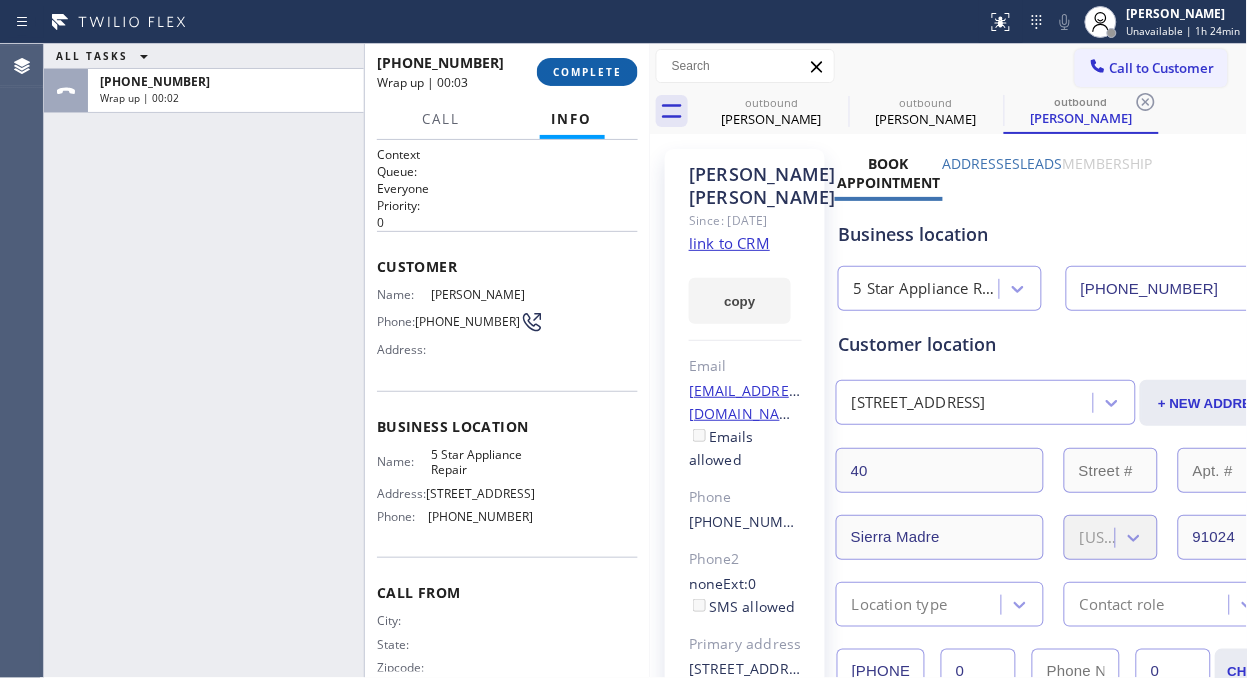 click on "COMPLETE" at bounding box center [587, 72] 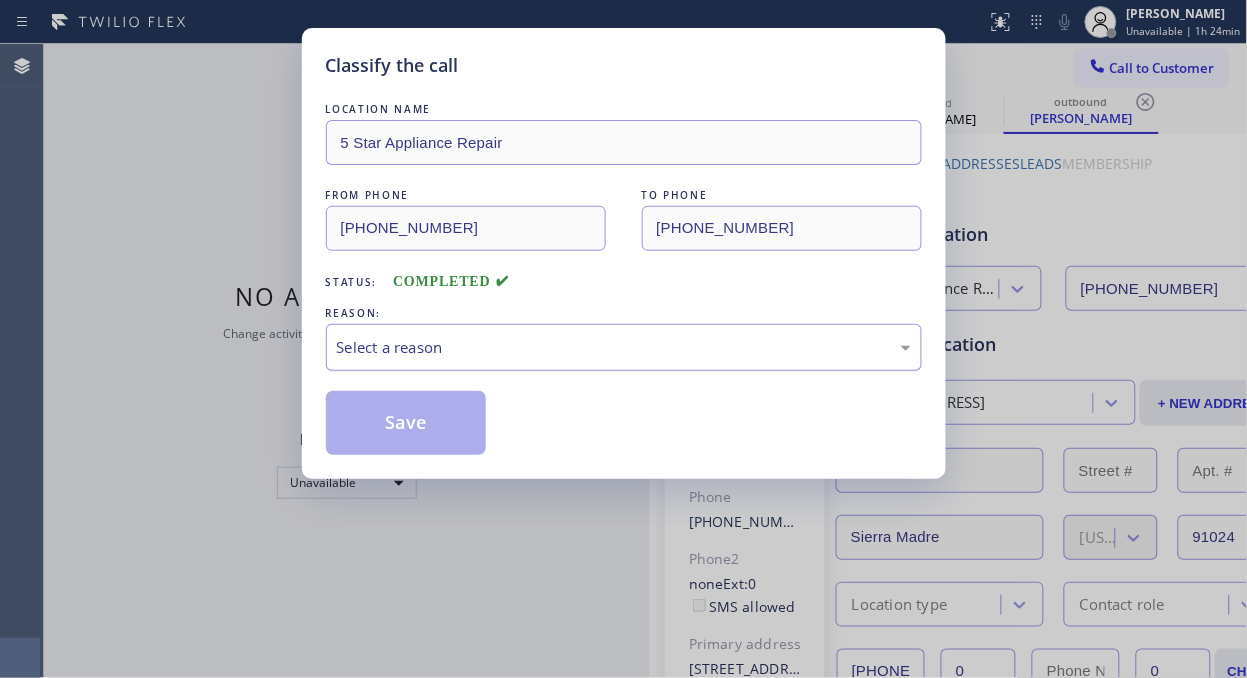 click on "Select a reason" at bounding box center (624, 347) 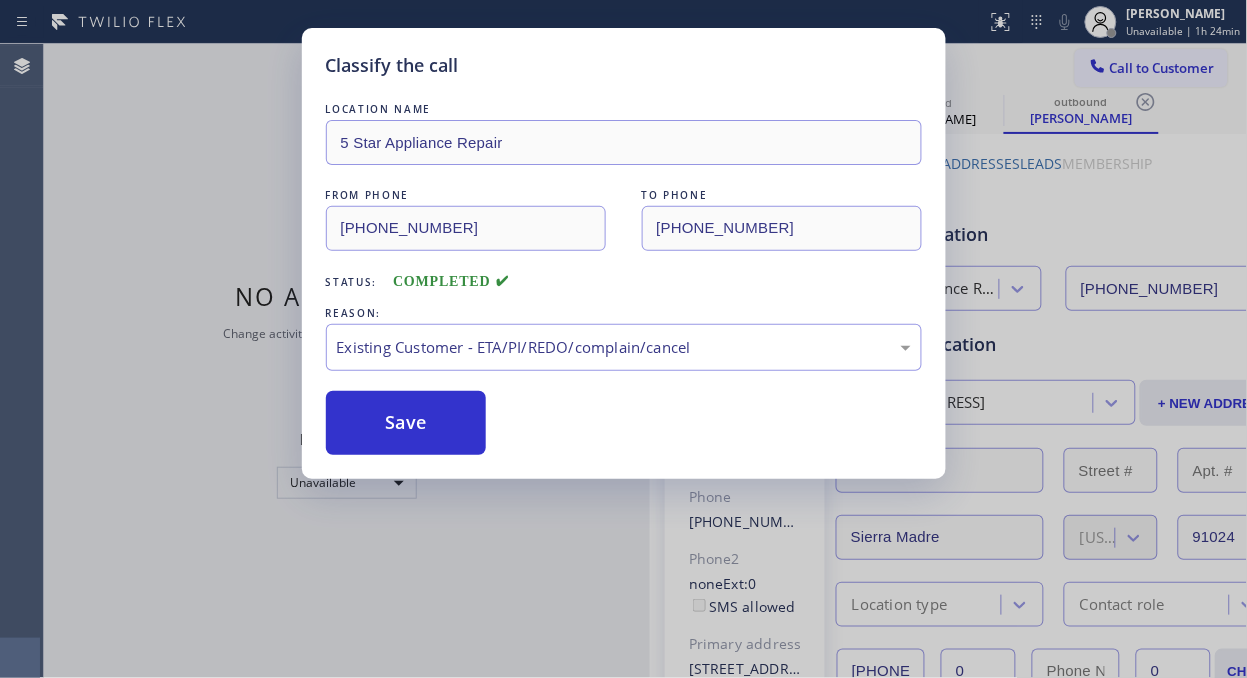 click on "Save" at bounding box center (406, 423) 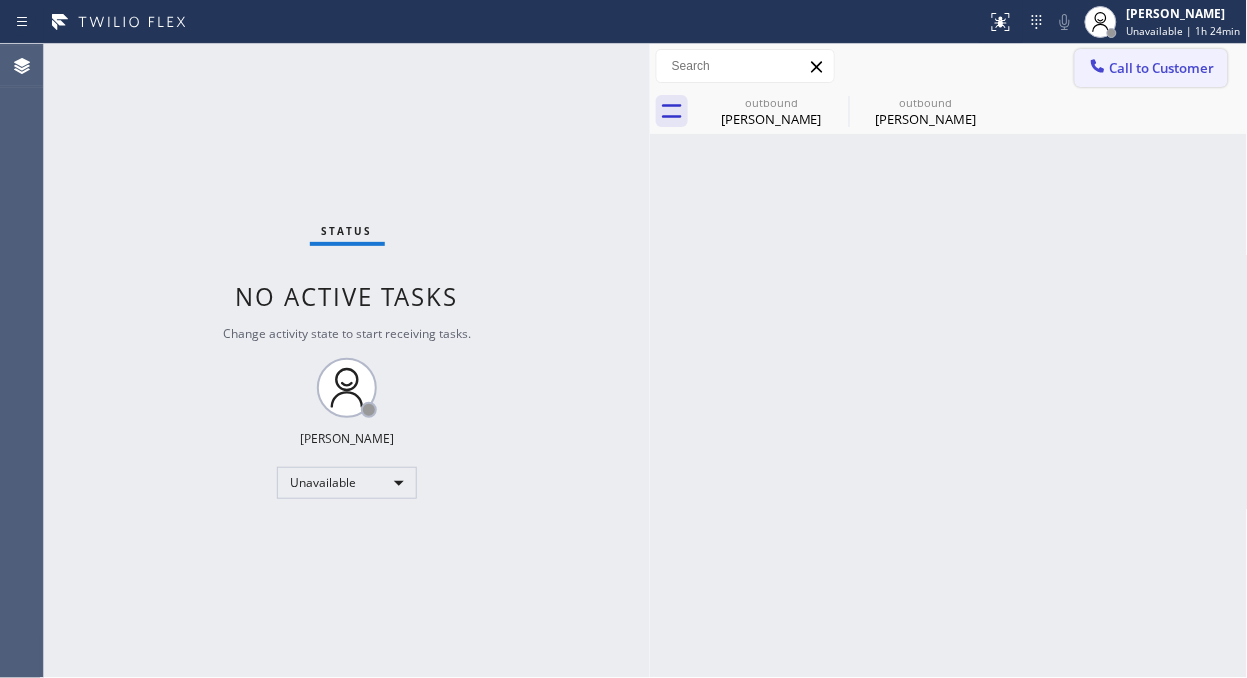 click on "Call to Customer" at bounding box center (1162, 68) 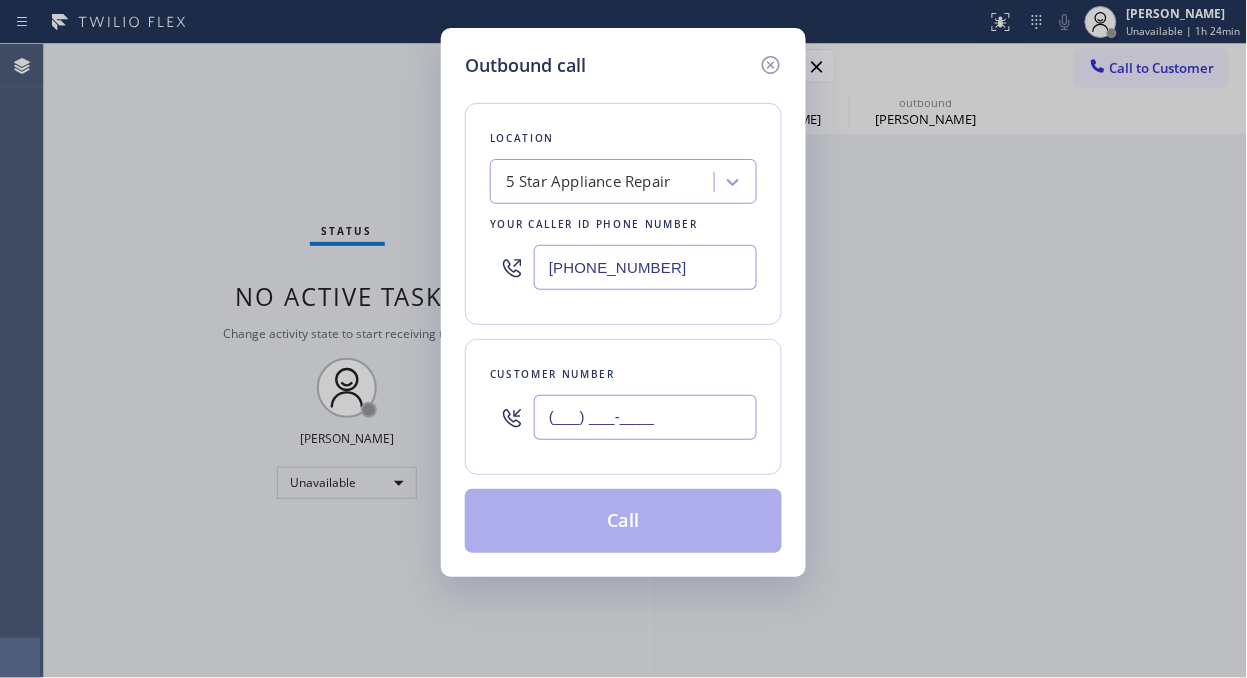 click on "(___) ___-____" at bounding box center (645, 417) 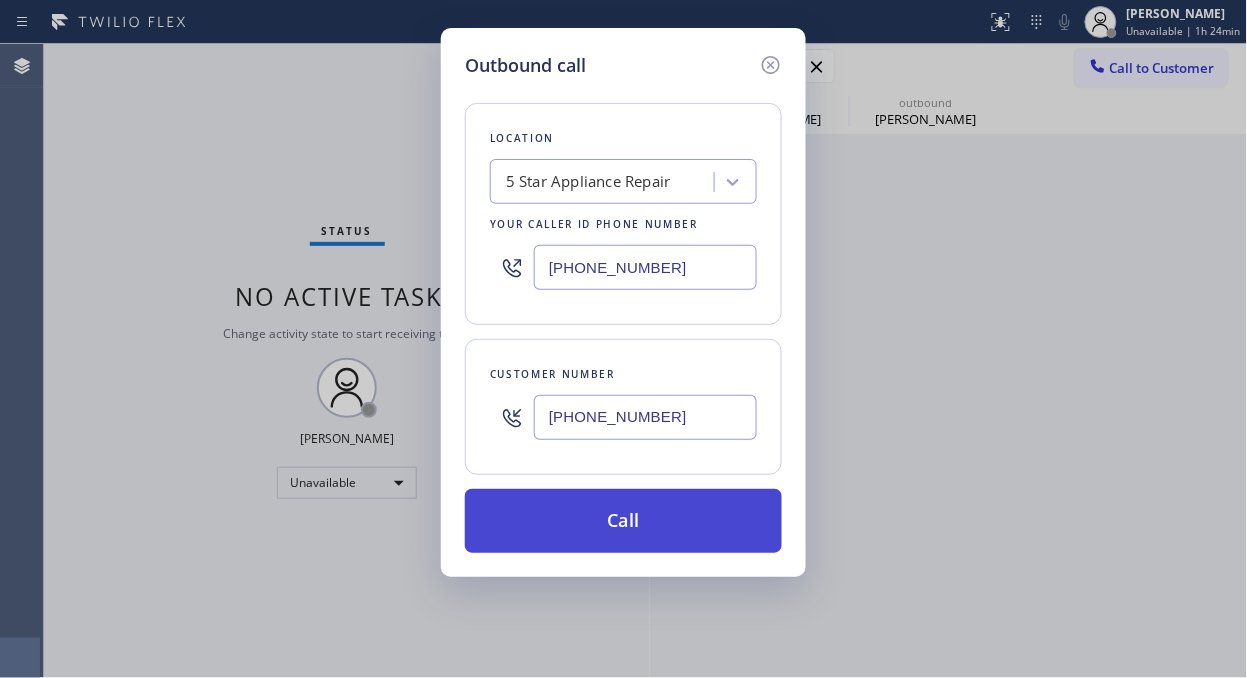 type on "[PHONE_NUMBER]" 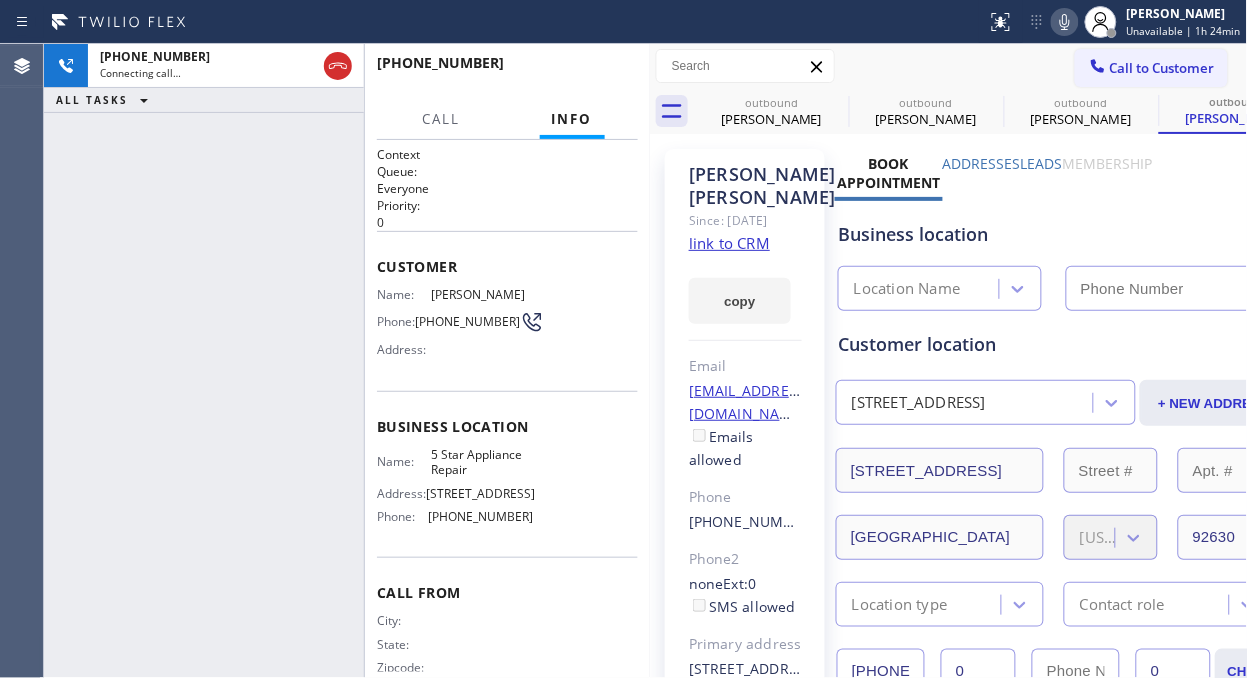 type on "[PHONE_NUMBER]" 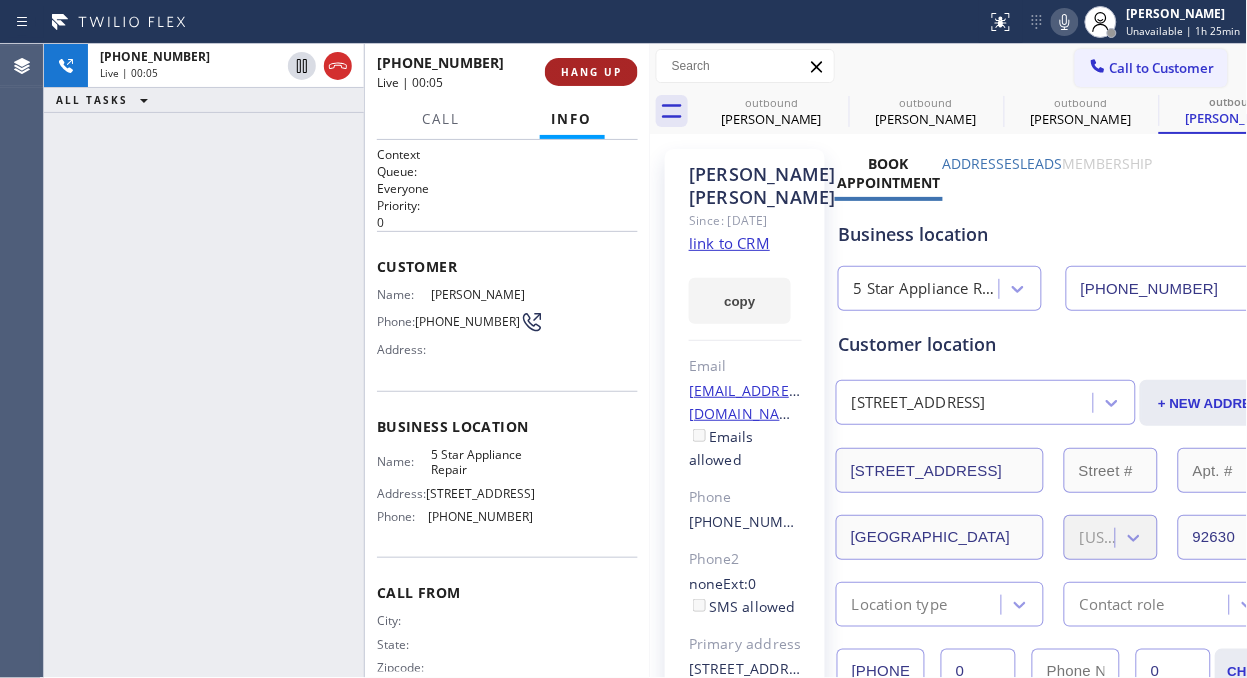 click on "HANG UP" at bounding box center [591, 72] 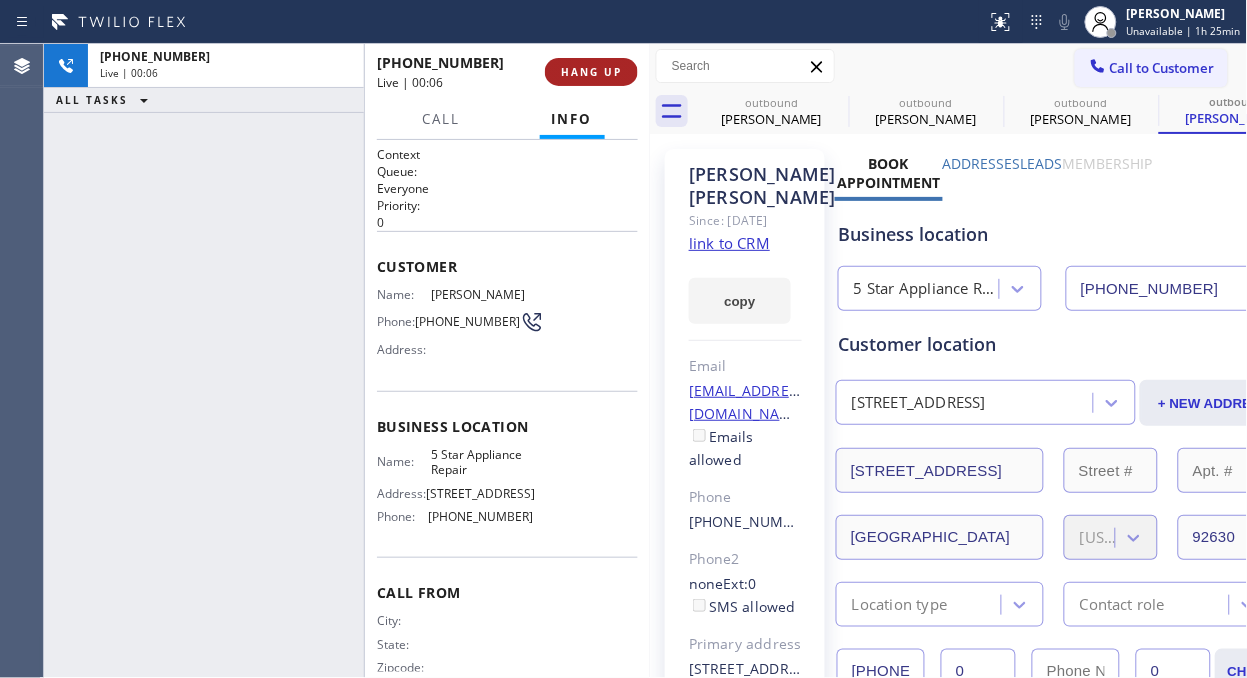 click on "HANG UP" at bounding box center (591, 72) 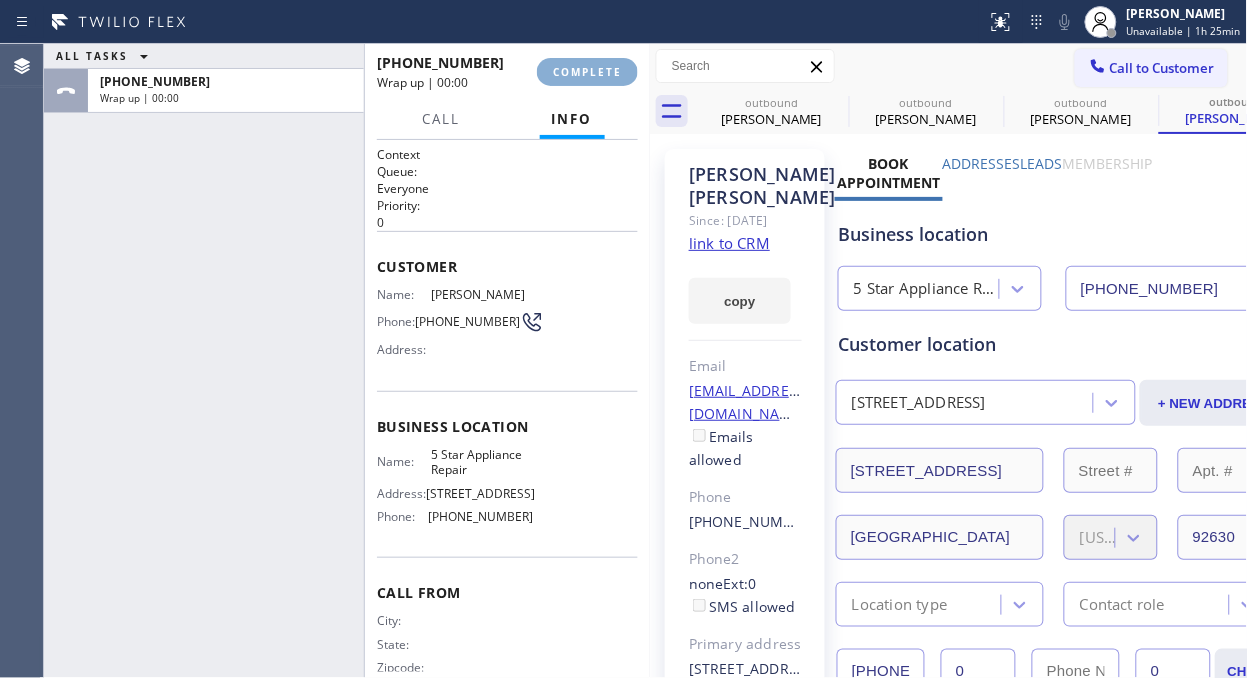 click on "COMPLETE" at bounding box center (587, 72) 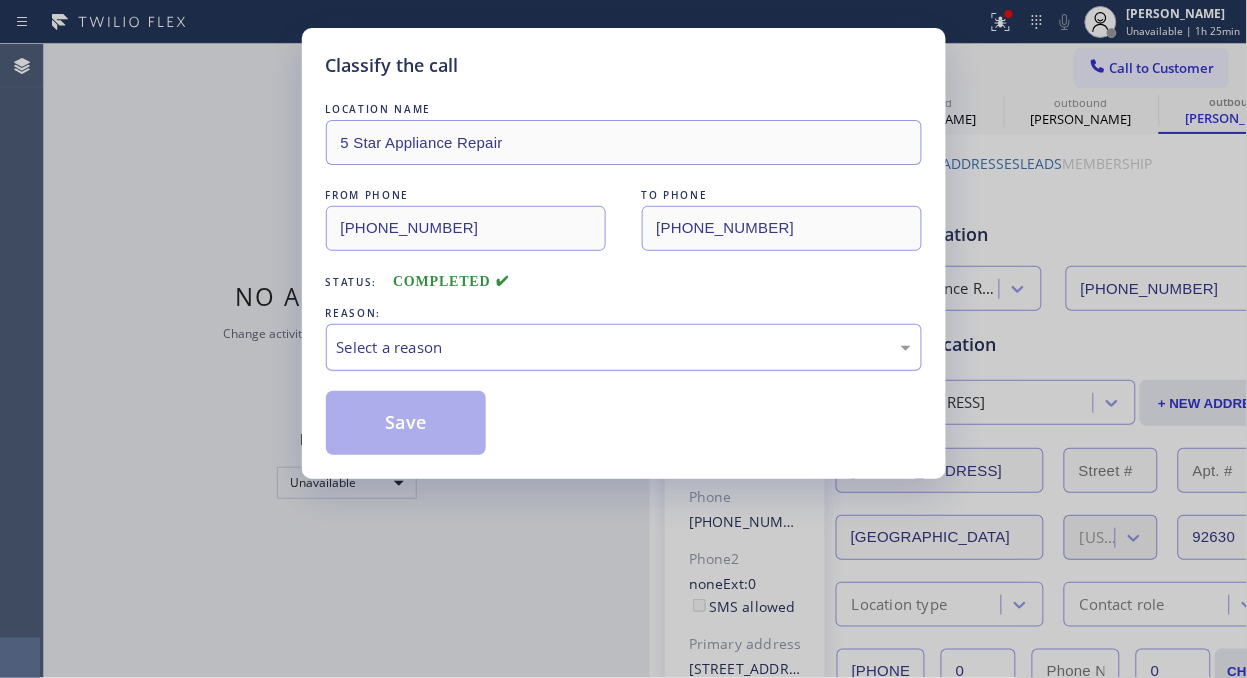 click on "Select a reason" at bounding box center (624, 347) 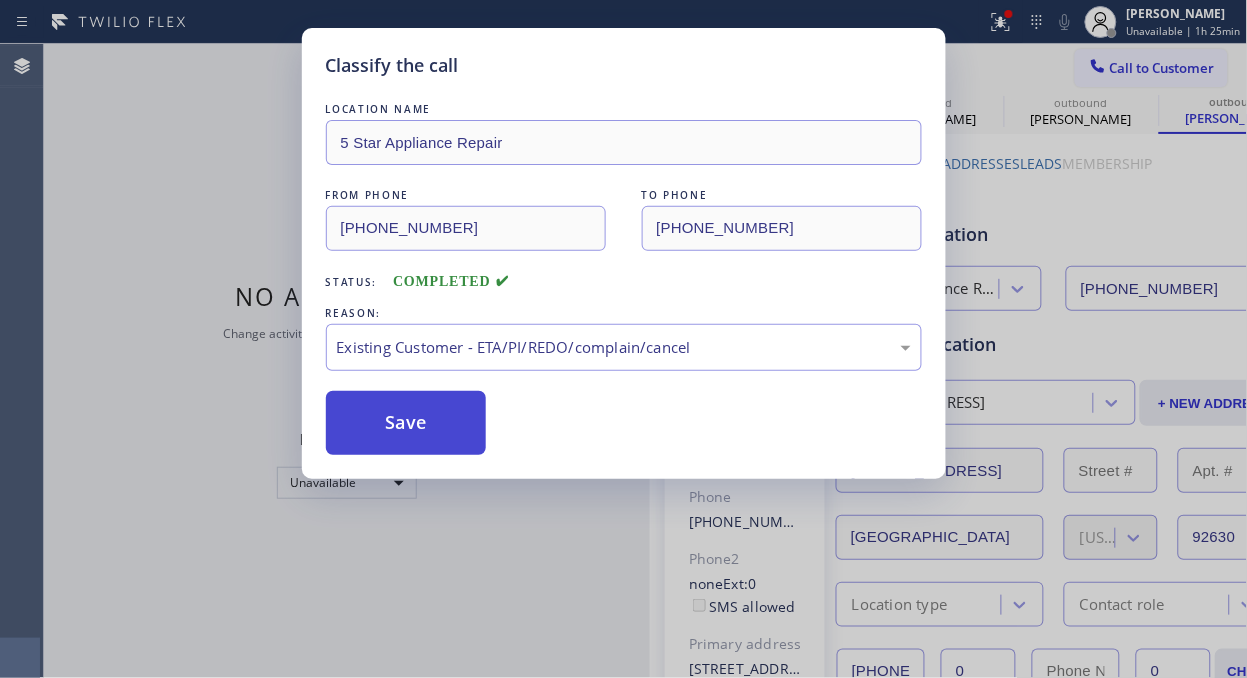 click on "Save" at bounding box center [406, 423] 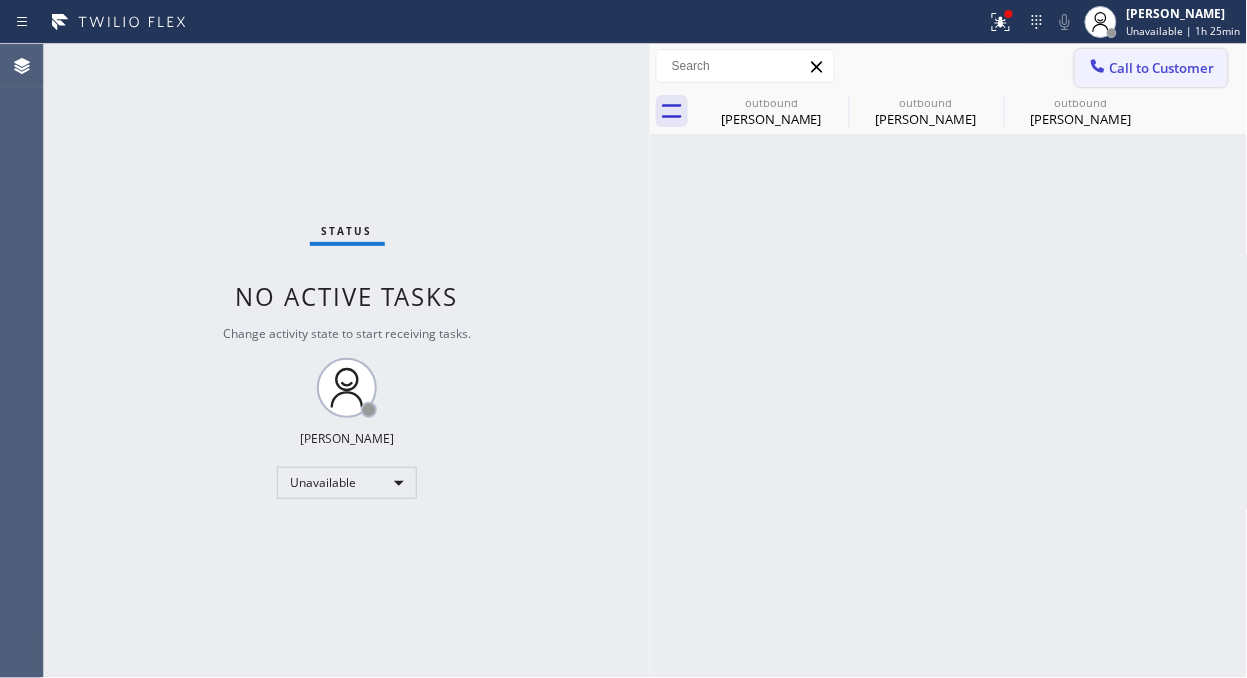 click on "Call to Customer" at bounding box center (1162, 68) 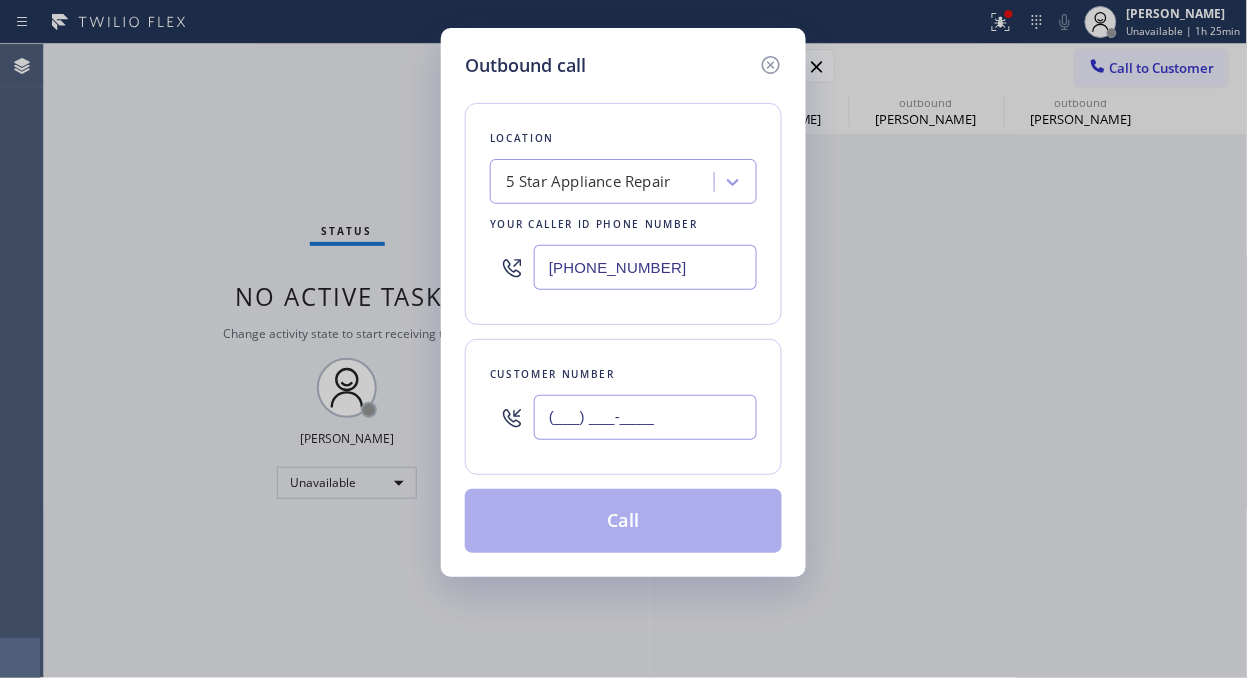 click on "(___) ___-____" at bounding box center [645, 417] 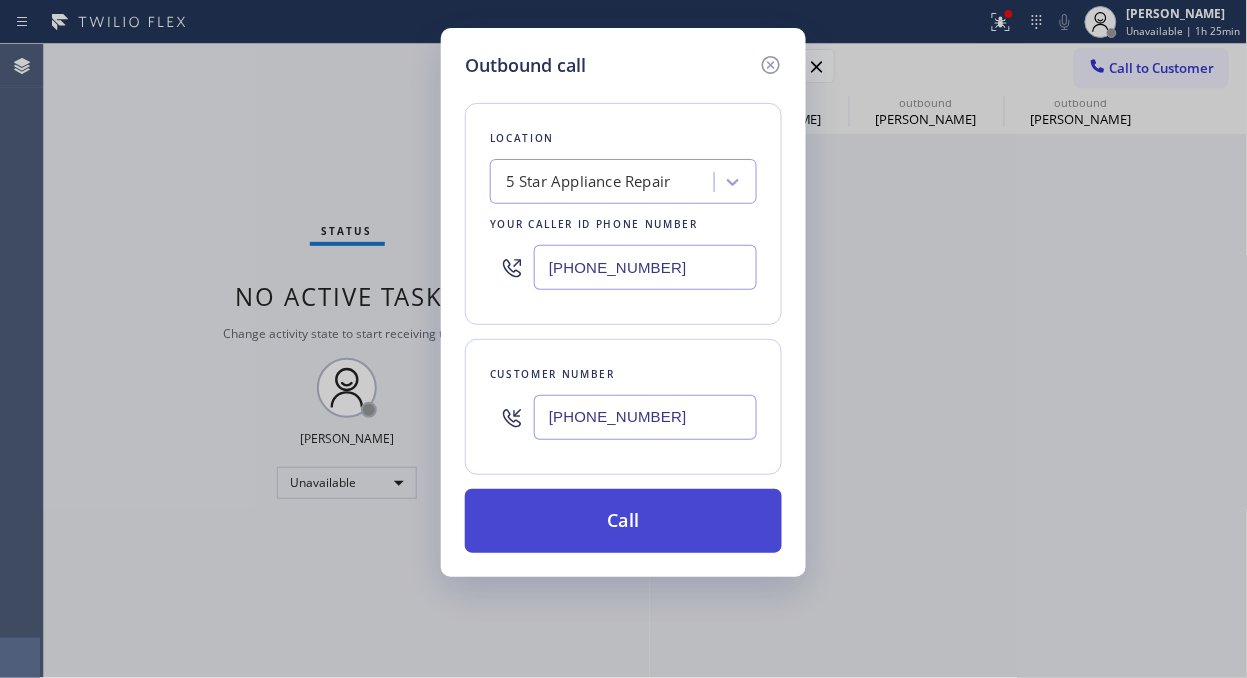 type on "[PHONE_NUMBER]" 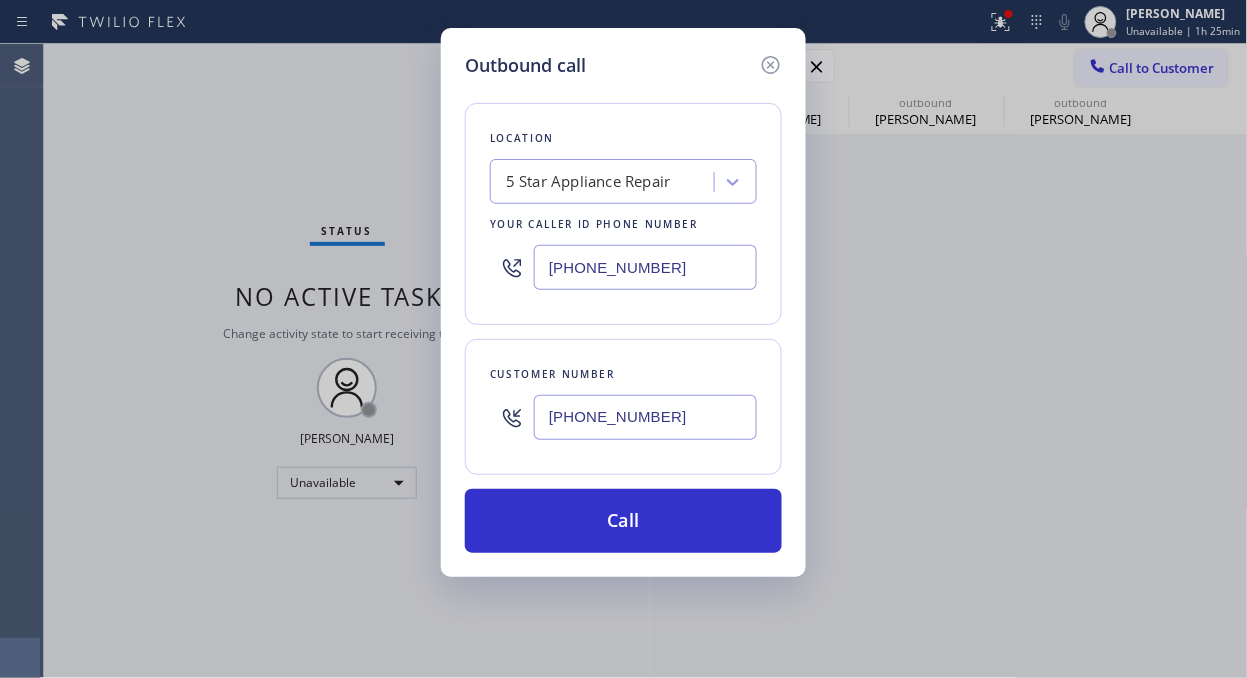 drag, startPoint x: 688, startPoint y: 523, endPoint x: 848, endPoint y: 295, distance: 278.53903 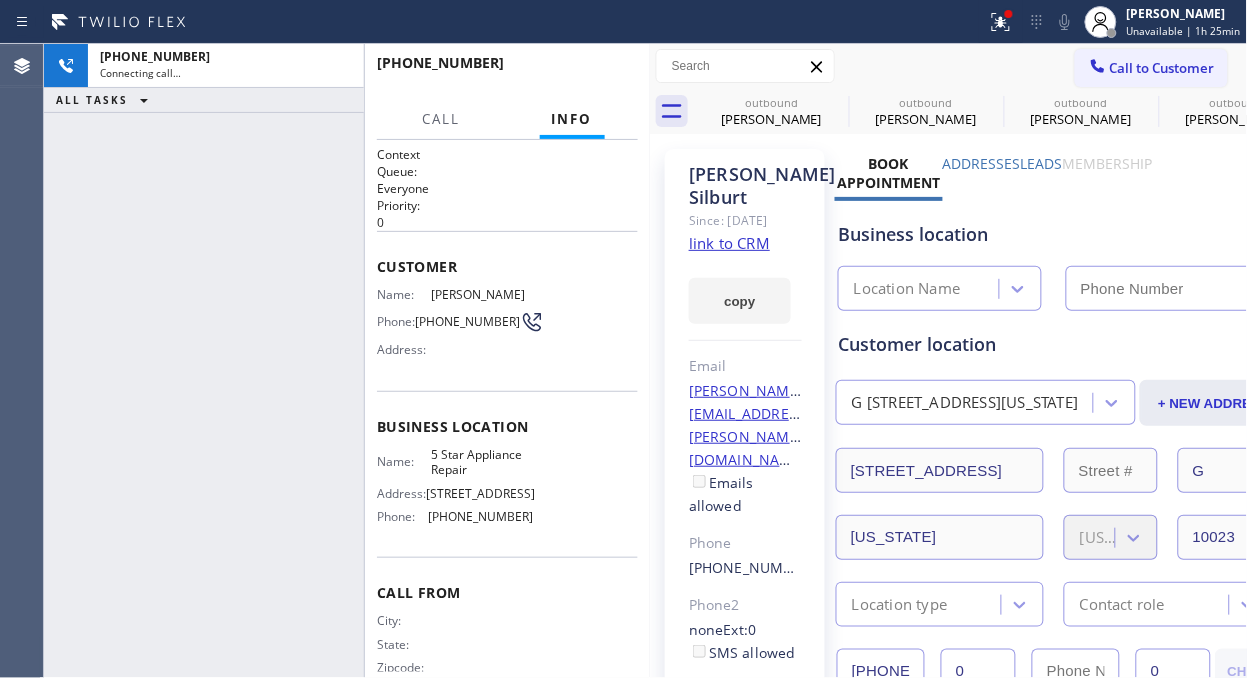 type on "[PHONE_NUMBER]" 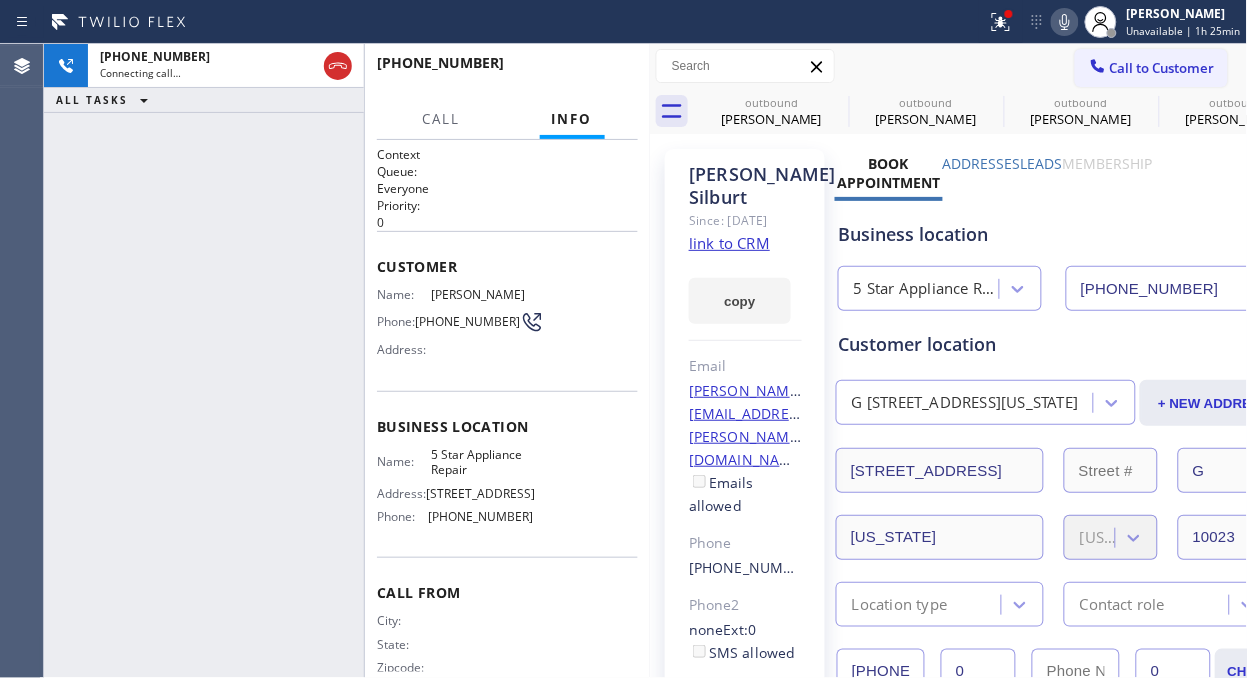 click on "[PHONE_NUMBER] Connecting call… ALL TASKS ALL TASKS ACTIVE TASKS TASKS IN WRAP UP" at bounding box center [204, 361] 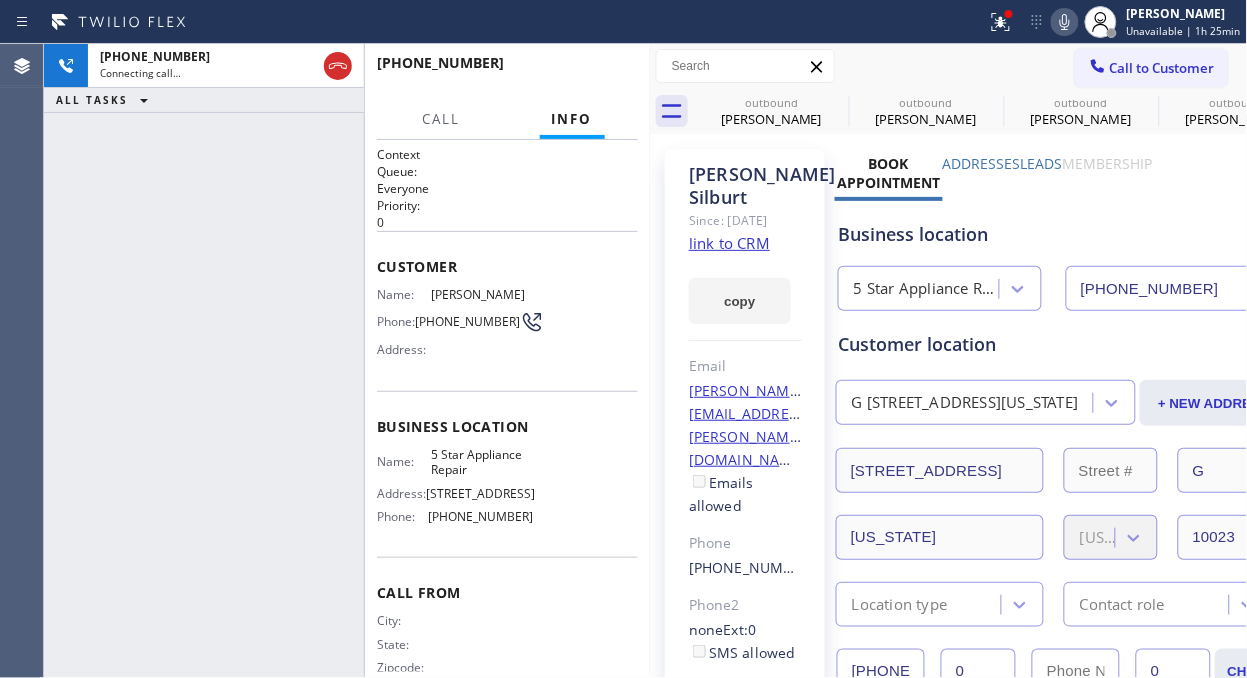 click 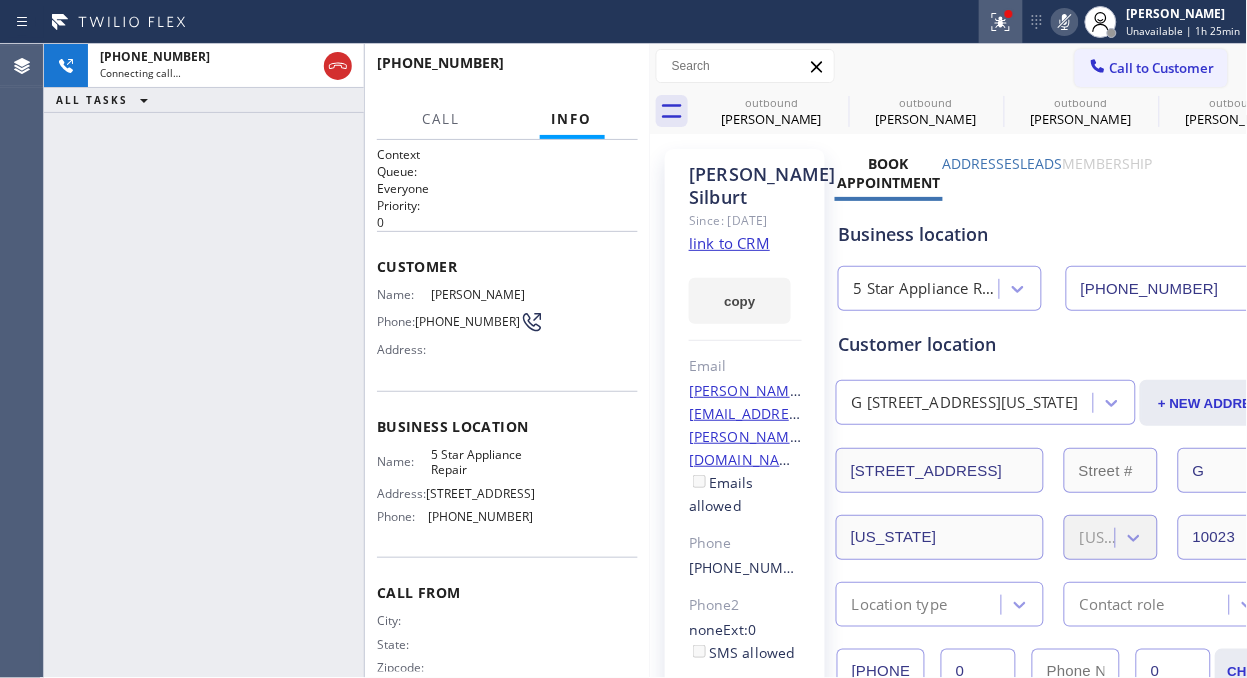 click 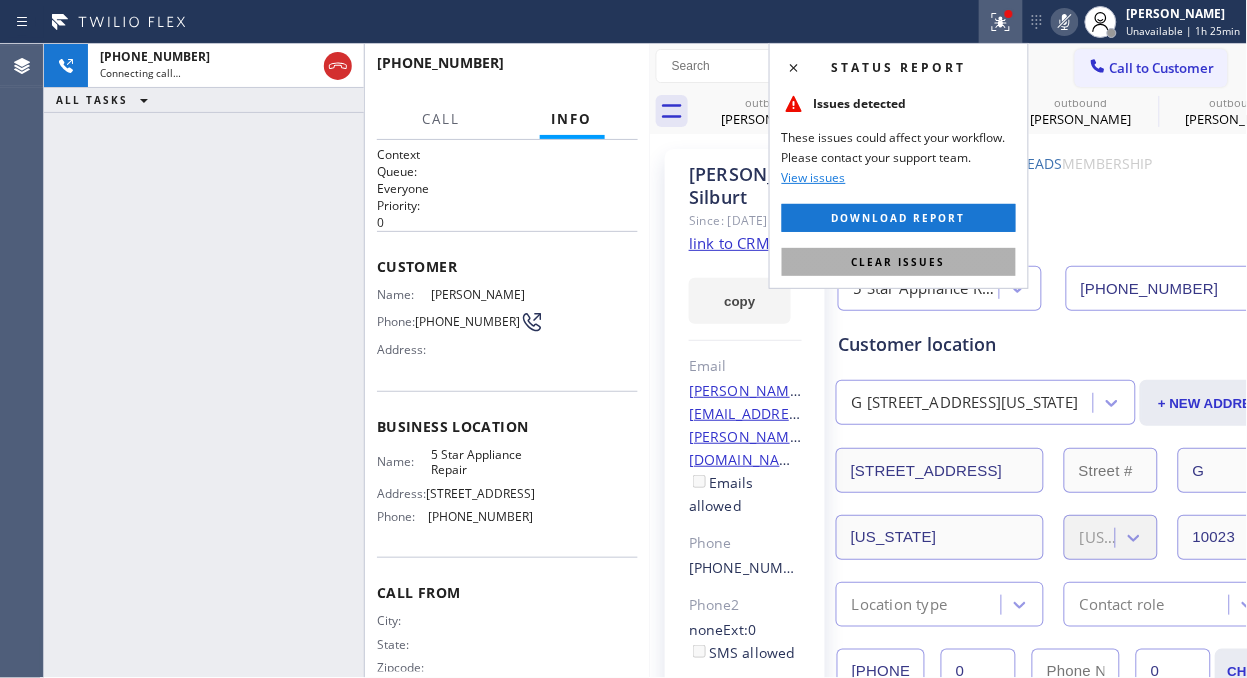click on "Clear issues" at bounding box center (899, 262) 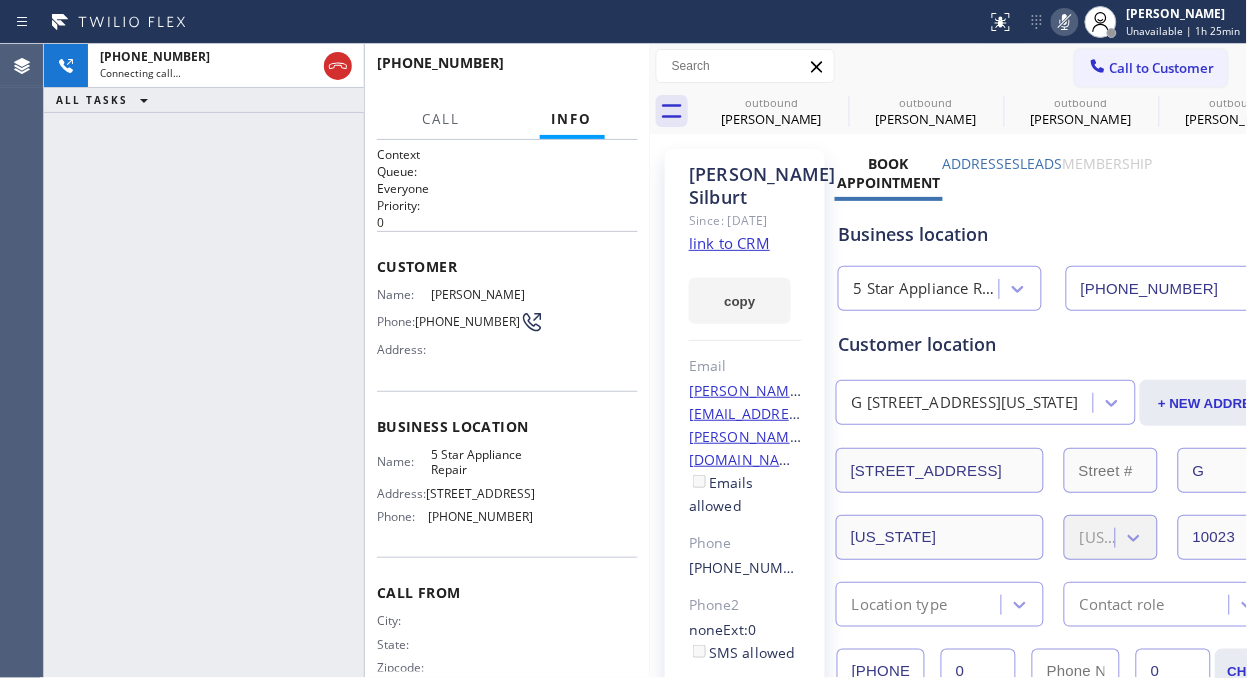 click 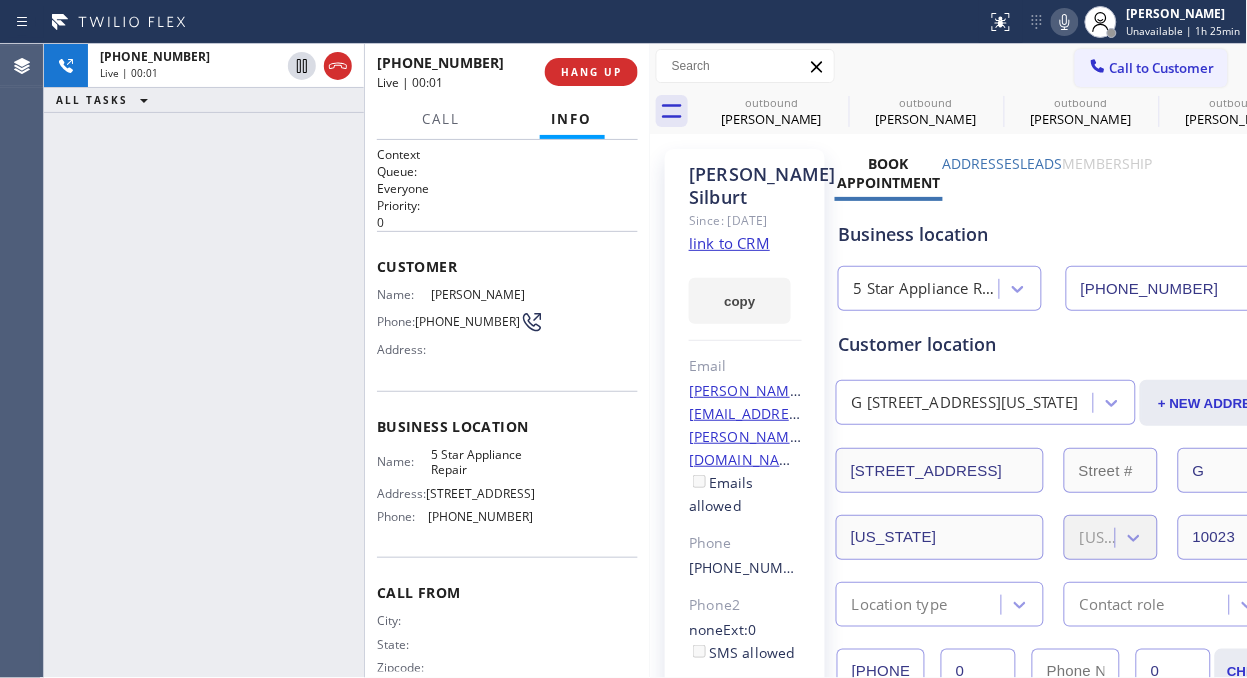 drag, startPoint x: 344, startPoint y: 60, endPoint x: 513, endPoint y: 70, distance: 169.2956 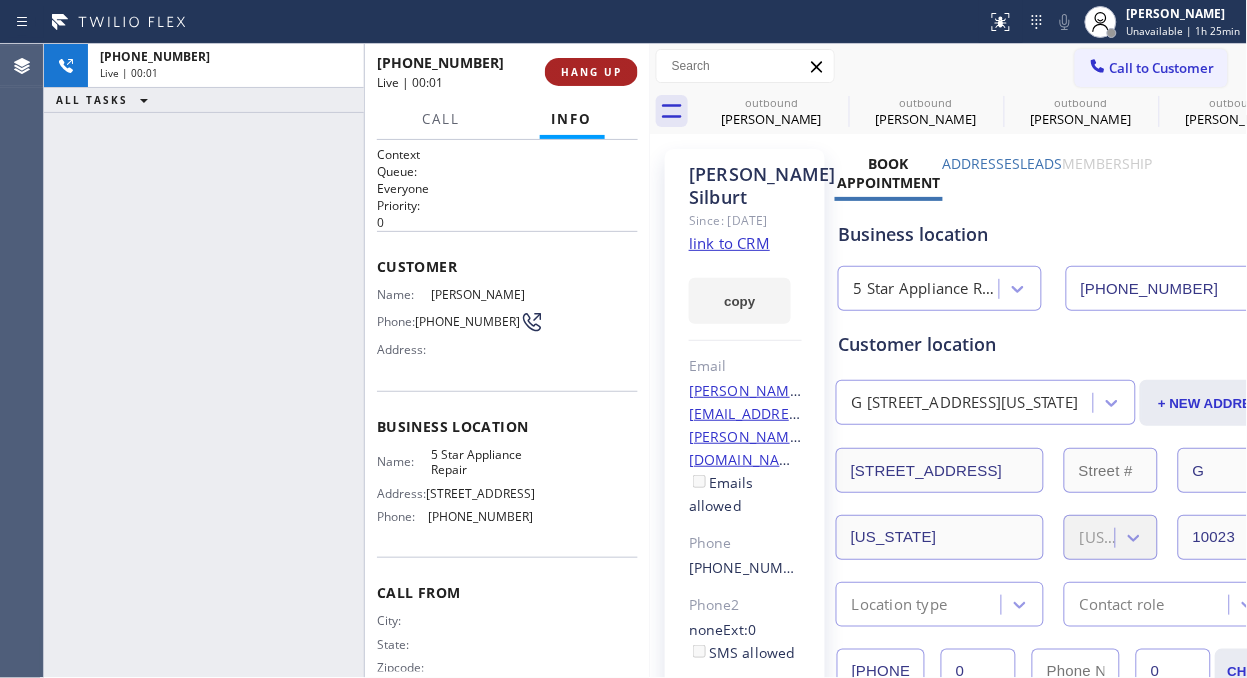 click on "HANG UP" at bounding box center (591, 72) 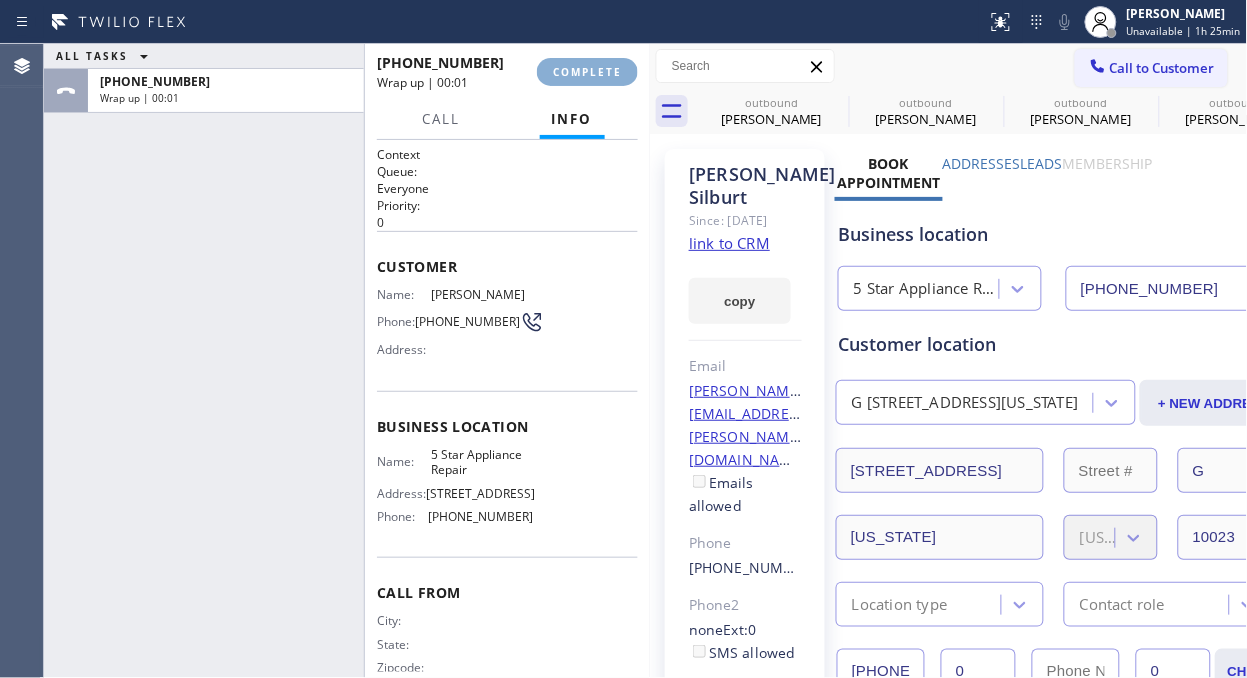 click on "COMPLETE" at bounding box center [587, 72] 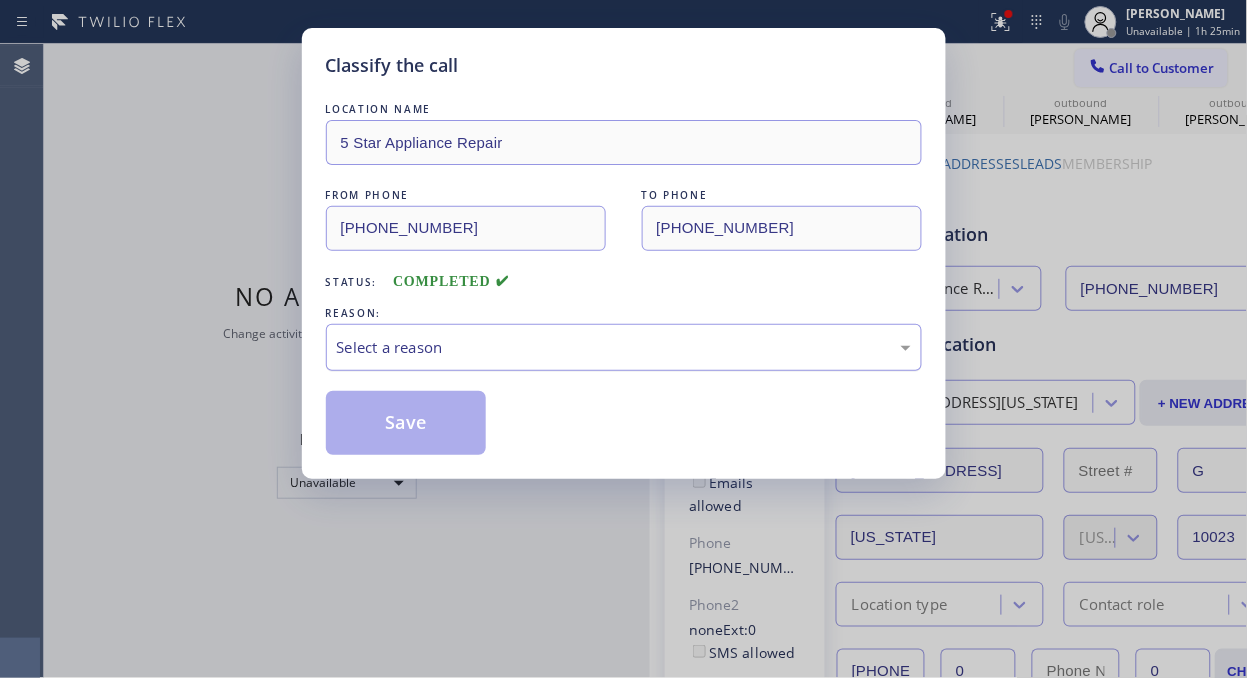 click on "Select a reason" at bounding box center [624, 347] 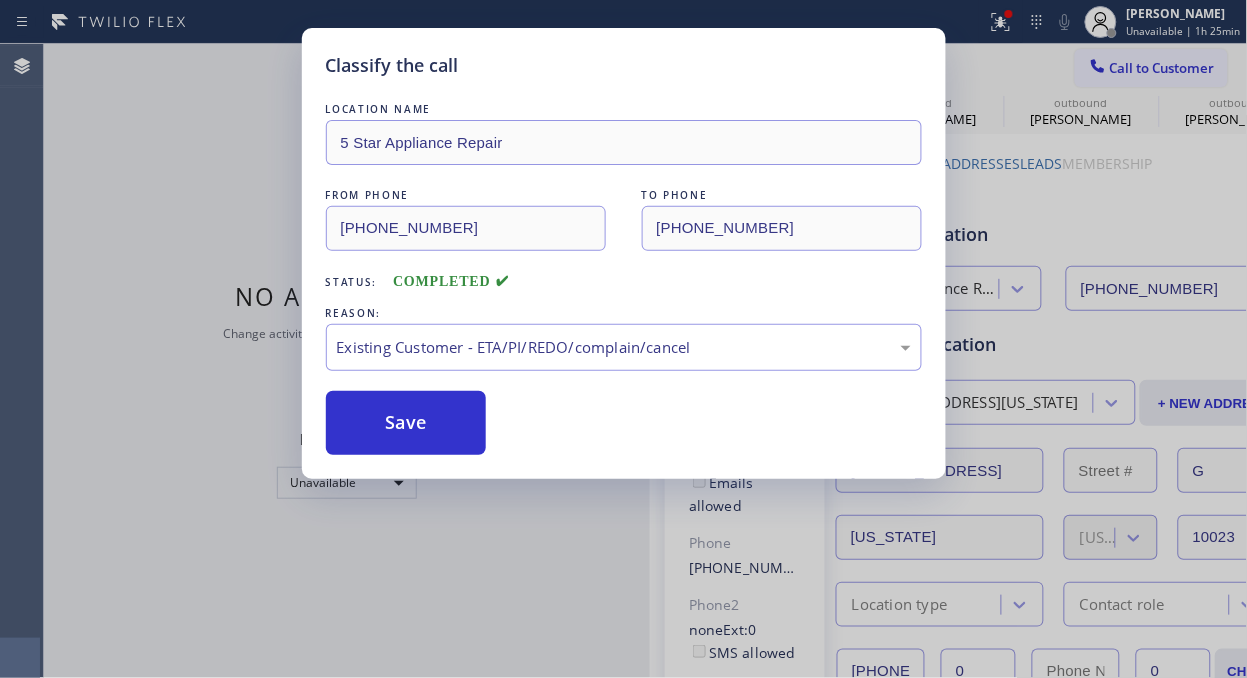 drag, startPoint x: 605, startPoint y: 450, endPoint x: 484, endPoint y: 446, distance: 121.0661 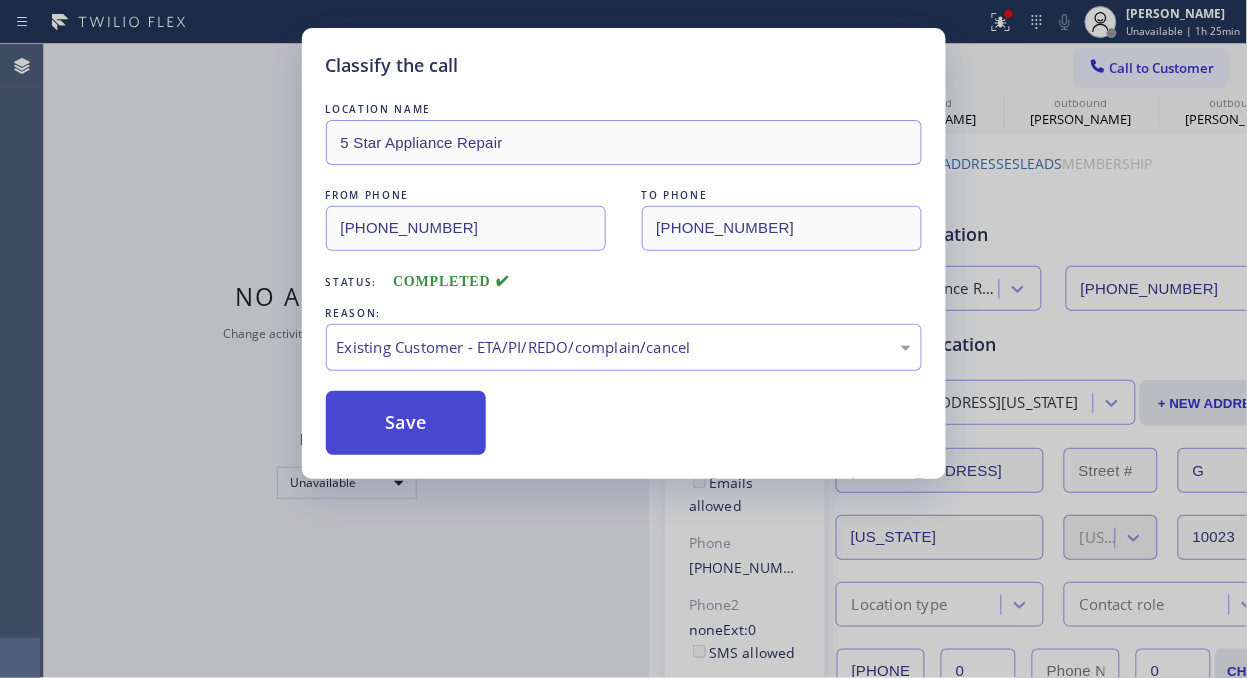 drag, startPoint x: 455, startPoint y: 441, endPoint x: 904, endPoint y: 20, distance: 615.5014 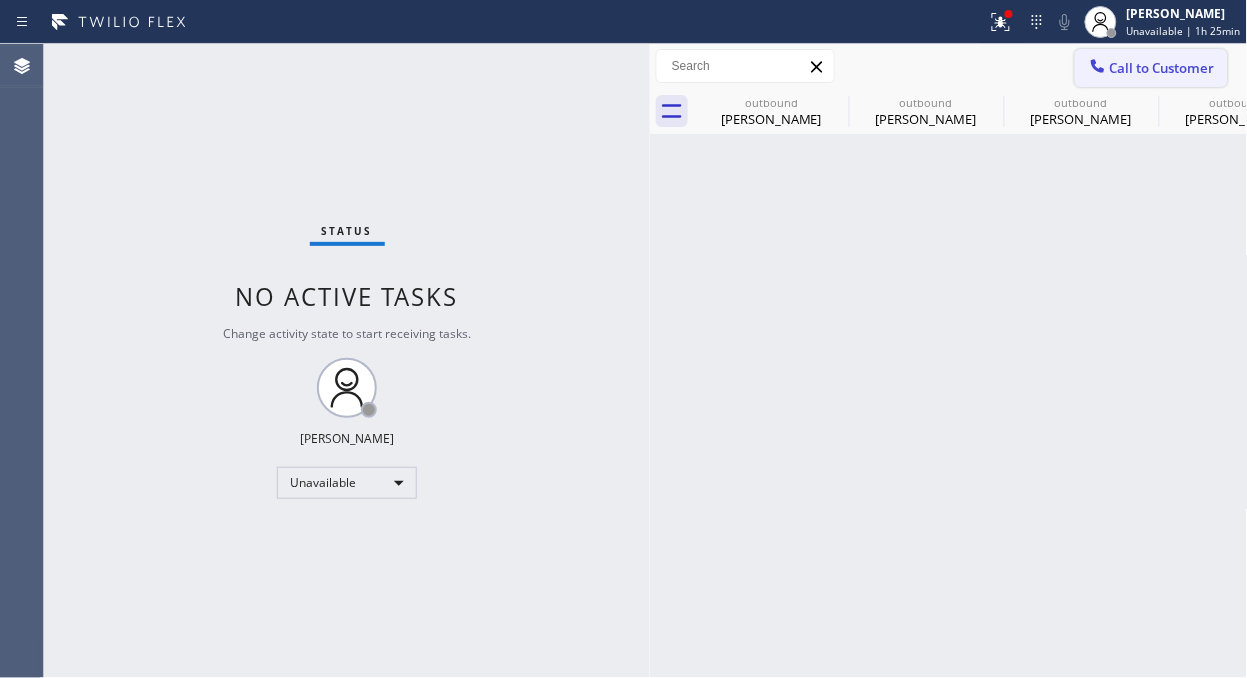 click on "Call to Customer" at bounding box center [1162, 68] 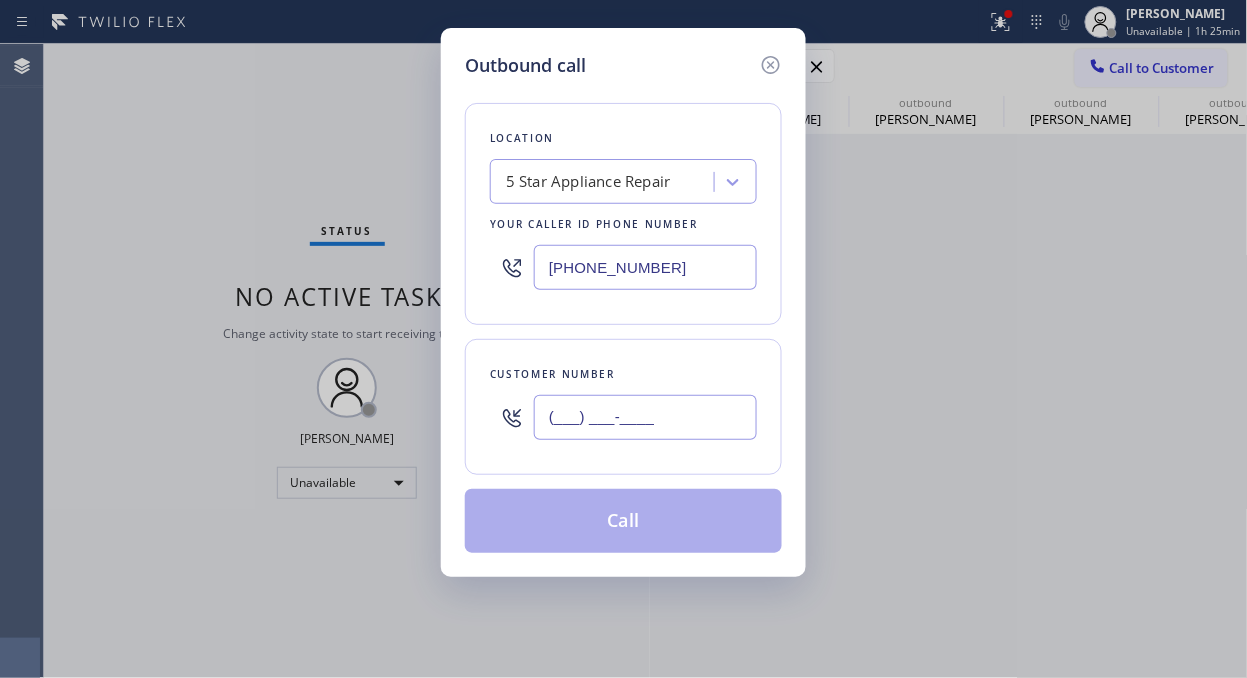 click on "(___) ___-____" at bounding box center (645, 417) 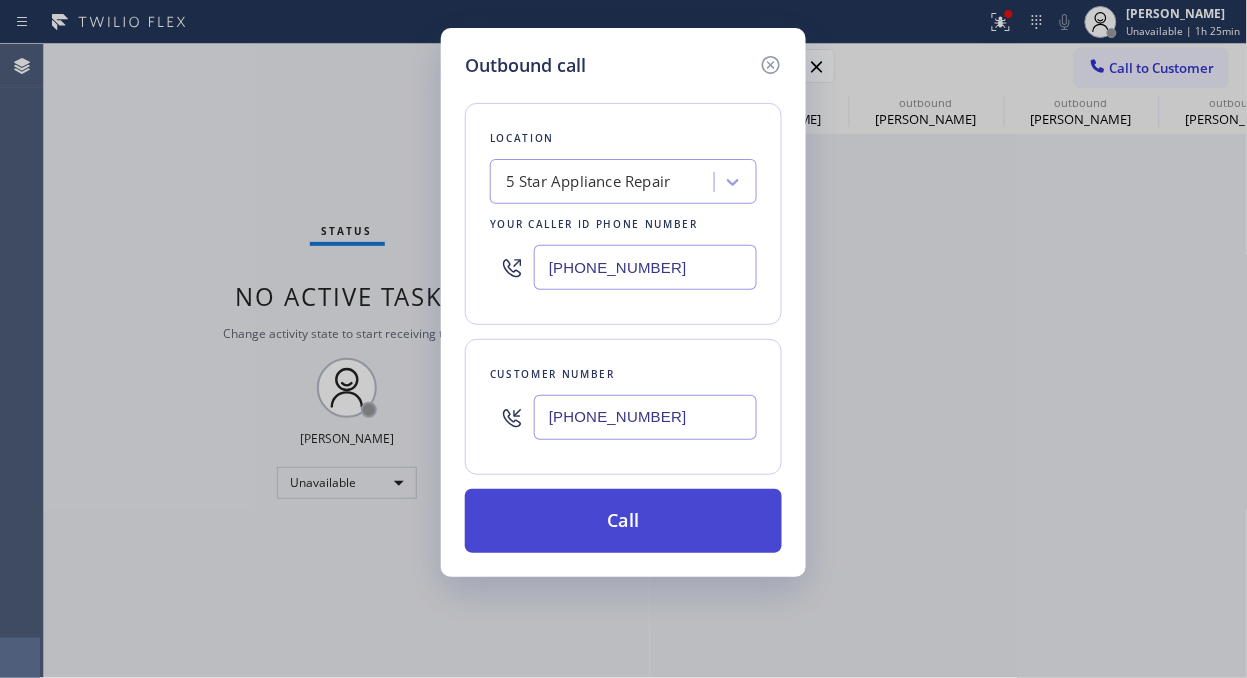 type on "[PHONE_NUMBER]" 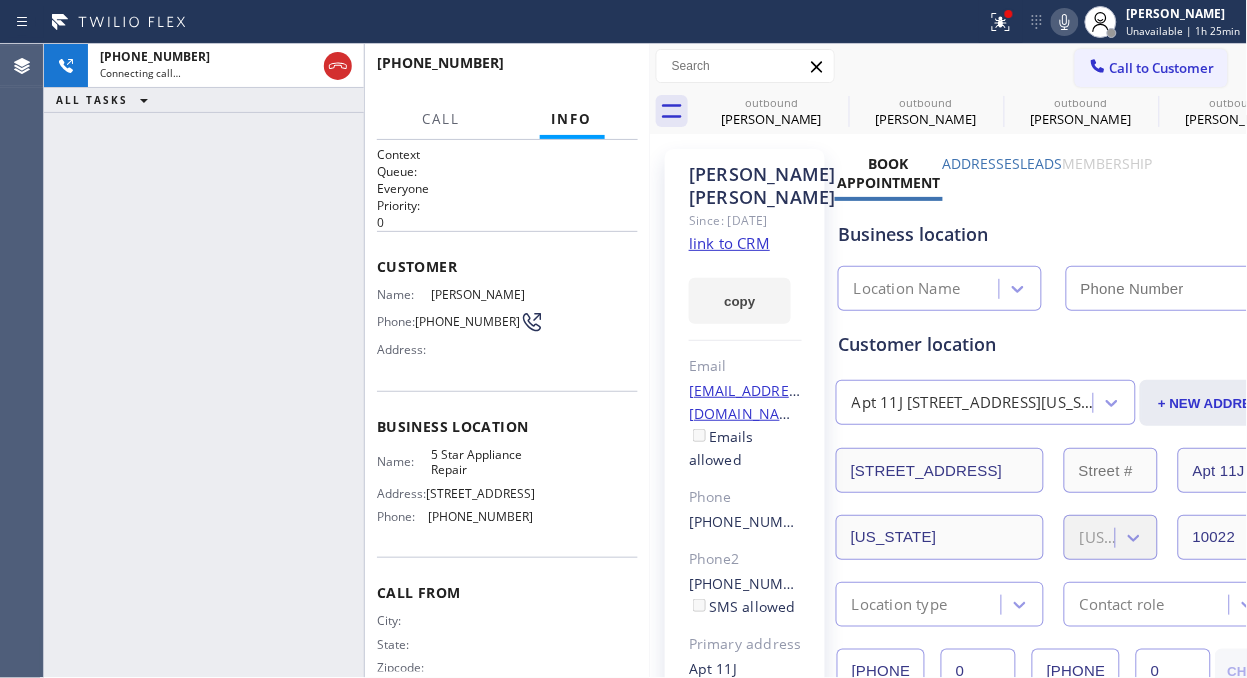 type on "[PHONE_NUMBER]" 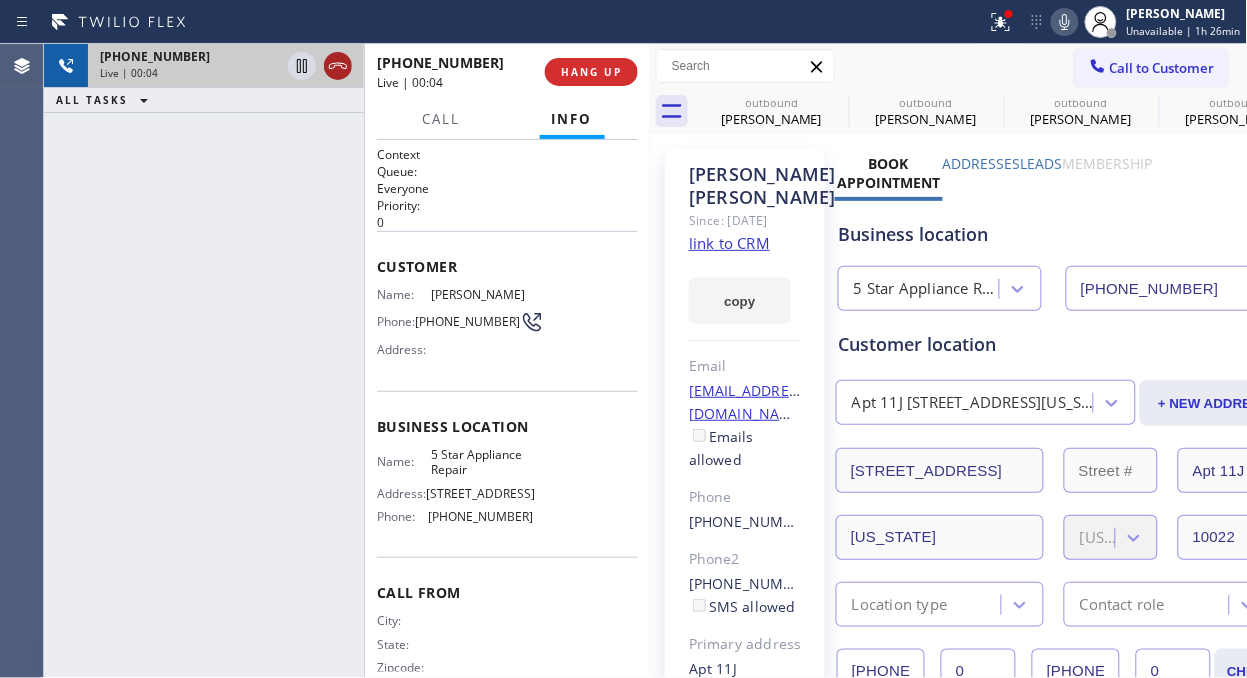 click 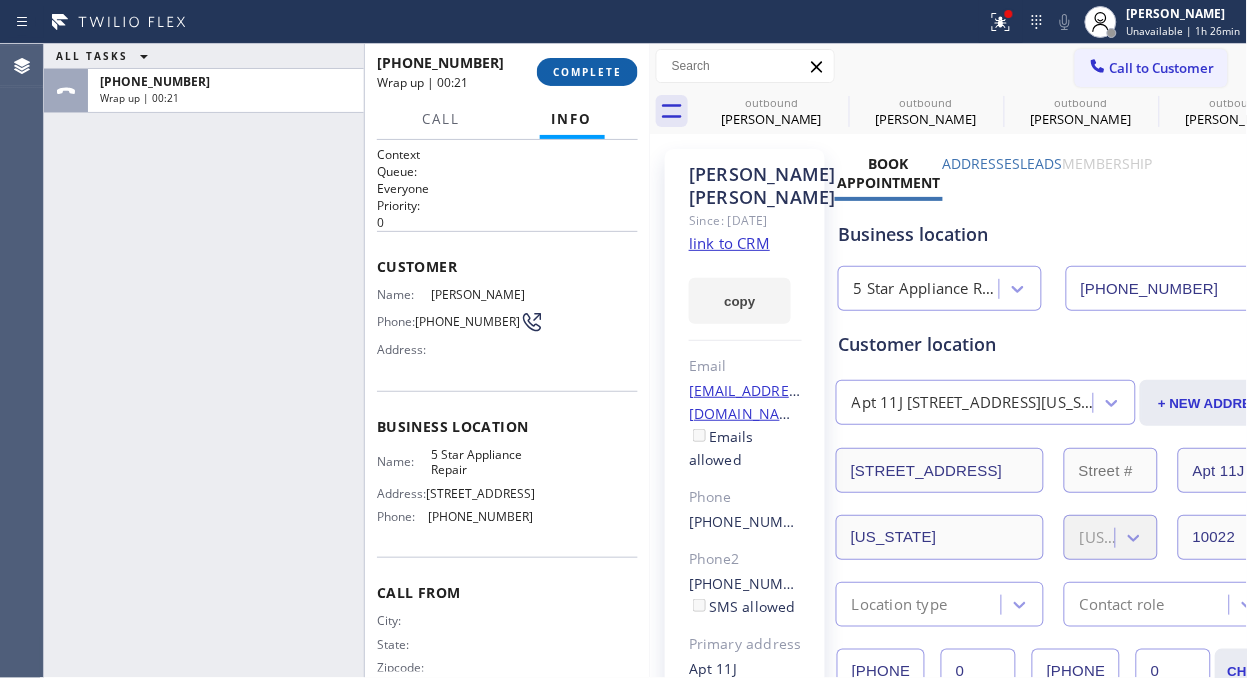 click on "COMPLETE" at bounding box center (587, 72) 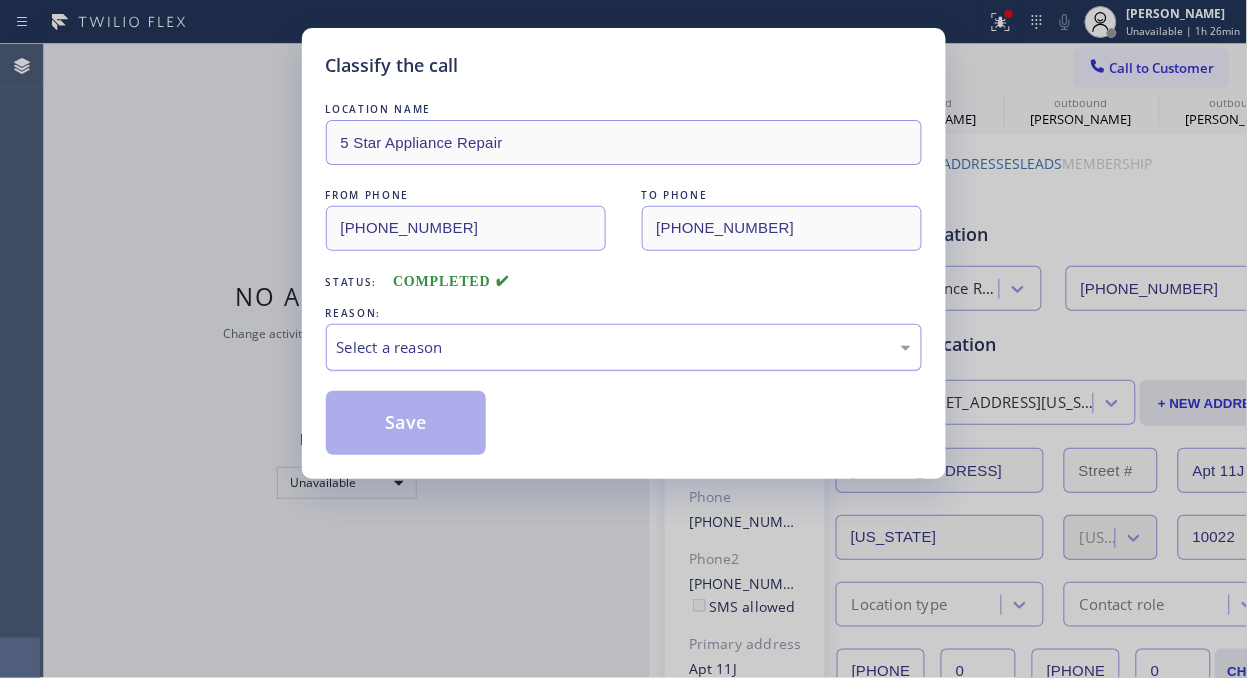 click on "Select a reason" at bounding box center [624, 347] 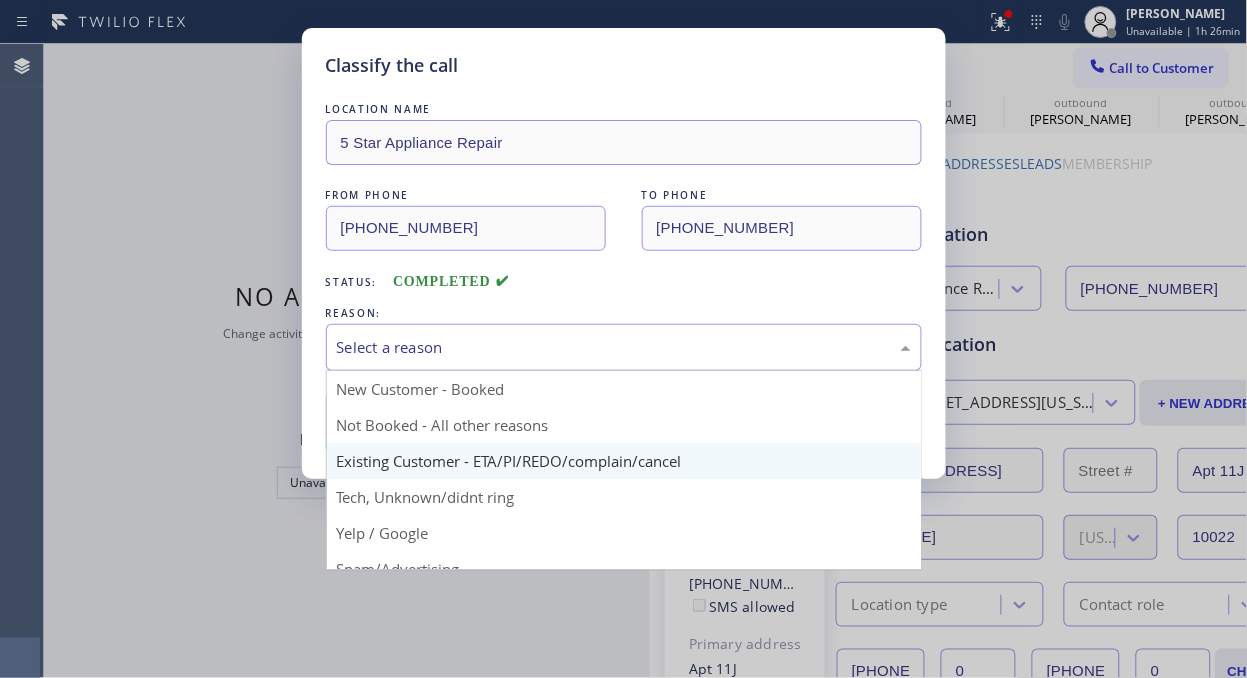drag, startPoint x: 563, startPoint y: 450, endPoint x: 512, endPoint y: 442, distance: 51.62364 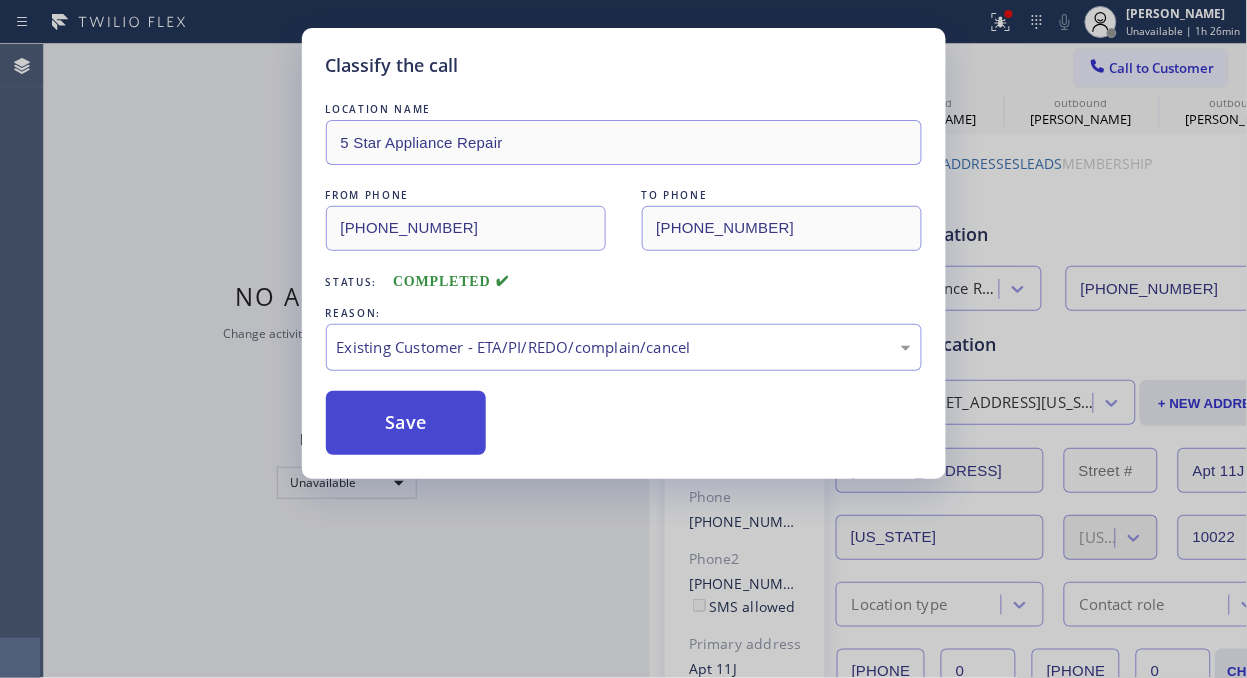 click on "Save" at bounding box center [406, 423] 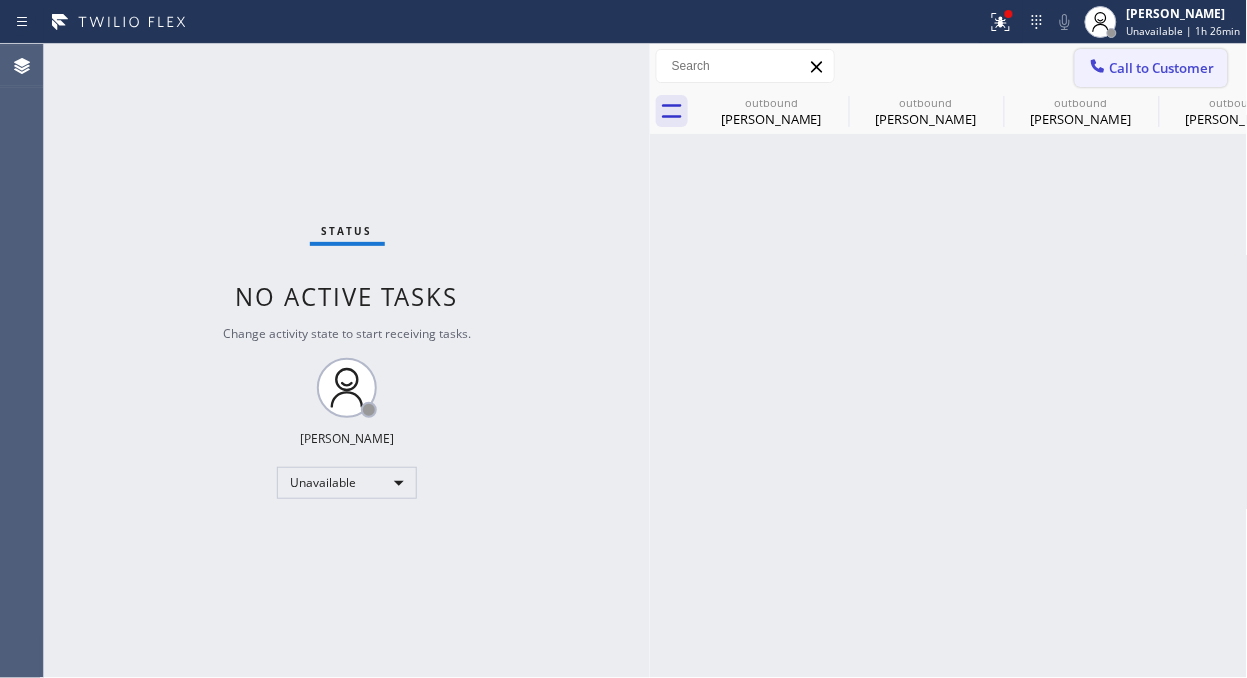 click at bounding box center [1098, 68] 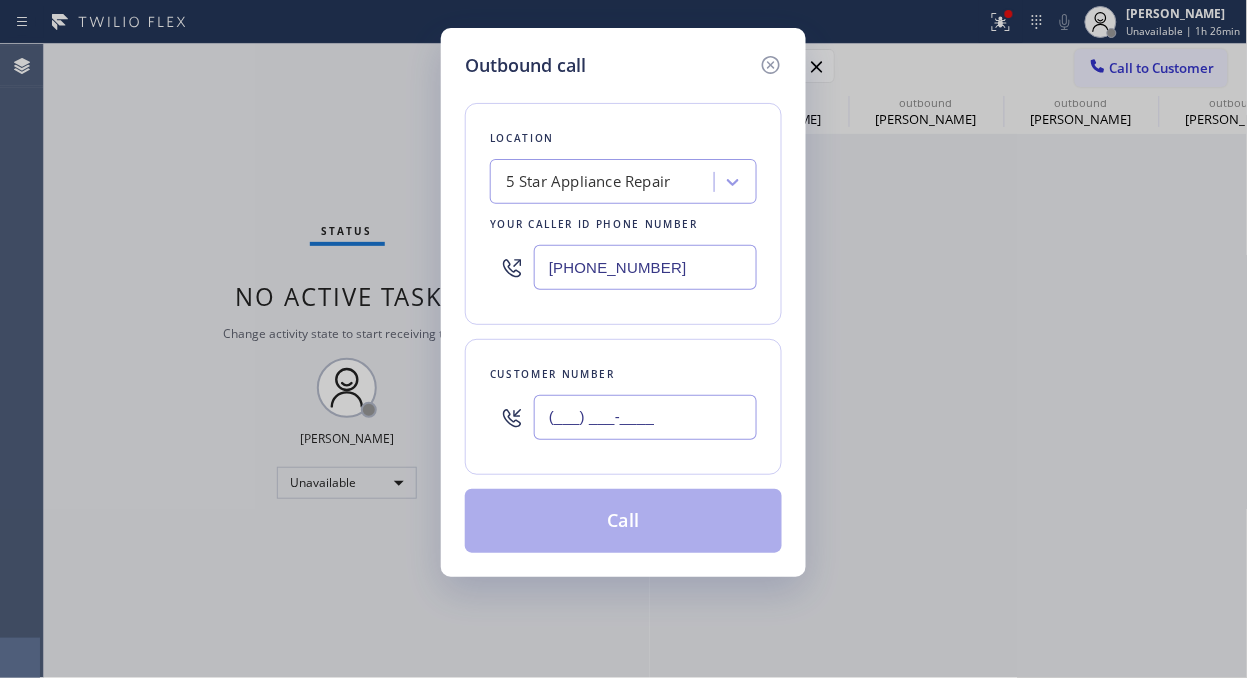 click on "(___) ___-____" at bounding box center [645, 417] 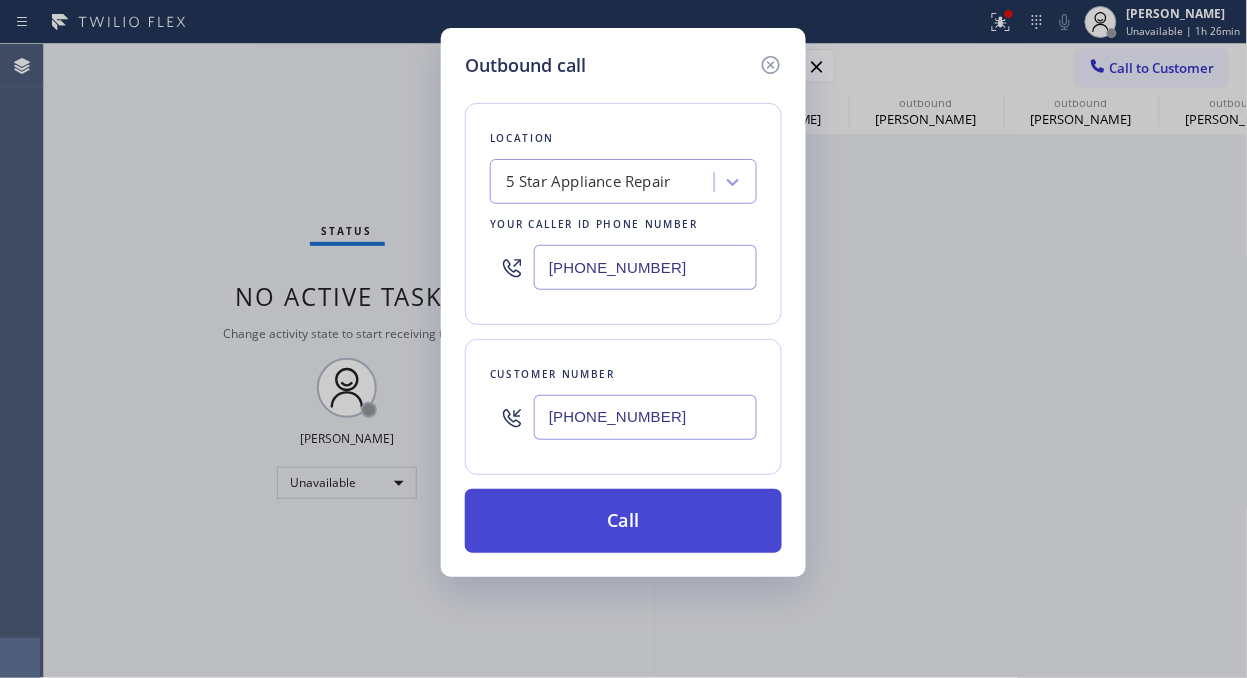 type on "[PHONE_NUMBER]" 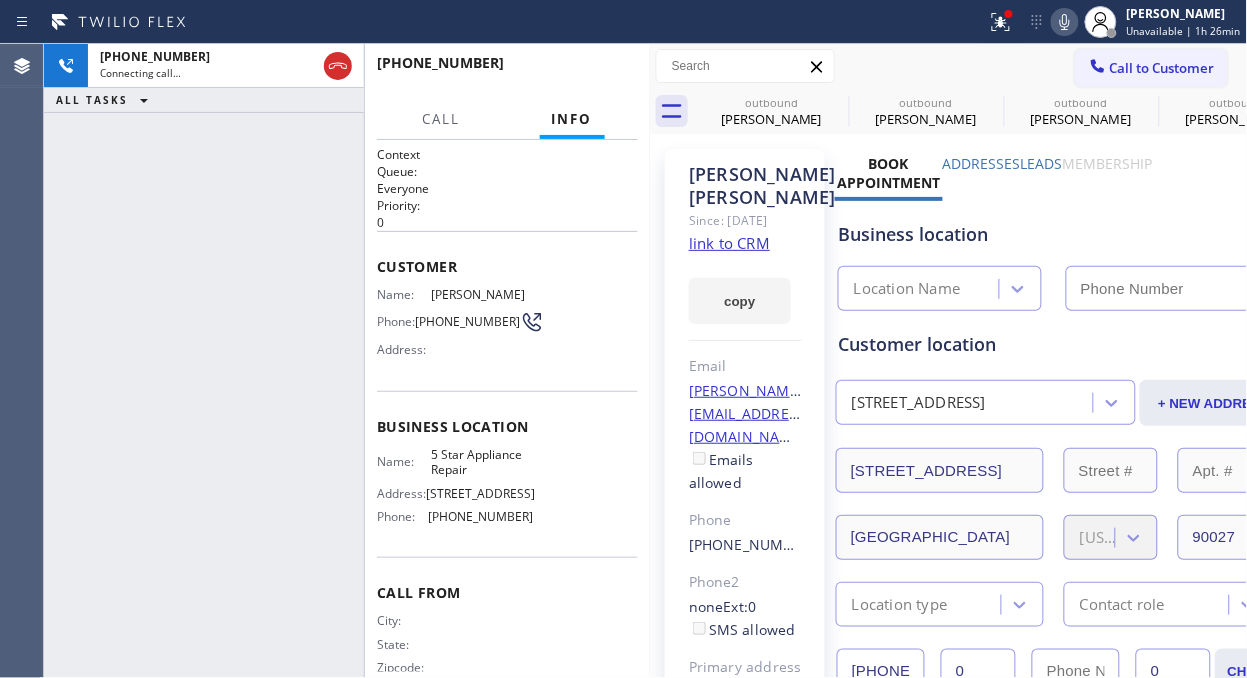 type on "[PHONE_NUMBER]" 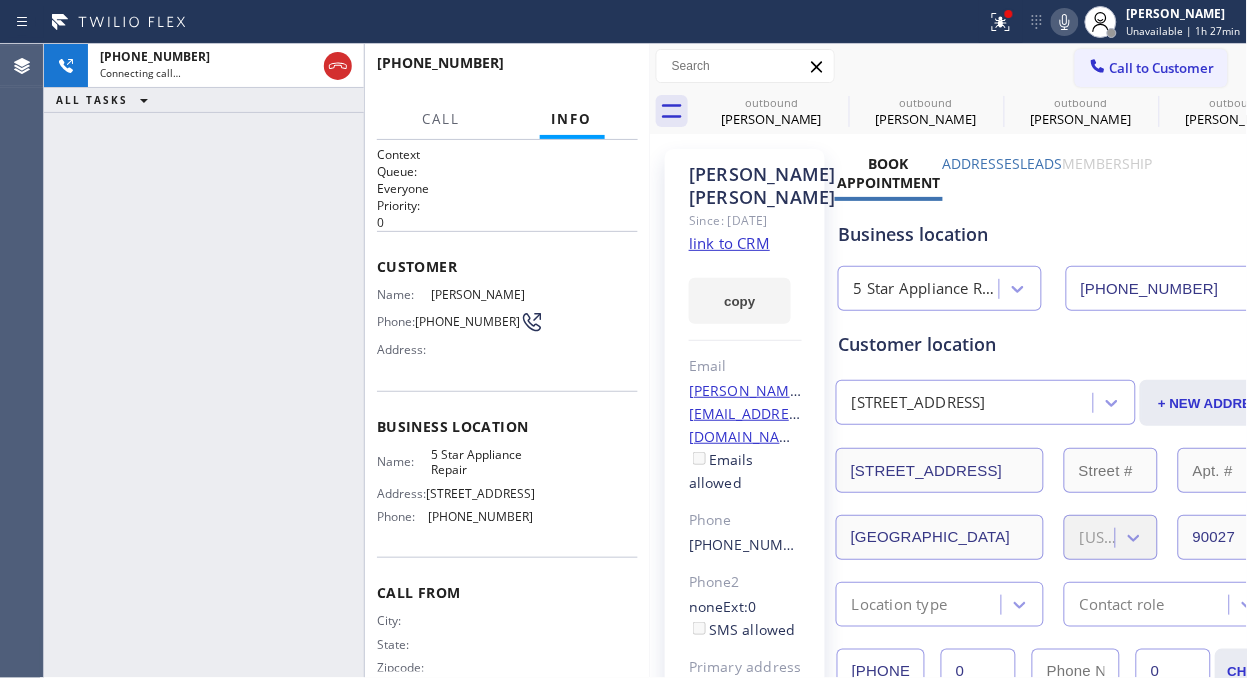 click 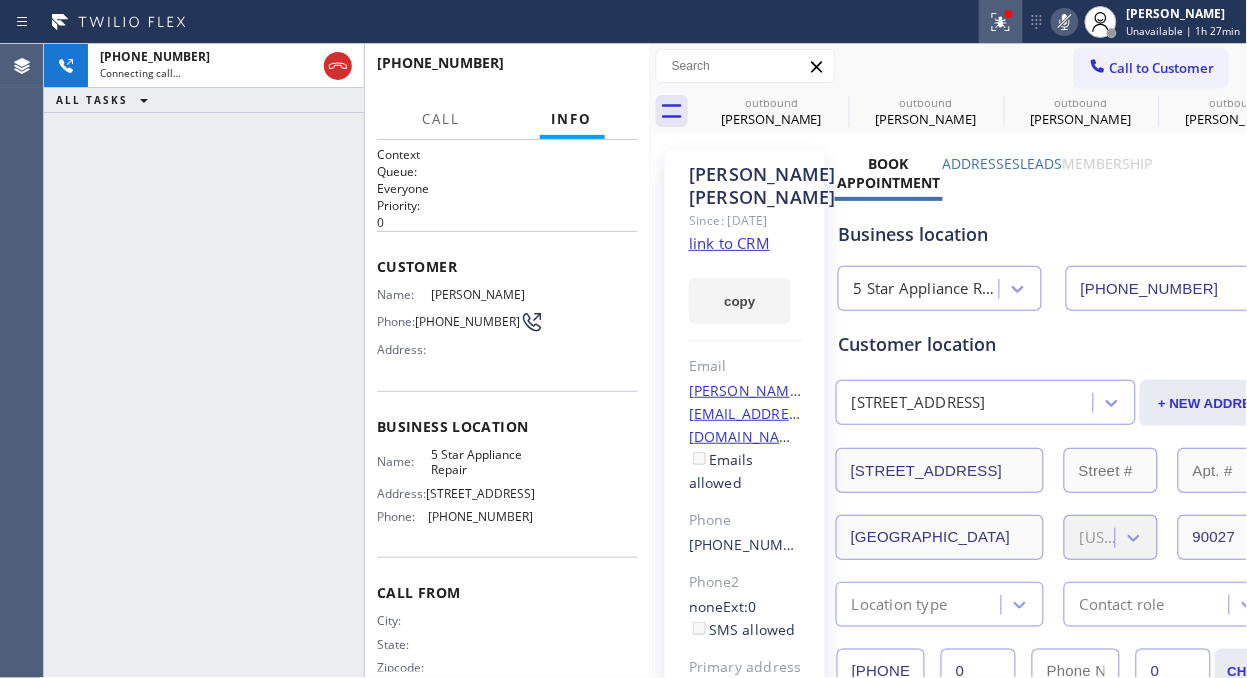 click 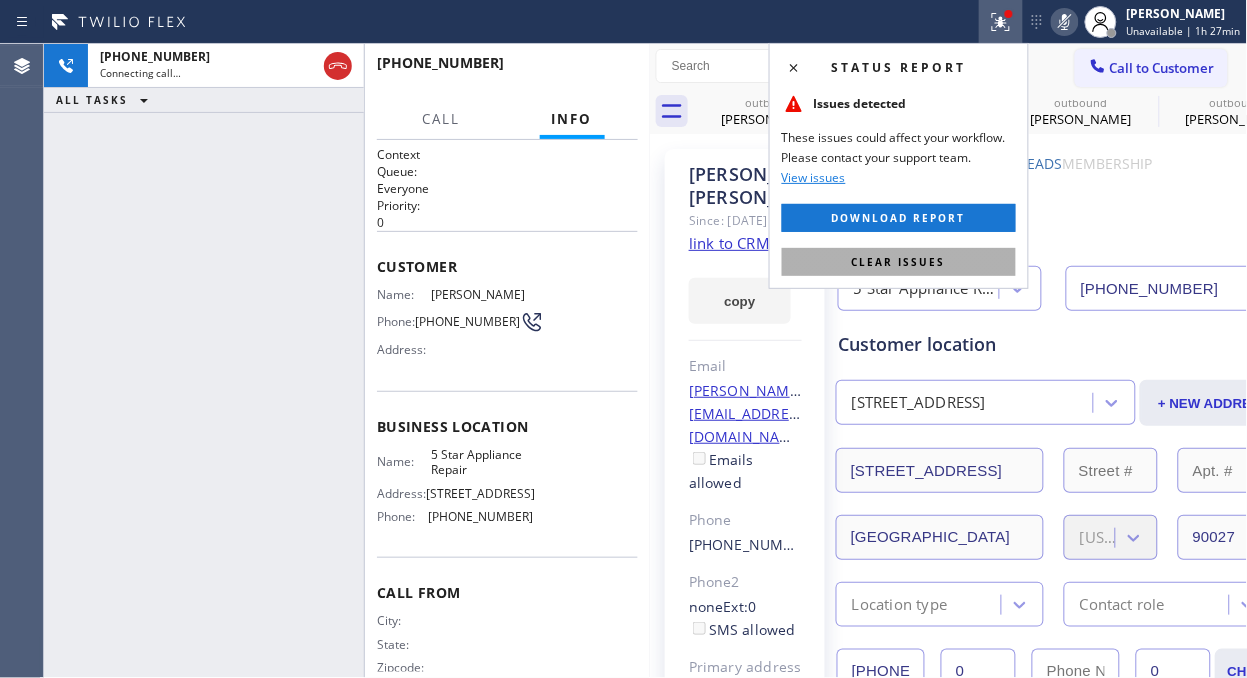 click on "Clear issues" at bounding box center [899, 262] 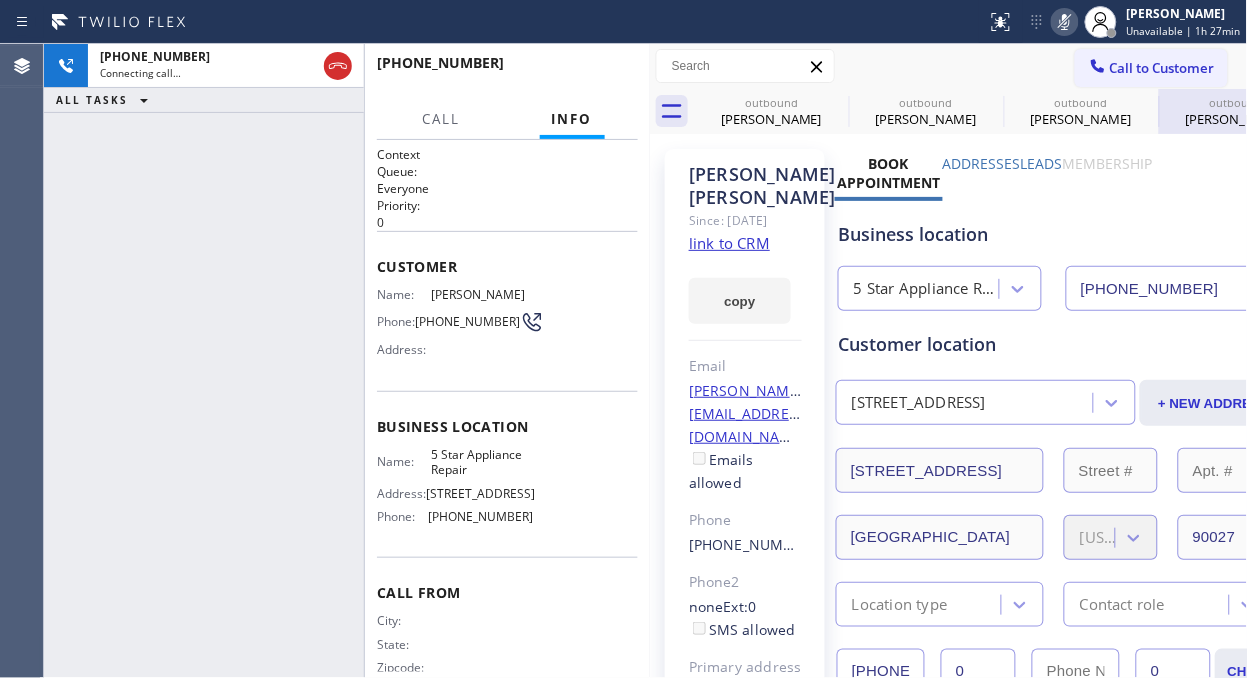drag, startPoint x: 826, startPoint y: 105, endPoint x: 831, endPoint y: 95, distance: 11.18034 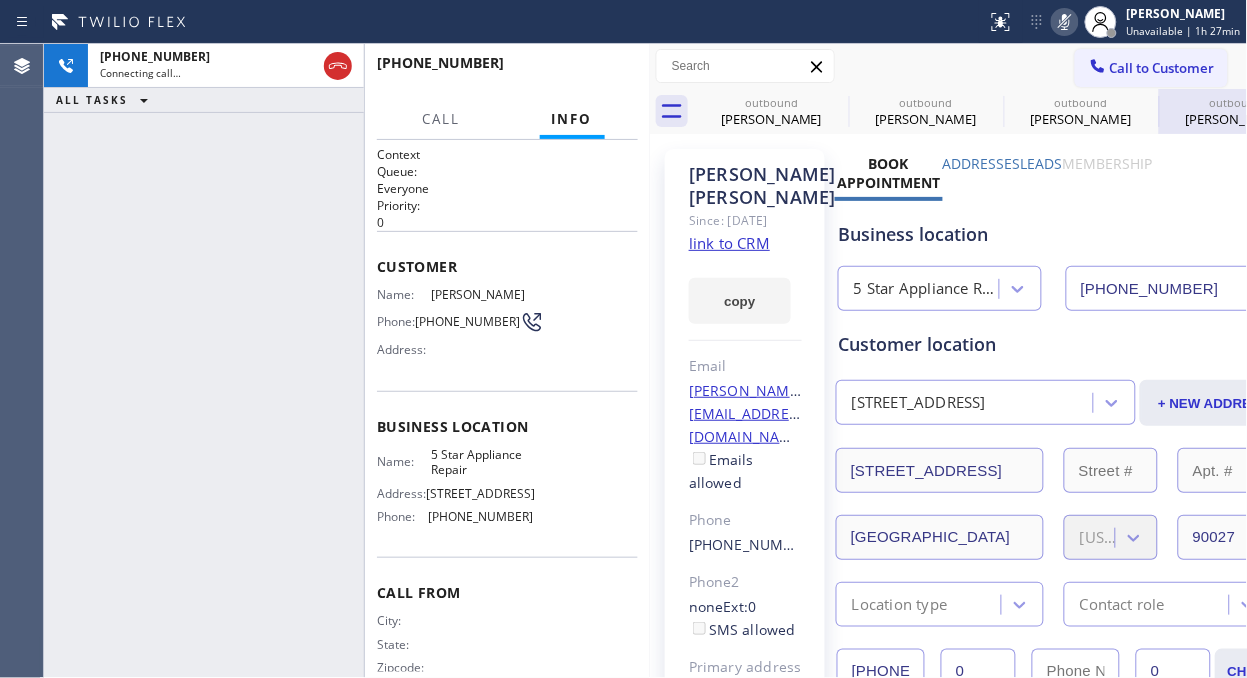 click 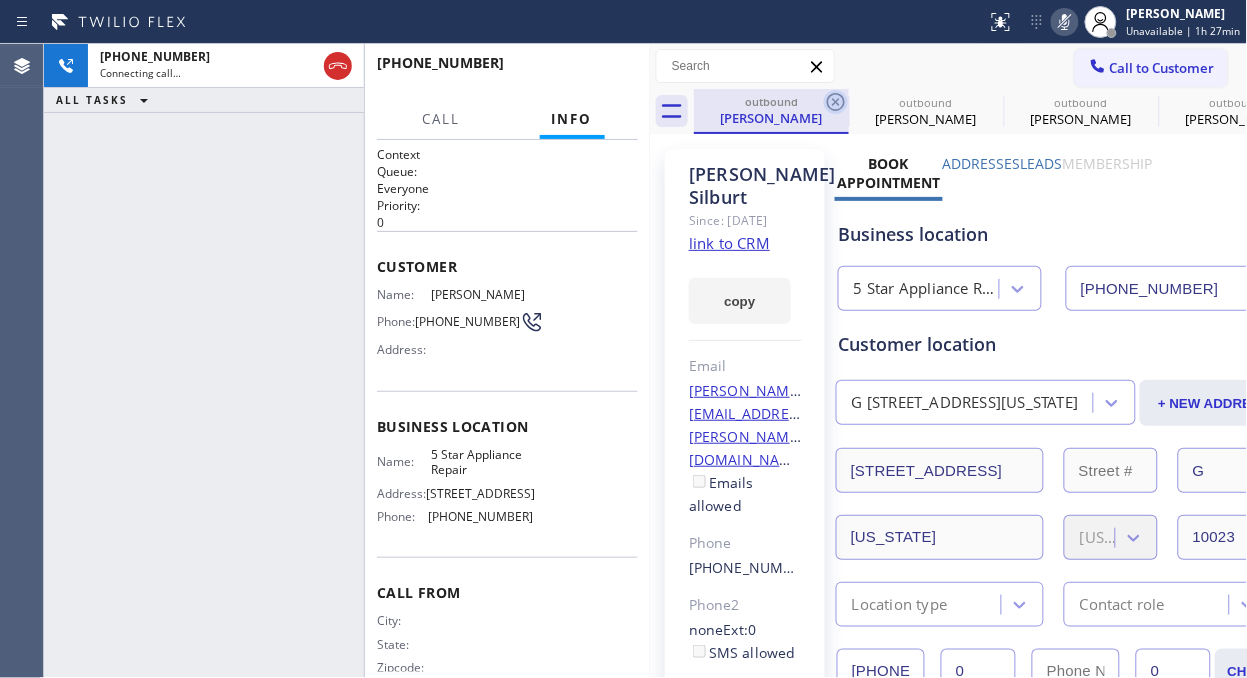 click 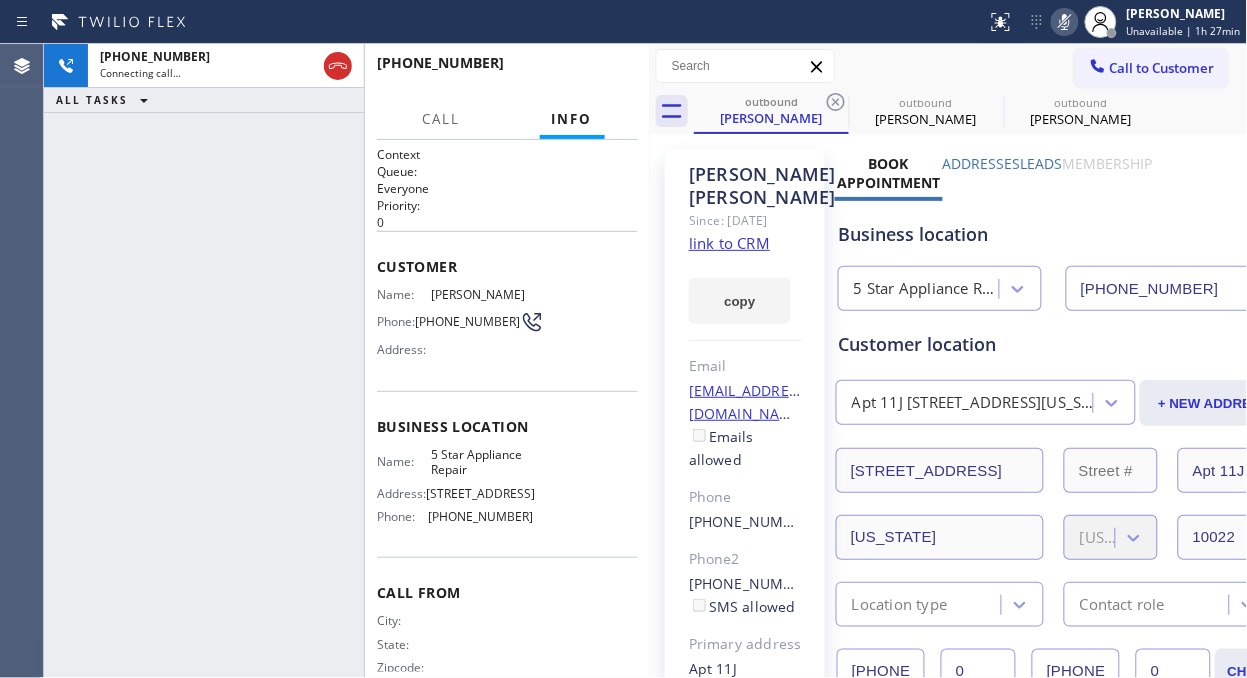 click 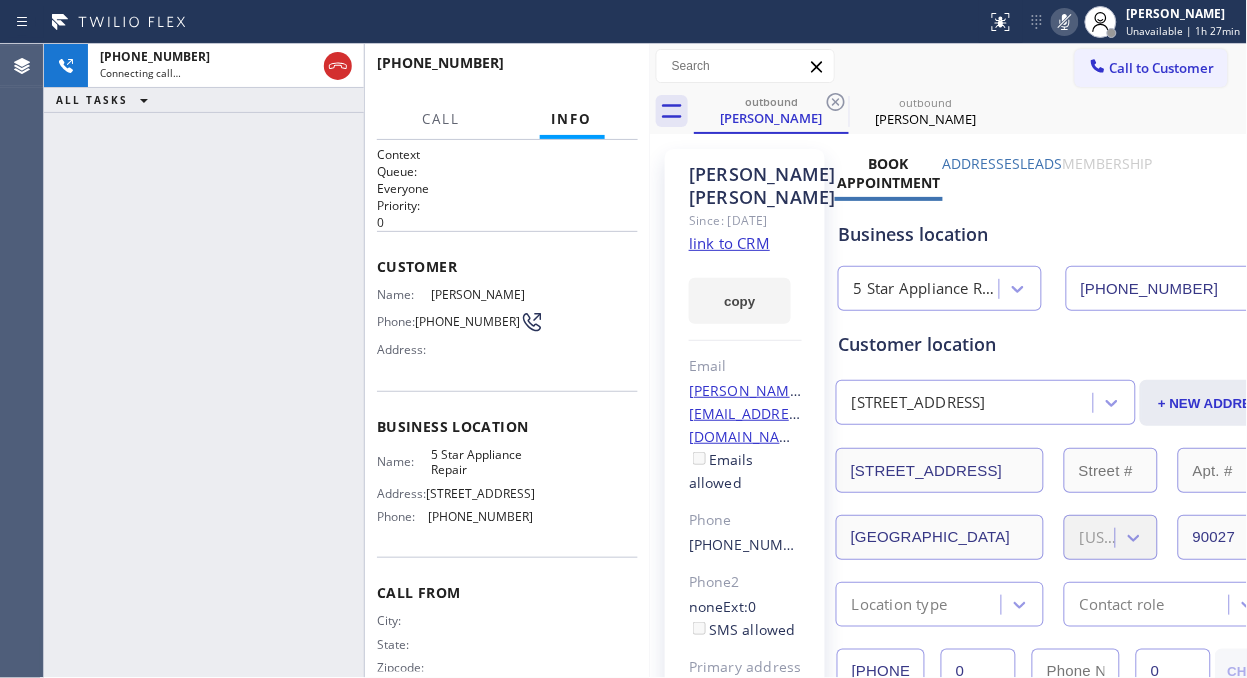 click 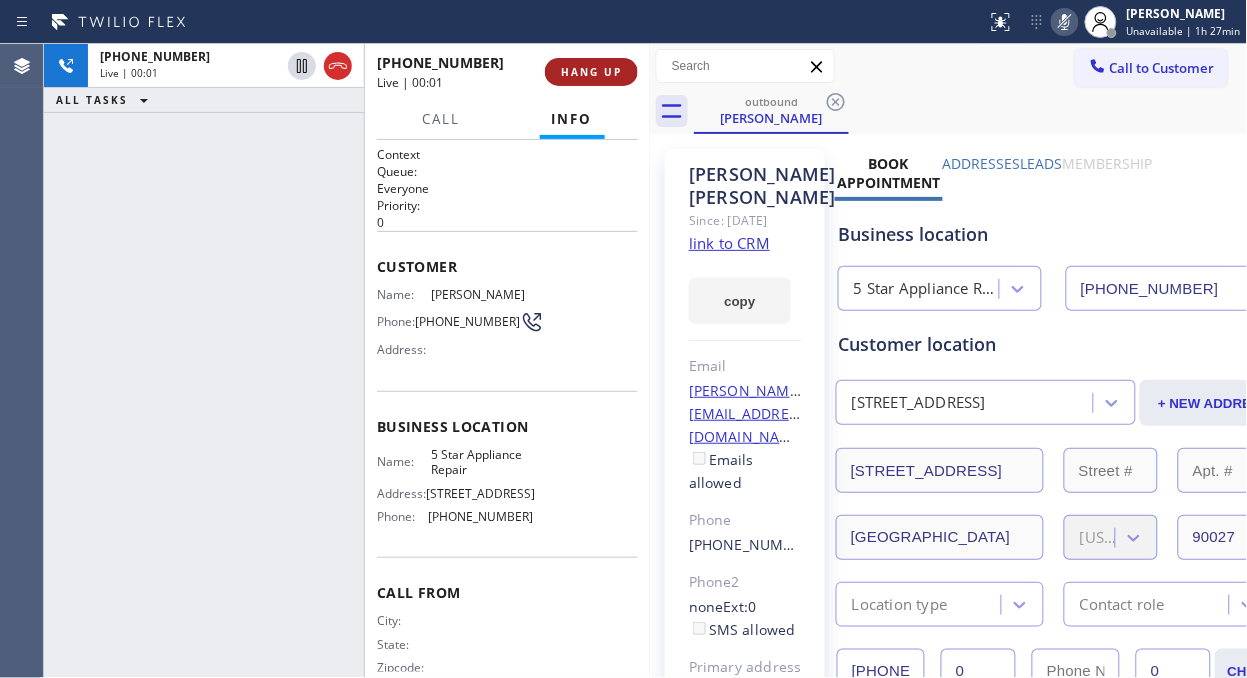 click on "HANG UP" at bounding box center [591, 72] 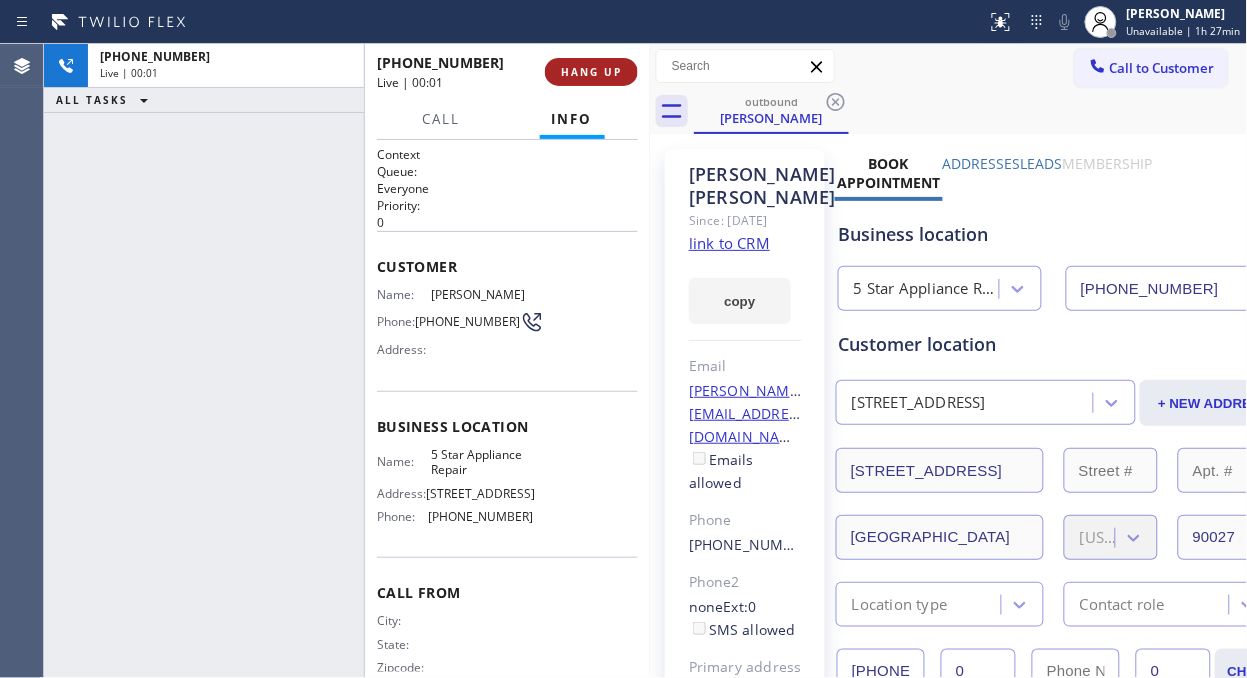 click on "HANG UP" at bounding box center (591, 72) 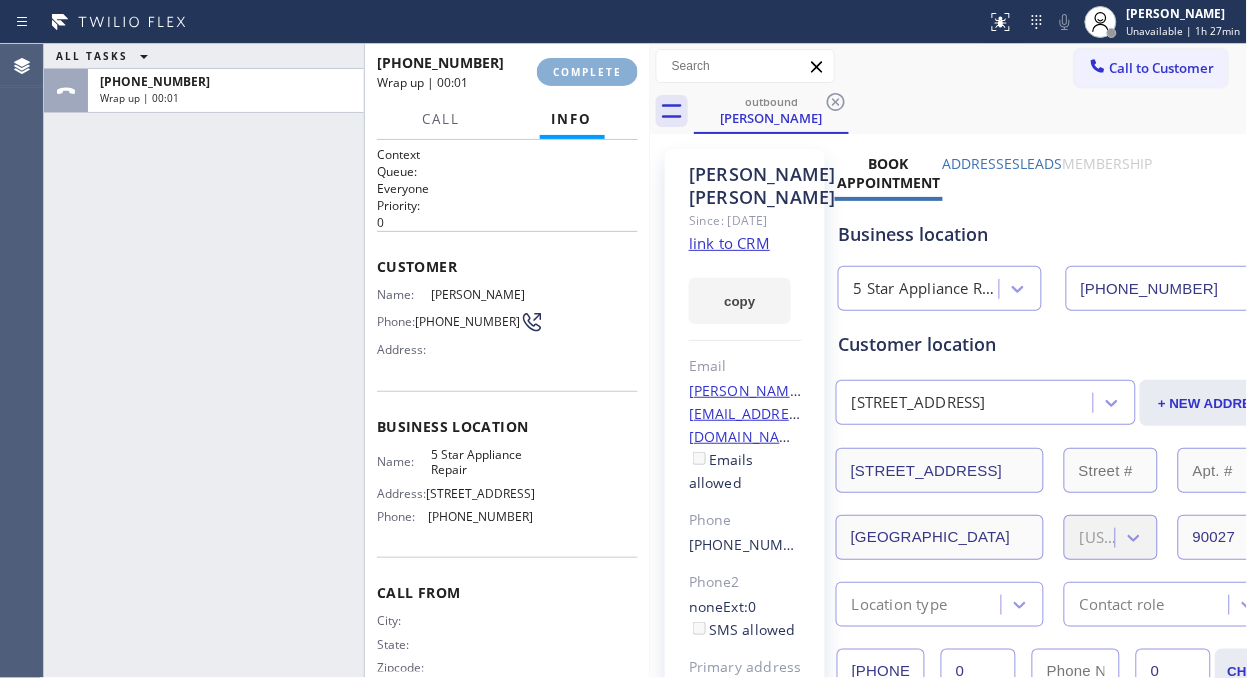 click on "COMPLETE" at bounding box center [587, 72] 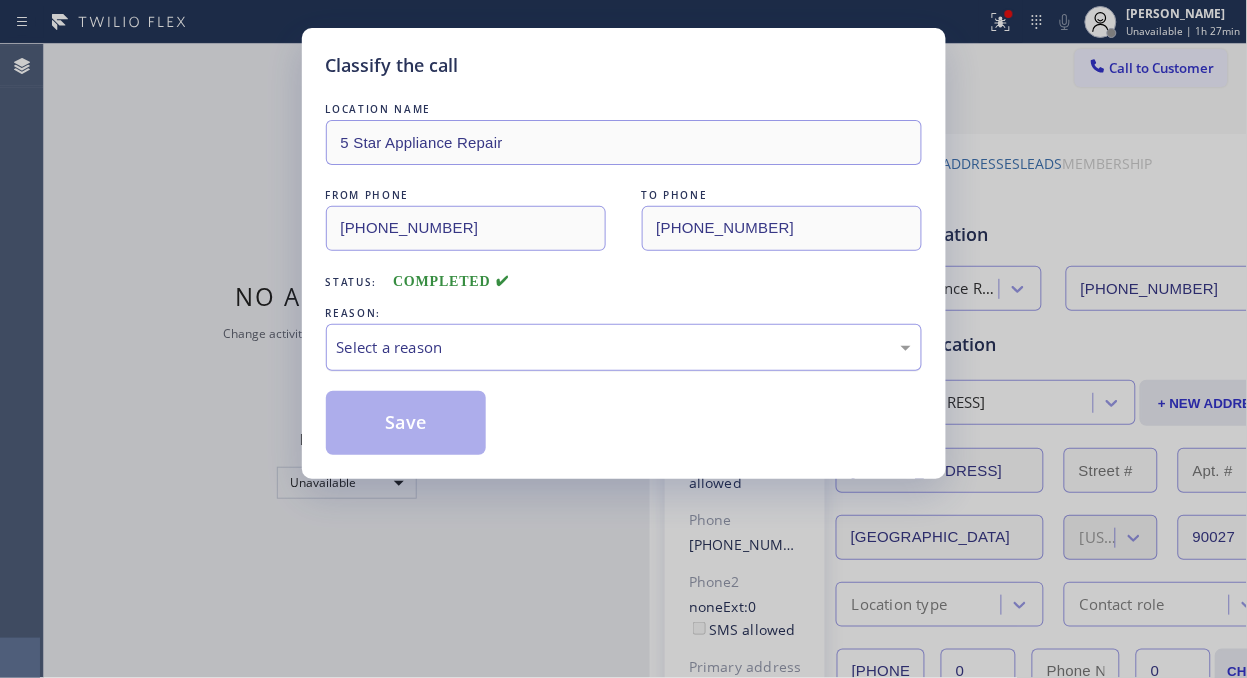 click on "Select a reason" at bounding box center (624, 347) 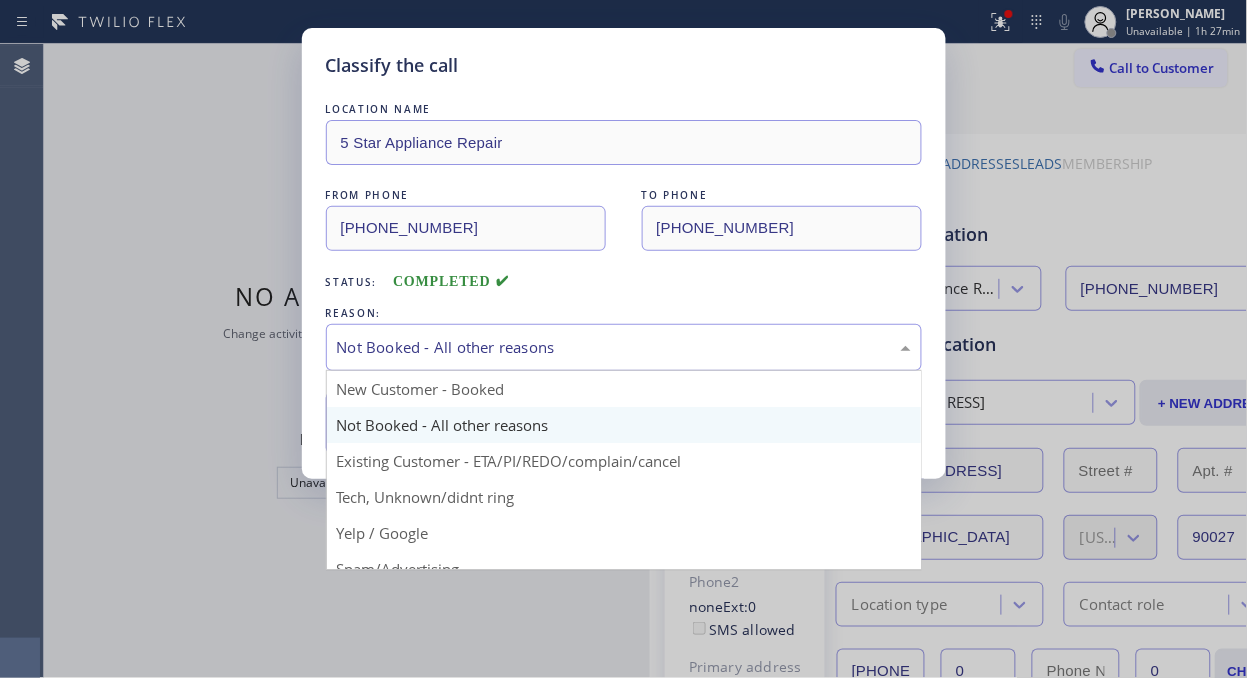 drag, startPoint x: 612, startPoint y: 330, endPoint x: 586, endPoint y: 422, distance: 95.60335 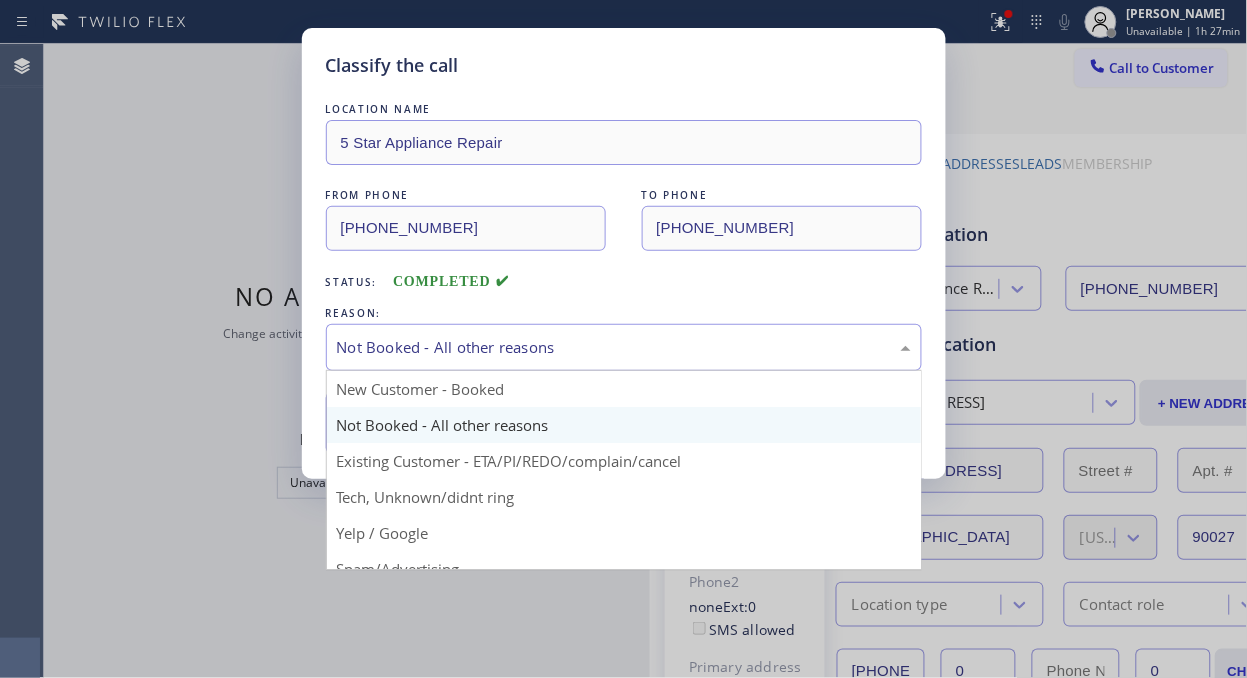 click on "Not Booked - All other reasons" at bounding box center (624, 347) 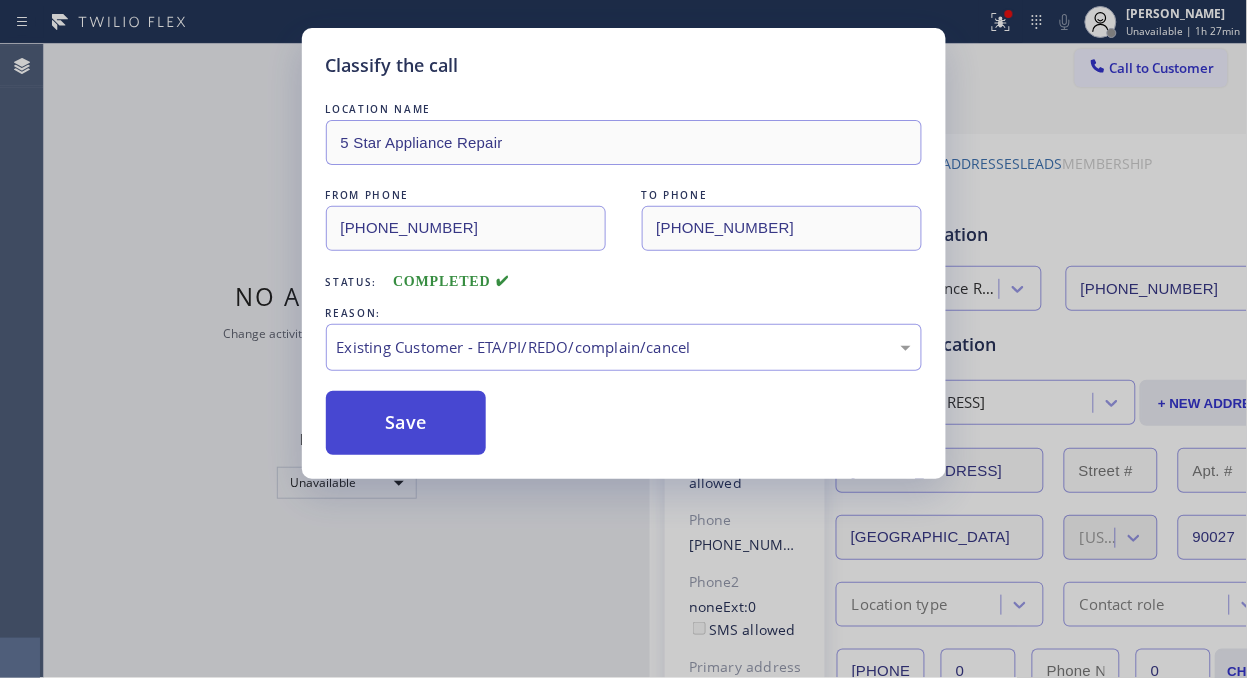 drag, startPoint x: 584, startPoint y: 458, endPoint x: 460, endPoint y: 438, distance: 125.60255 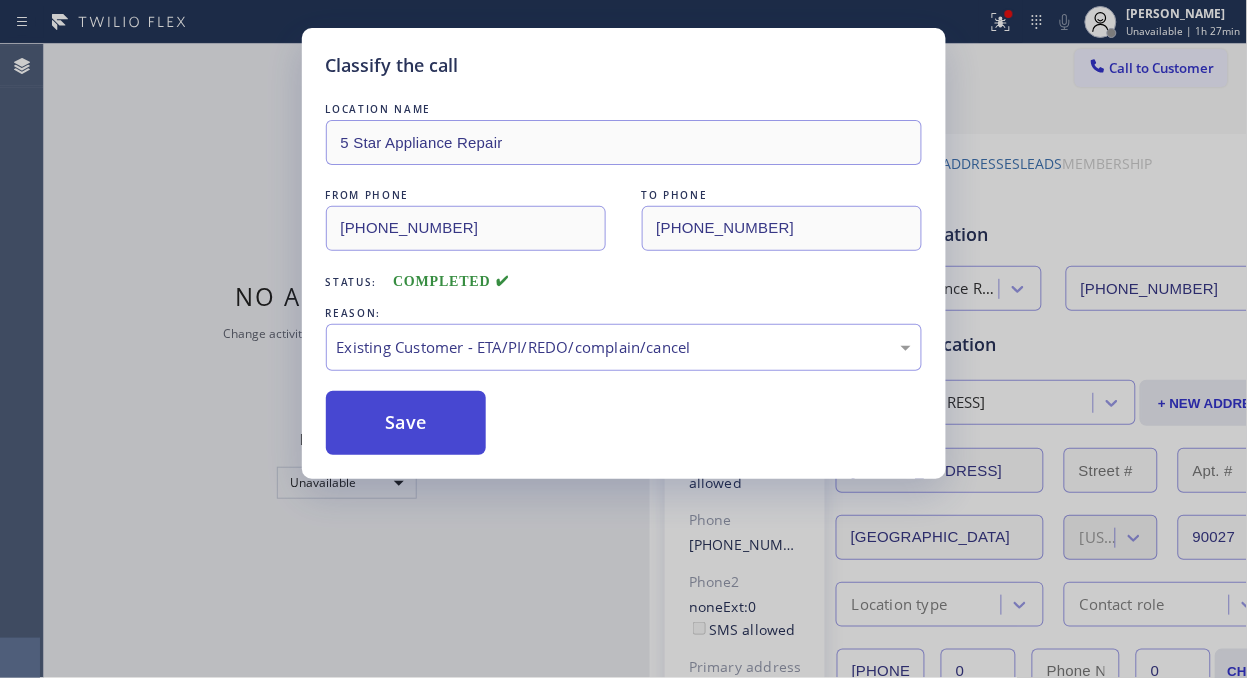 click on "Save" at bounding box center [406, 423] 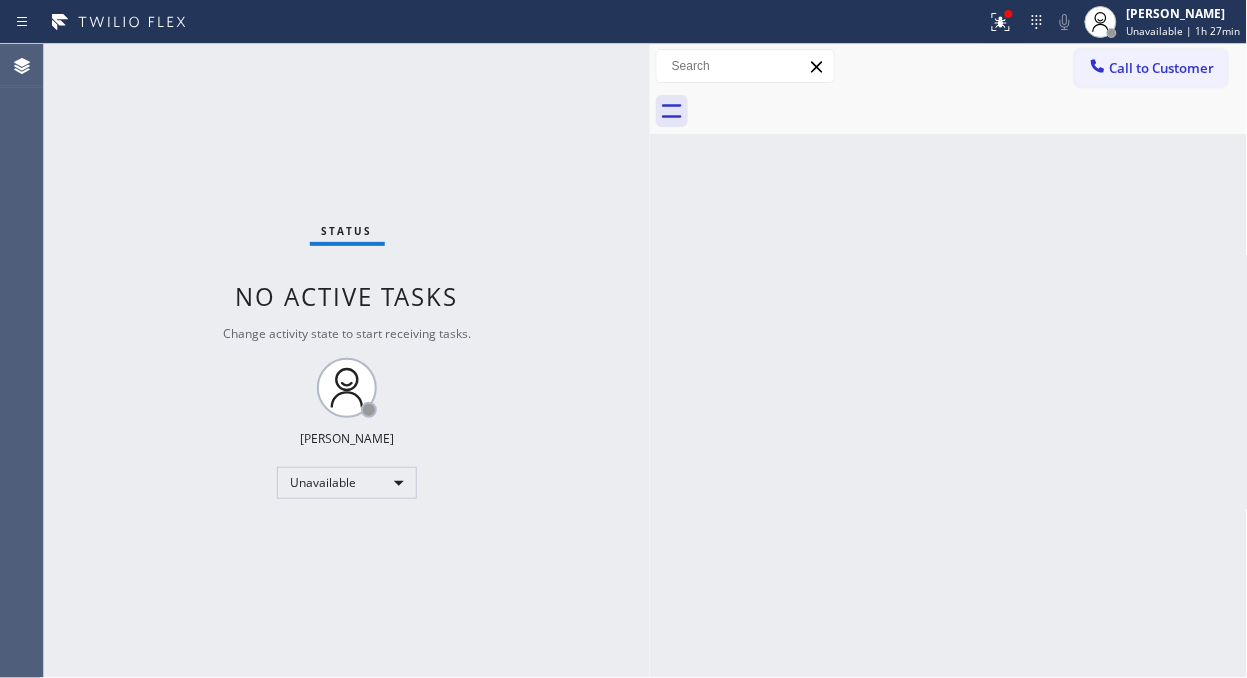 click on "Call to Customer" at bounding box center (1162, 68) 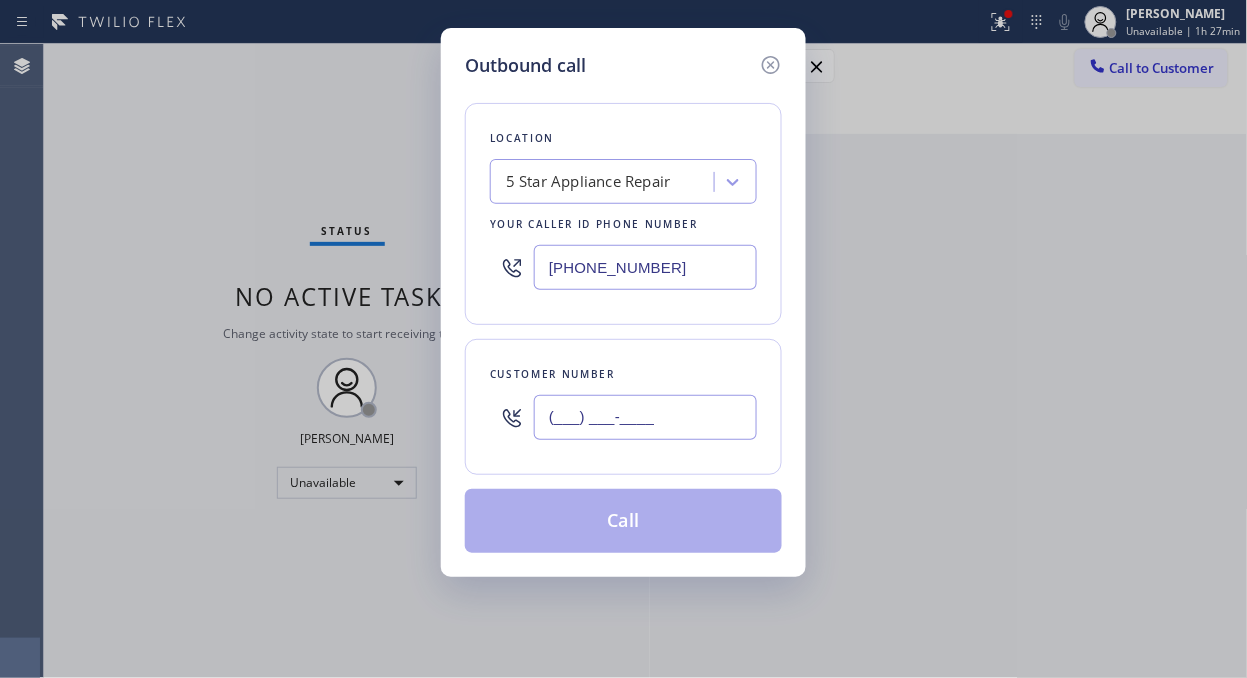 click on "(___) ___-____" at bounding box center (645, 417) 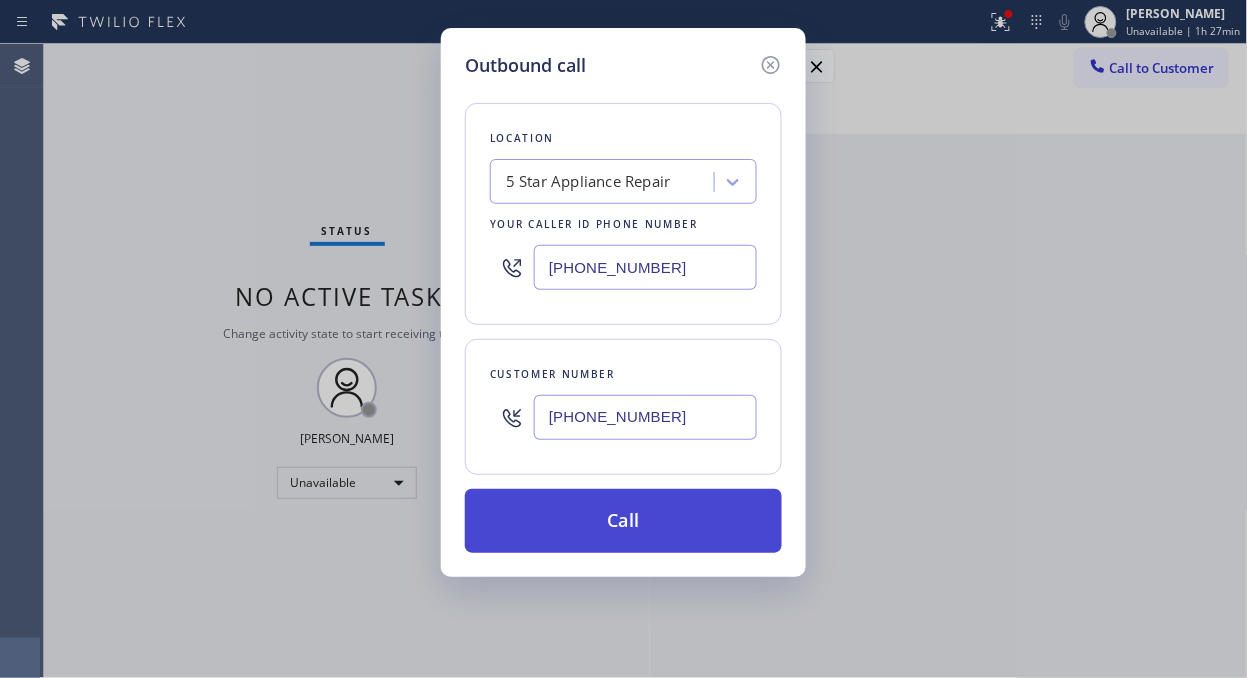 type on "[PHONE_NUMBER]" 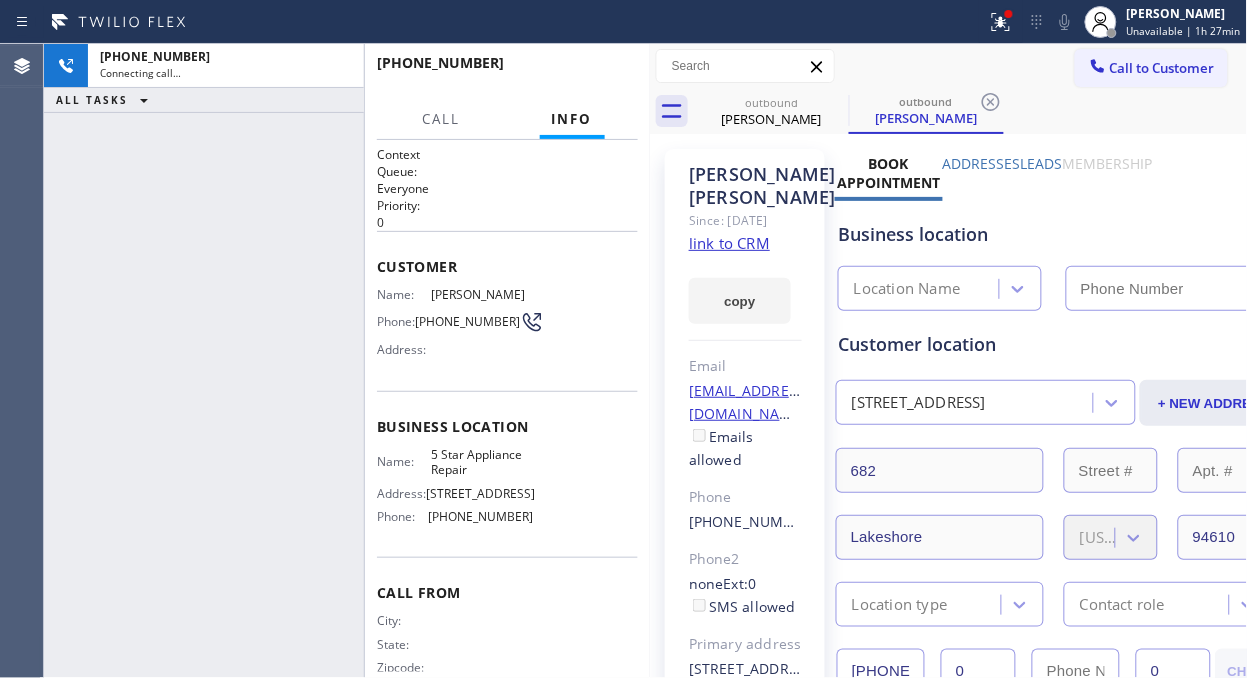 type on "[PHONE_NUMBER]" 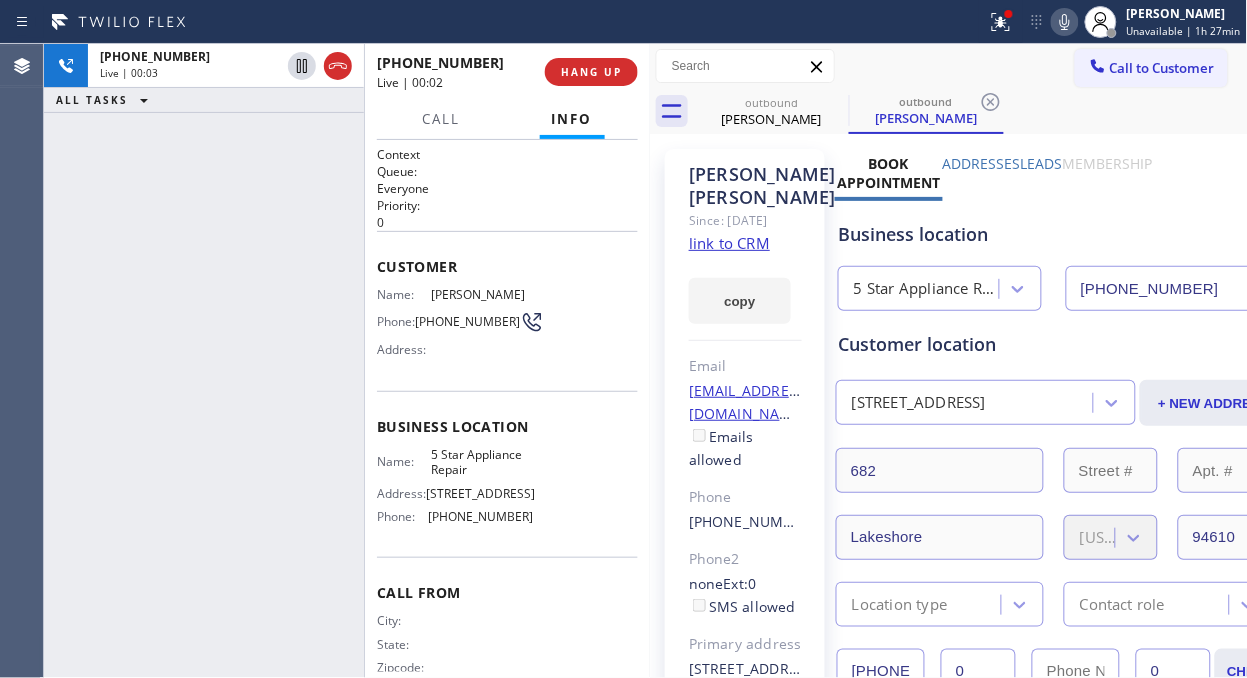 click on "[PHONE_NUMBER] Live | 00:02 HANG UP" at bounding box center [507, 72] 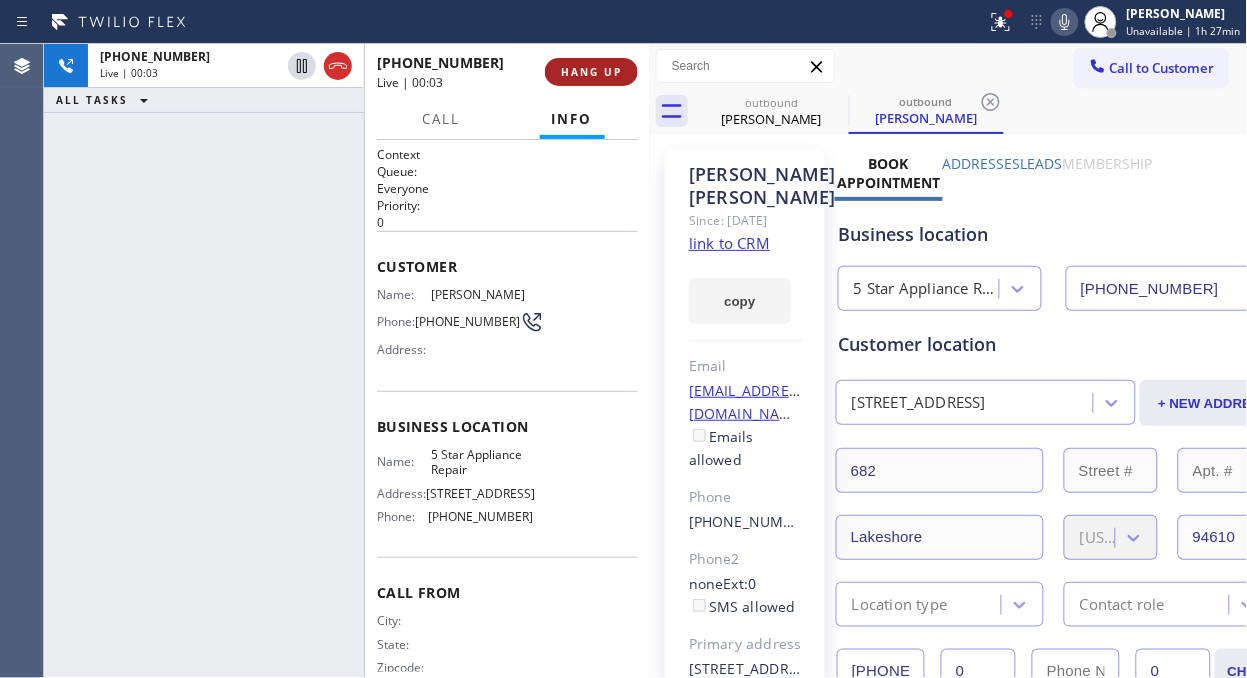 click on "HANG UP" at bounding box center (591, 72) 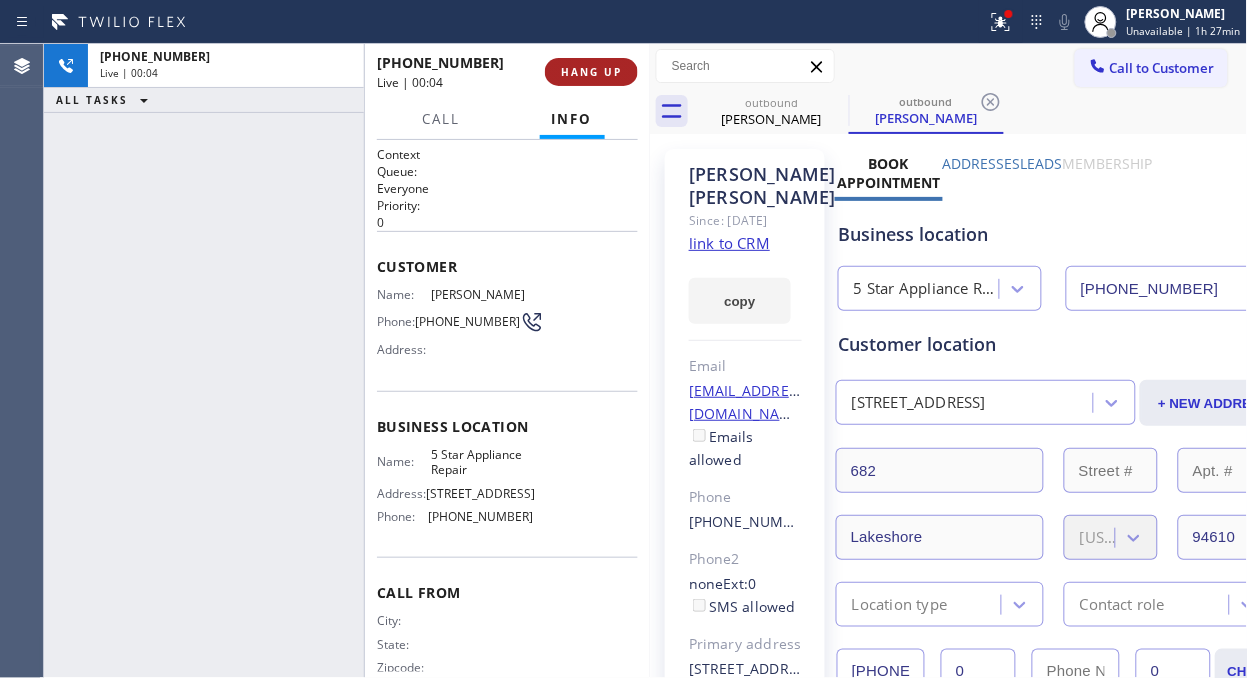 click on "HANG UP" at bounding box center [591, 72] 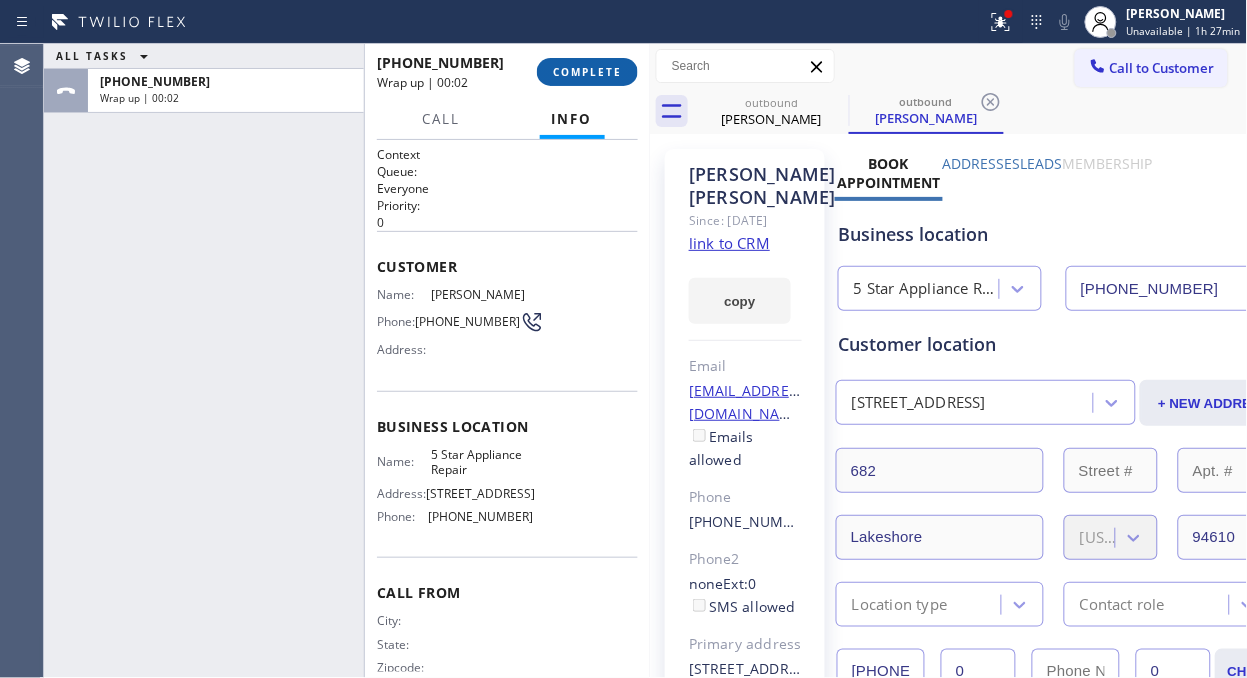 click on "COMPLETE" at bounding box center [587, 72] 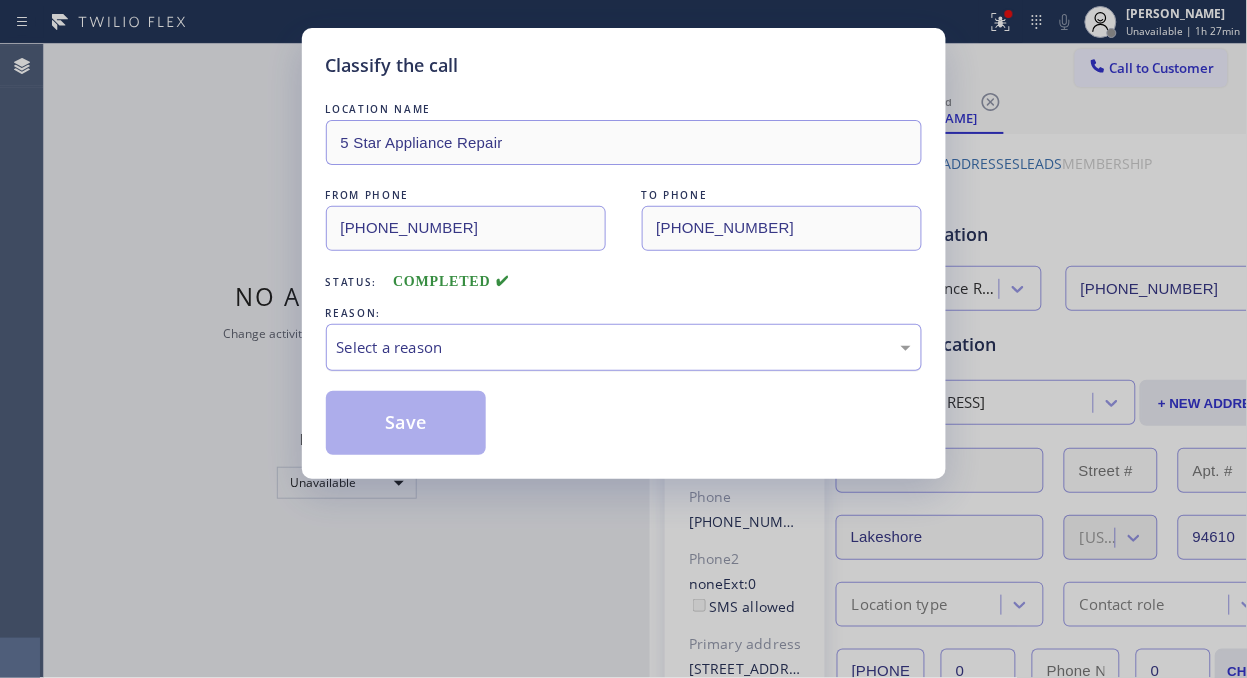 drag, startPoint x: 556, startPoint y: 302, endPoint x: 560, endPoint y: 328, distance: 26.305893 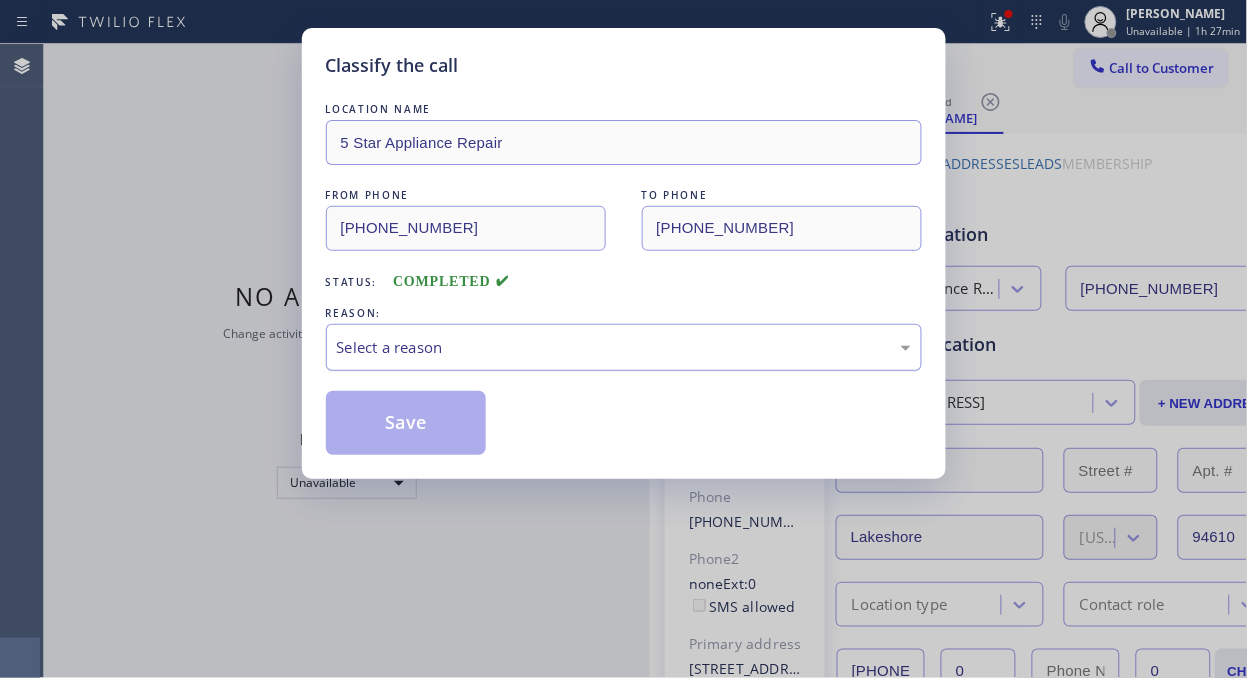 click on "Select a reason" at bounding box center (624, 347) 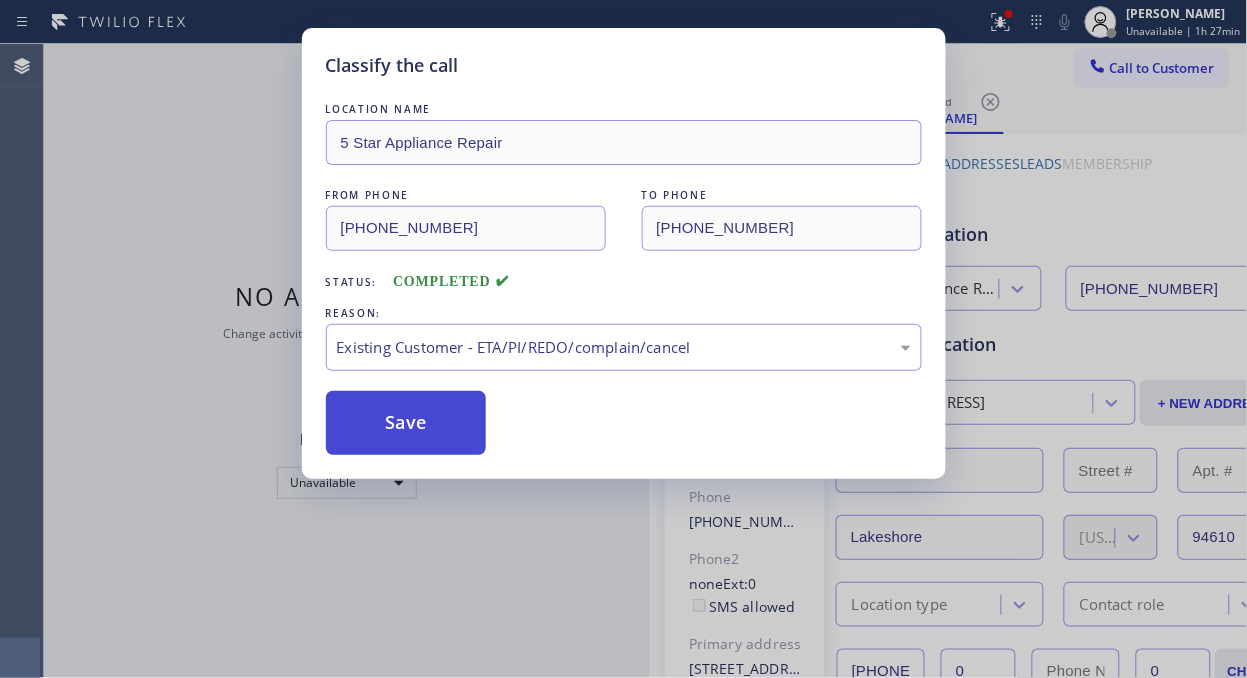 click on "Save" at bounding box center [406, 423] 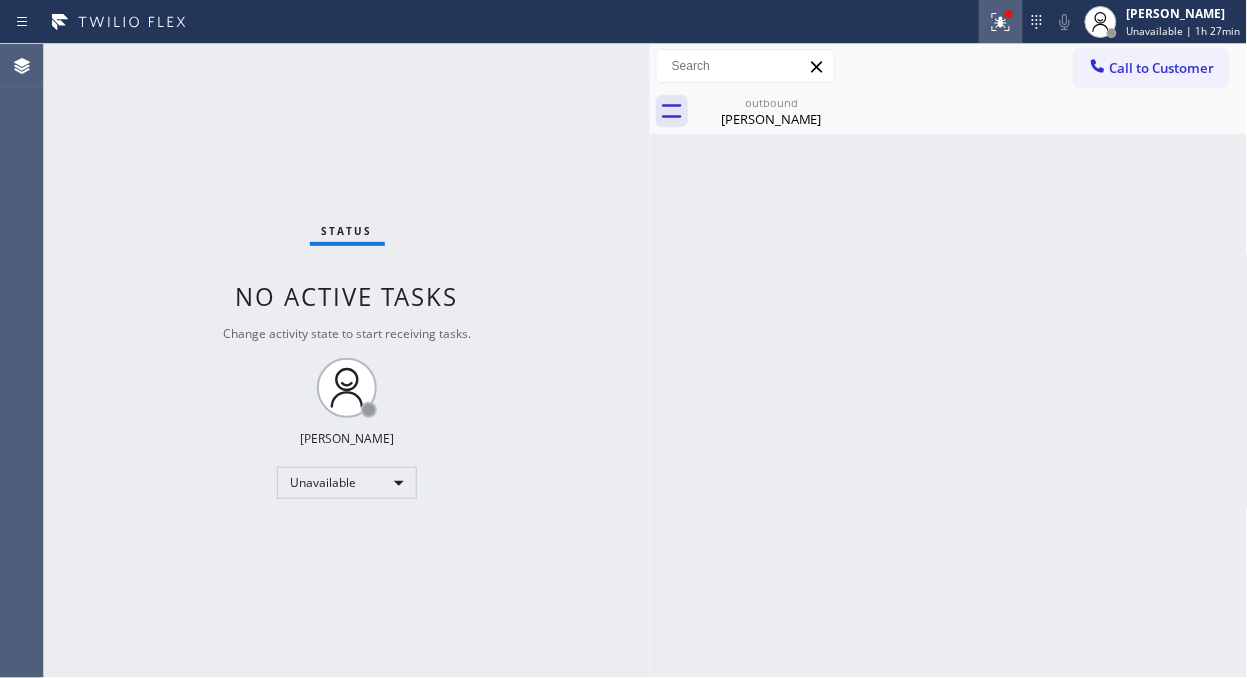 click 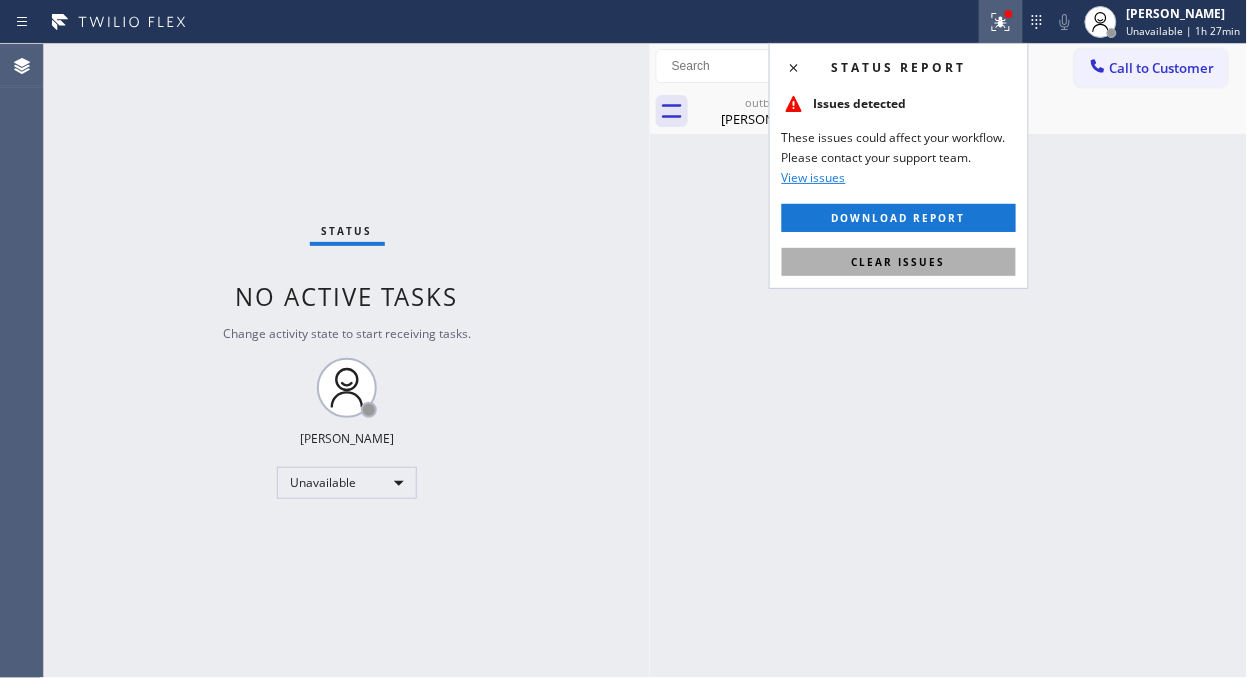 click on "Clear issues" at bounding box center (899, 262) 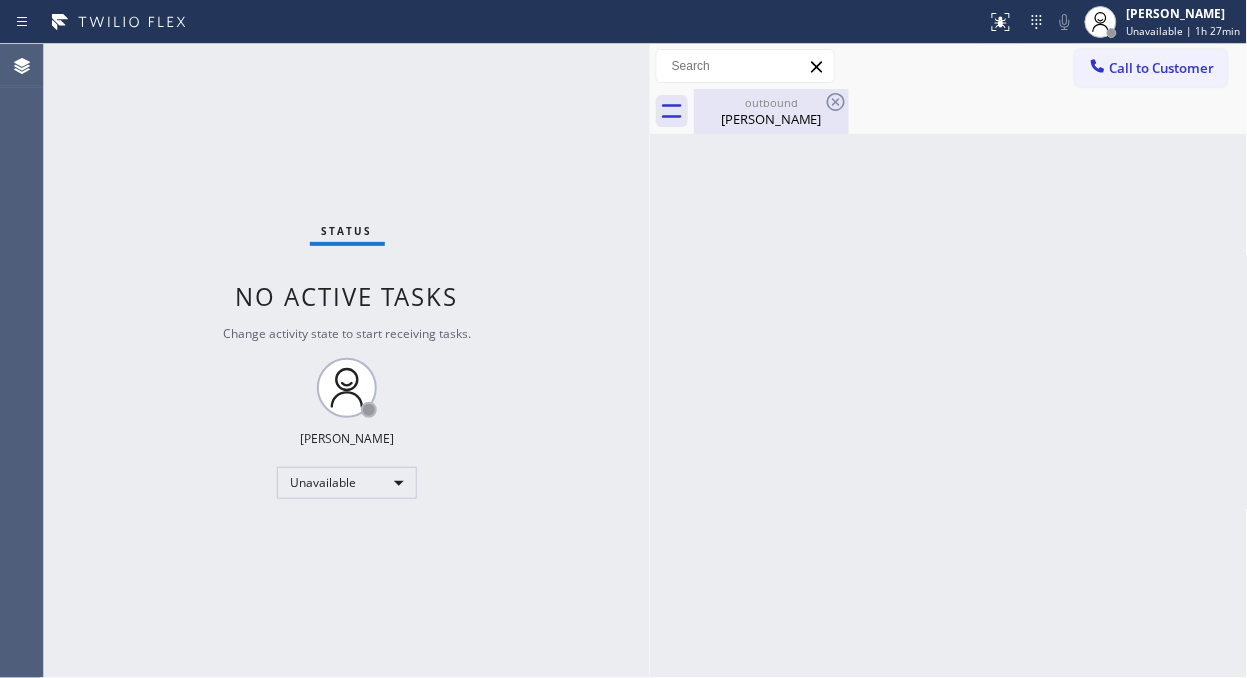 drag, startPoint x: 770, startPoint y: 112, endPoint x: 806, endPoint y: 94, distance: 40.24922 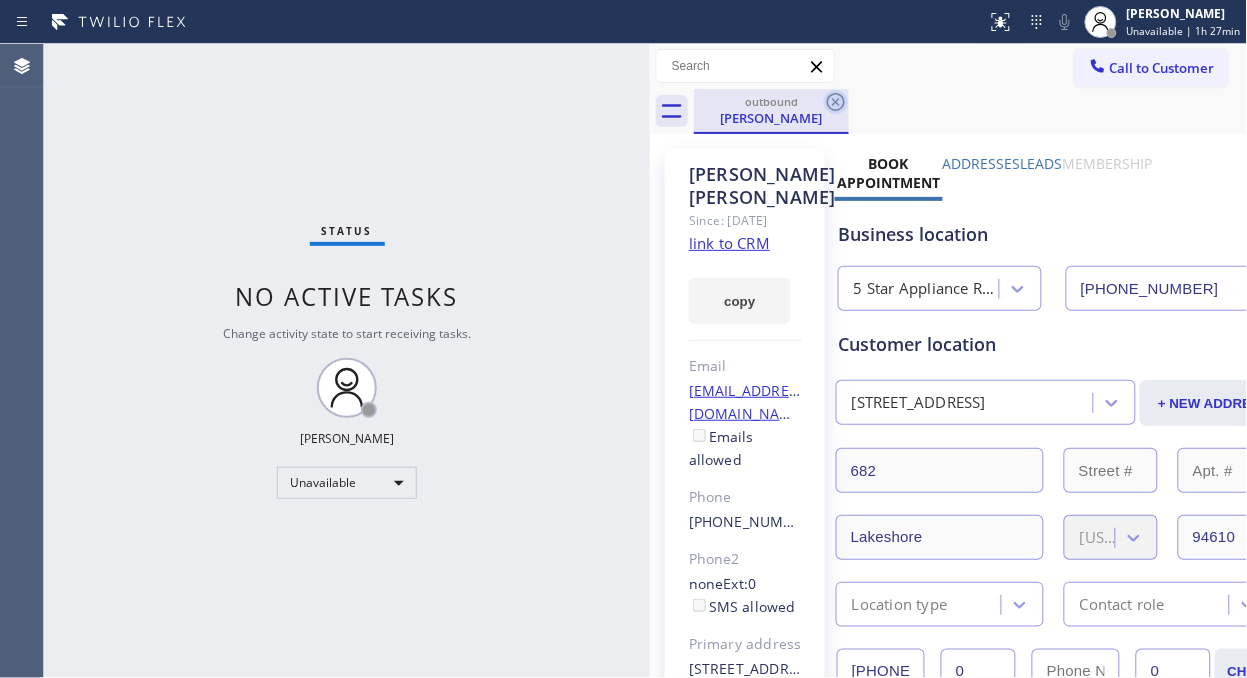 click 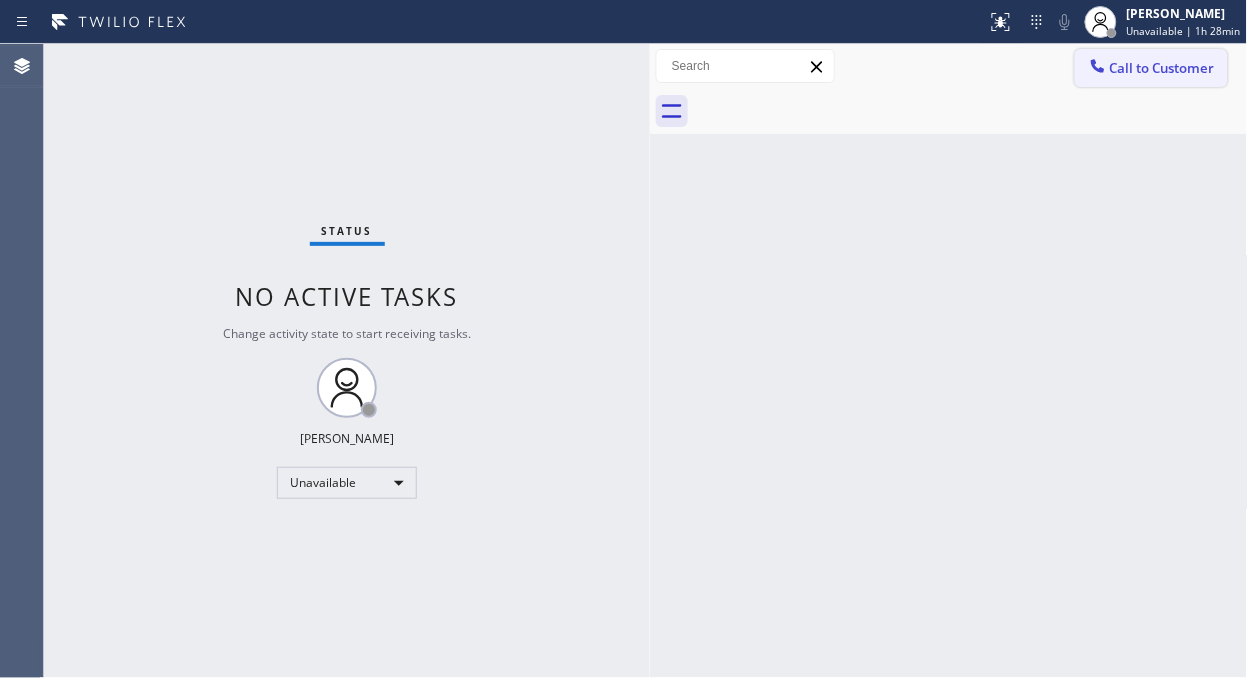 click on "Call to Customer" at bounding box center (1162, 68) 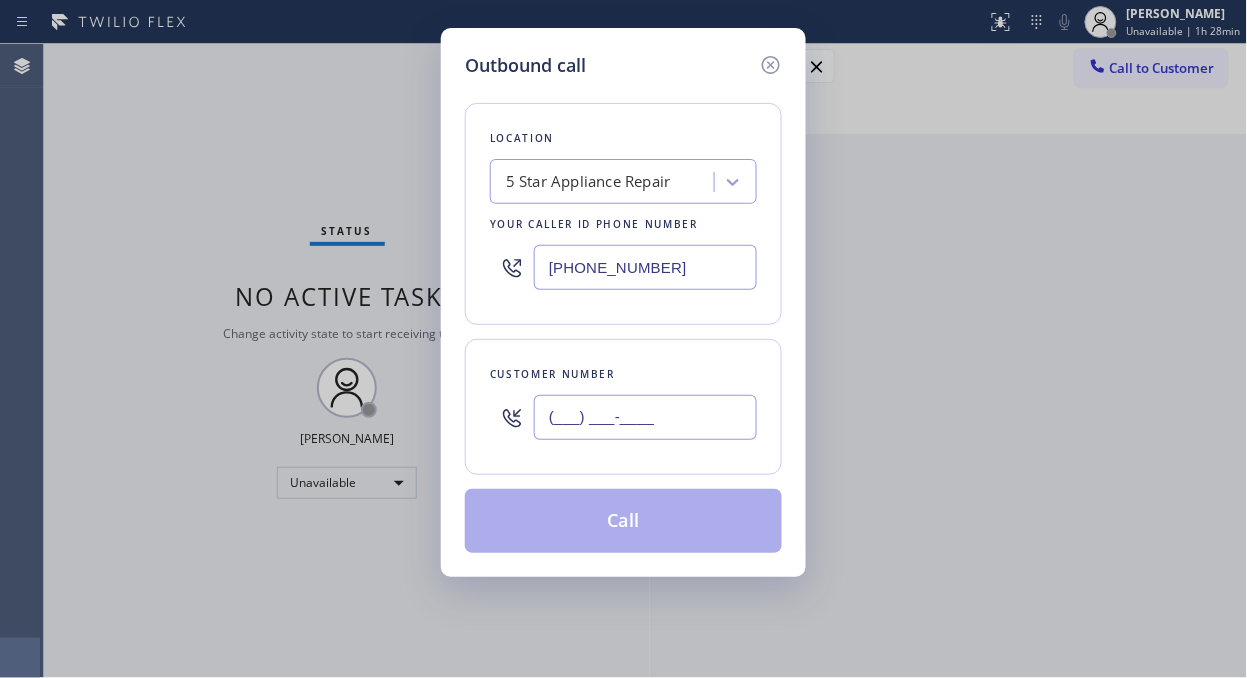 click on "(___) ___-____" at bounding box center (645, 417) 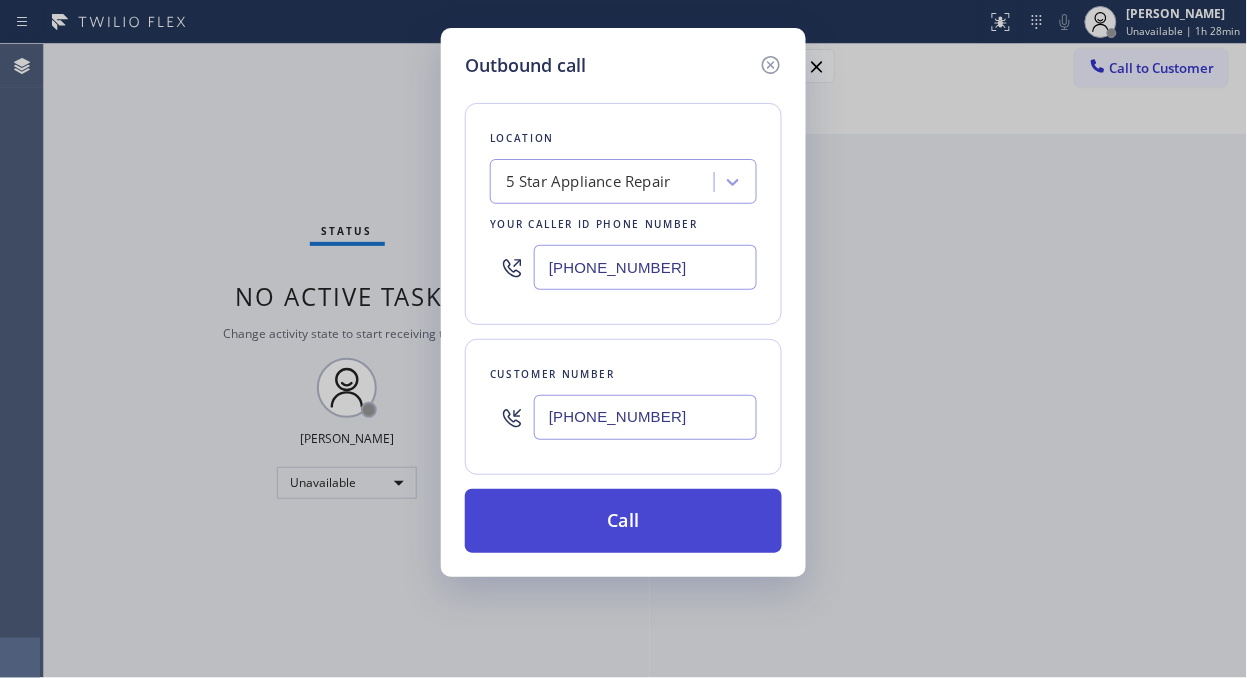 type on "[PHONE_NUMBER]" 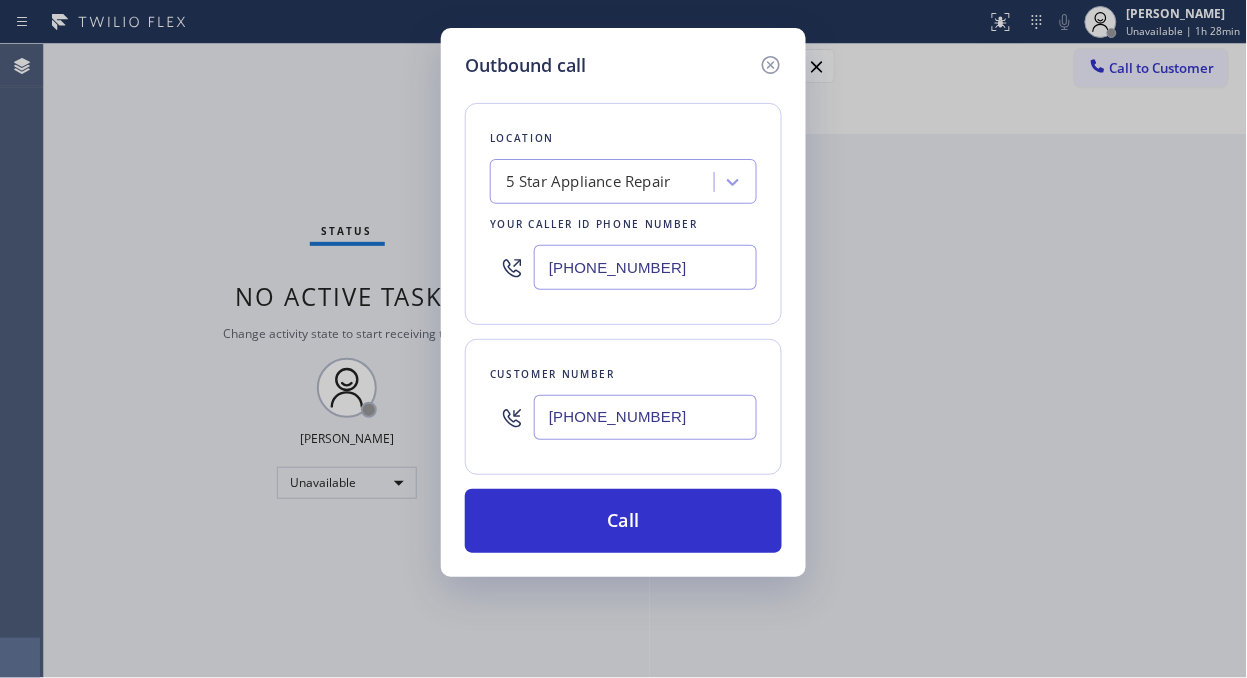 drag, startPoint x: 660, startPoint y: 538, endPoint x: 703, endPoint y: 73, distance: 466.98395 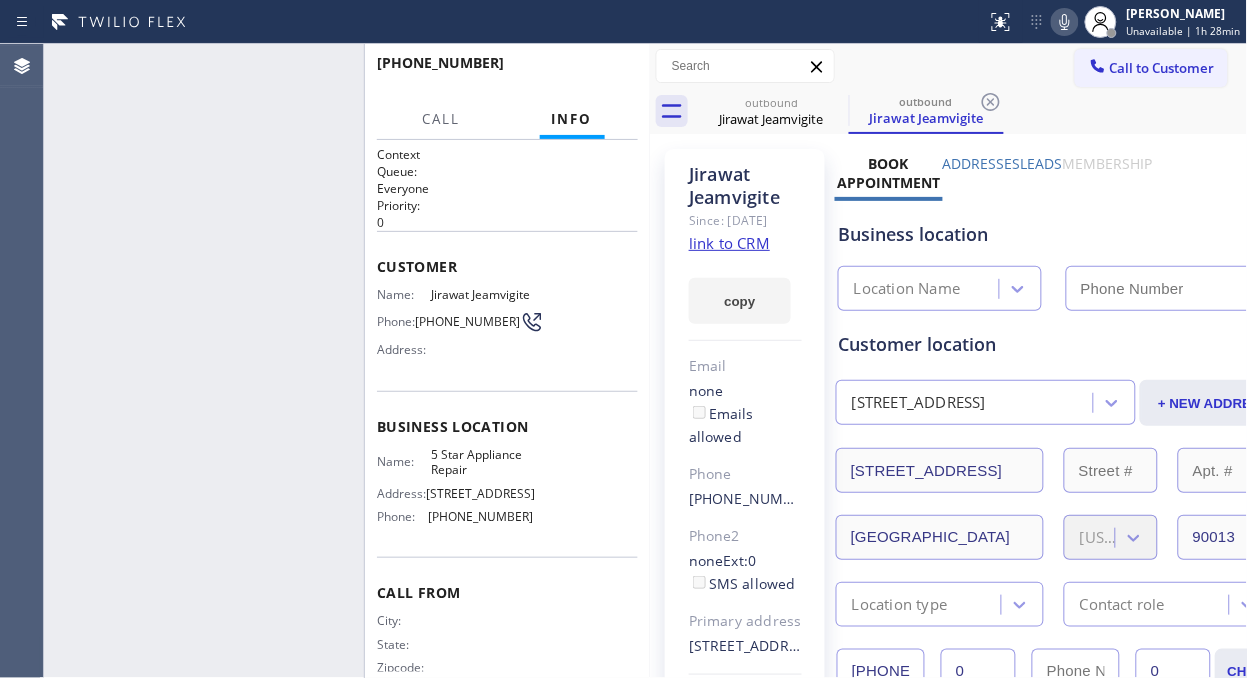 type on "[PHONE_NUMBER]" 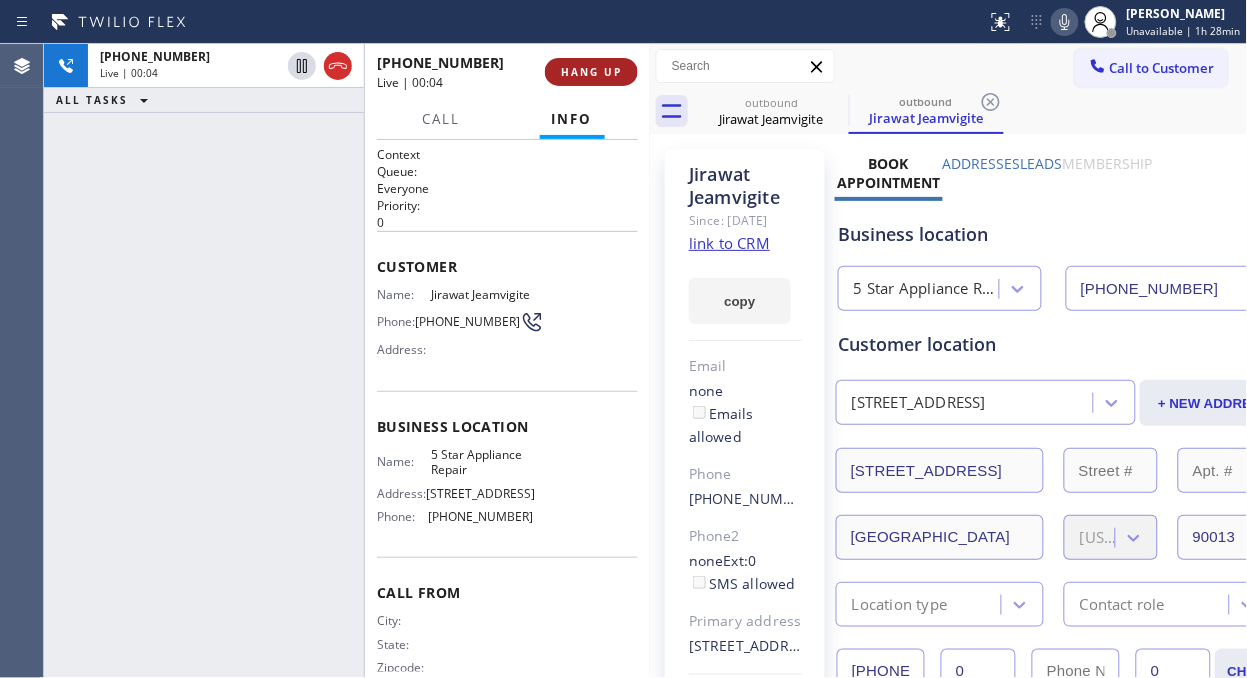 click on "HANG UP" at bounding box center [591, 72] 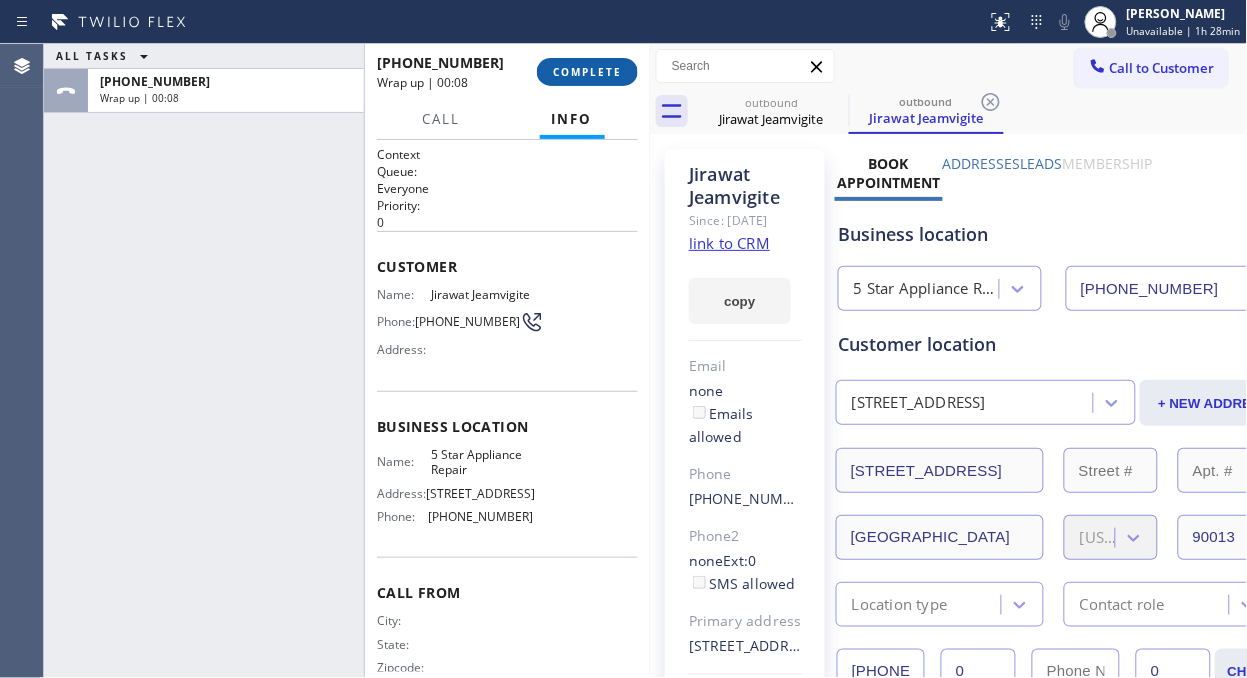 click on "COMPLETE" at bounding box center (587, 72) 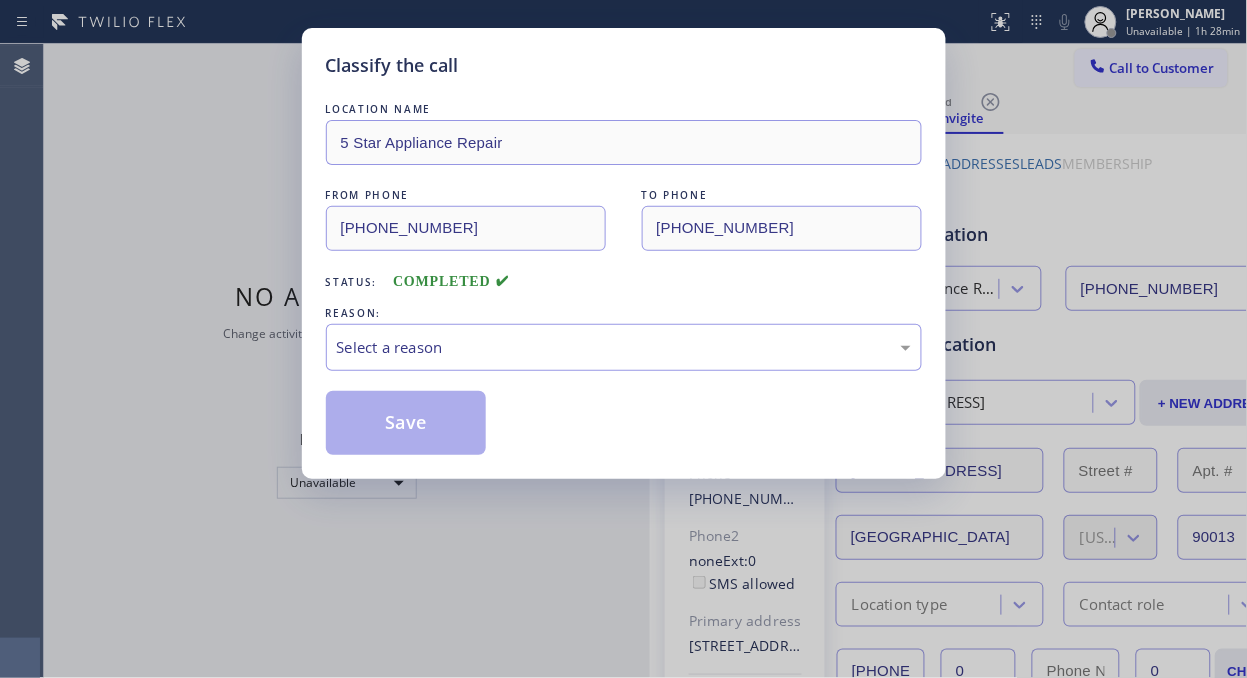 click on "Classify the call" at bounding box center (624, 65) 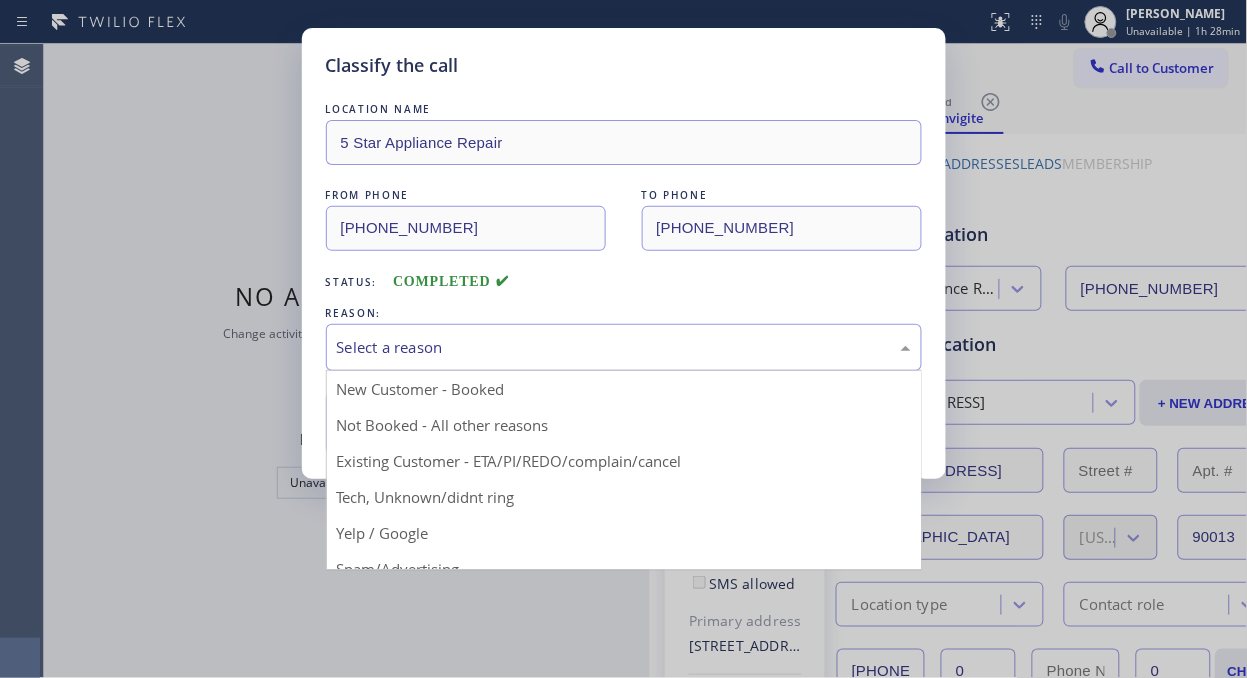 click on "Select a reason" at bounding box center [624, 347] 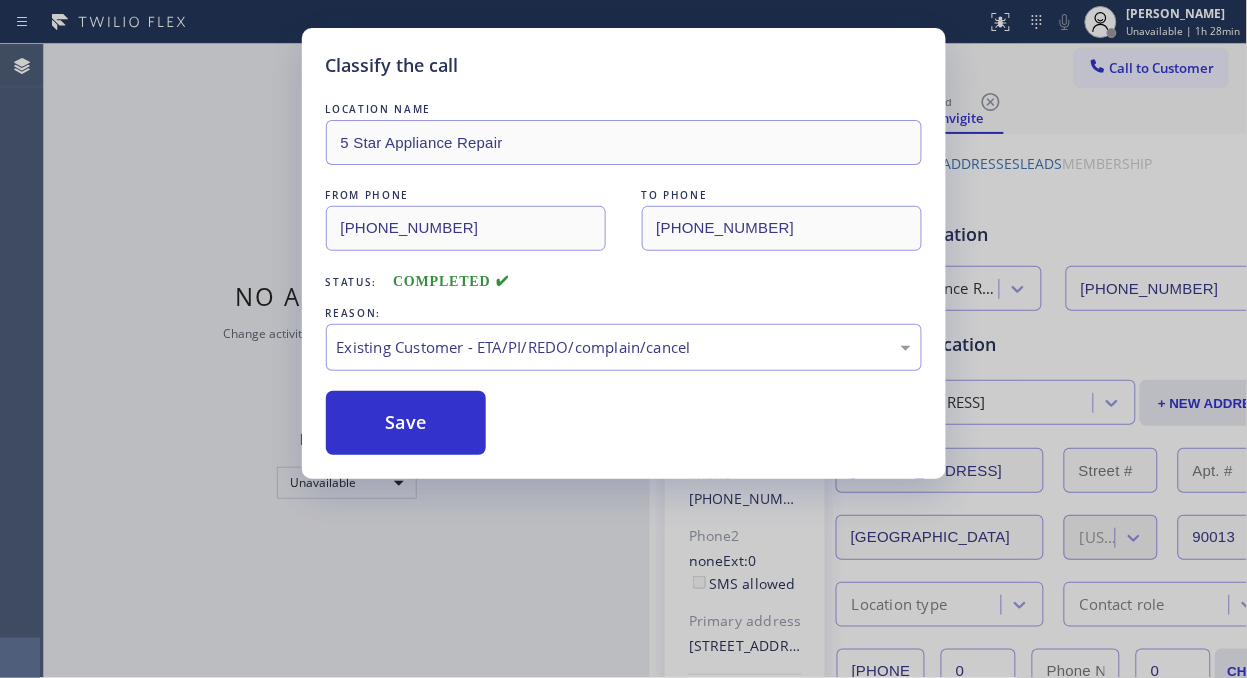 drag, startPoint x: 397, startPoint y: 427, endPoint x: 791, endPoint y: 122, distance: 498.25797 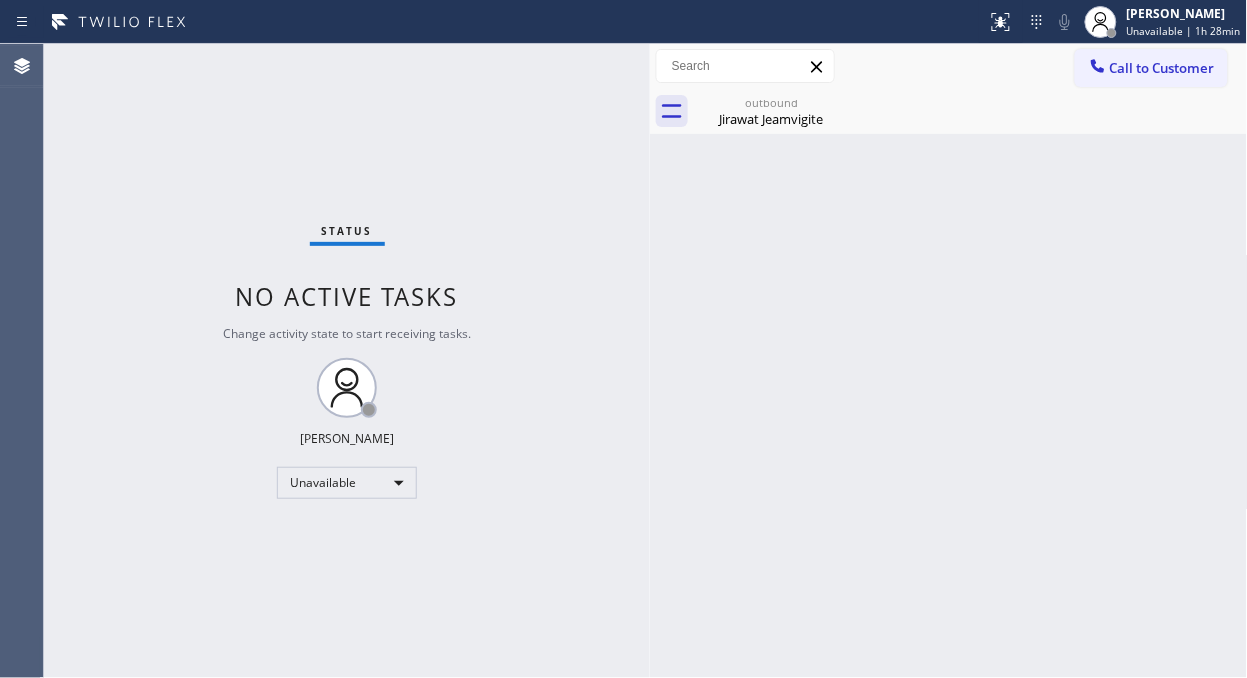 drag, startPoint x: 817, startPoint y: 135, endPoint x: 821, endPoint y: 125, distance: 10.770329 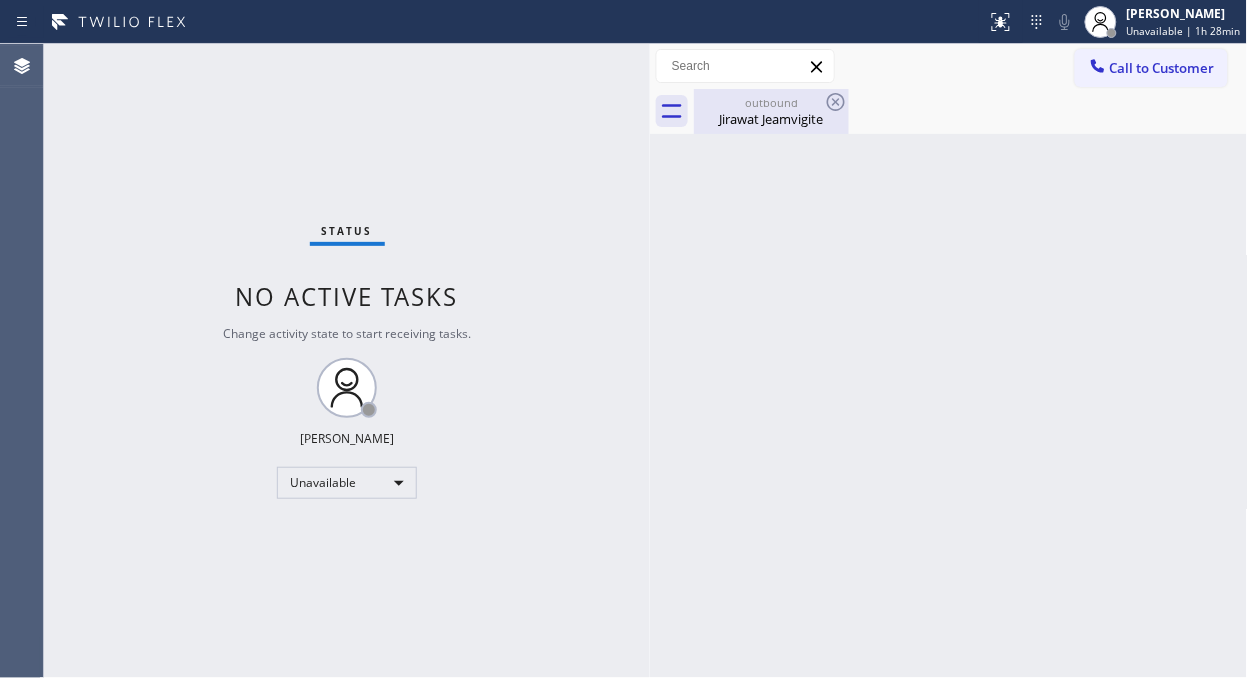 click on "Back to Dashboard Change Sender ID Customers Technicians Select a contact Outbound call Location Search location Your caller id phone number Customer number Call Customer info Name   Phone none Address none Change Sender ID HVAC [PHONE_NUMBER] 5 Star Appliance [PHONE_NUMBER] Appliance Repair [PHONE_NUMBER] Plumbing [PHONE_NUMBER] Air Duct Cleaning [PHONE_NUMBER]  Electricians [PHONE_NUMBER] Cancel Change Check personal SMS Reset Change outbound Jirawat  Jeamvigite Call to Customer Outbound call Location 5 Star Appliance Repair Your caller id phone number [PHONE_NUMBER] Customer number Call Outbound call Technician Search Technician Your caller id phone number Your caller id phone number Call outbound Jirawat  Jeamvigite Jirawat    Jeamvigite Since: [DATE] link to CRM copy Email none  Emails allowed Phone [PHONE_NUMBER]  Ext:  0 Phone2 none  Ext:  0  SMS allowed Primary address  [STREET_ADDRESS] EDIT Outbound call Location 5 Star Appliance Repair Your caller id phone number [PHONE_NUMBER] 0 0" at bounding box center [949, 361] 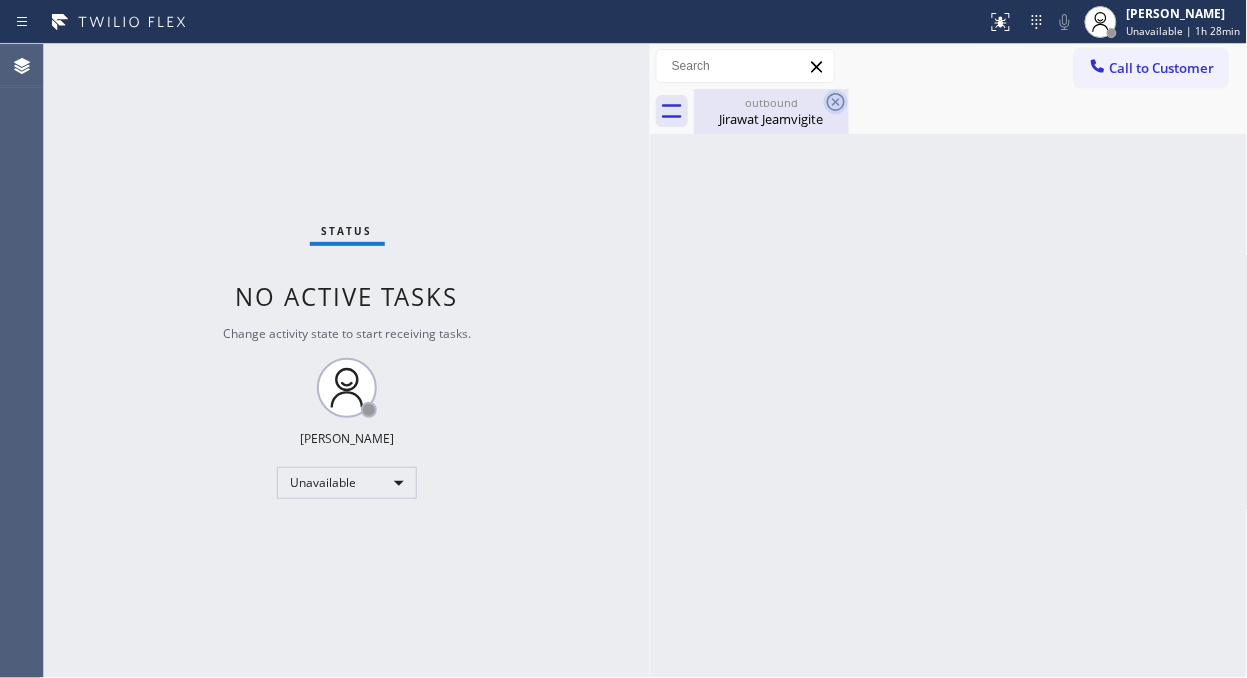 click 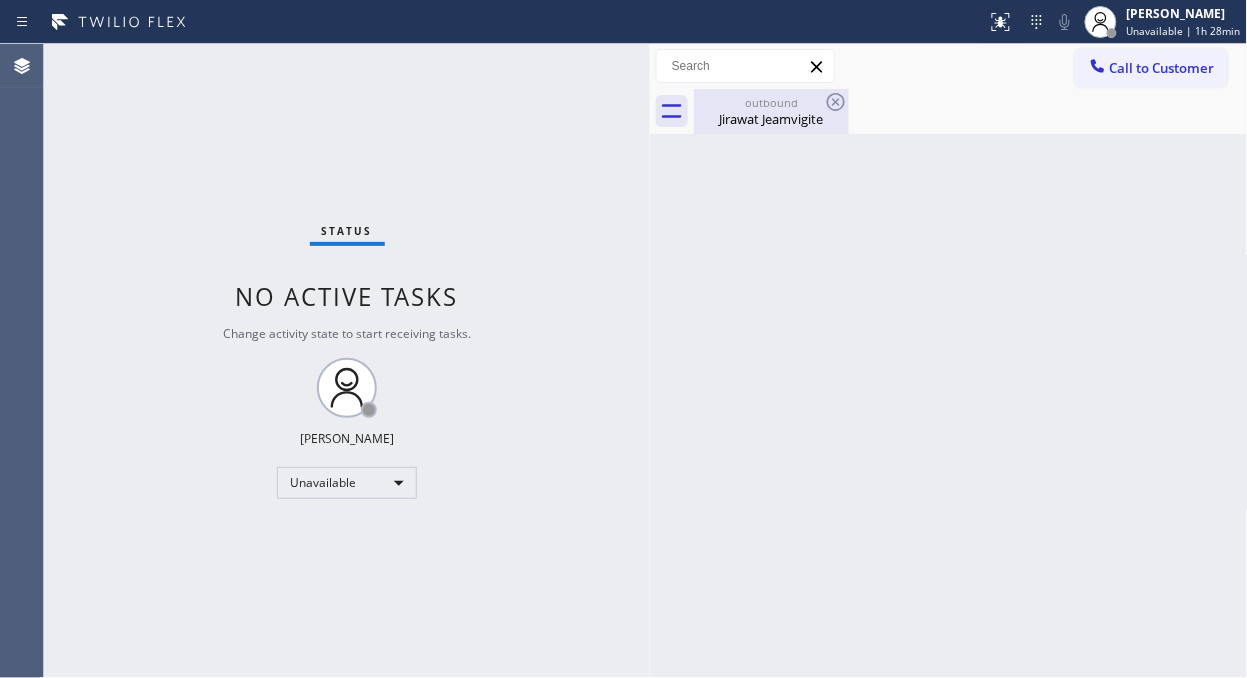 click on "Jirawat  Jeamvigite" at bounding box center [771, 119] 